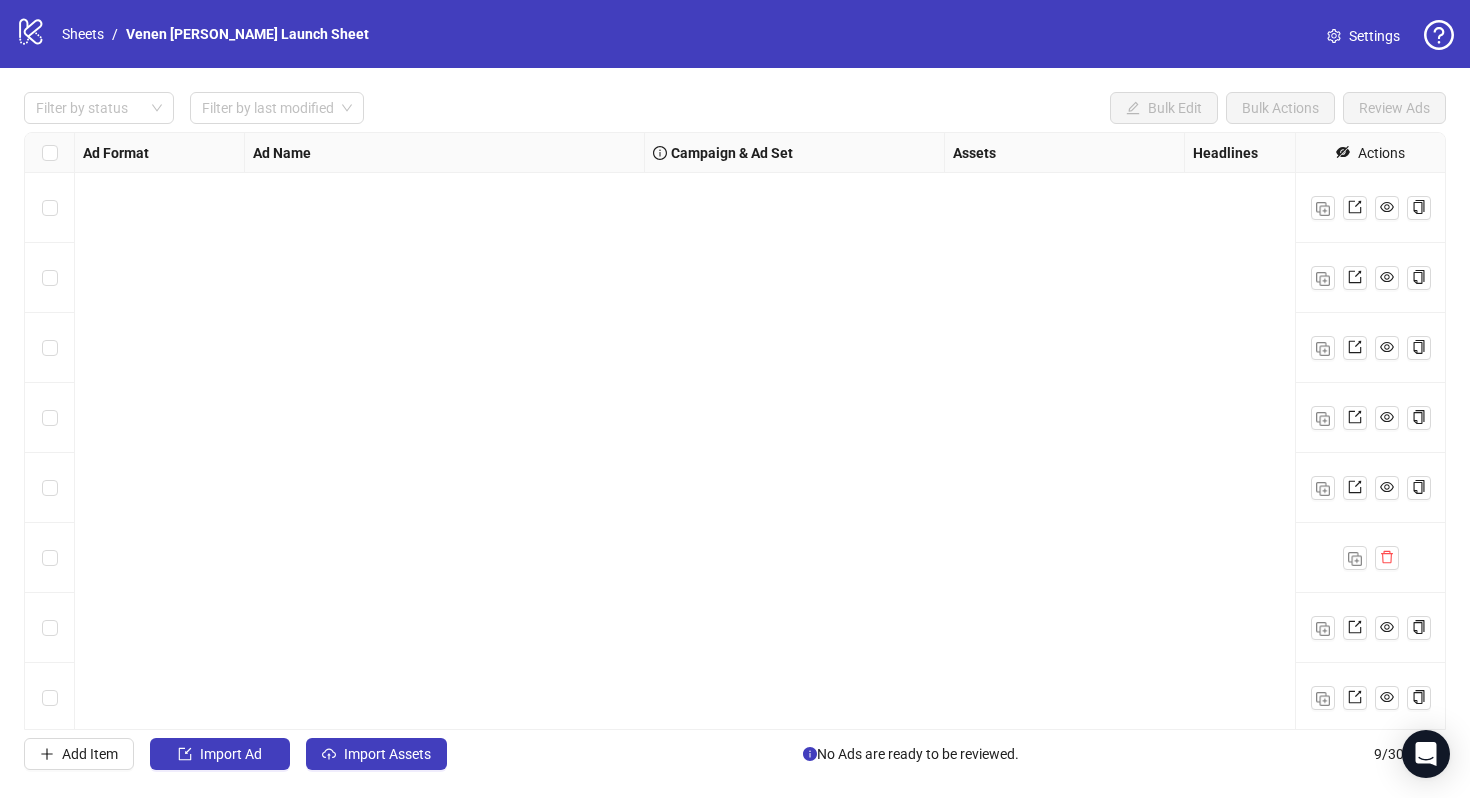 scroll, scrollTop: 0, scrollLeft: 0, axis: both 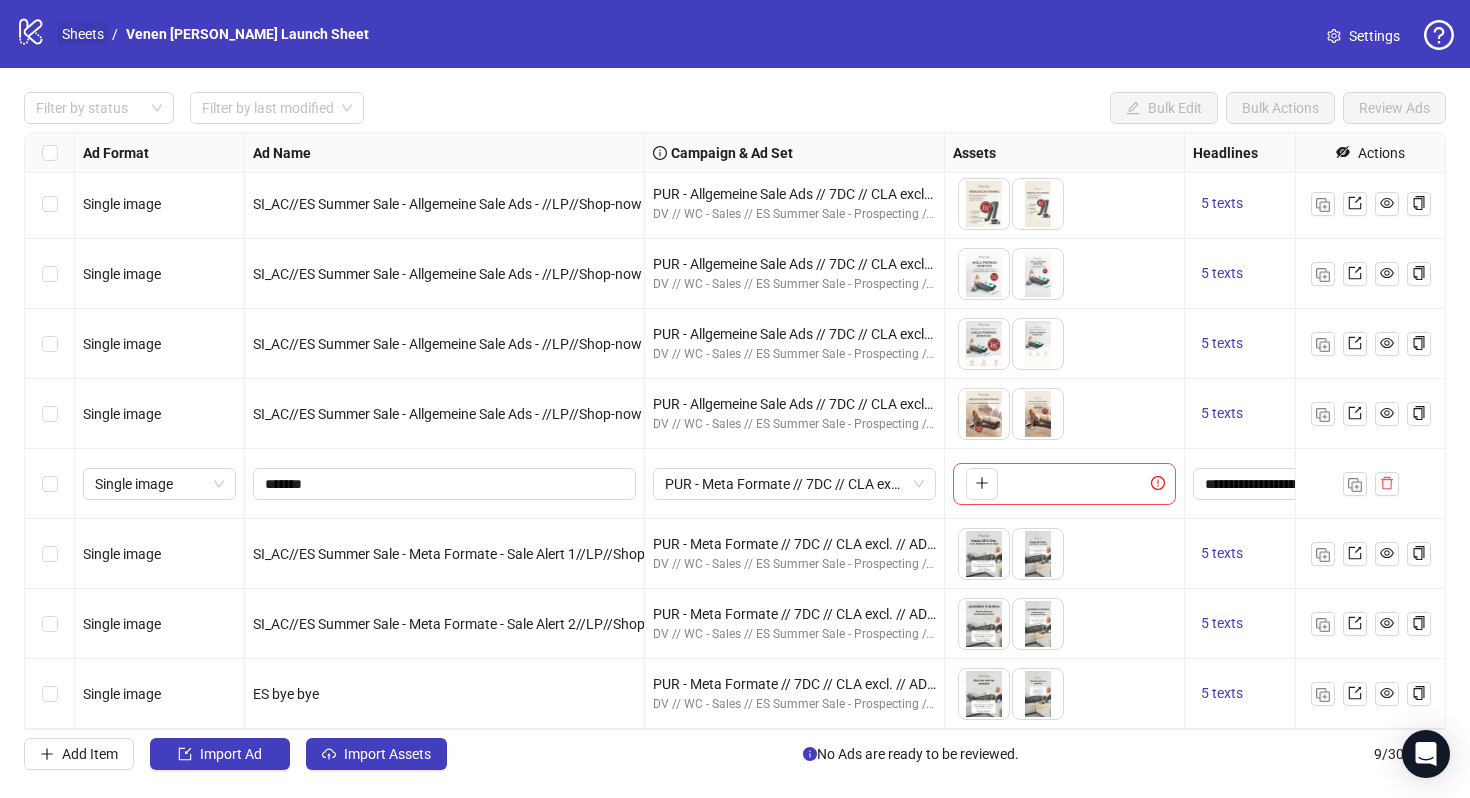 click on "Sheets" at bounding box center [83, 34] 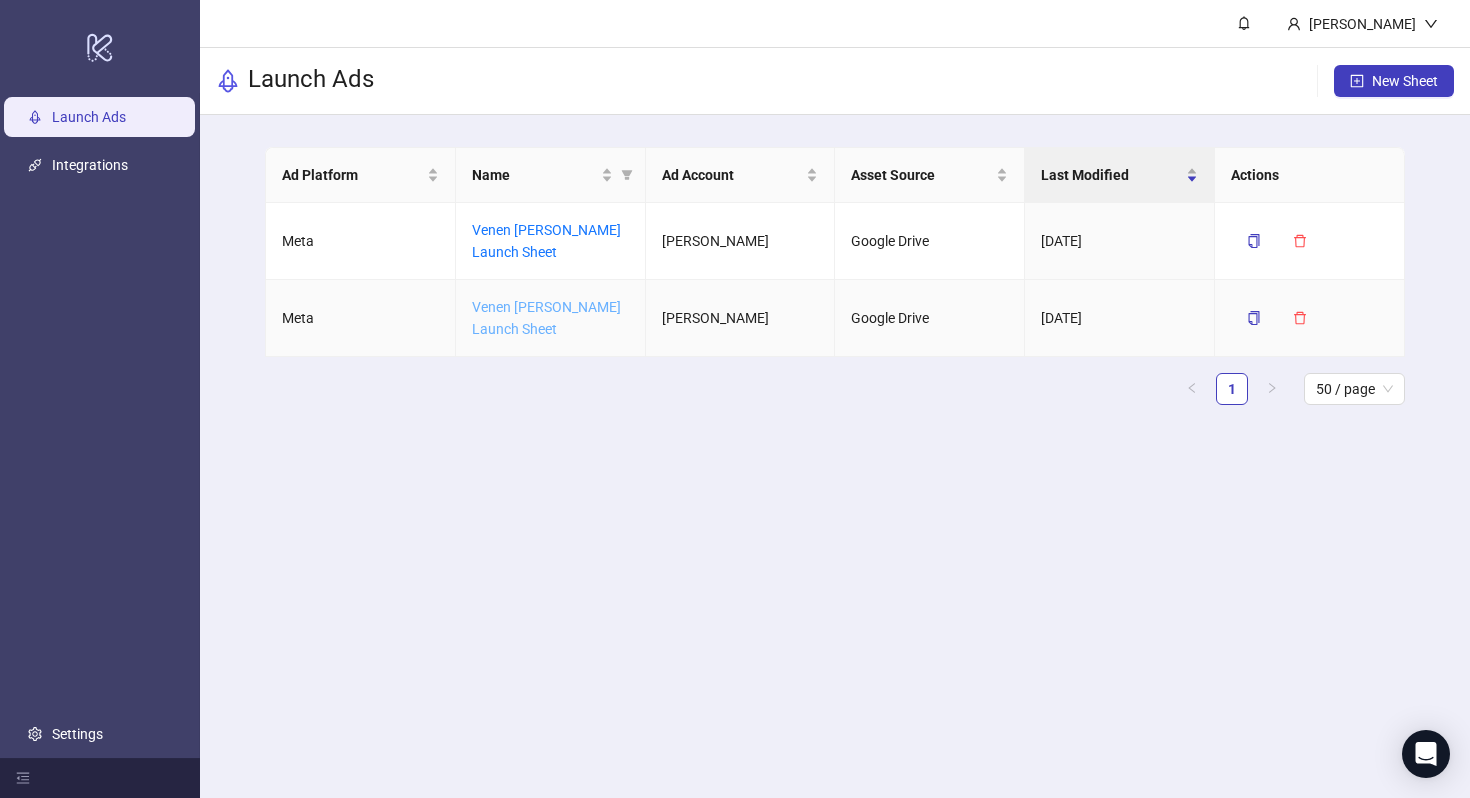 click on "Venen [PERSON_NAME] Launch Sheet" at bounding box center (546, 318) 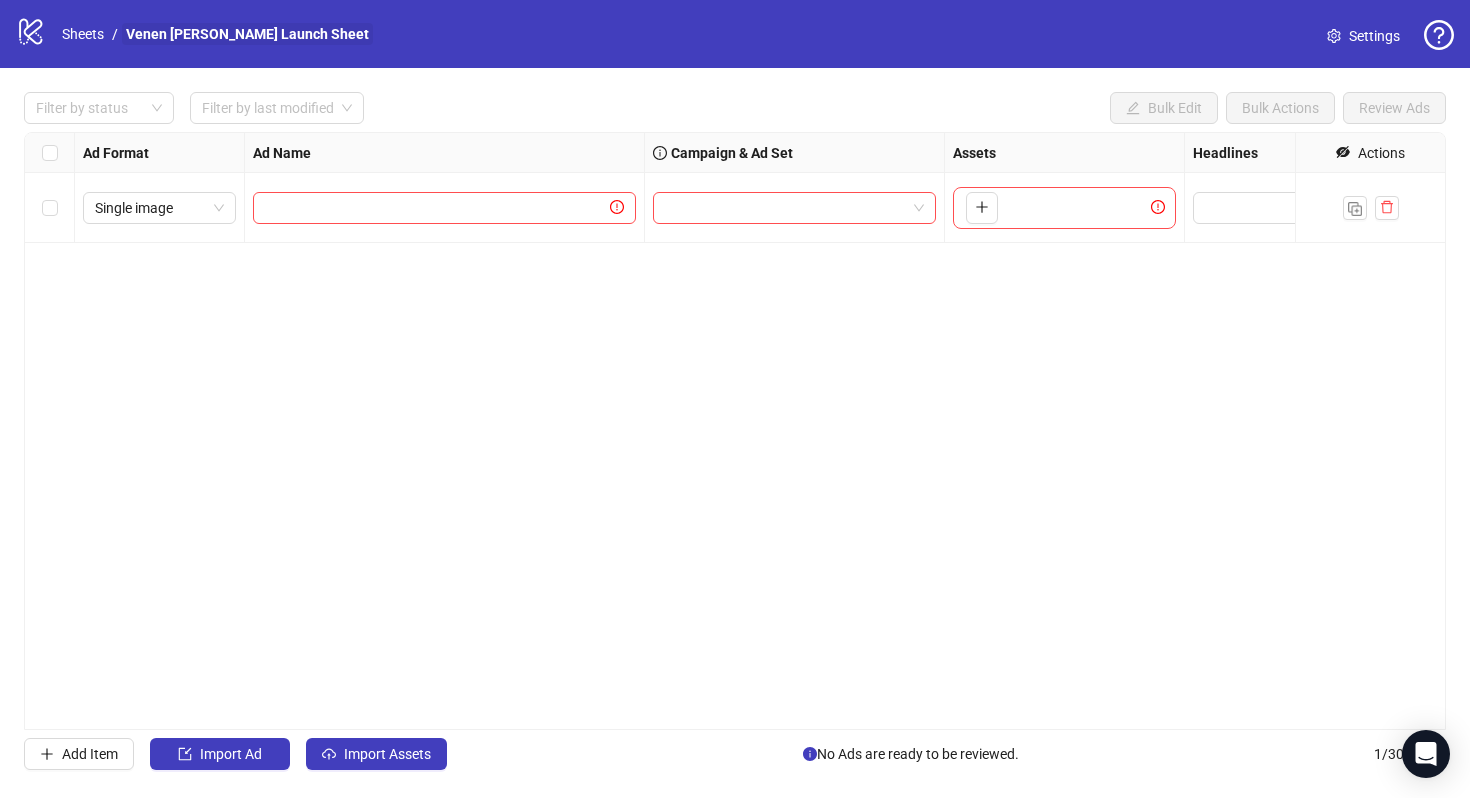 click on "Venen [PERSON_NAME] Launch Sheet" at bounding box center (247, 34) 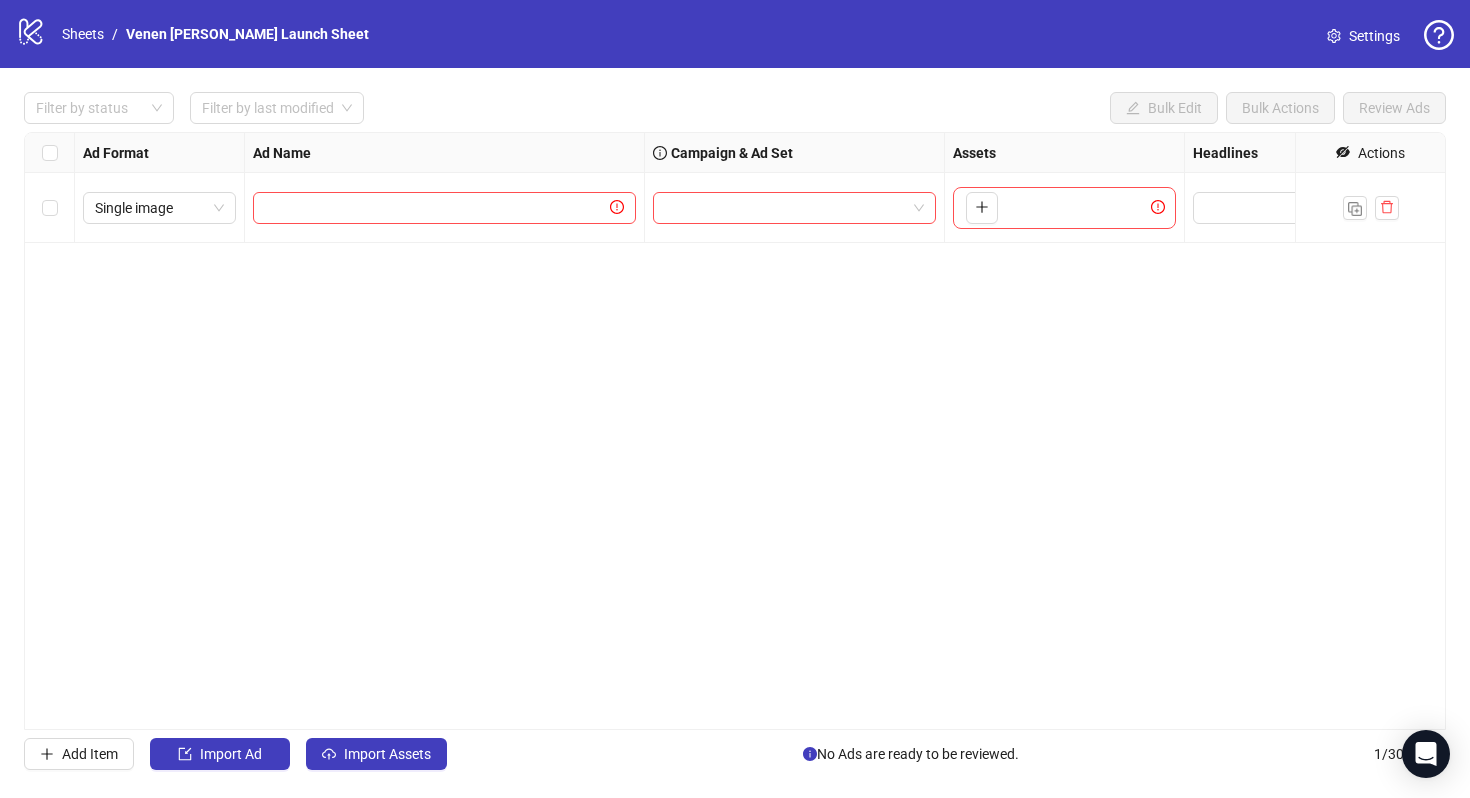 click on "Settings" at bounding box center [1374, 36] 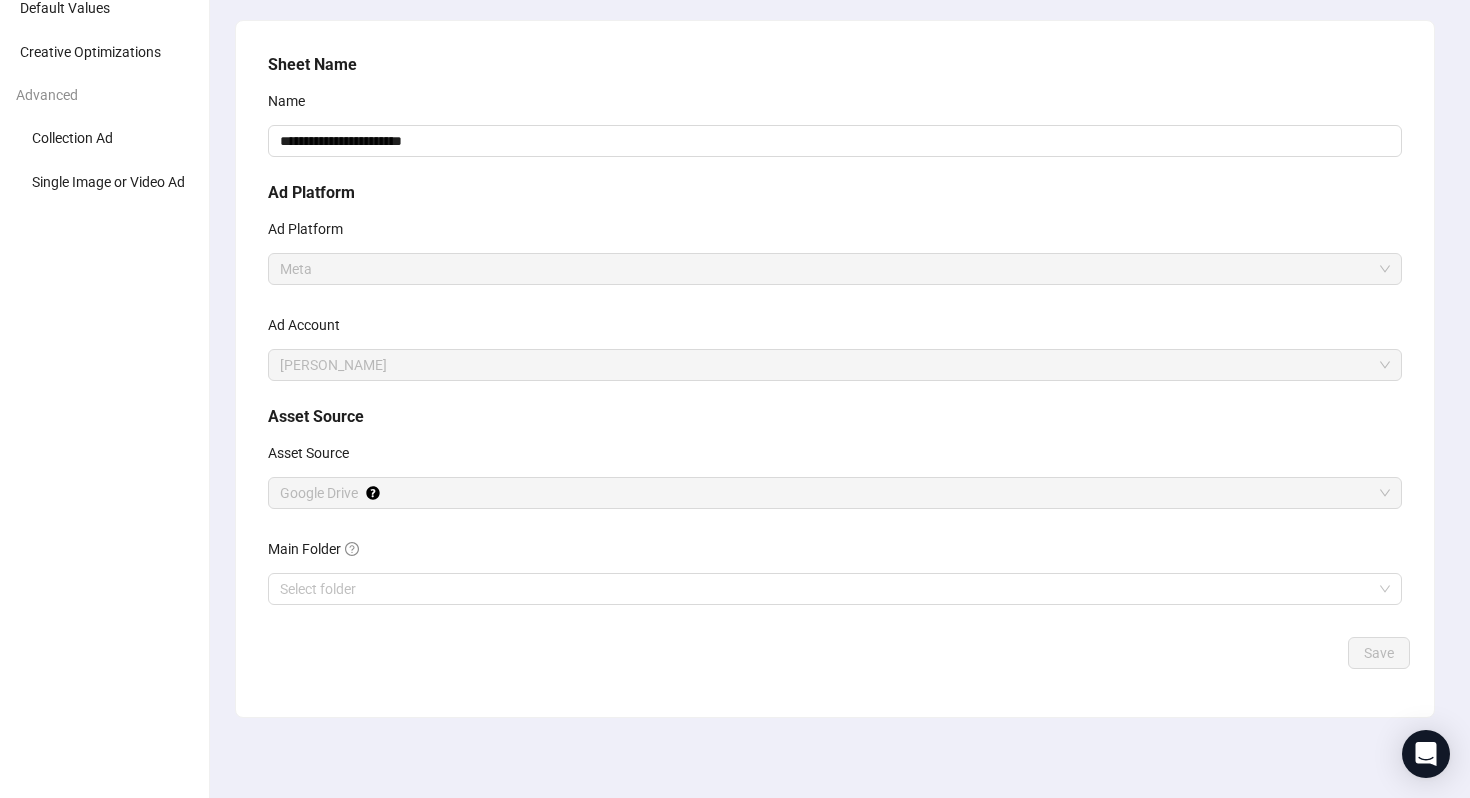 scroll, scrollTop: 0, scrollLeft: 0, axis: both 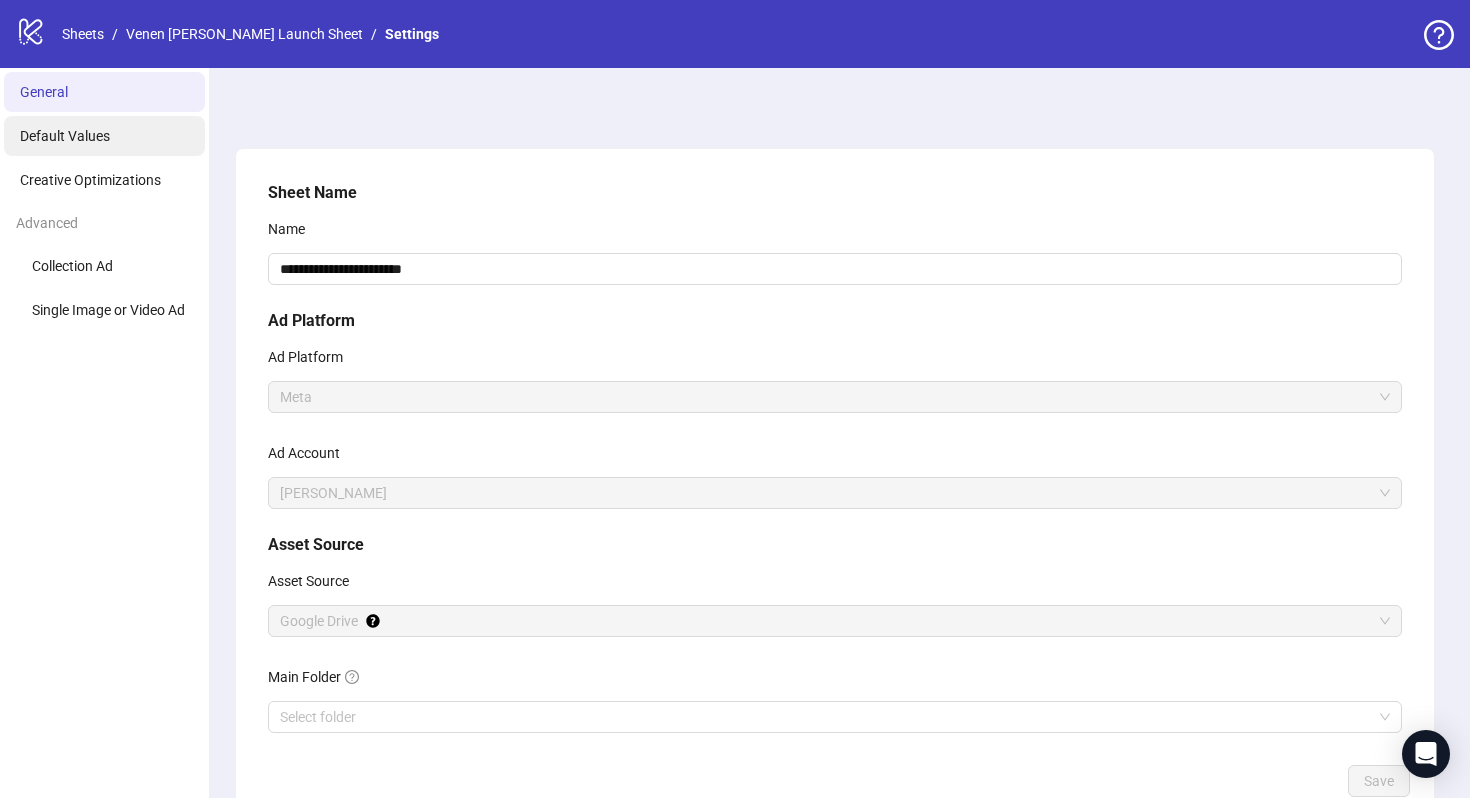 click on "Default Values" at bounding box center (65, 136) 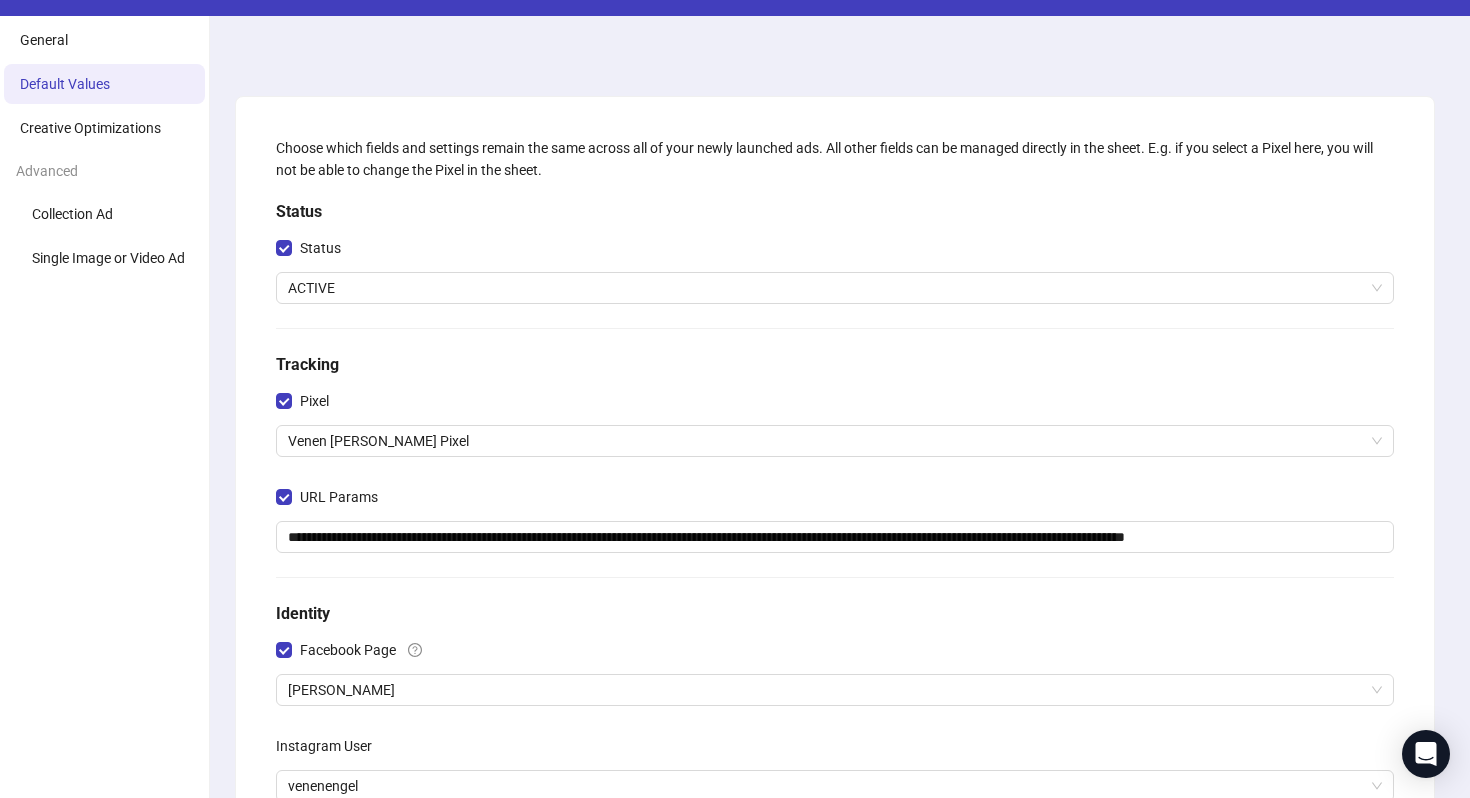 scroll, scrollTop: 0, scrollLeft: 0, axis: both 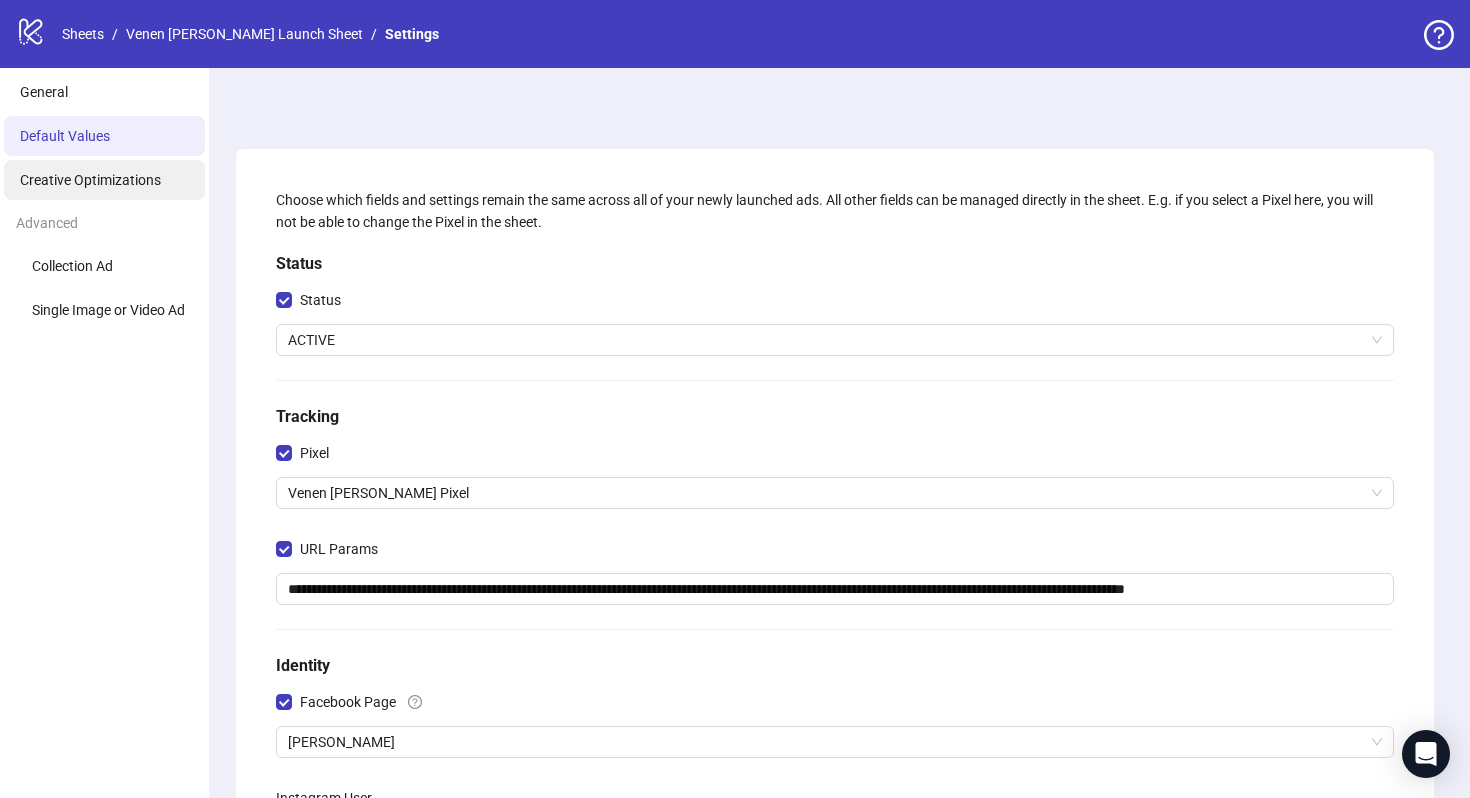 click on "Creative Optimizations" at bounding box center (90, 180) 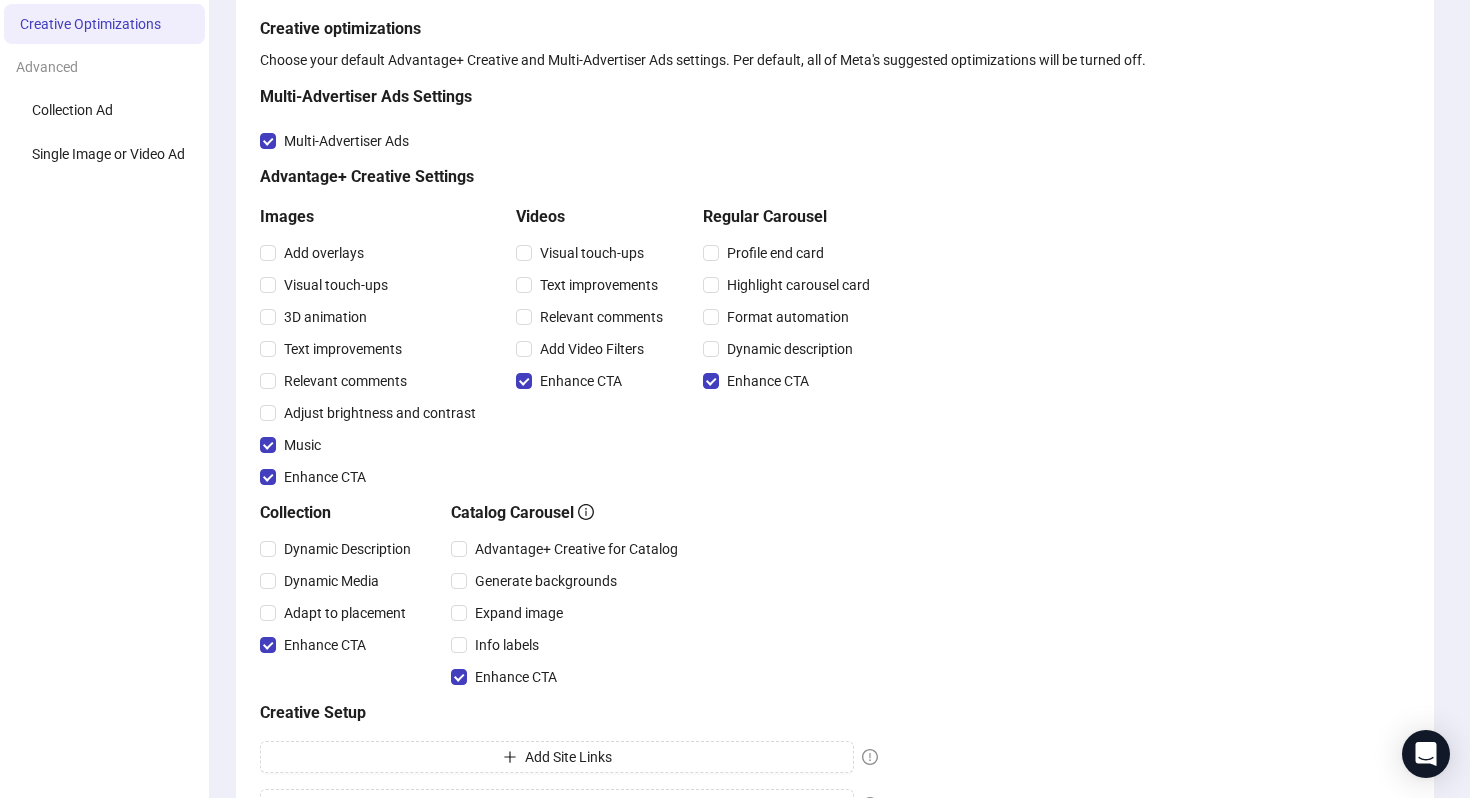 scroll, scrollTop: 165, scrollLeft: 0, axis: vertical 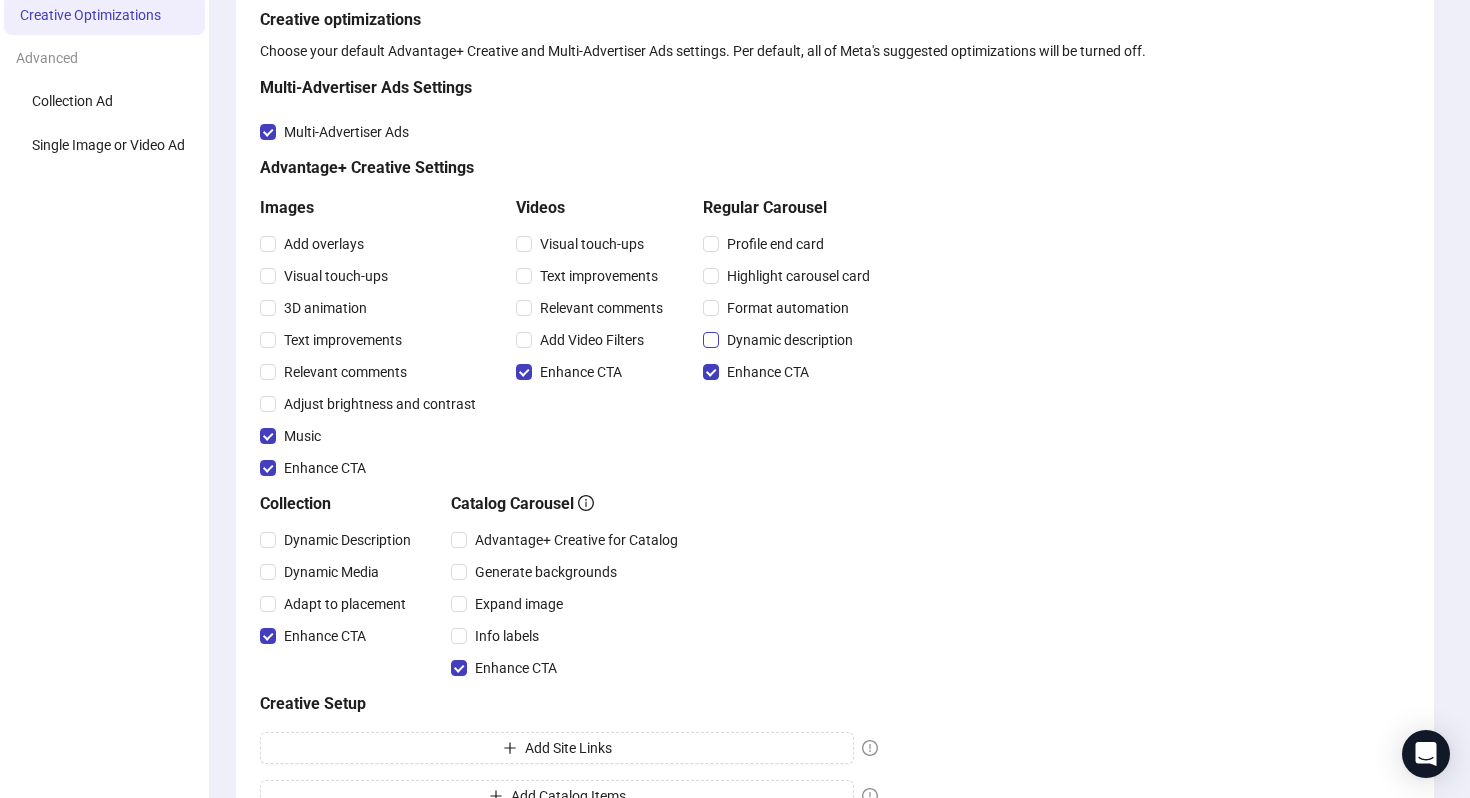 click on "Dynamic description" at bounding box center [790, 340] 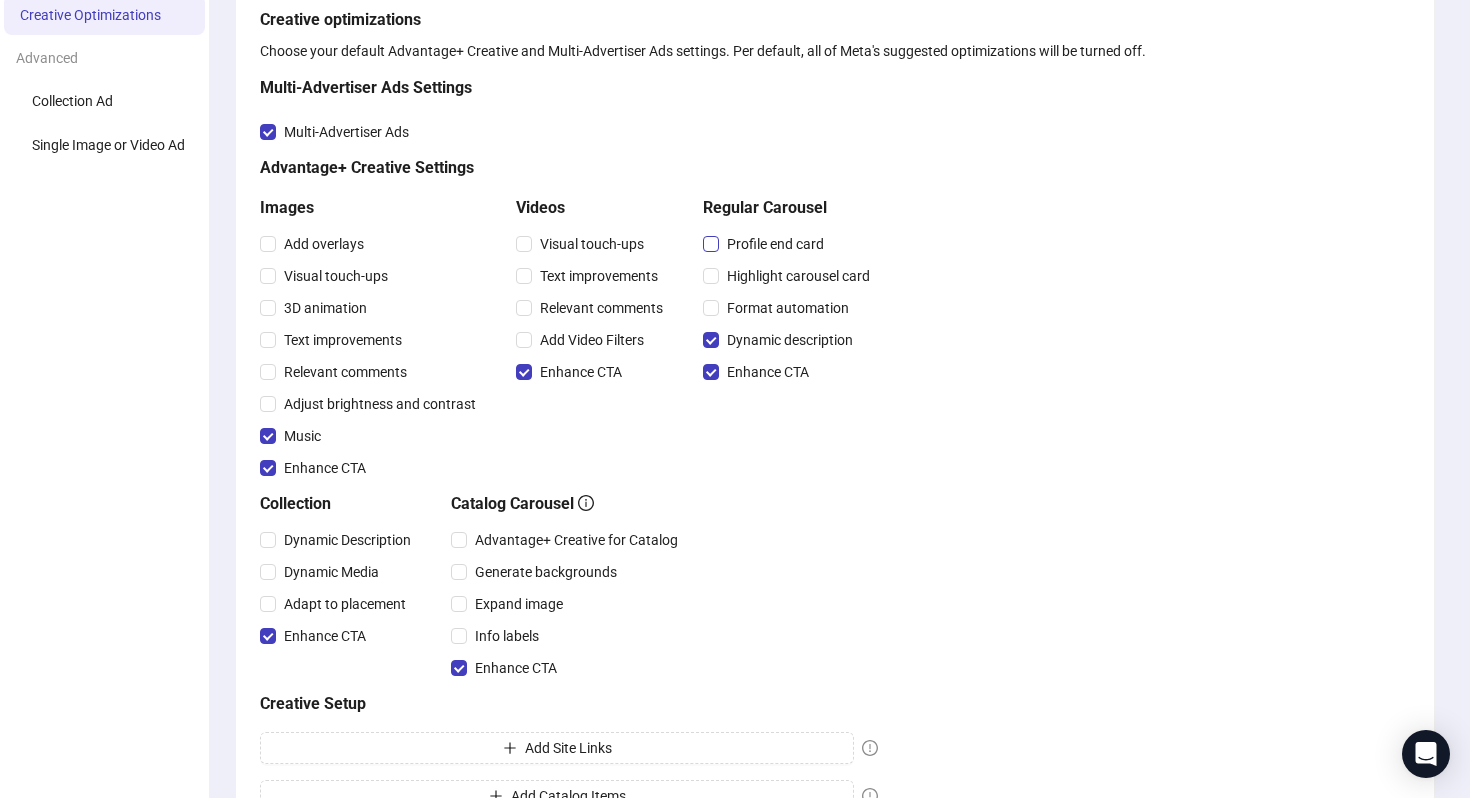 click on "Profile end card" at bounding box center [775, 244] 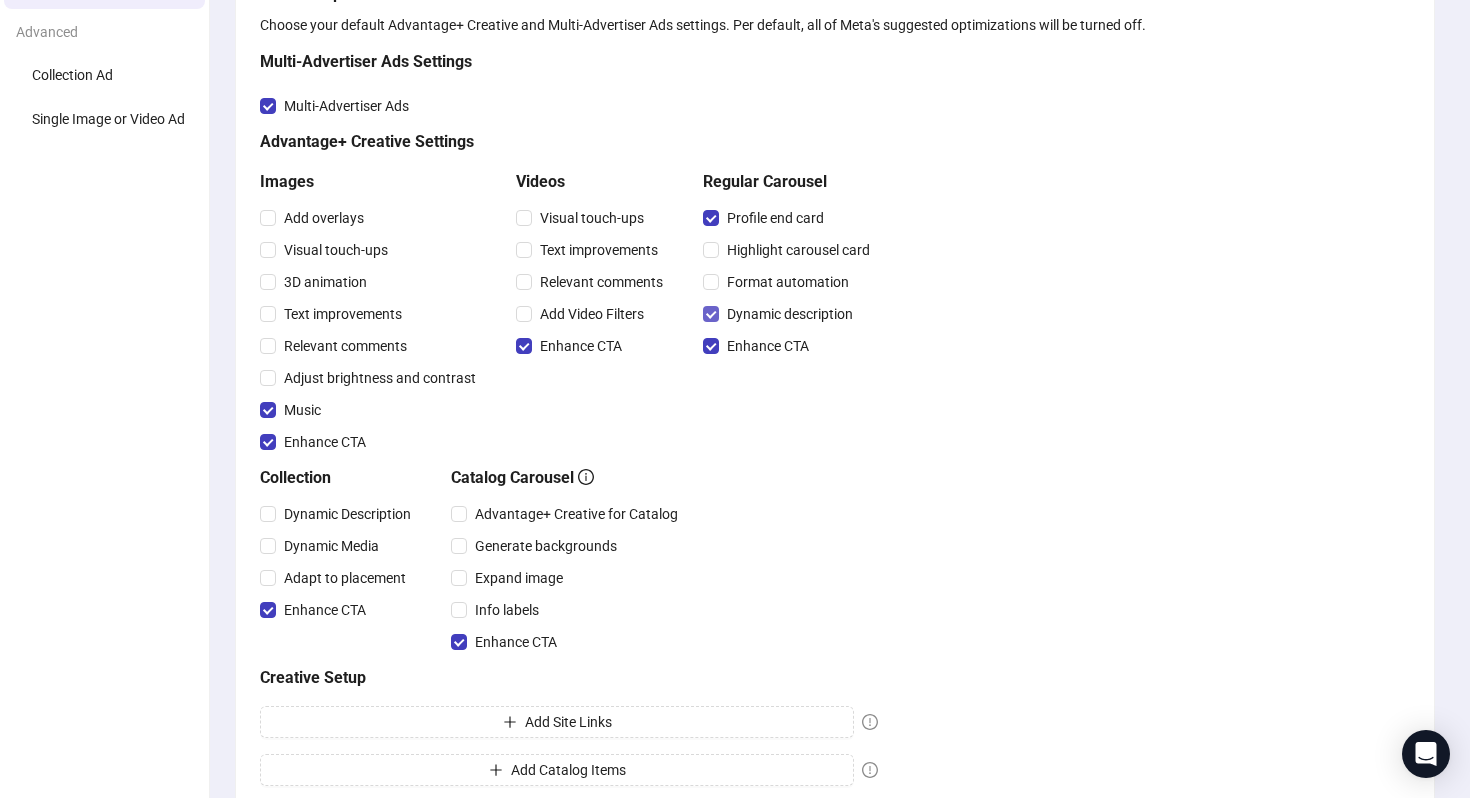 scroll, scrollTop: 197, scrollLeft: 0, axis: vertical 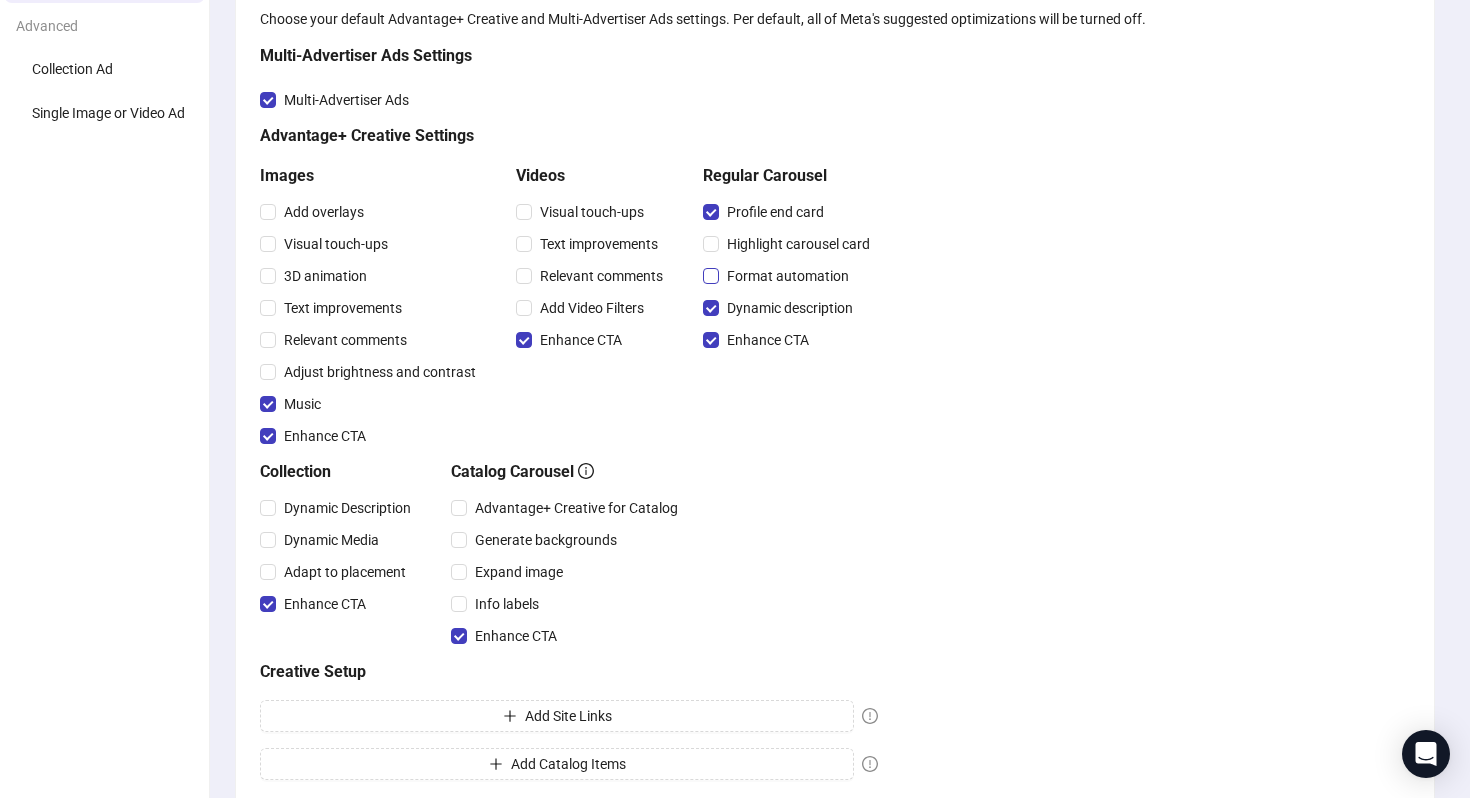 click on "Format automation" at bounding box center [788, 276] 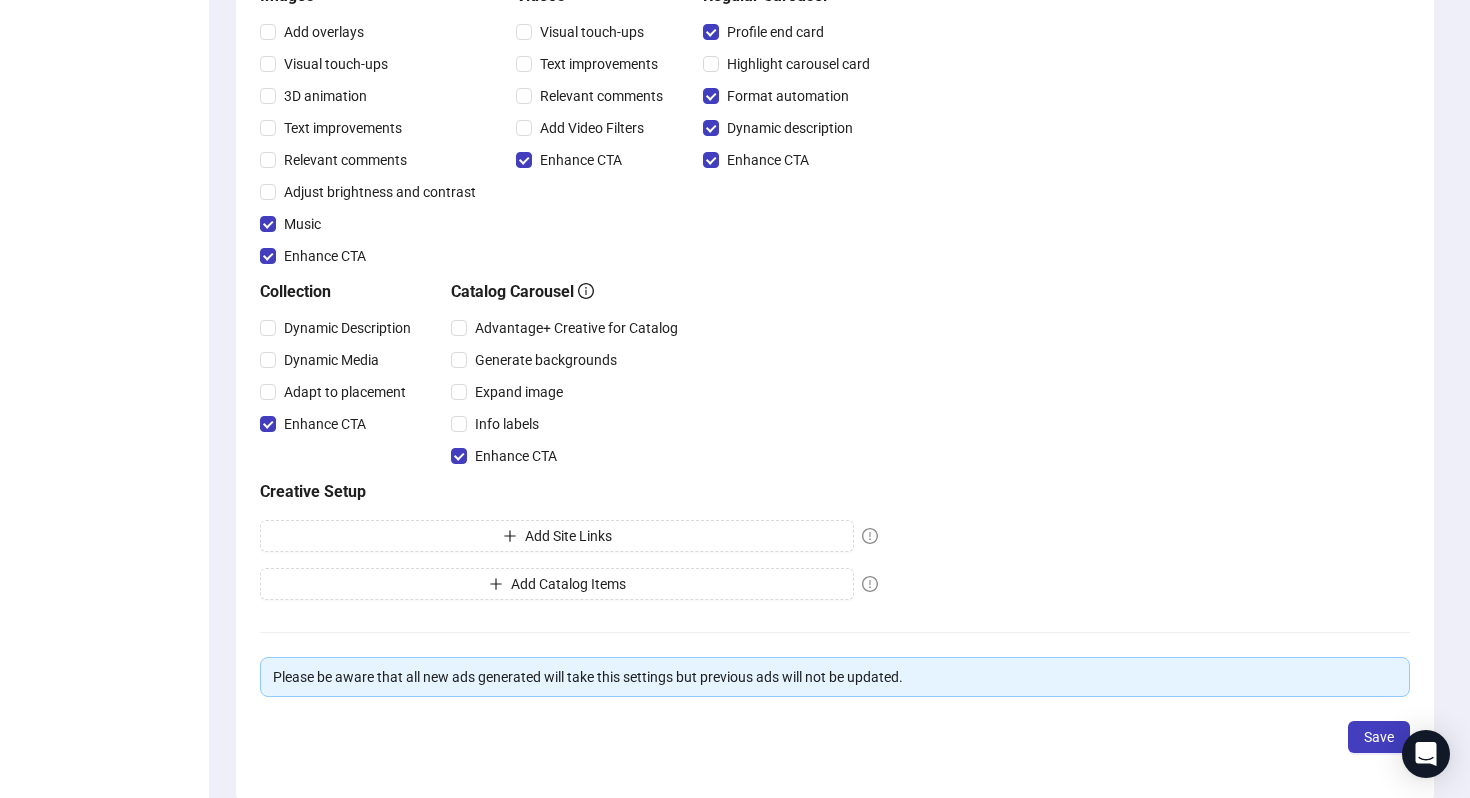 scroll, scrollTop: 386, scrollLeft: 0, axis: vertical 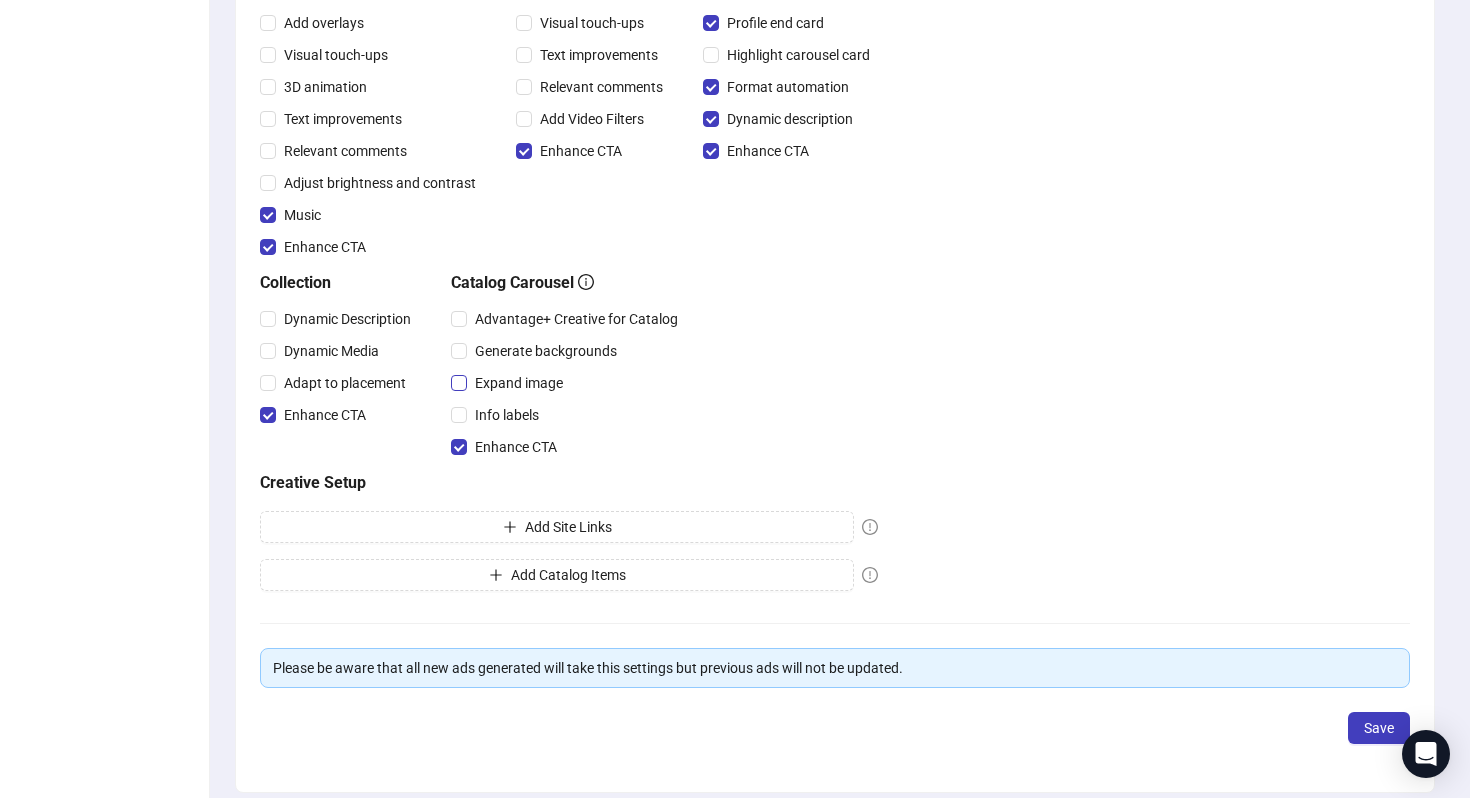 click on "Expand image" at bounding box center (519, 383) 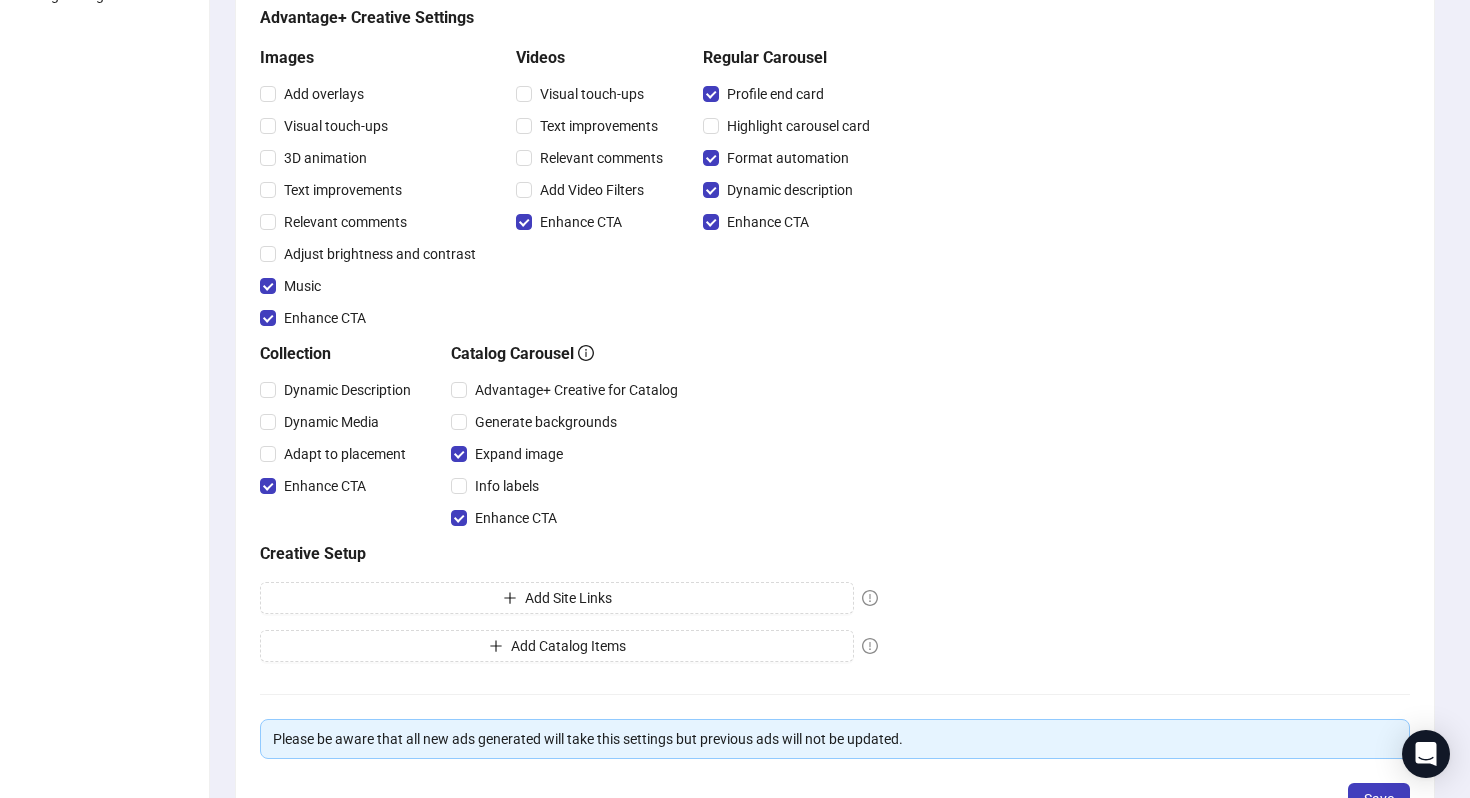scroll, scrollTop: 0, scrollLeft: 0, axis: both 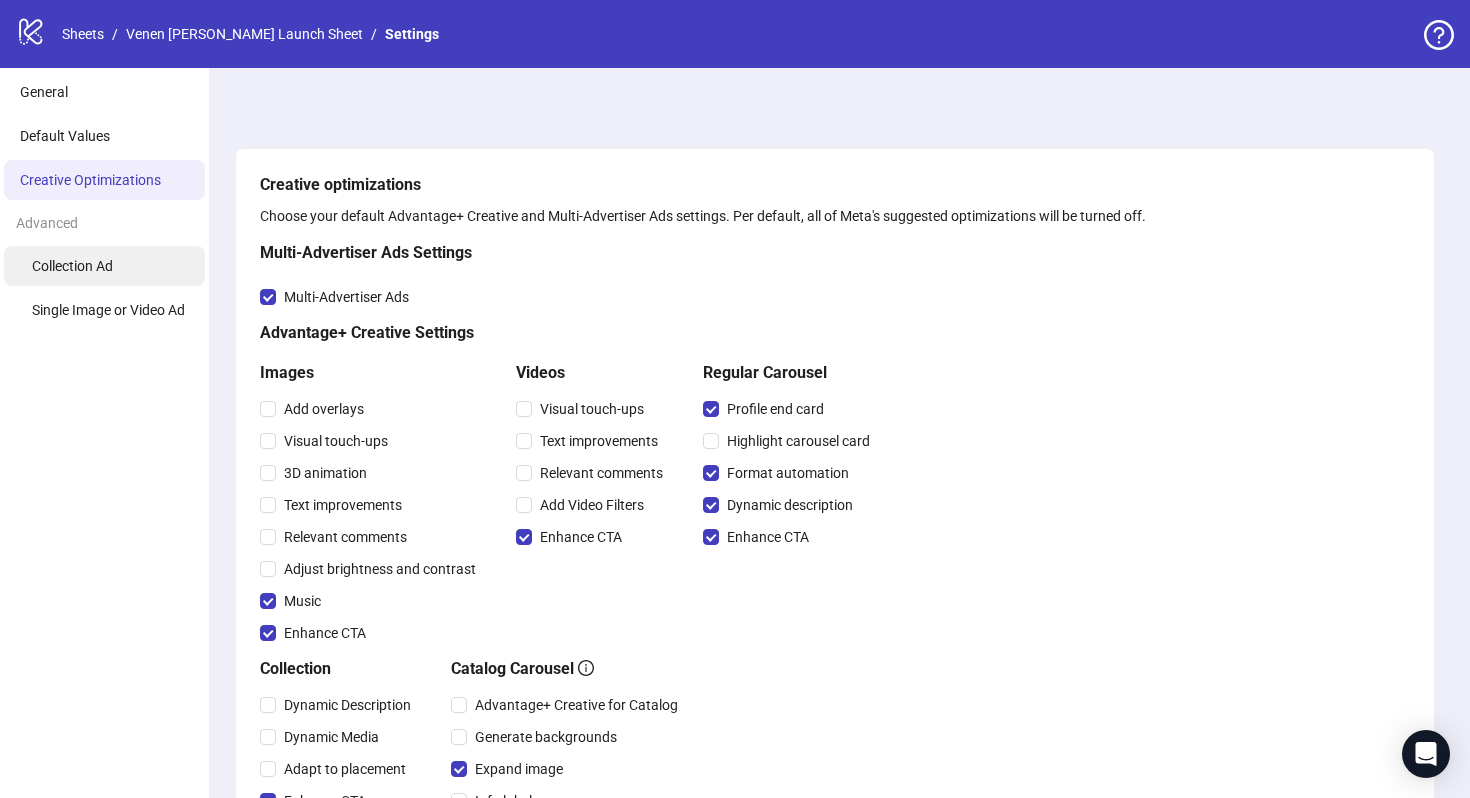 click on "Collection Ad" at bounding box center (104, 266) 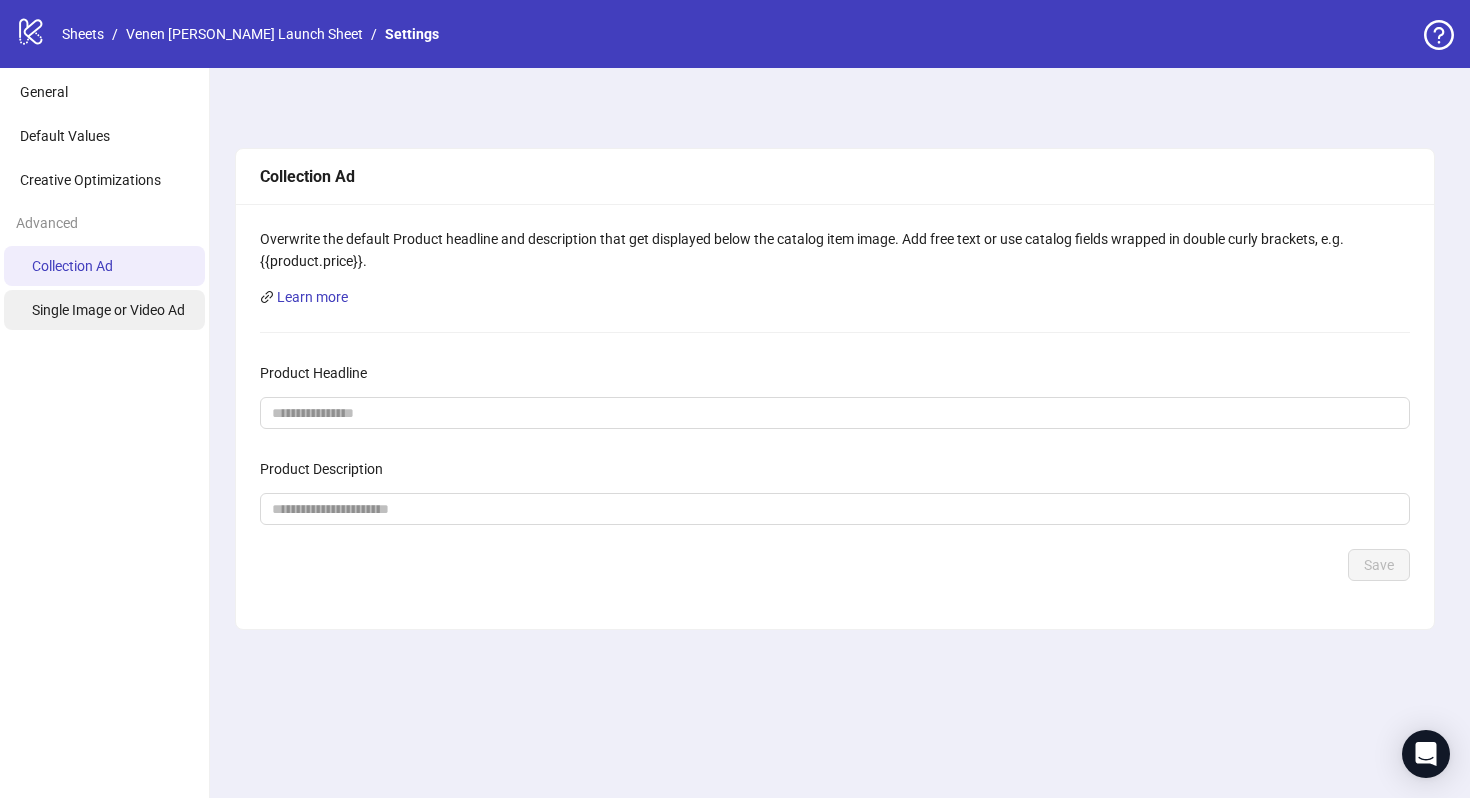 click on "Single Image or Video Ad" at bounding box center (108, 310) 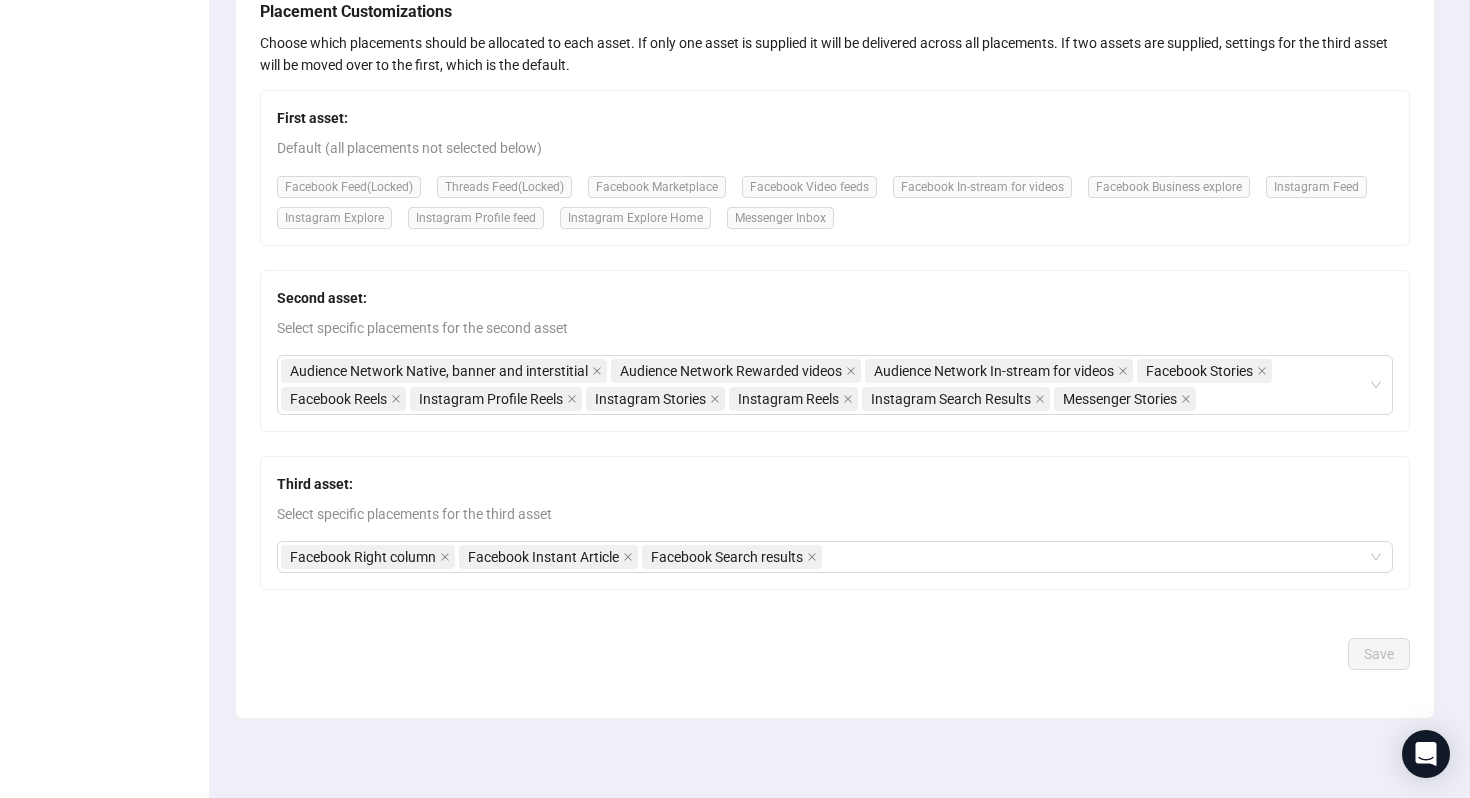 scroll, scrollTop: 161, scrollLeft: 0, axis: vertical 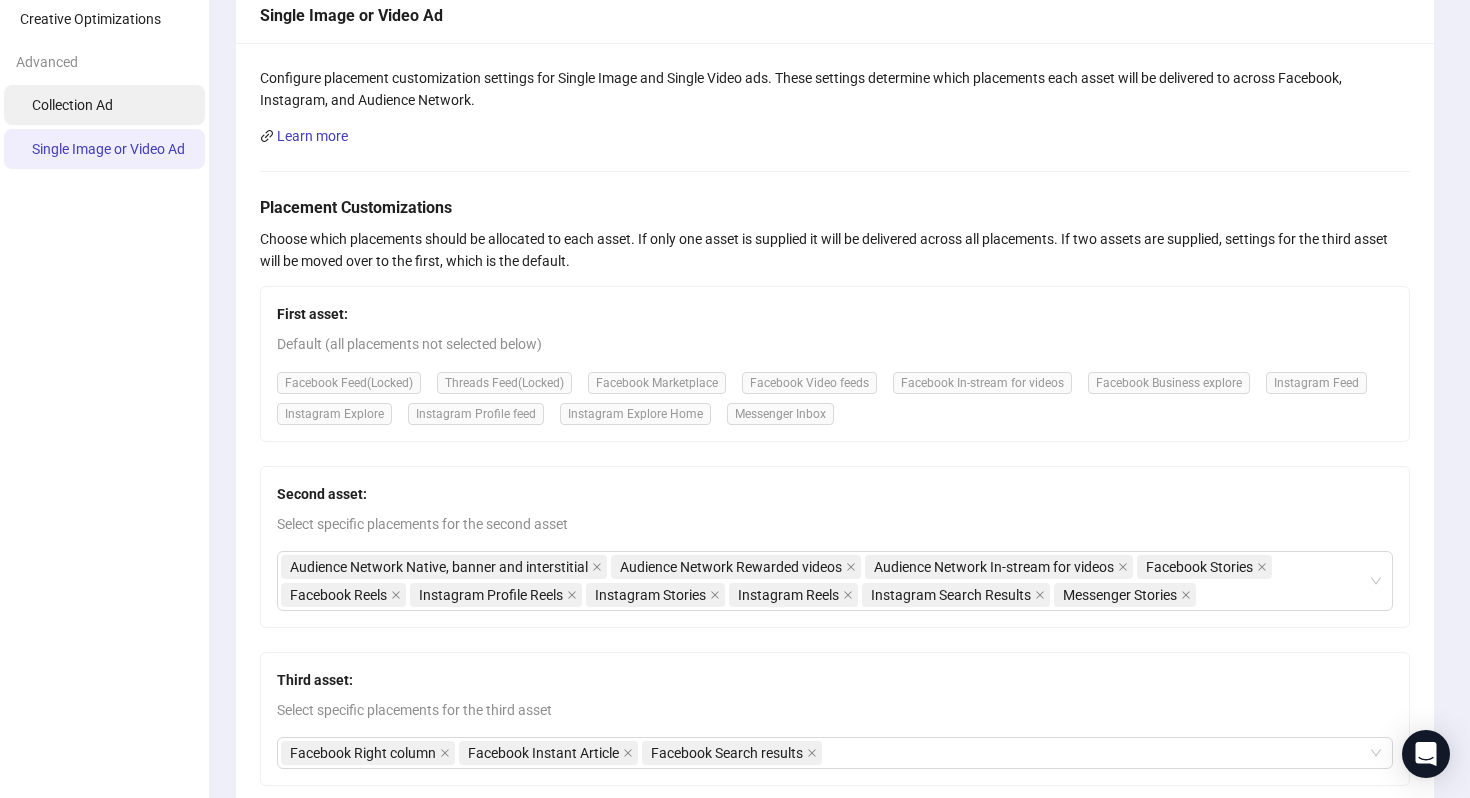 click on "Collection Ad" at bounding box center (104, 105) 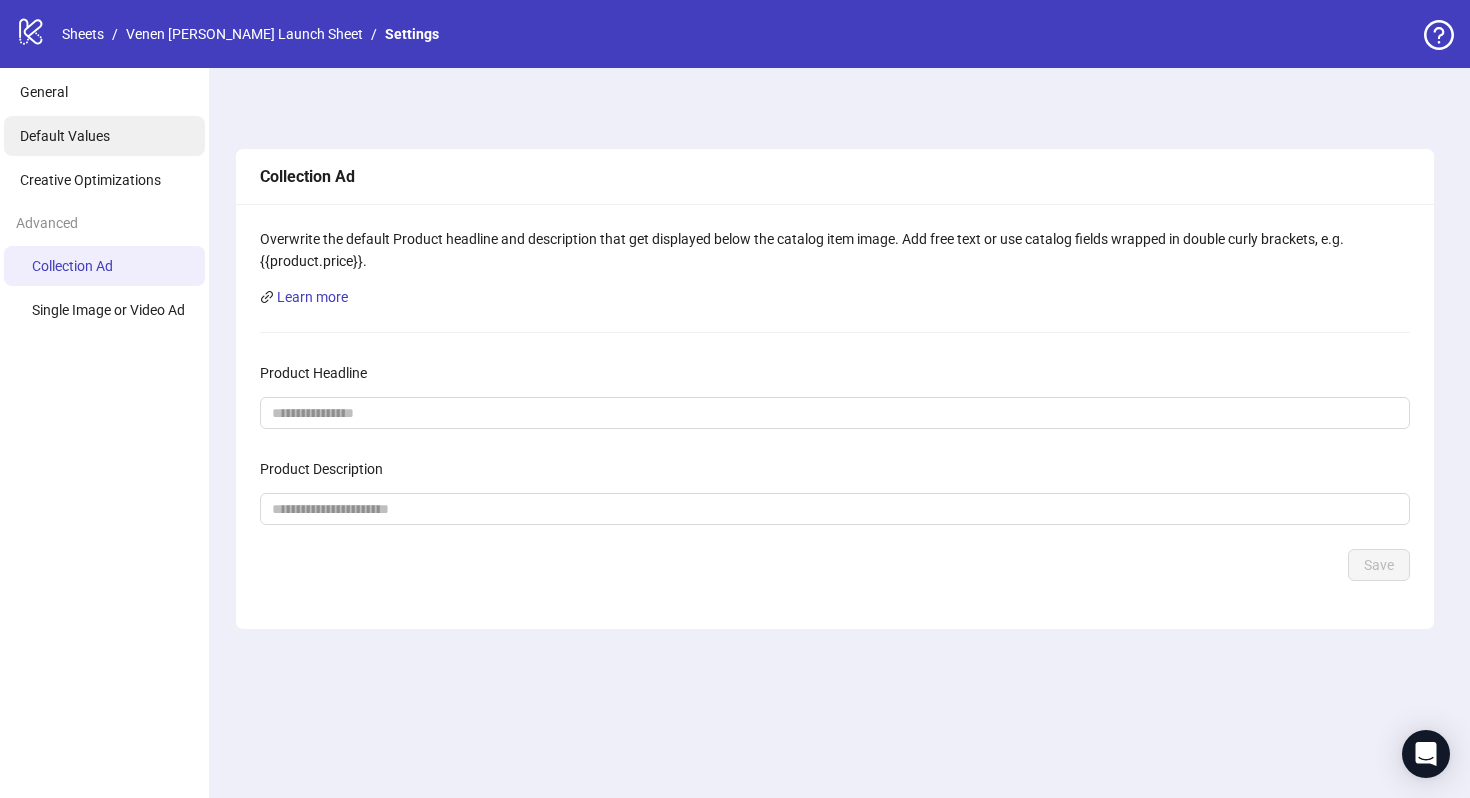 click on "General Default Values Creative Optimizations Advanced Collection Ad Single Image or Video Ad" at bounding box center (105, 433) 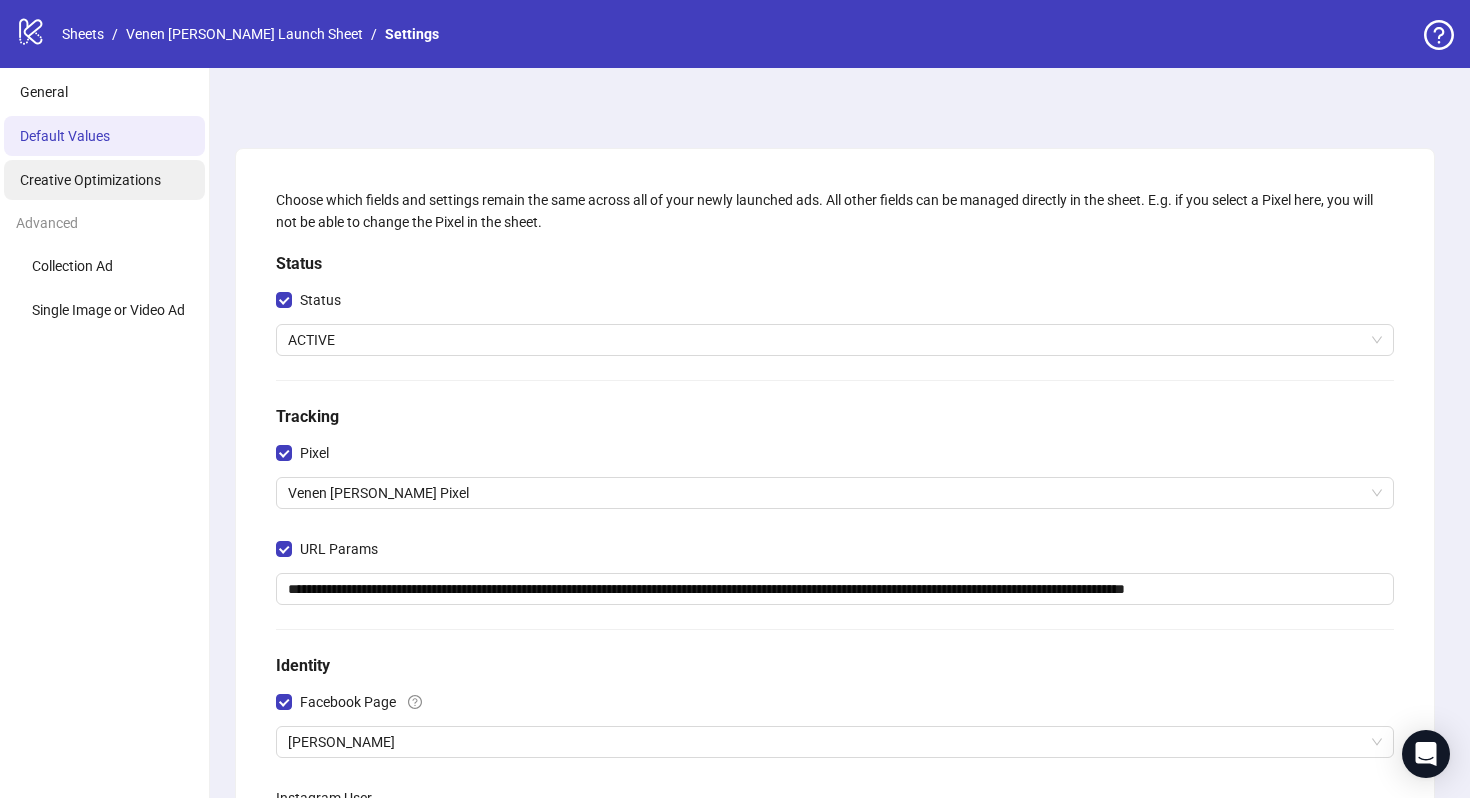 click on "Creative Optimizations" at bounding box center (90, 180) 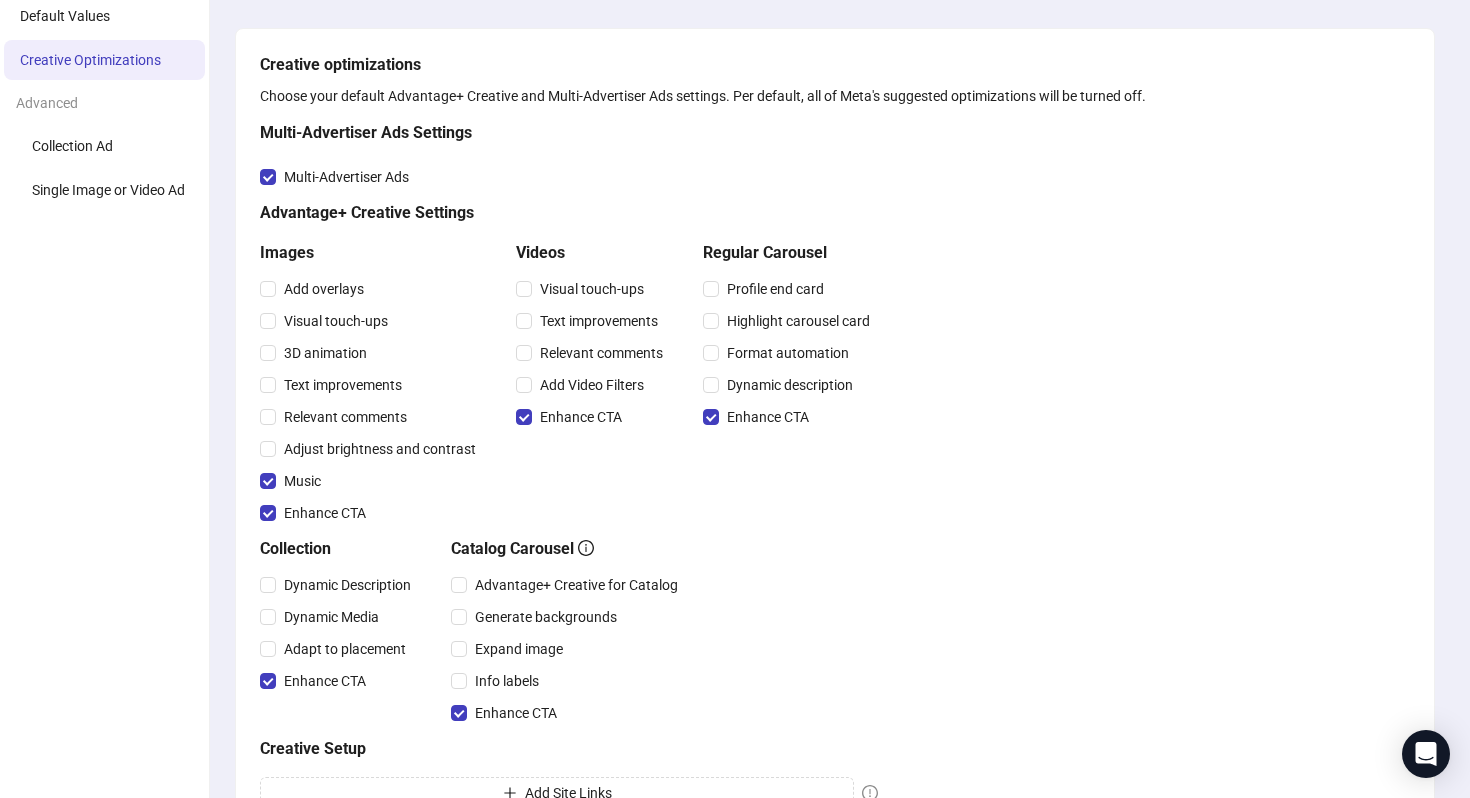 scroll, scrollTop: 461, scrollLeft: 0, axis: vertical 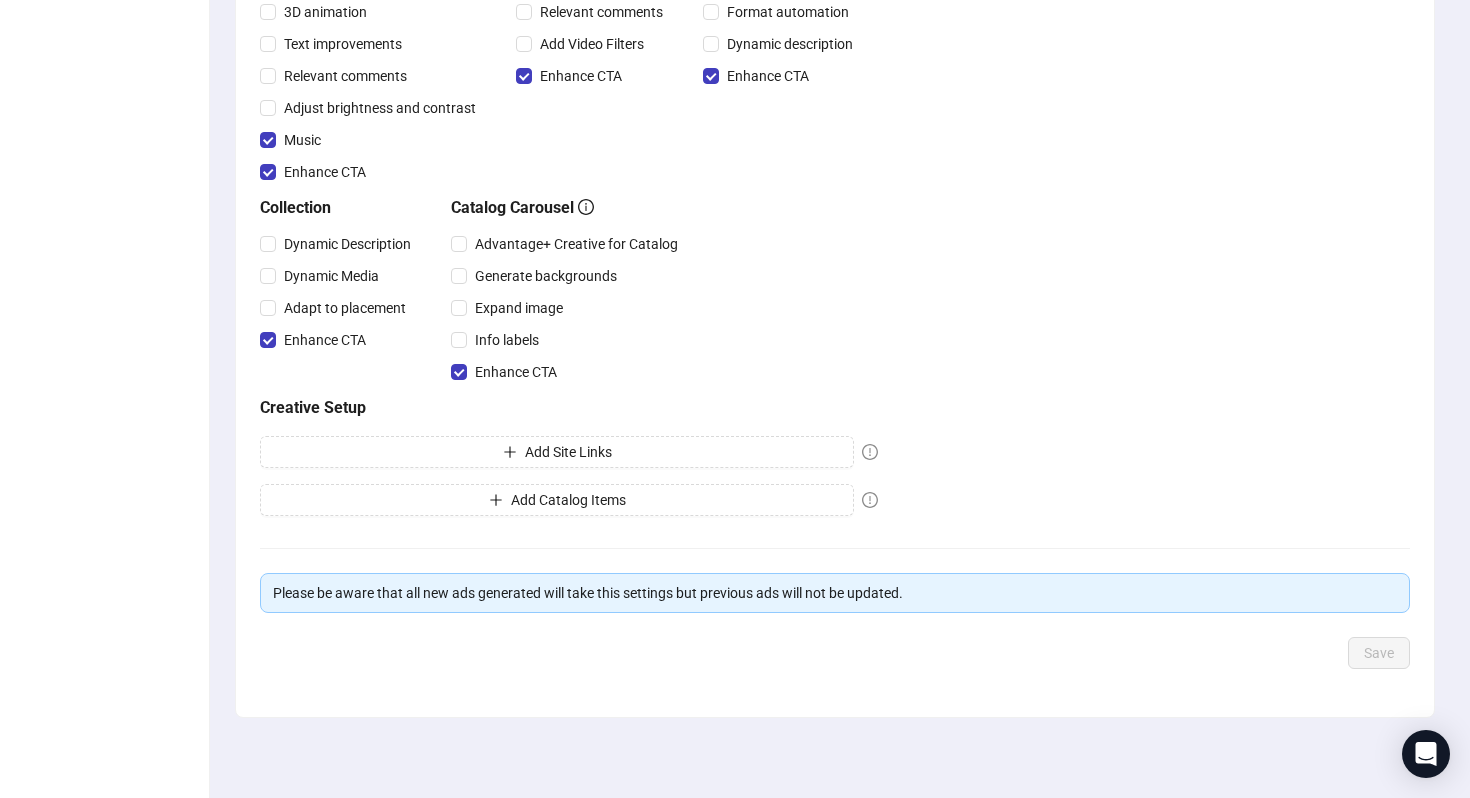 click on "Please be aware that all new ads generated will take this settings but previous ads will not be updated." at bounding box center [835, 593] 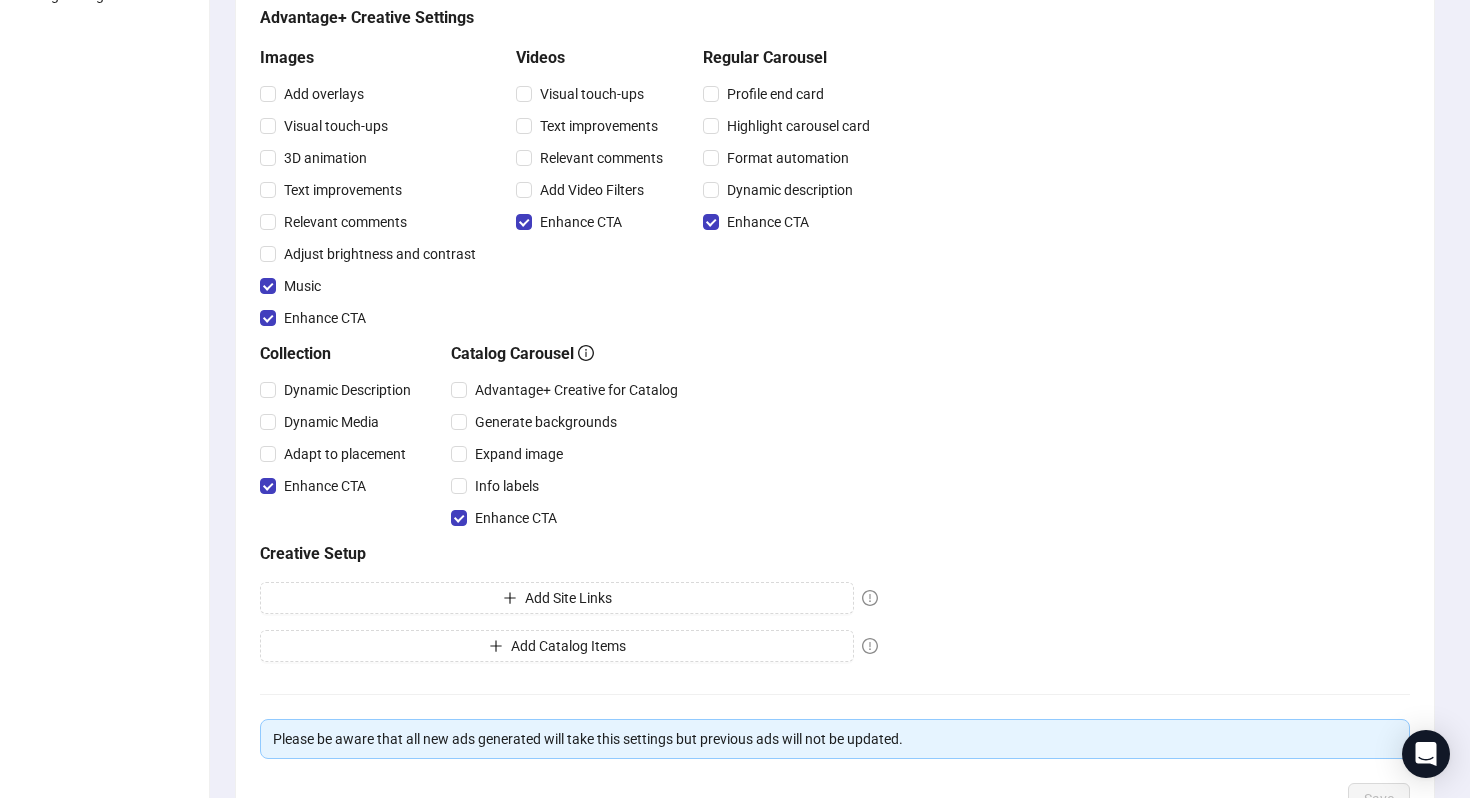 scroll, scrollTop: 0, scrollLeft: 0, axis: both 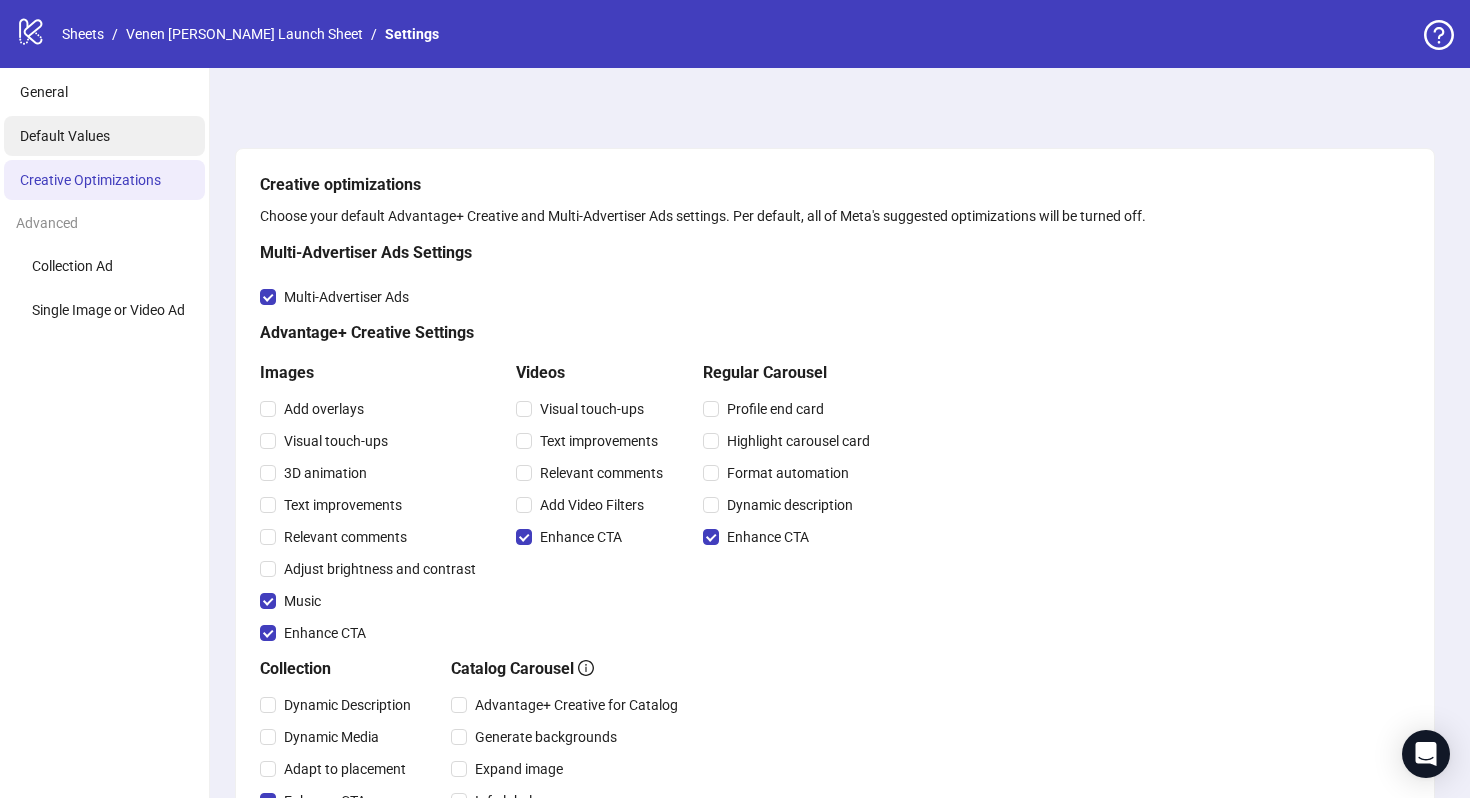 click on "Default Values" at bounding box center [104, 136] 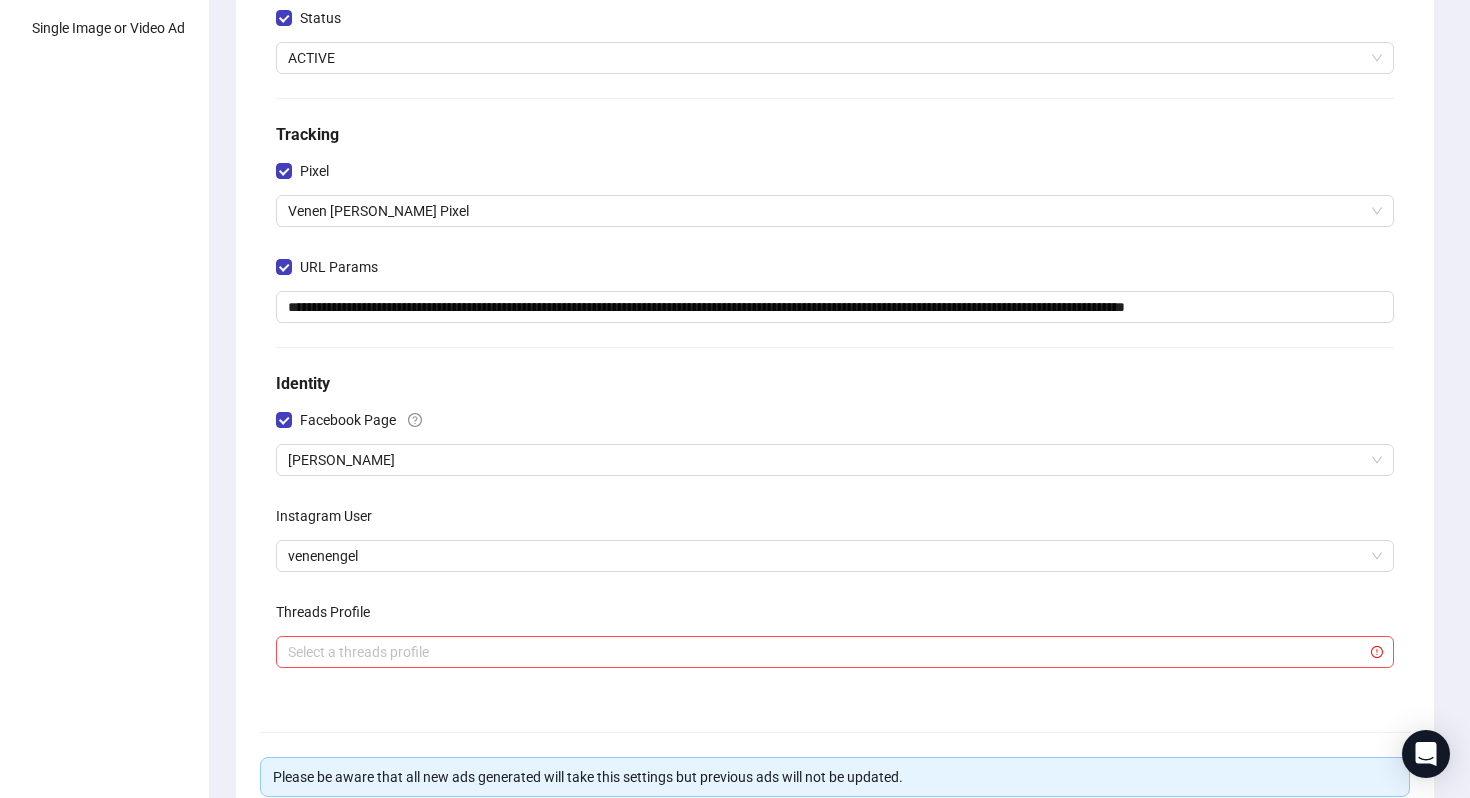 scroll, scrollTop: 121, scrollLeft: 0, axis: vertical 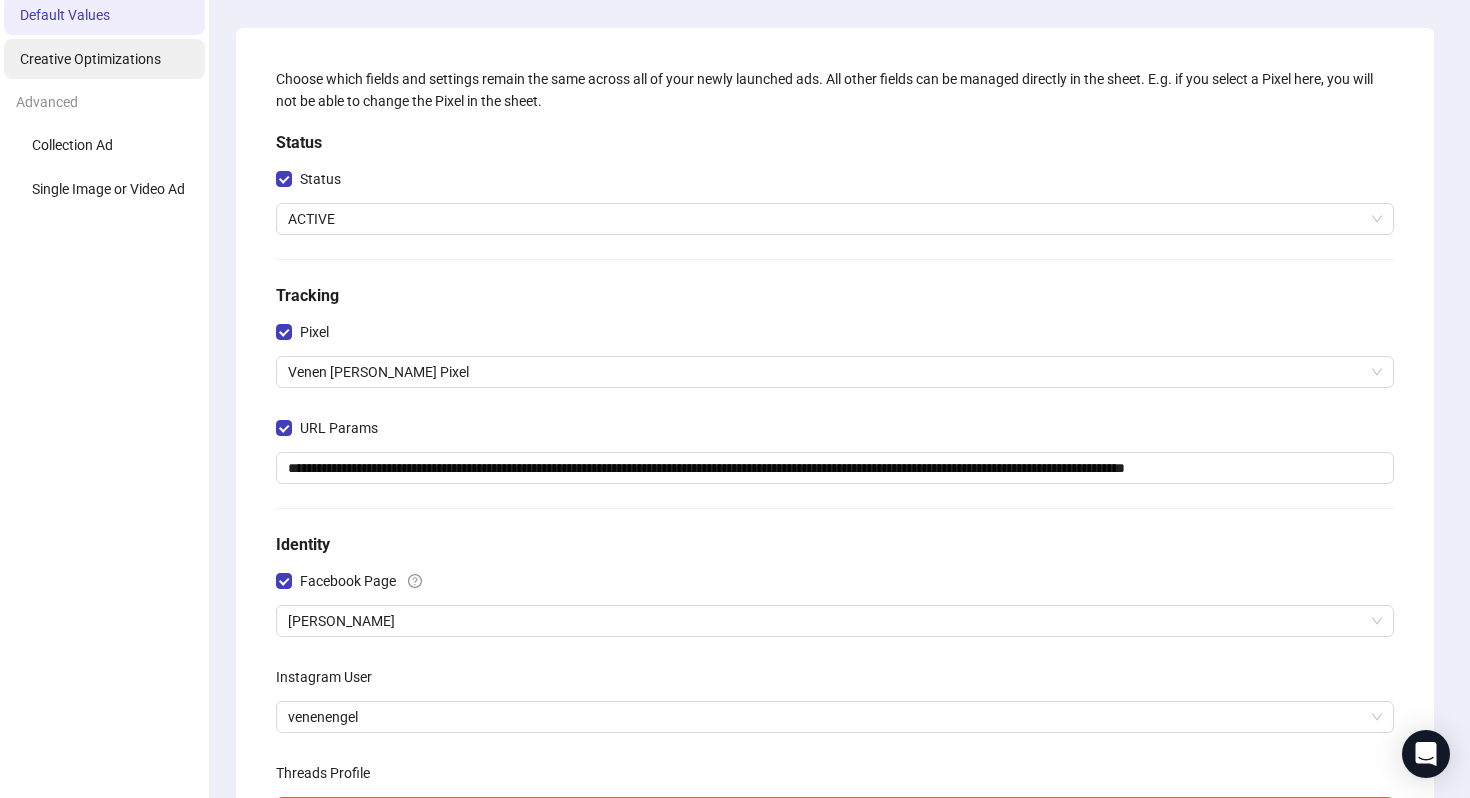 click on "Creative Optimizations" at bounding box center [90, 59] 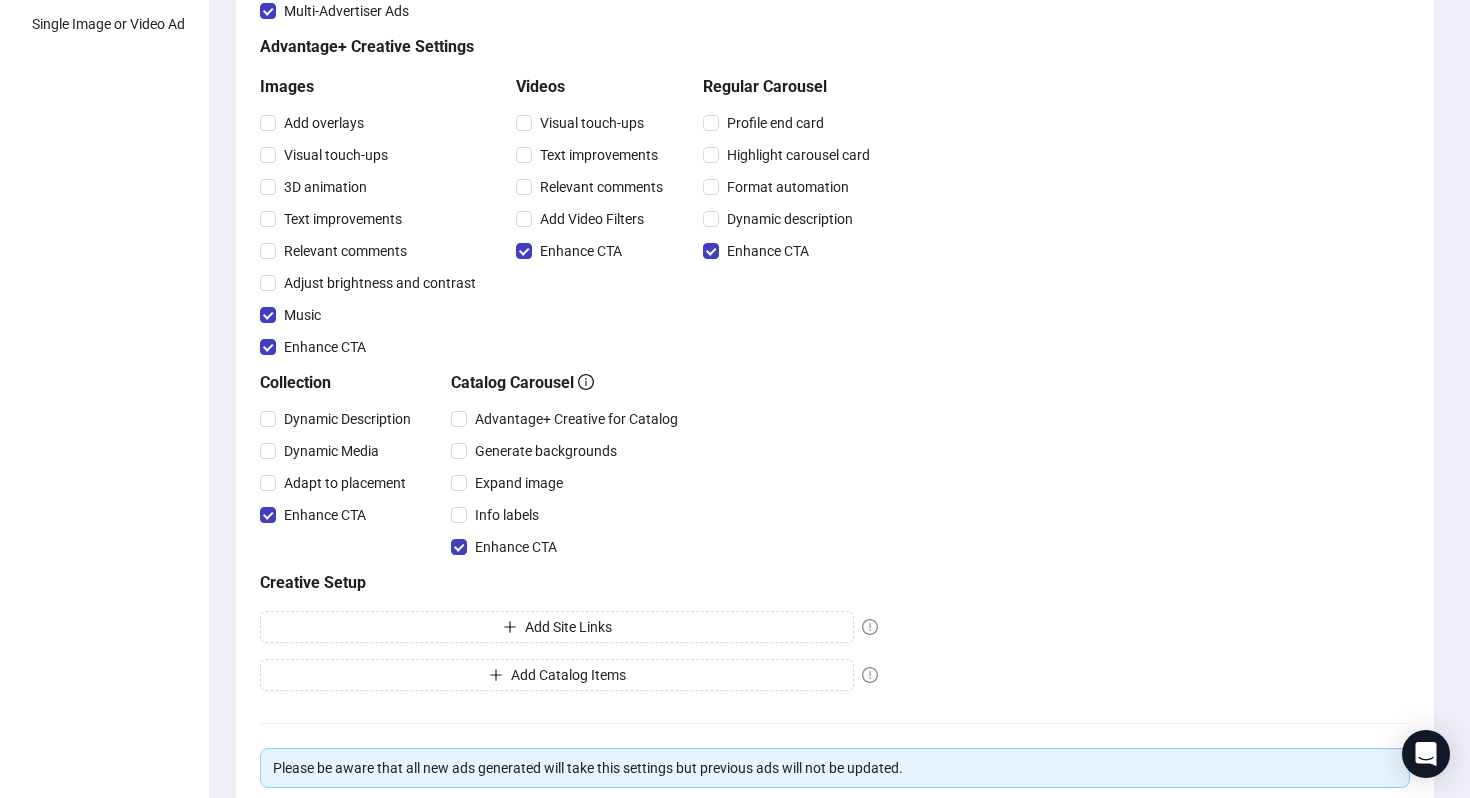 scroll, scrollTop: 312, scrollLeft: 0, axis: vertical 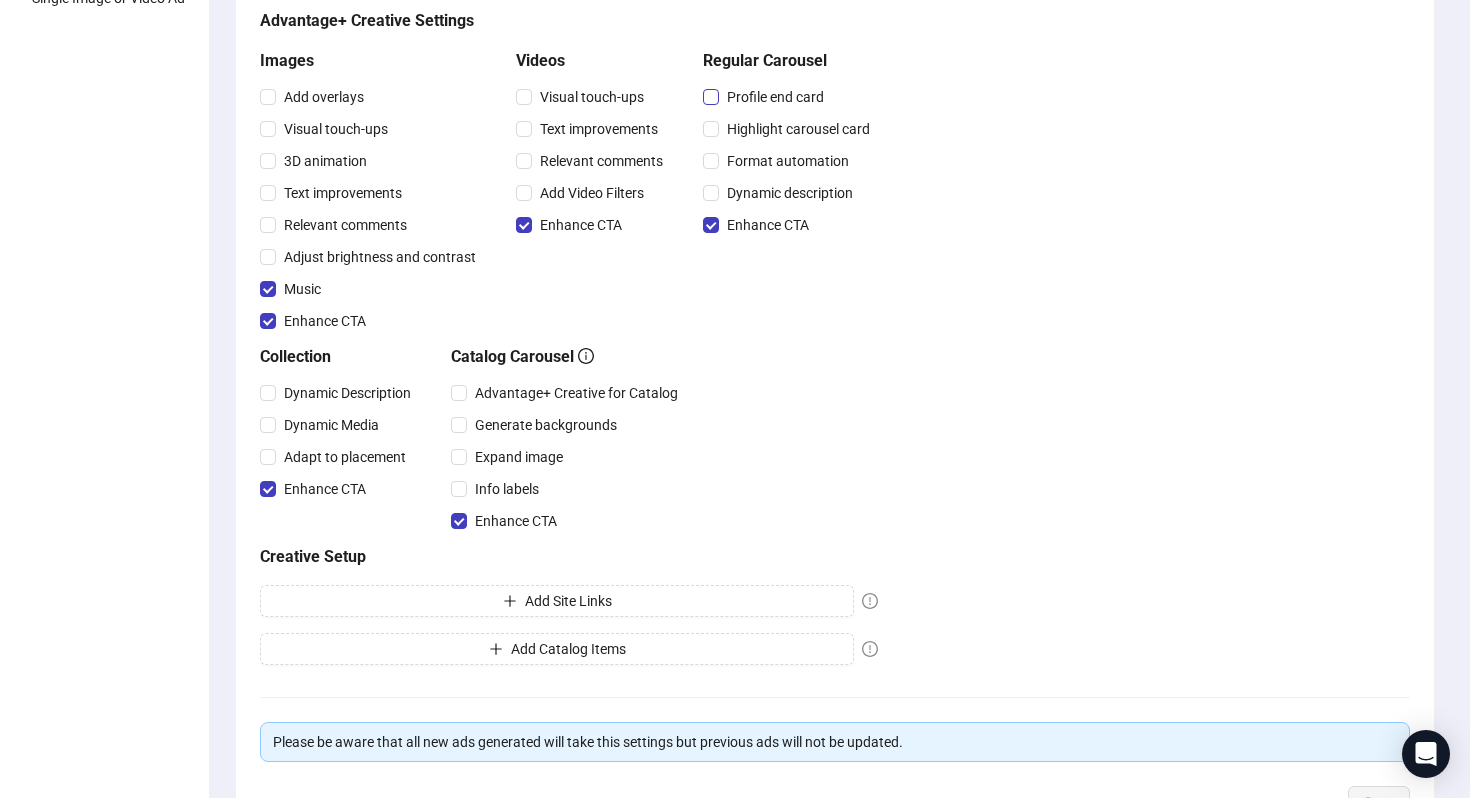 click on "Profile end card" at bounding box center (775, 97) 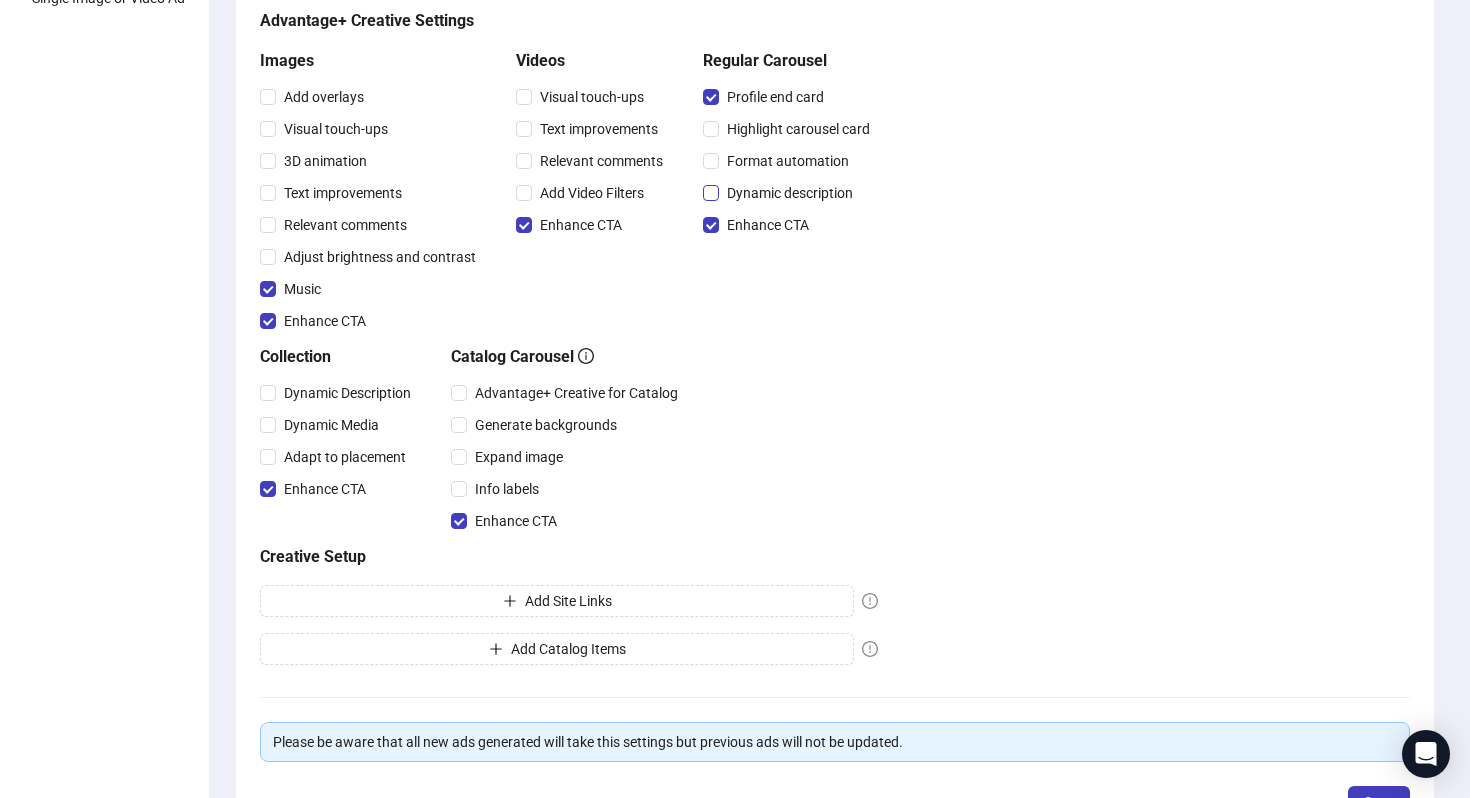 click on "Dynamic description" at bounding box center (790, 193) 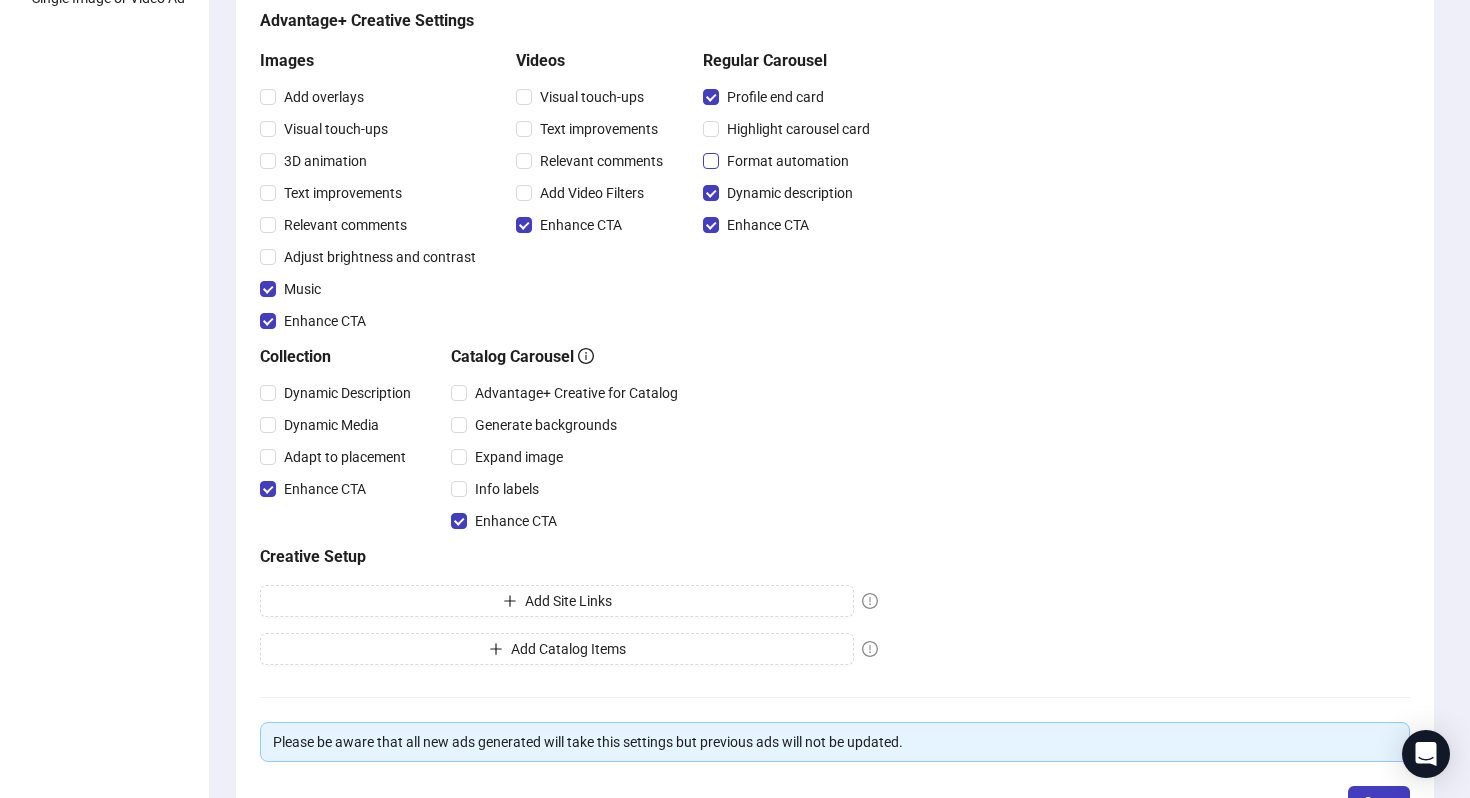 click on "Format automation" at bounding box center (788, 161) 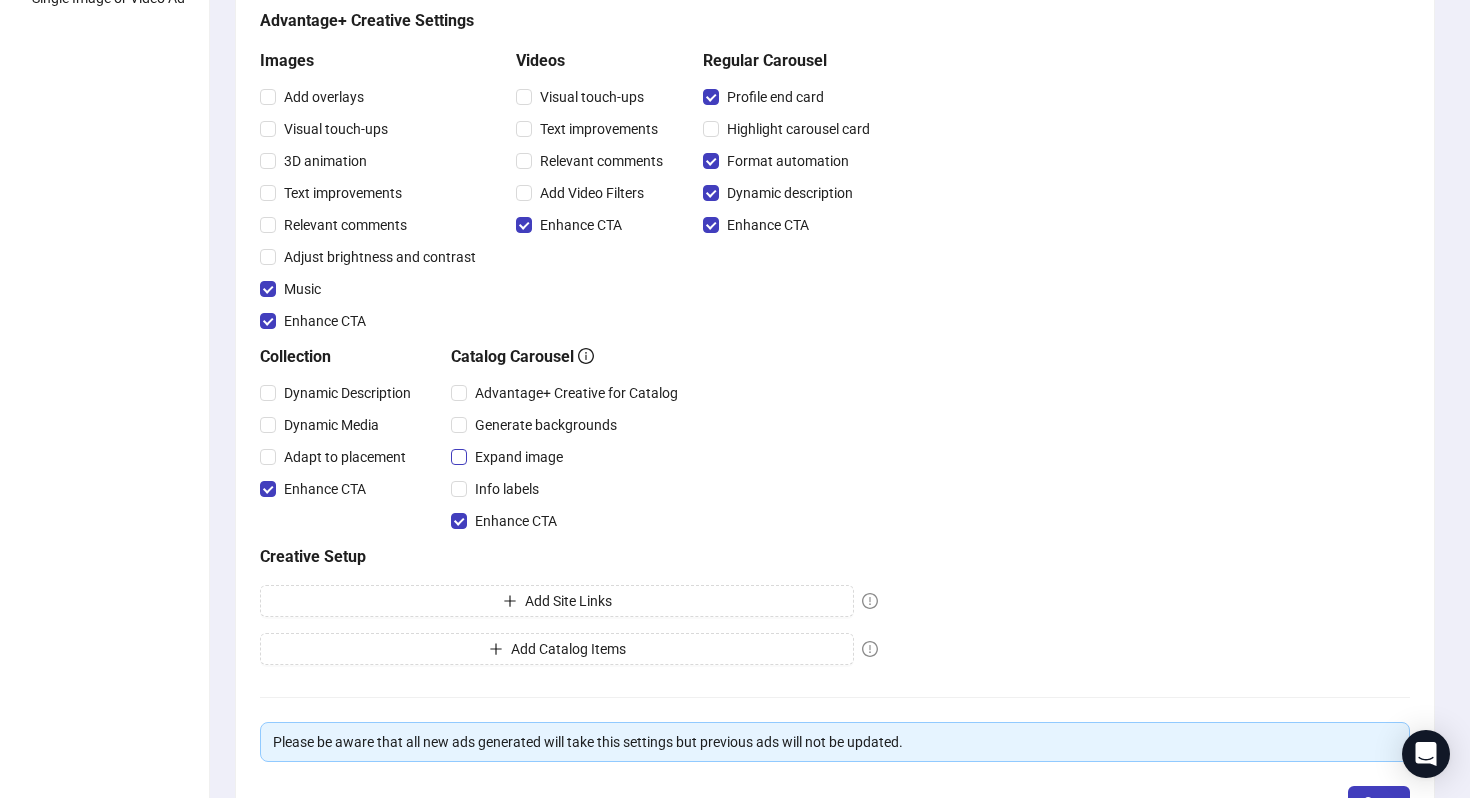 click on "Expand image" at bounding box center [519, 457] 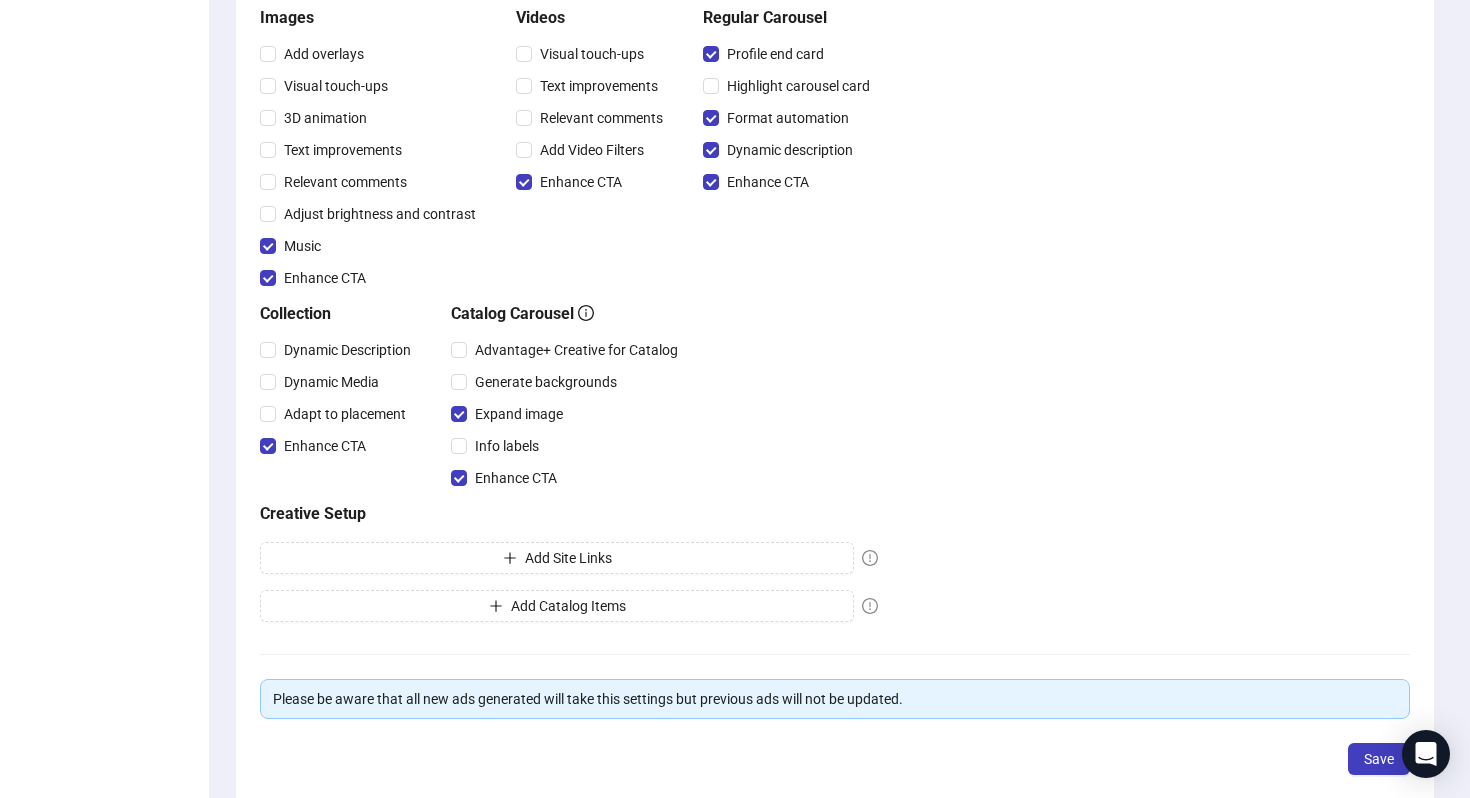 scroll, scrollTop: 357, scrollLeft: 0, axis: vertical 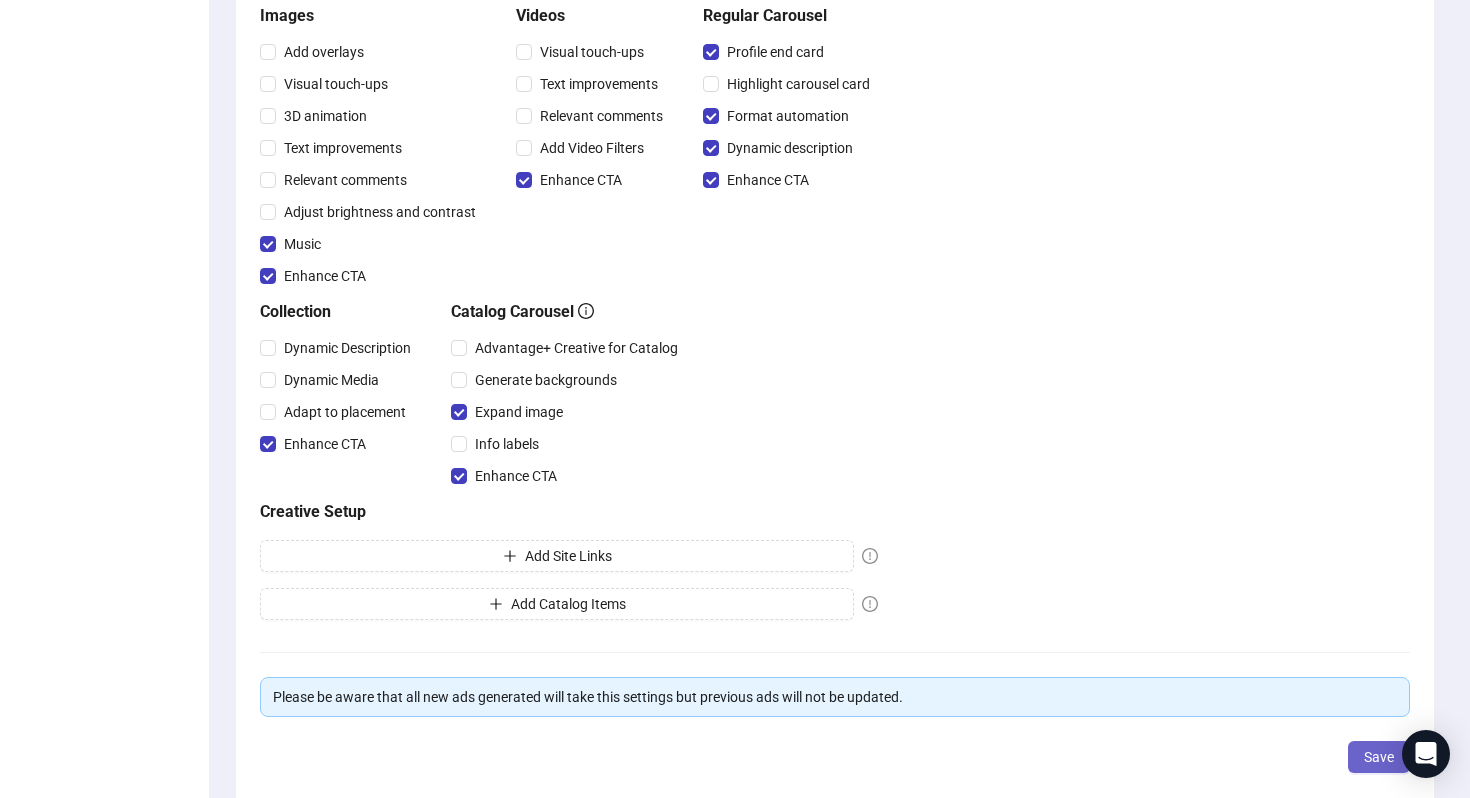 click on "Save" at bounding box center [1379, 757] 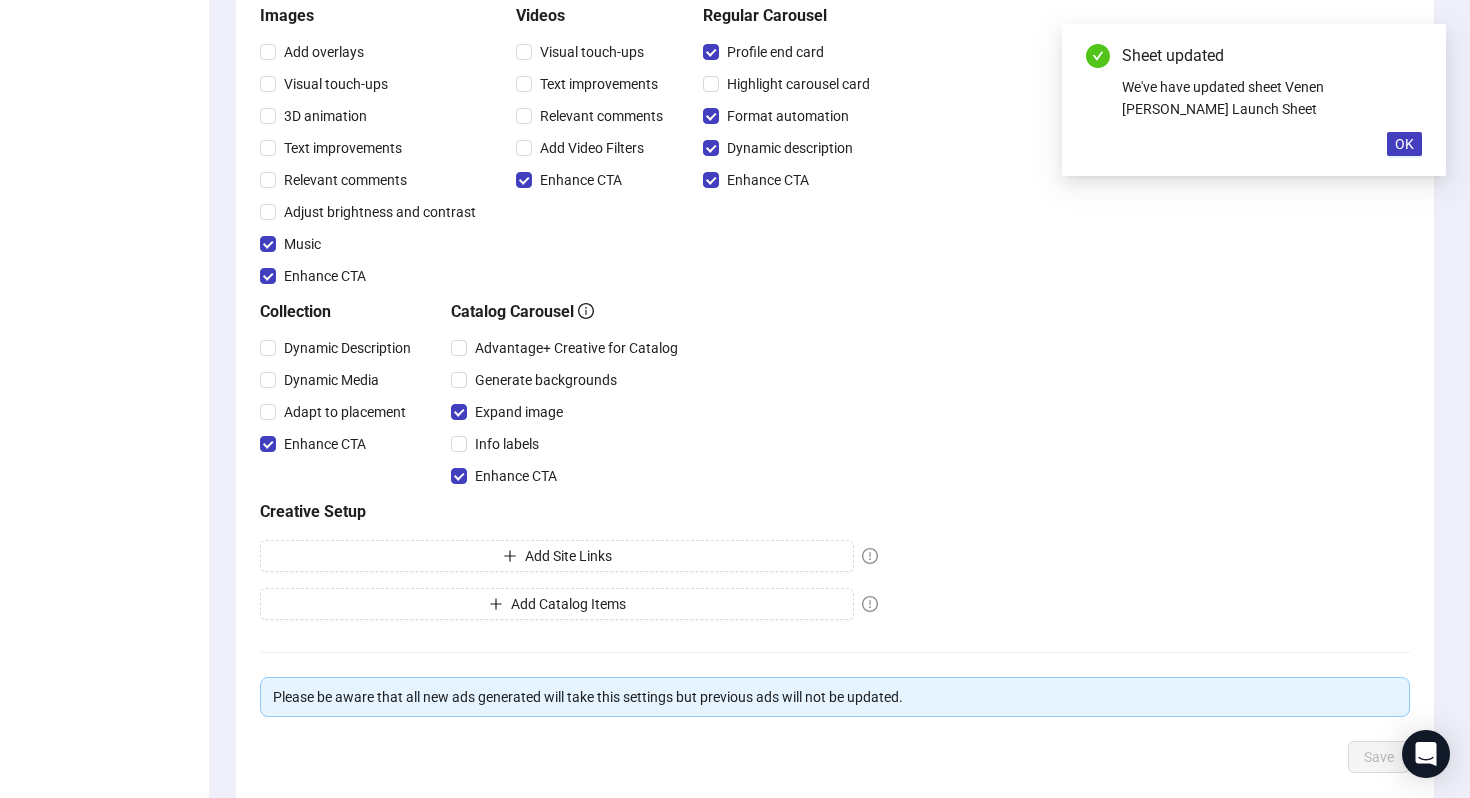 scroll, scrollTop: 0, scrollLeft: 0, axis: both 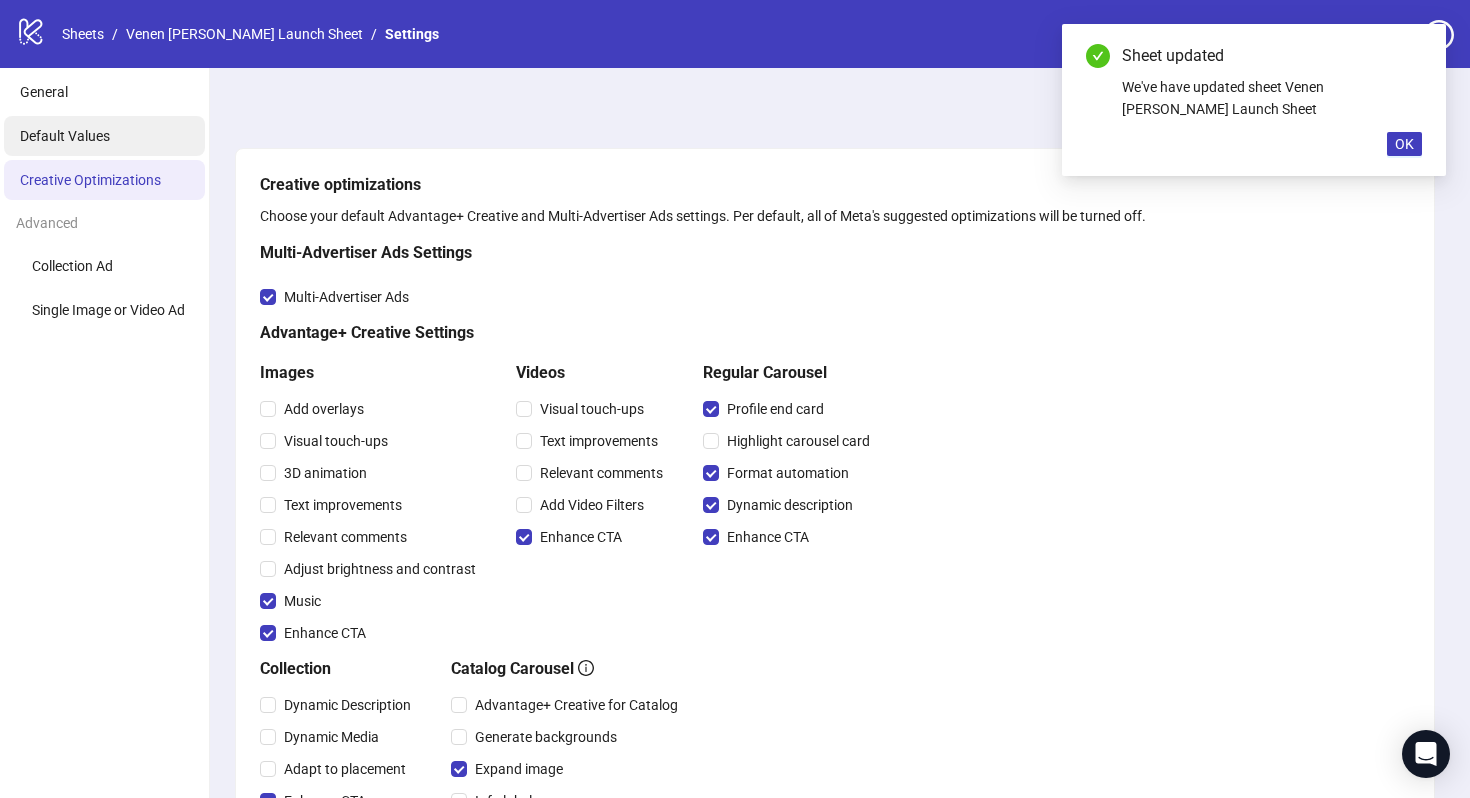 click on "Default Values" at bounding box center (65, 136) 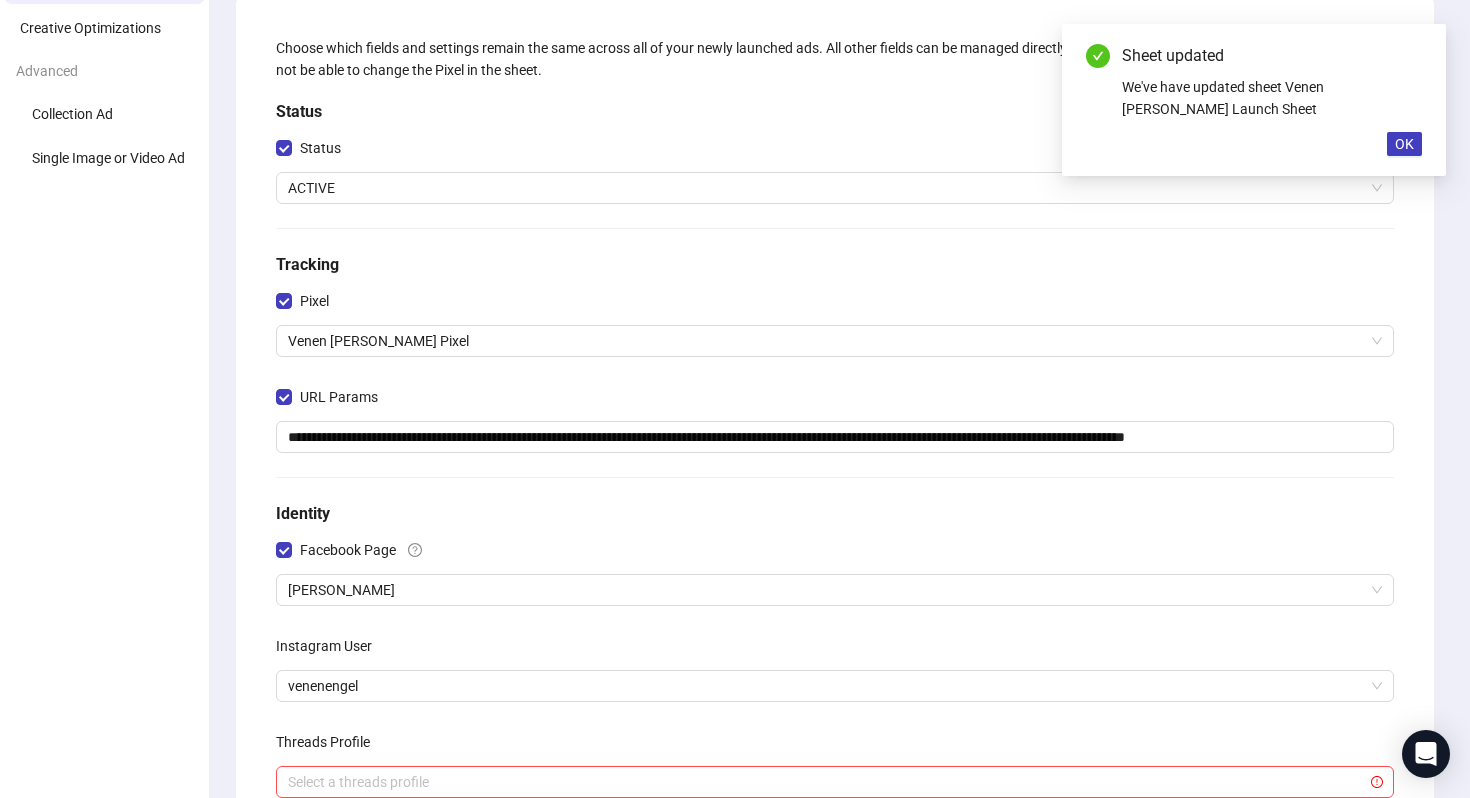 scroll, scrollTop: 30, scrollLeft: 0, axis: vertical 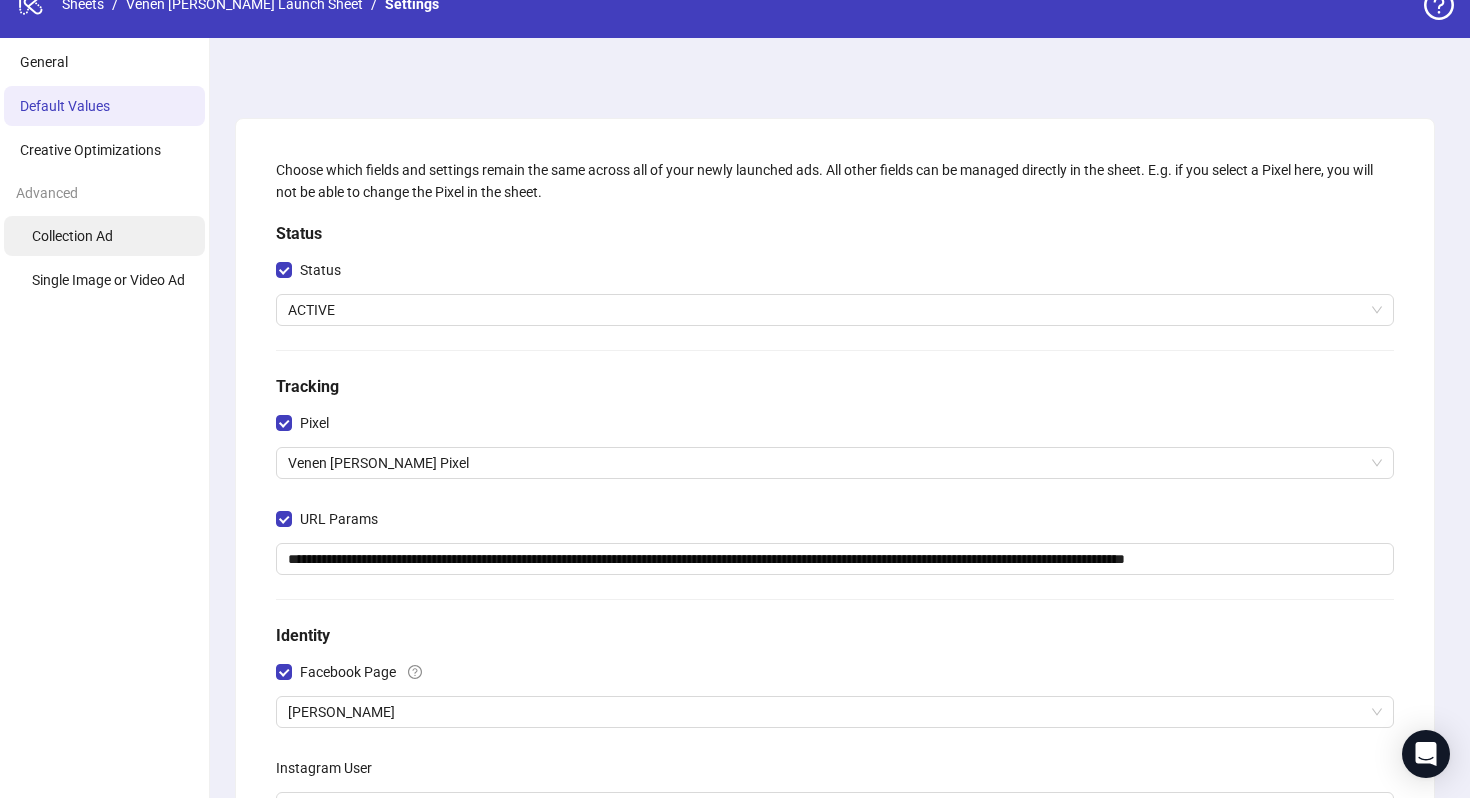 click on "Collection Ad" at bounding box center (104, 236) 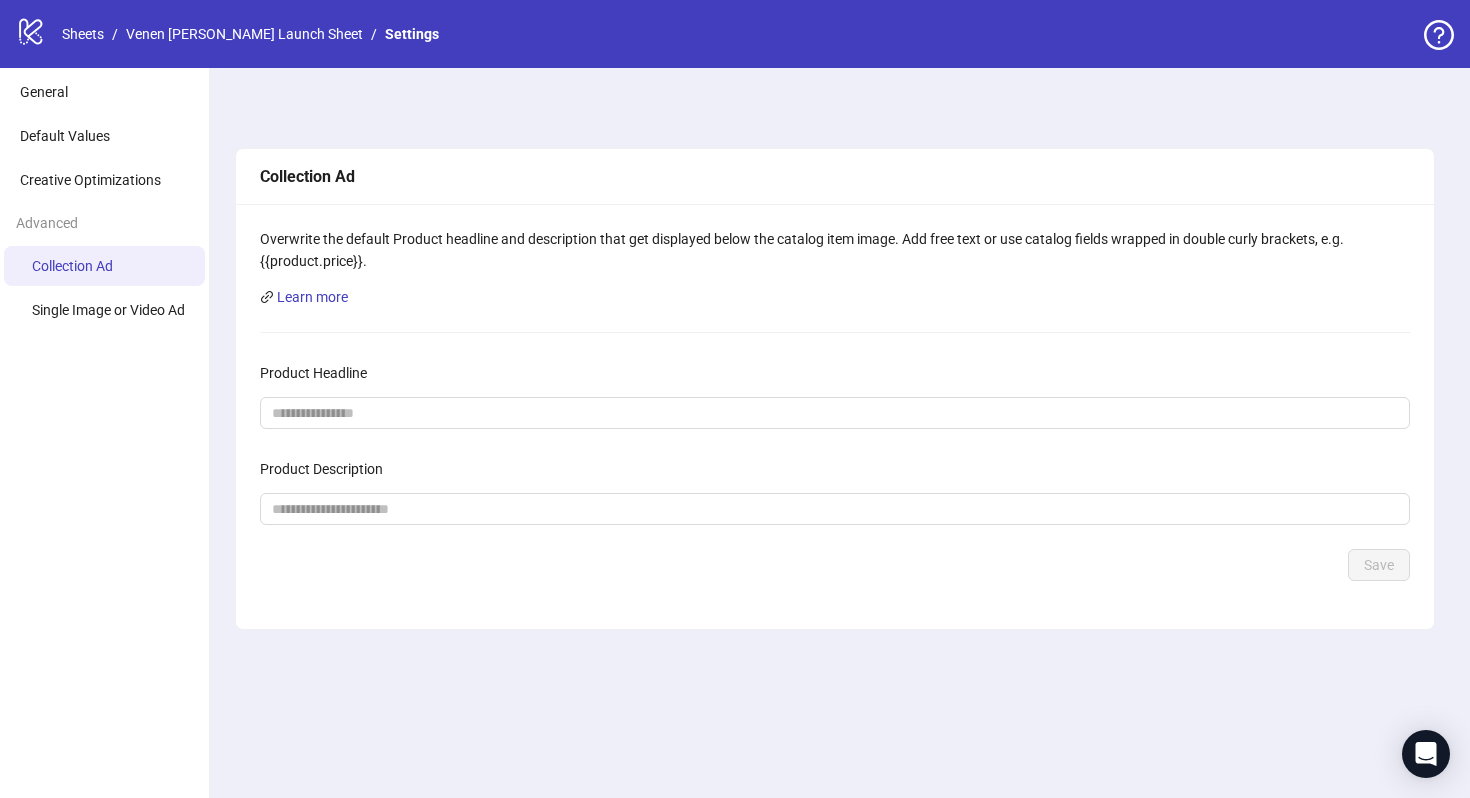 scroll, scrollTop: 0, scrollLeft: 0, axis: both 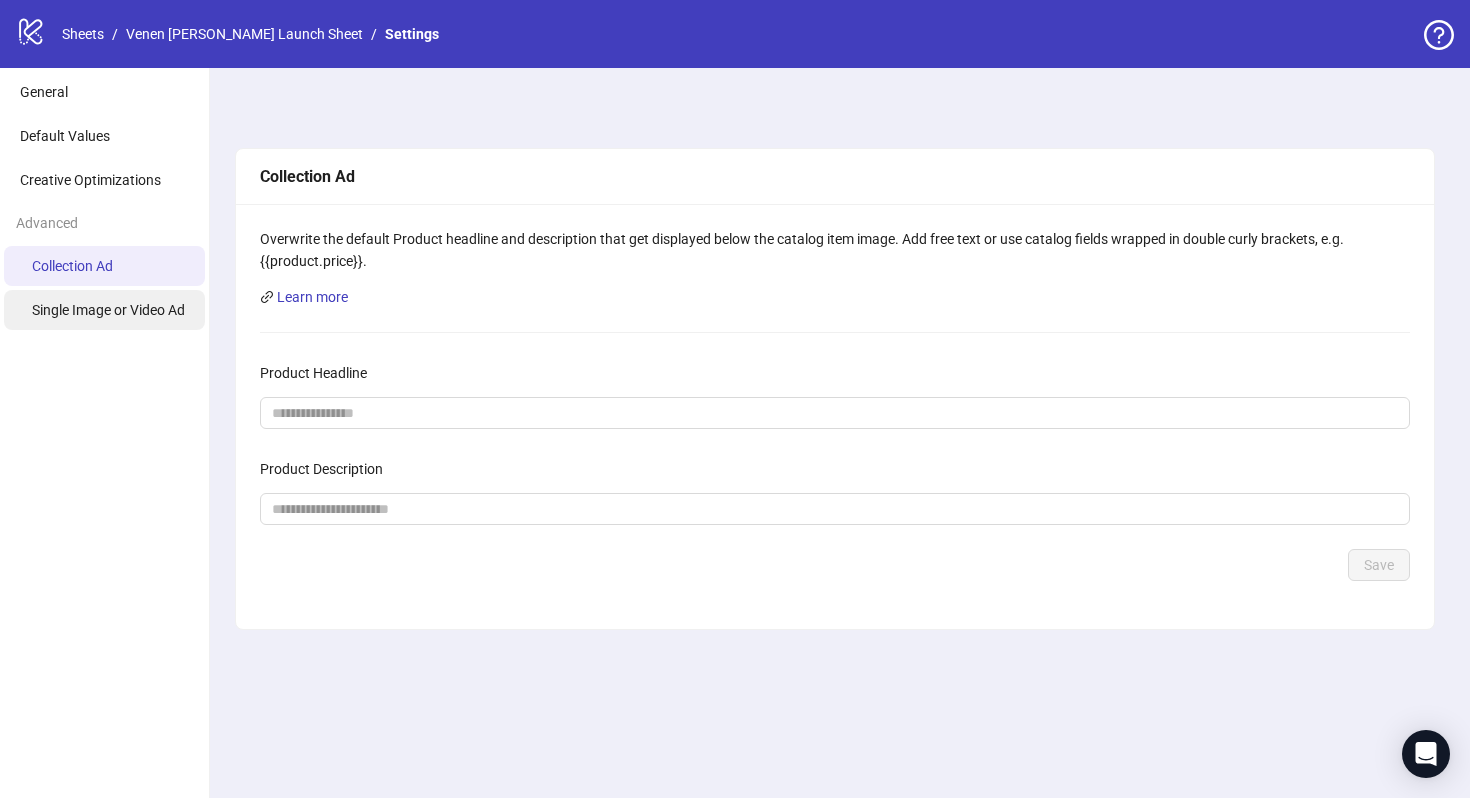 click on "Single Image or Video Ad" at bounding box center [104, 310] 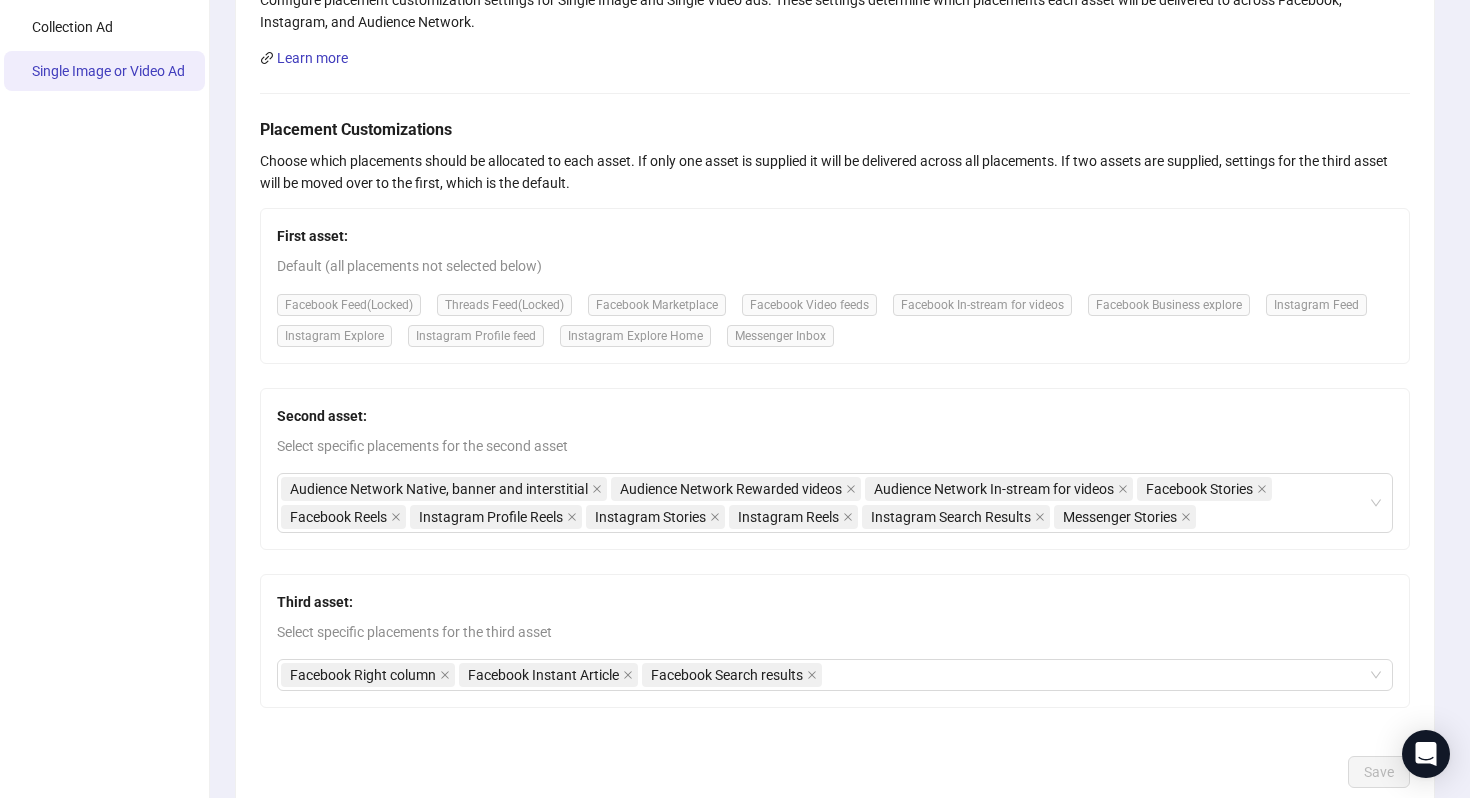scroll, scrollTop: 0, scrollLeft: 0, axis: both 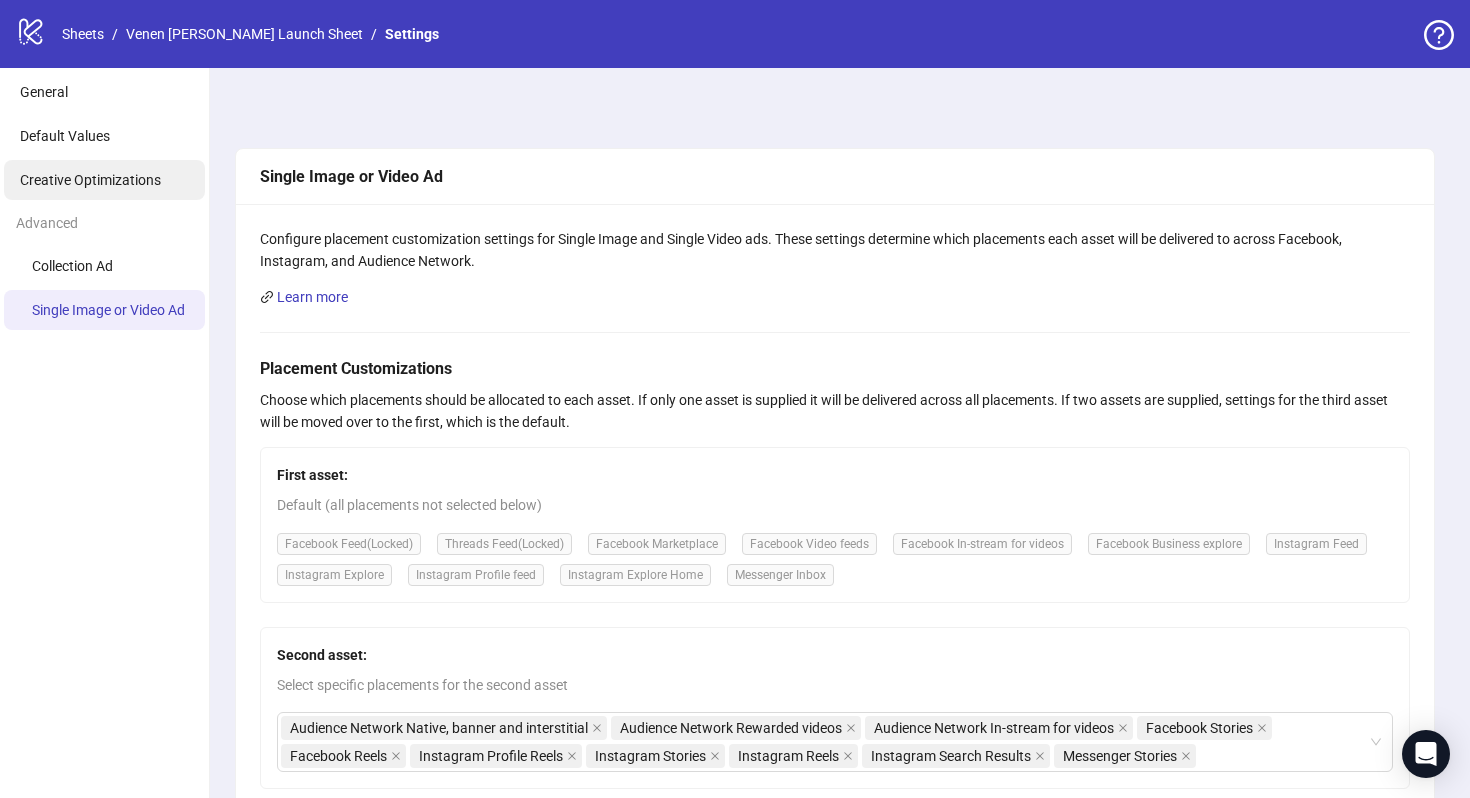 click on "Creative Optimizations" at bounding box center (104, 180) 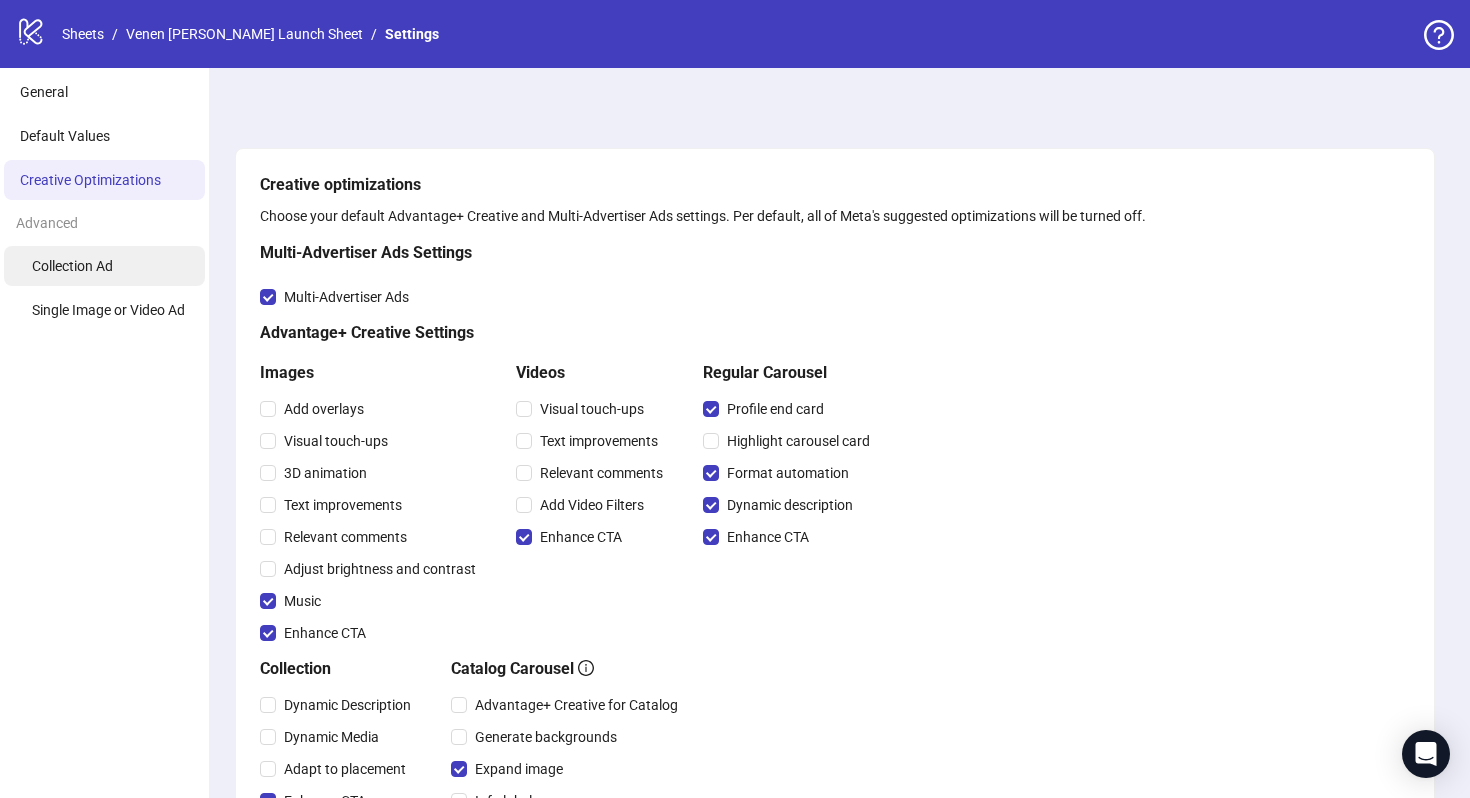 click on "Collection Ad" at bounding box center (104, 266) 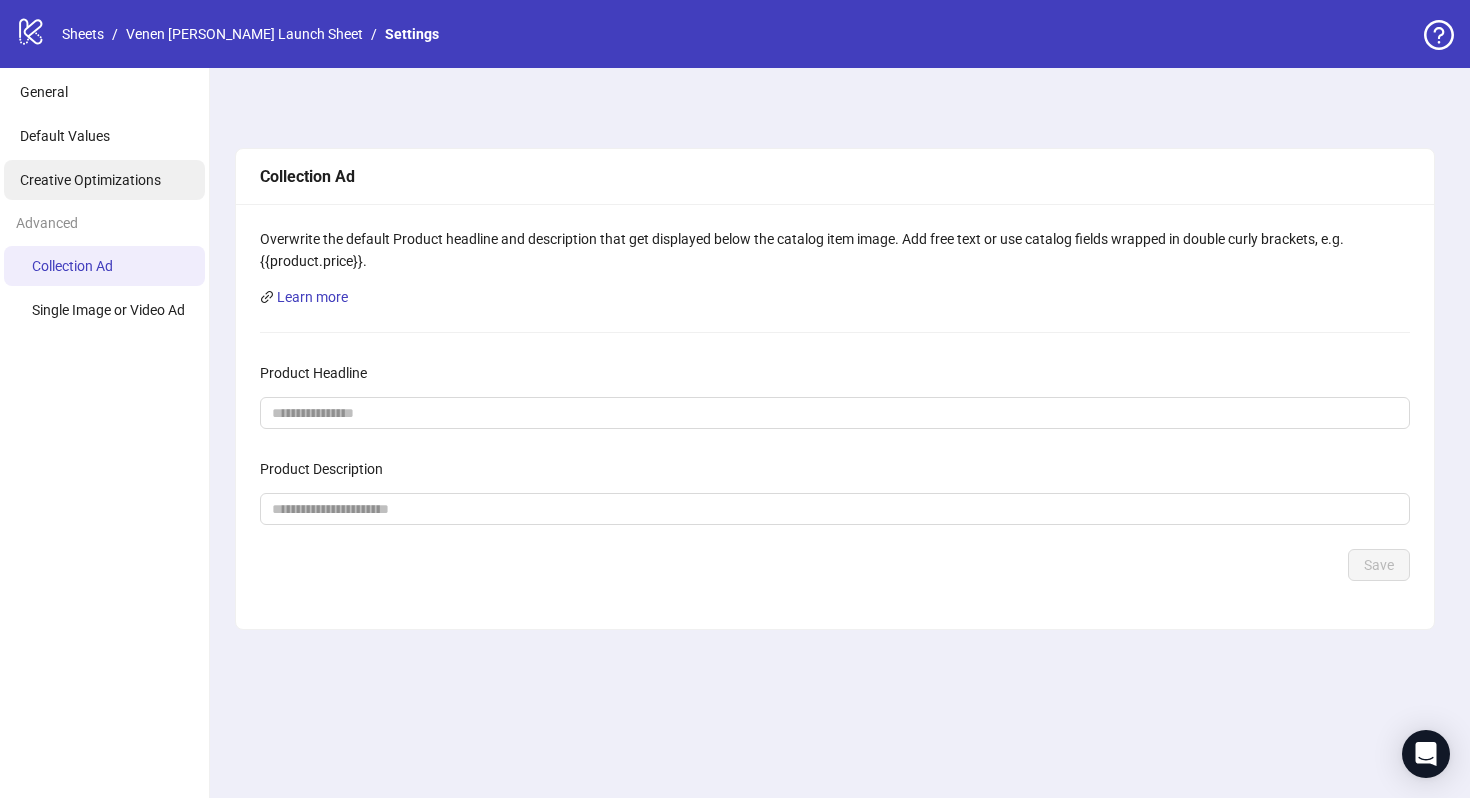 click on "Creative Optimizations" at bounding box center [104, 180] 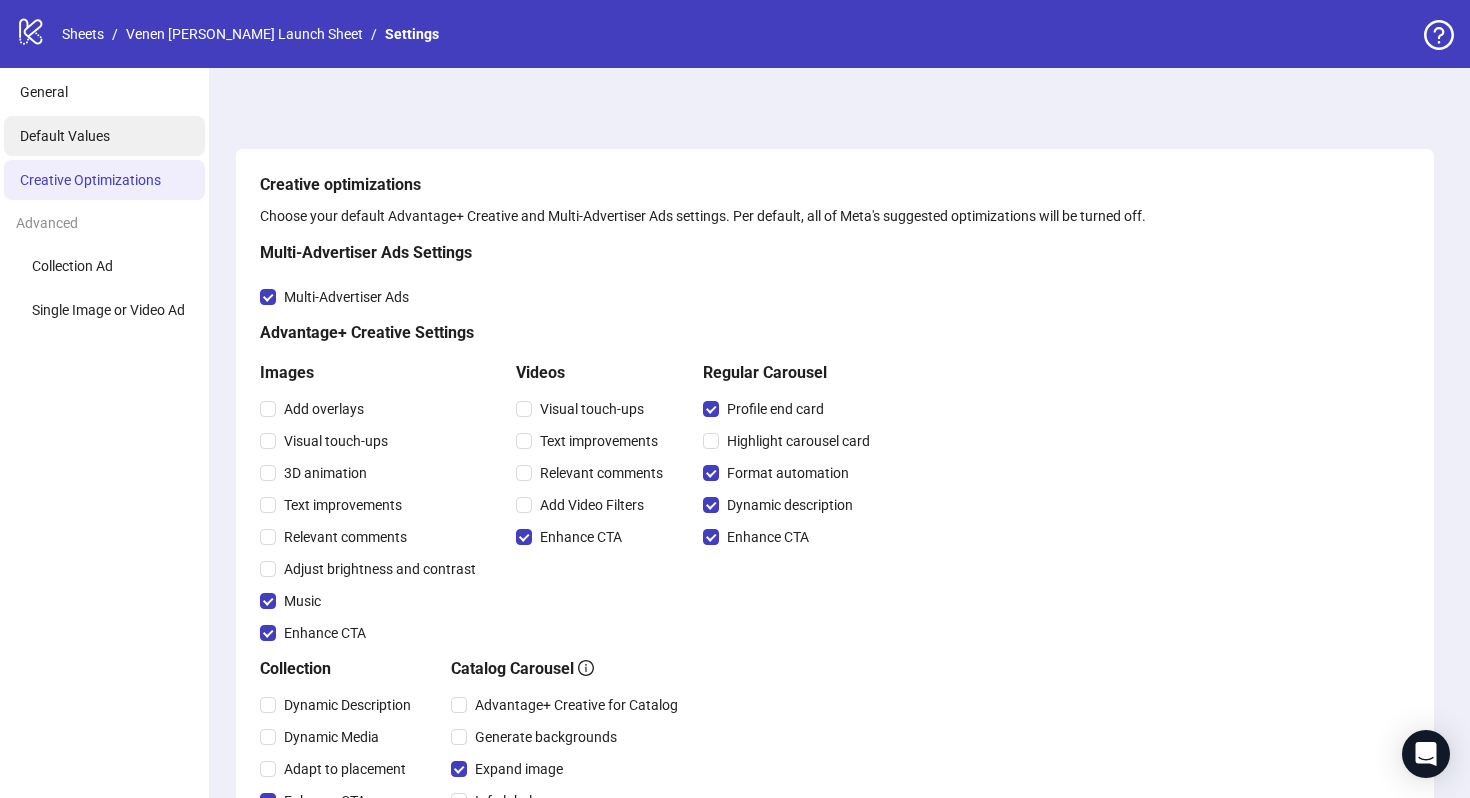 click on "Default Values" at bounding box center (104, 136) 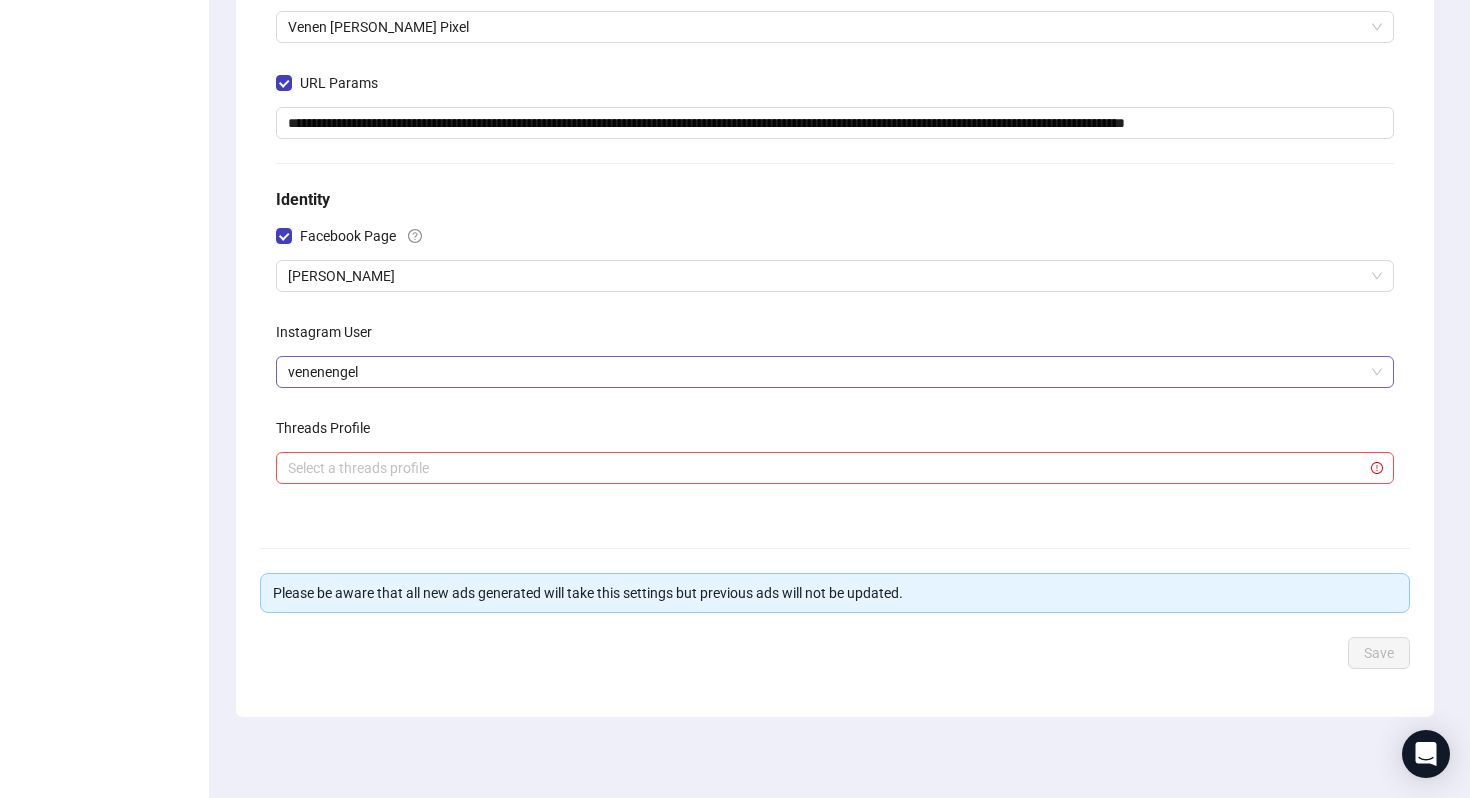 scroll, scrollTop: 0, scrollLeft: 0, axis: both 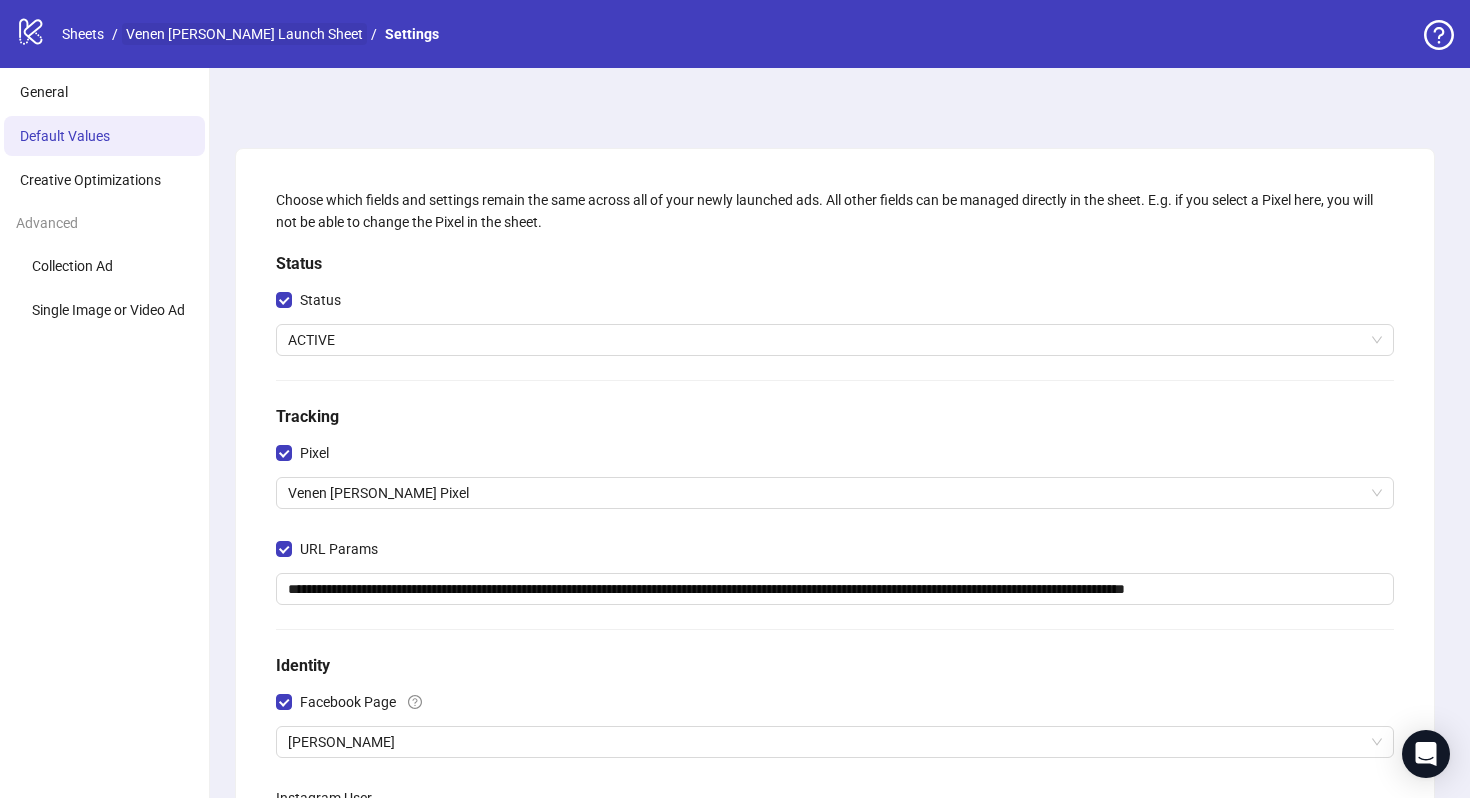 click on "Venen [PERSON_NAME] Launch Sheet" at bounding box center [244, 34] 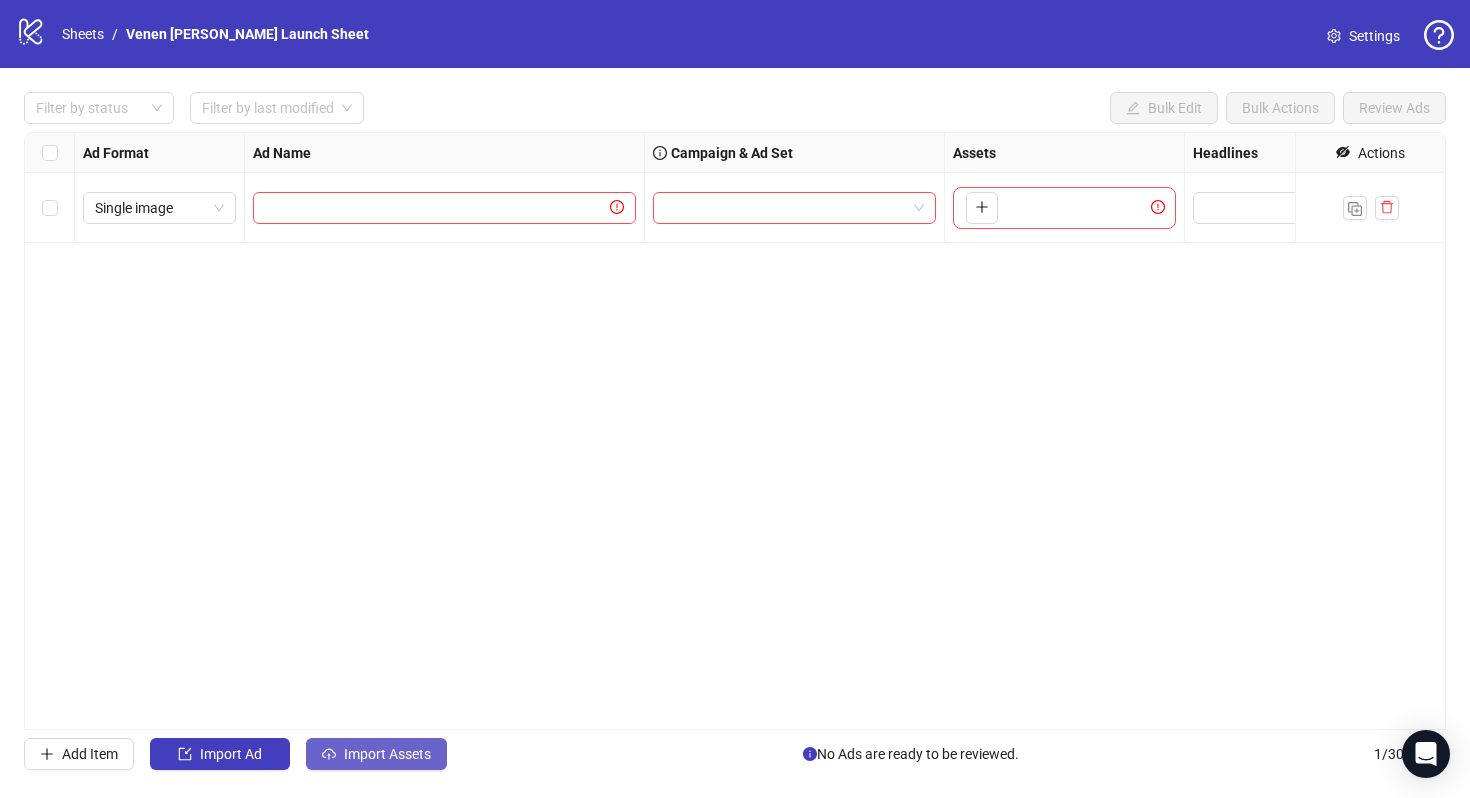 click on "Import Assets" at bounding box center (387, 754) 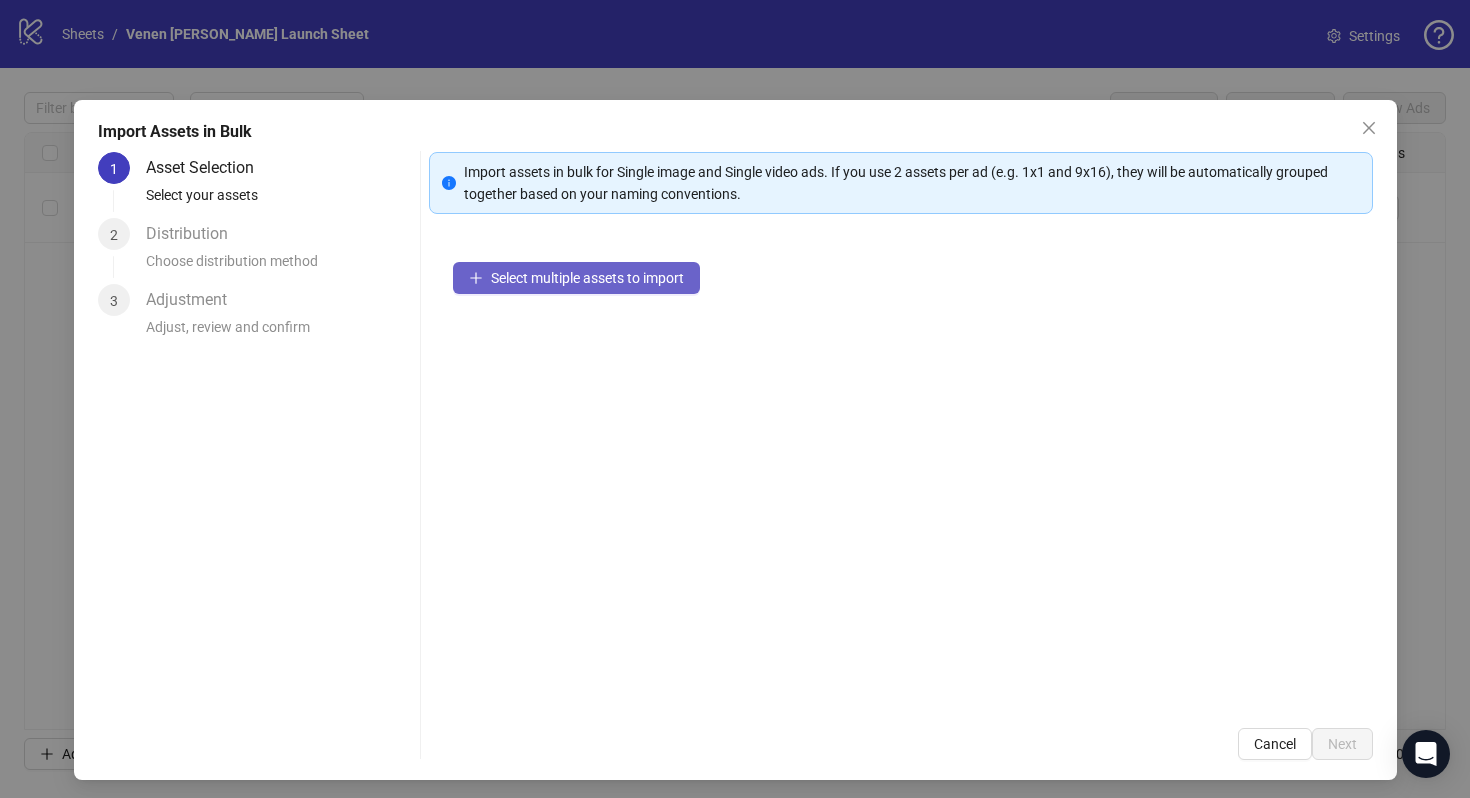 click on "Select multiple assets to import" at bounding box center [587, 278] 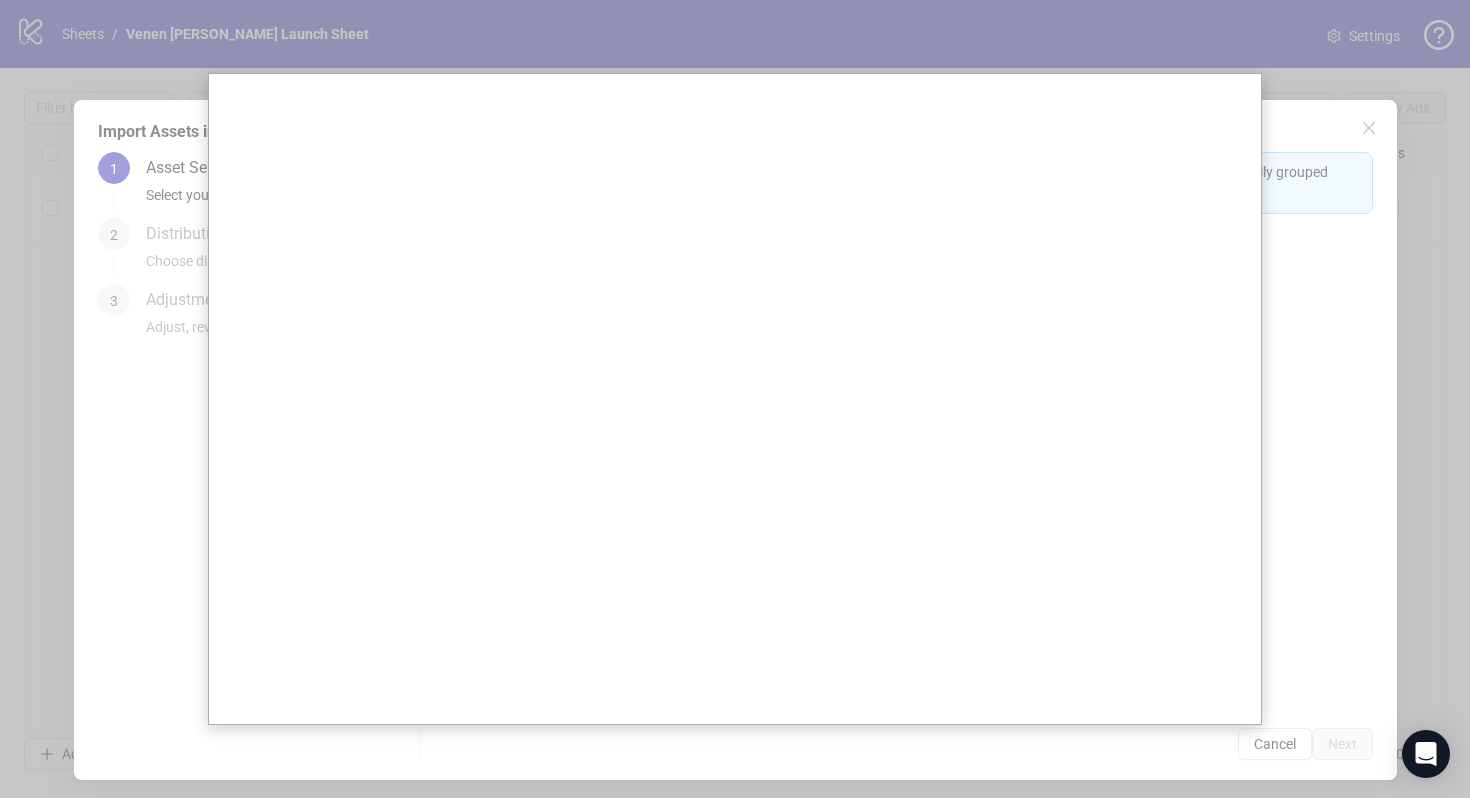 click at bounding box center (735, 426) 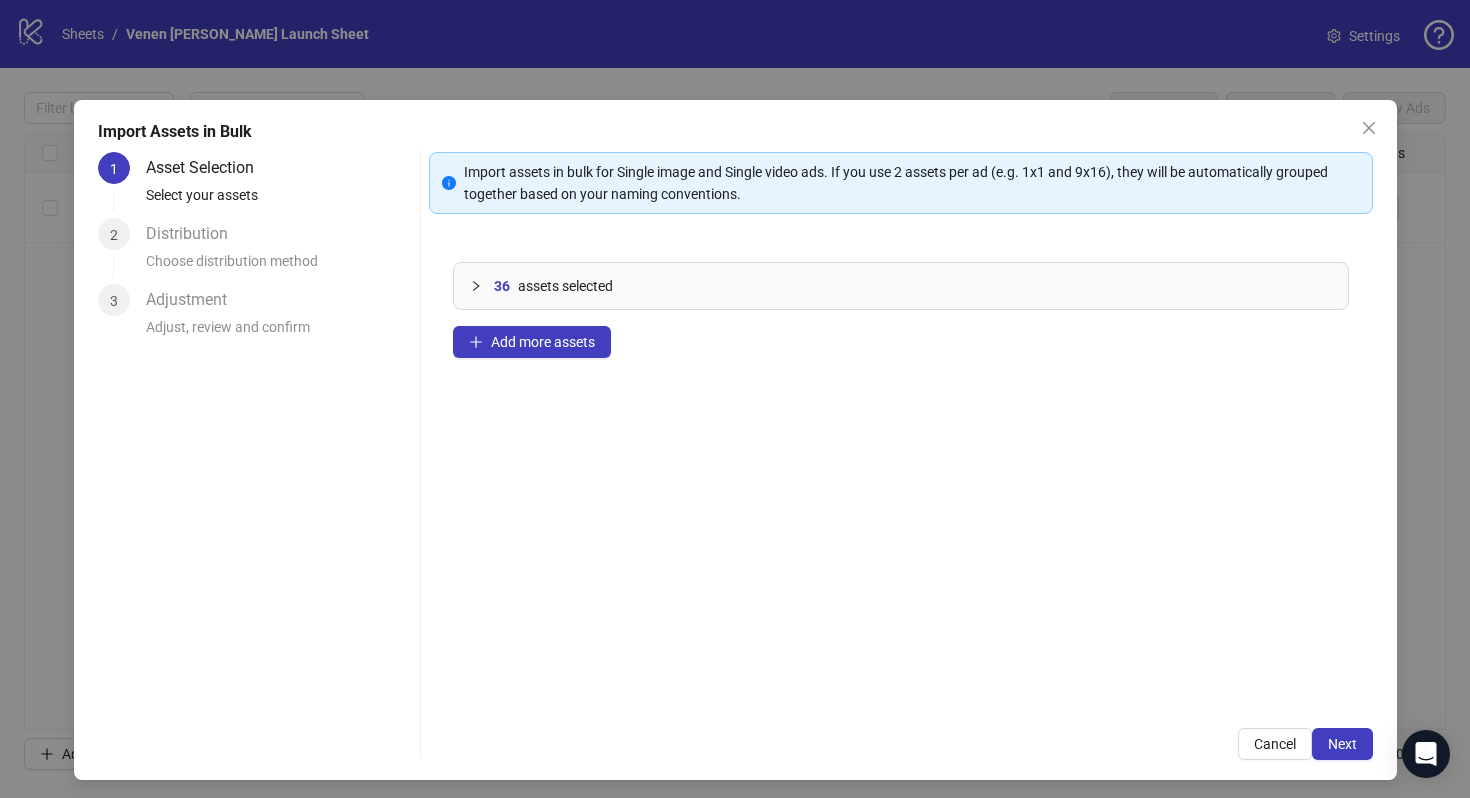 scroll, scrollTop: 6, scrollLeft: 0, axis: vertical 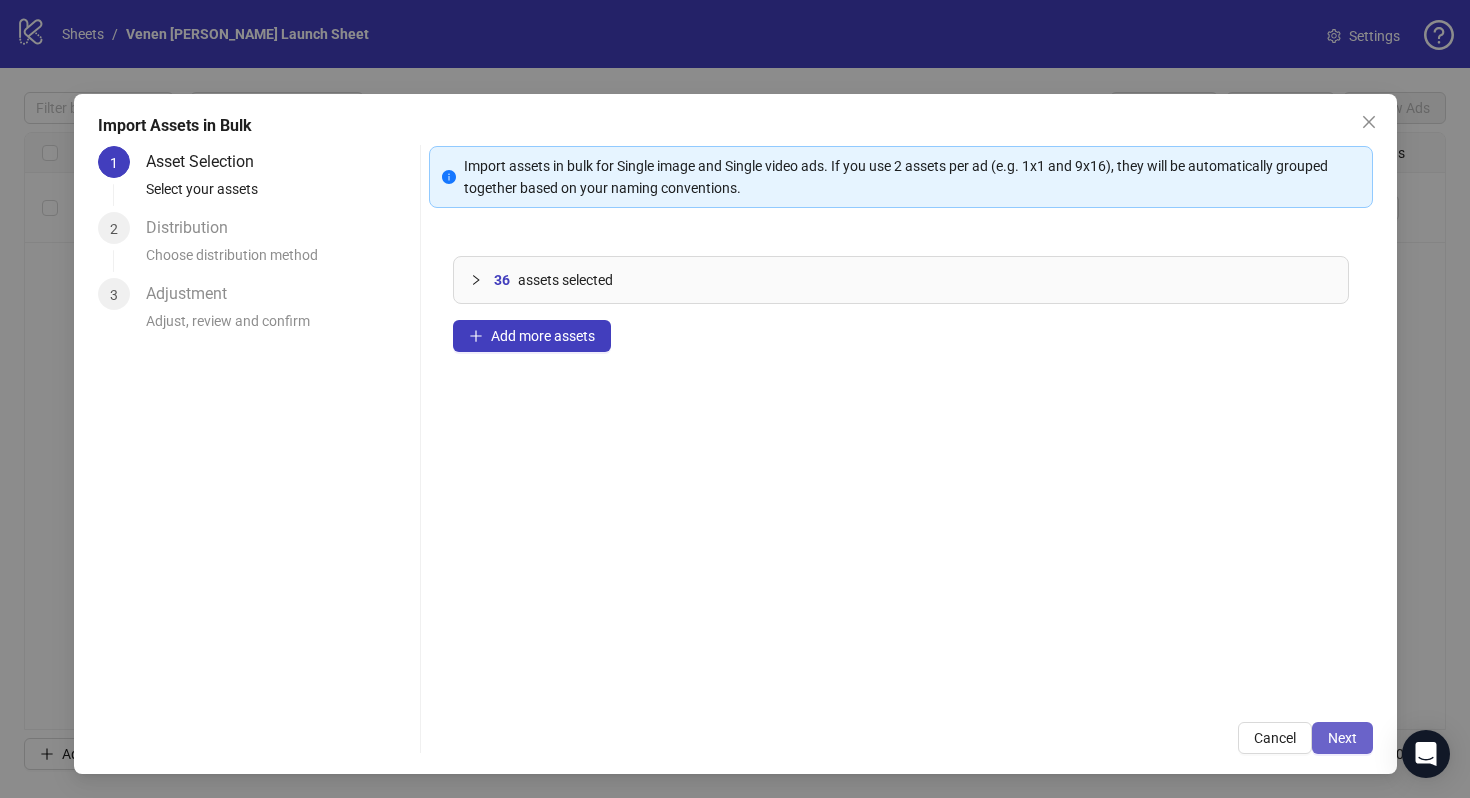 click on "Next" at bounding box center (1342, 738) 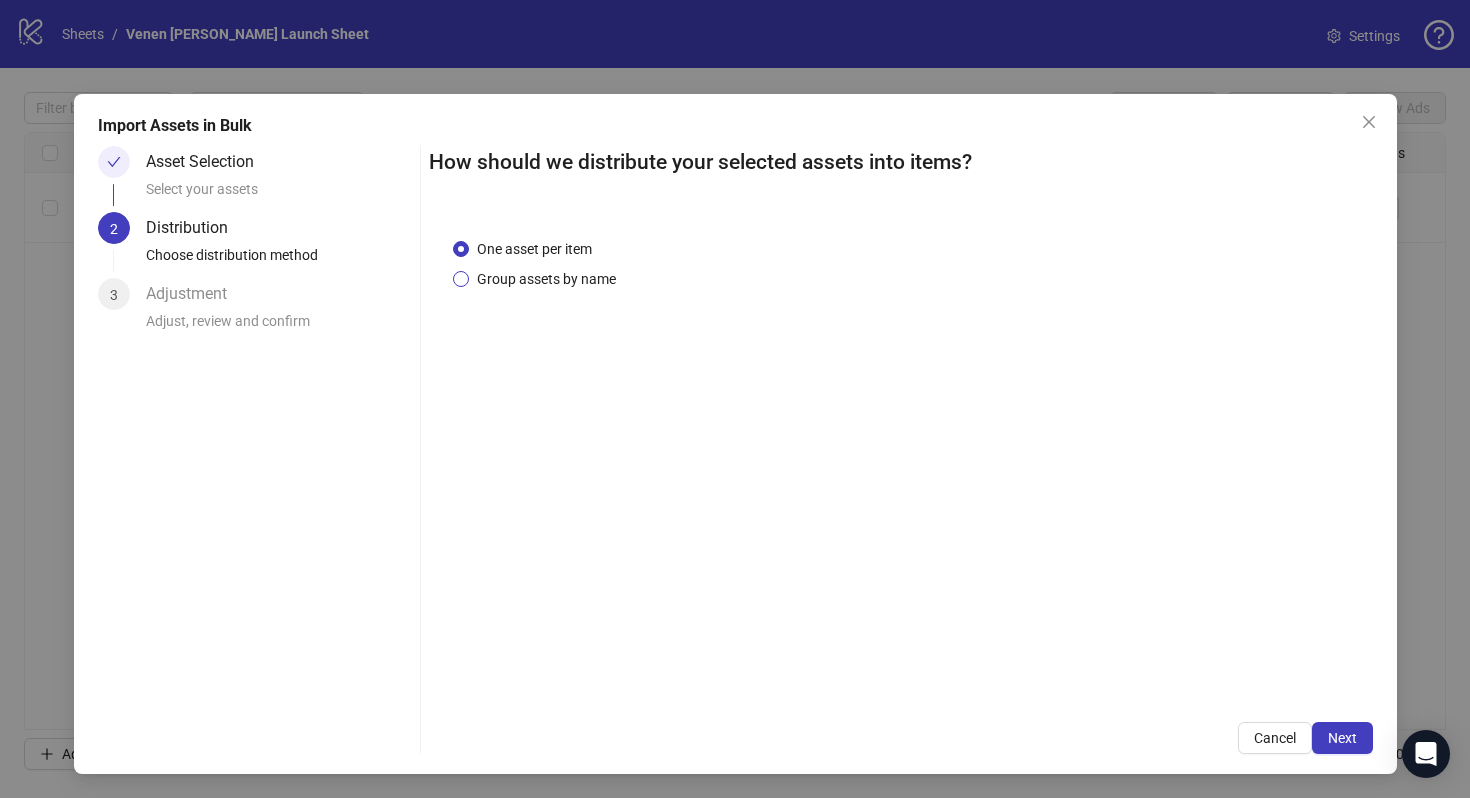click on "Group assets by name" at bounding box center [546, 279] 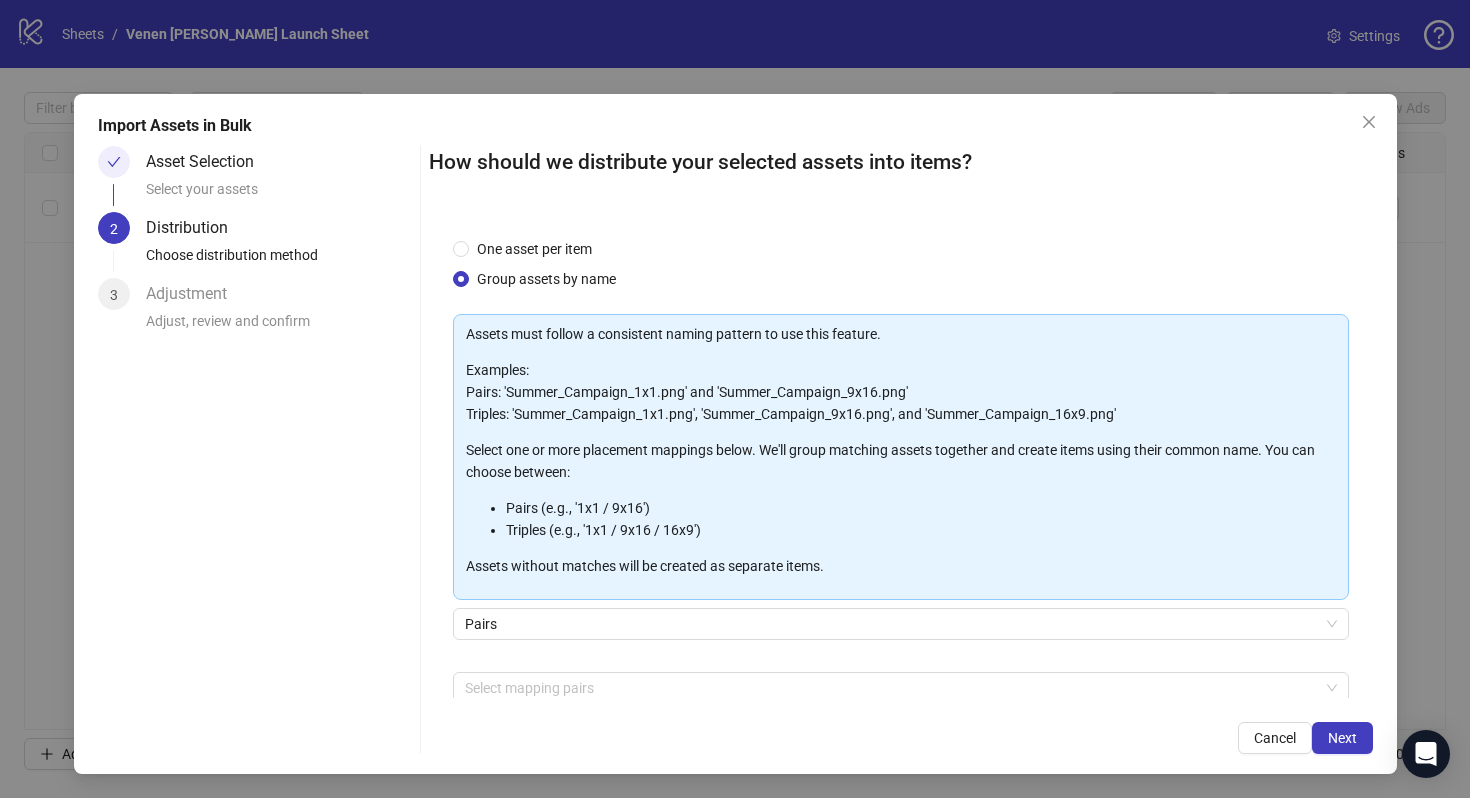 scroll, scrollTop: 101, scrollLeft: 0, axis: vertical 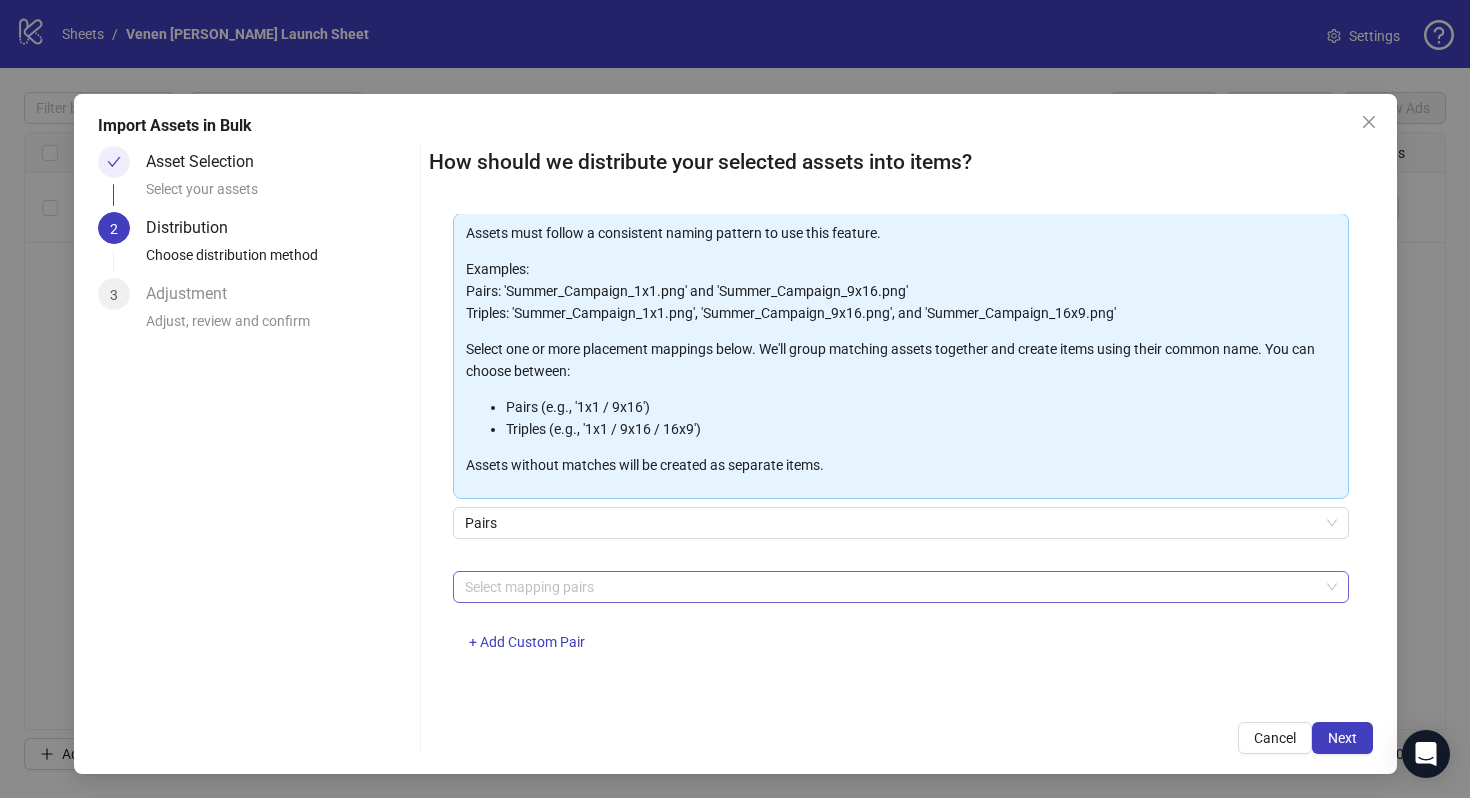 click at bounding box center (890, 587) 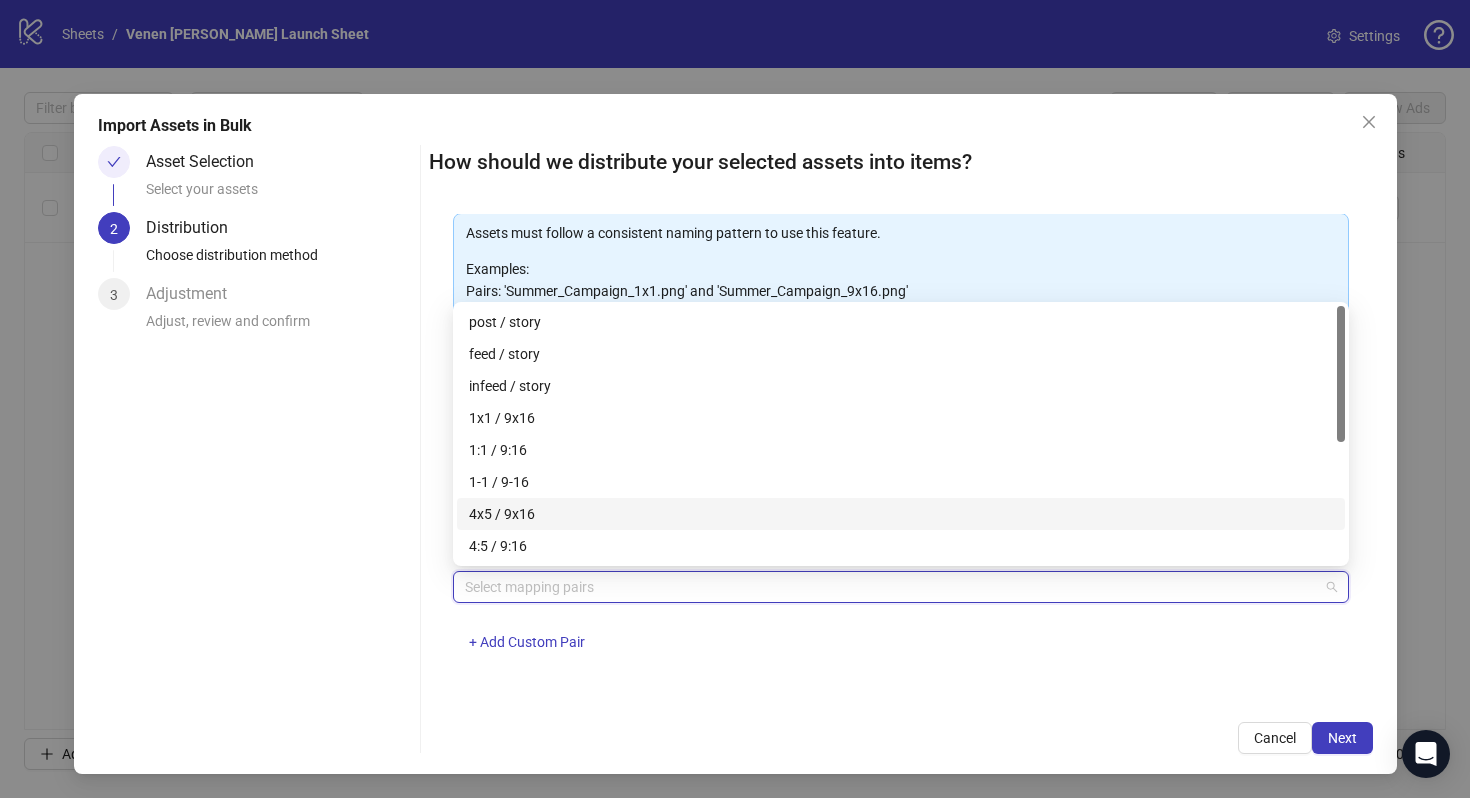 click on "4x5 / 9x16" at bounding box center (901, 514) 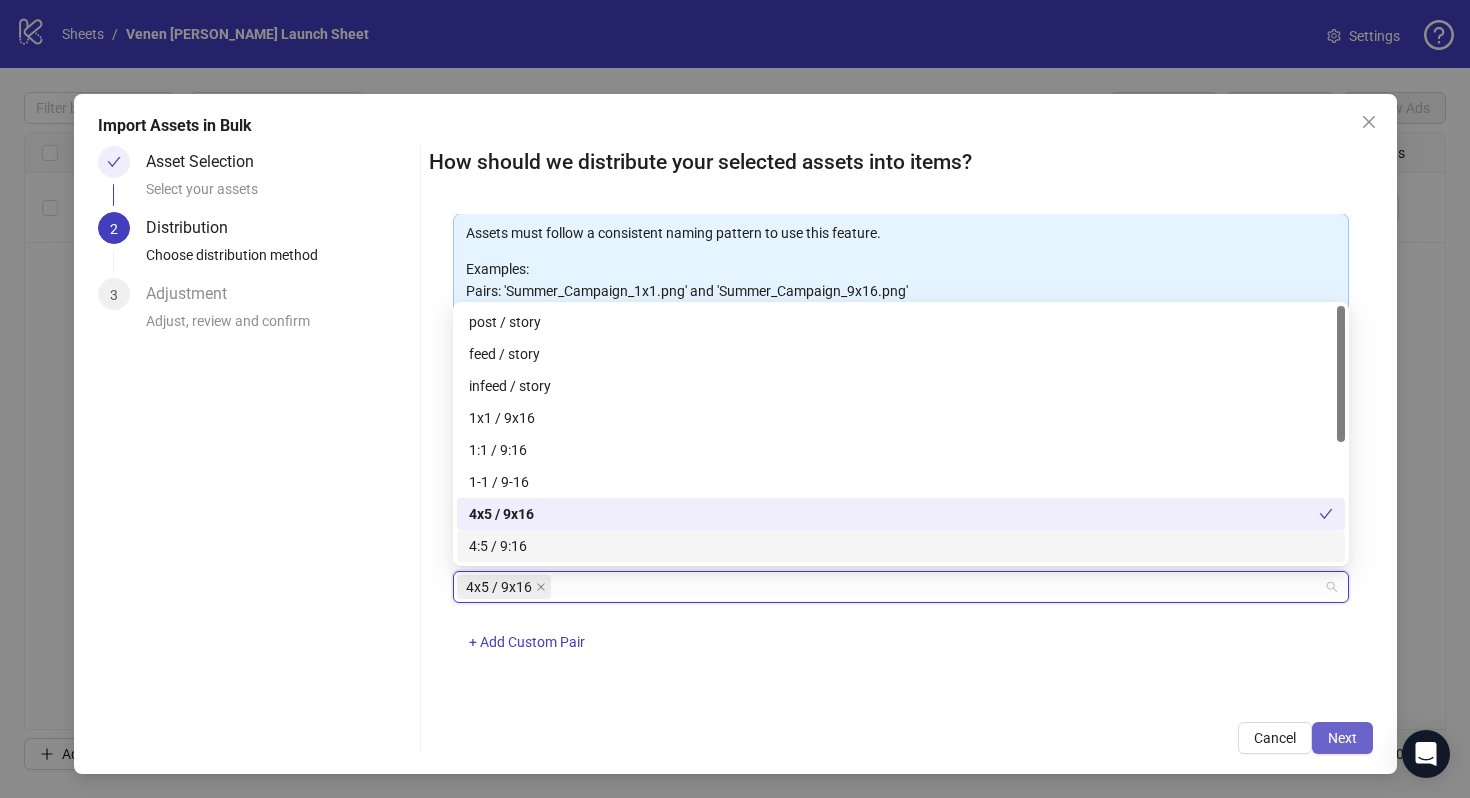 click on "Next" at bounding box center [1342, 738] 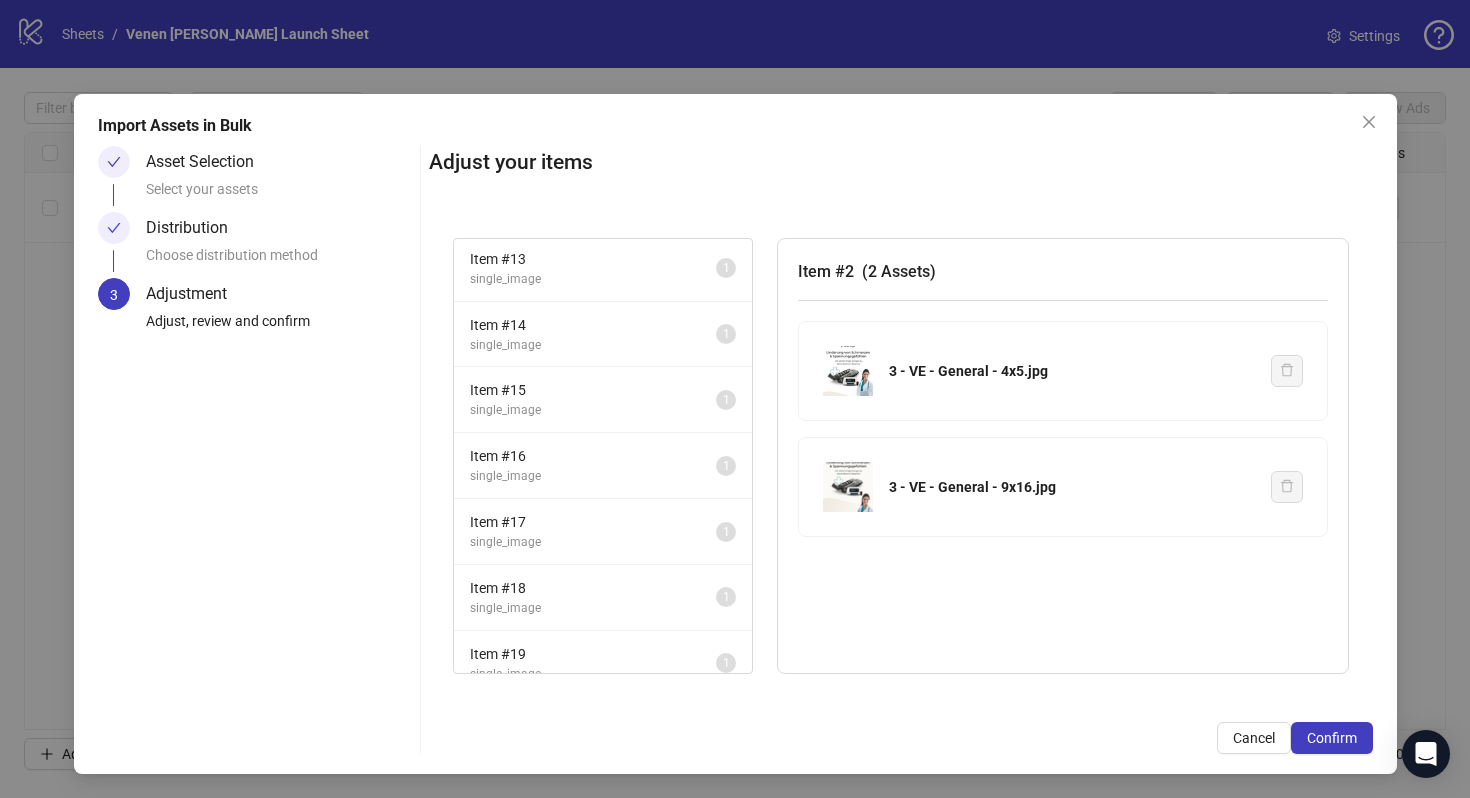 scroll, scrollTop: 711, scrollLeft: 0, axis: vertical 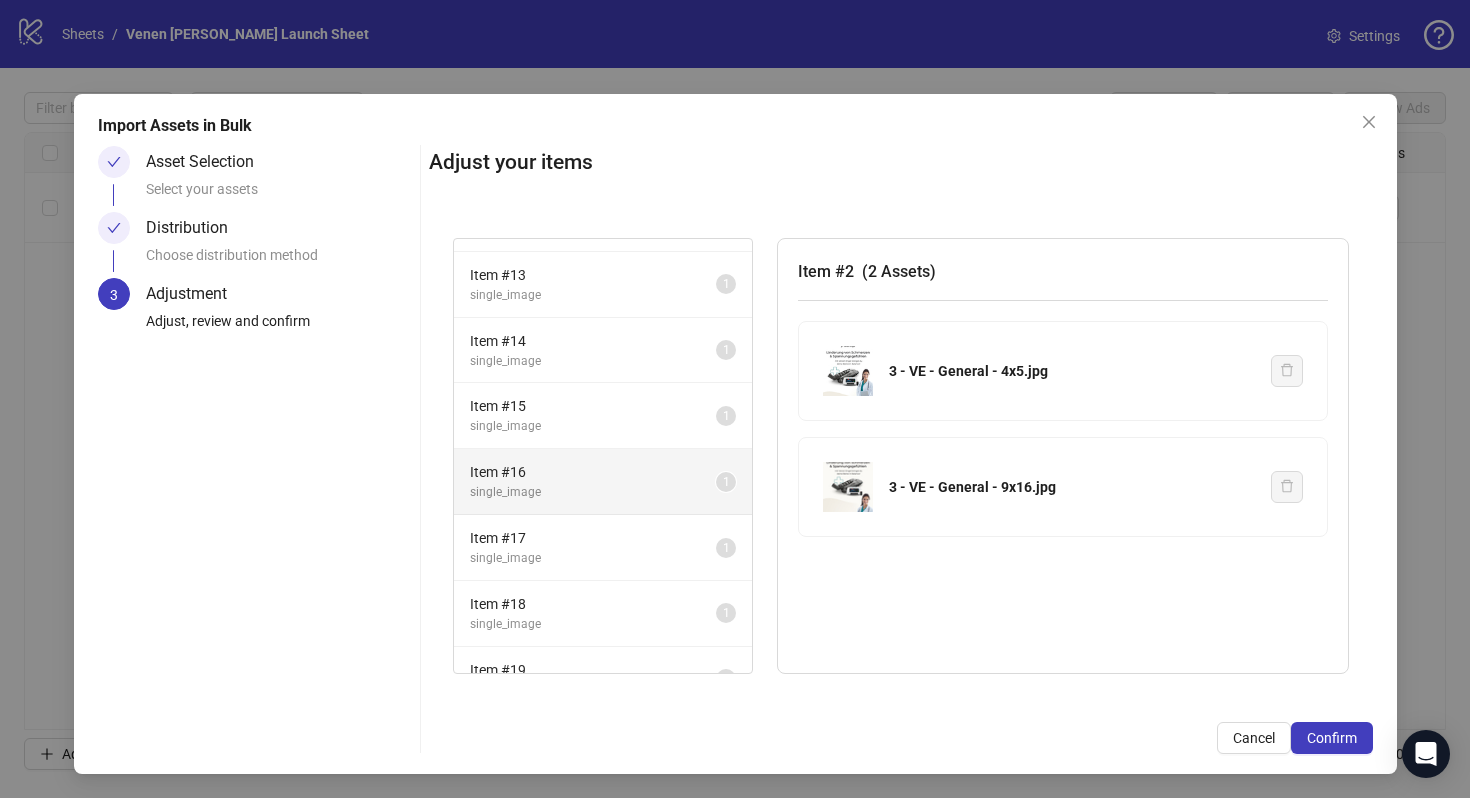 click on "Item # 16 single_image 1" at bounding box center (603, 482) 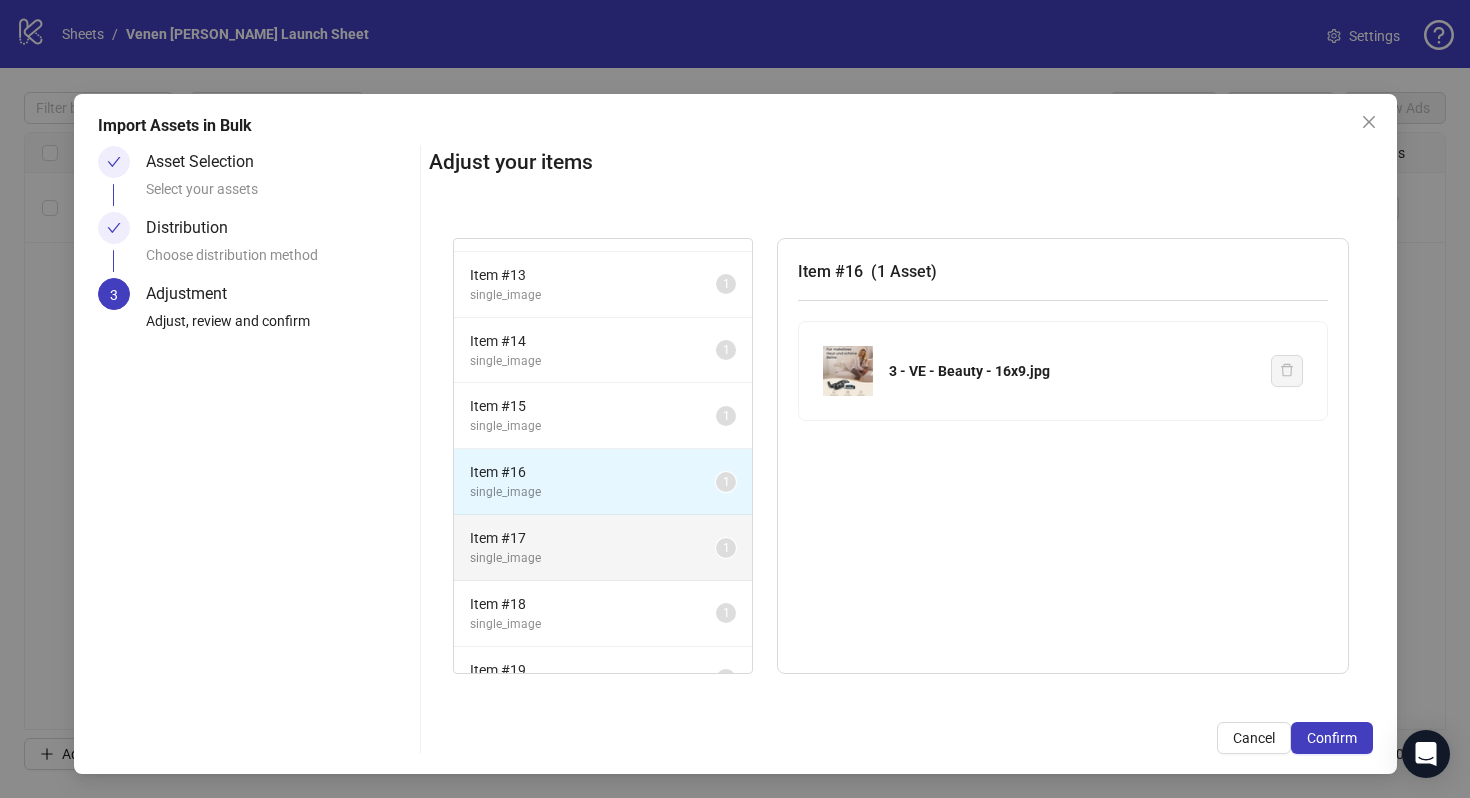 click on "Item # 17" at bounding box center [593, 538] 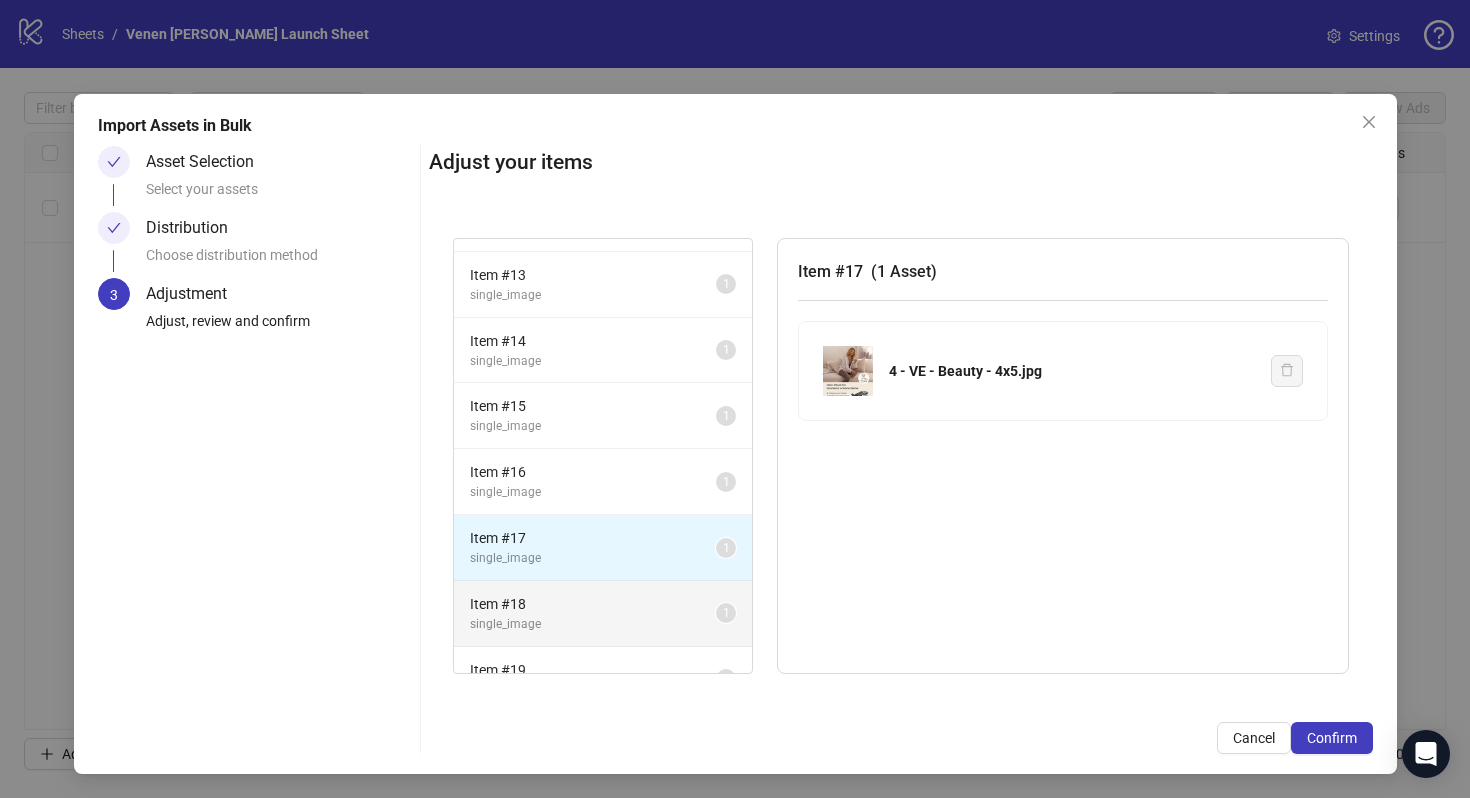 click on "Item # 18" at bounding box center (593, 604) 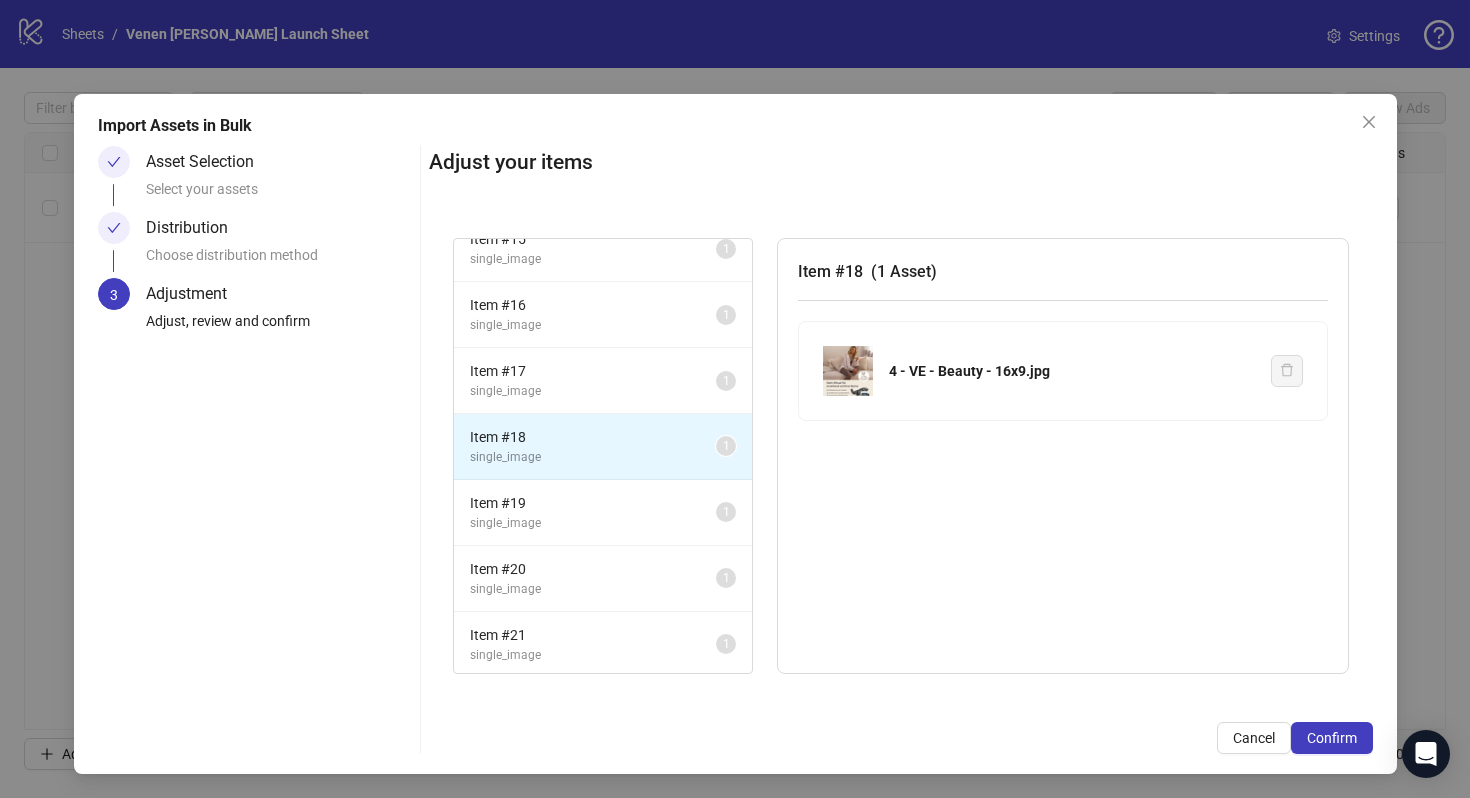 click on "Item # 18" at bounding box center (593, 437) 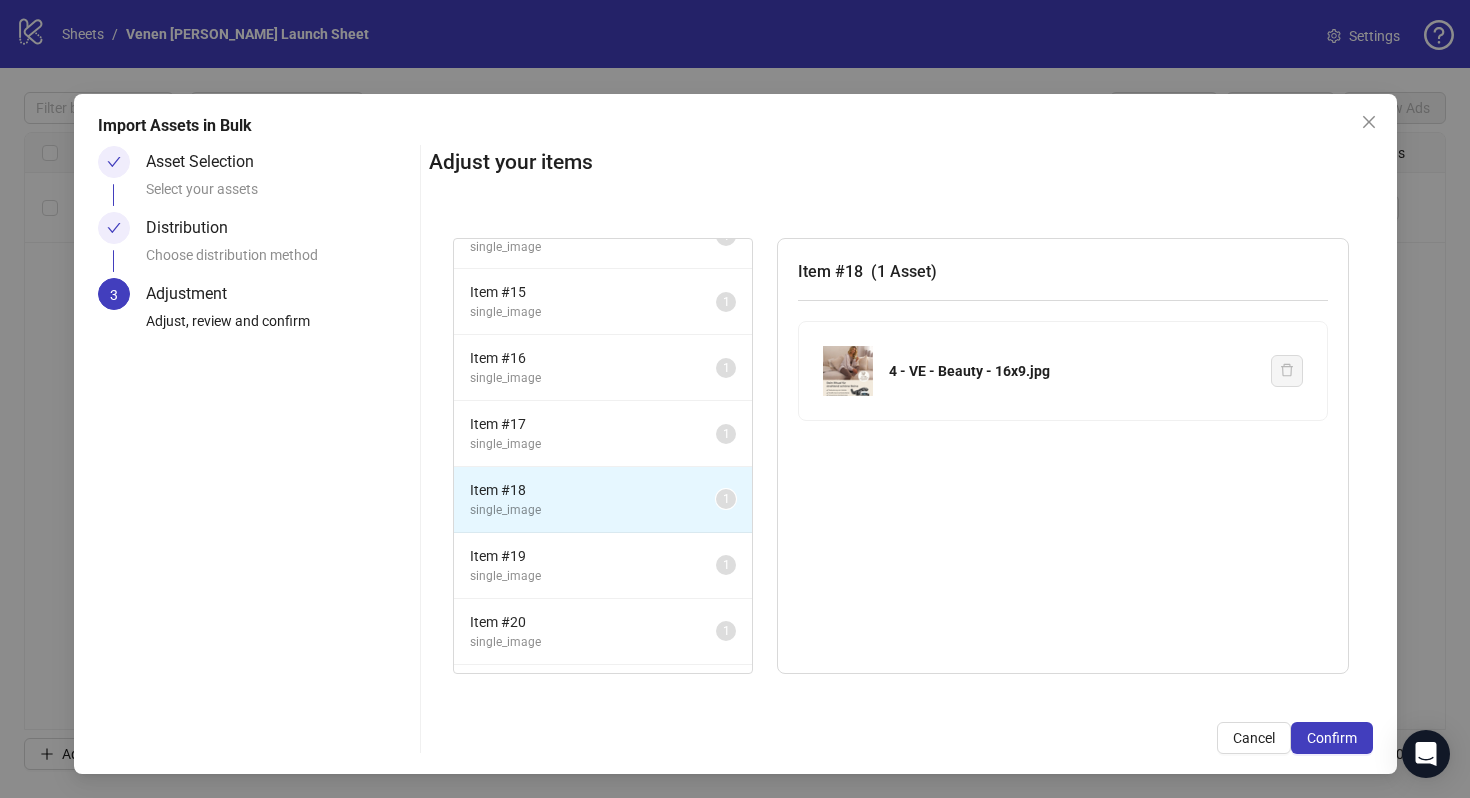 scroll, scrollTop: 816, scrollLeft: 0, axis: vertical 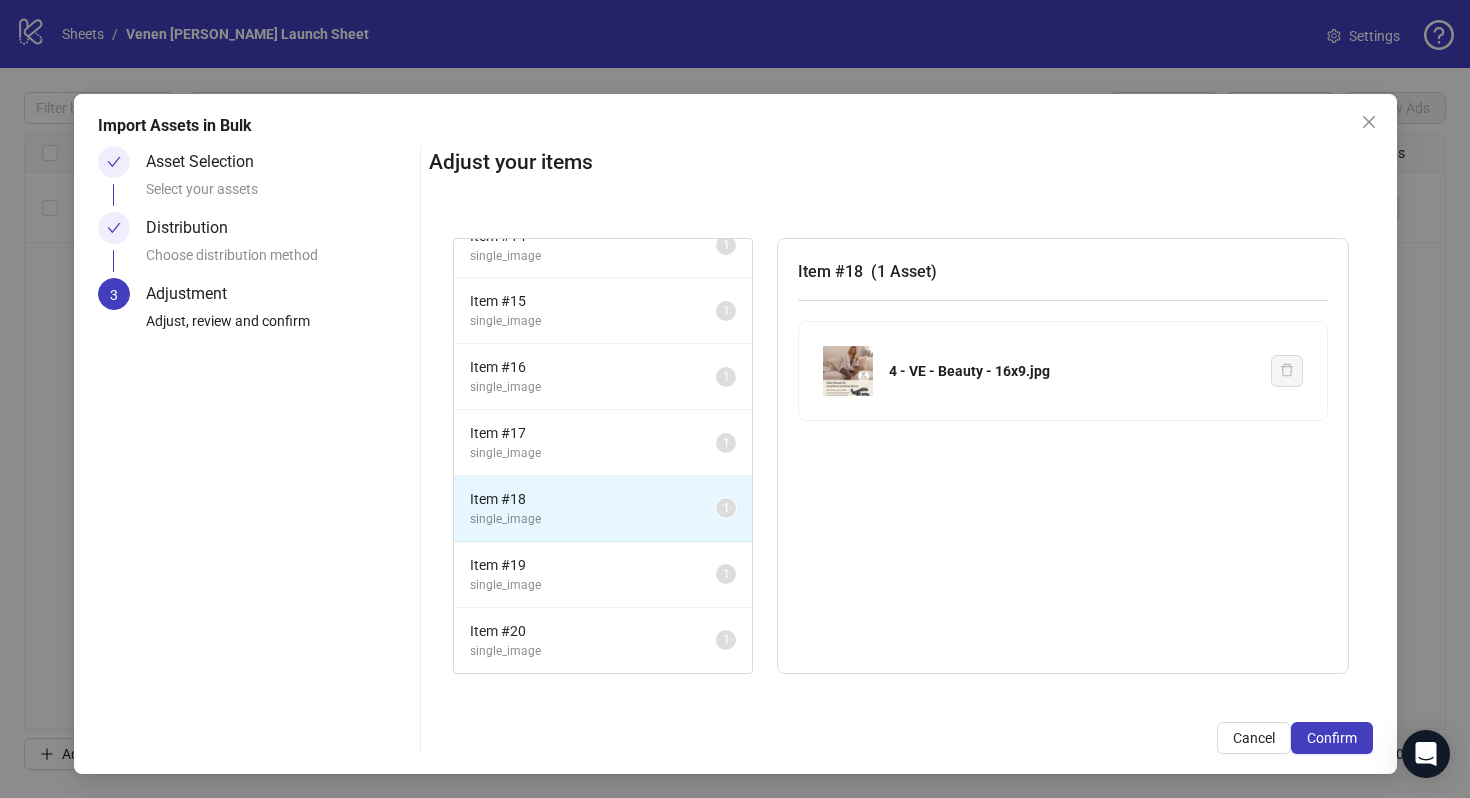 click on "Item # 17" at bounding box center (593, 433) 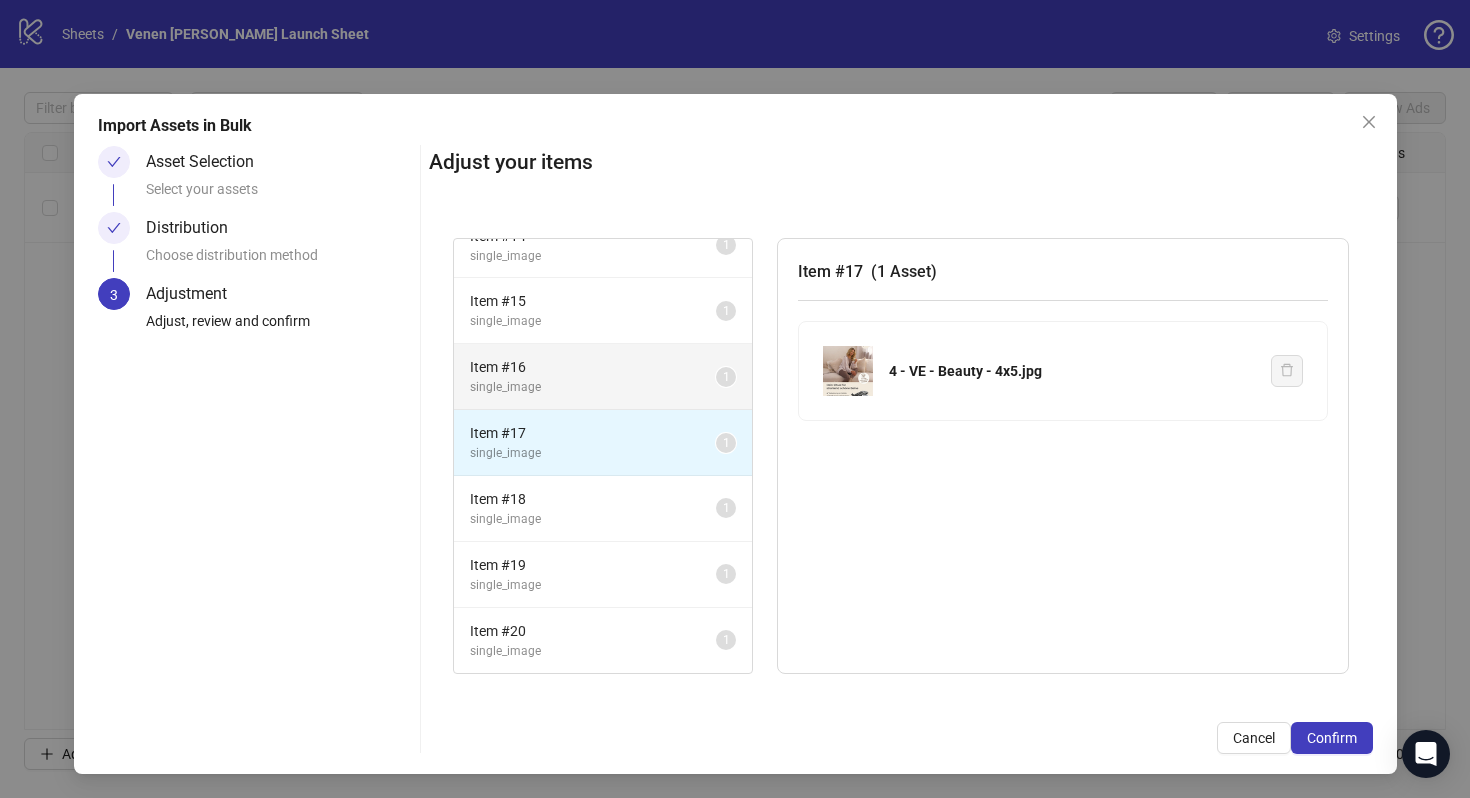 click on "Item # 16" at bounding box center [593, 367] 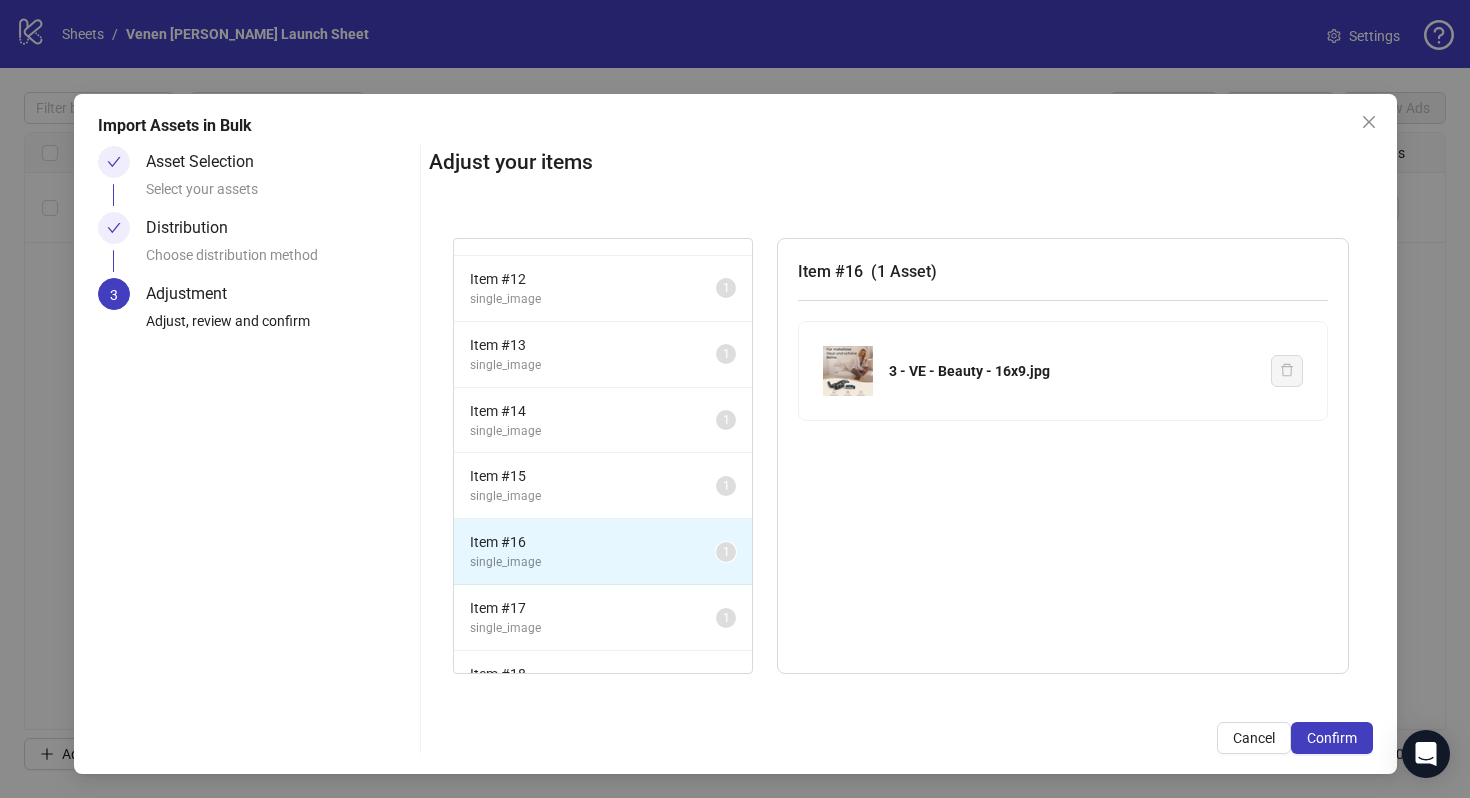 click on "single_image" at bounding box center (593, 365) 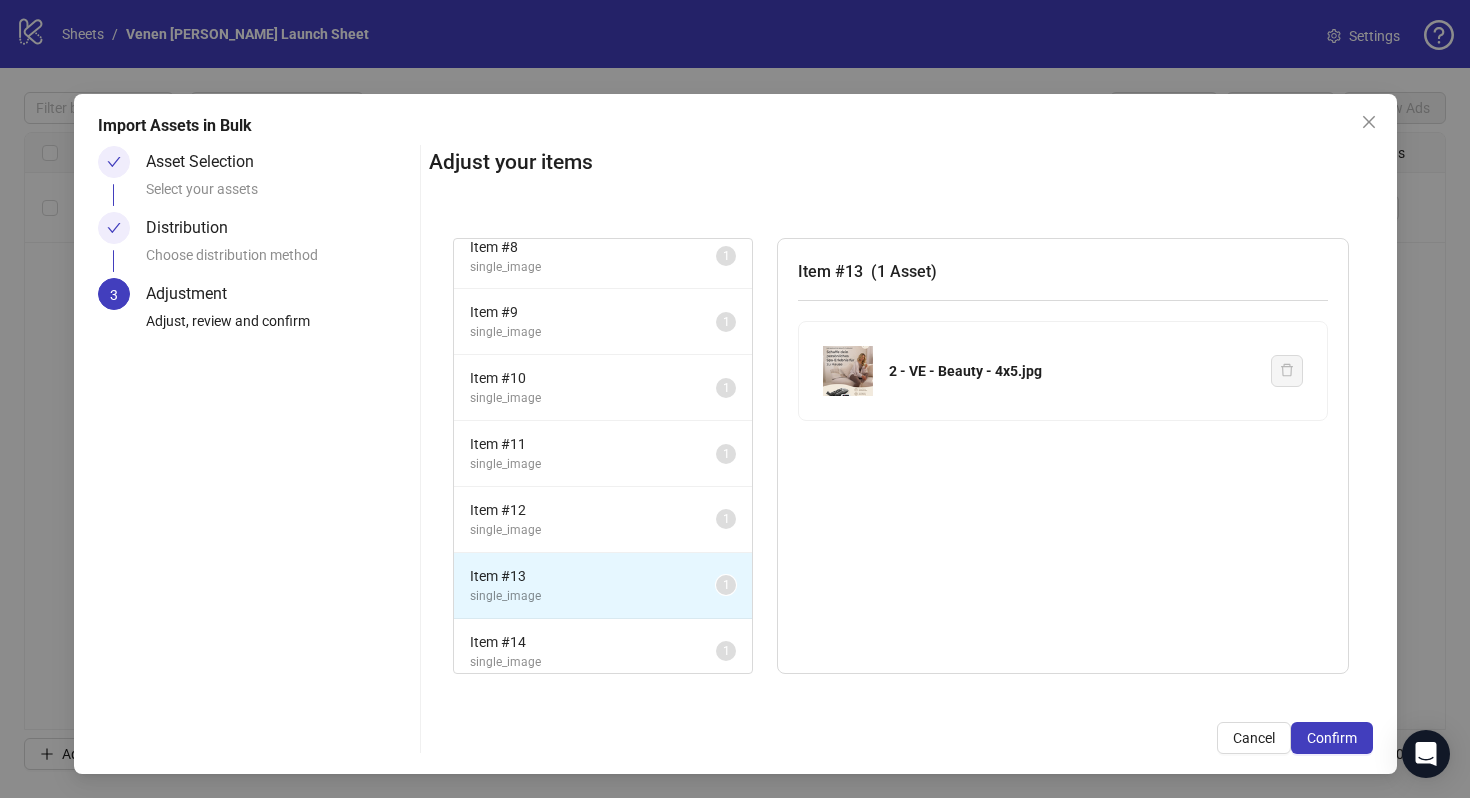 scroll, scrollTop: 159, scrollLeft: 0, axis: vertical 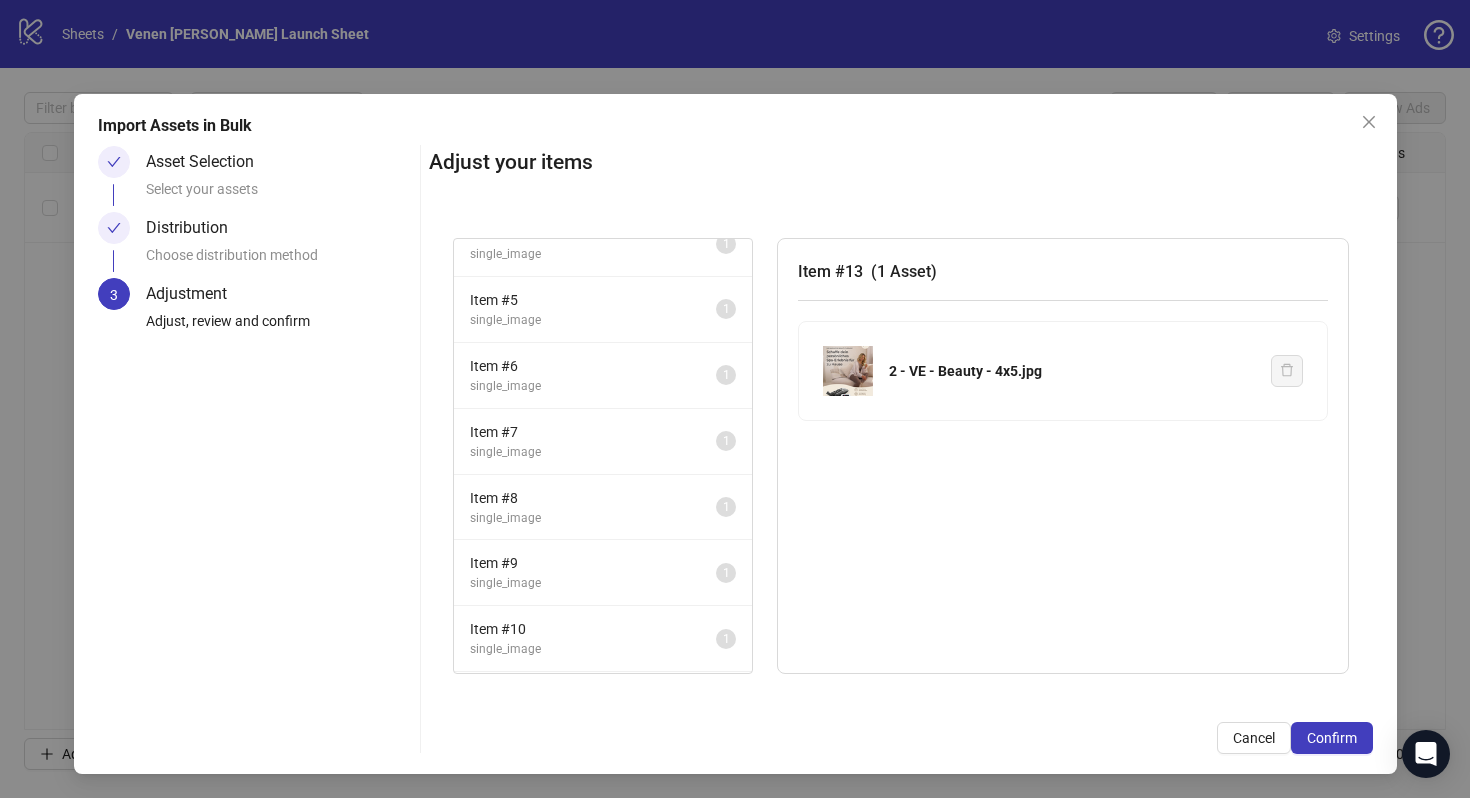 click on "Item # 6" at bounding box center [593, 366] 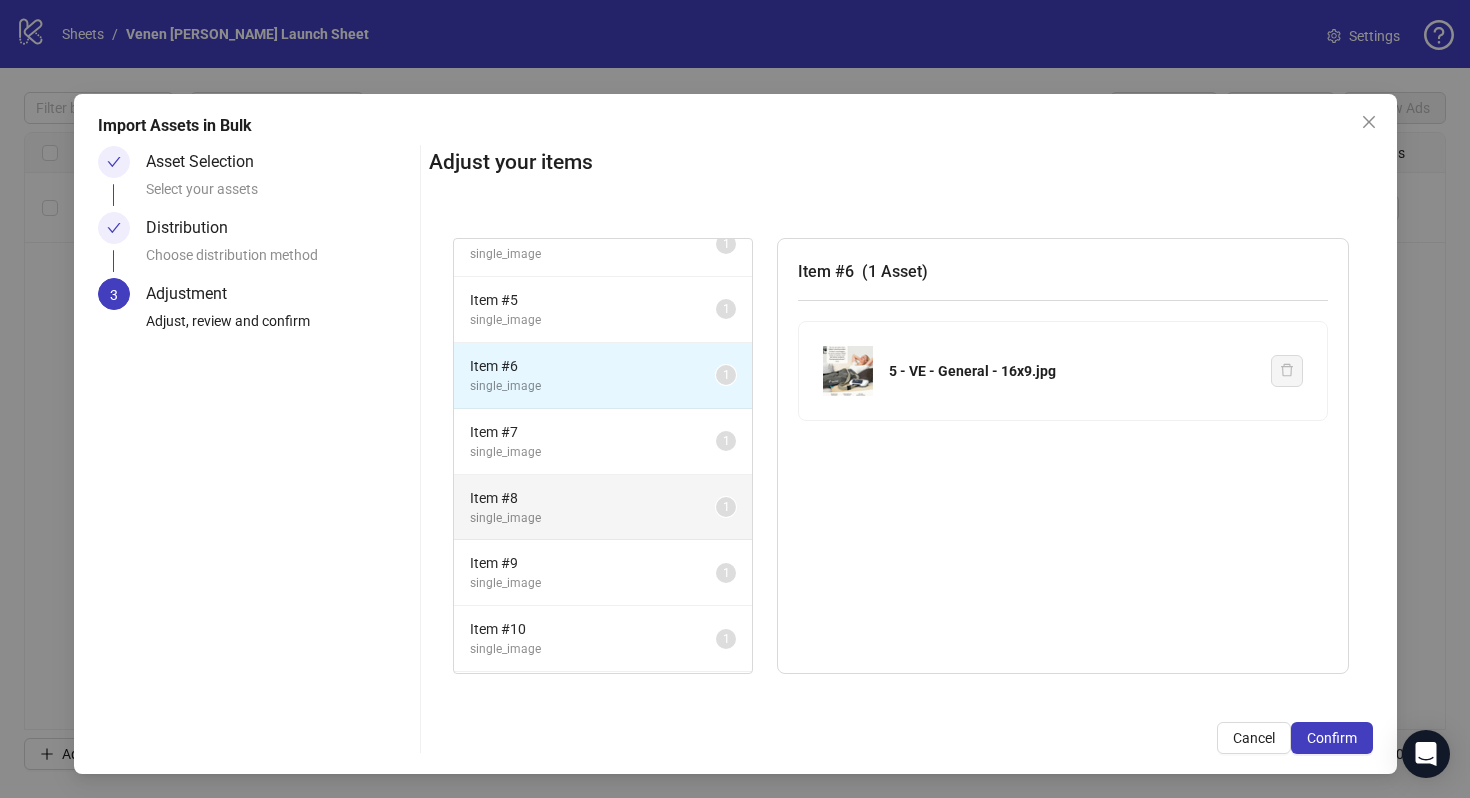 click on "Item # 8" at bounding box center (593, 498) 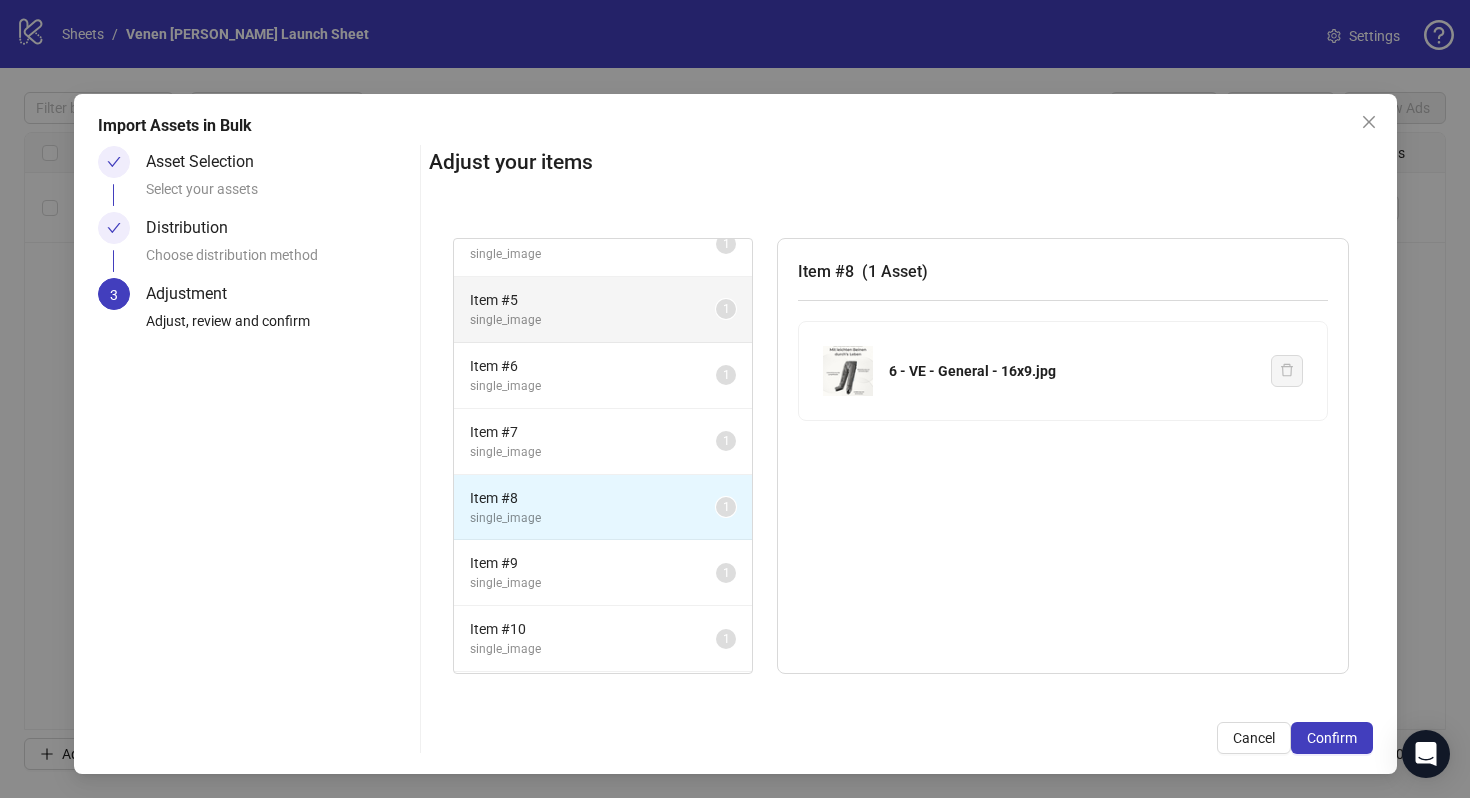 click on "single_image" at bounding box center (593, 320) 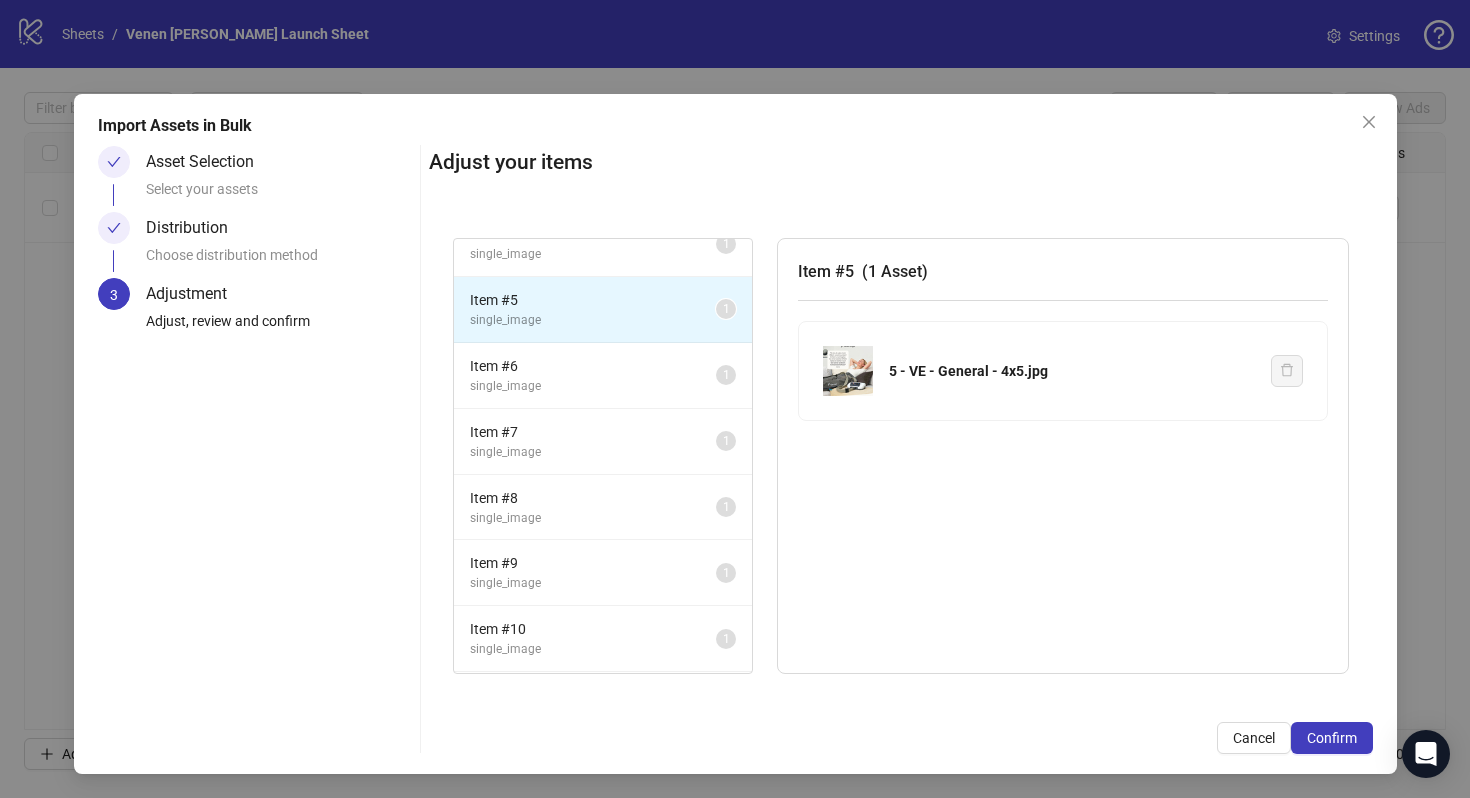 scroll, scrollTop: 0, scrollLeft: 0, axis: both 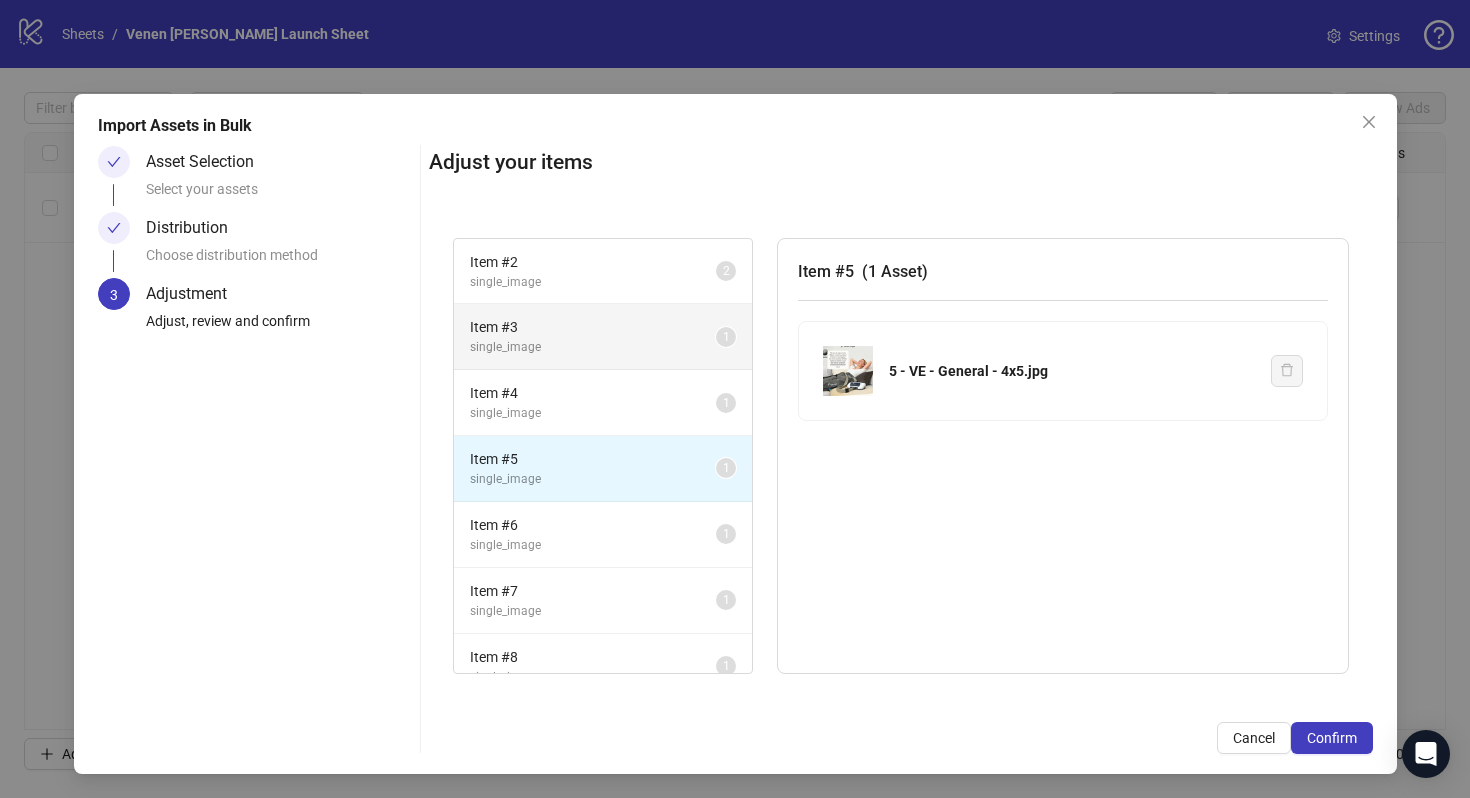 click on "Item # 3" at bounding box center (593, 327) 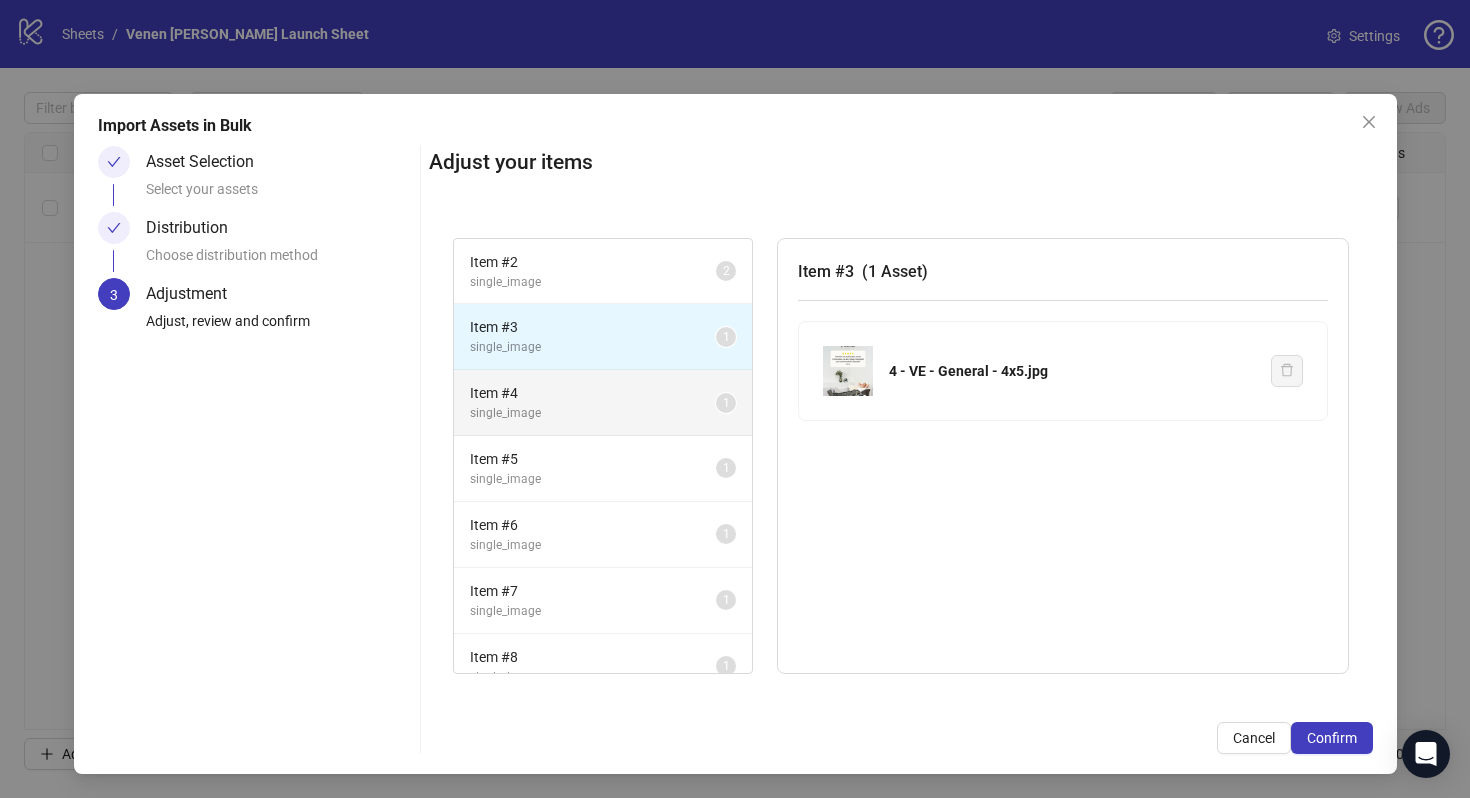 click on "single_image" at bounding box center [593, 413] 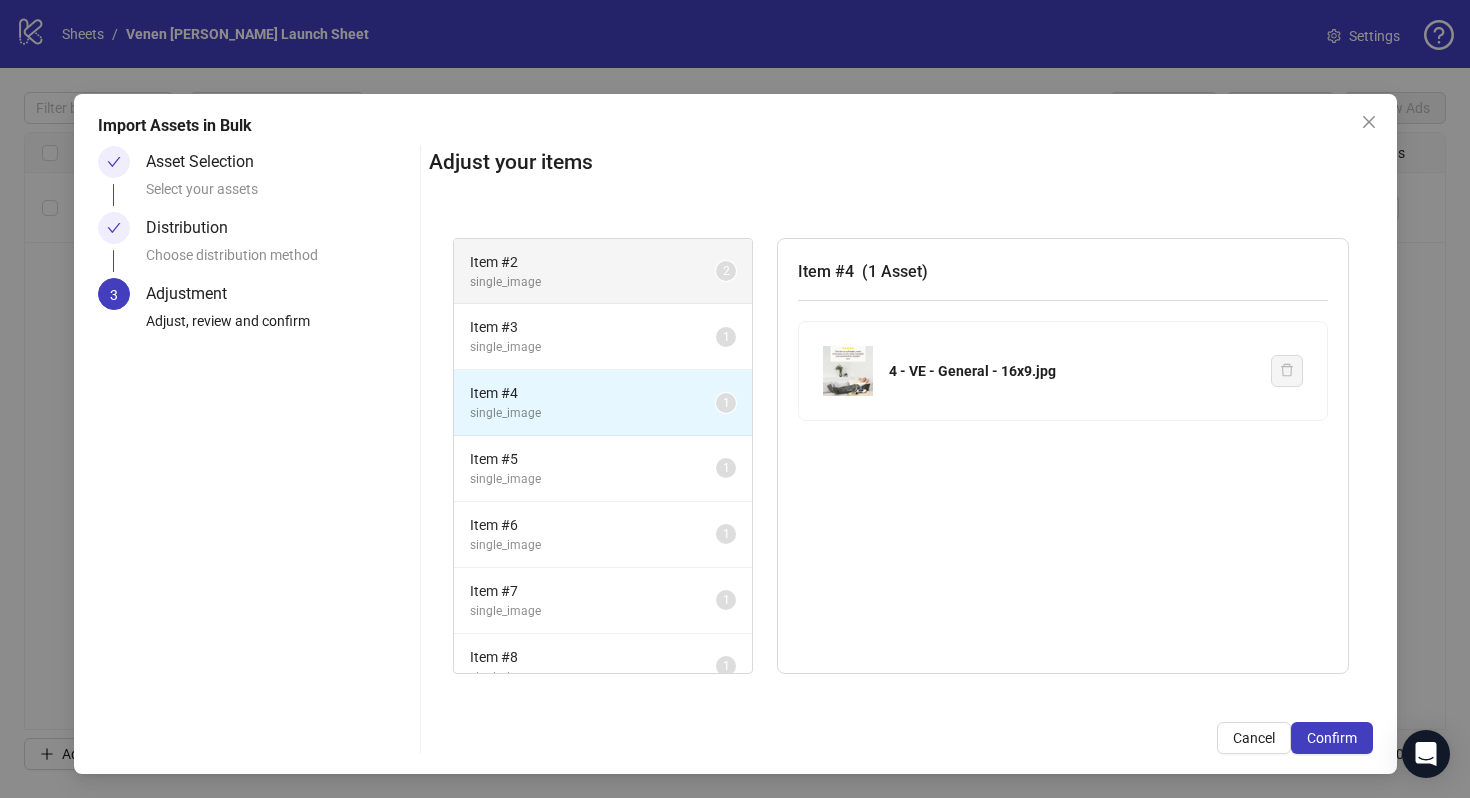 click on "Item # 2 single_image 2" at bounding box center [603, 272] 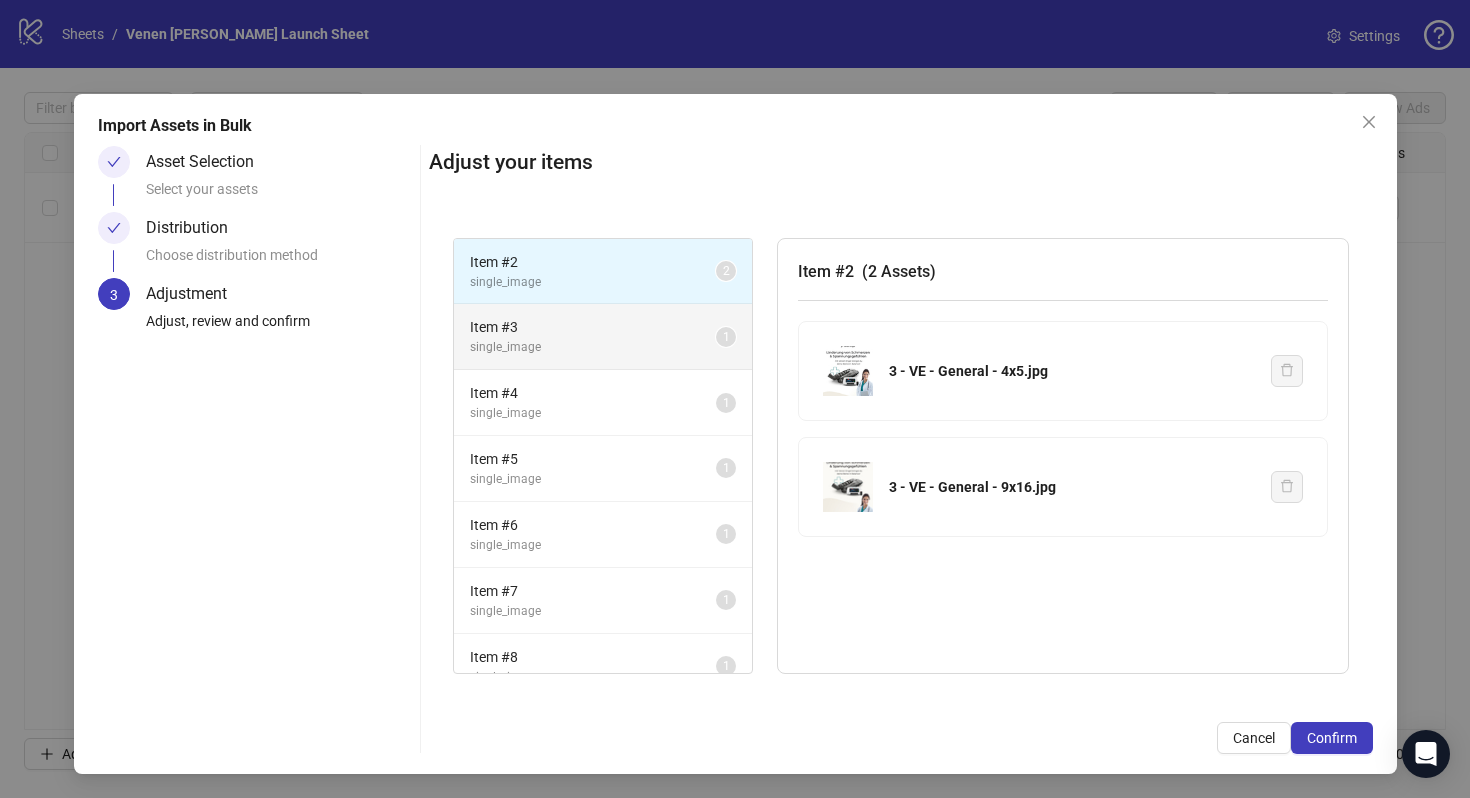 click on "single_image" at bounding box center [593, 347] 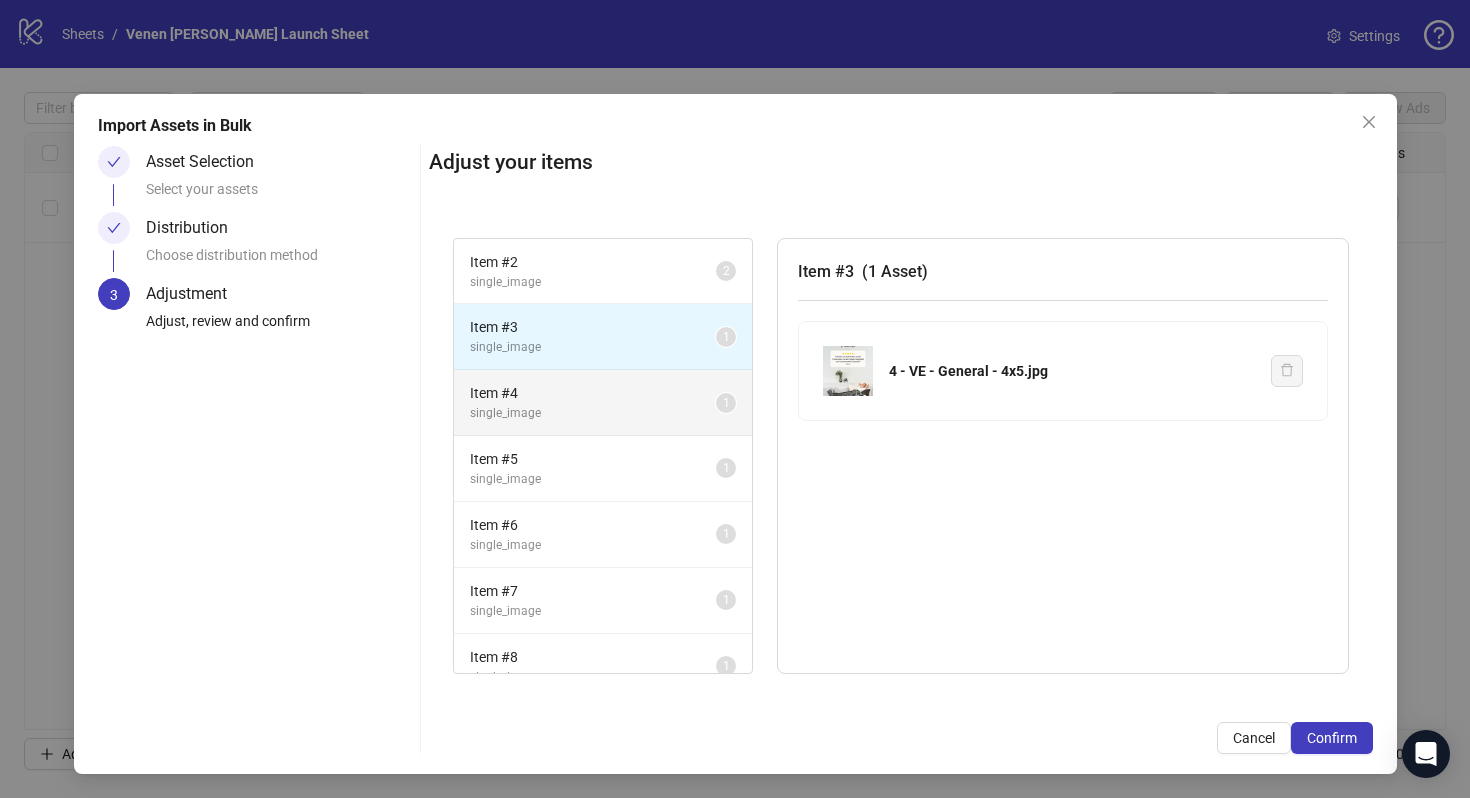 click on "Item # 4 single_image 1" at bounding box center (603, 403) 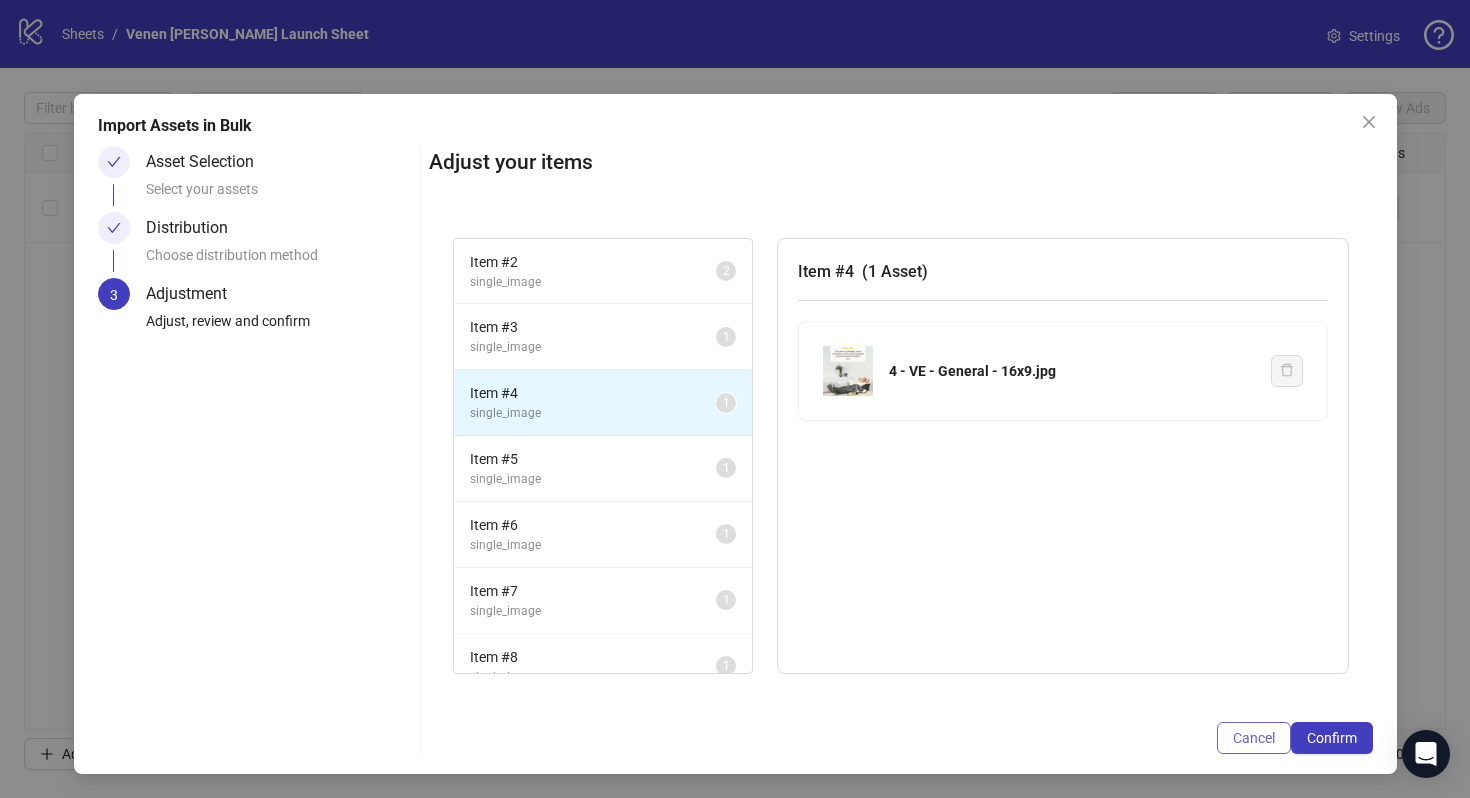 click on "Cancel" at bounding box center [1254, 738] 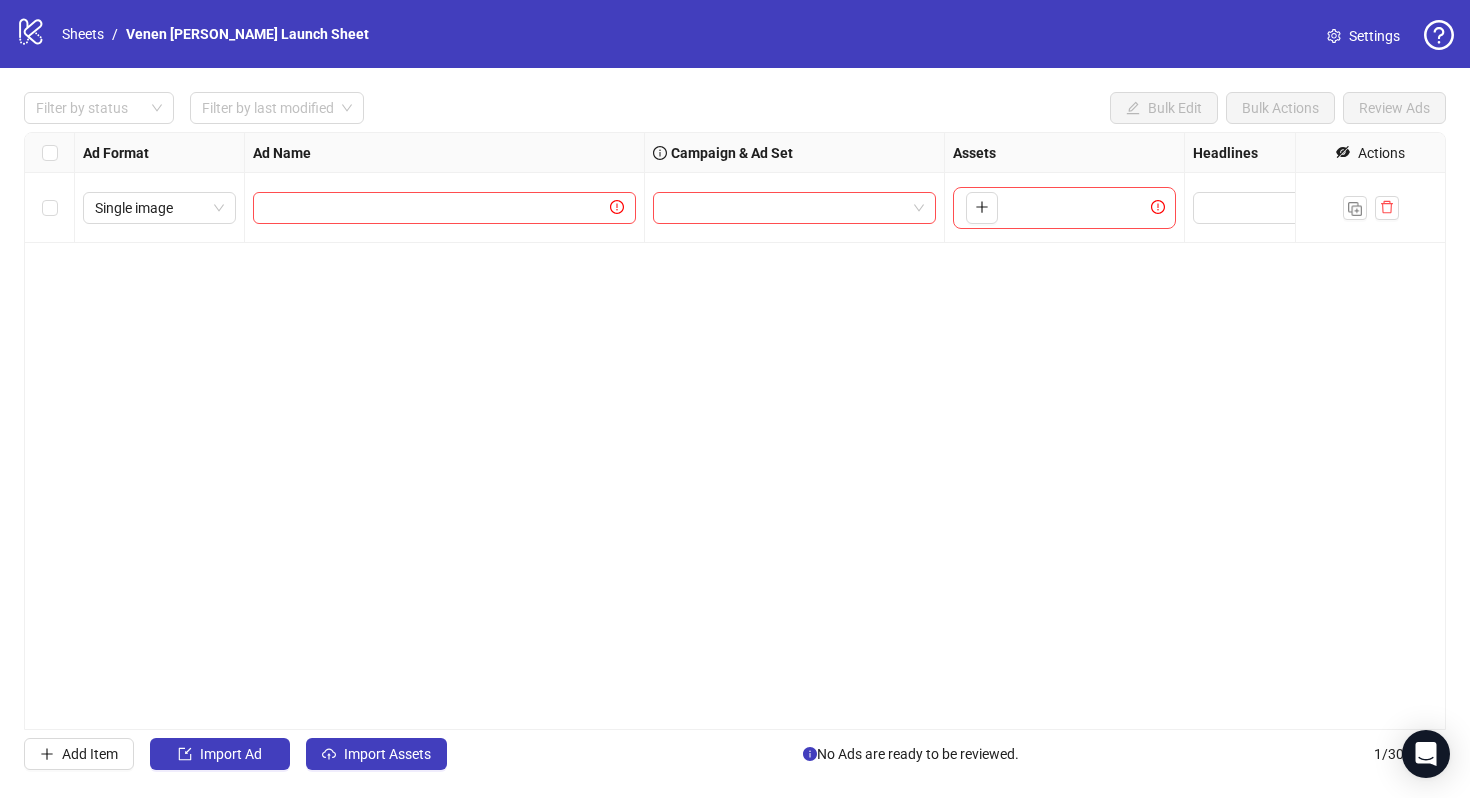 scroll, scrollTop: 0, scrollLeft: 0, axis: both 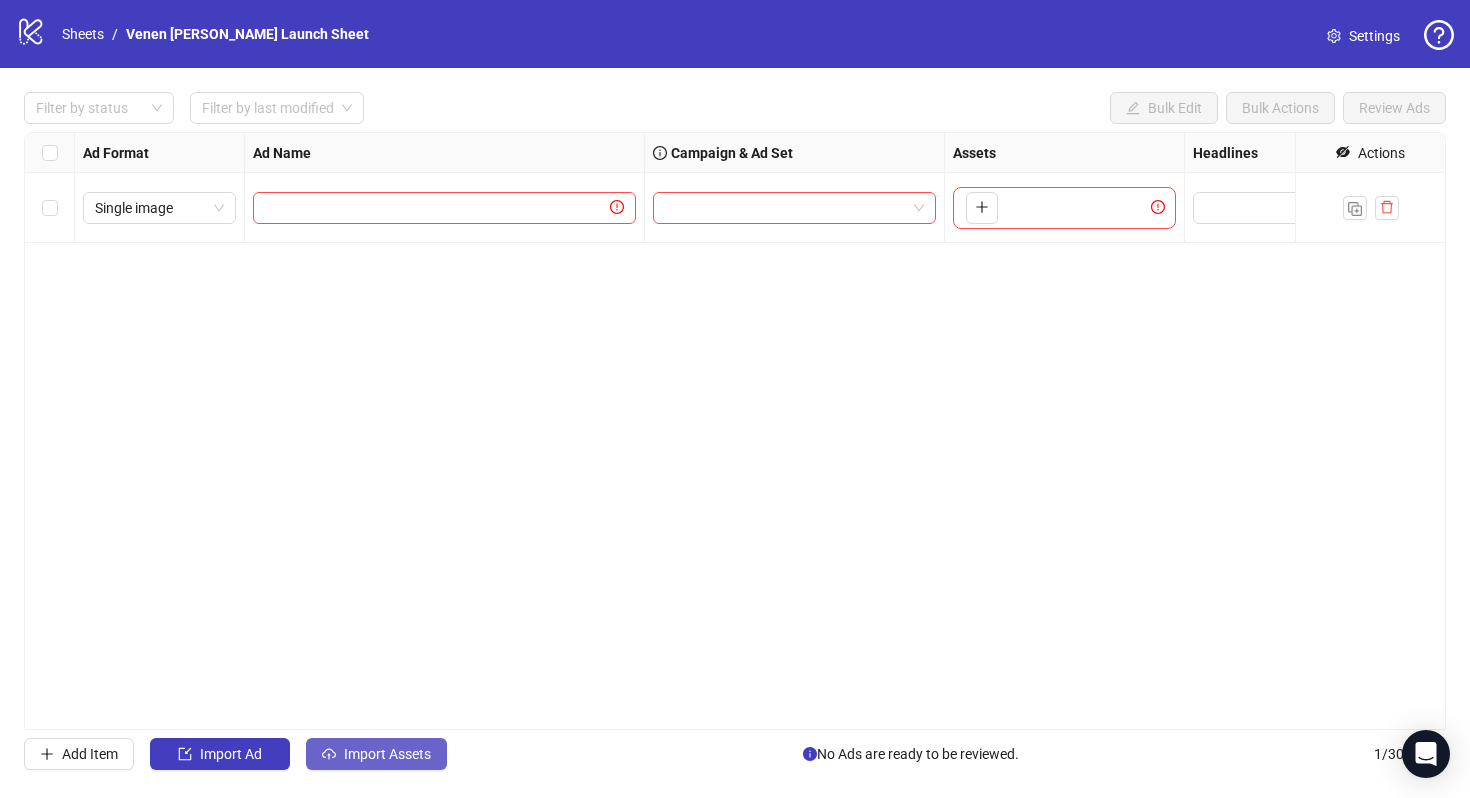 click on "Import Assets" at bounding box center (387, 754) 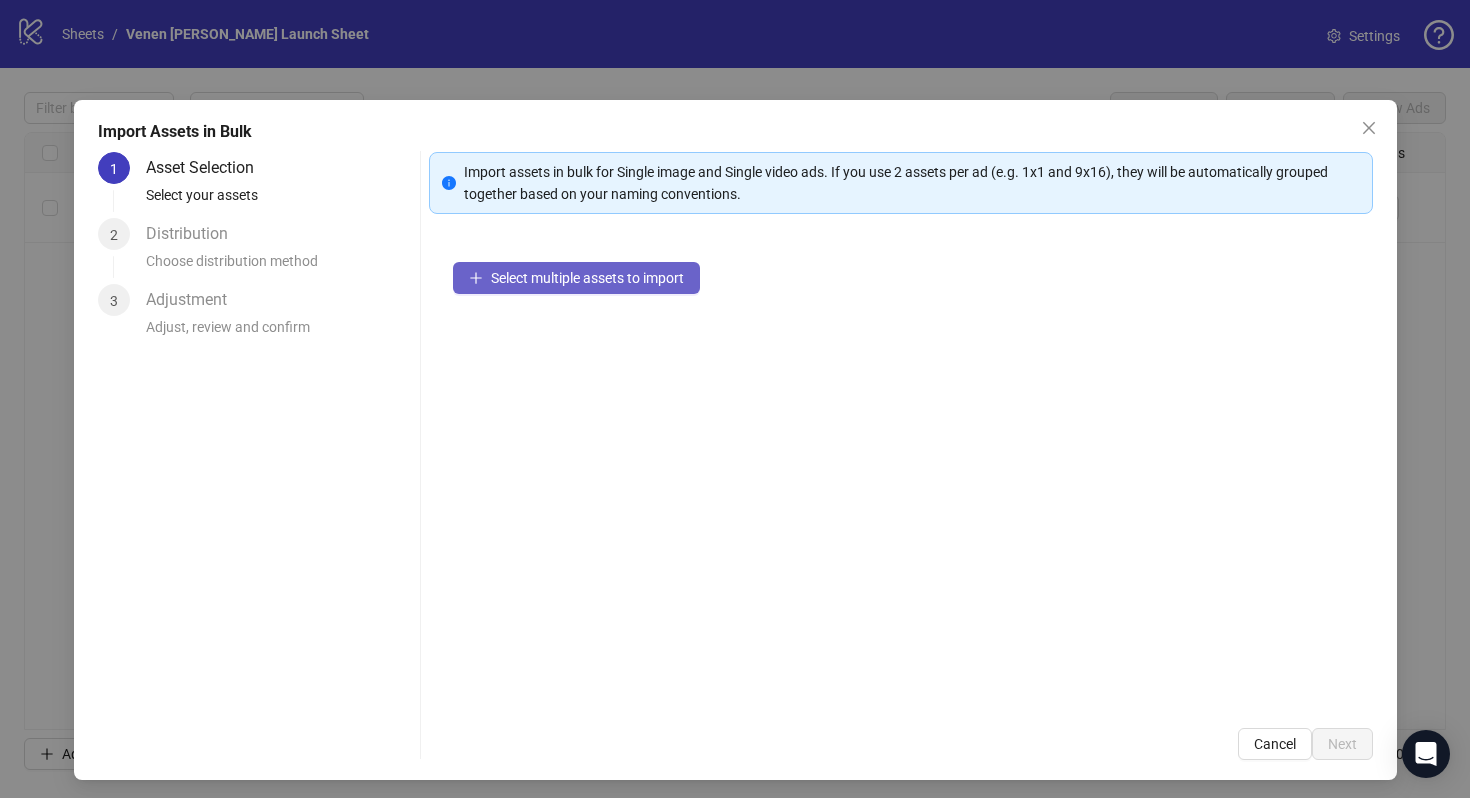 click on "Select multiple assets to import" at bounding box center (576, 278) 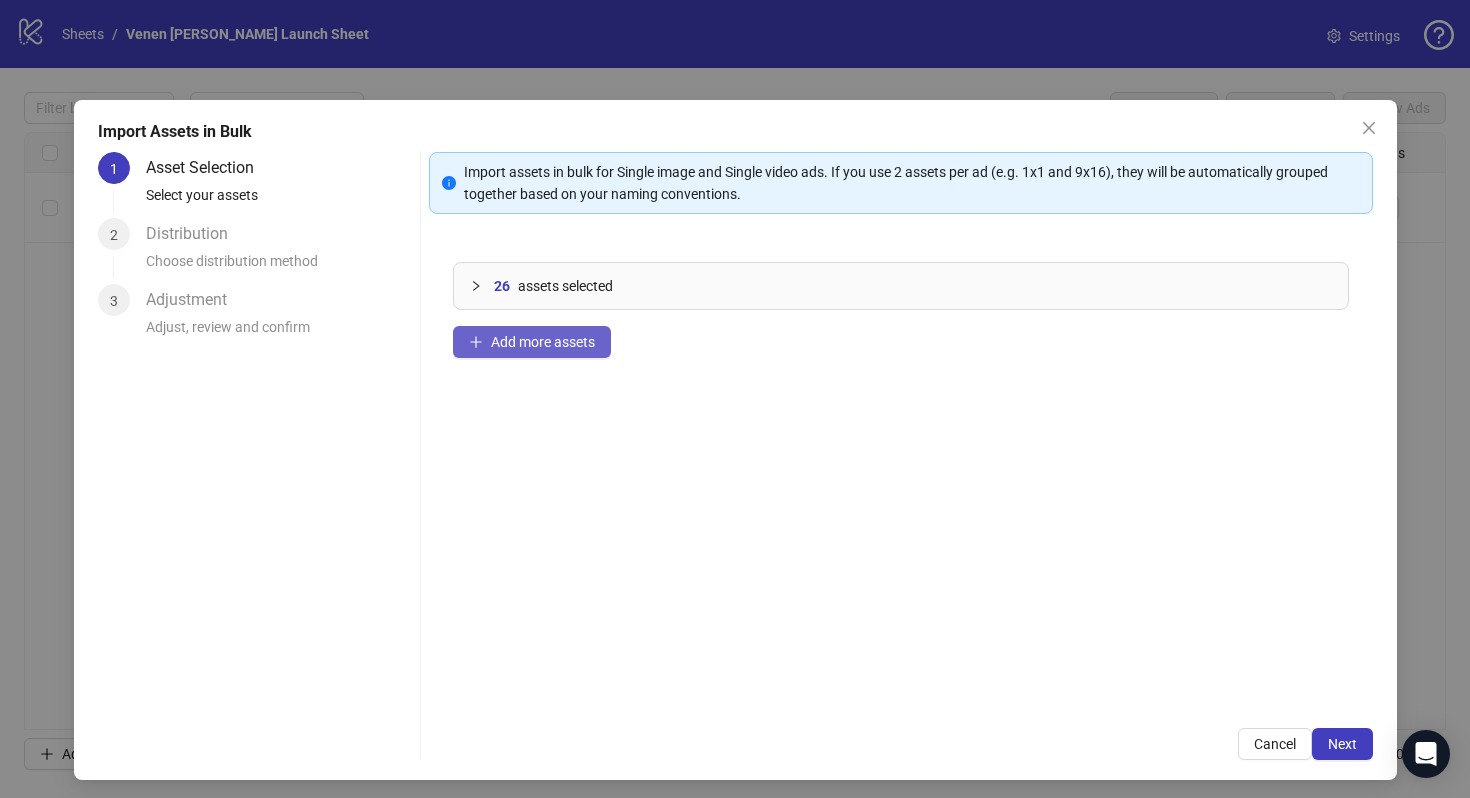 click on "Add more assets" at bounding box center (543, 342) 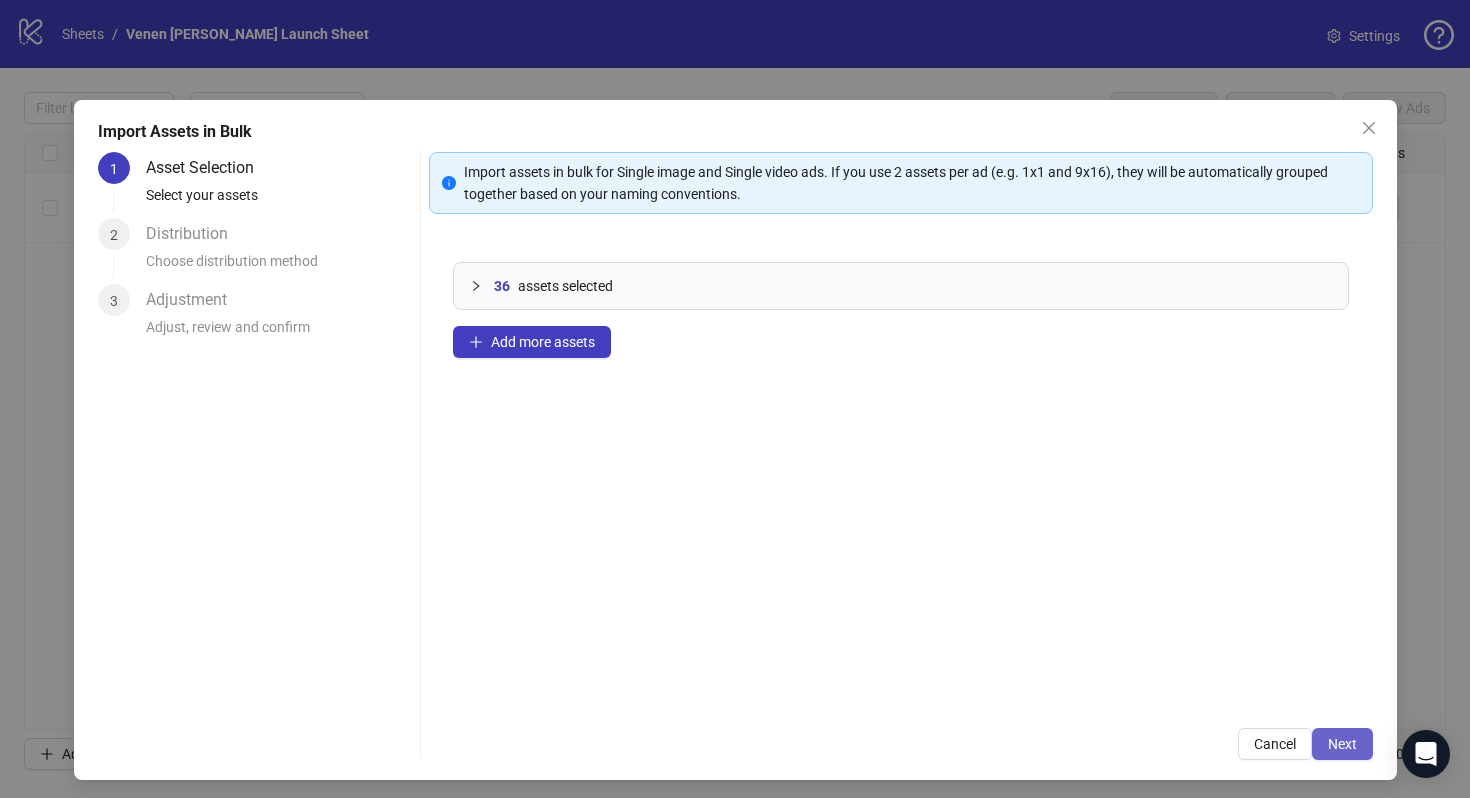 click on "Next" at bounding box center [1342, 744] 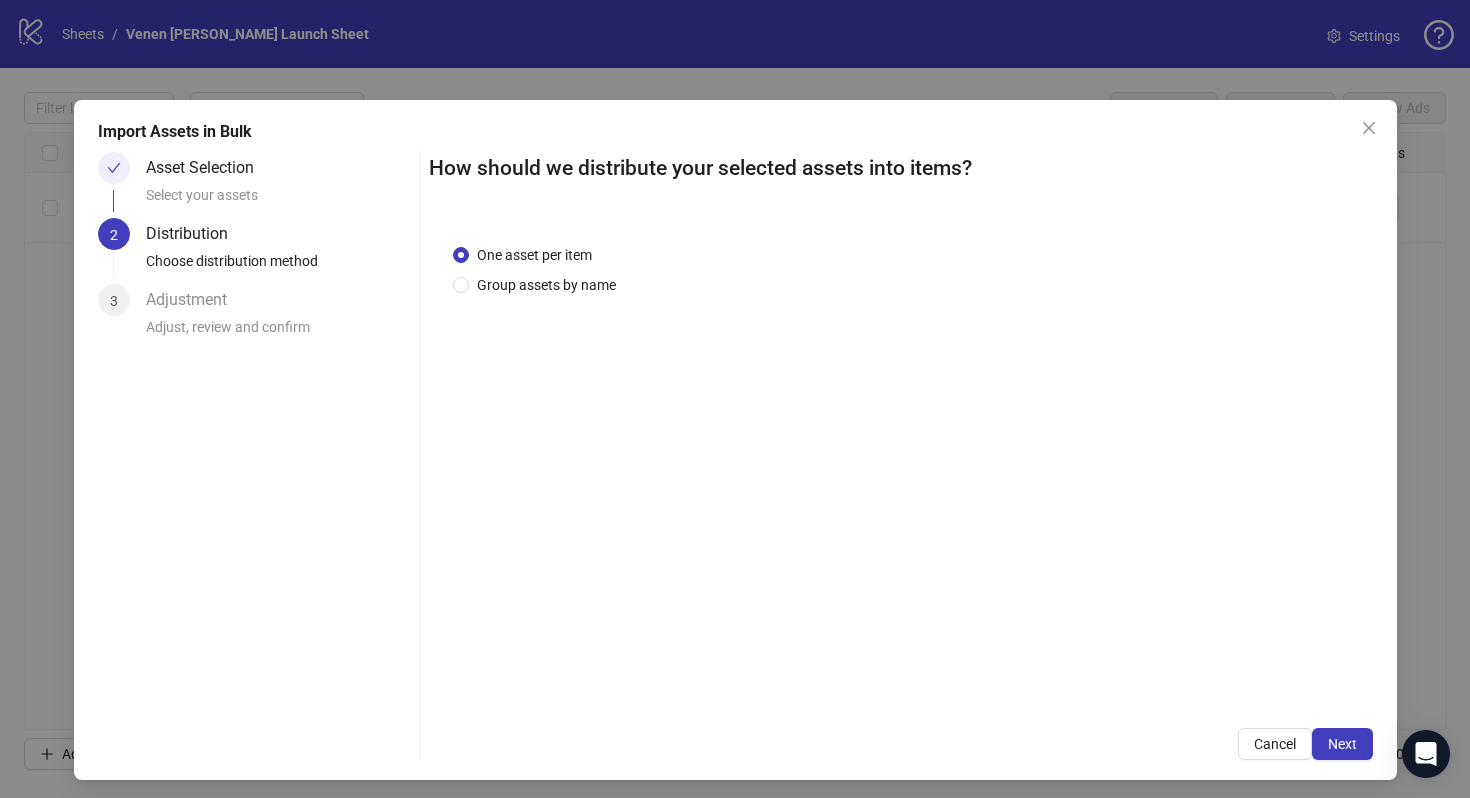 click on "One asset per item Group assets by name" at bounding box center (901, 462) 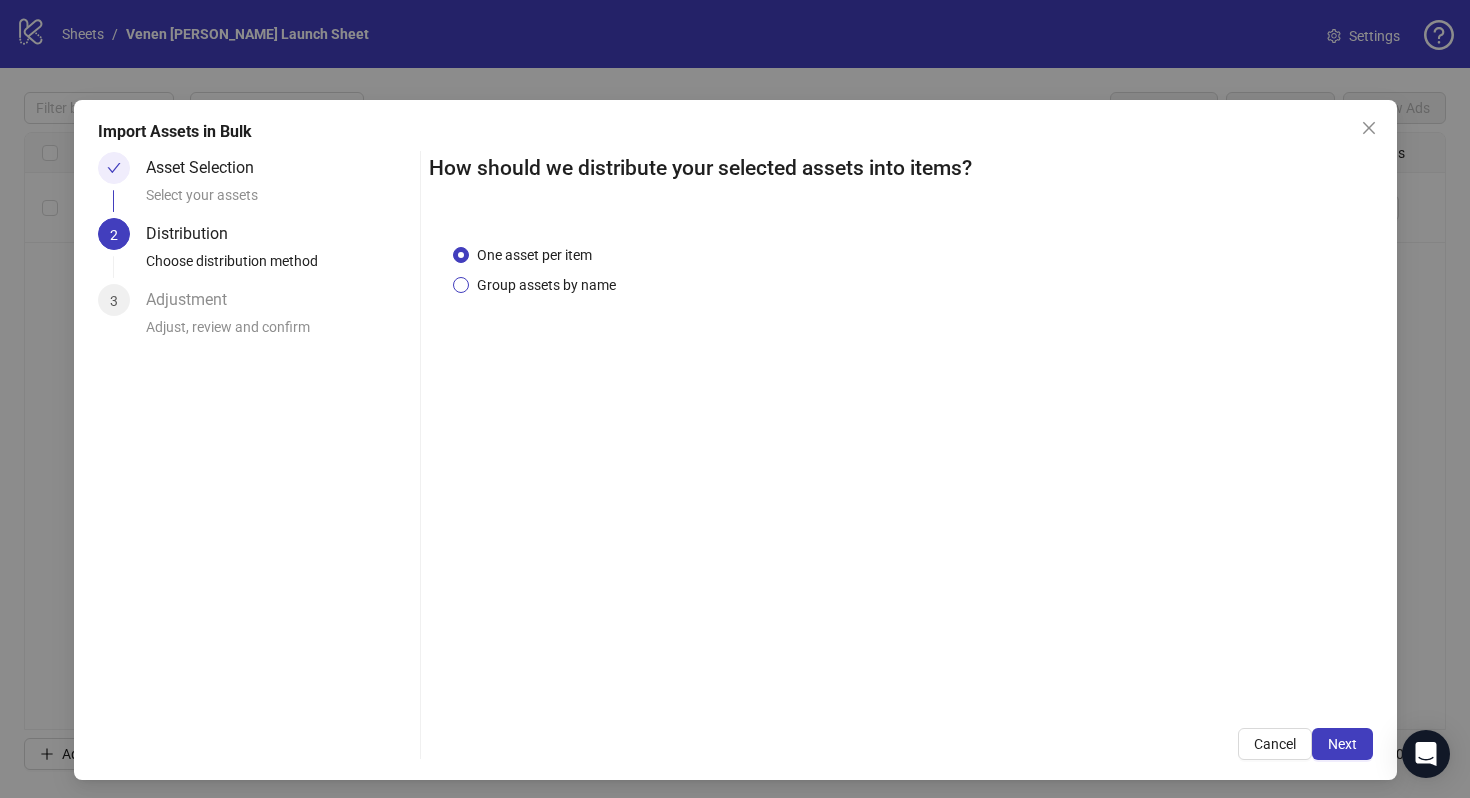 click on "Group assets by name" at bounding box center (546, 285) 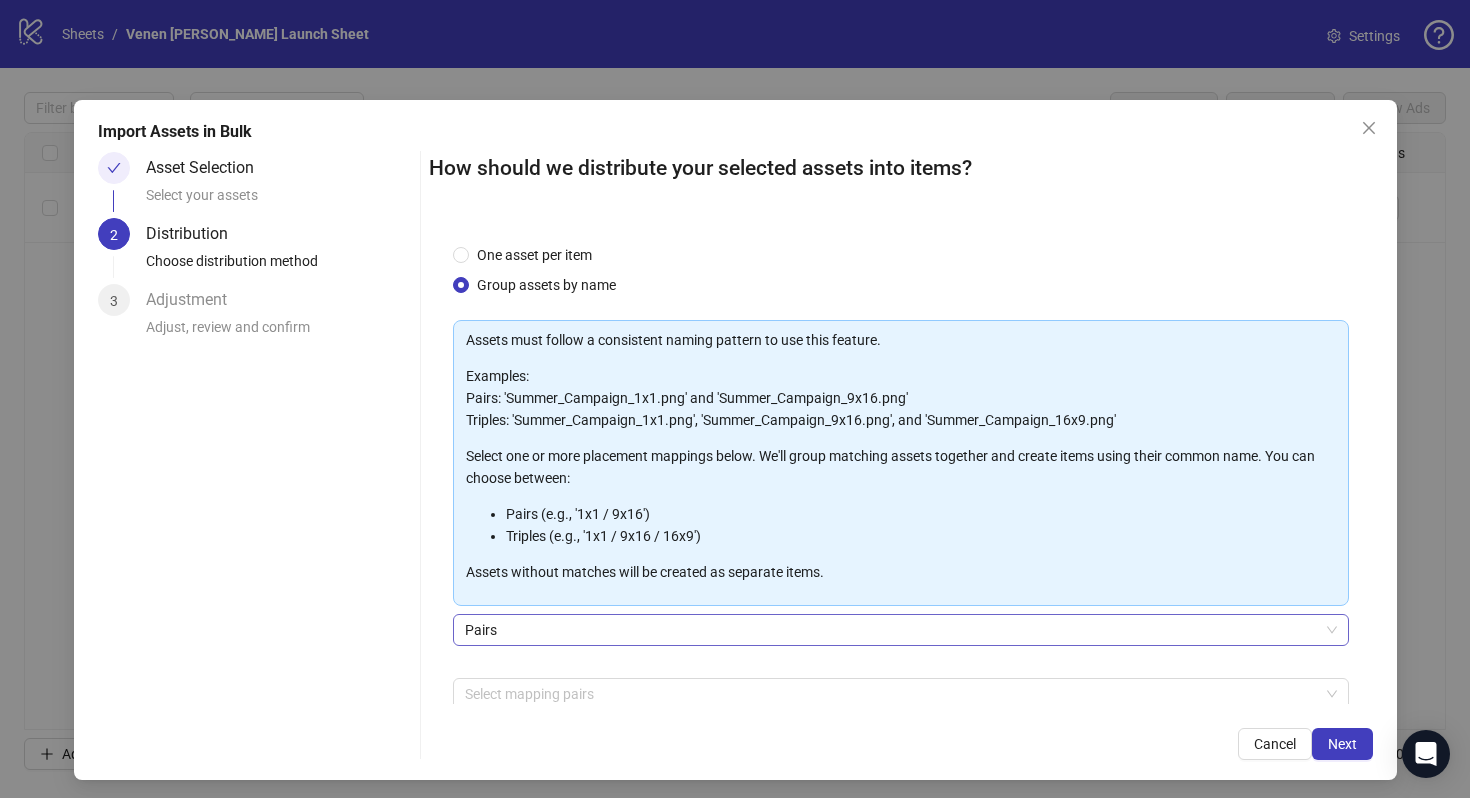 scroll, scrollTop: 101, scrollLeft: 0, axis: vertical 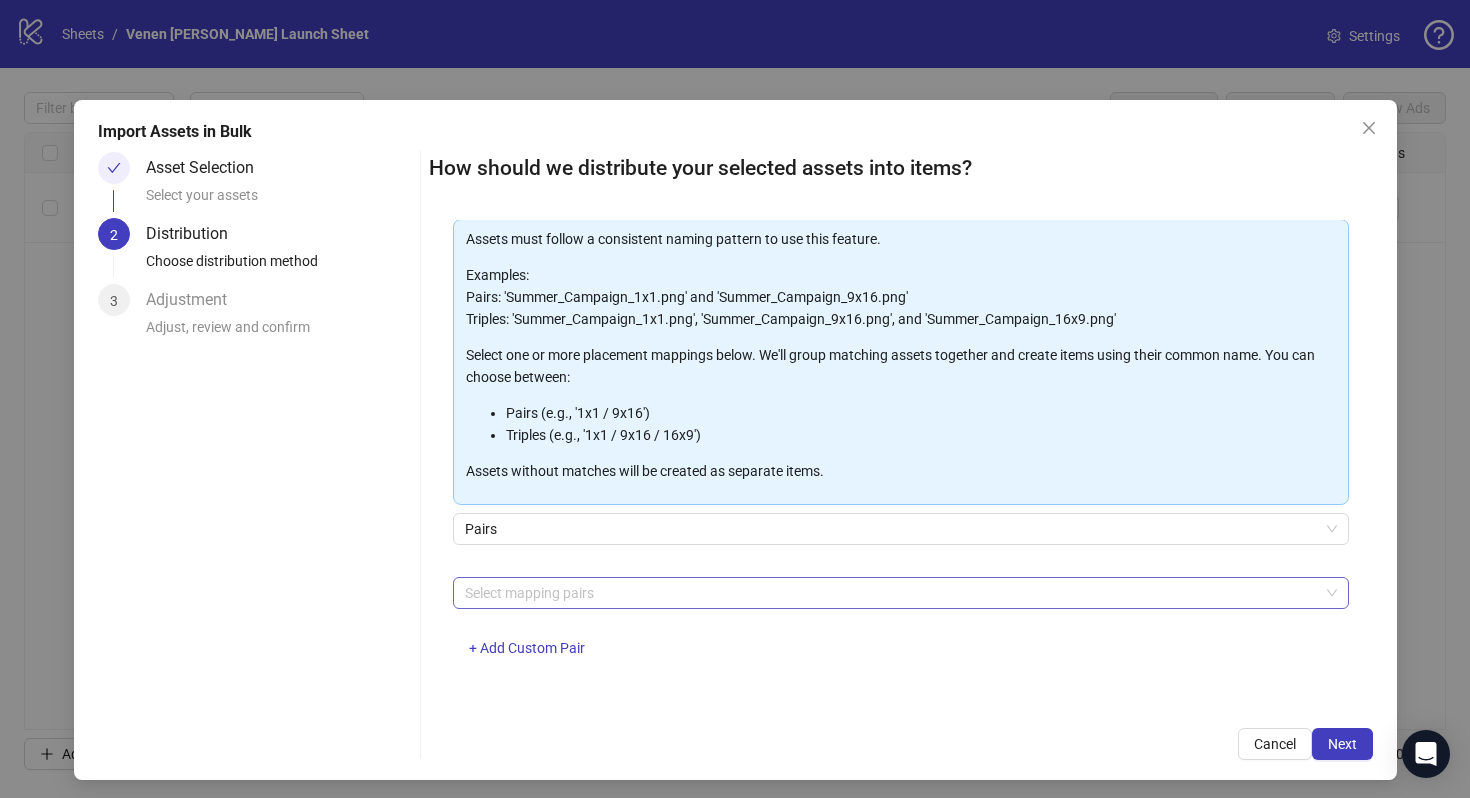 click at bounding box center [890, 593] 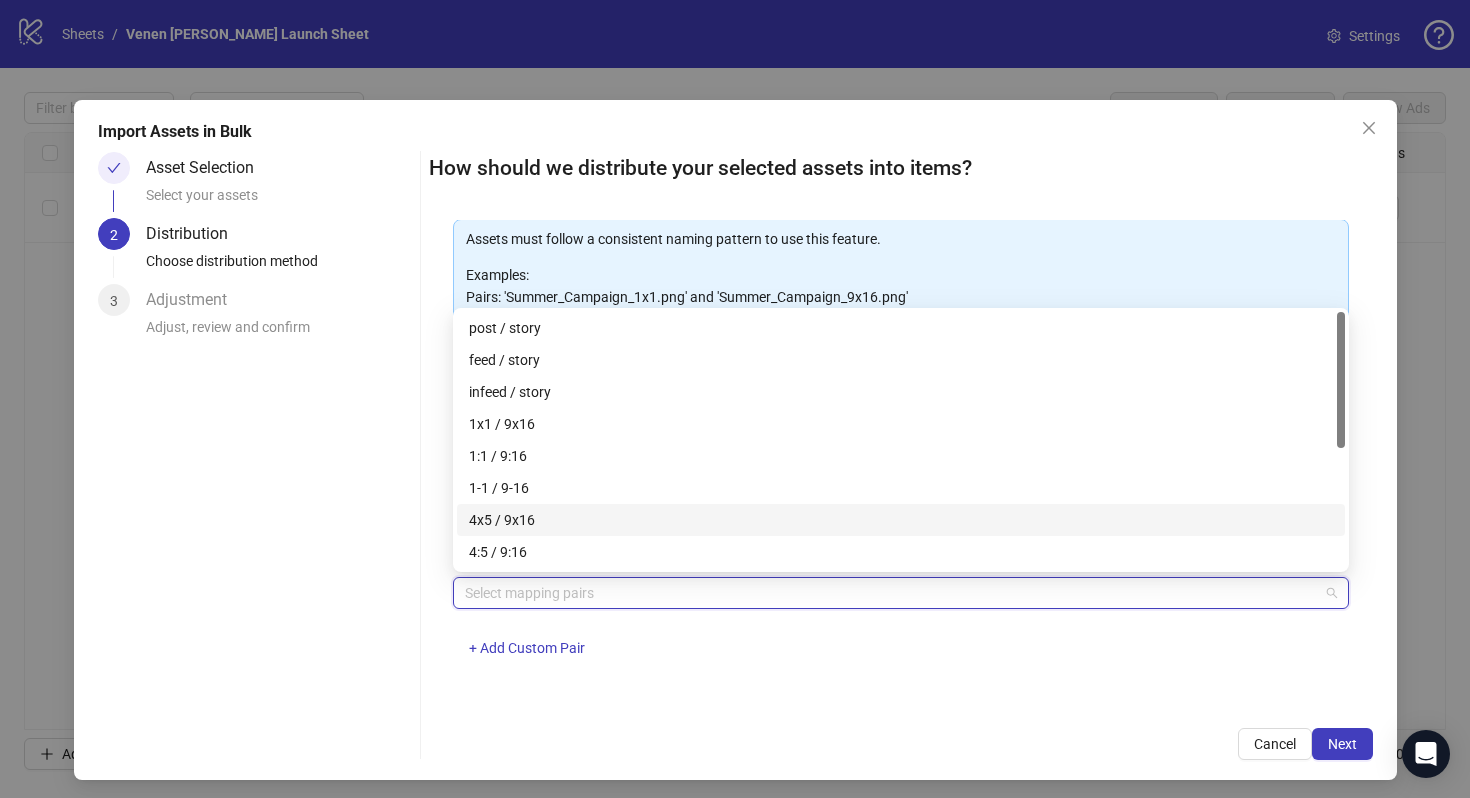 click on "4x5 / 9x16" at bounding box center [901, 520] 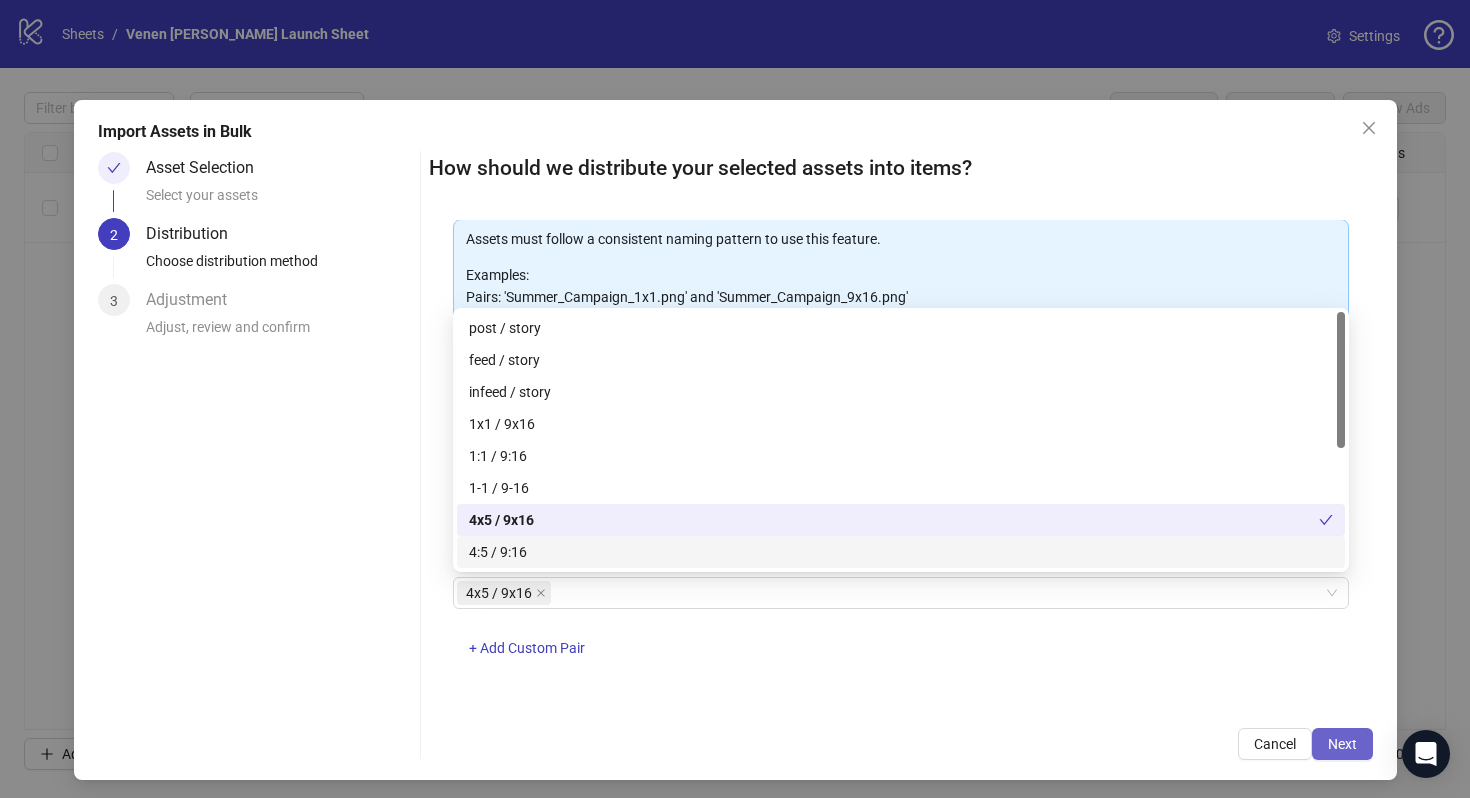 click on "Next" at bounding box center [1342, 744] 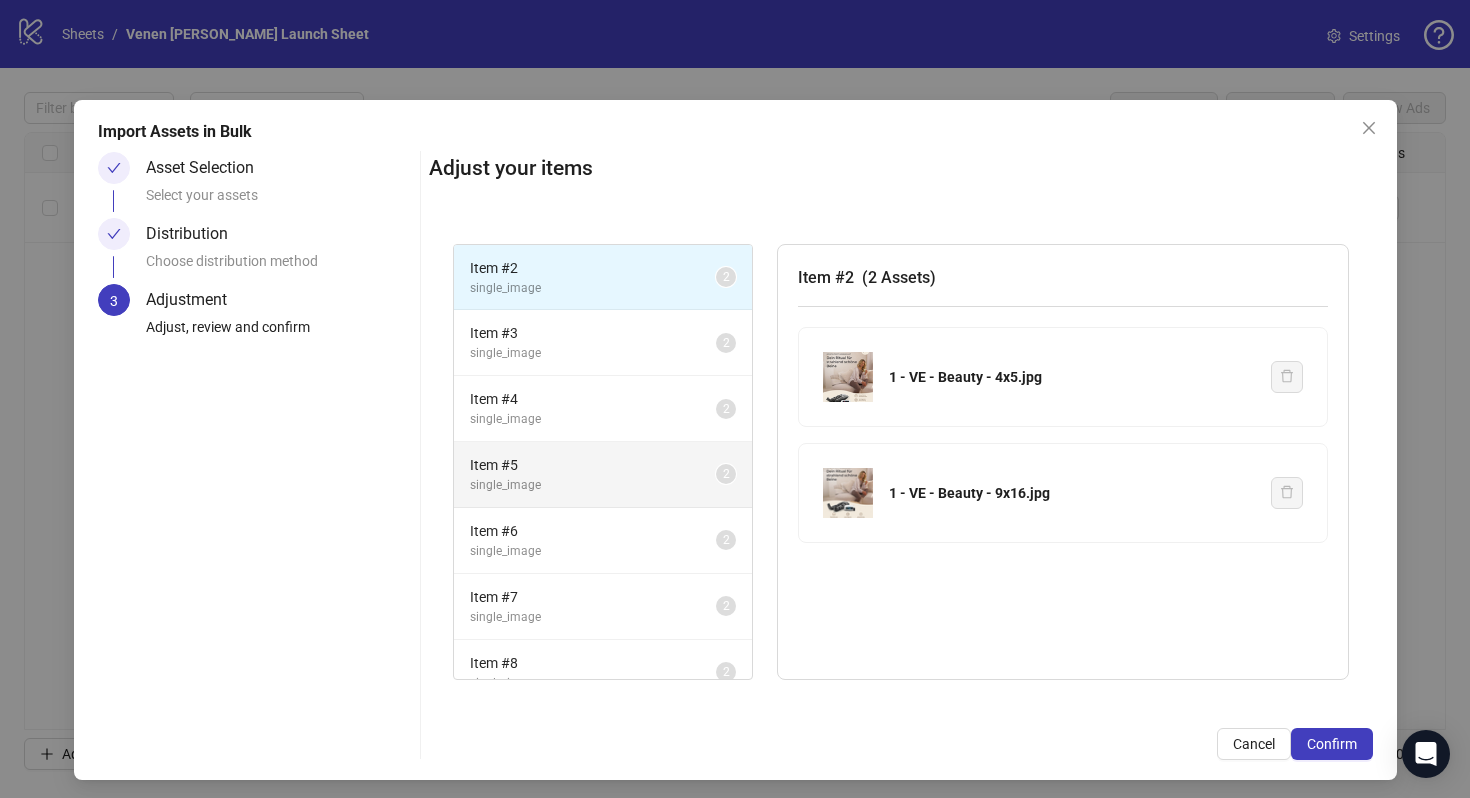 scroll, scrollTop: 1013, scrollLeft: 0, axis: vertical 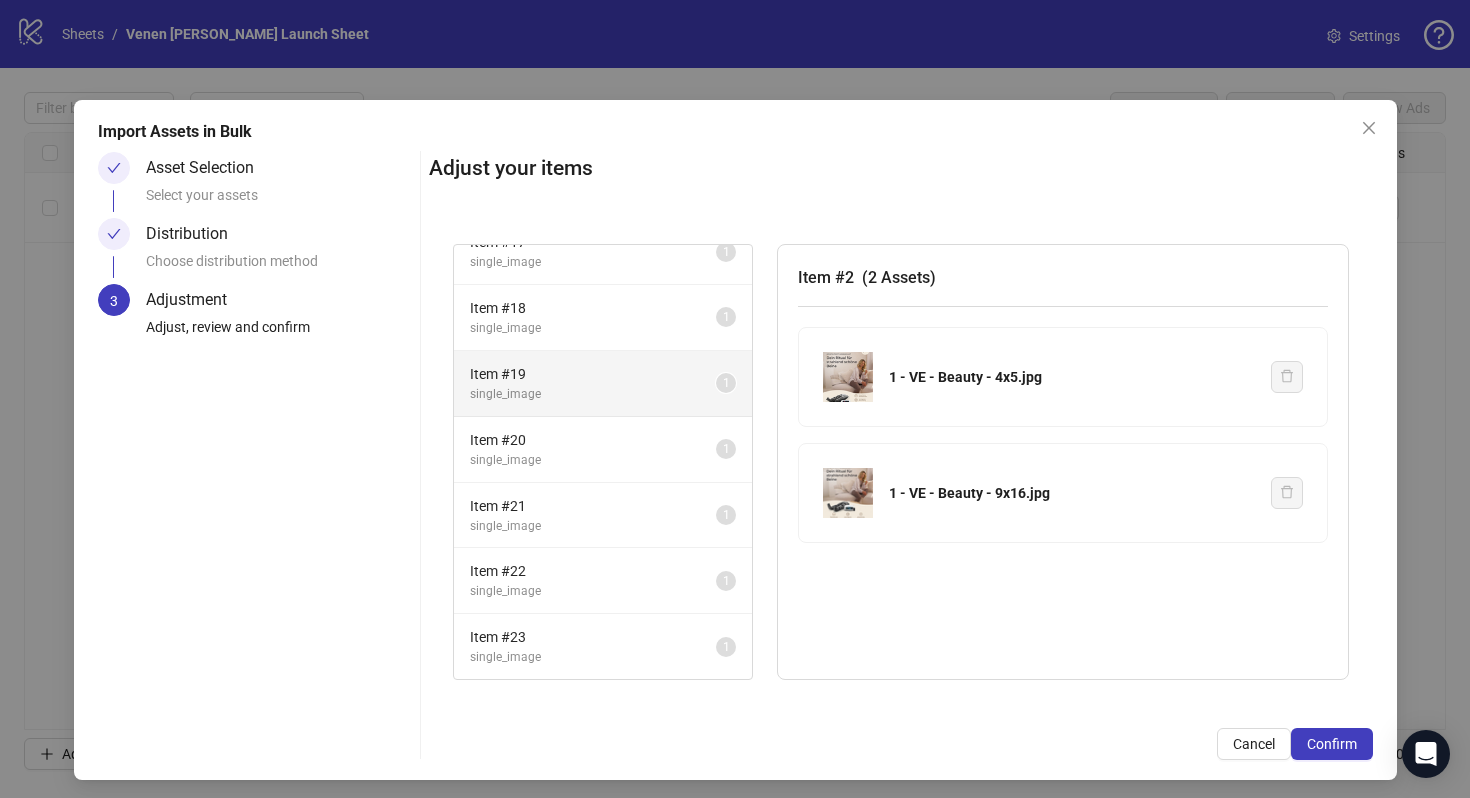 click on "single_image" at bounding box center [593, 394] 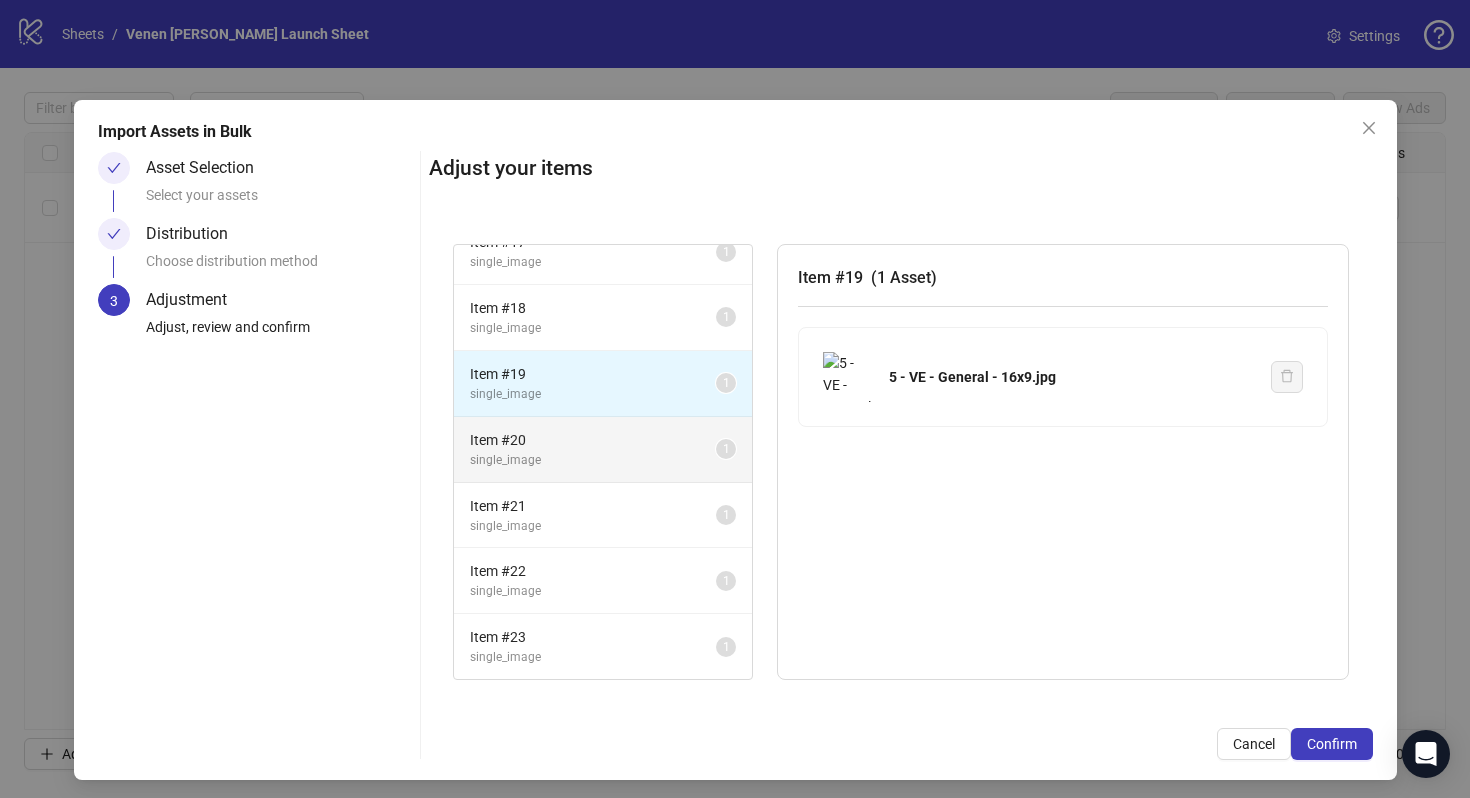click on "single_image" at bounding box center [593, 460] 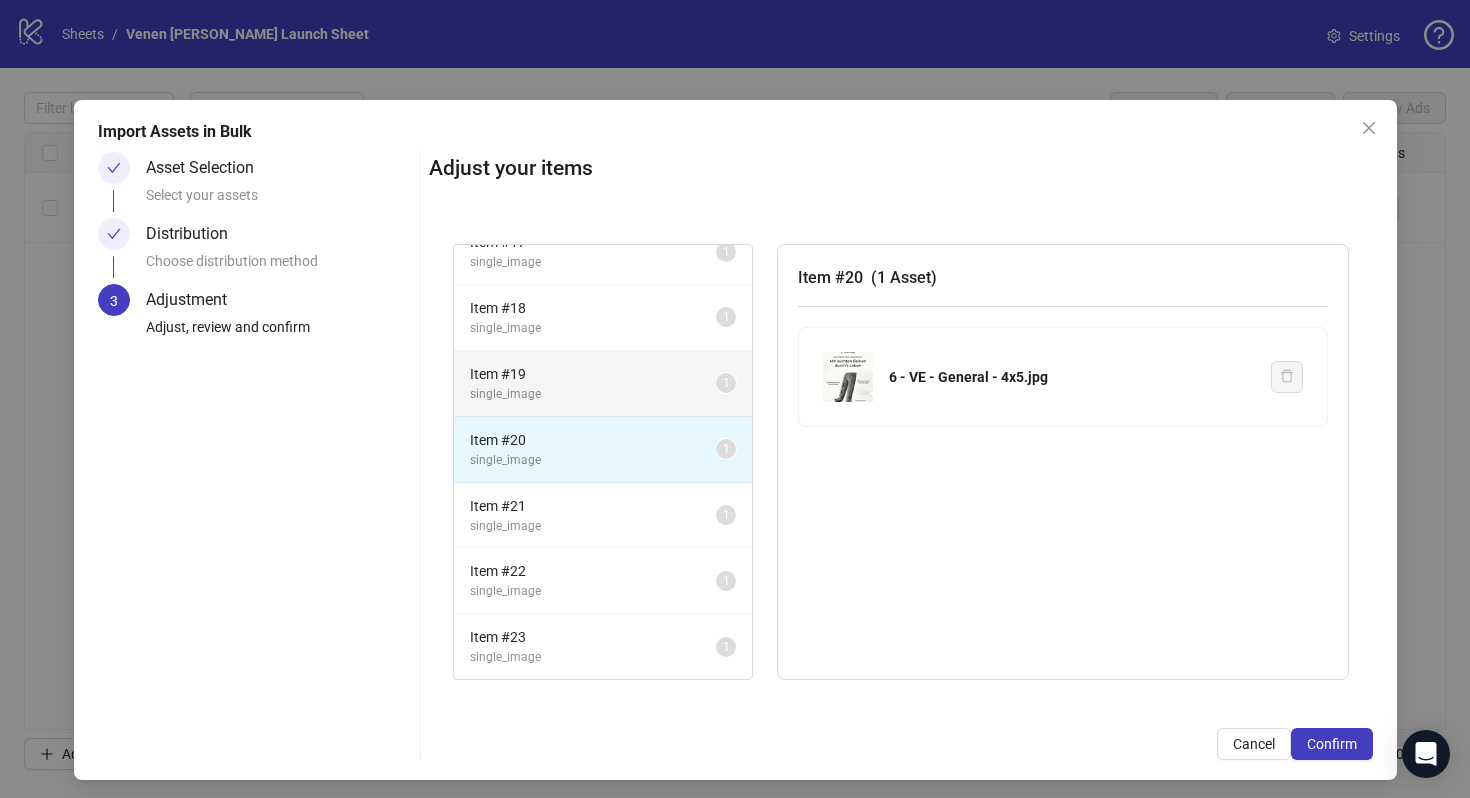 click on "Item # 19 single_image 1" at bounding box center [603, 384] 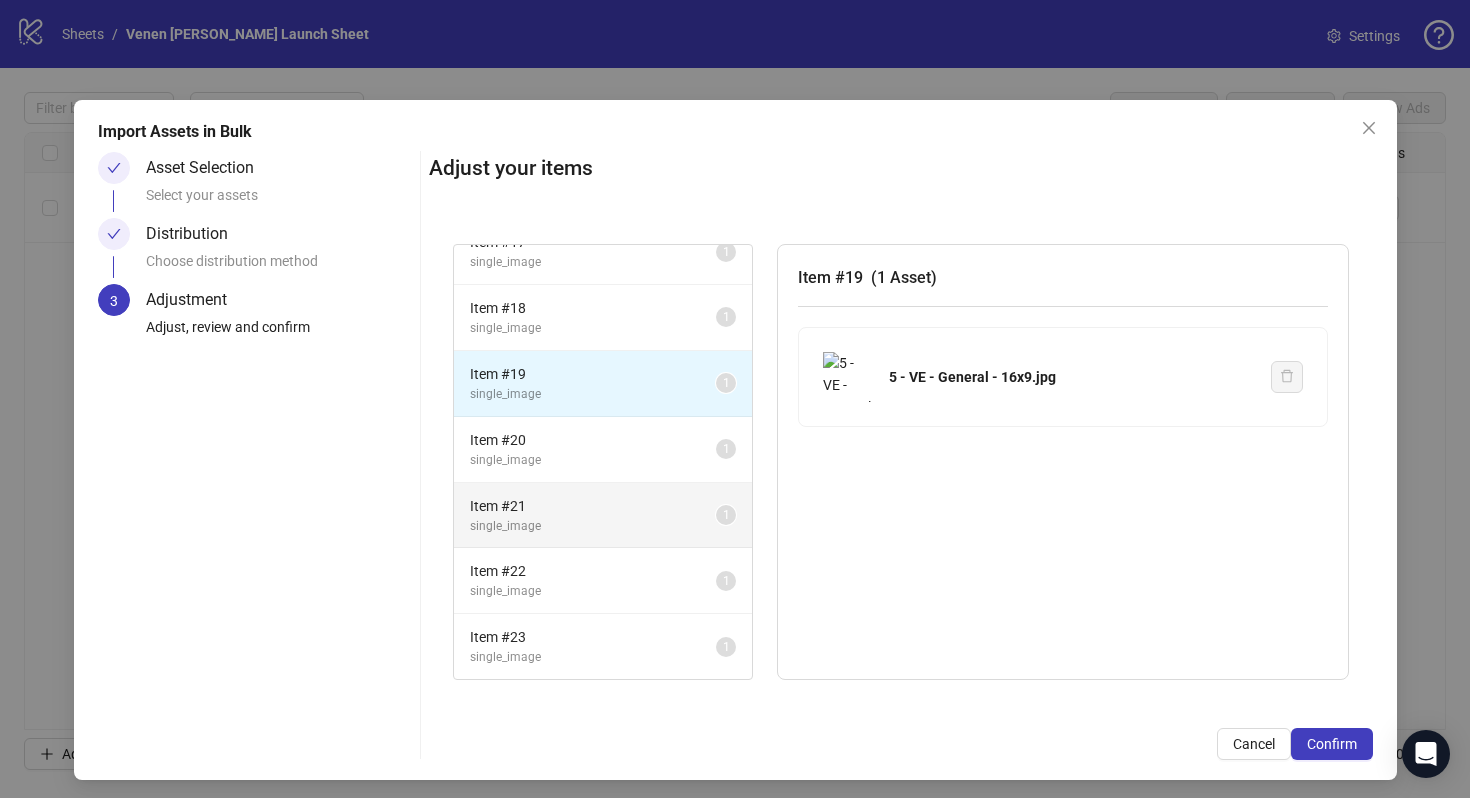 click on "Item # 21 single_image 1" at bounding box center [603, 516] 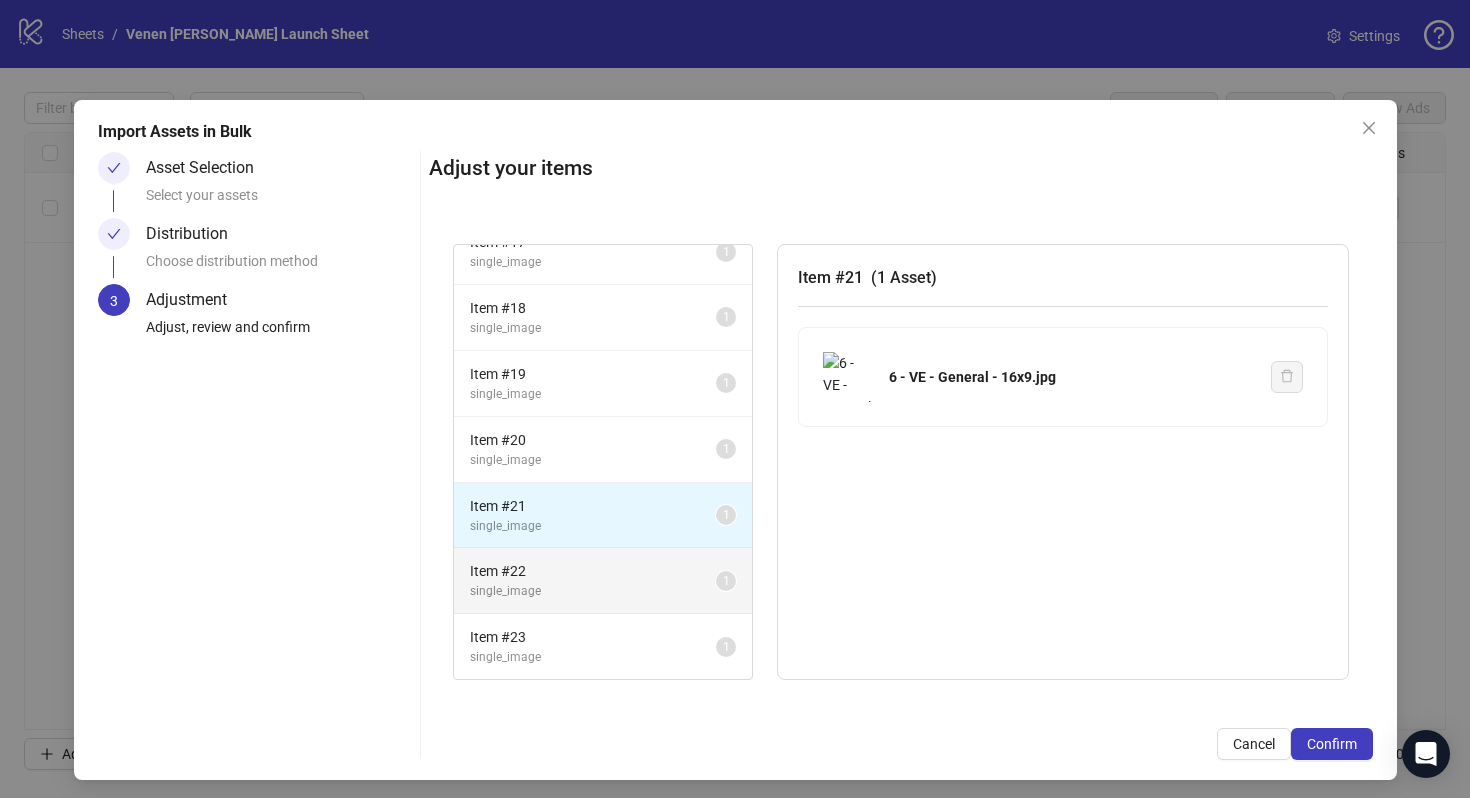 click on "Item # 22 single_image 1" at bounding box center (603, 581) 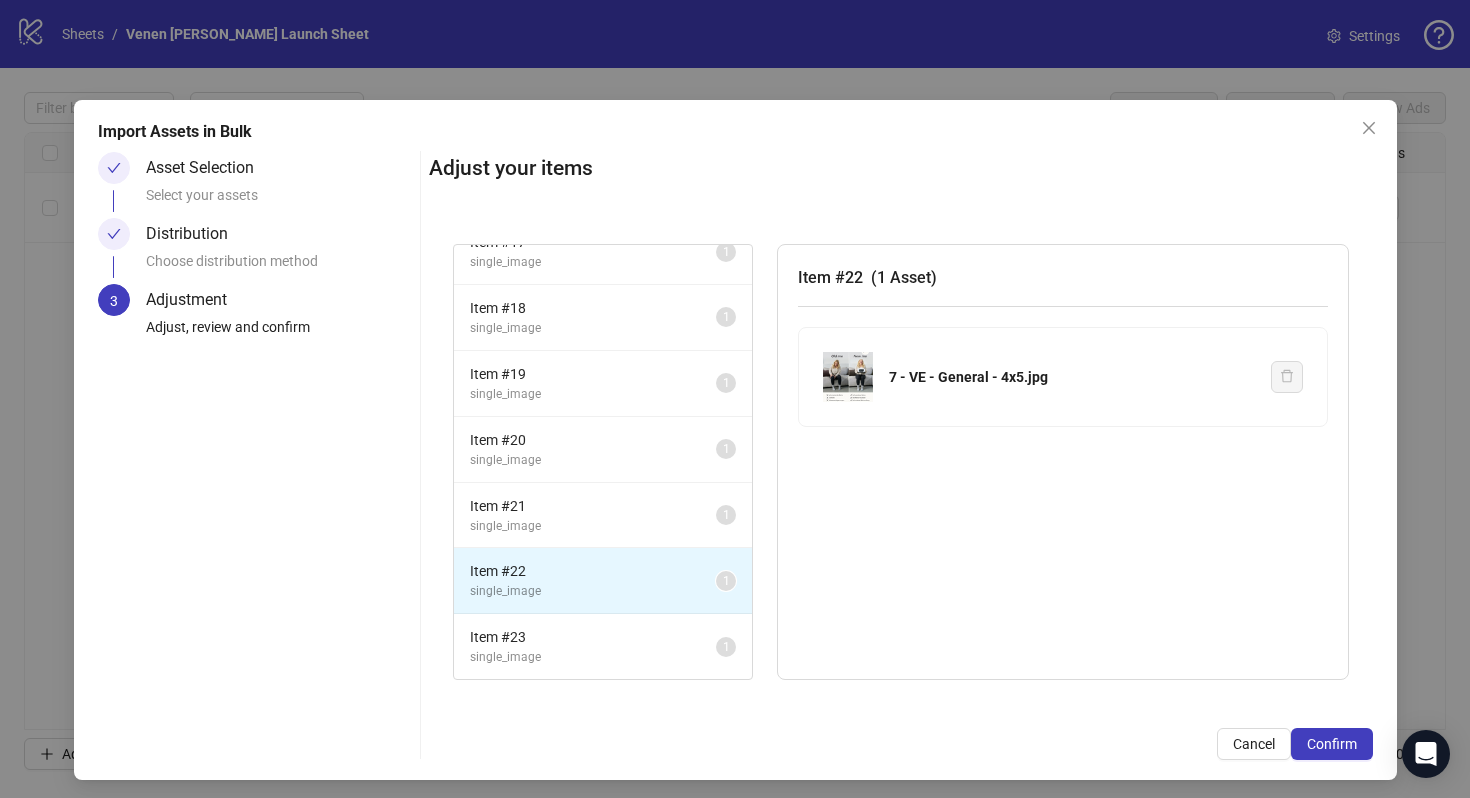 click on "Item # 22 single_image 1" at bounding box center [603, 581] 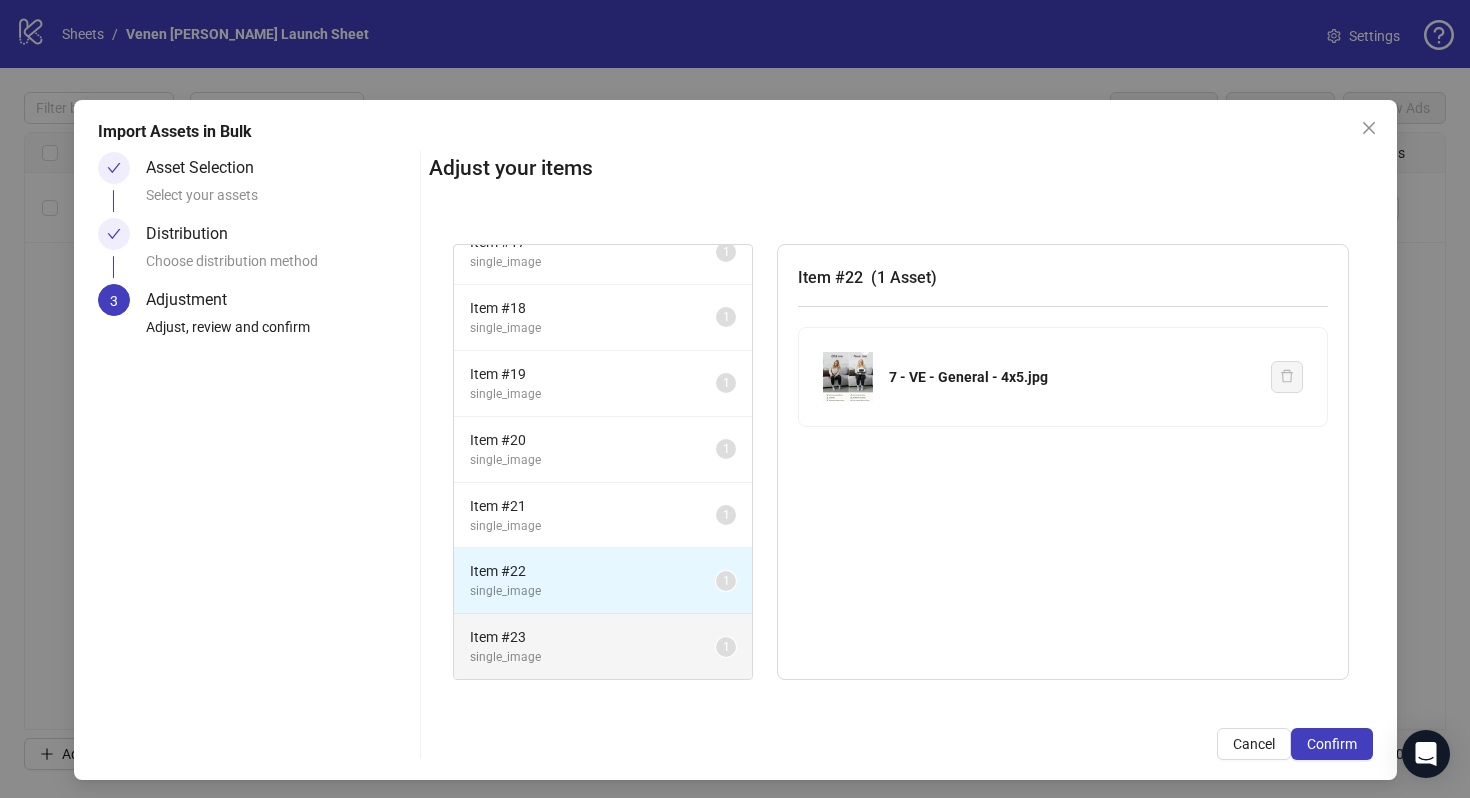 click on "Item # 23 single_image 1" at bounding box center [603, 646] 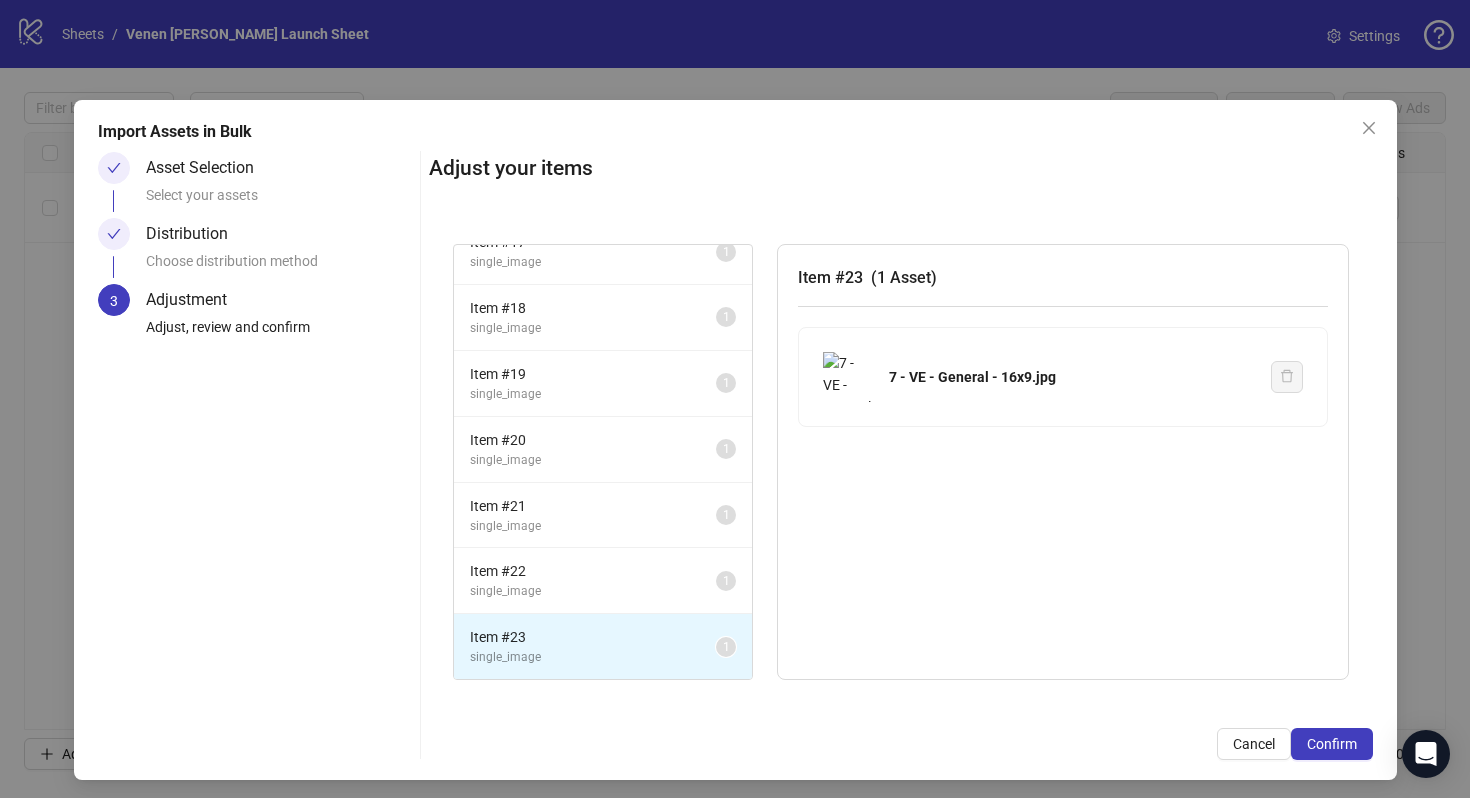 click on "single_image" at bounding box center (593, 657) 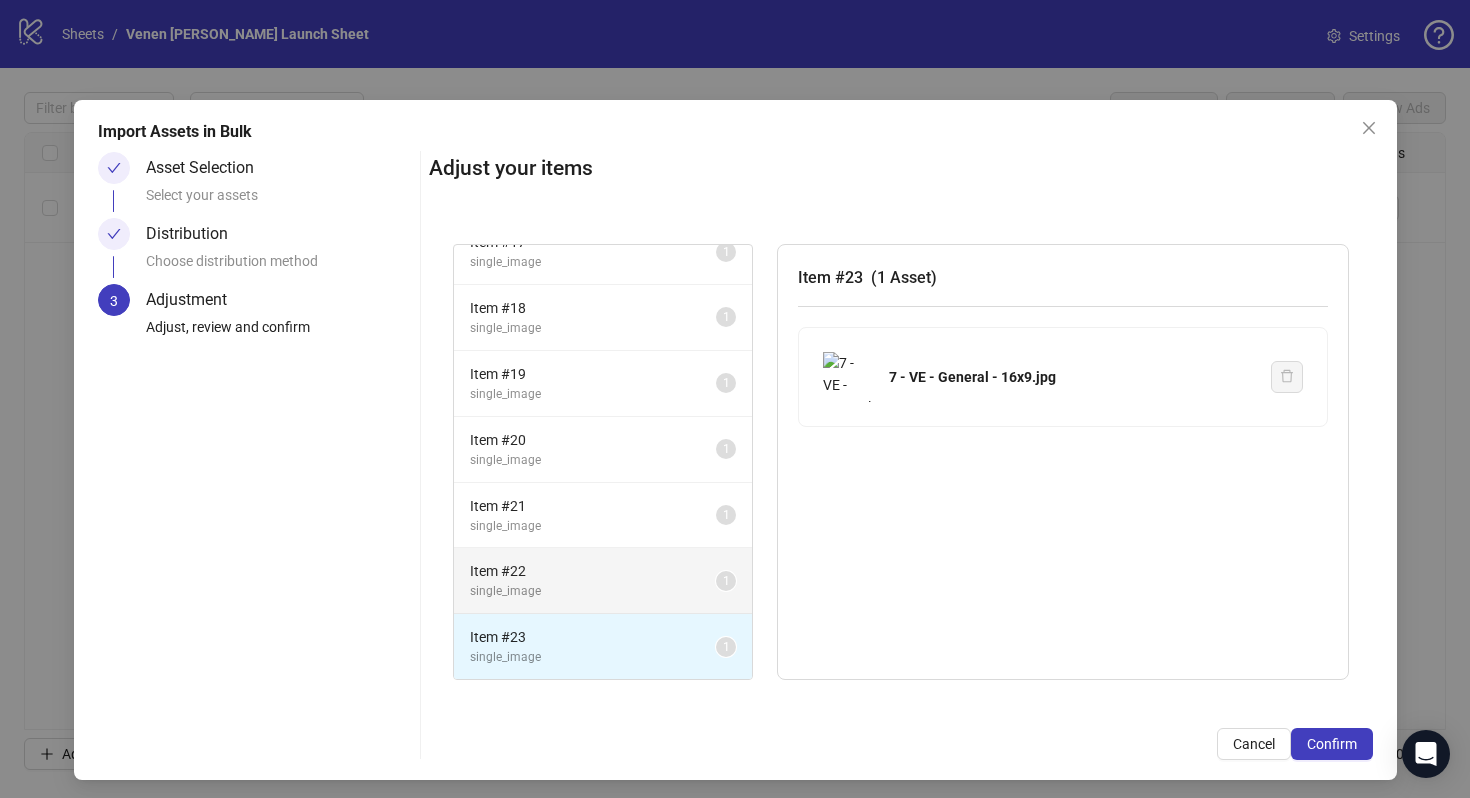 click on "Item # 22 single_image 1" at bounding box center [603, 581] 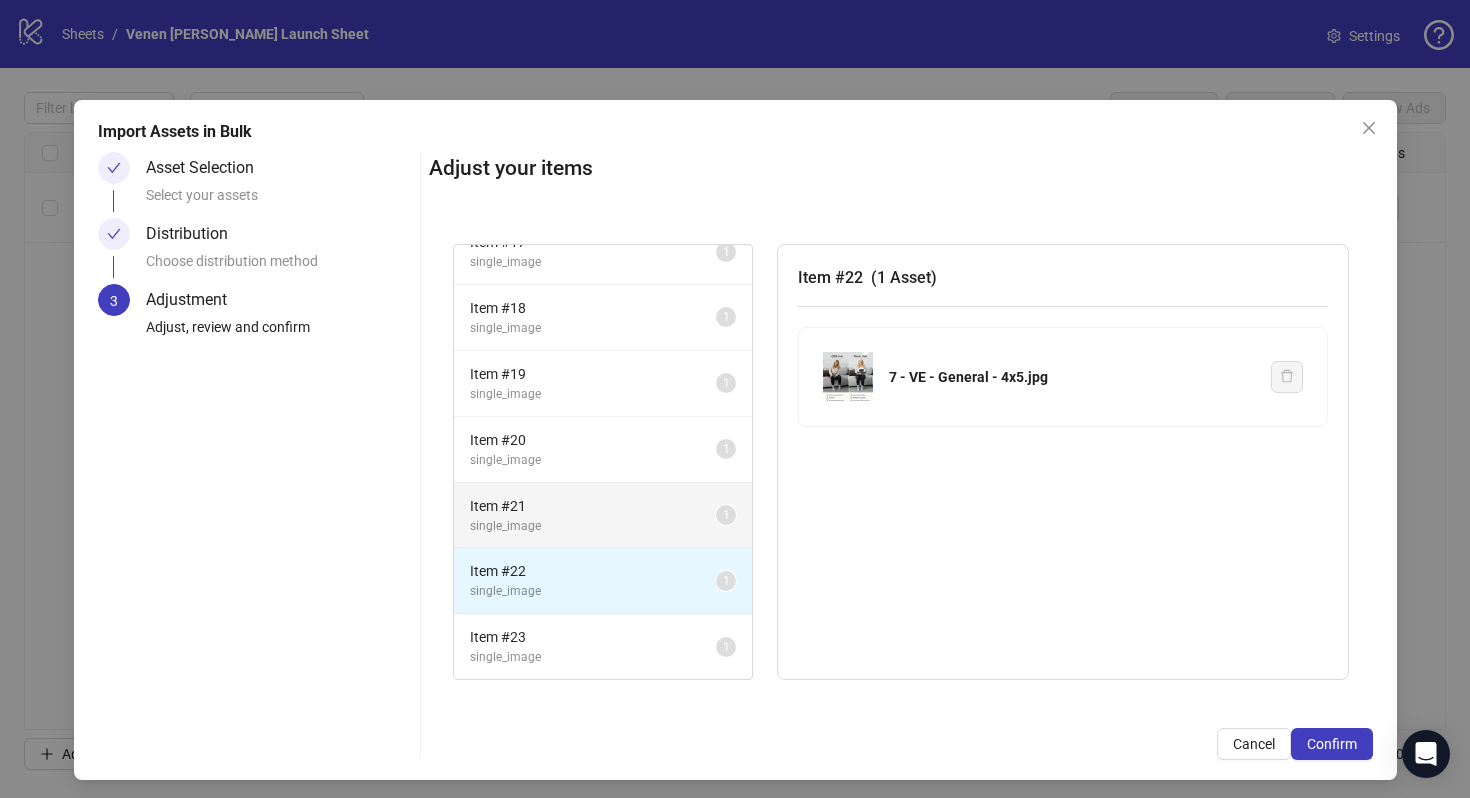 click on "Item # 21" at bounding box center (593, 506) 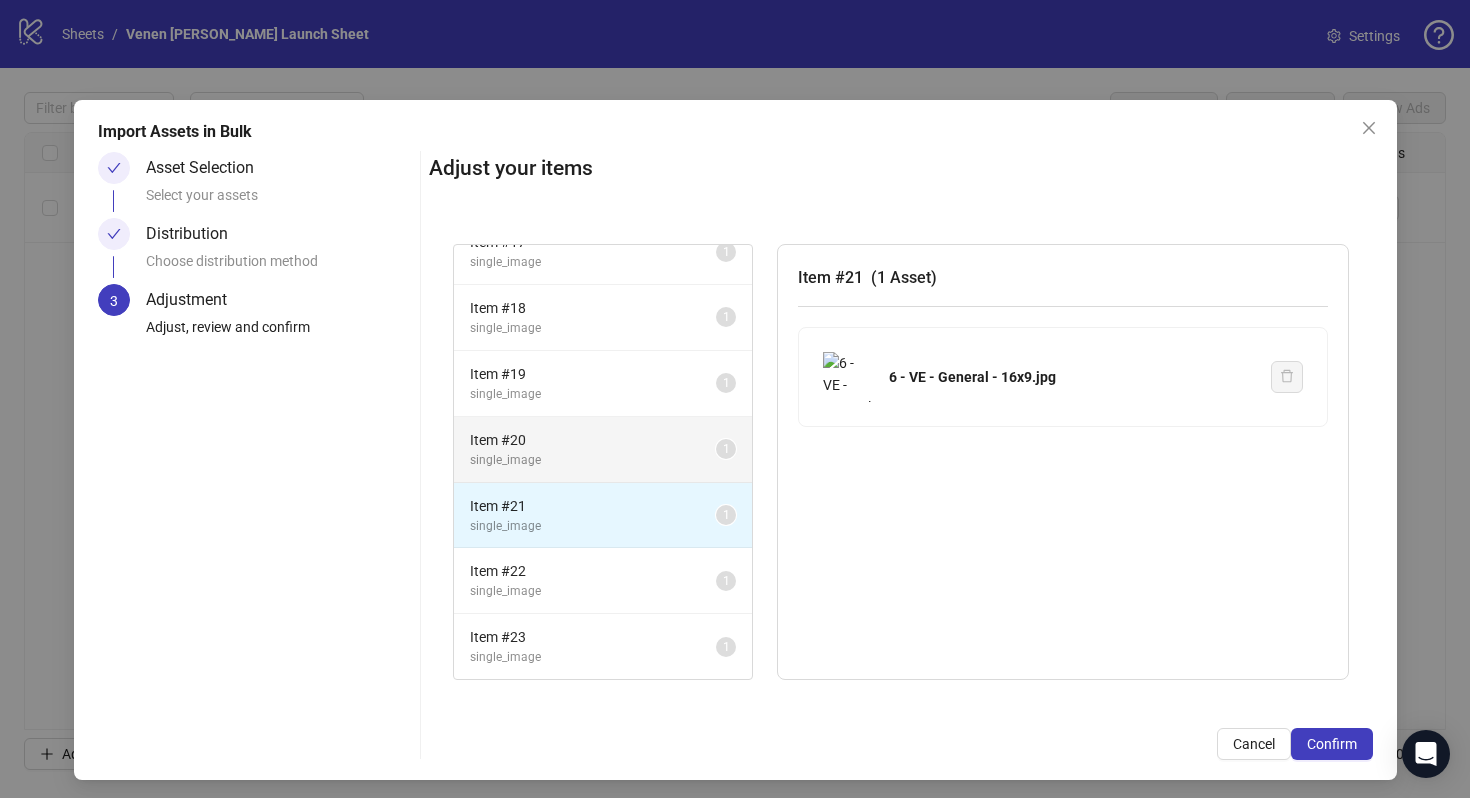 click on "Item # 20" at bounding box center [593, 440] 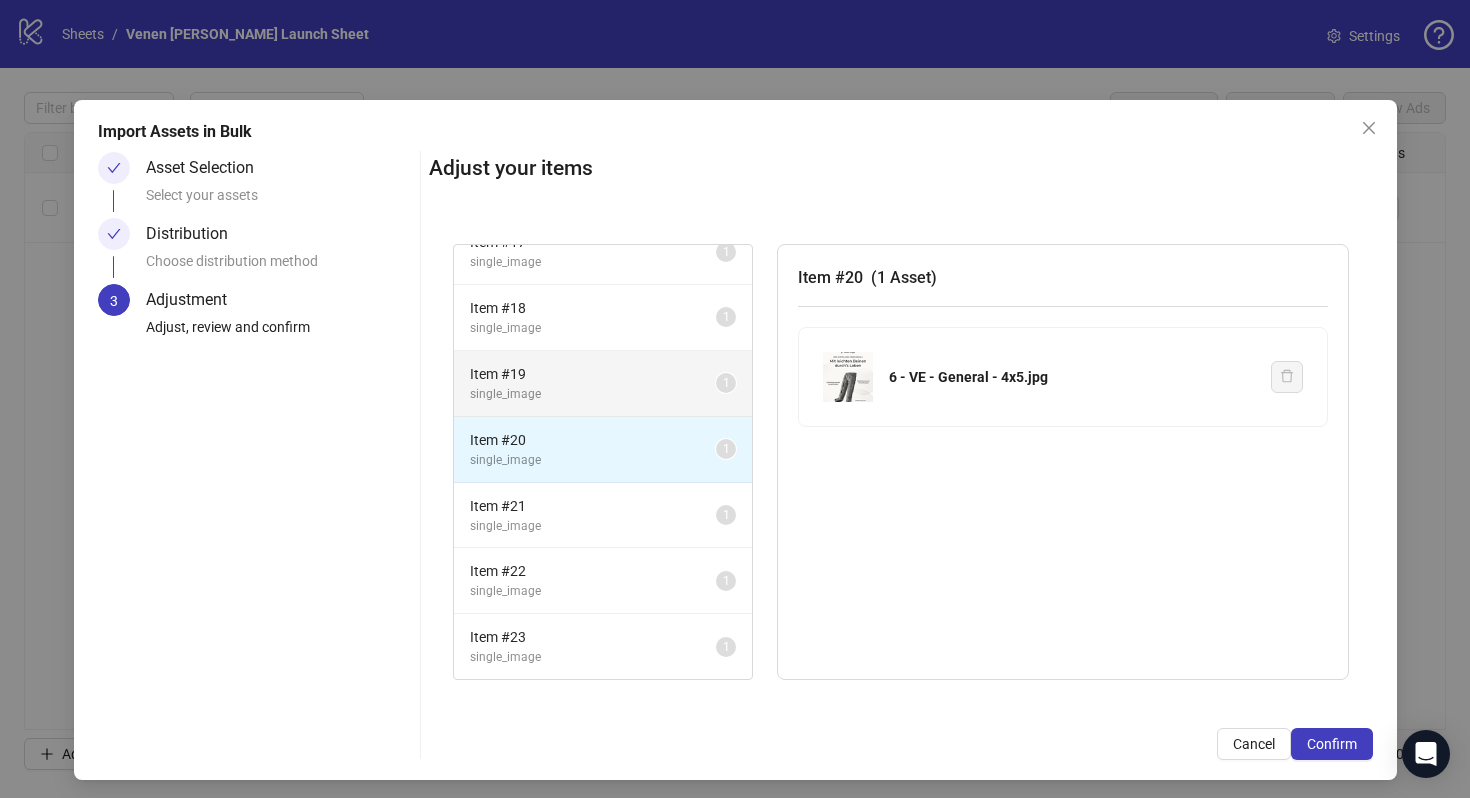 click on "Item # 19" at bounding box center (593, 374) 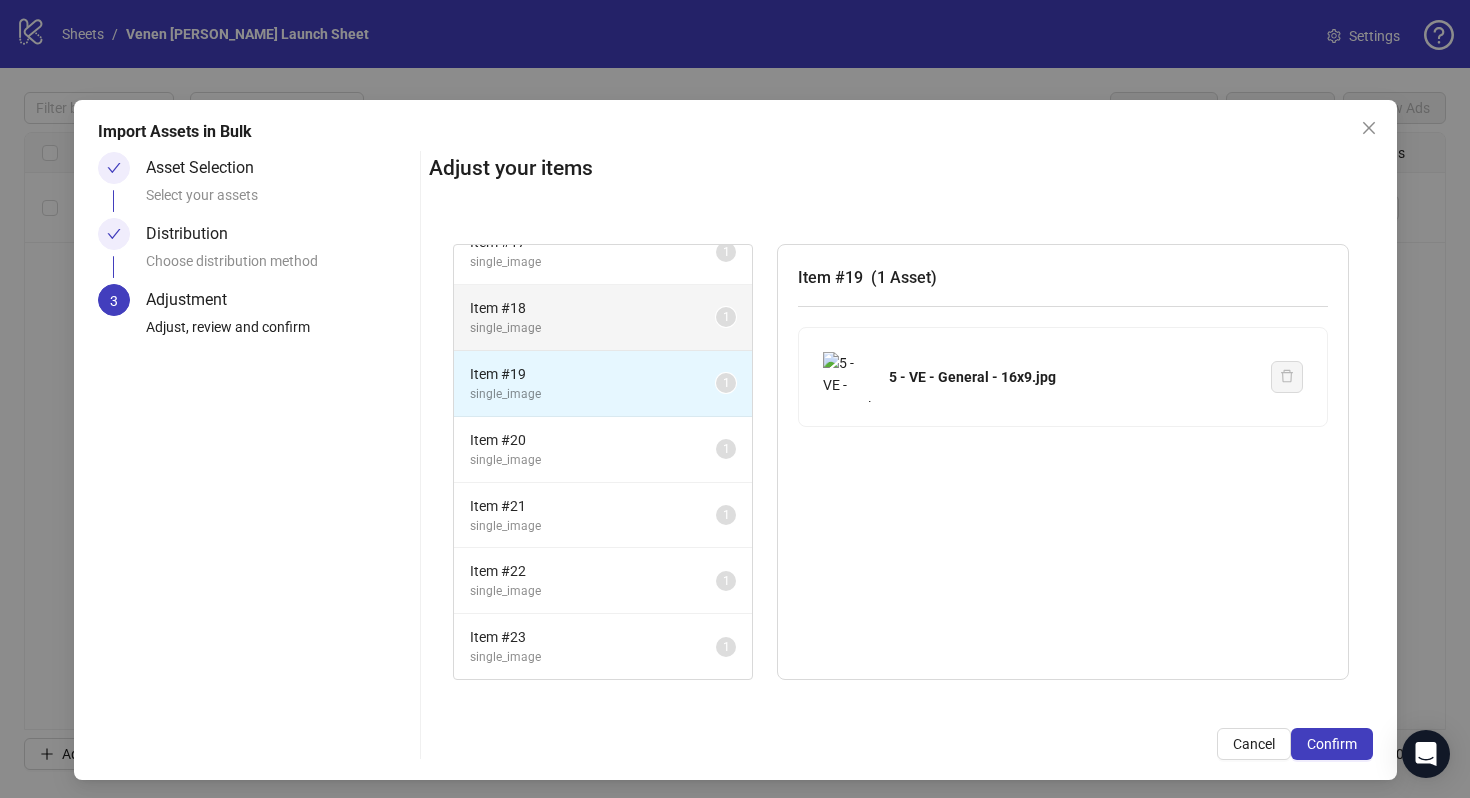 click on "single_image" at bounding box center (593, 328) 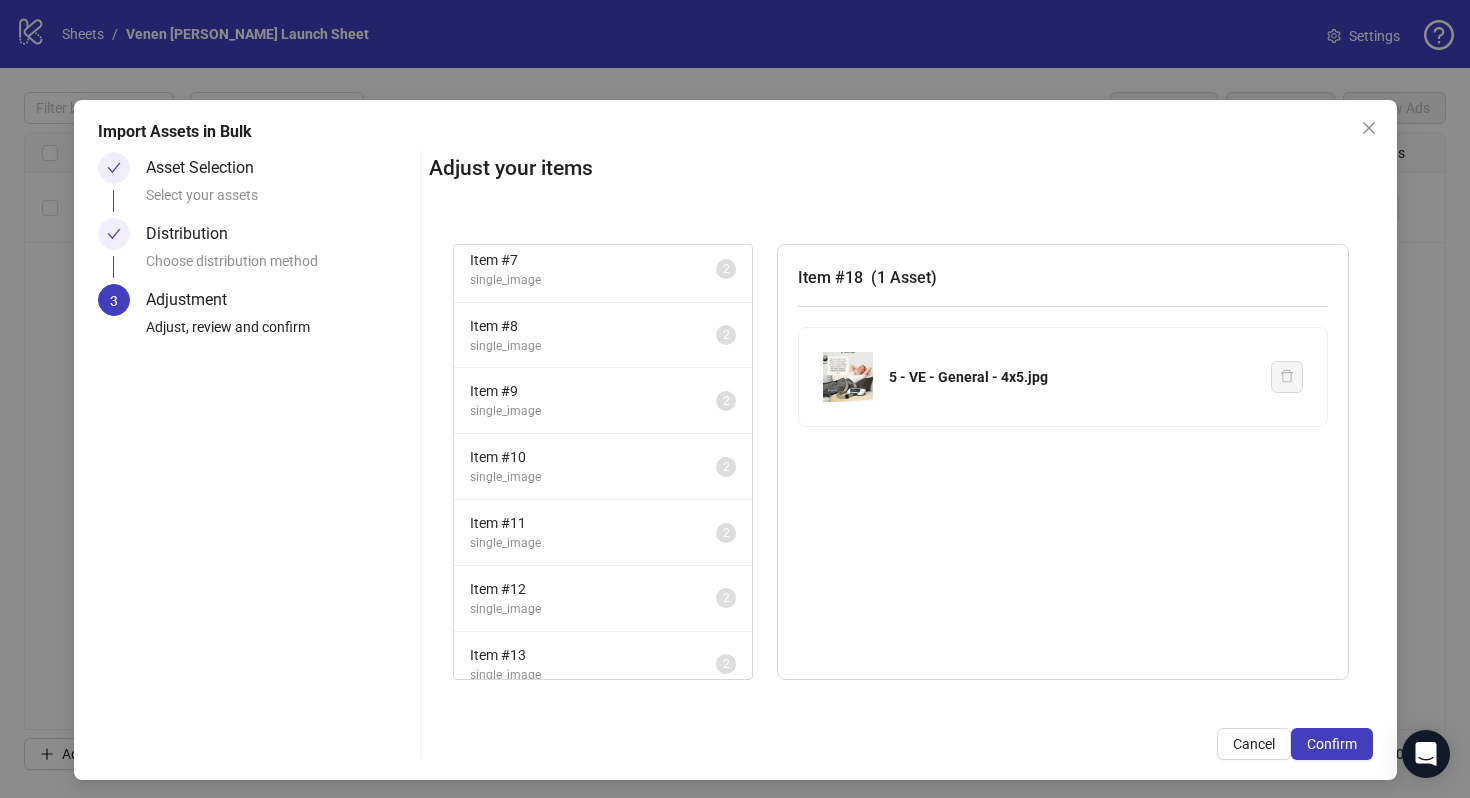 scroll, scrollTop: 0, scrollLeft: 0, axis: both 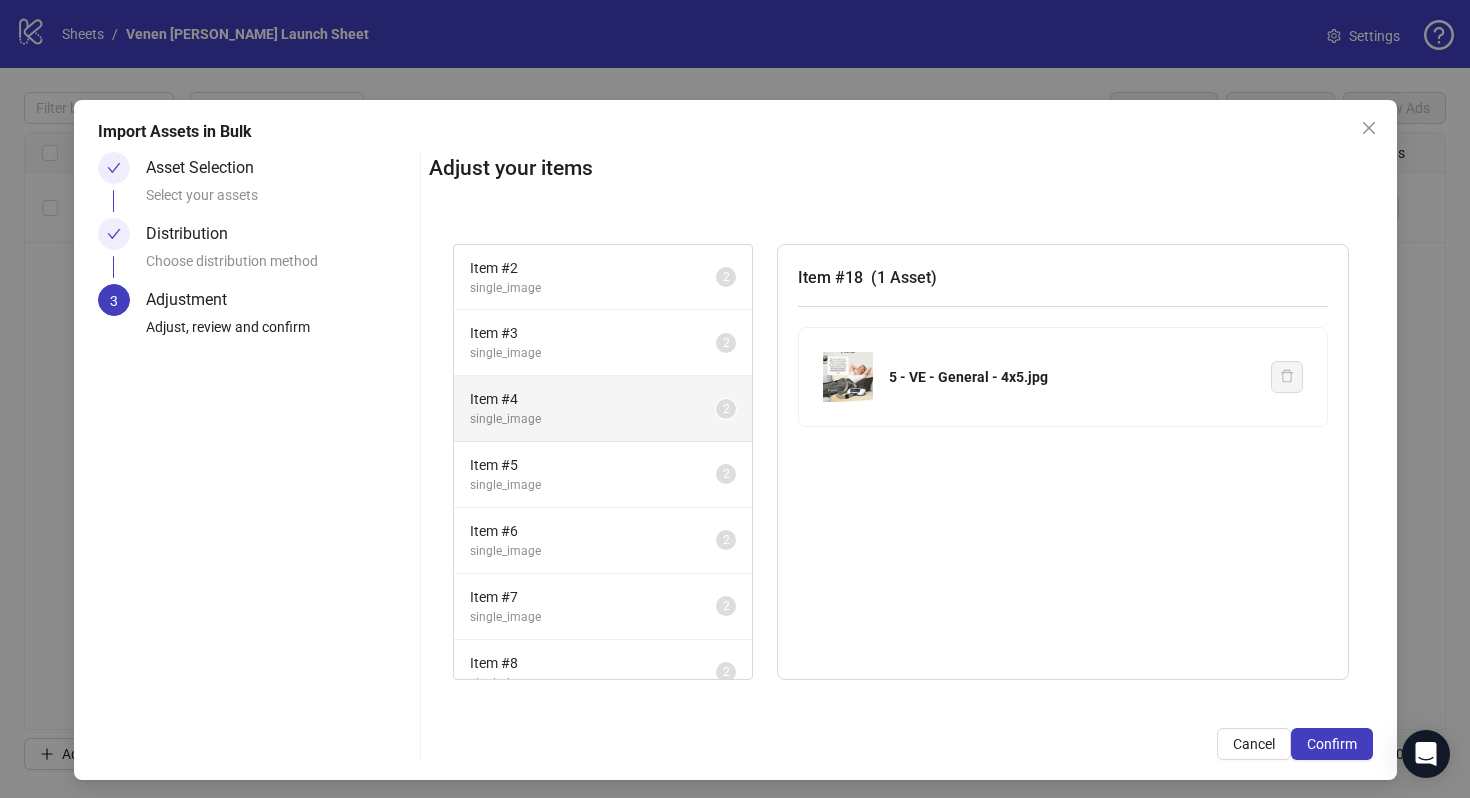 click on "single_image" at bounding box center (593, 419) 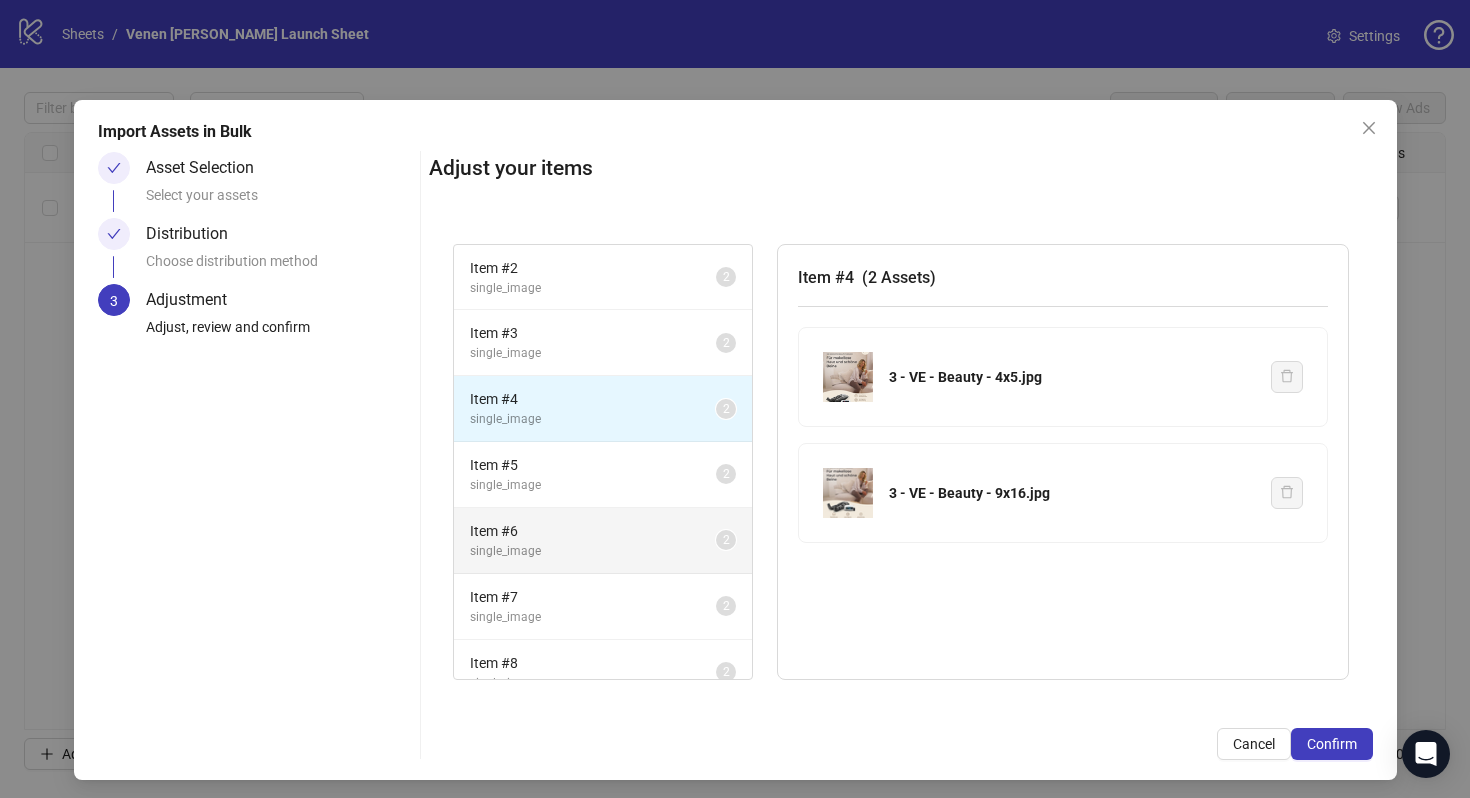 click on "Item # 6" at bounding box center (593, 531) 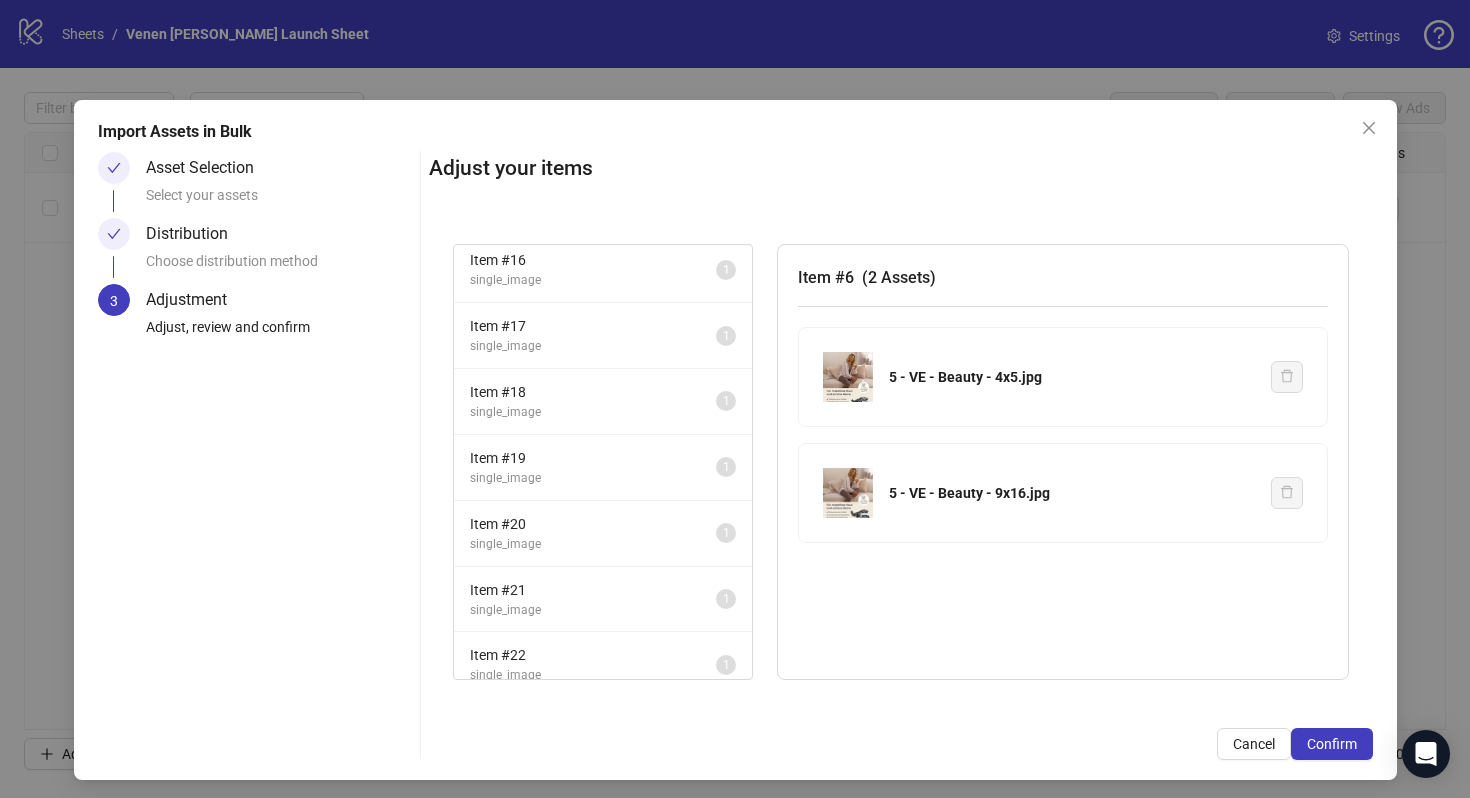 scroll, scrollTop: 1013, scrollLeft: 0, axis: vertical 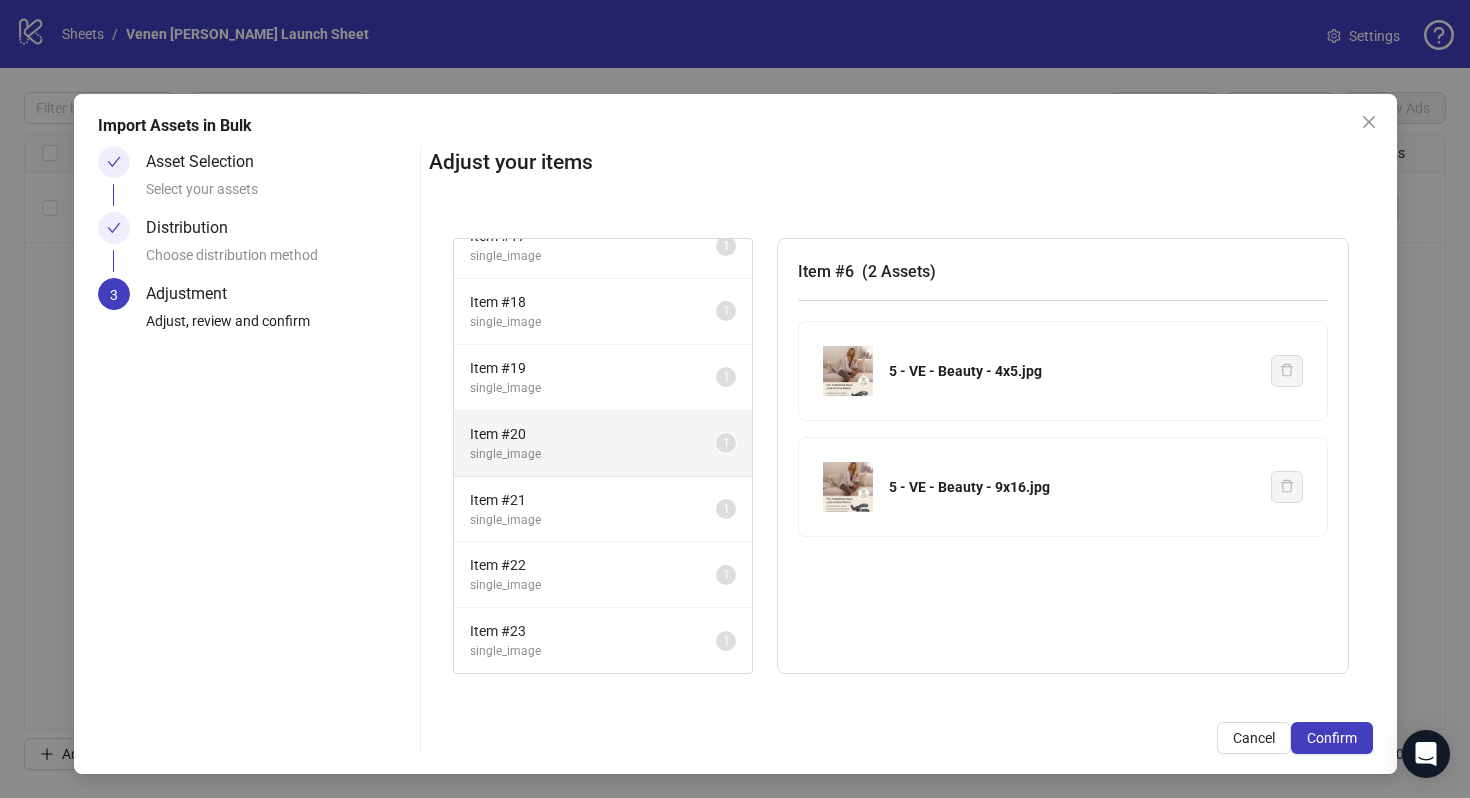 click on "single_image" at bounding box center (593, 454) 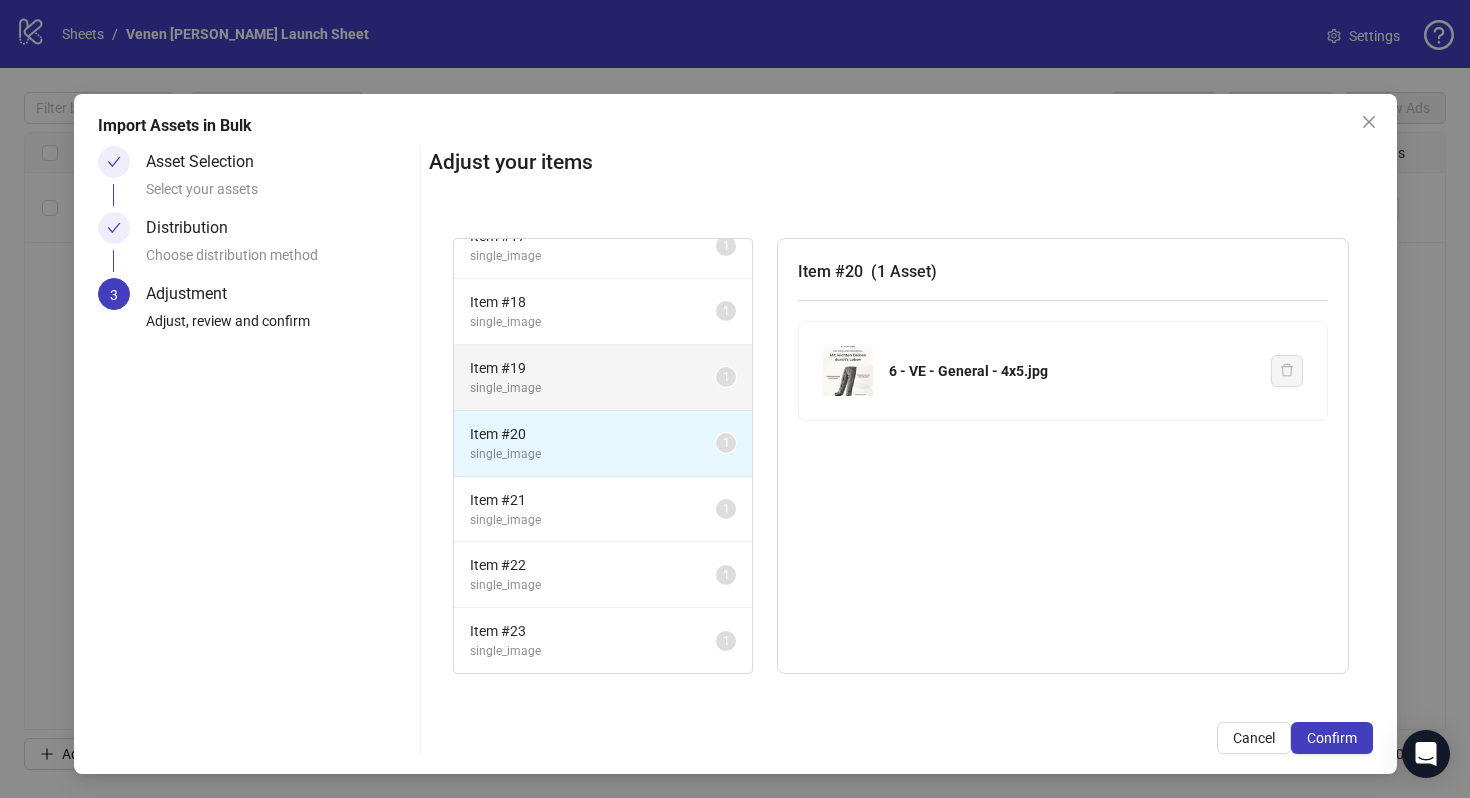 click on "single_image" at bounding box center [593, 388] 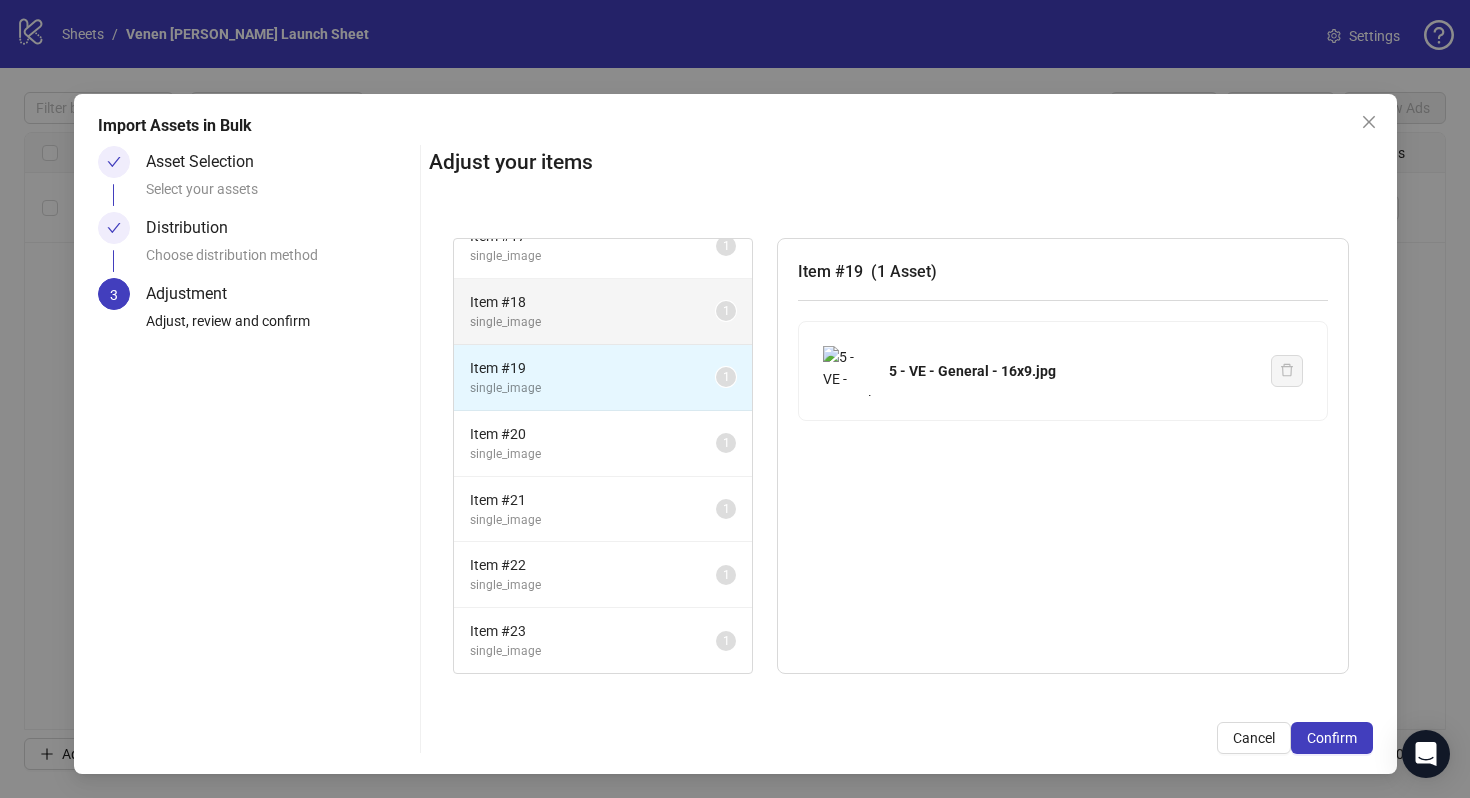 click on "single_image" at bounding box center (593, 322) 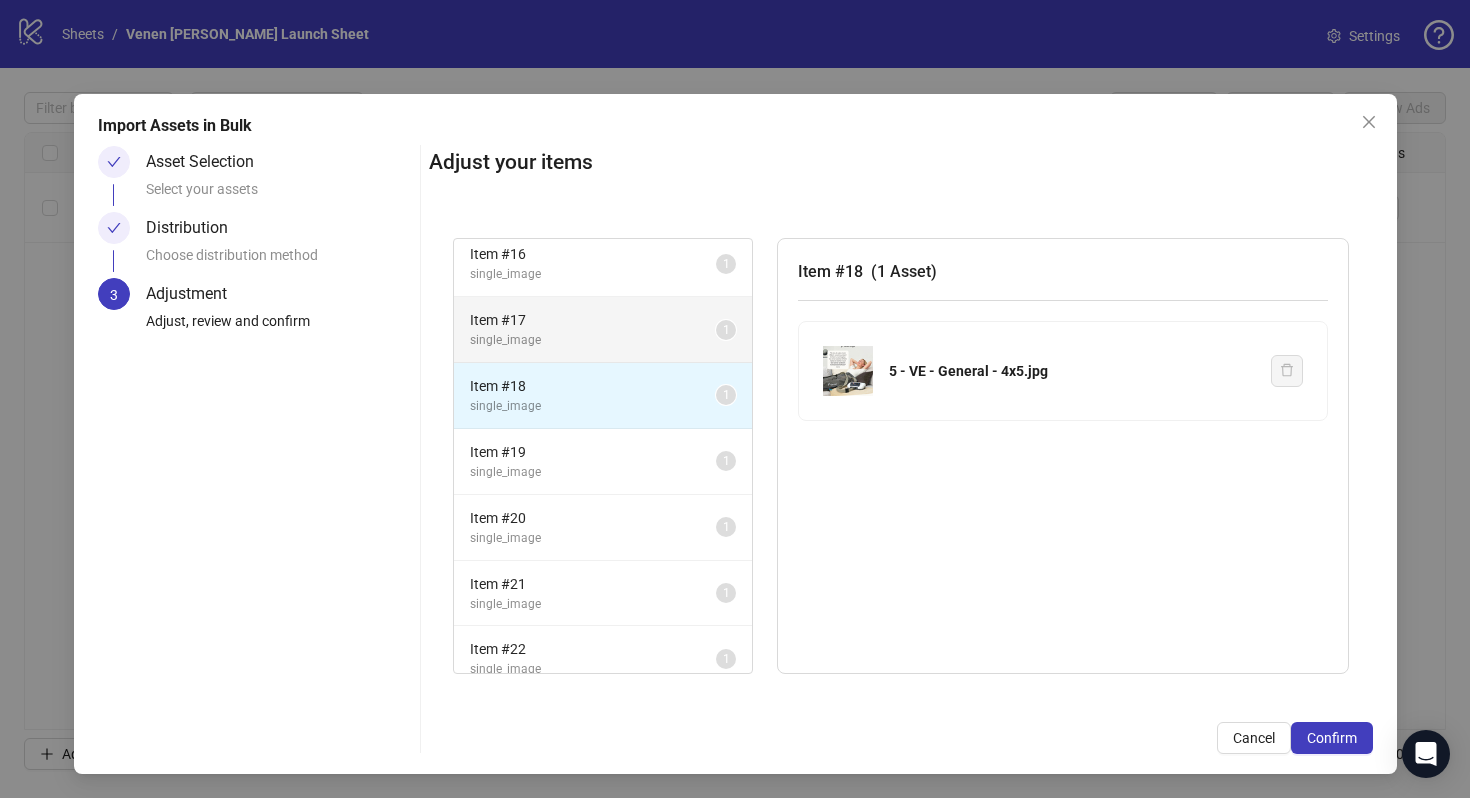 click on "Item # 17" at bounding box center (593, 320) 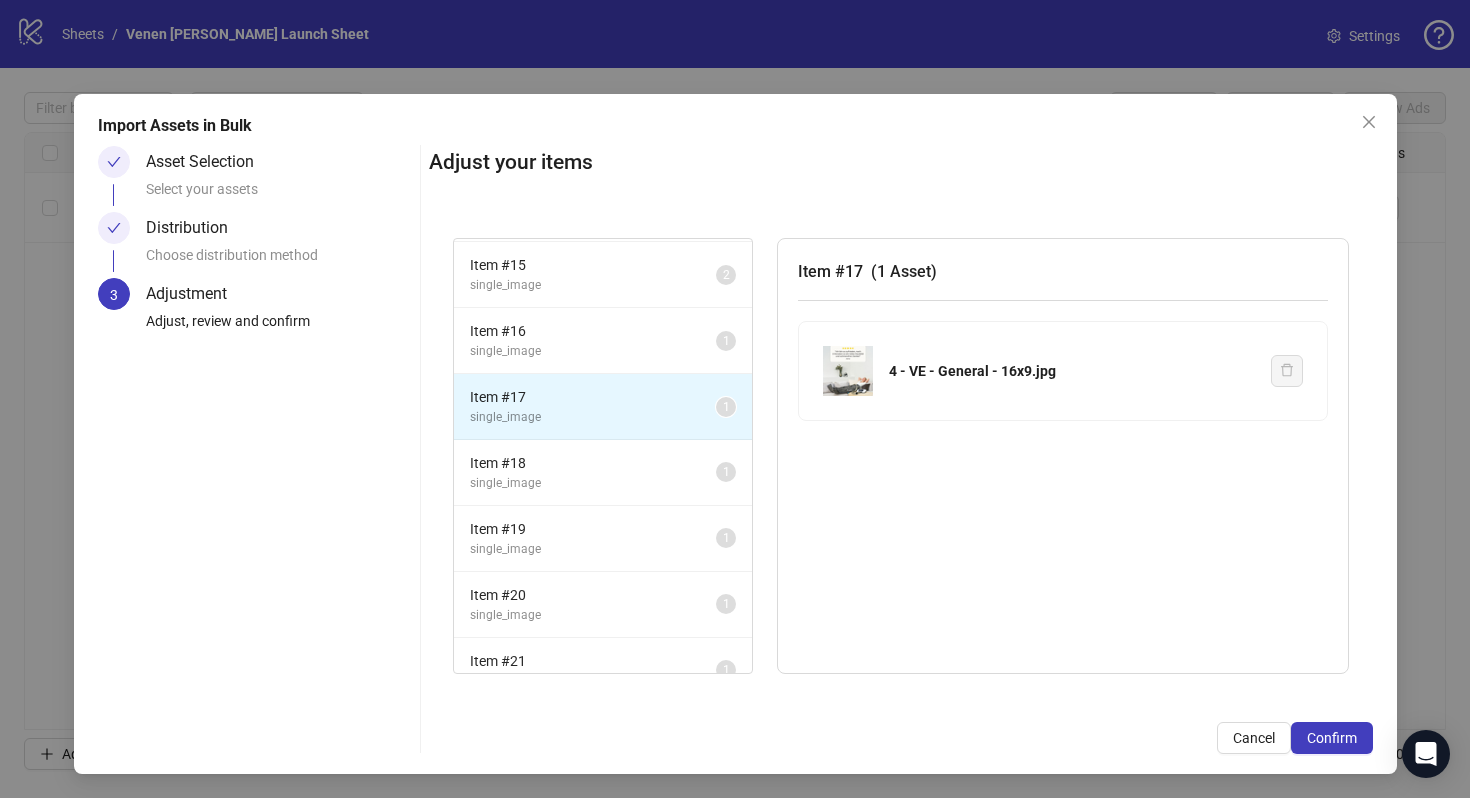 scroll, scrollTop: 810, scrollLeft: 0, axis: vertical 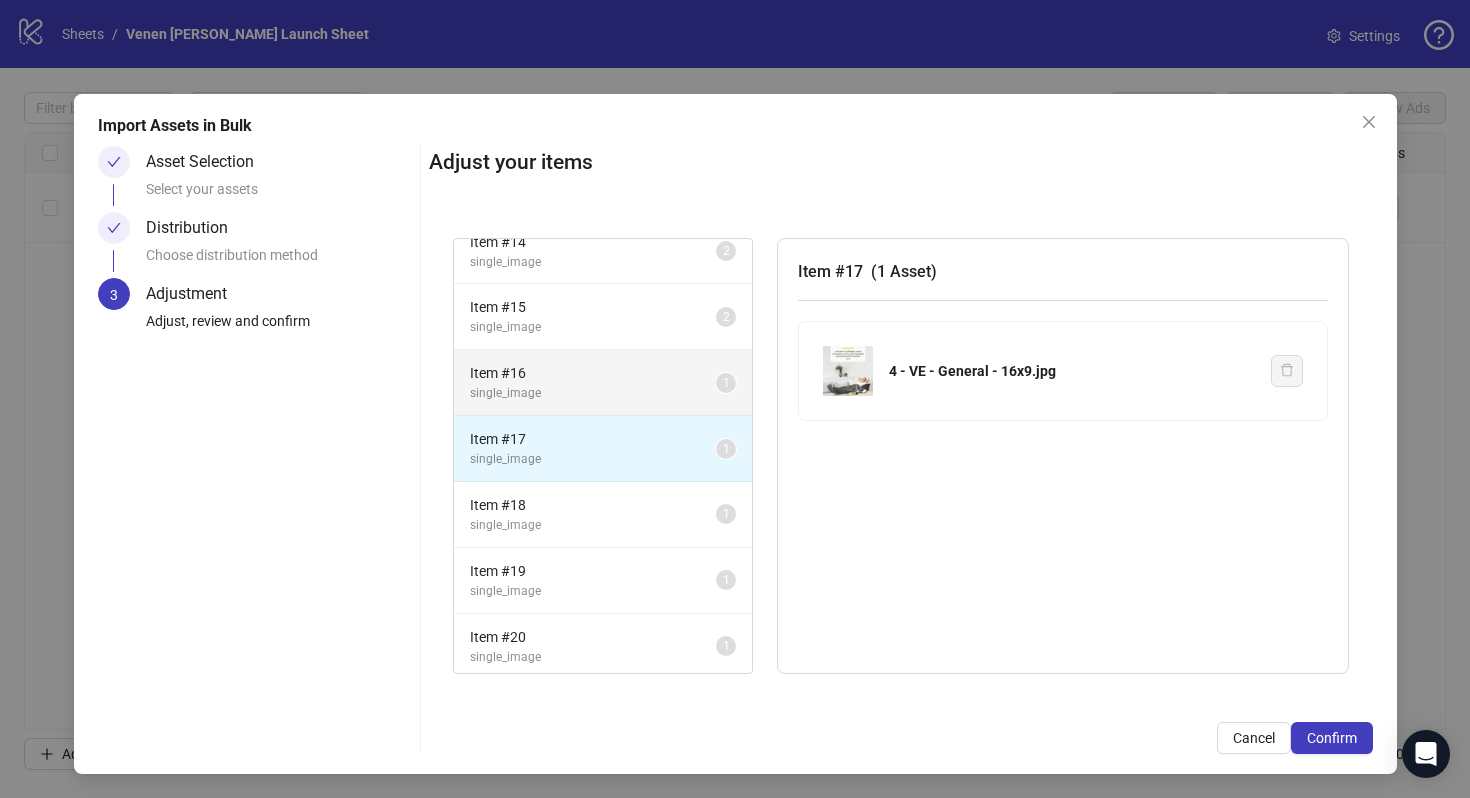 click on "Item # 2 single_image 2 Item # 3 single_image 2 Item # 4 single_image 2 Item # 5 single_image 2 Item # 6 single_image 2 Item # 7 single_image 2 Item # 8 single_image 2 Item # 9 single_image 2 Item # 10 single_image 2 Item # 11 single_image 2 Item # 12 single_image 2 Item # 13 single_image 2 Item # 14 single_image 2 Item # 15 single_image 2 Item # 16 single_image 1 Item # 17 single_image 1 Item # 18 single_image 1 Item # 19 single_image 1 Item # 20 single_image 1 Item # 21 single_image 1 Item # 22 single_image 1 Item # 23 single_image 1" at bounding box center [603, 153] 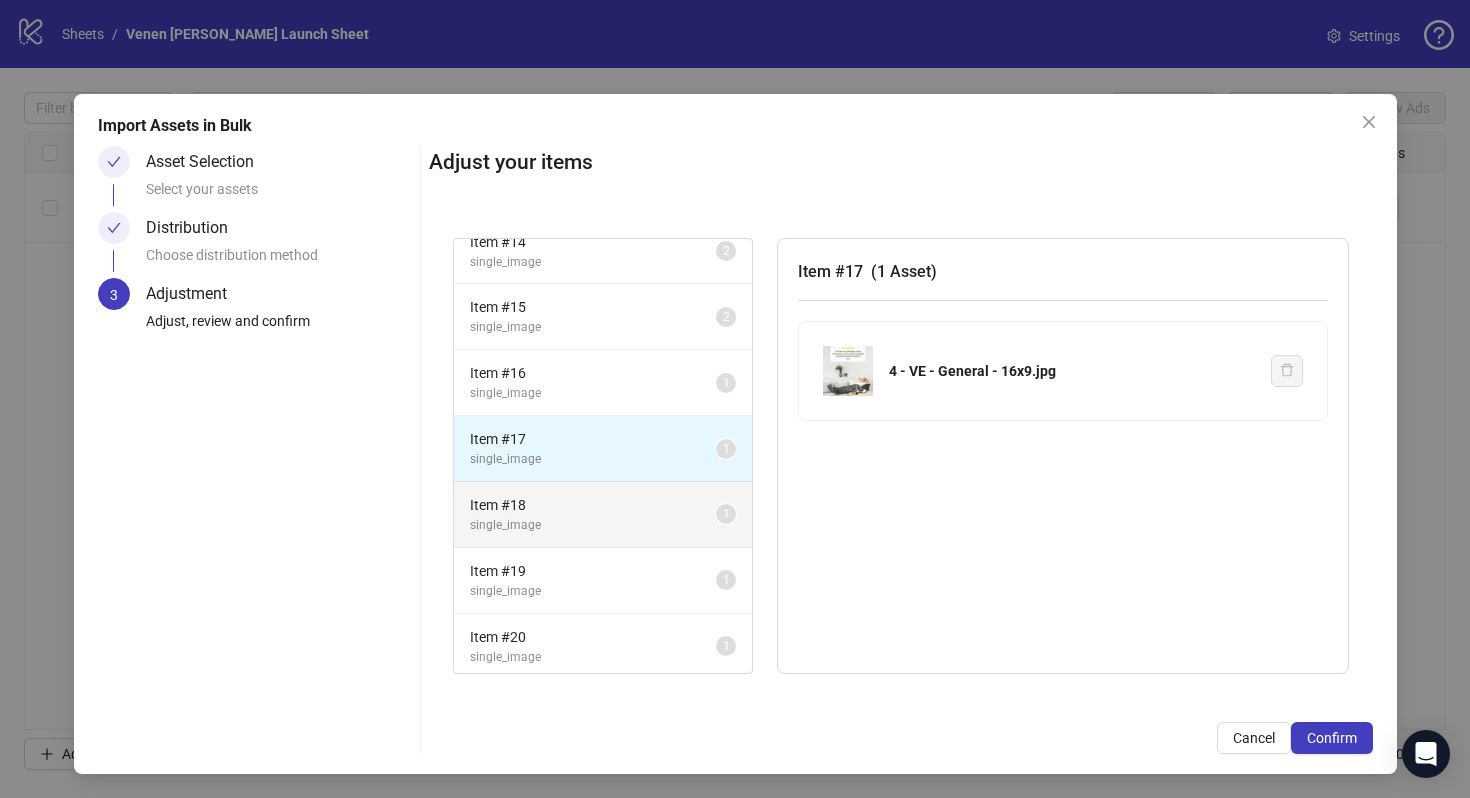 scroll, scrollTop: 1013, scrollLeft: 0, axis: vertical 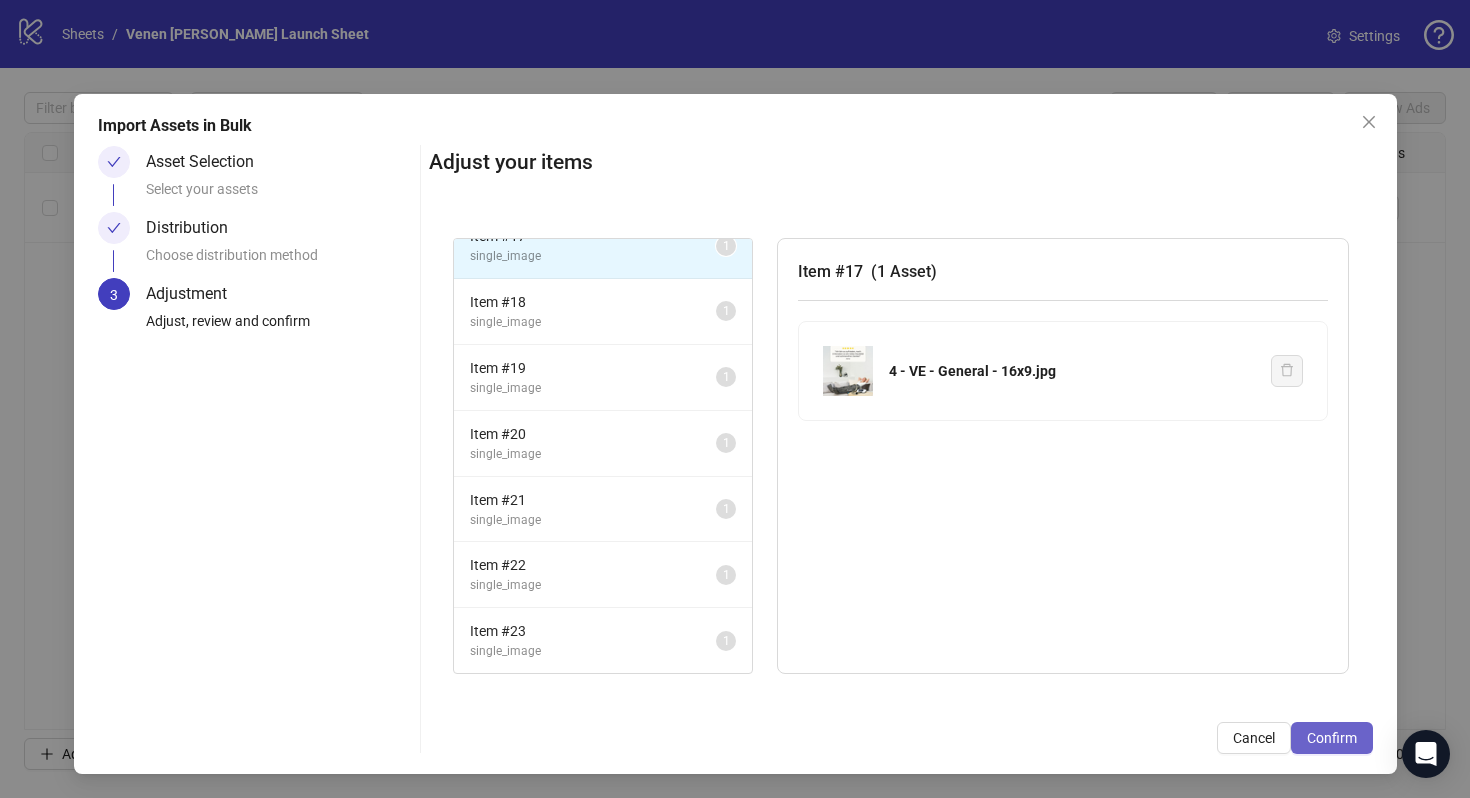 click on "Confirm" at bounding box center [1332, 738] 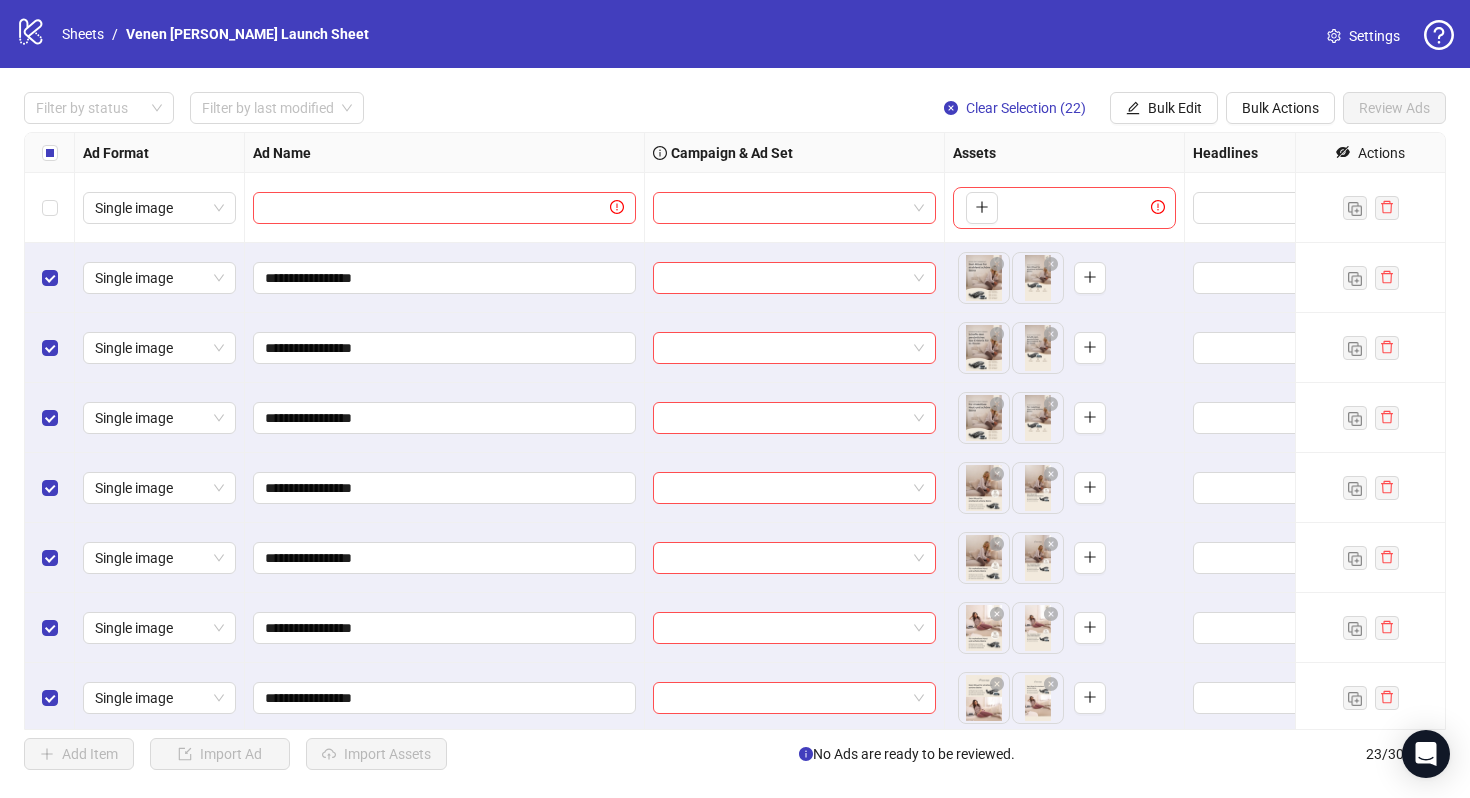 scroll, scrollTop: 358, scrollLeft: 0, axis: vertical 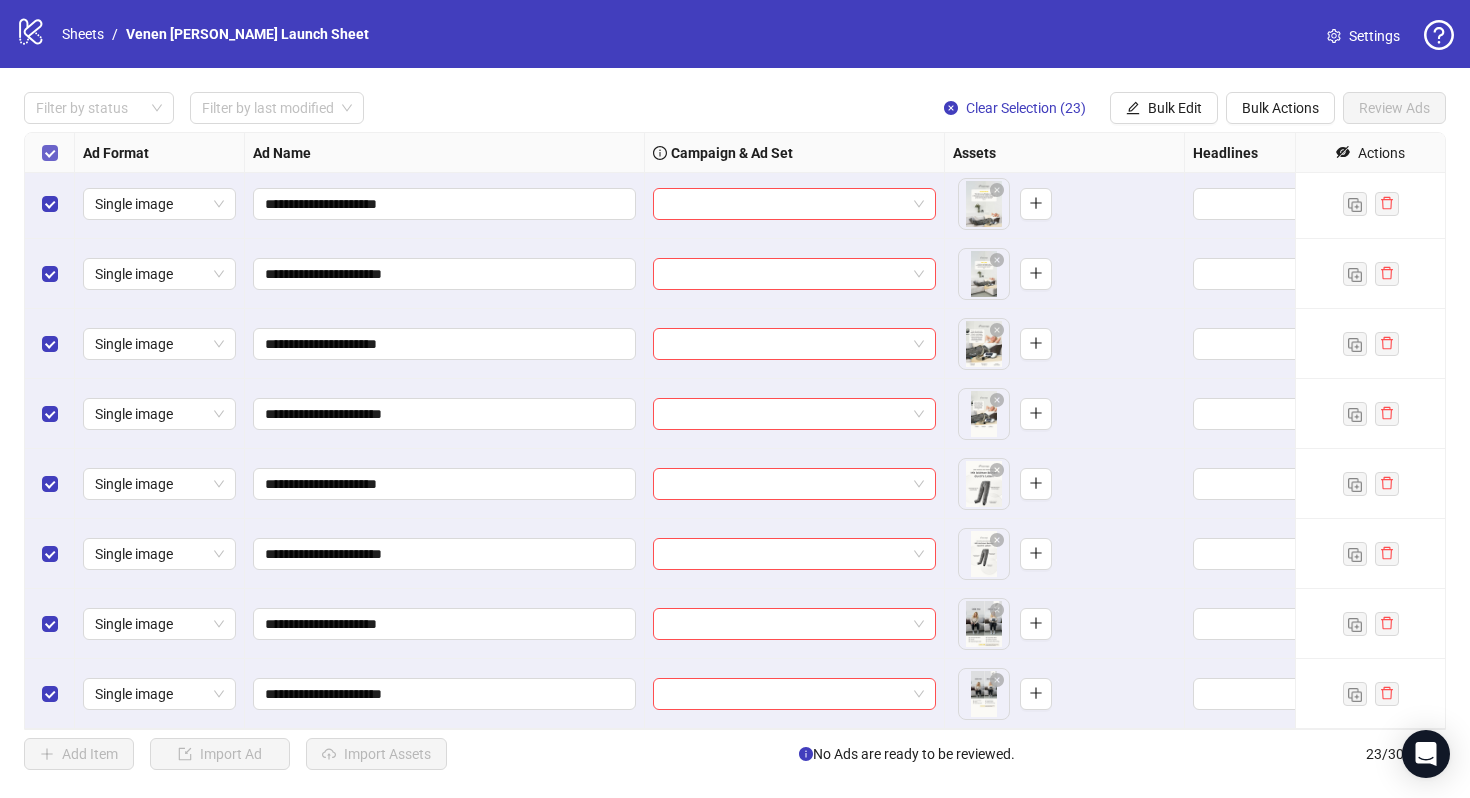 click at bounding box center (50, 153) 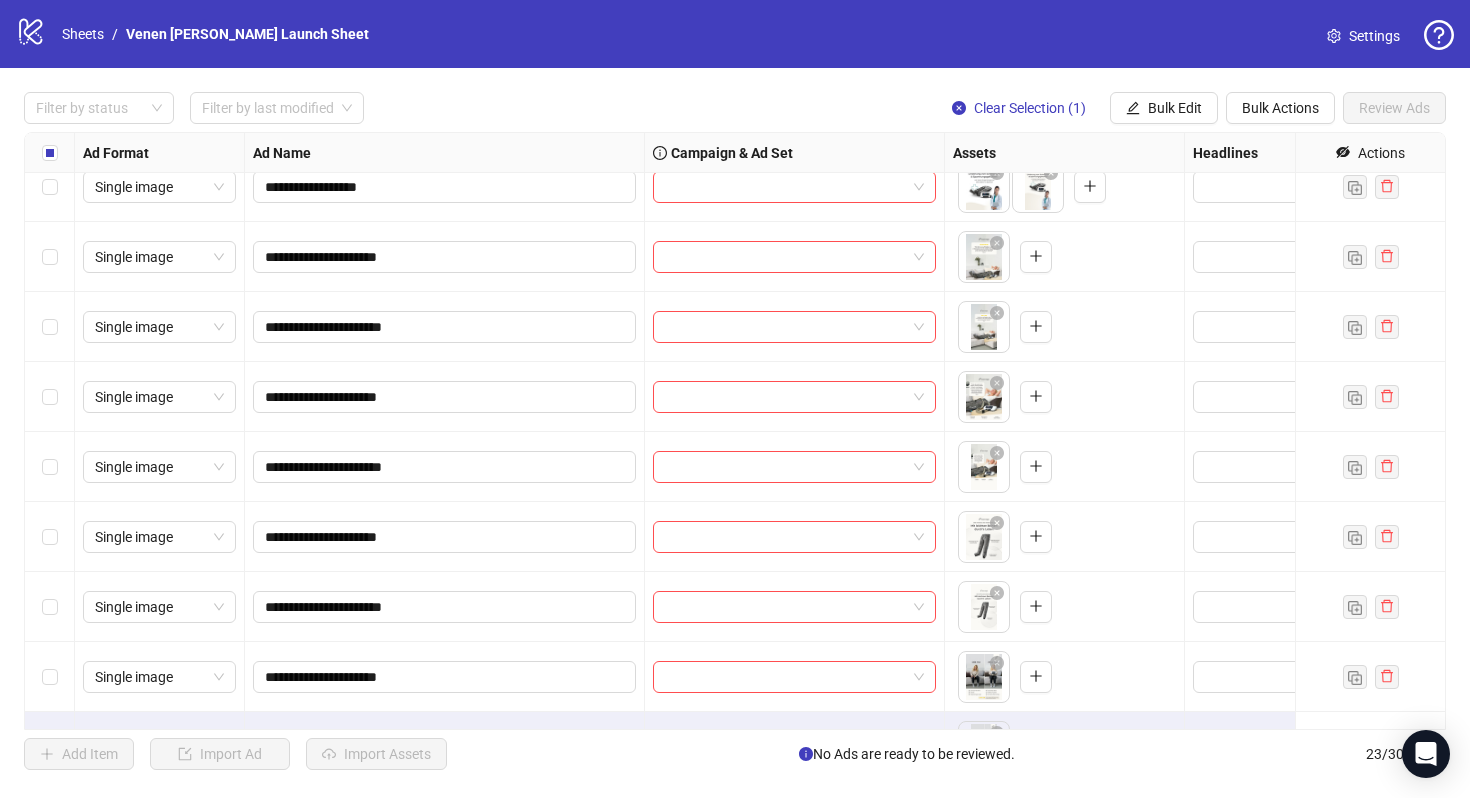 scroll, scrollTop: 966, scrollLeft: 0, axis: vertical 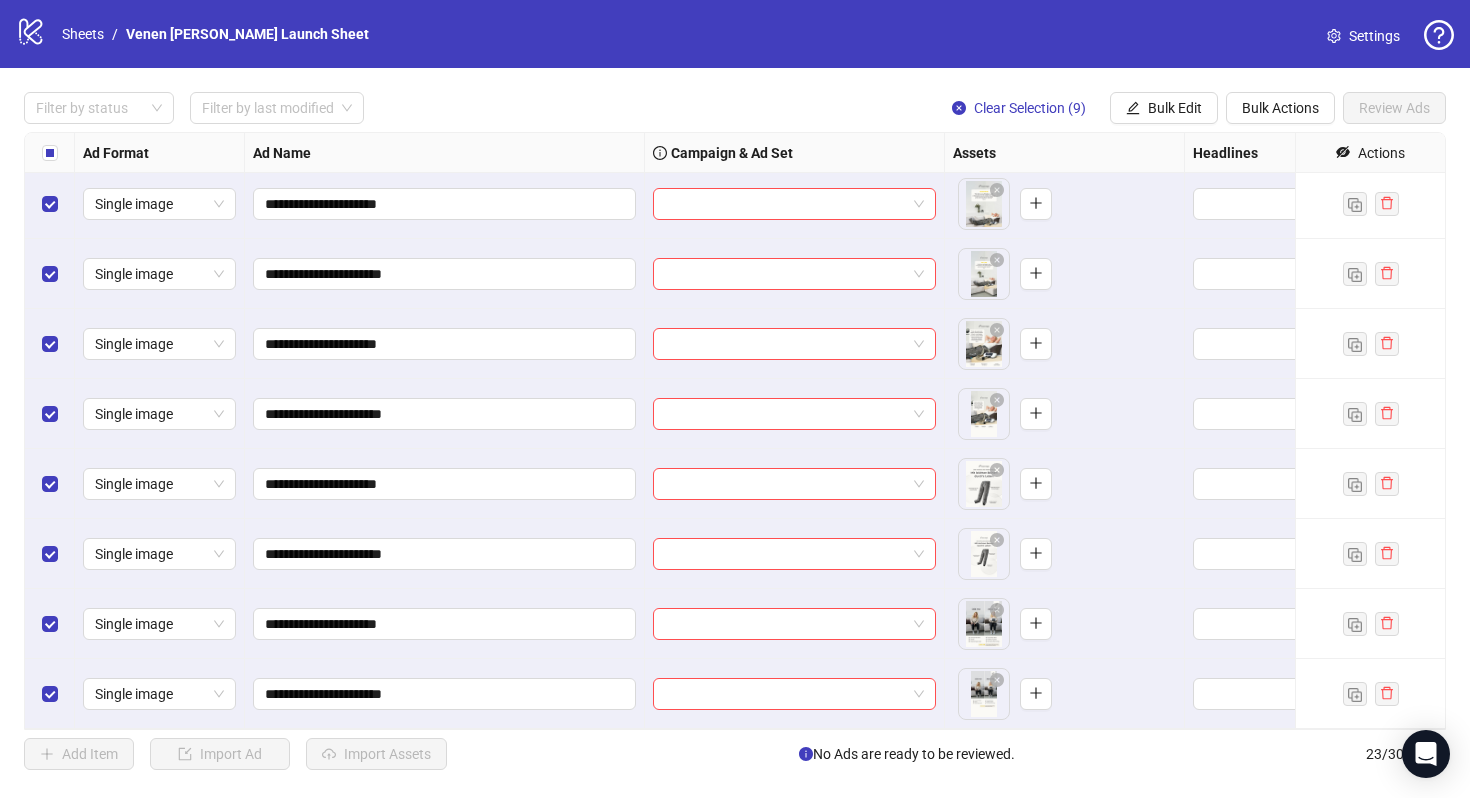 click on "Single image" at bounding box center [160, 274] 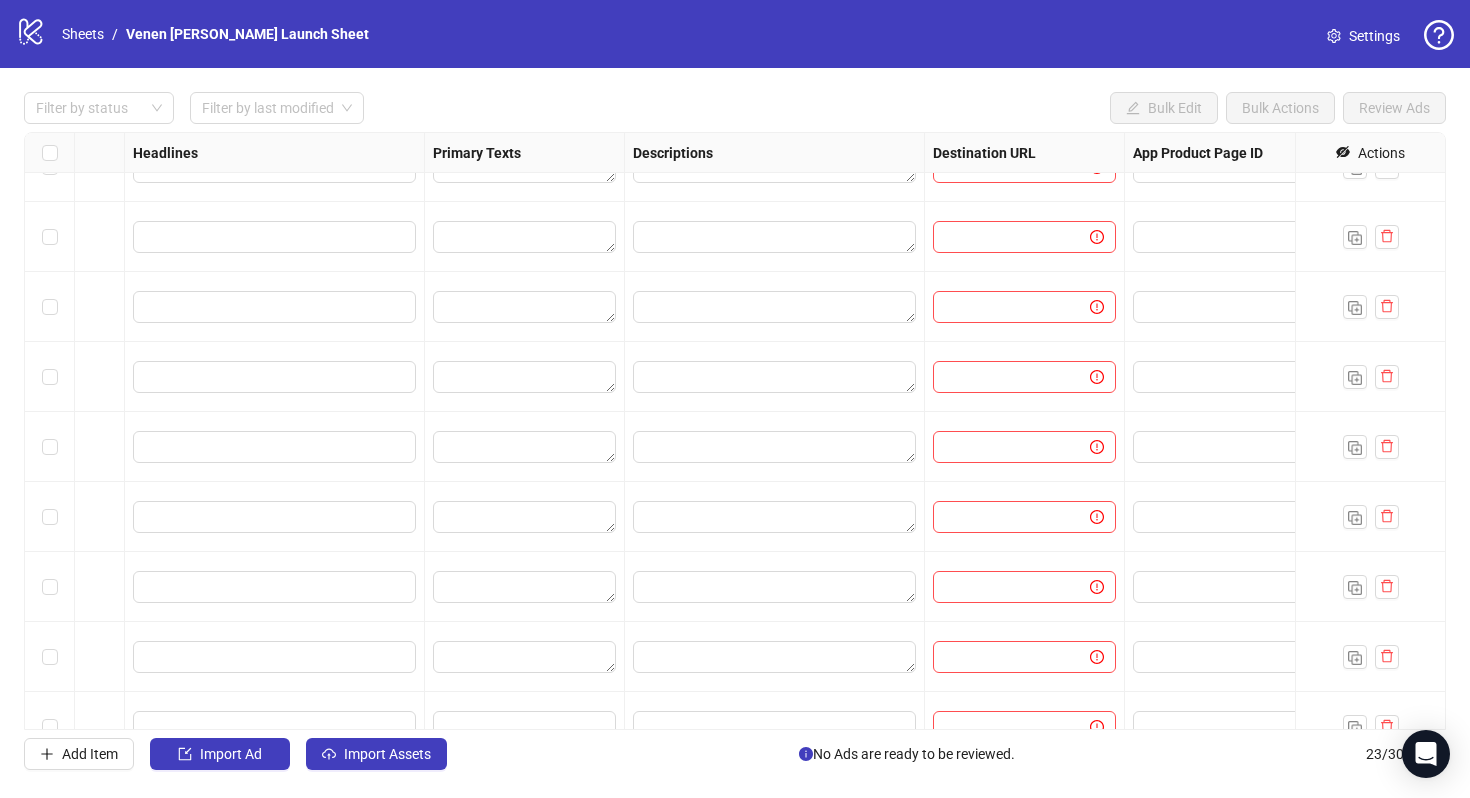 scroll, scrollTop: 1054, scrollLeft: 1060, axis: both 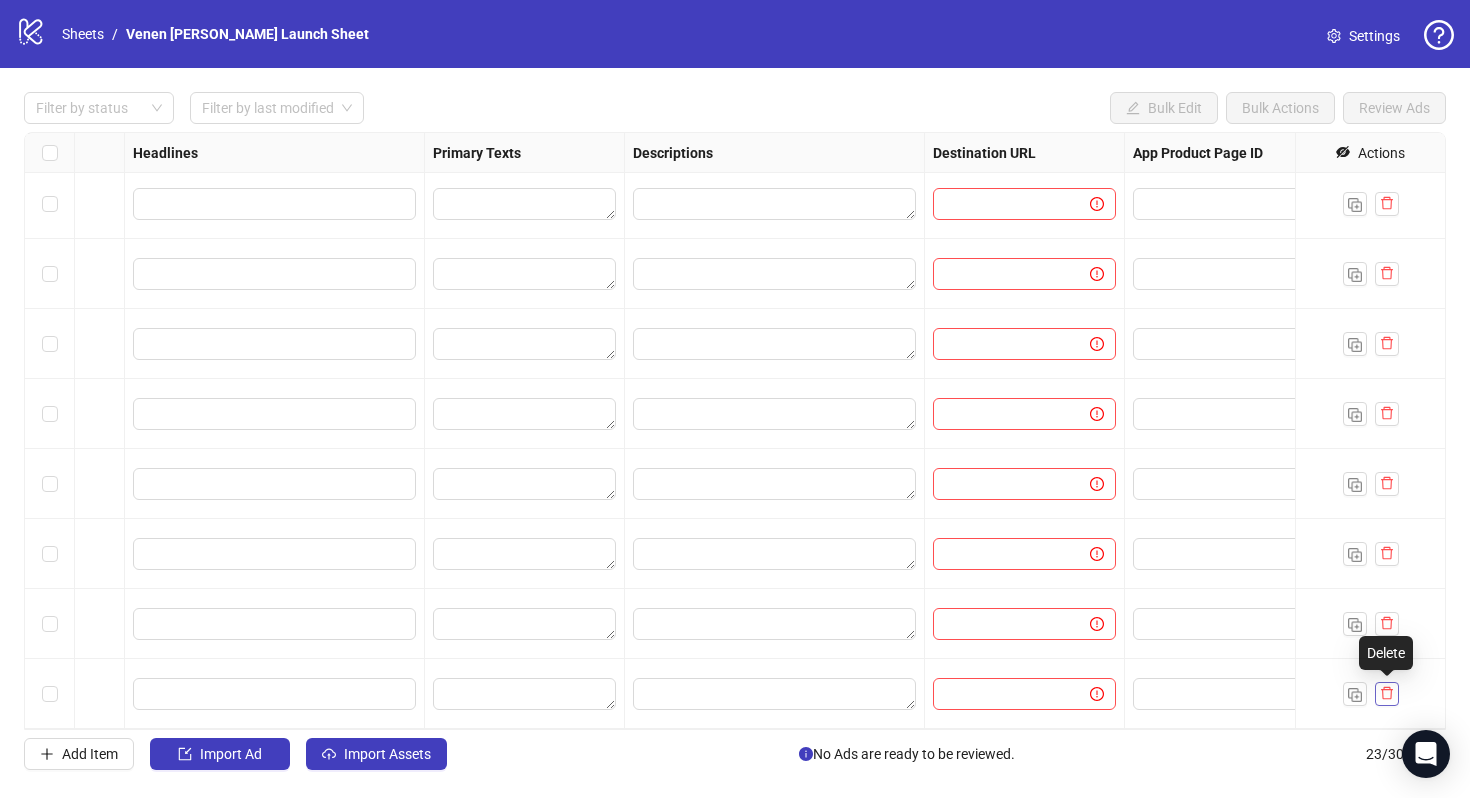 click 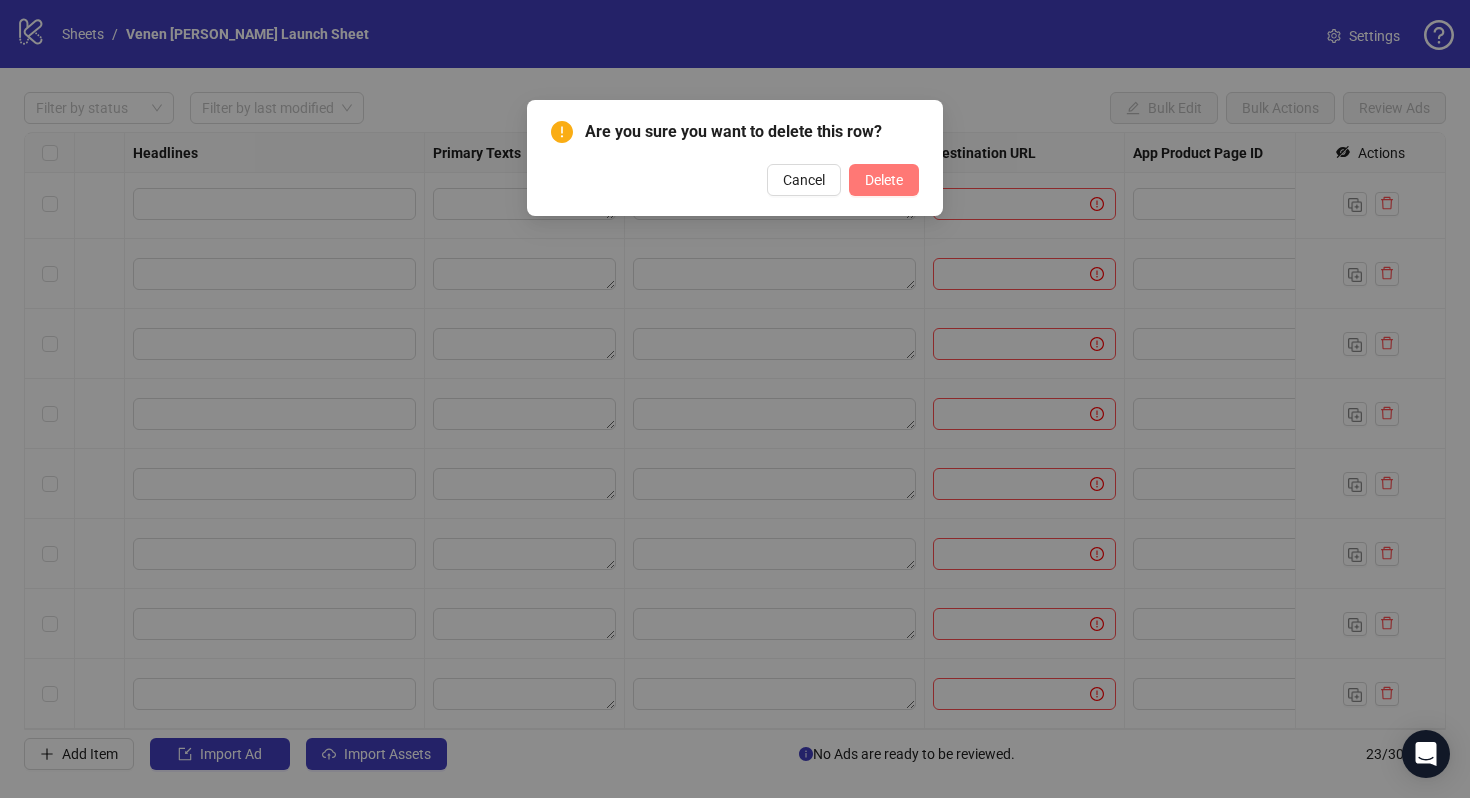 click on "Delete" at bounding box center (884, 180) 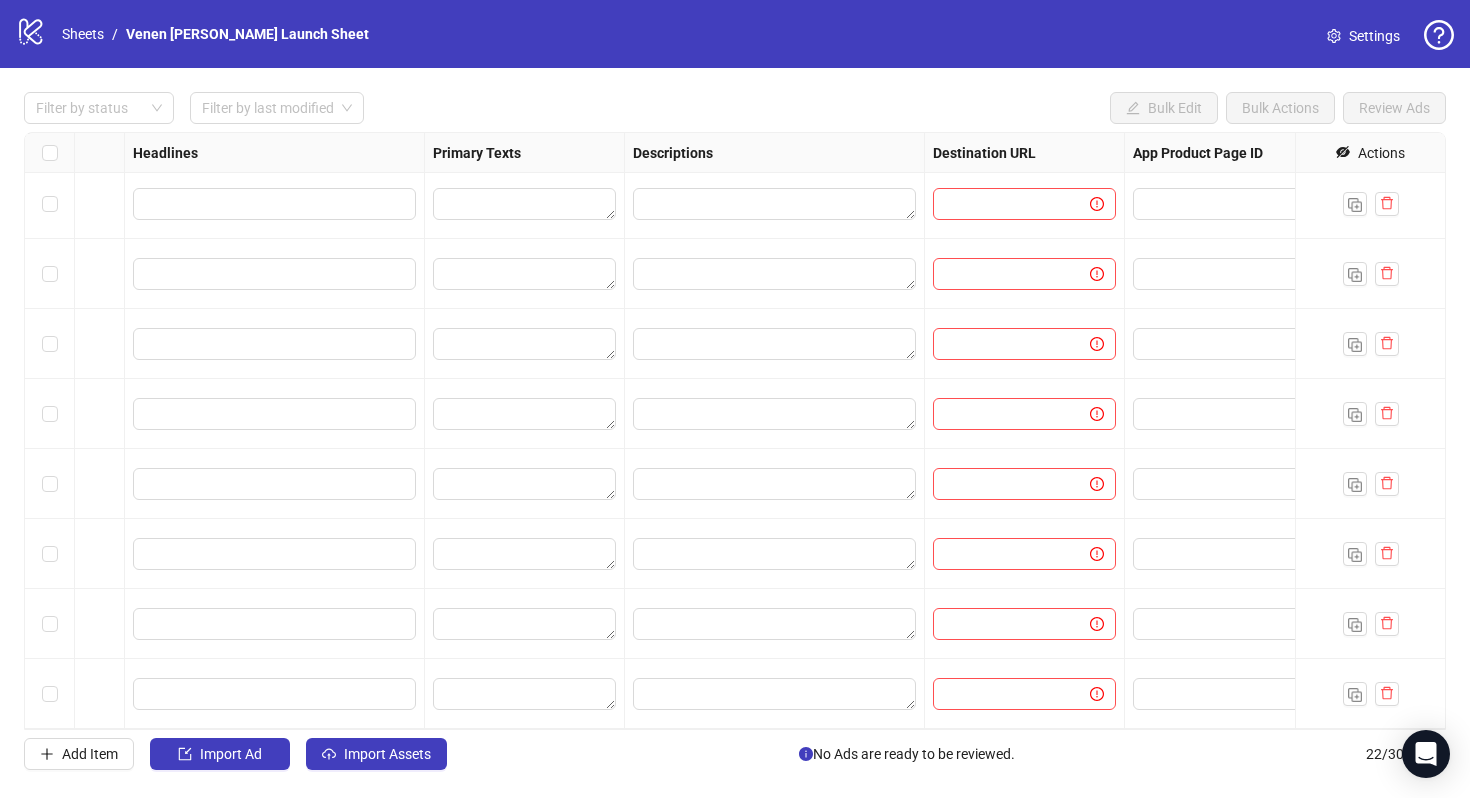 scroll, scrollTop: 984, scrollLeft: 1060, axis: both 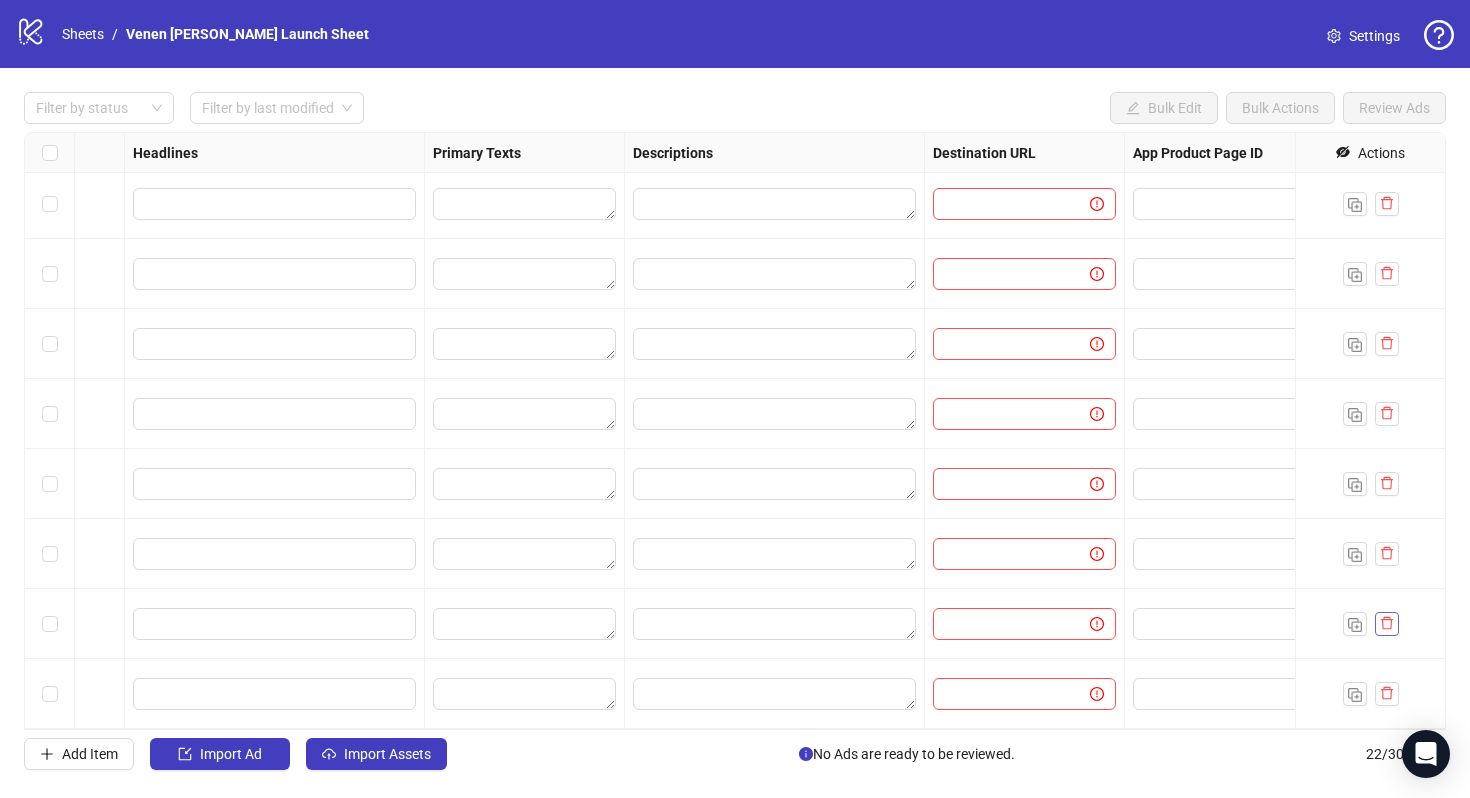 click 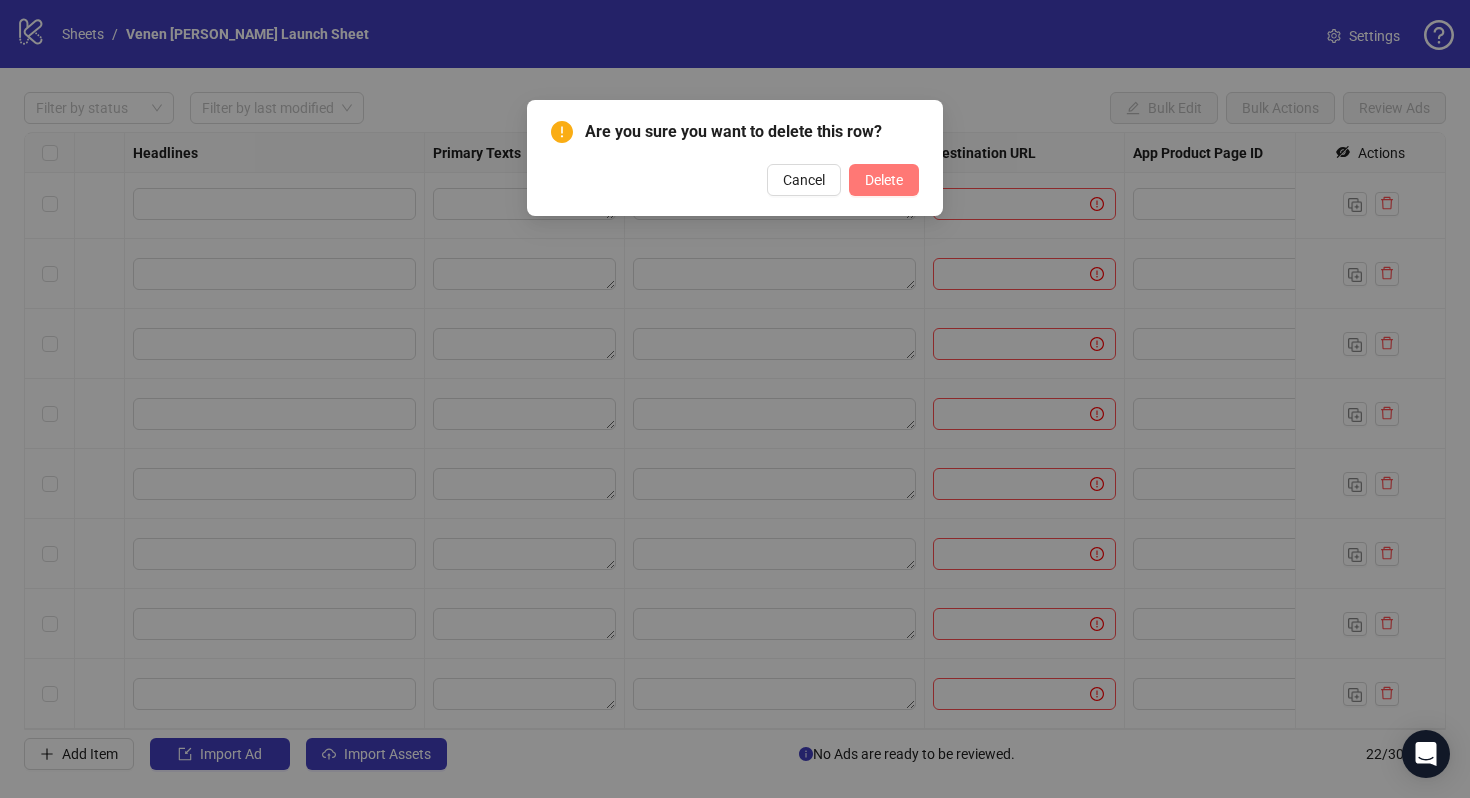 click on "Delete" at bounding box center [884, 180] 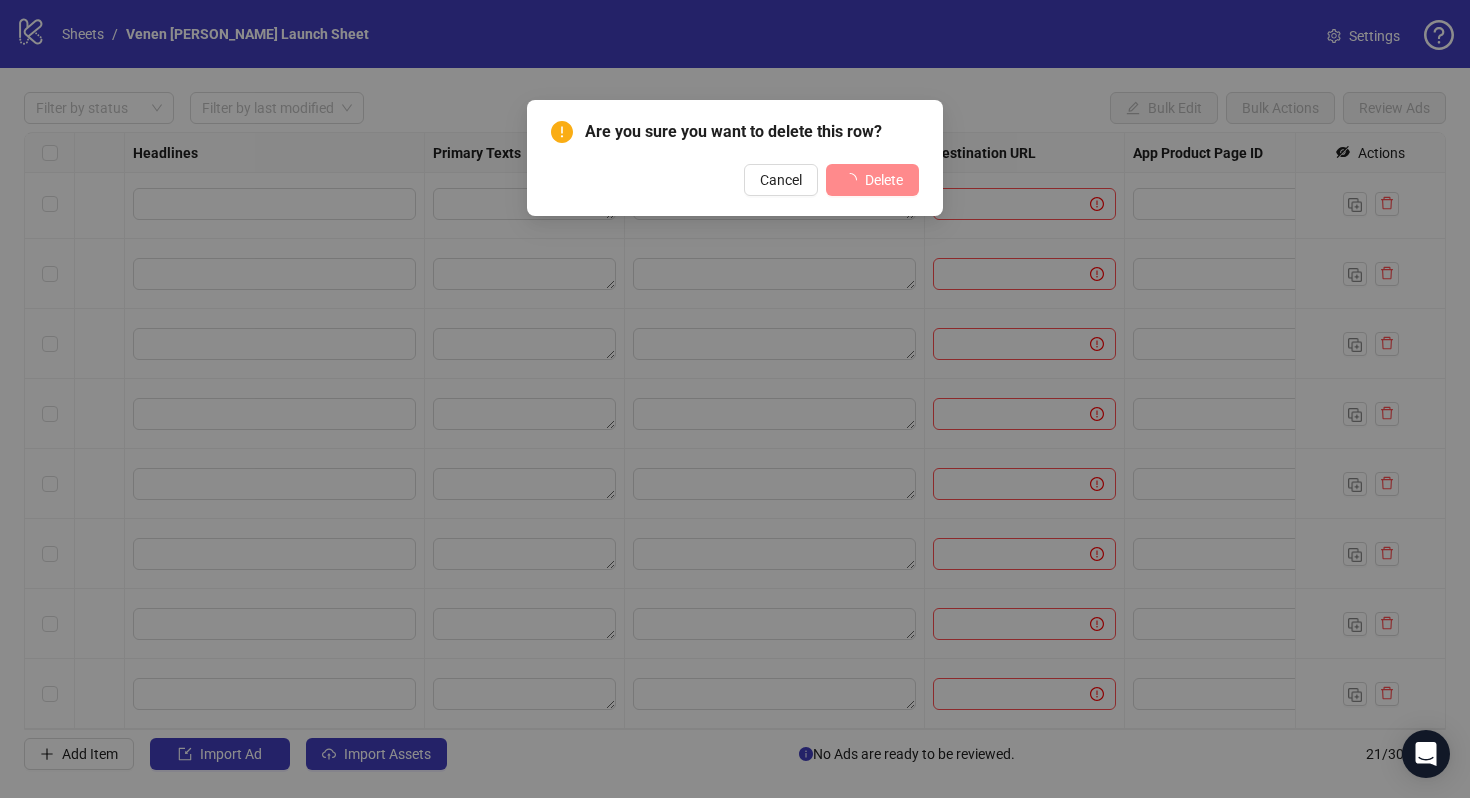 scroll, scrollTop: 914, scrollLeft: 1060, axis: both 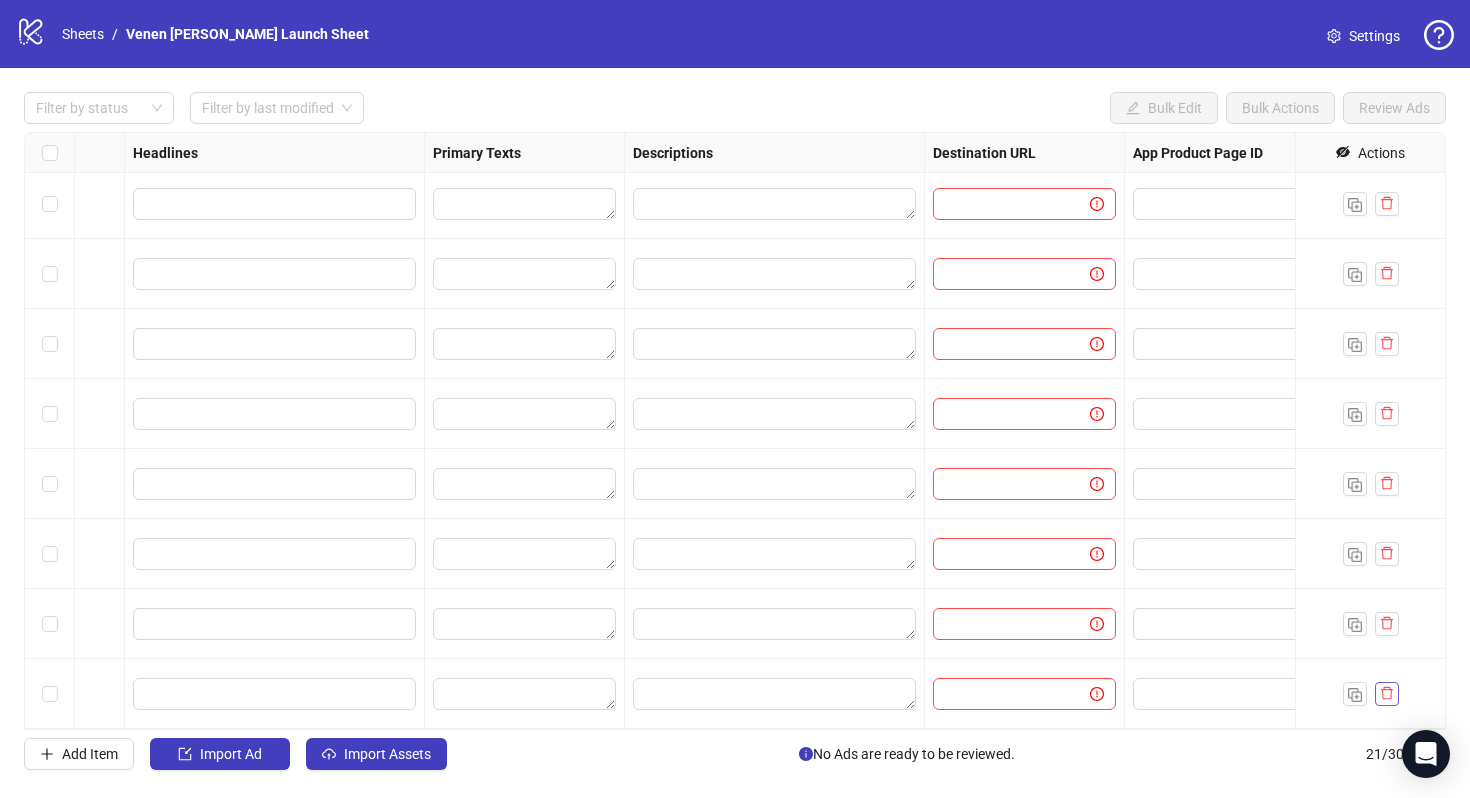 click at bounding box center (1387, 694) 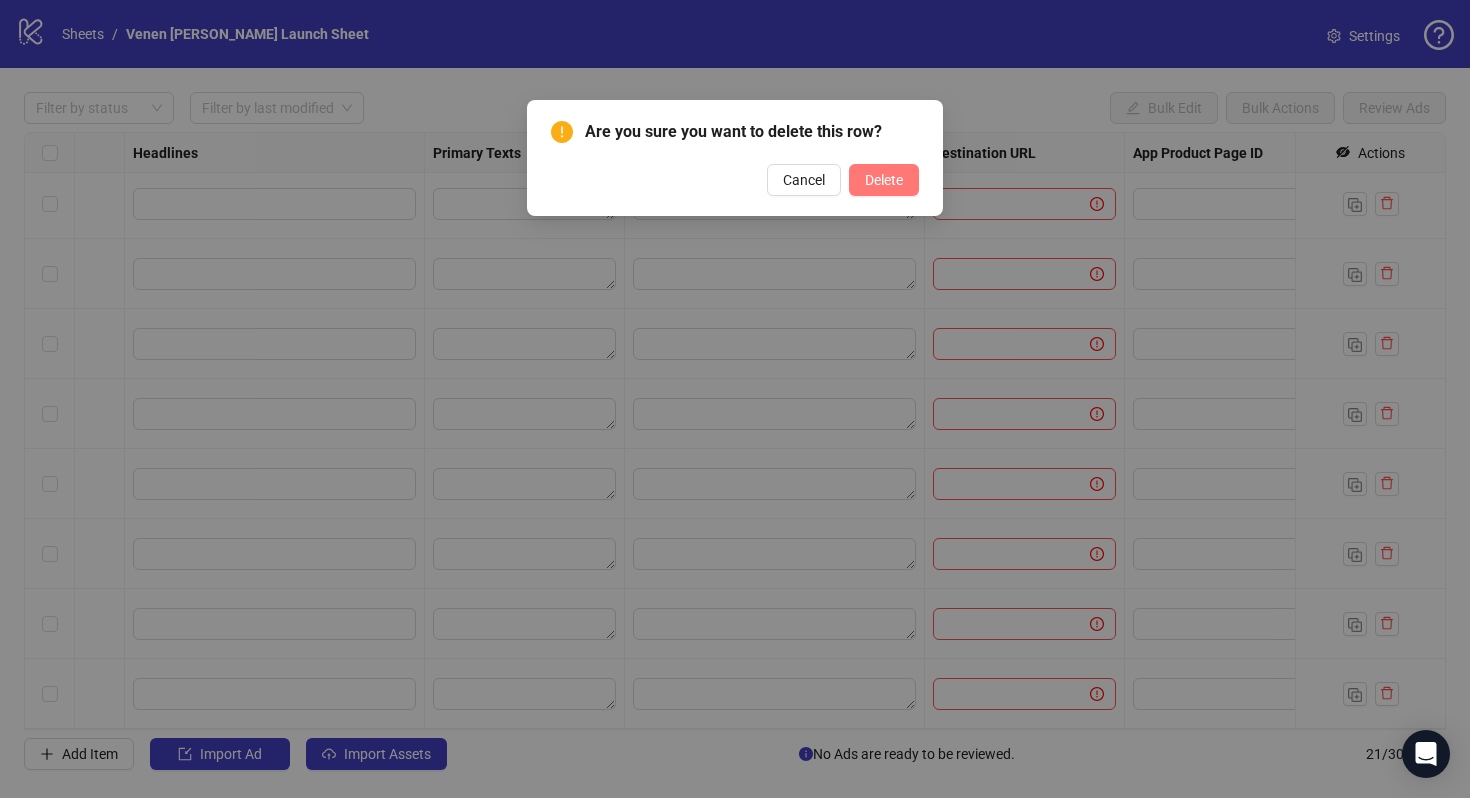 click on "Delete" at bounding box center (884, 180) 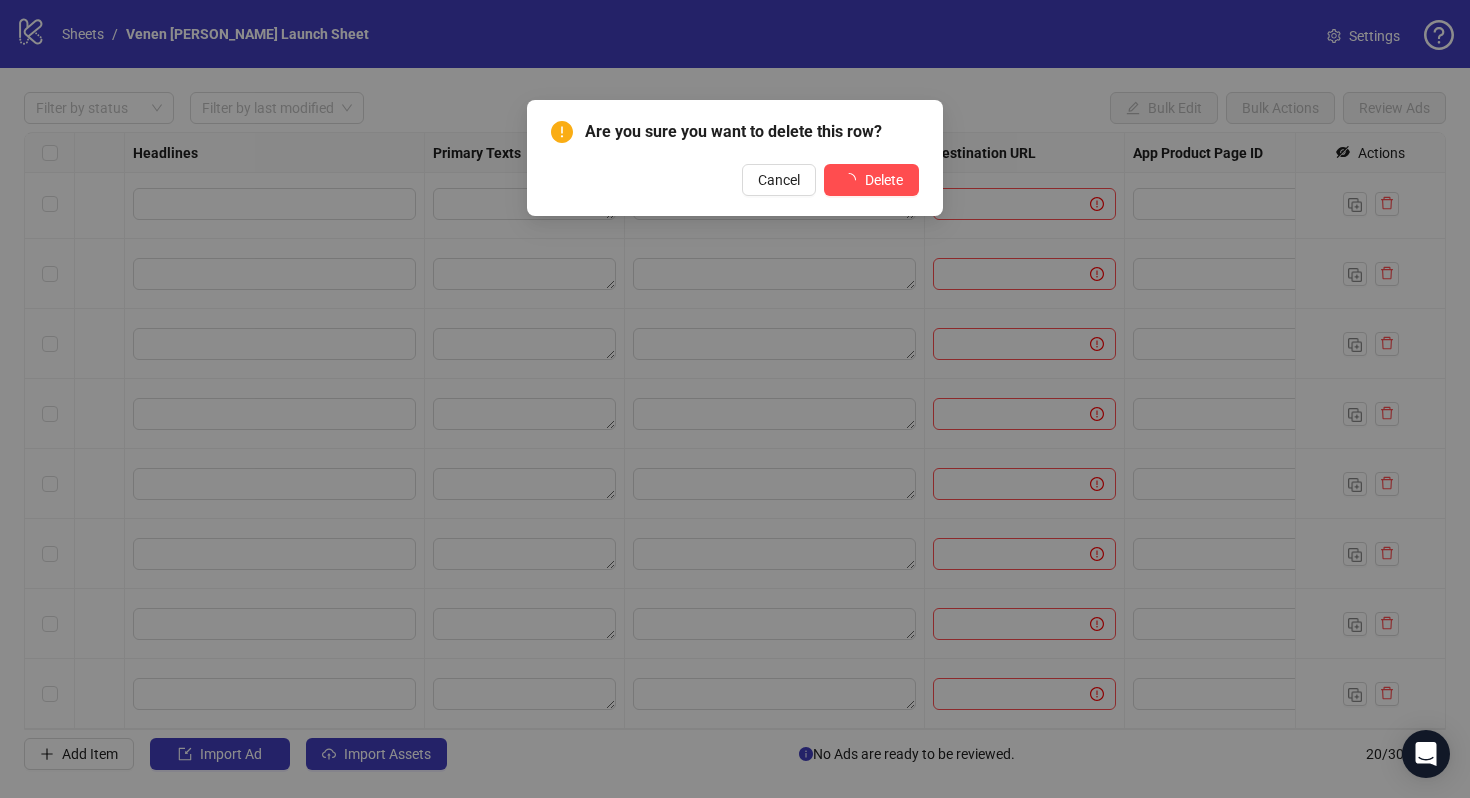 scroll, scrollTop: 844, scrollLeft: 1060, axis: both 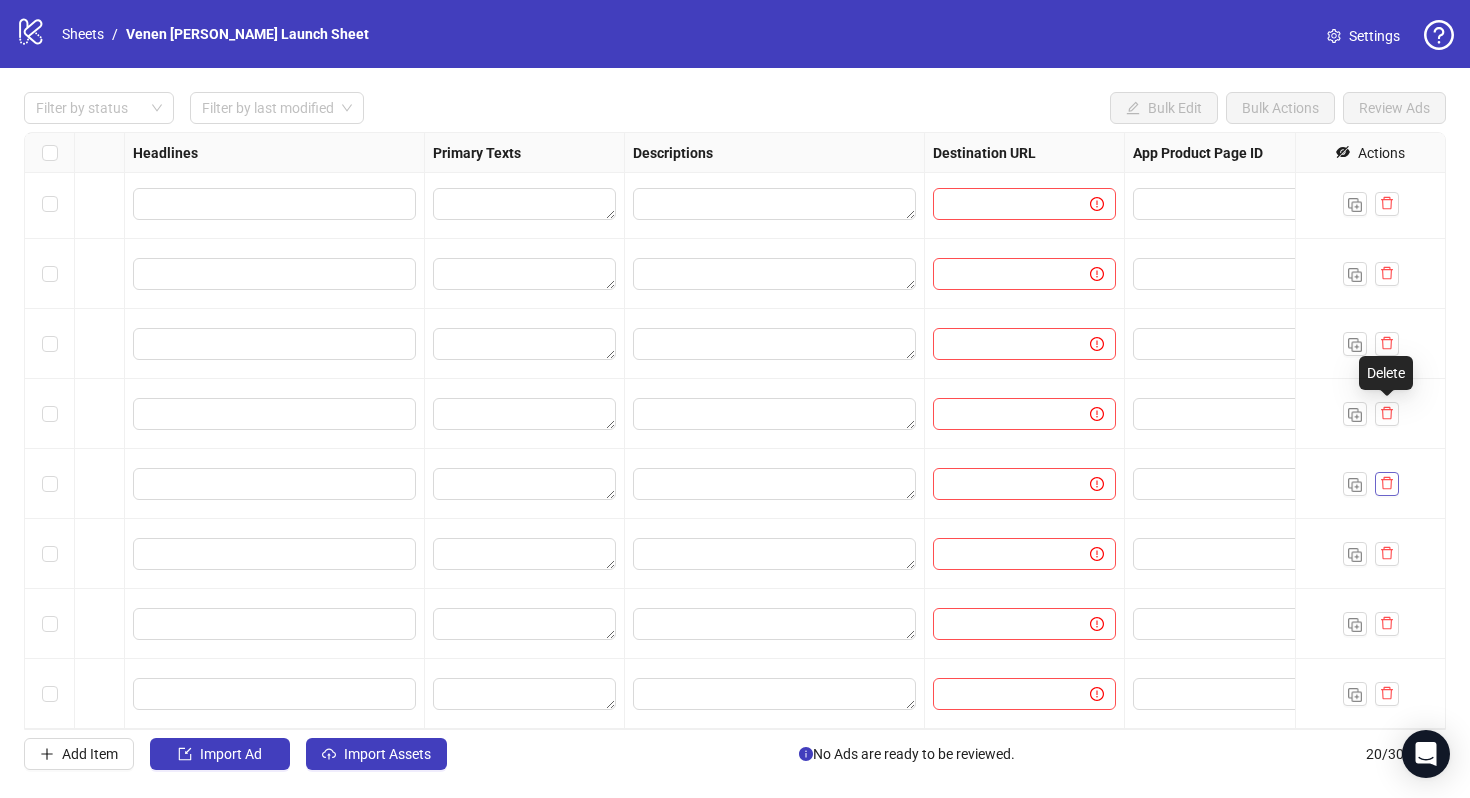 click 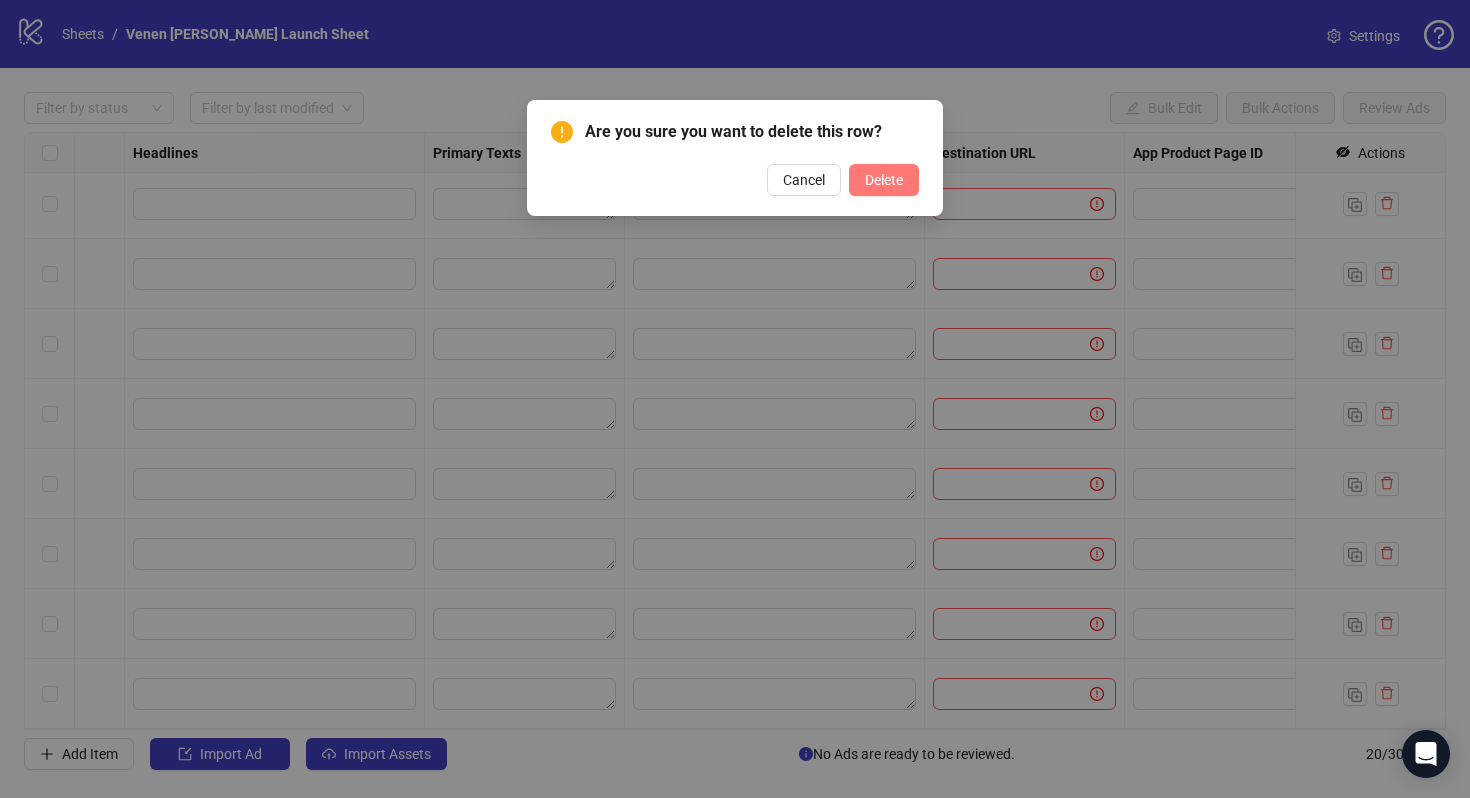 click on "Delete" at bounding box center [884, 180] 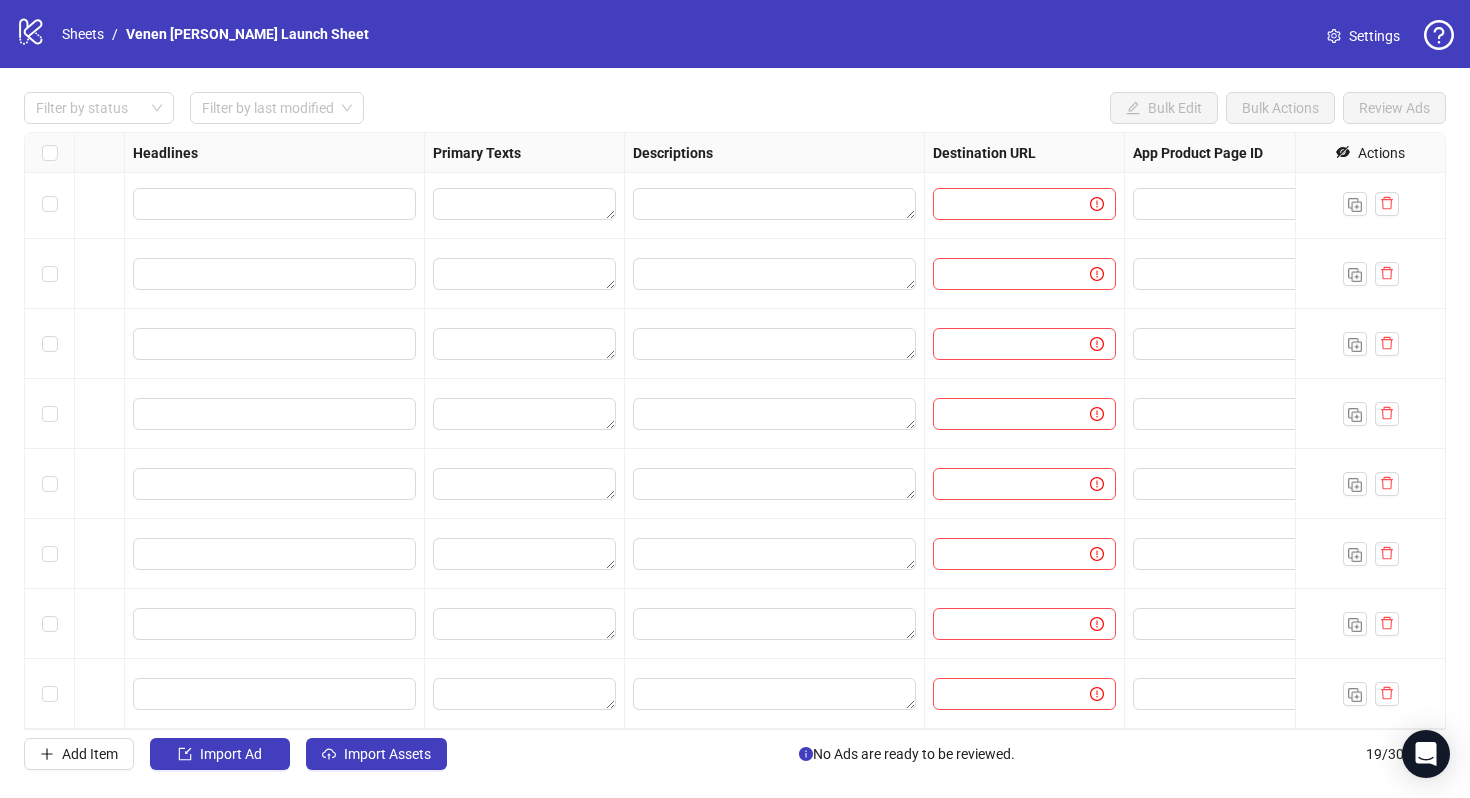 scroll, scrollTop: 774, scrollLeft: 1060, axis: both 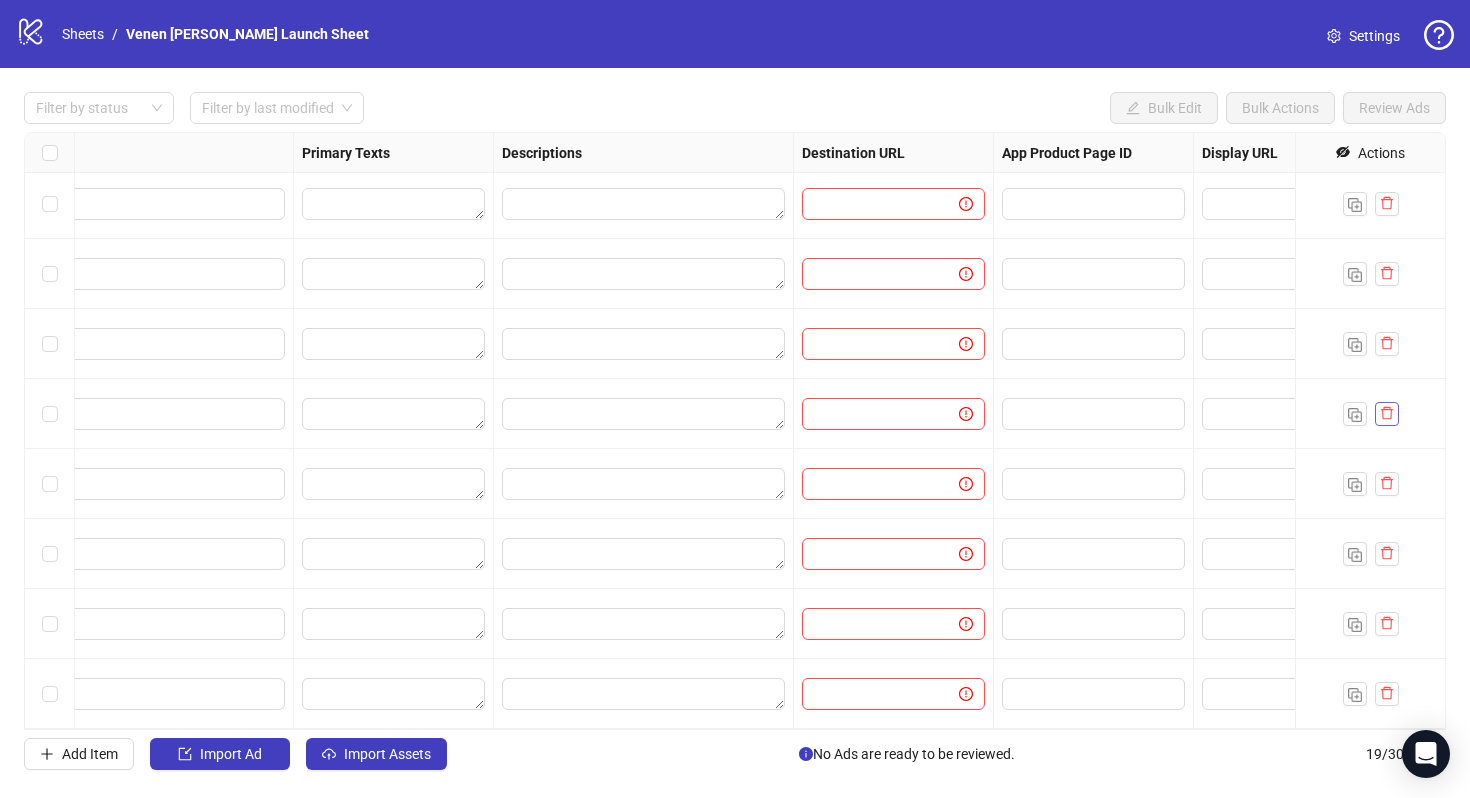 click 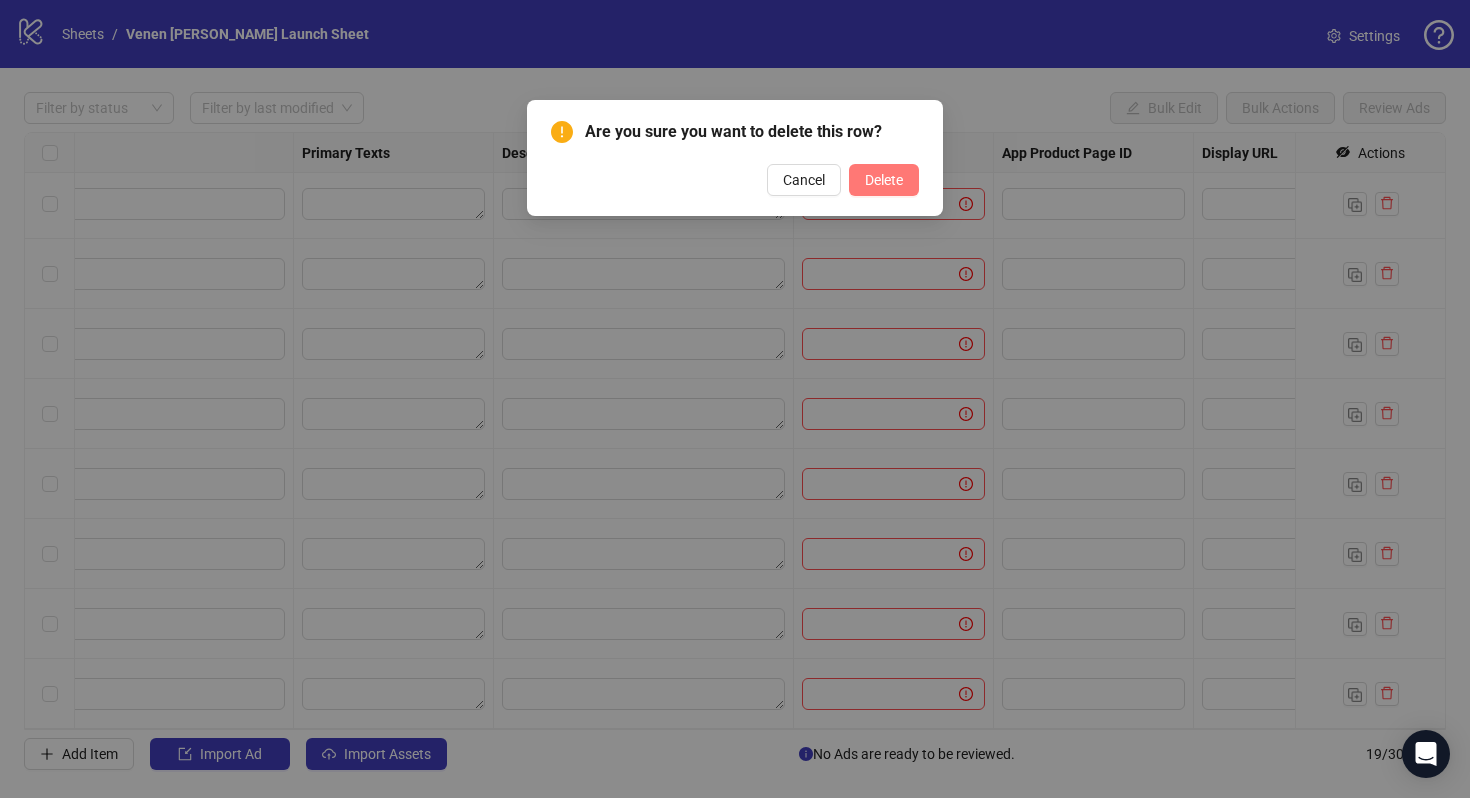 click on "Delete" at bounding box center [884, 180] 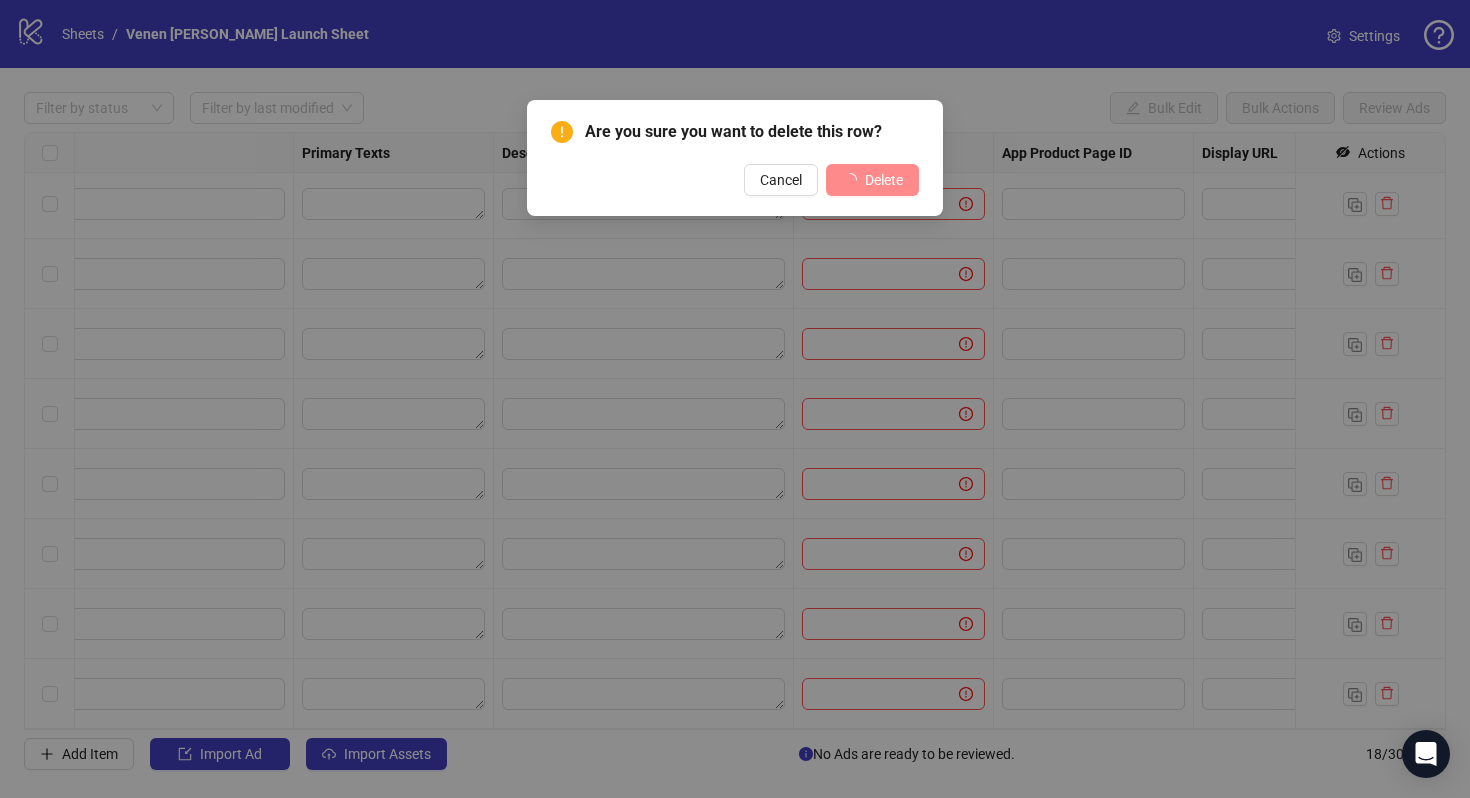 scroll, scrollTop: 704, scrollLeft: 1191, axis: both 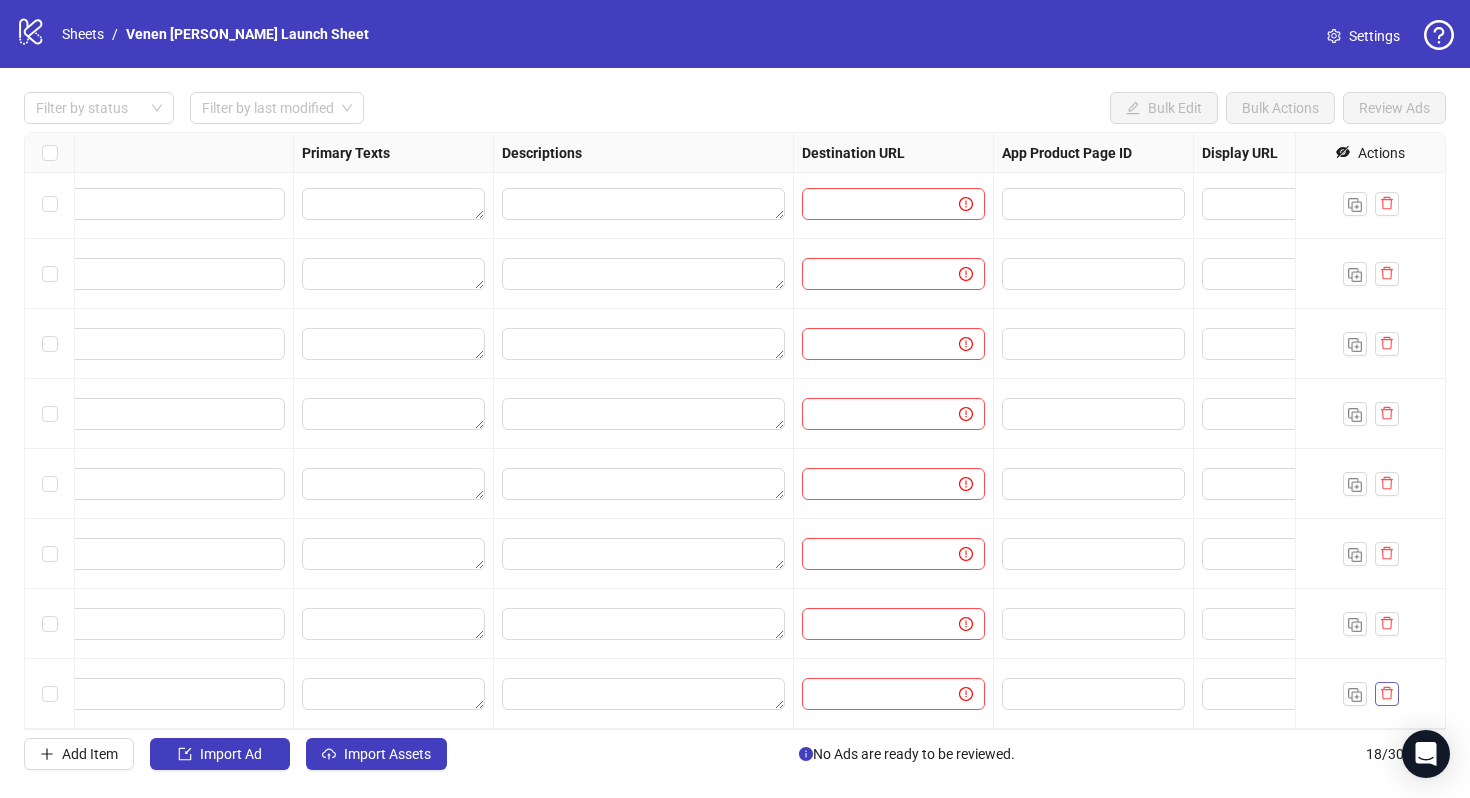 click 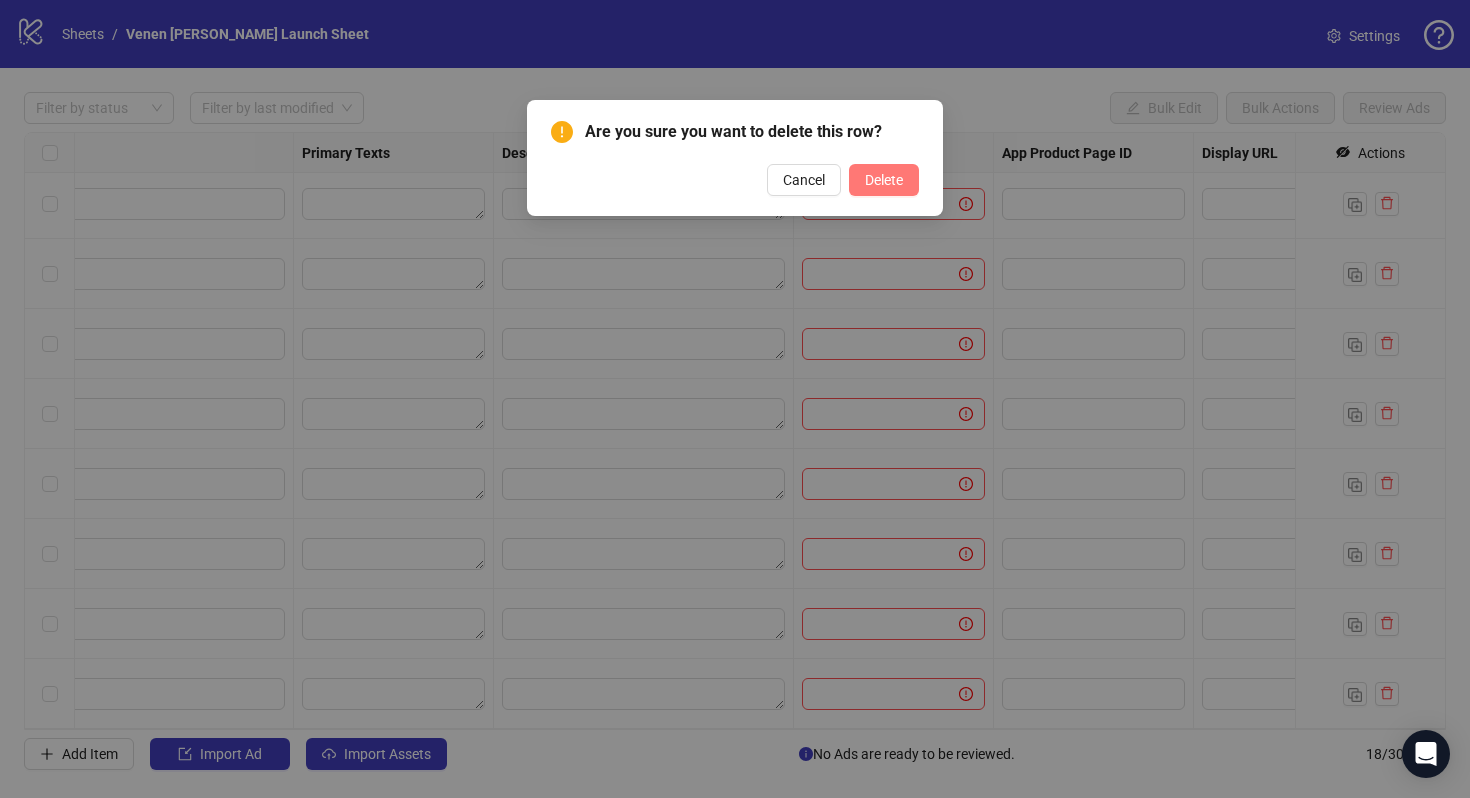 click on "Delete" at bounding box center (884, 180) 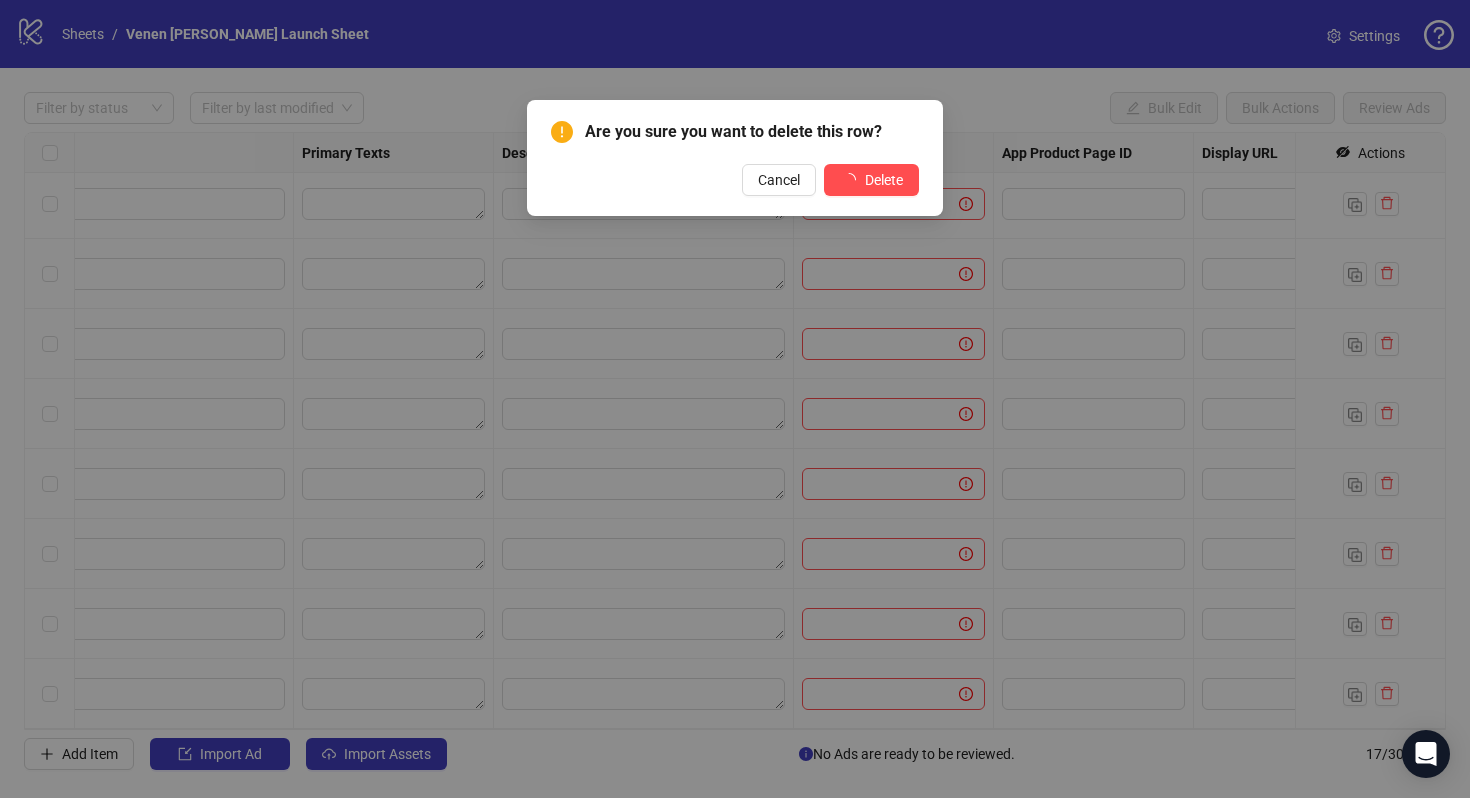 scroll, scrollTop: 634, scrollLeft: 1191, axis: both 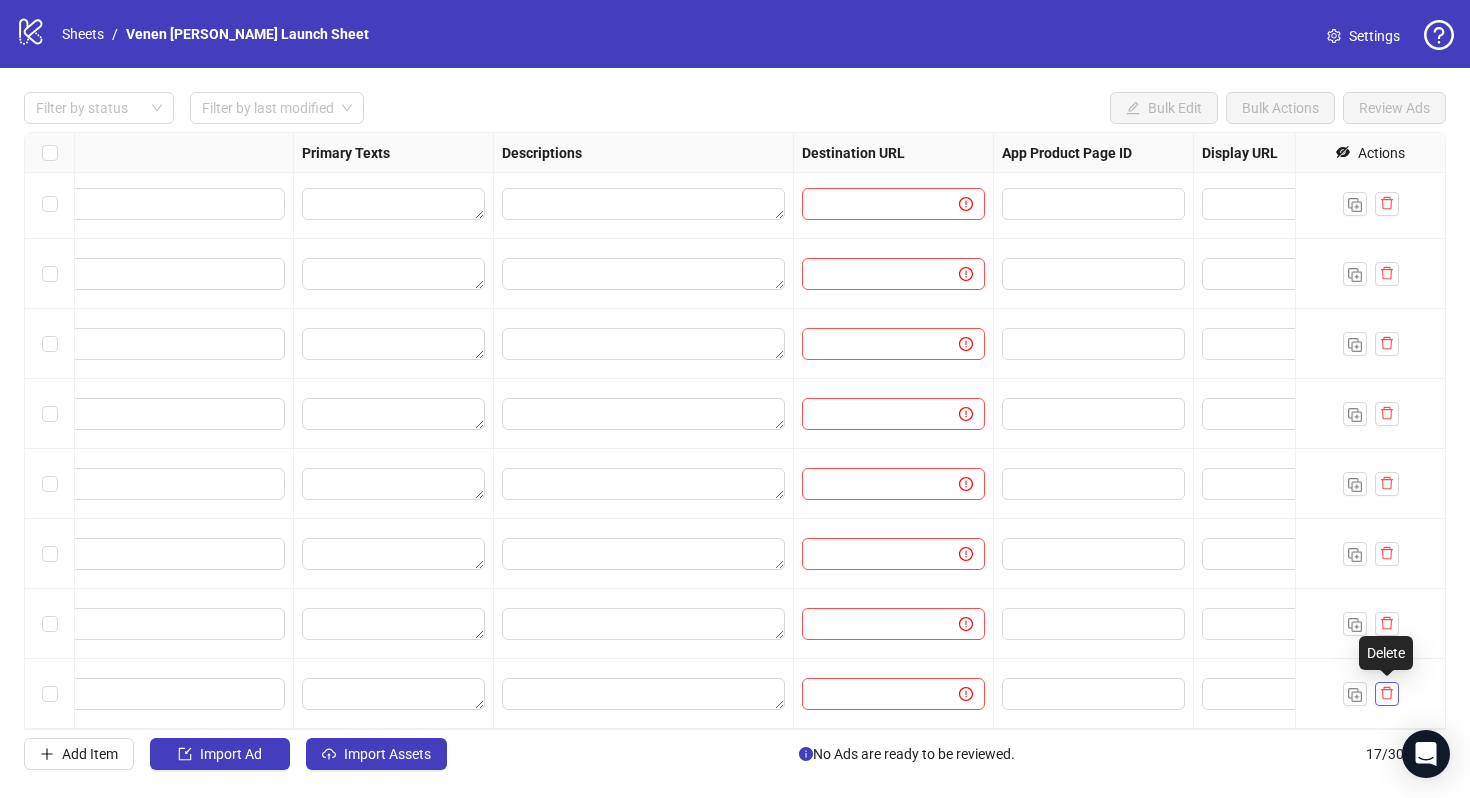 click 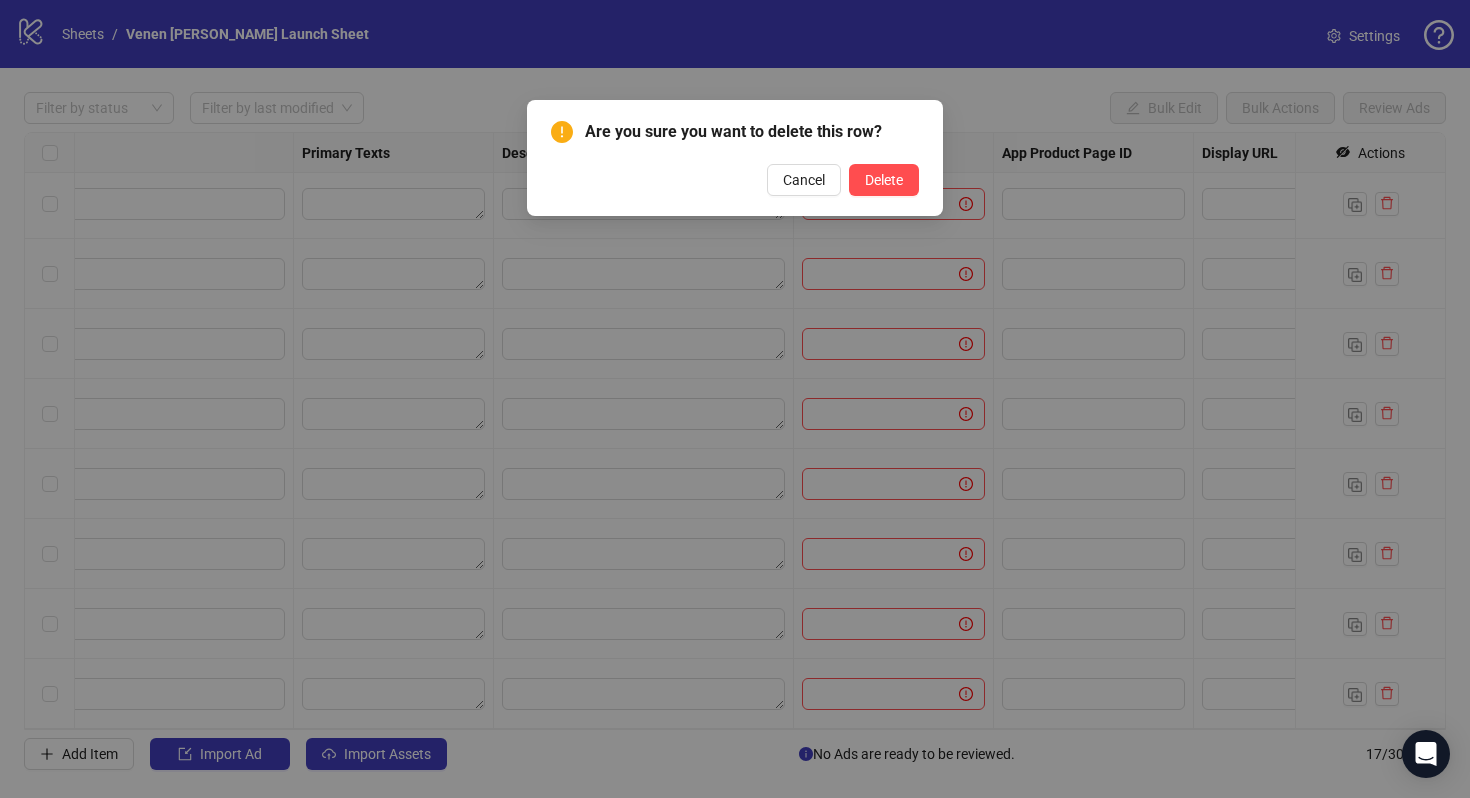 click on "Are you sure you want to delete this row? Cancel Delete" at bounding box center [735, 158] 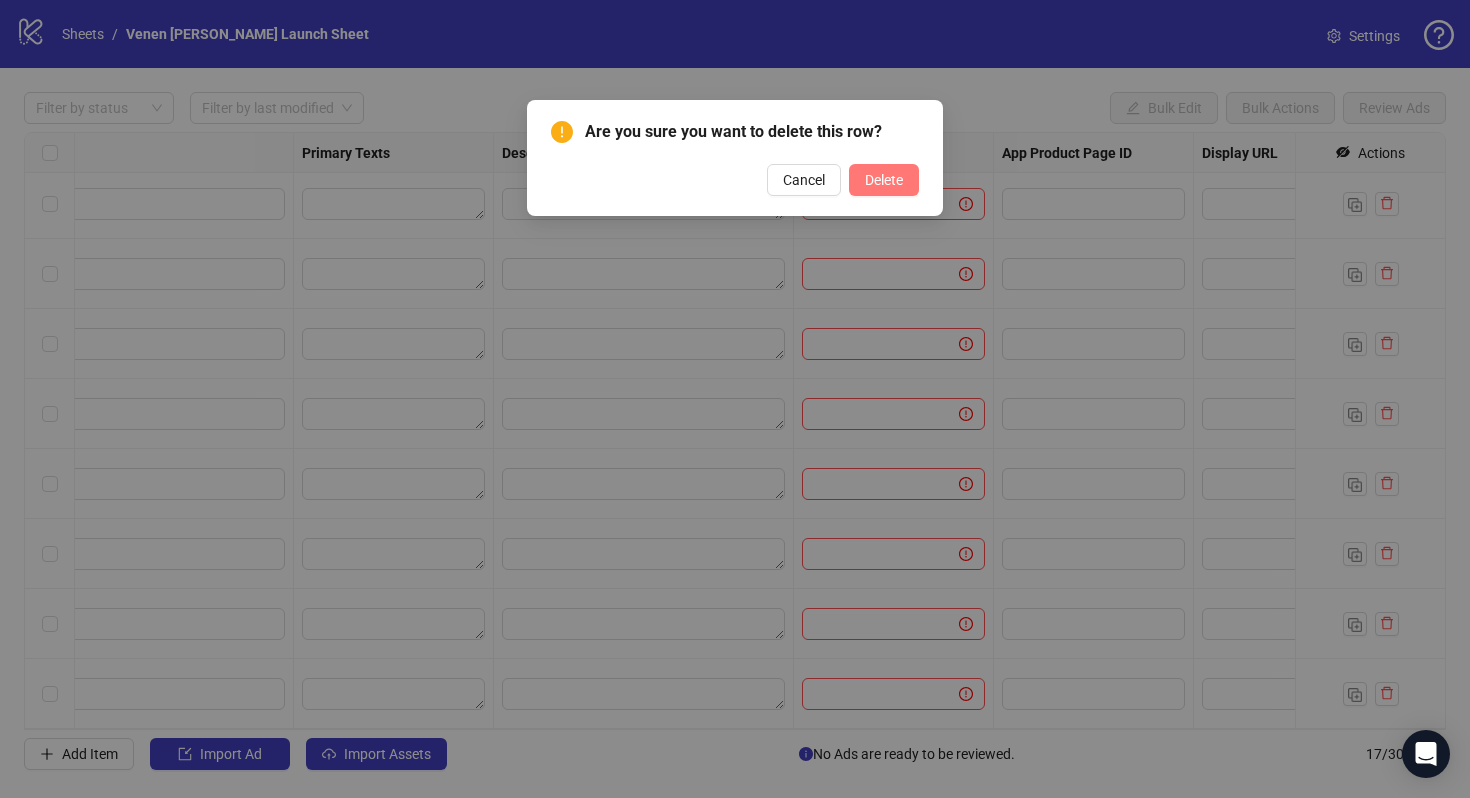 click on "Delete" at bounding box center (884, 180) 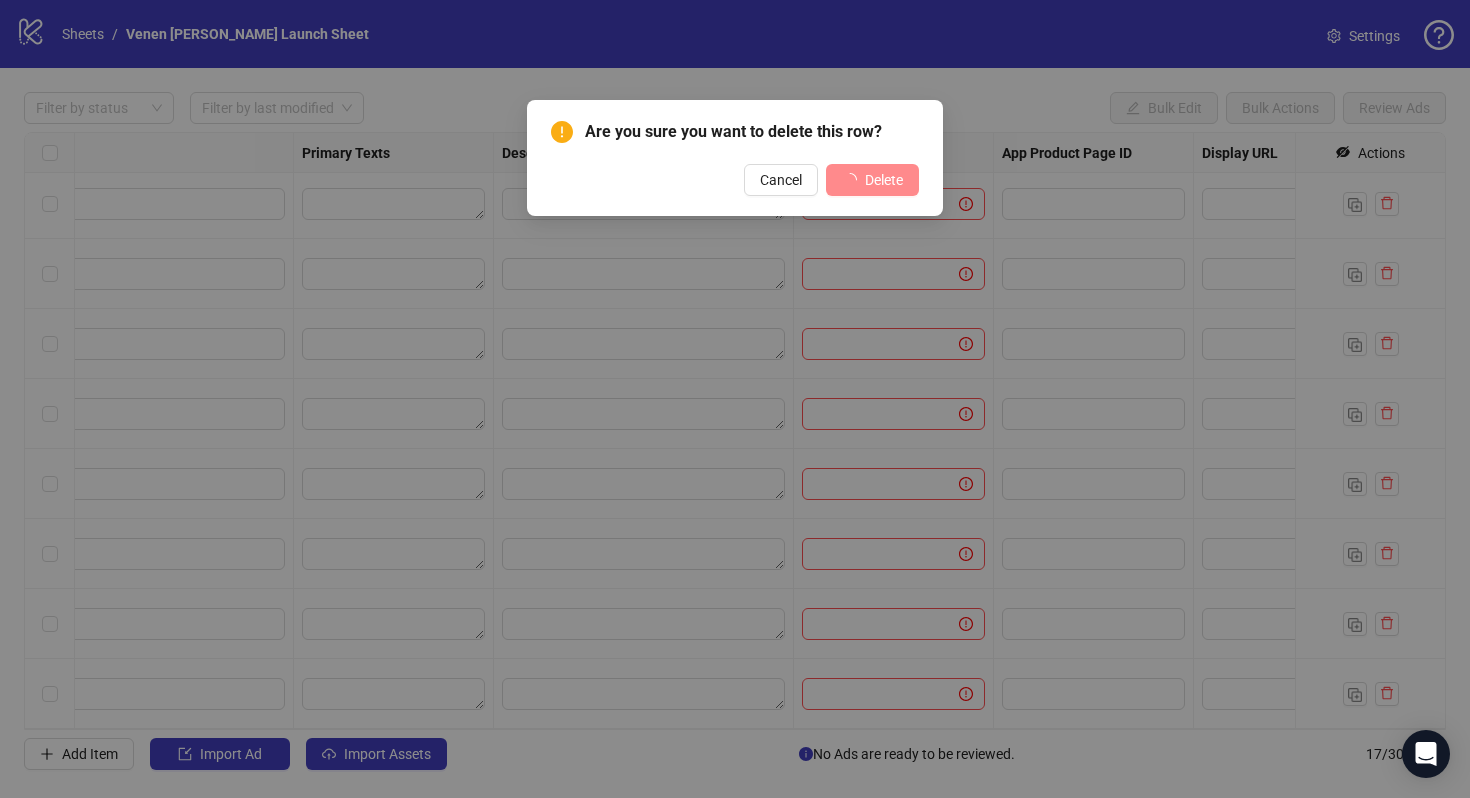 scroll, scrollTop: 564, scrollLeft: 1191, axis: both 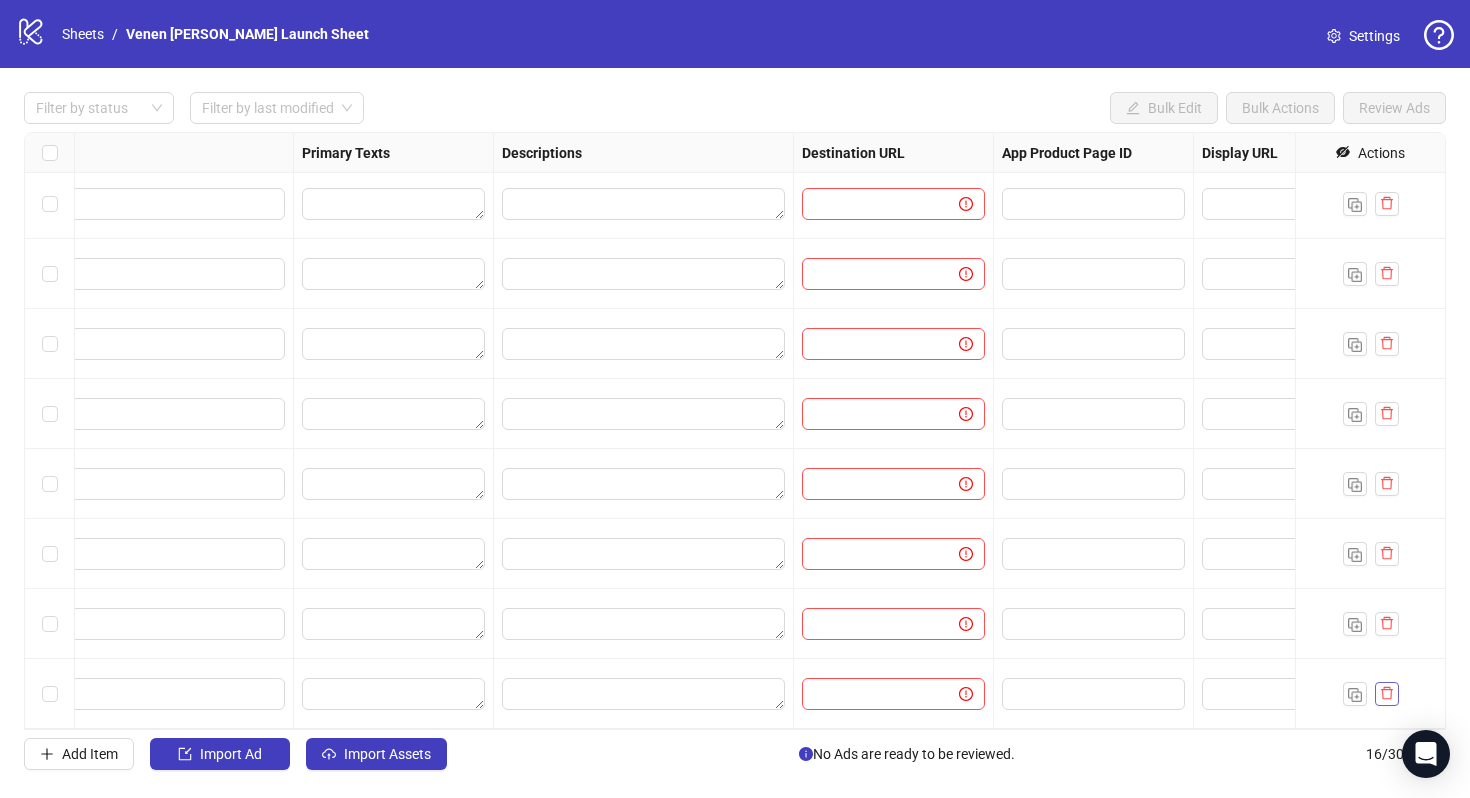 click 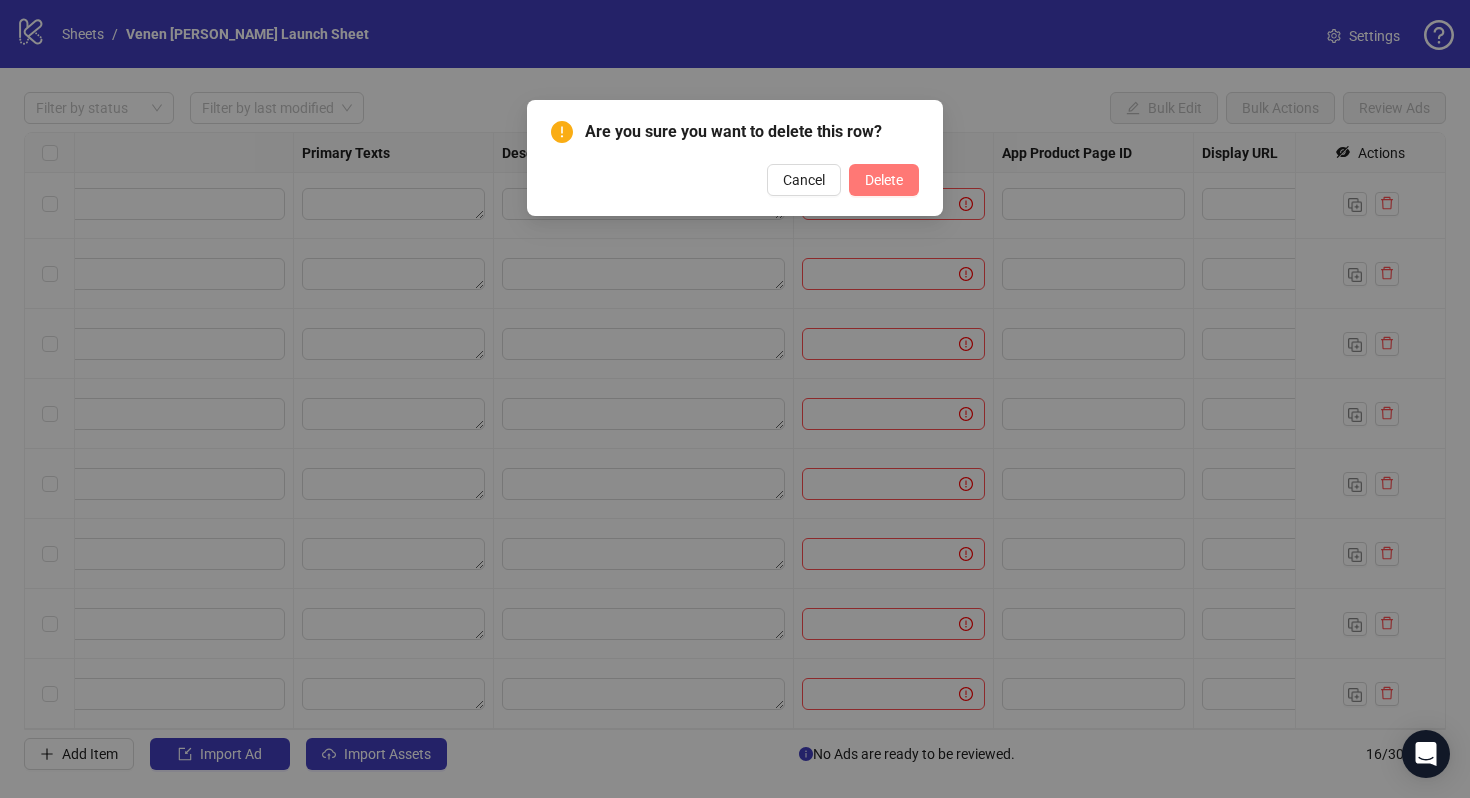 click on "Delete" at bounding box center (884, 180) 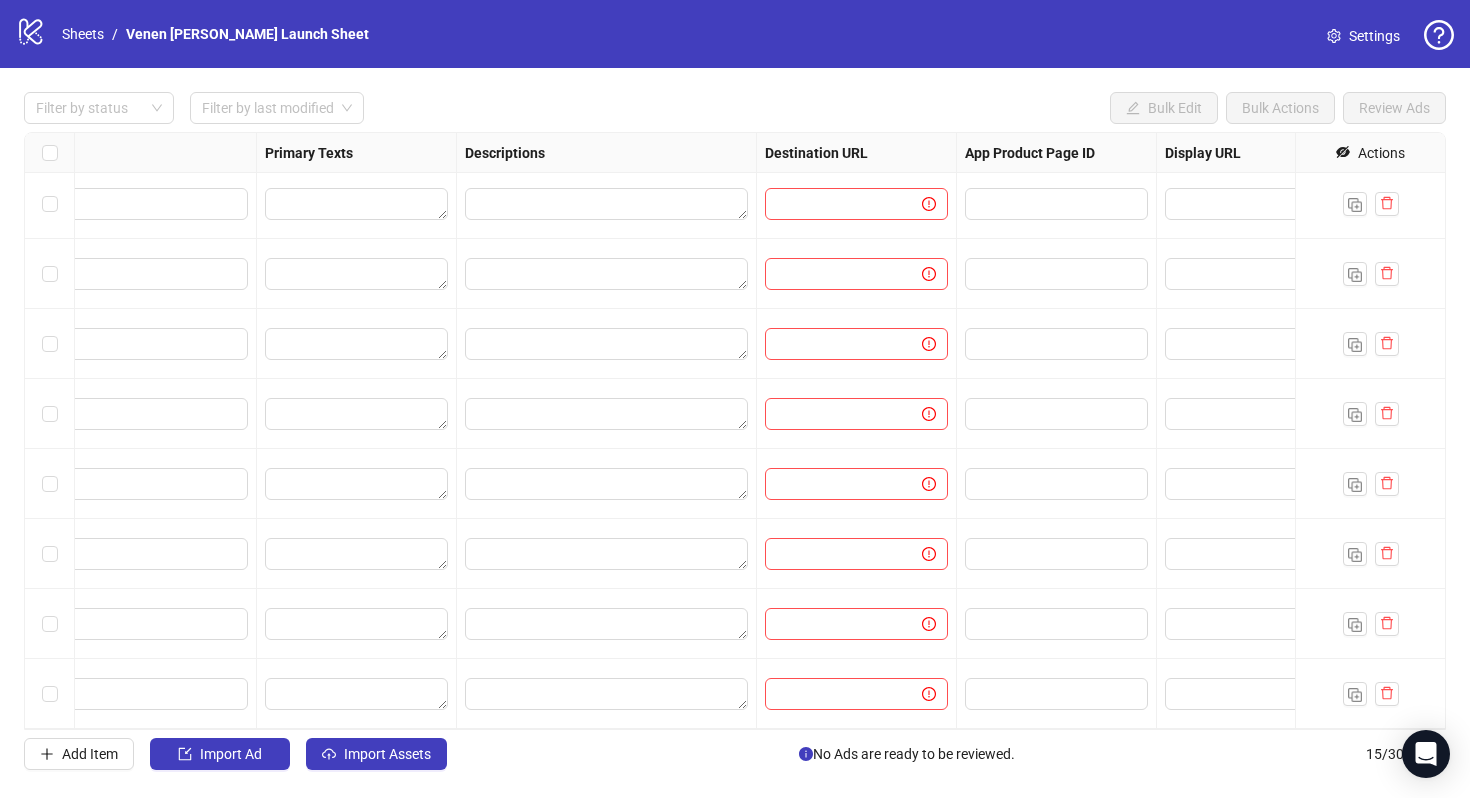 scroll, scrollTop: 494, scrollLeft: 1430, axis: both 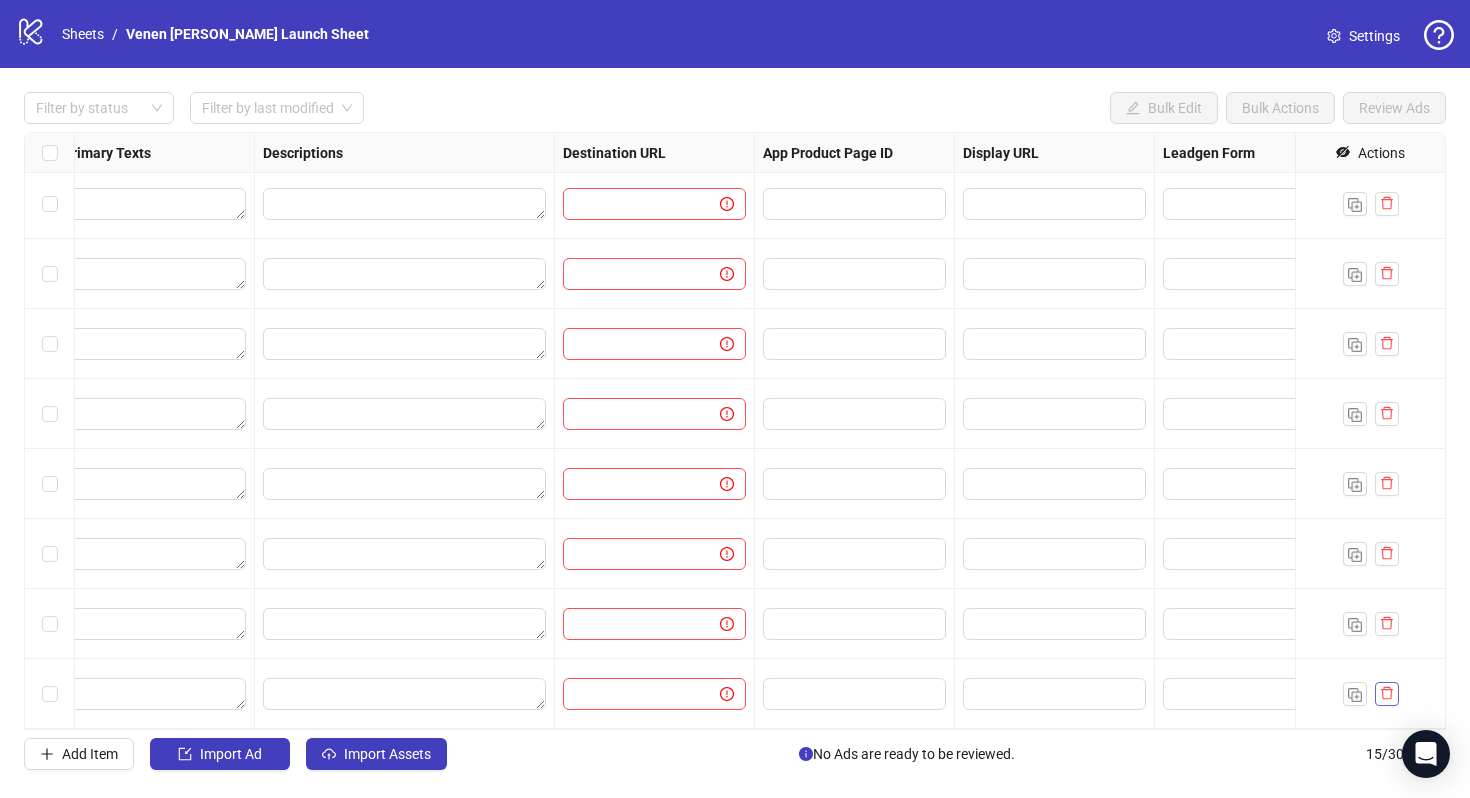 click 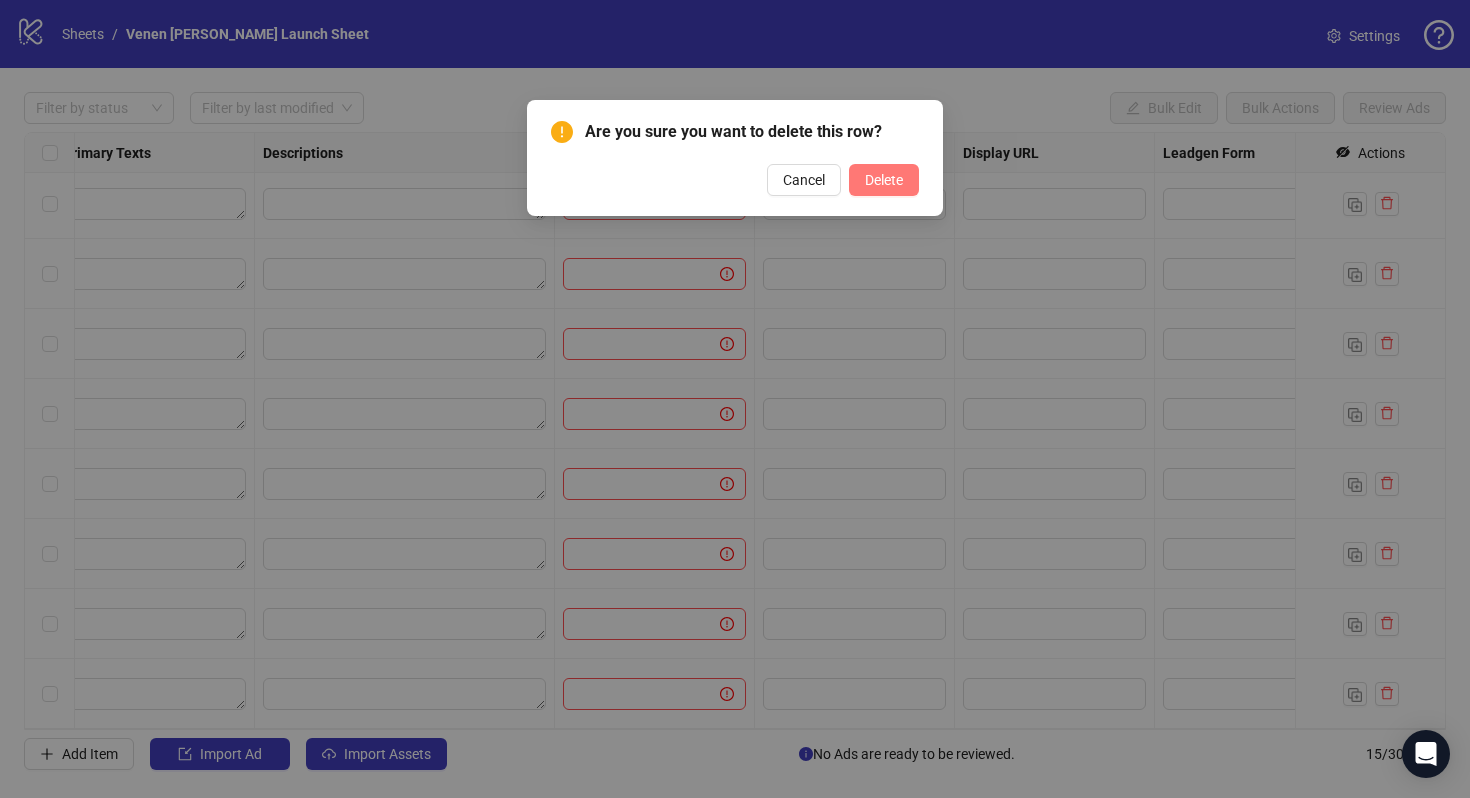 click on "Delete" at bounding box center (884, 180) 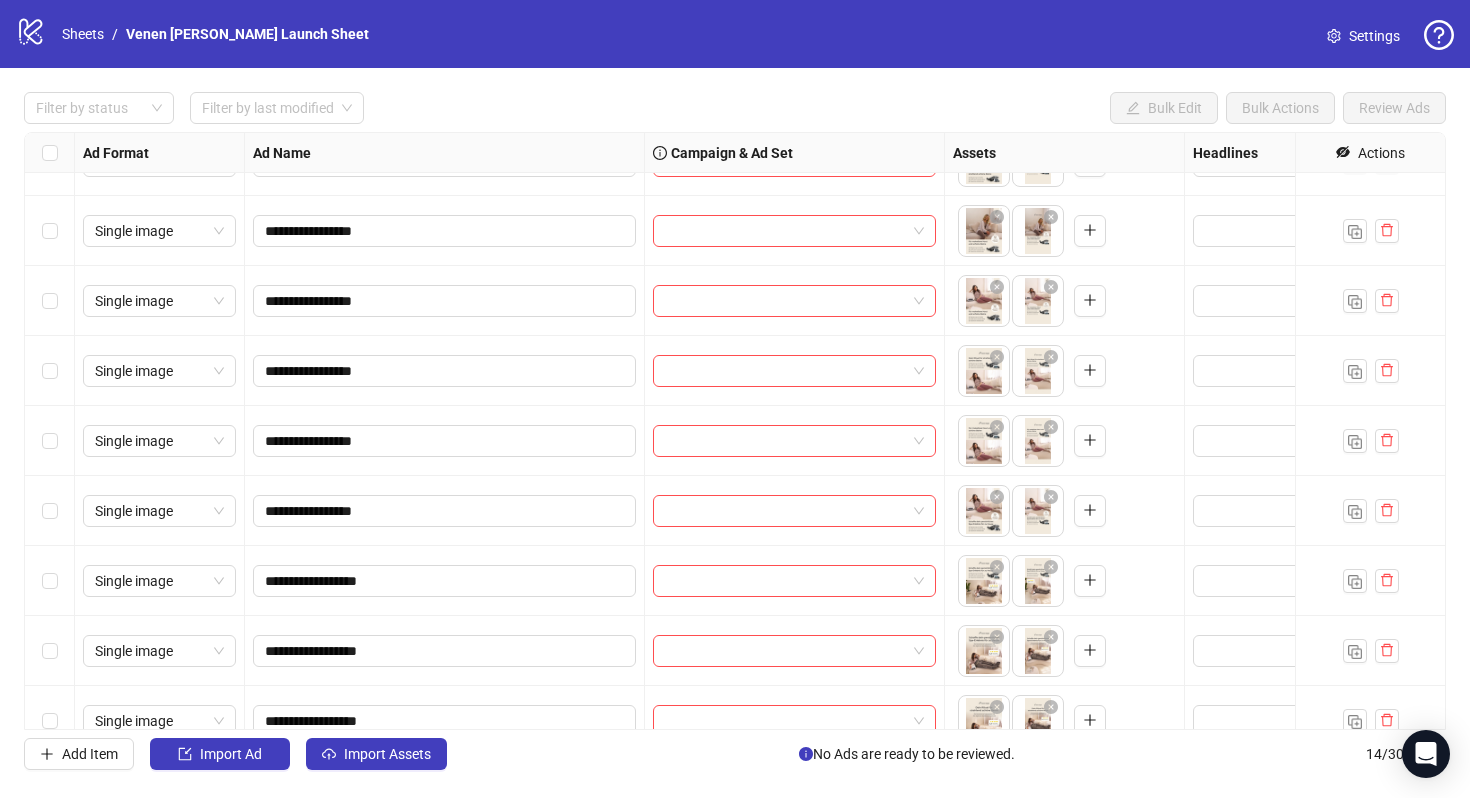 scroll, scrollTop: 424, scrollLeft: 0, axis: vertical 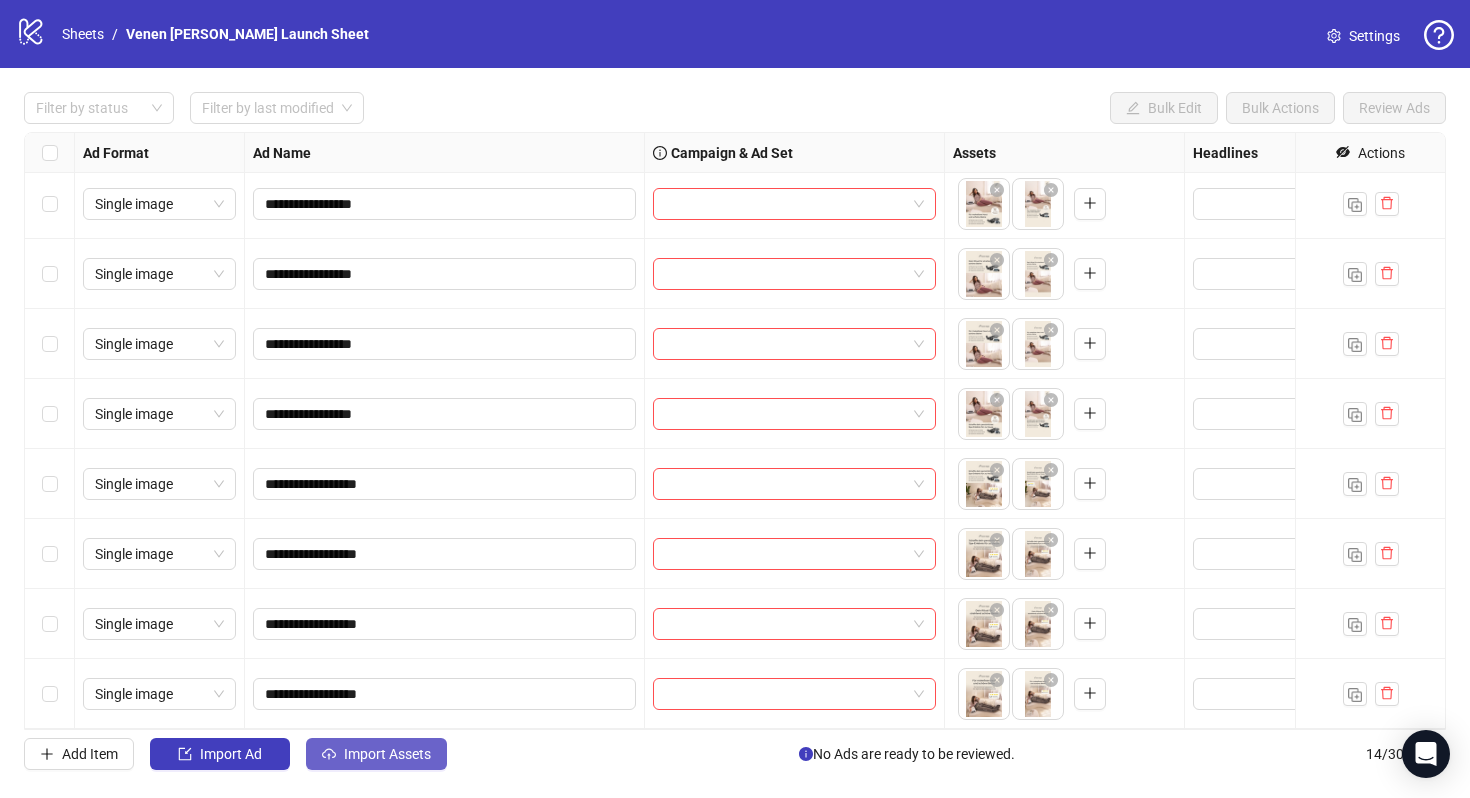 click on "Import Assets" at bounding box center (387, 754) 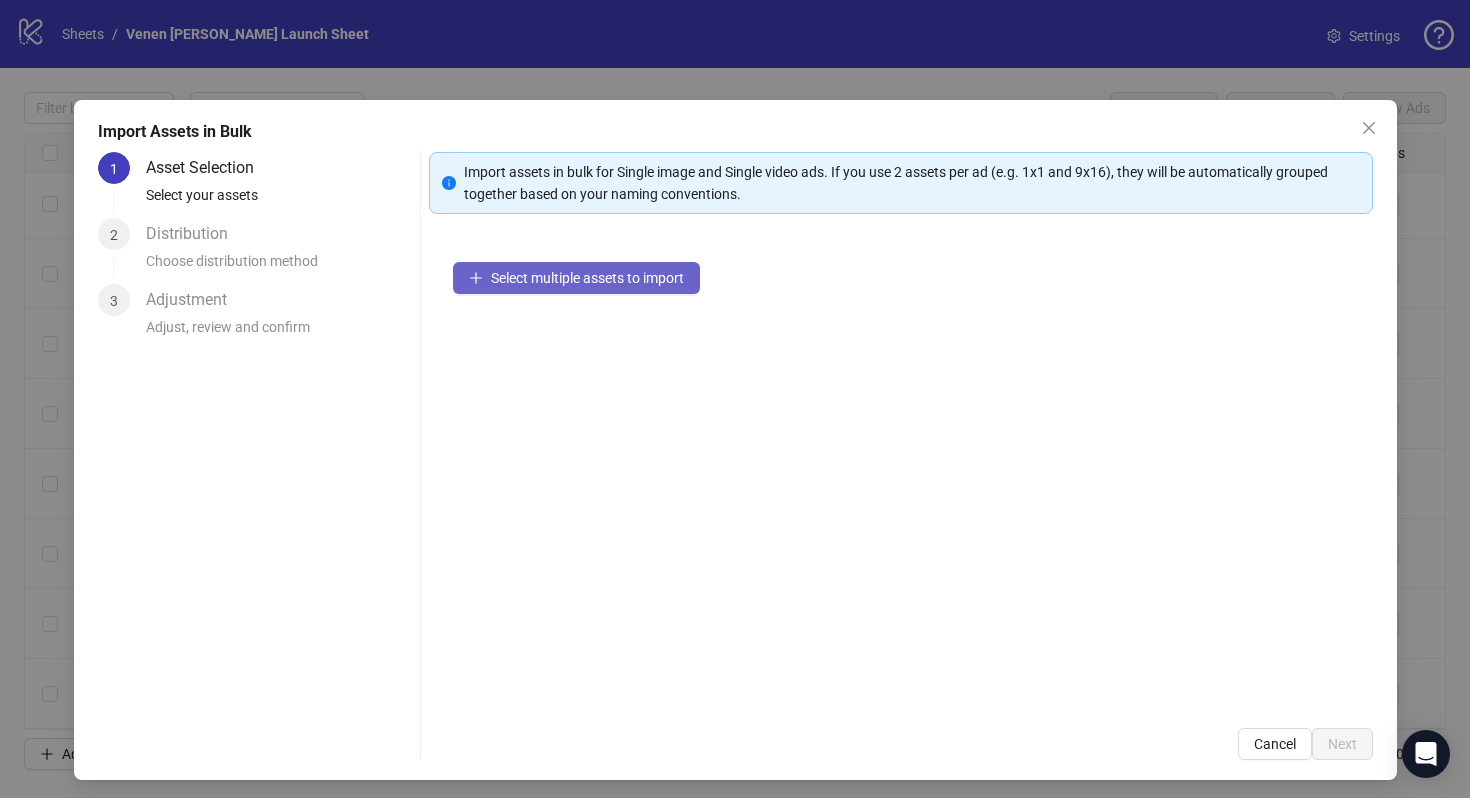 click on "Select multiple assets to import" at bounding box center (587, 278) 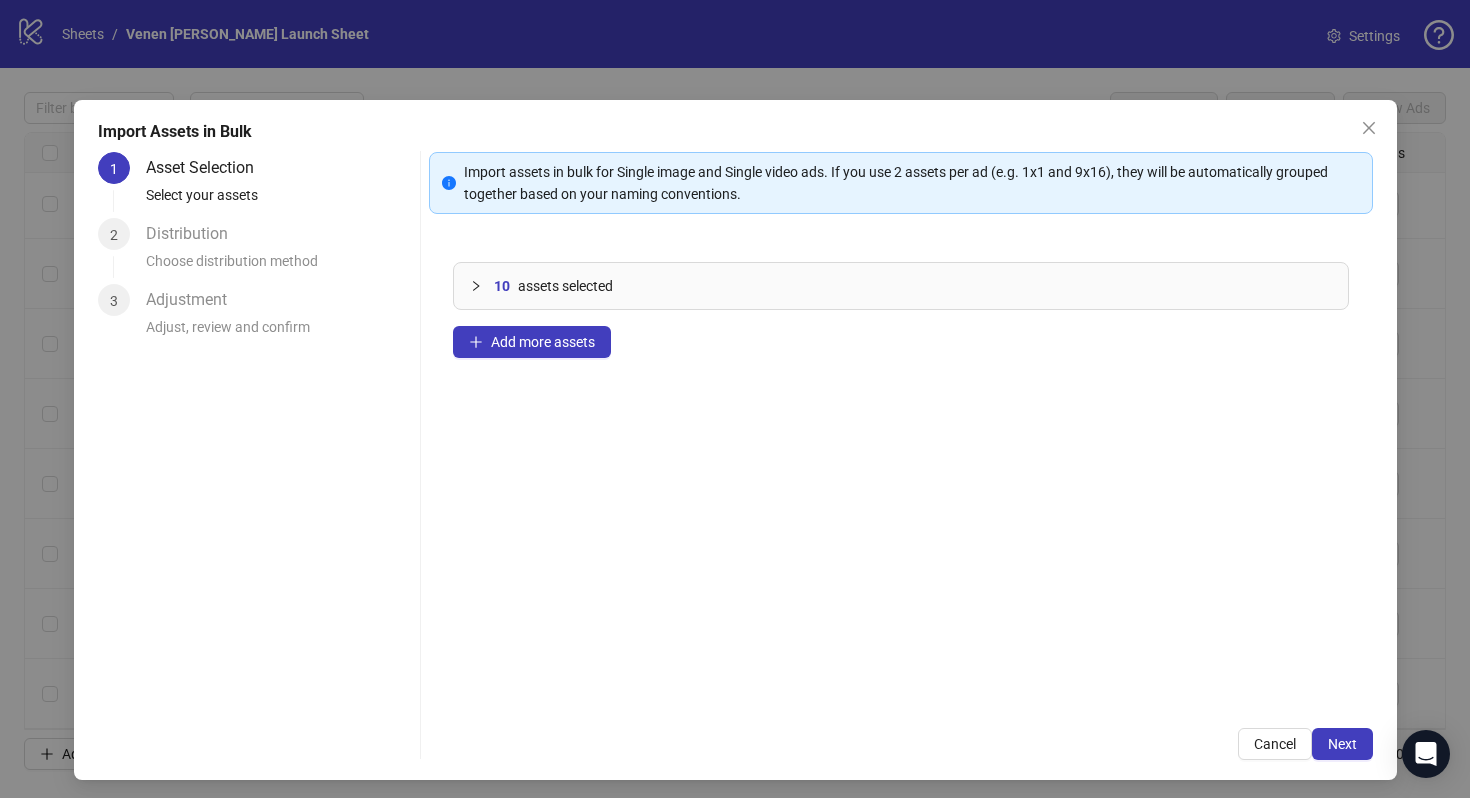 scroll, scrollTop: 6, scrollLeft: 0, axis: vertical 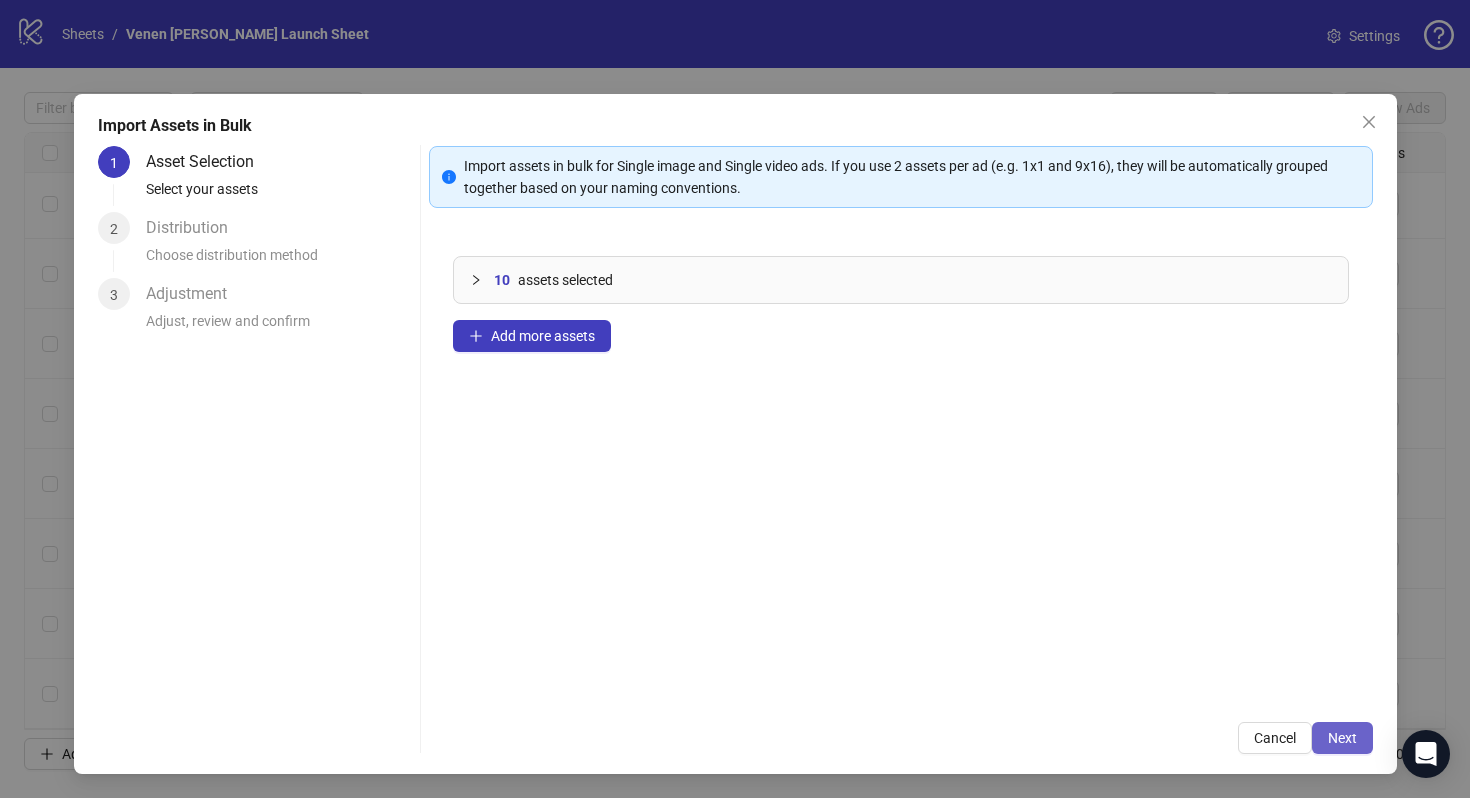 click on "Next" at bounding box center [1342, 738] 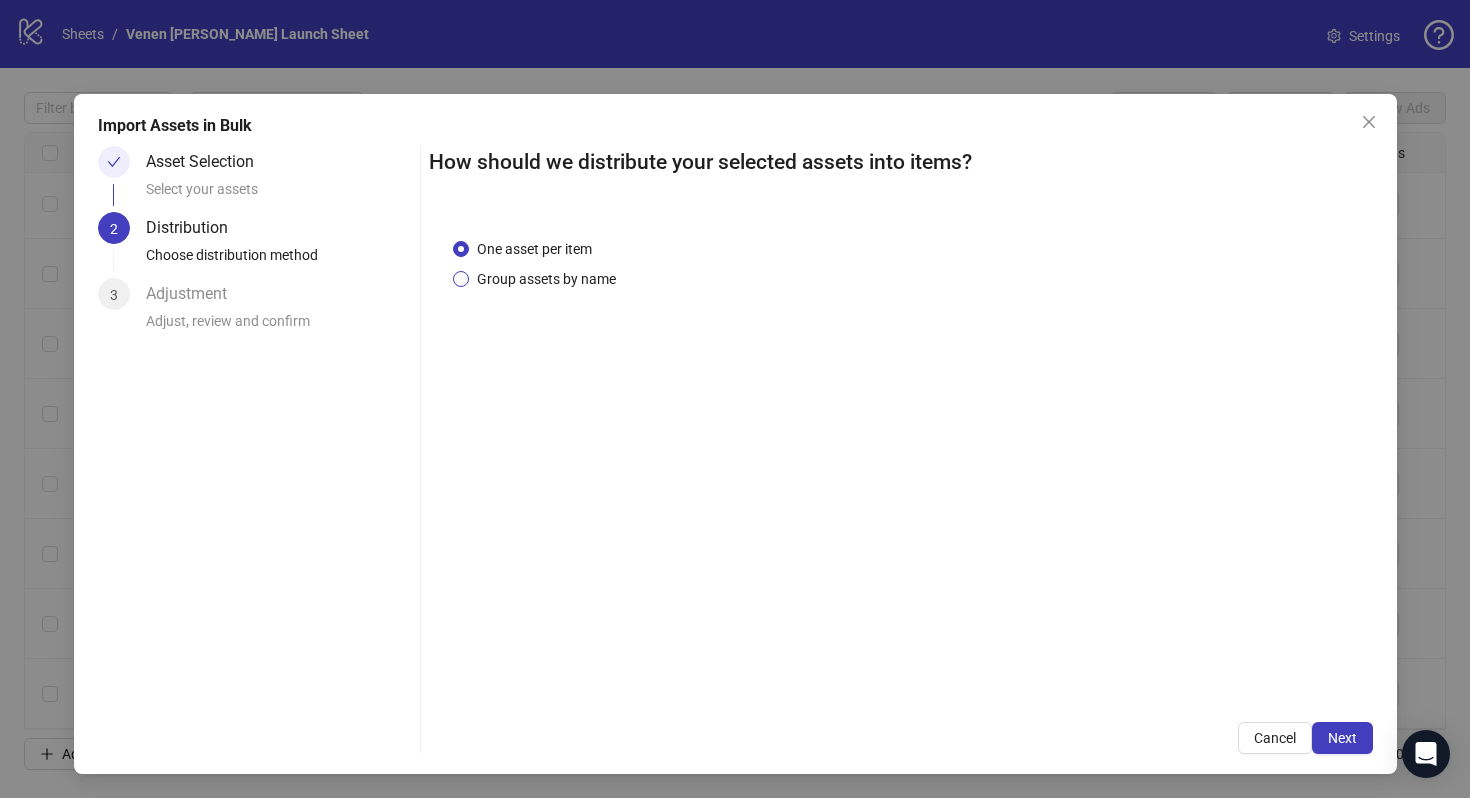 click on "Group assets by name" at bounding box center [546, 279] 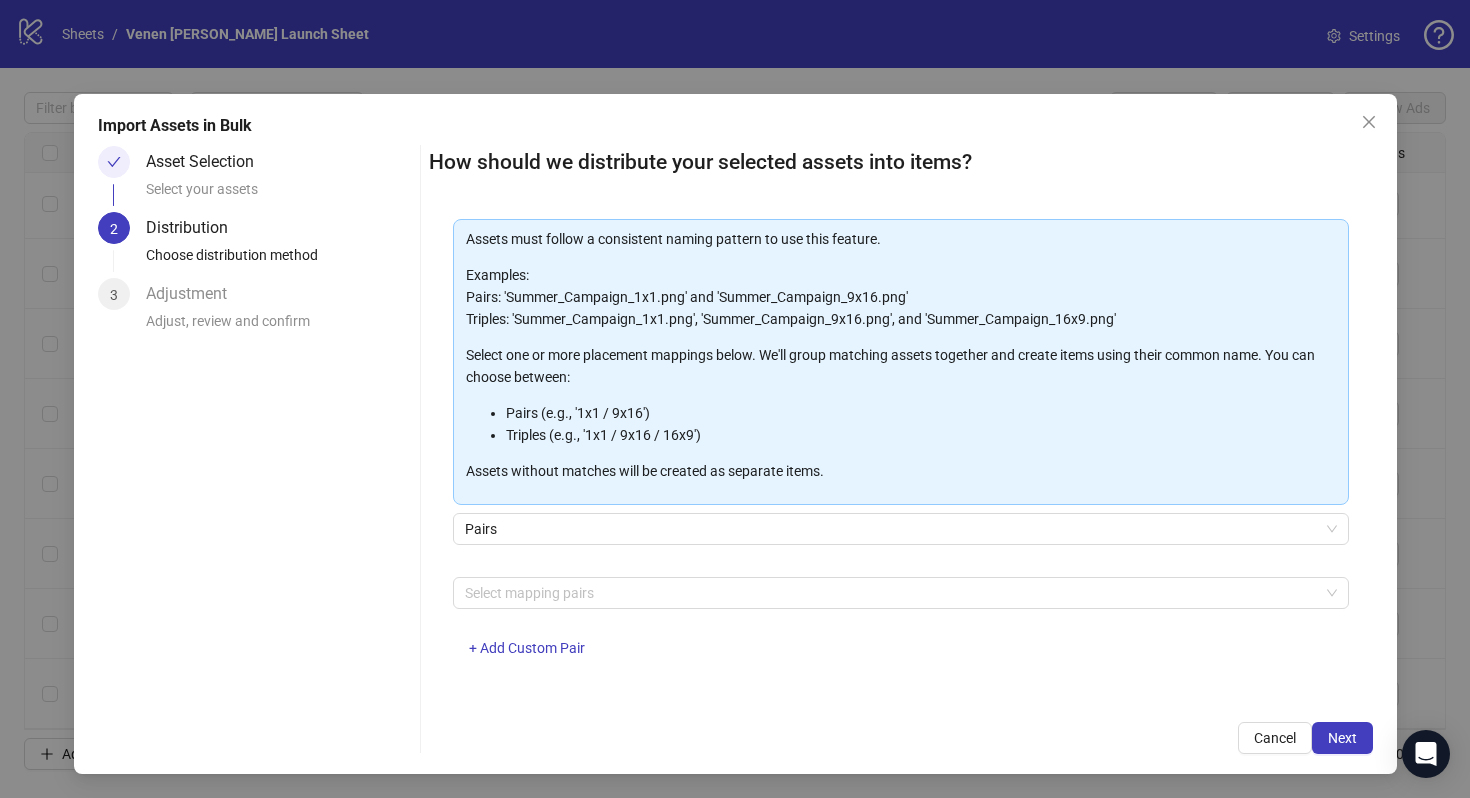 scroll, scrollTop: 101, scrollLeft: 0, axis: vertical 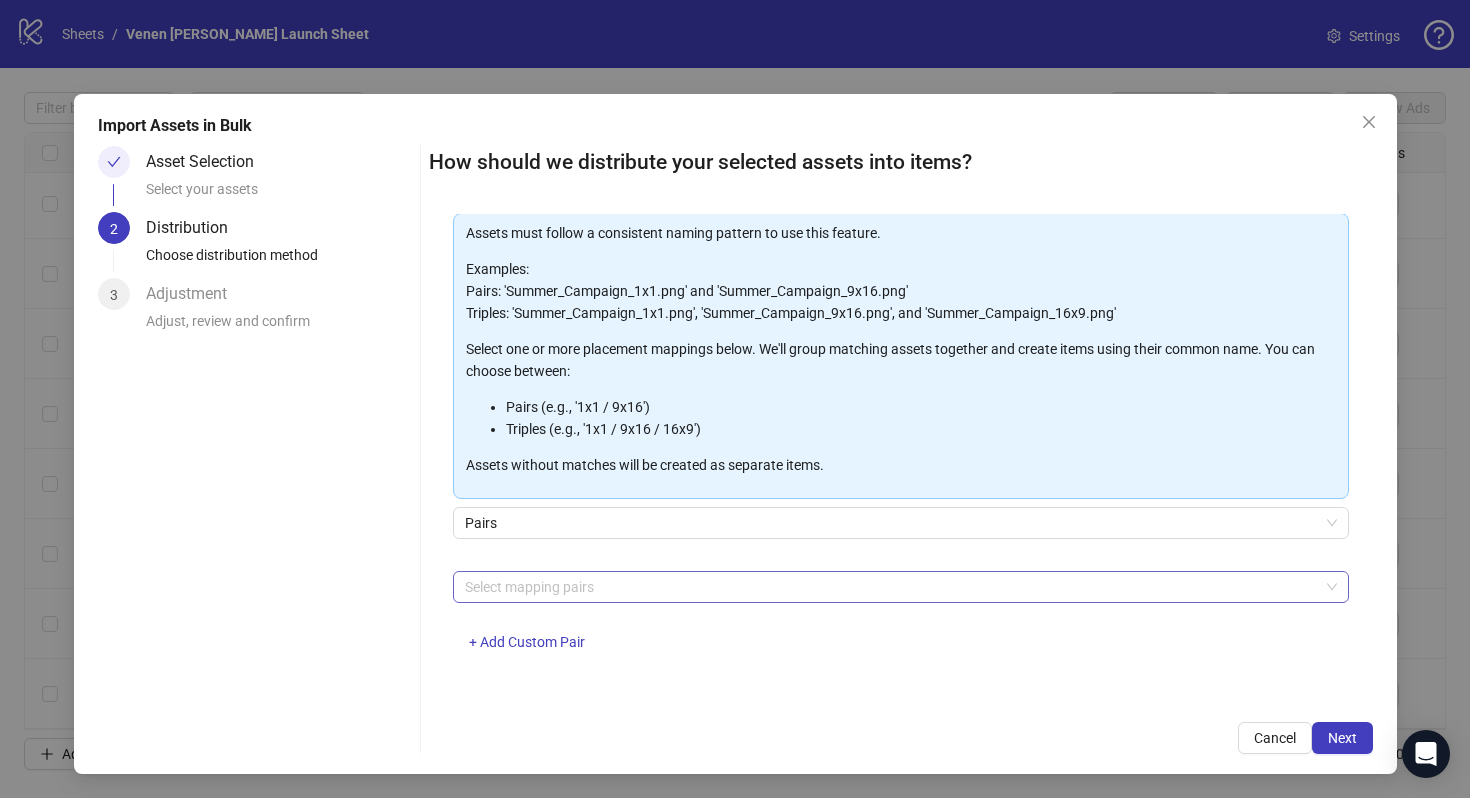 click at bounding box center (890, 587) 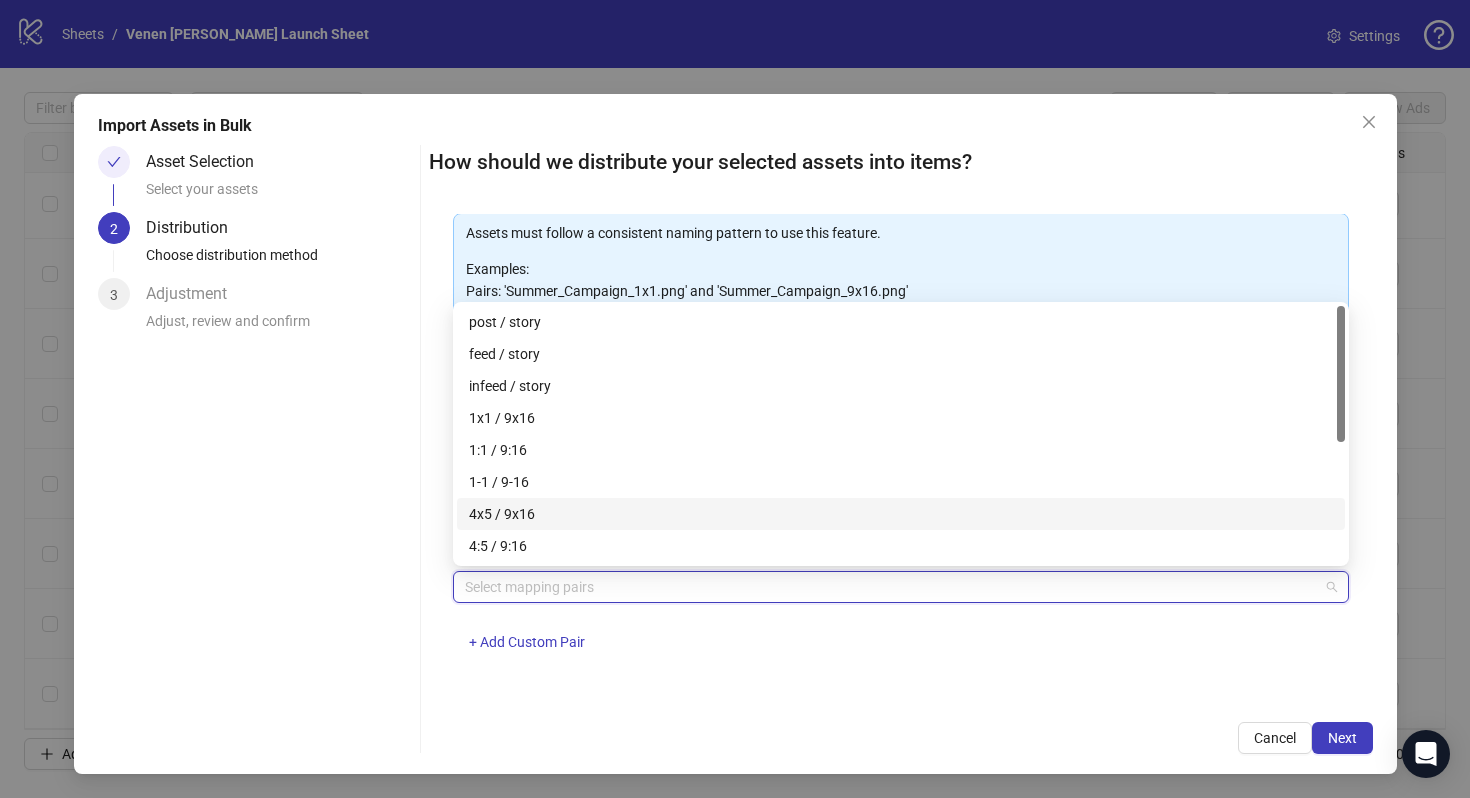 click on "4x5 / 9x16" at bounding box center [901, 514] 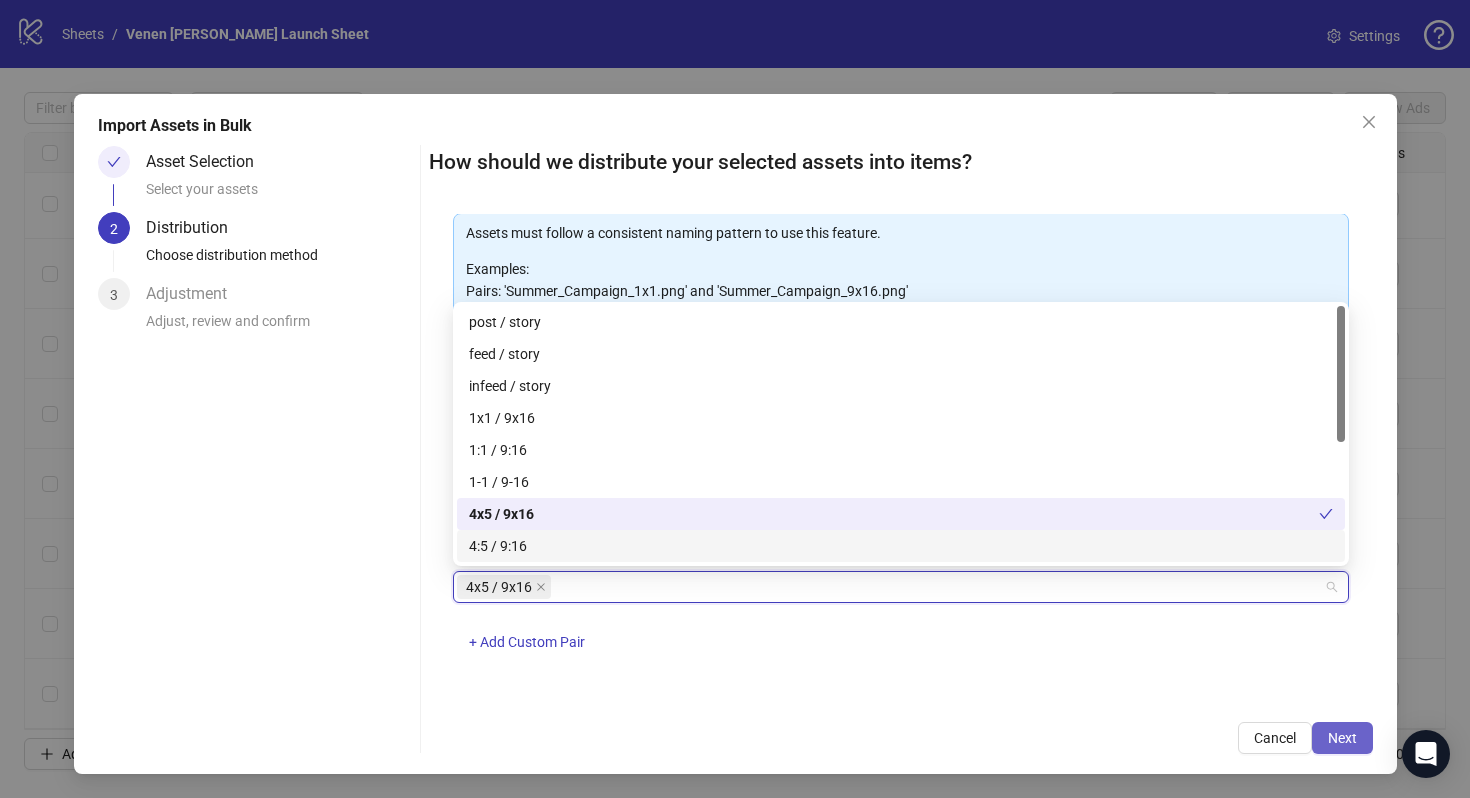 click on "Next" at bounding box center (1342, 738) 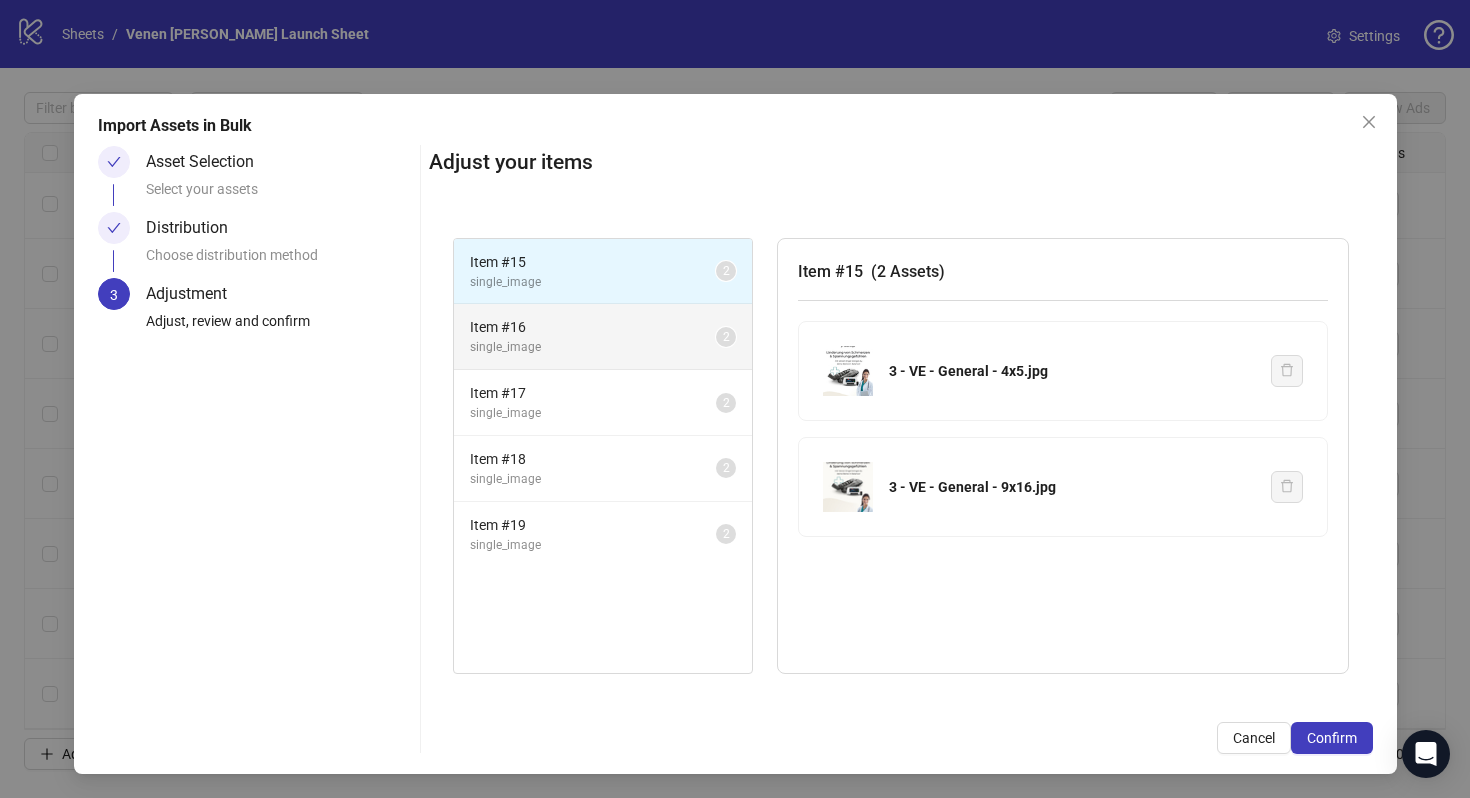 click on "single_image" at bounding box center [593, 347] 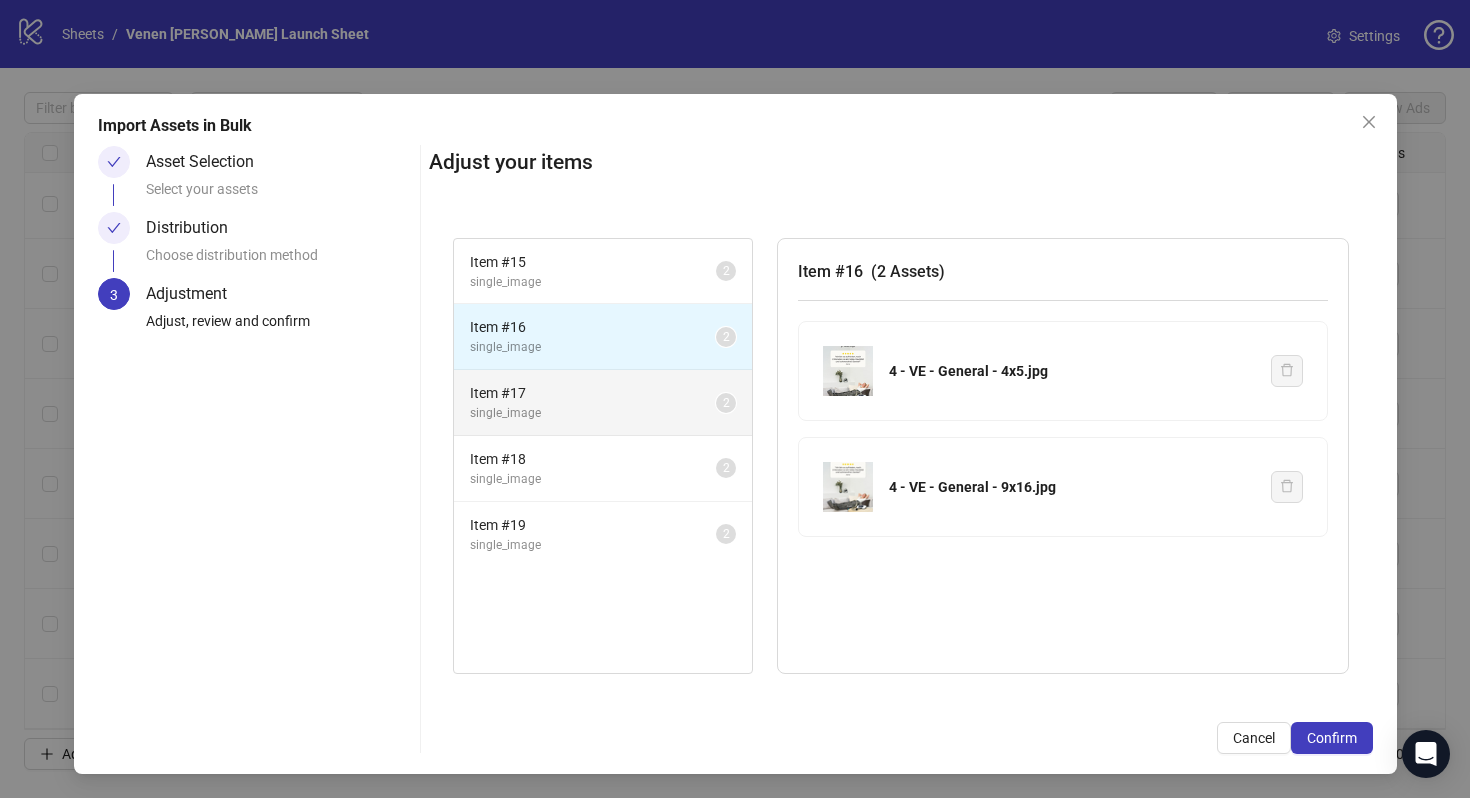 click on "Item # 17" at bounding box center (593, 393) 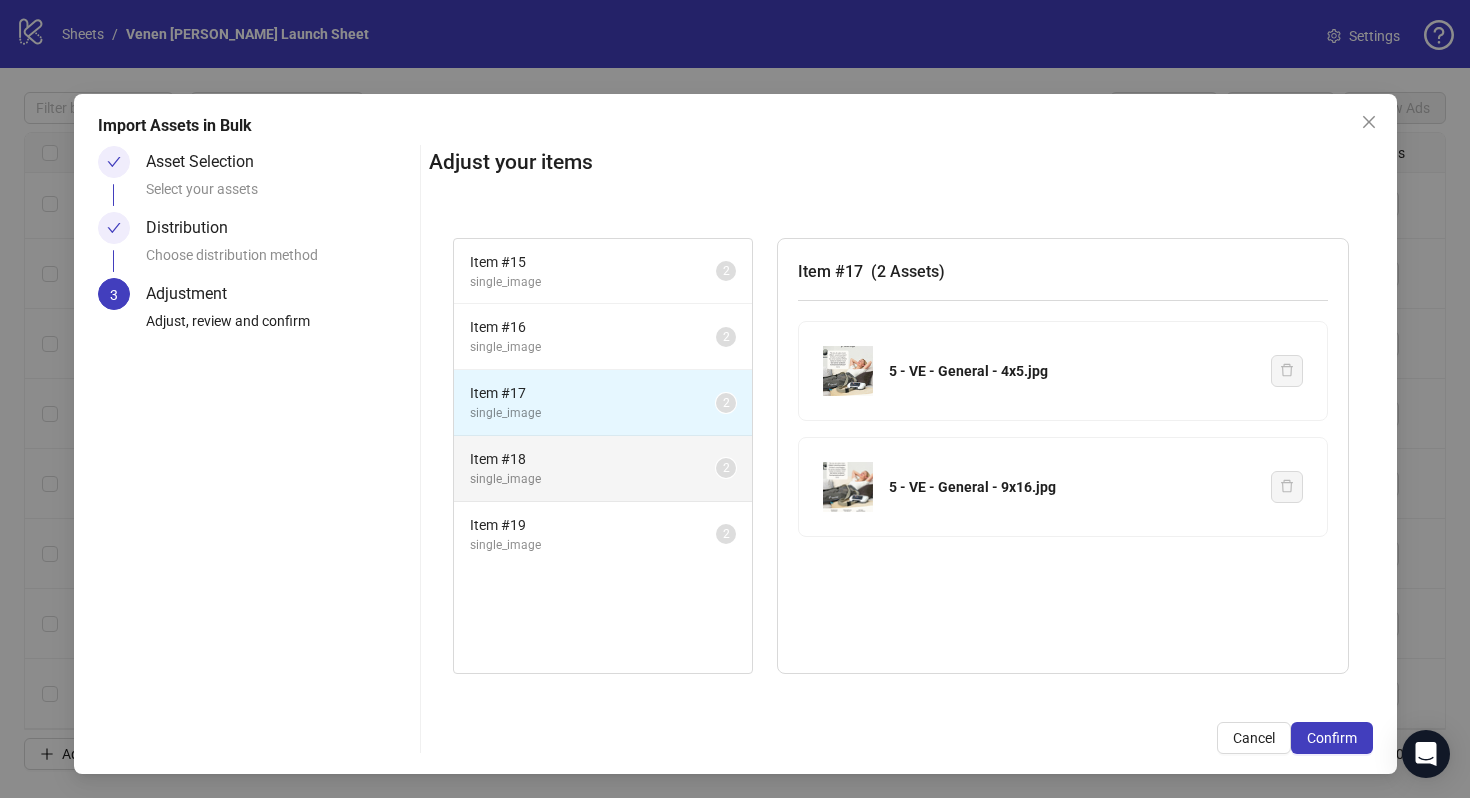 click on "Item # 18 single_image 2" at bounding box center [603, 469] 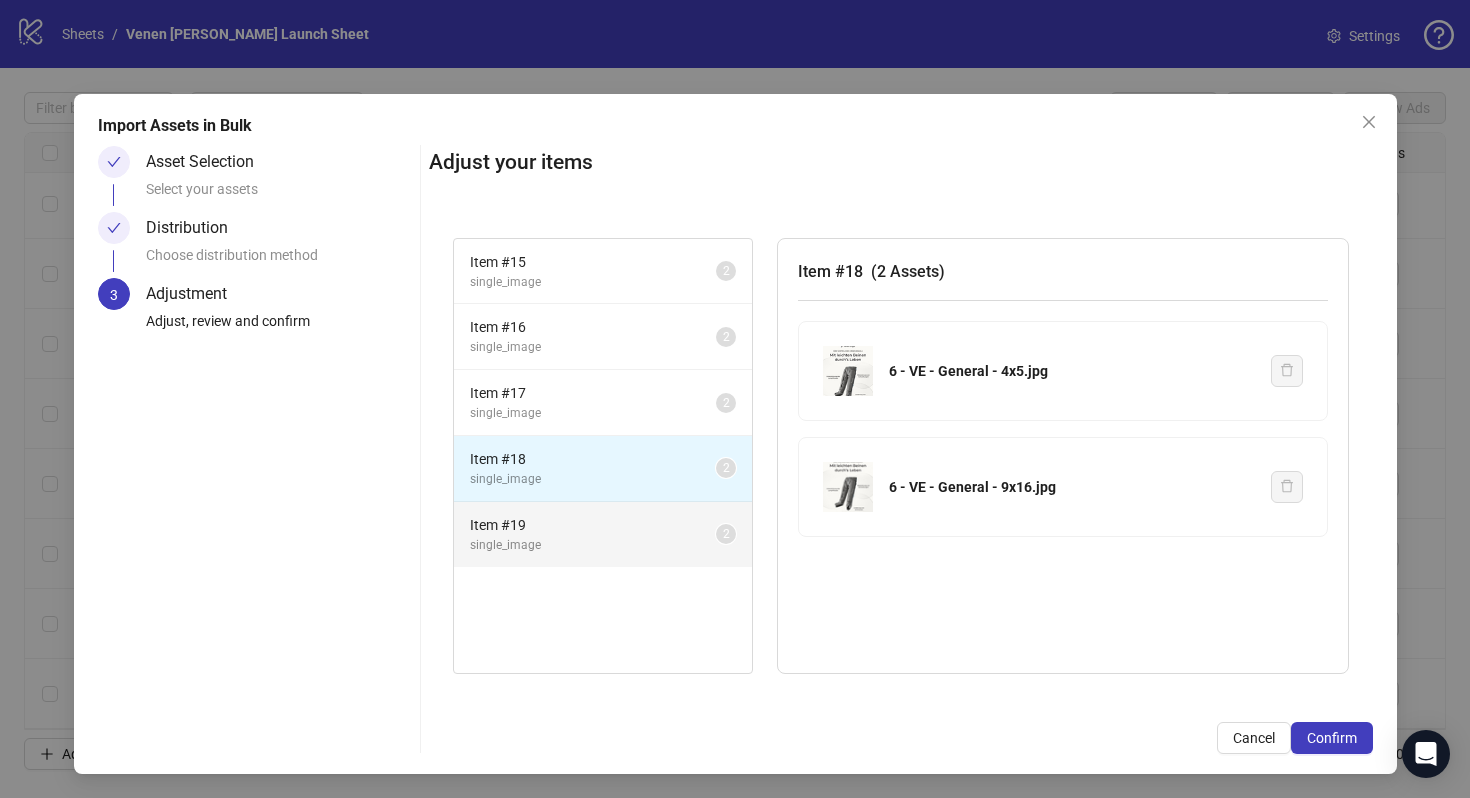 click on "Item # 19 single_image 2" at bounding box center [603, 534] 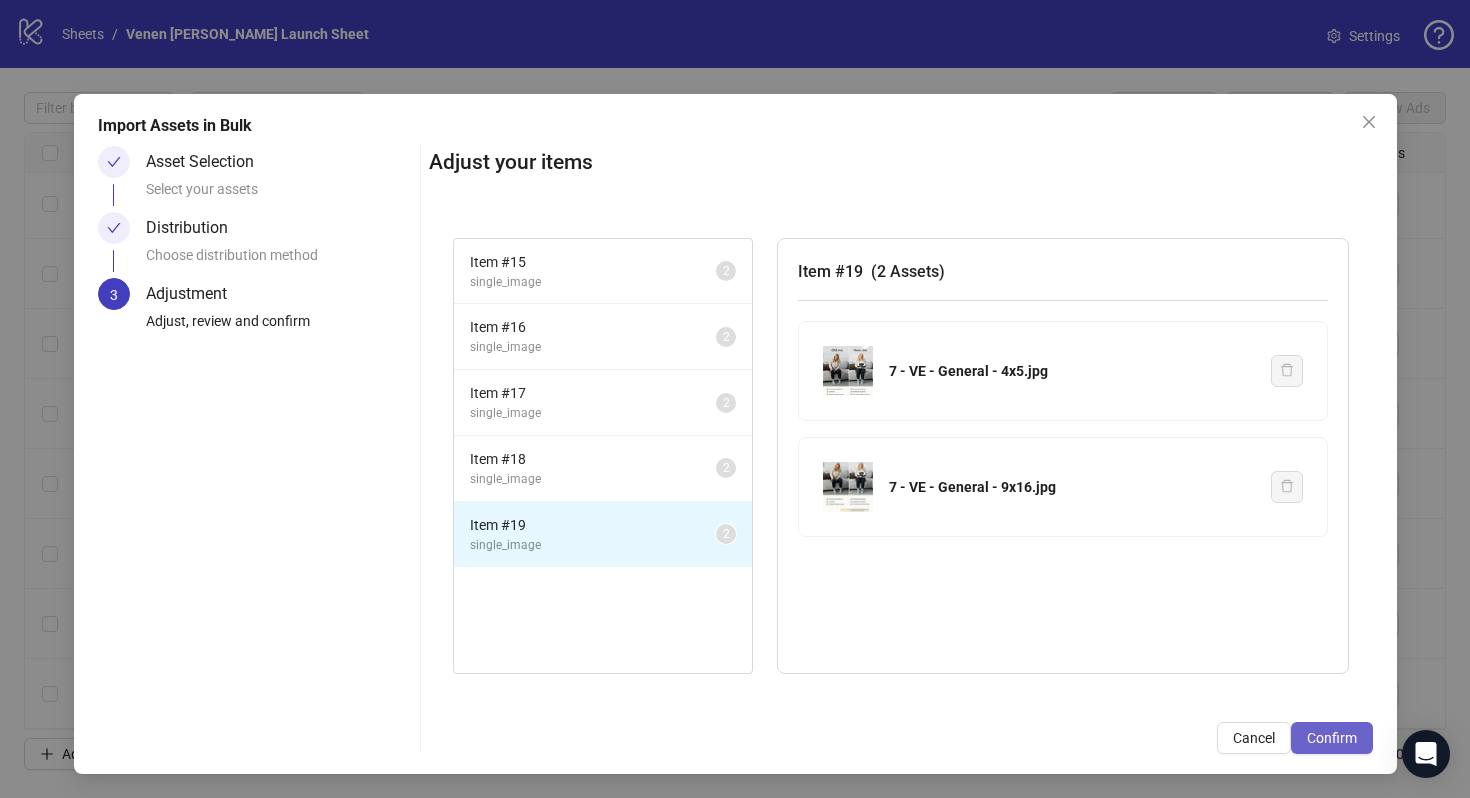 click on "Confirm" at bounding box center [1332, 738] 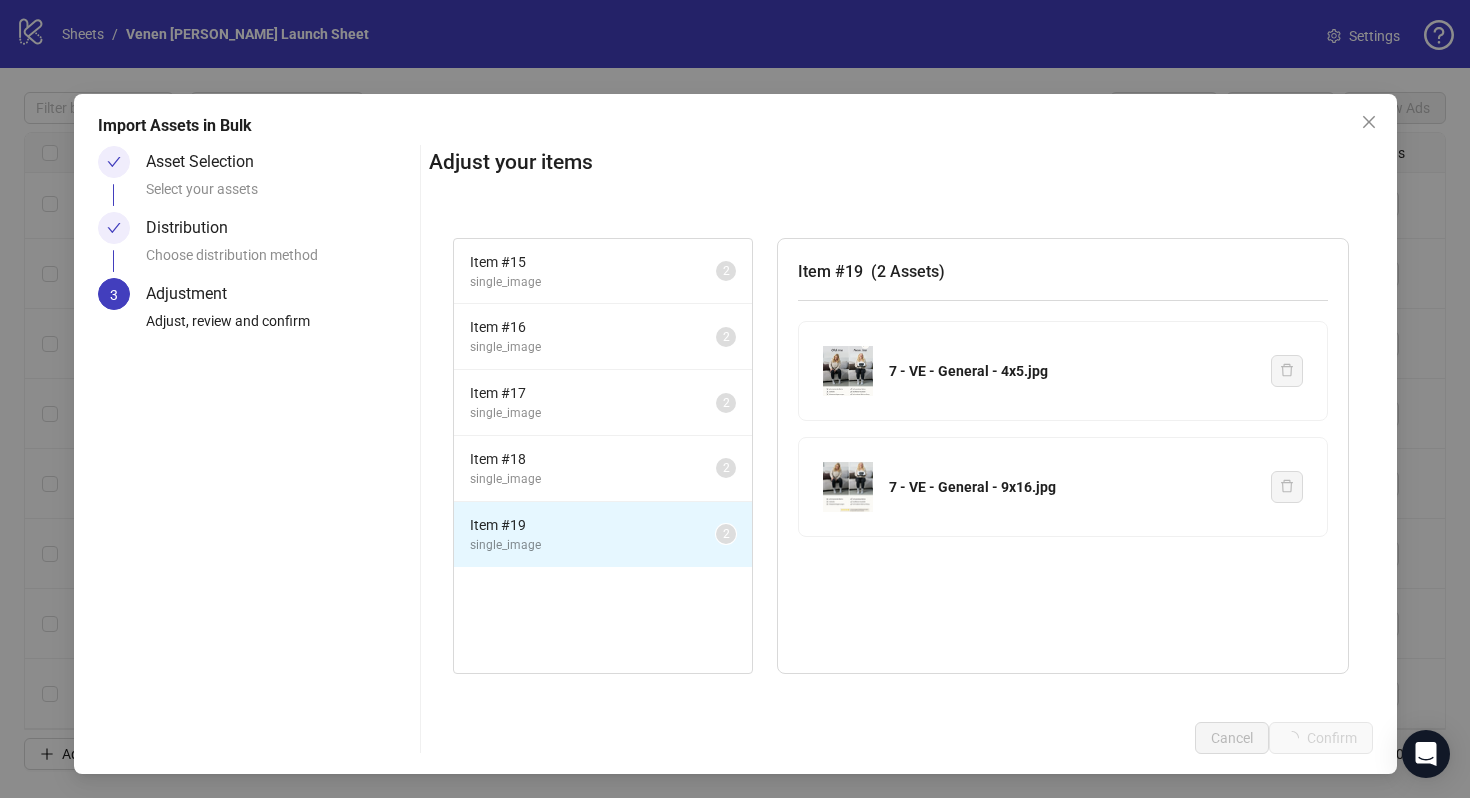 scroll, scrollTop: 528, scrollLeft: 0, axis: vertical 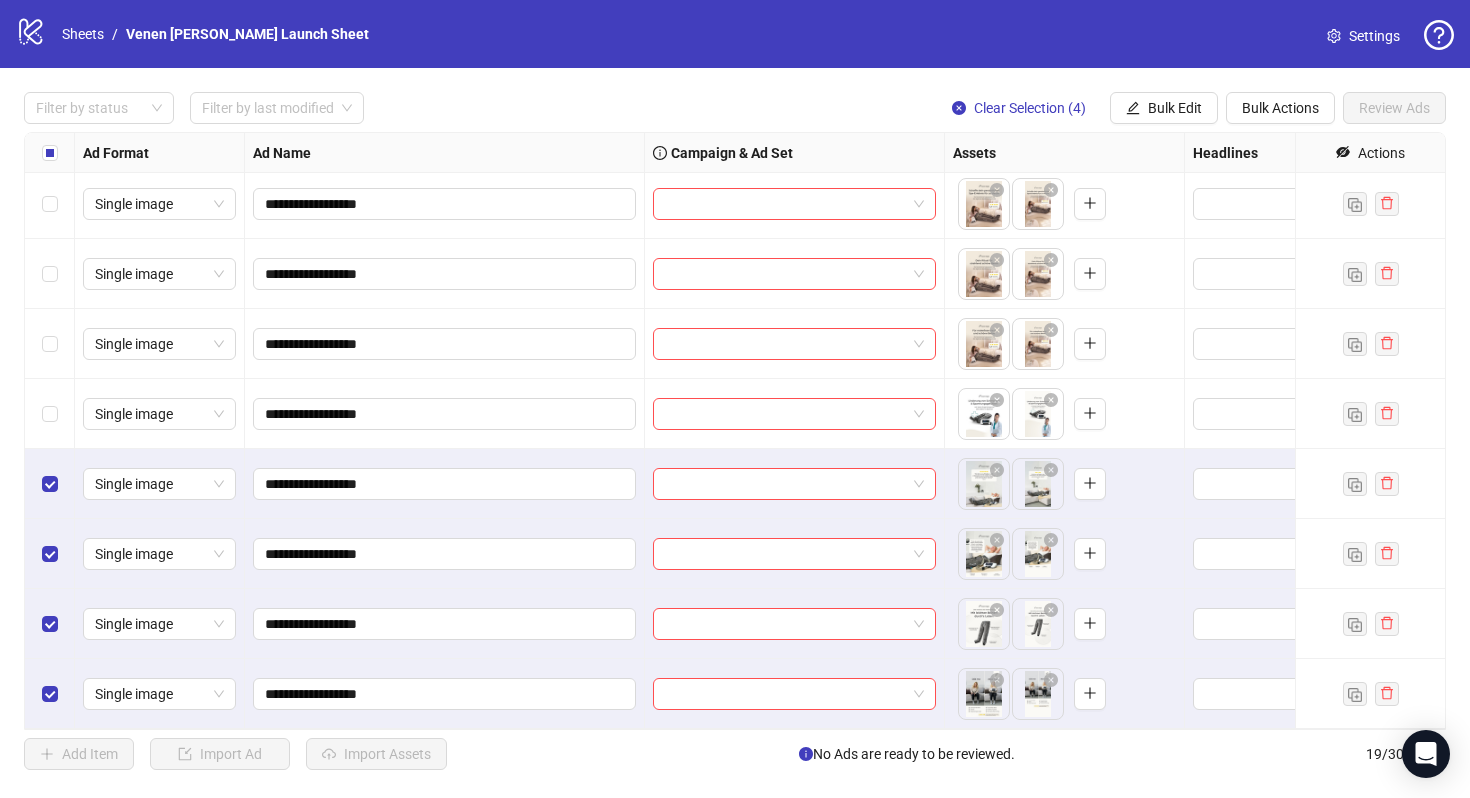 click at bounding box center [50, 484] 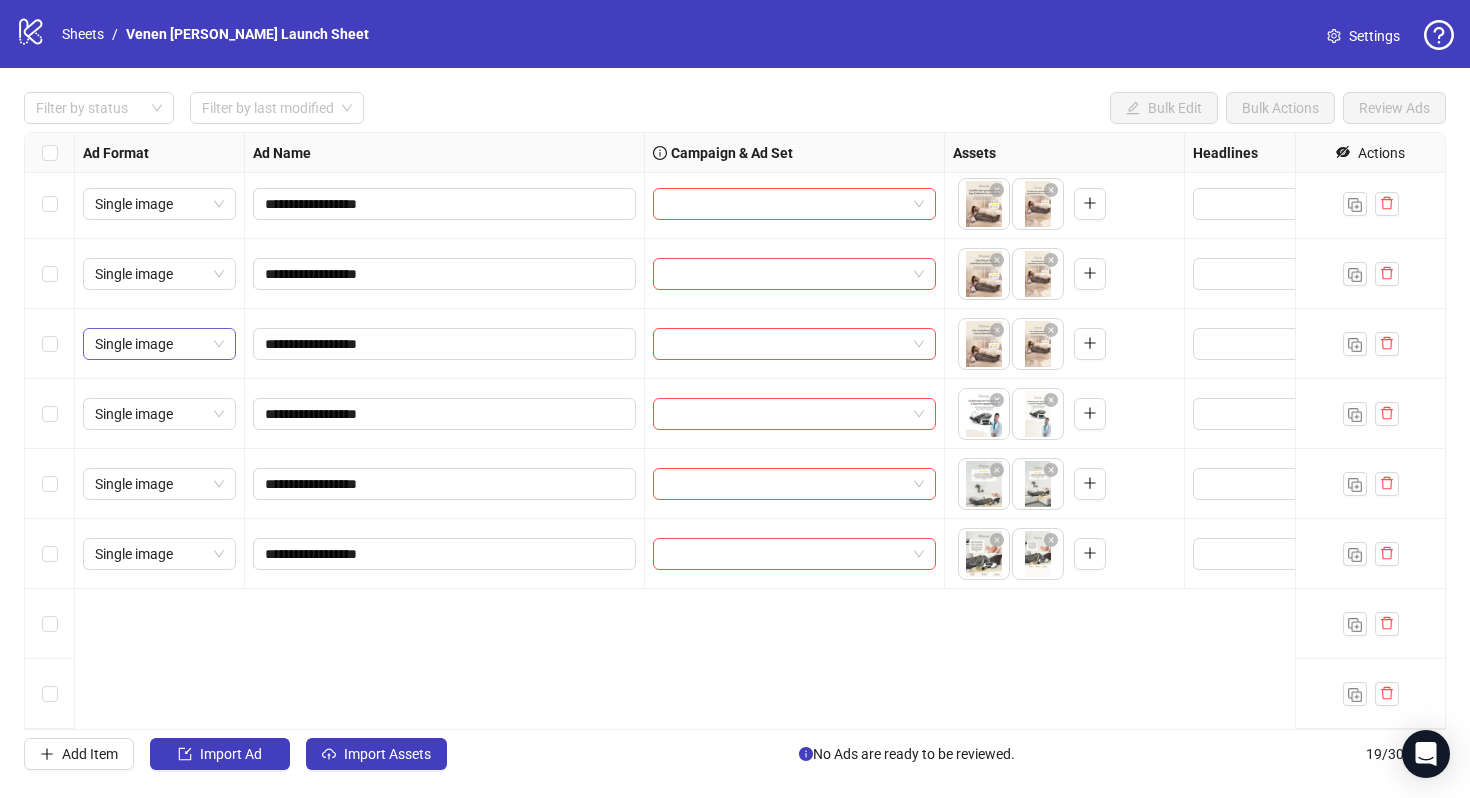 scroll, scrollTop: 0, scrollLeft: 0, axis: both 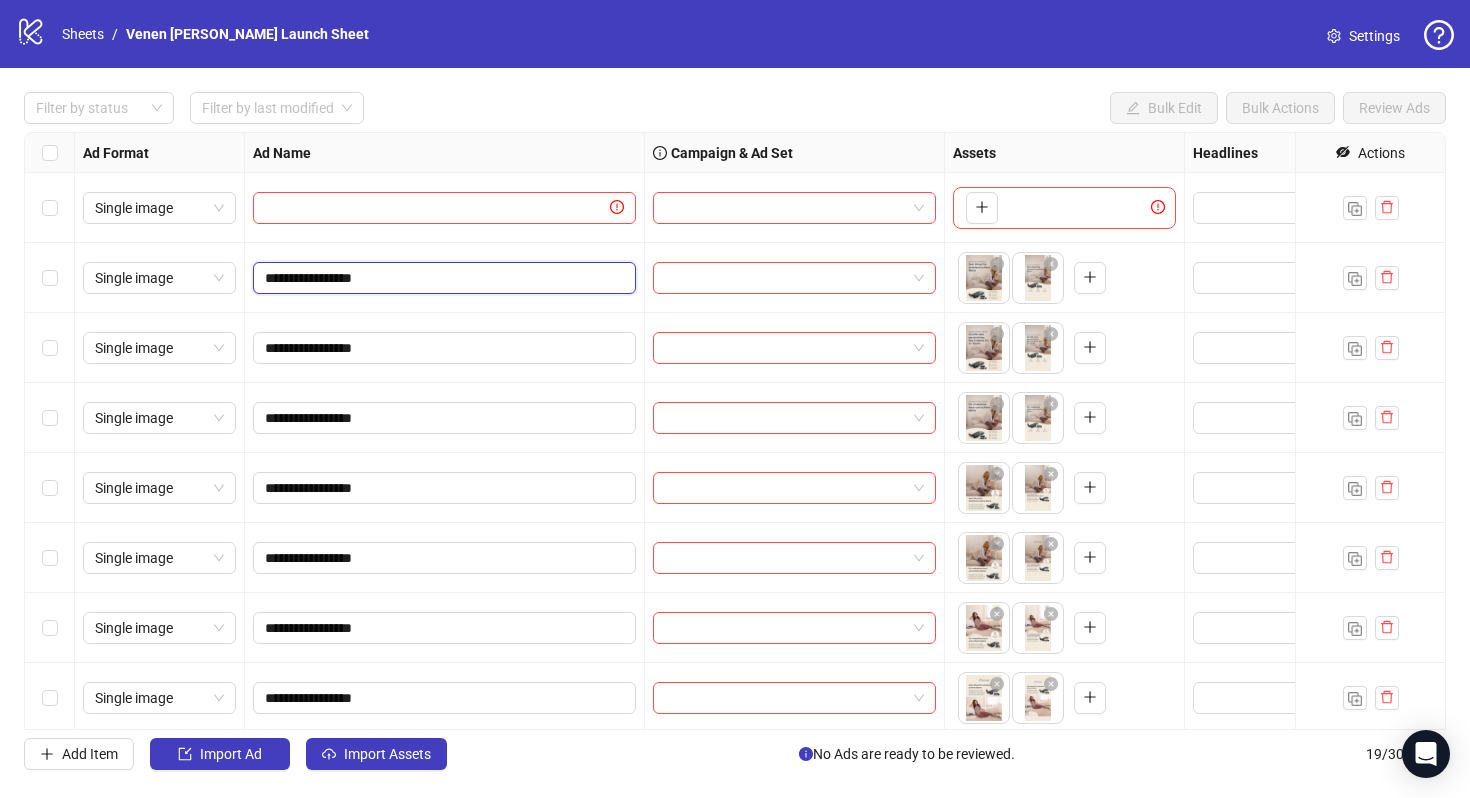 click on "**********" at bounding box center [442, 278] 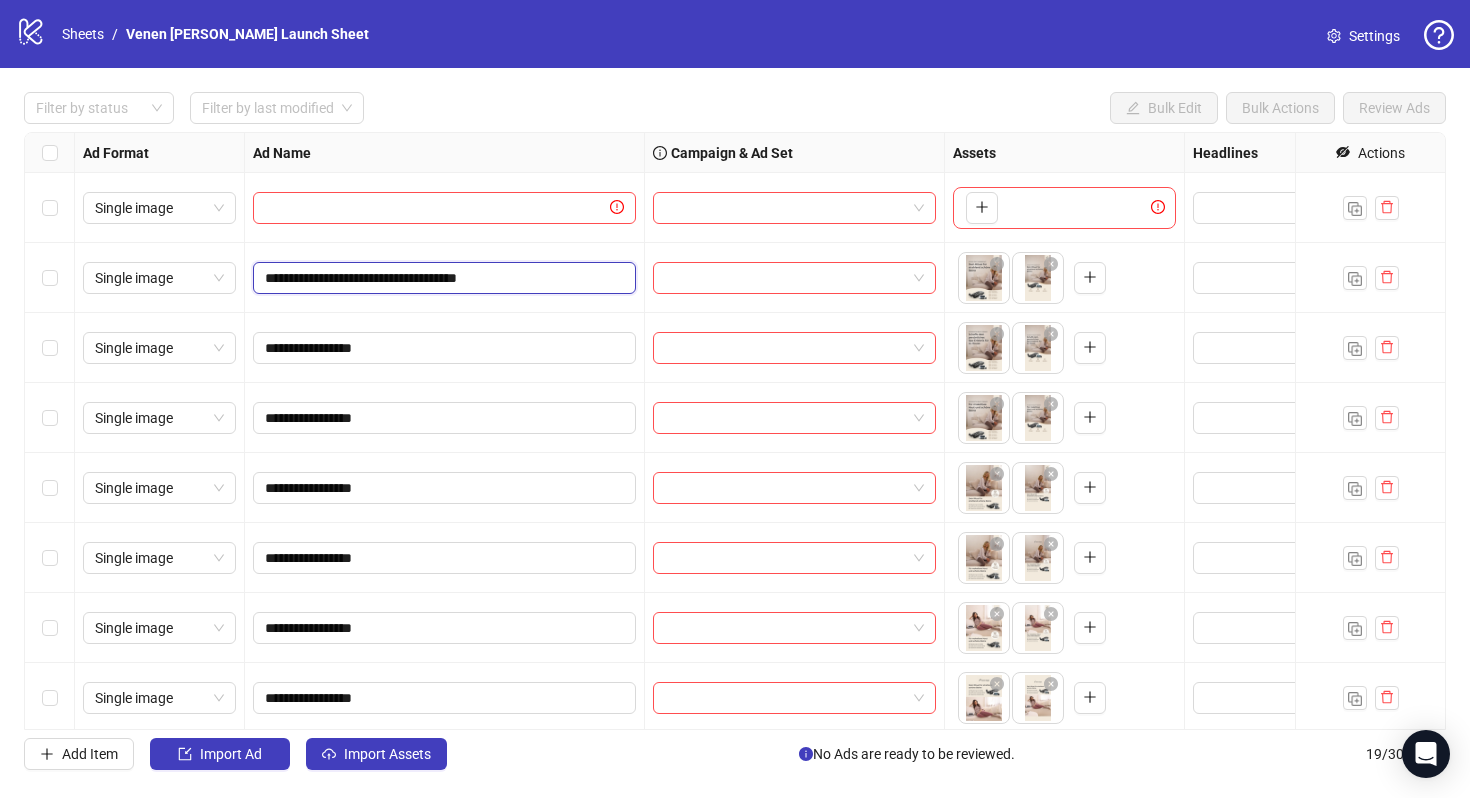 type on "**********" 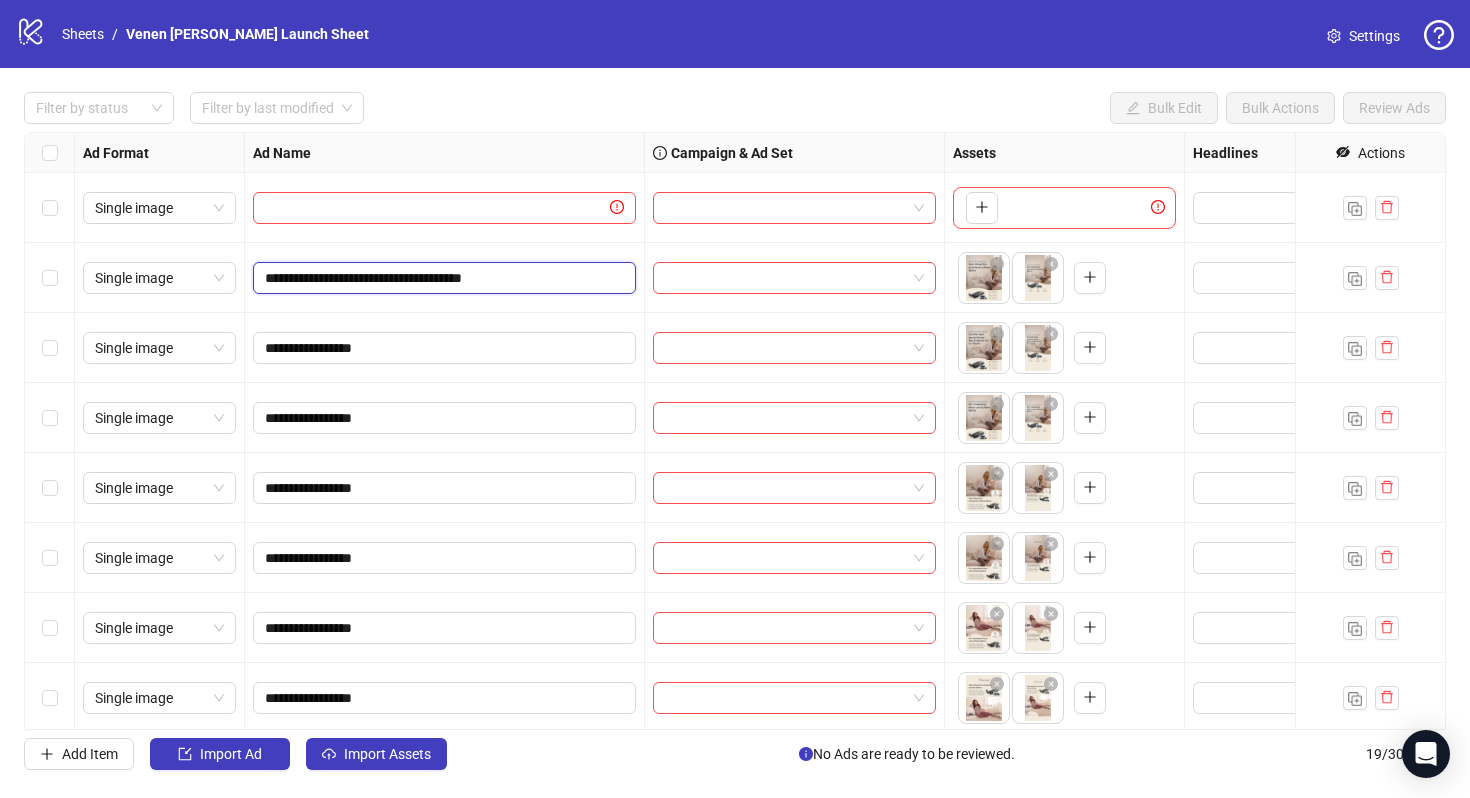 click on "**********" at bounding box center [442, 278] 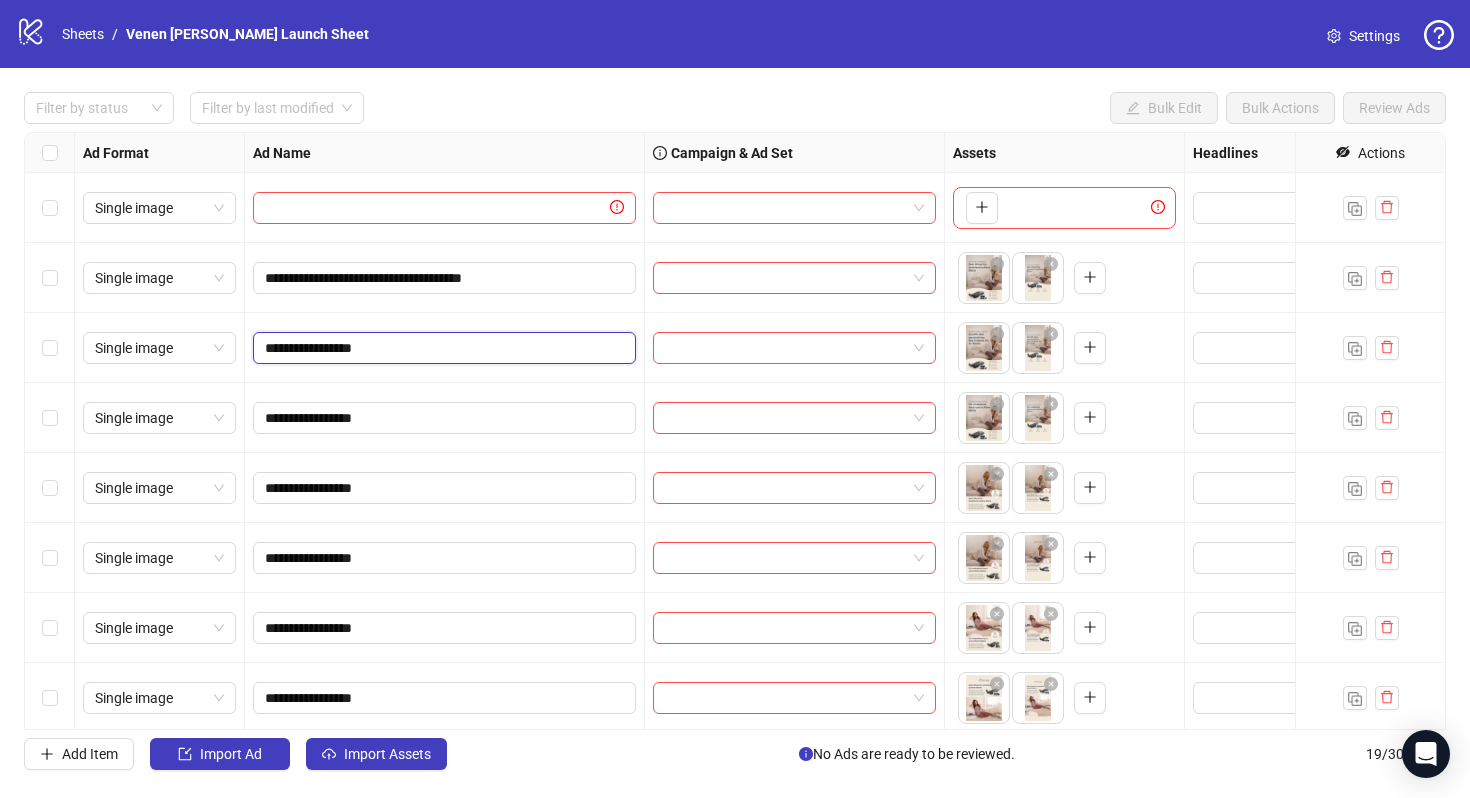 click on "**********" at bounding box center [442, 348] 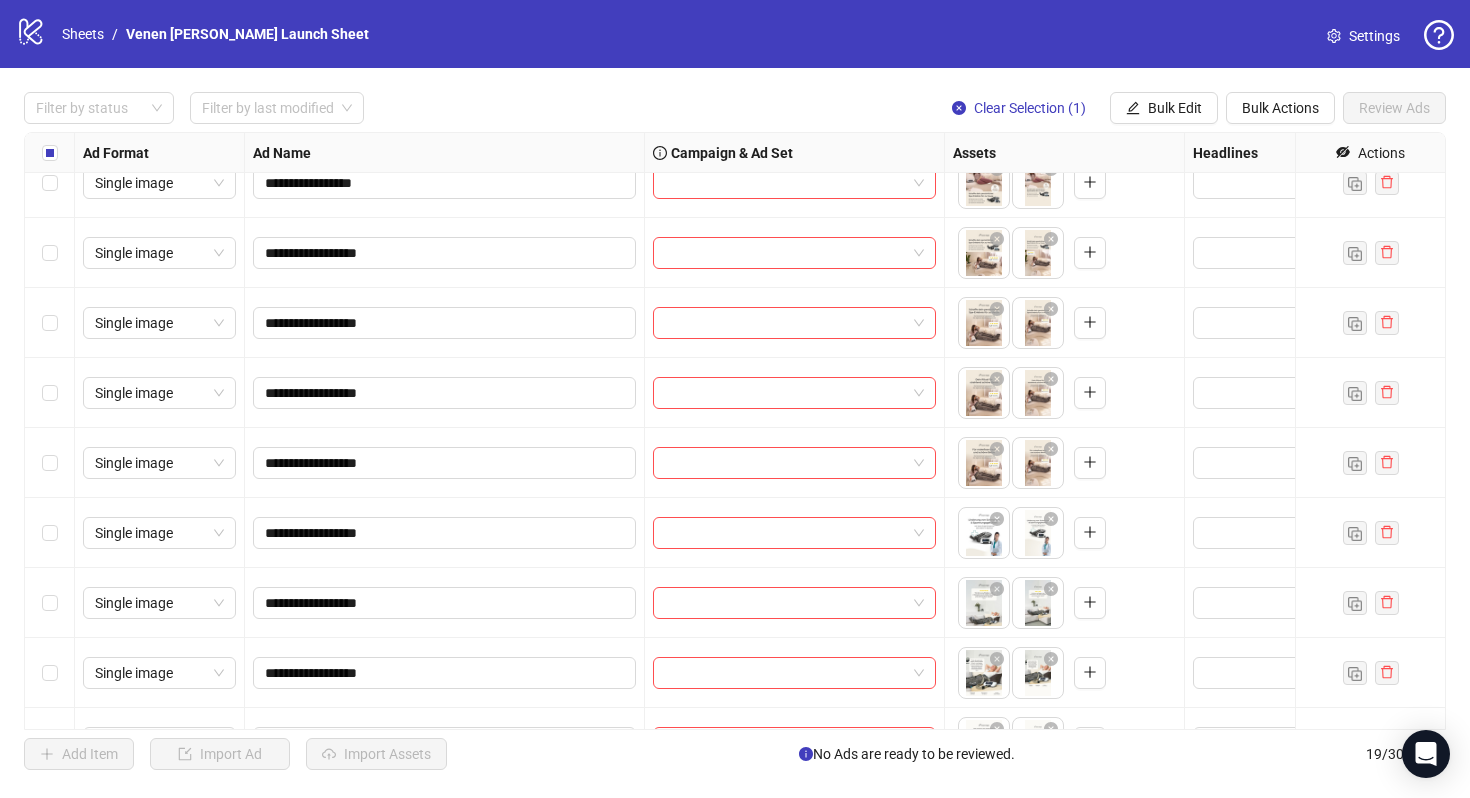 scroll, scrollTop: 649, scrollLeft: 0, axis: vertical 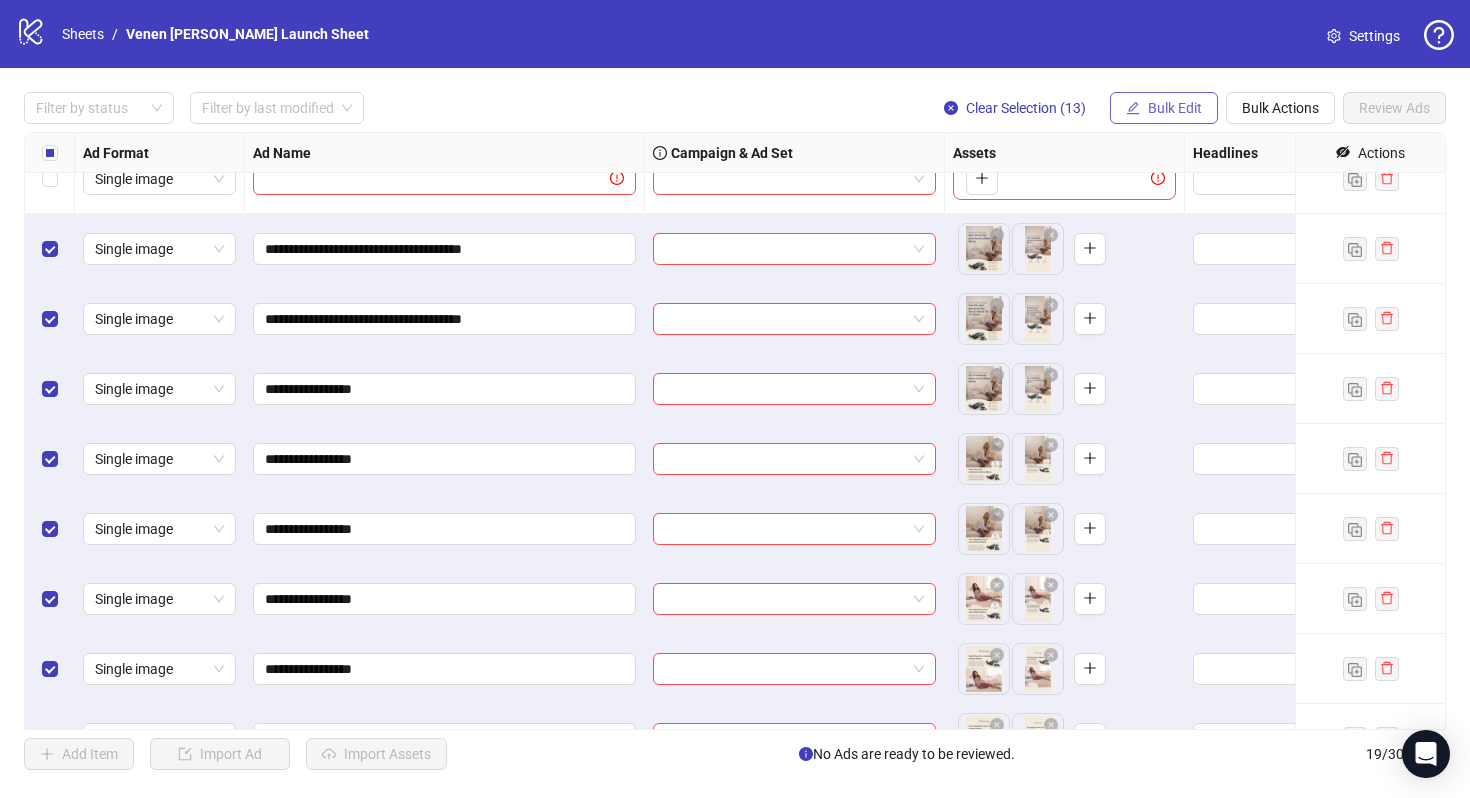 click on "Bulk Edit" at bounding box center (1175, 108) 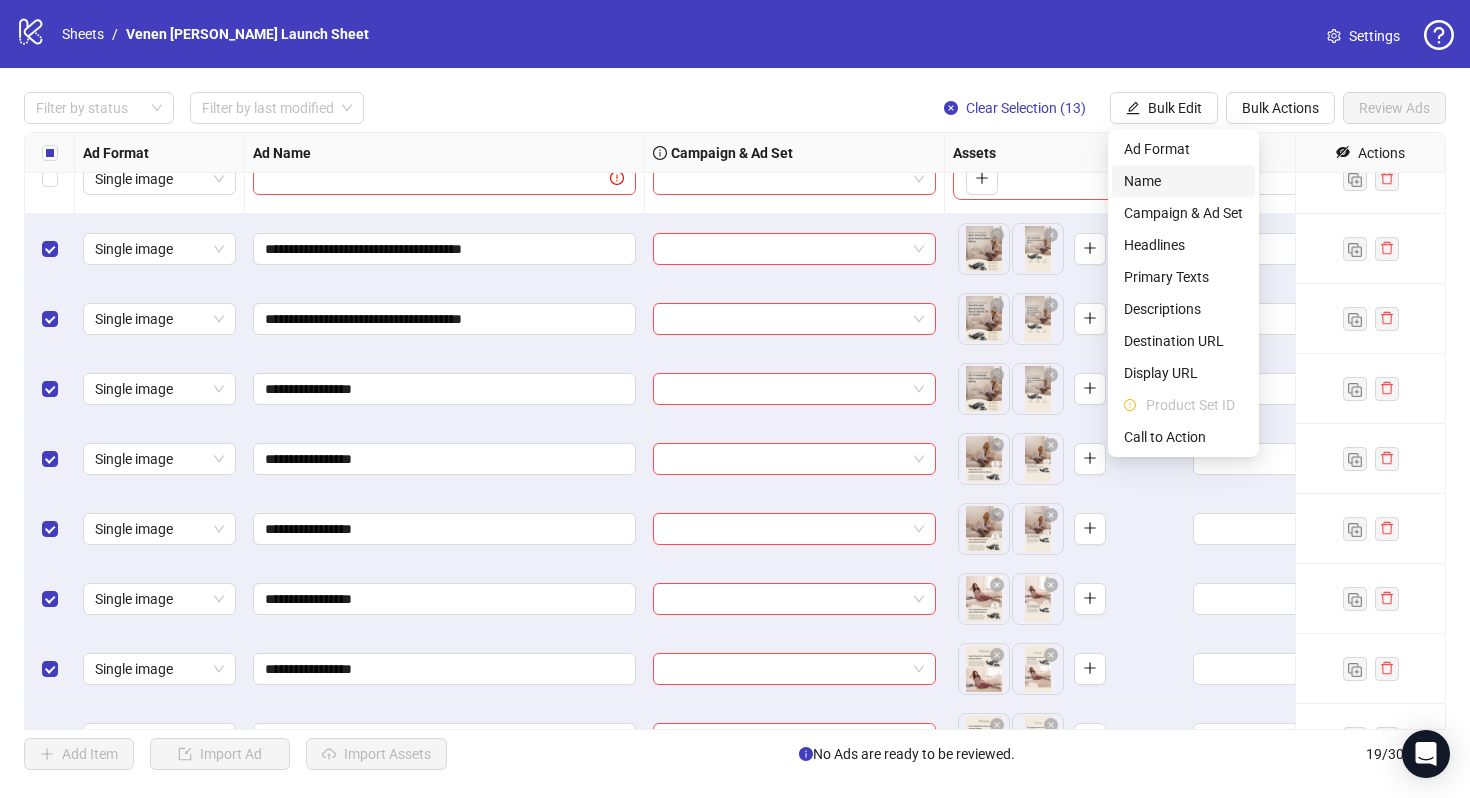click on "Name" at bounding box center [1183, 181] 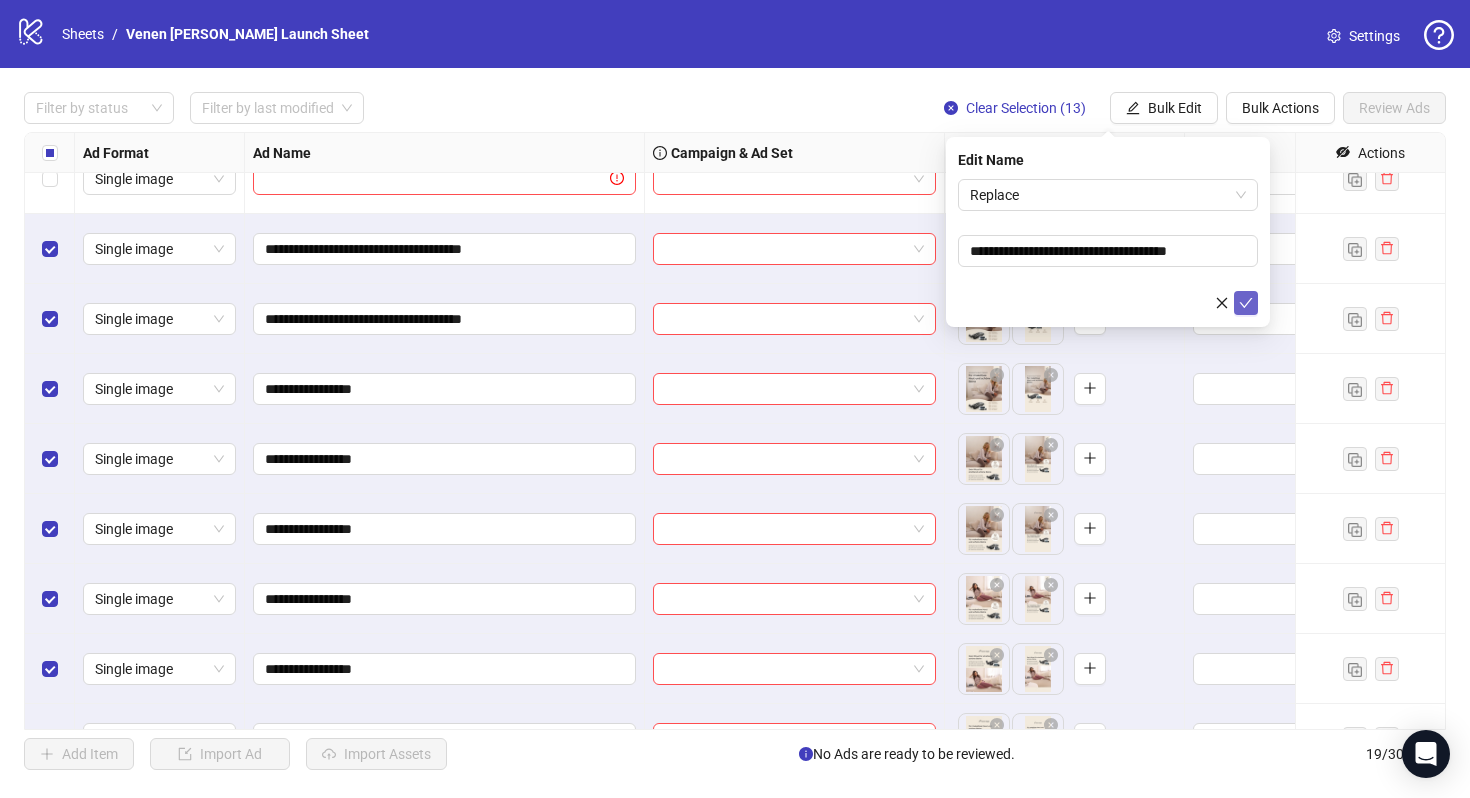 click 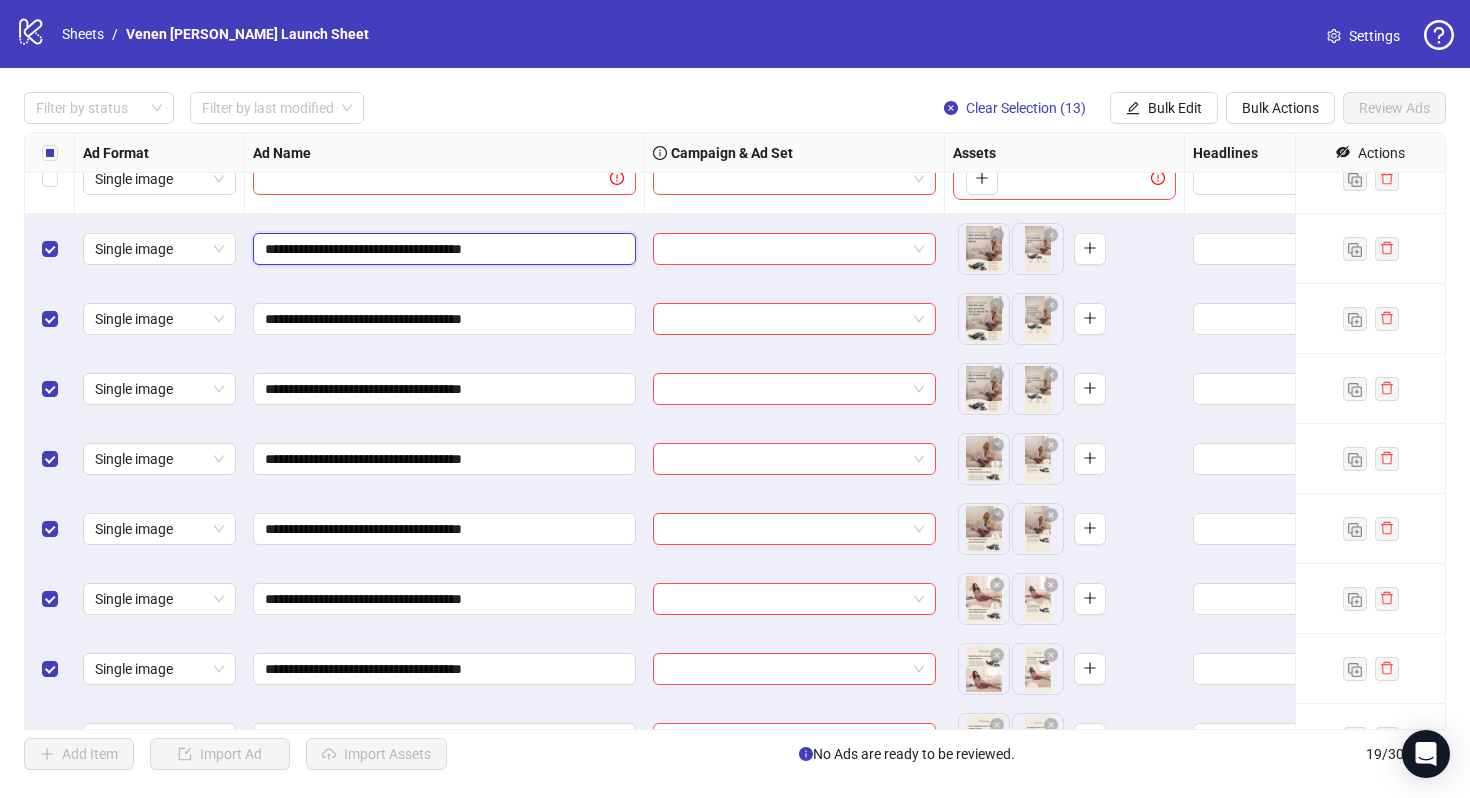 click on "**********" at bounding box center (442, 249) 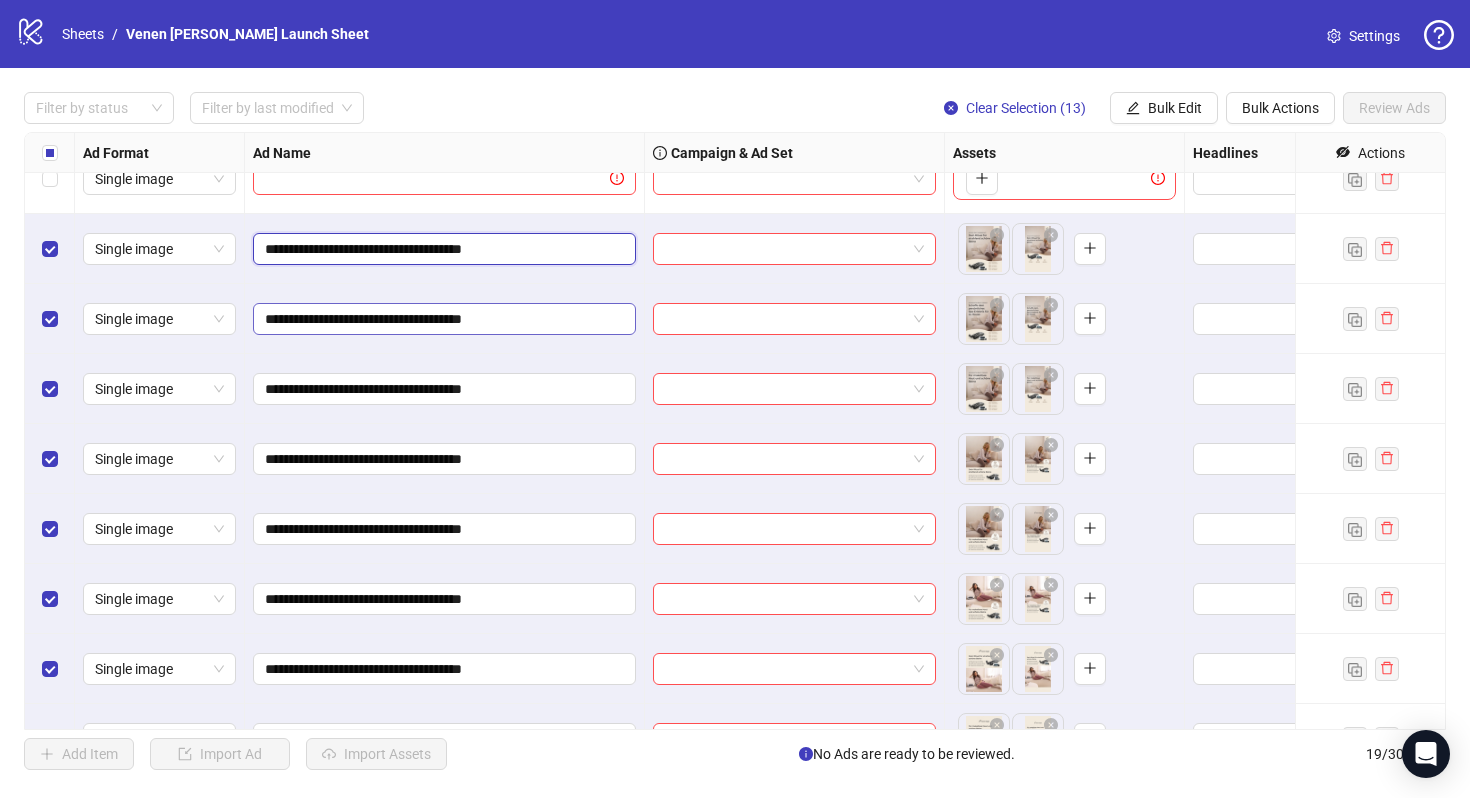 type on "**********" 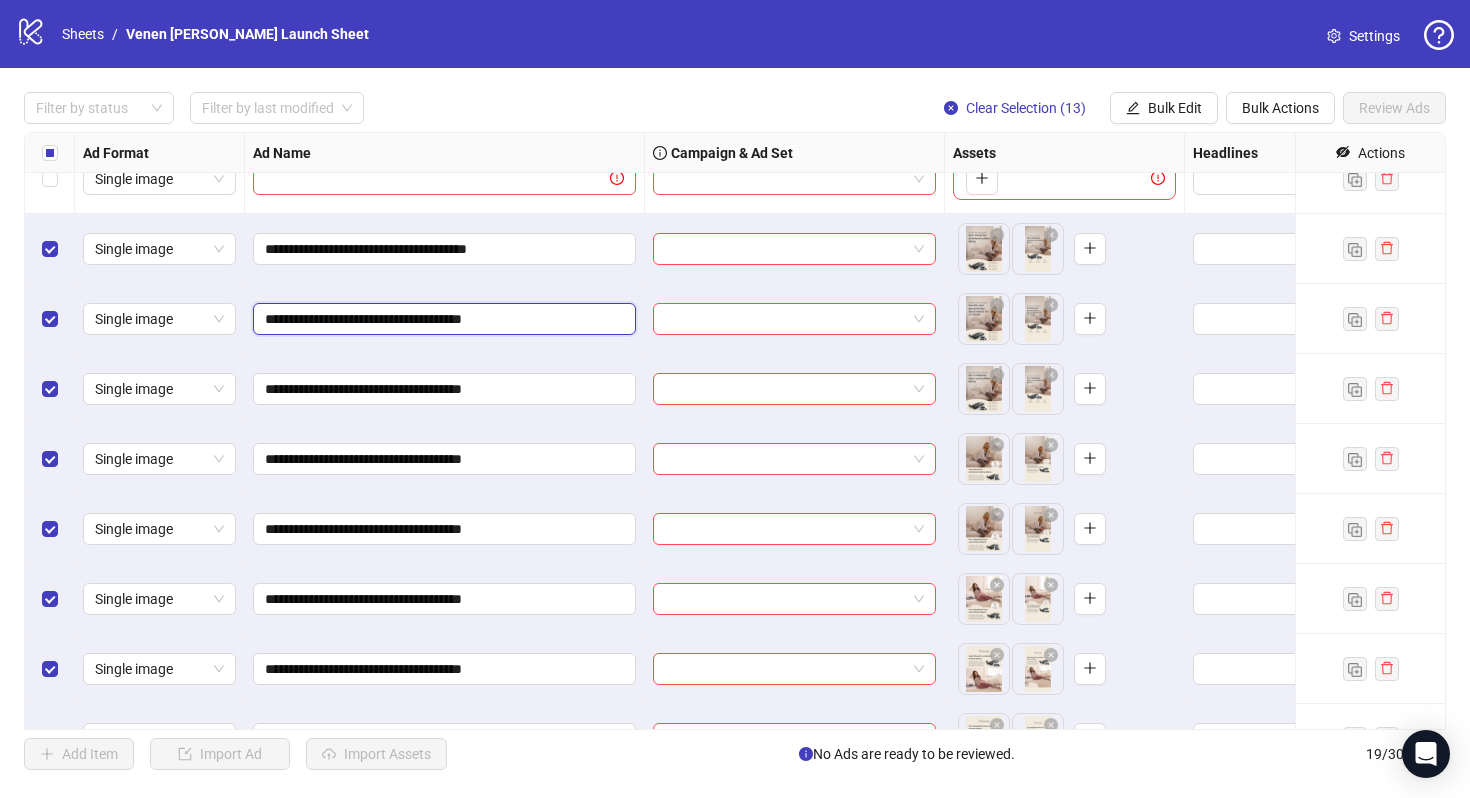 click on "**********" at bounding box center (442, 319) 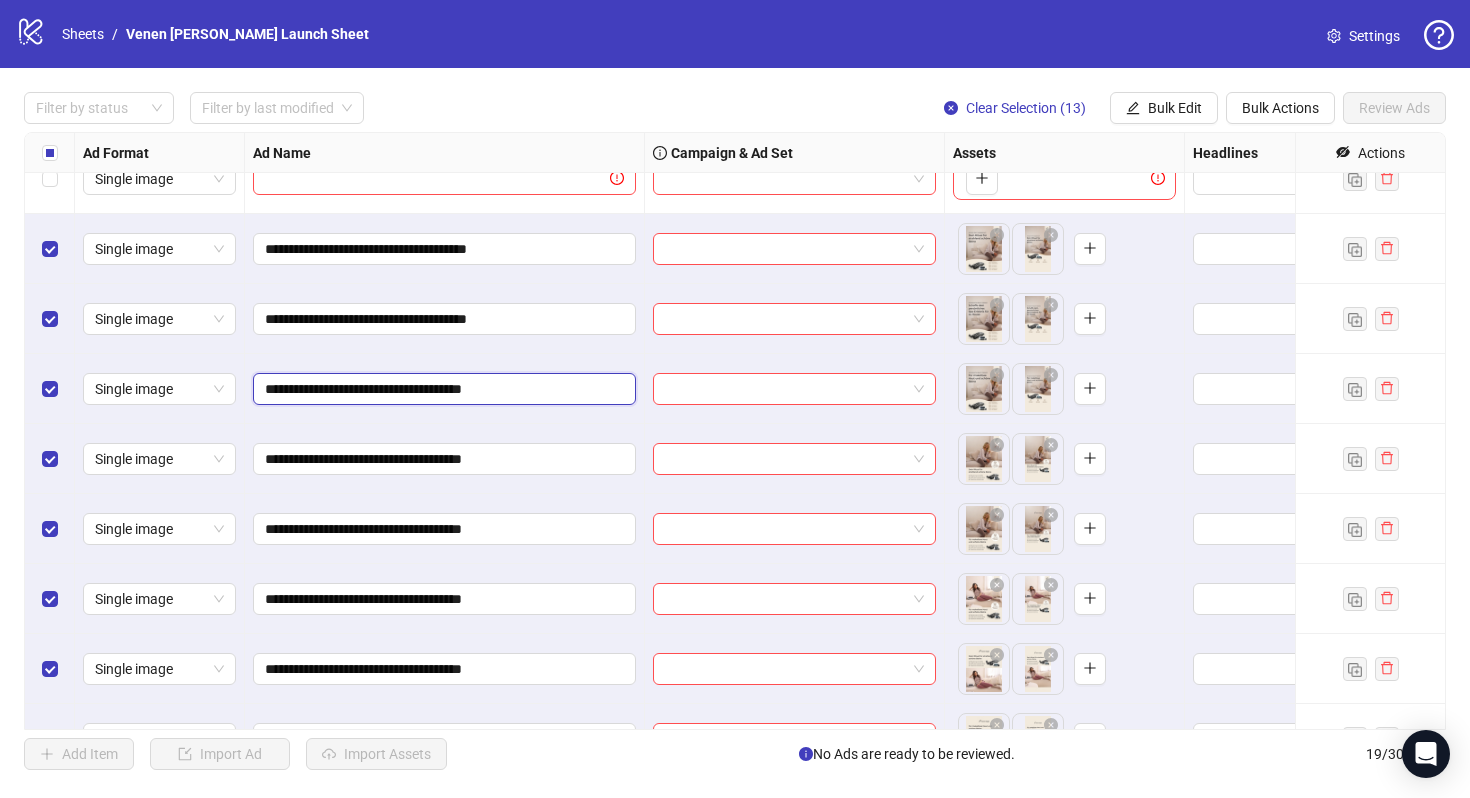 click on "**********" at bounding box center [442, 389] 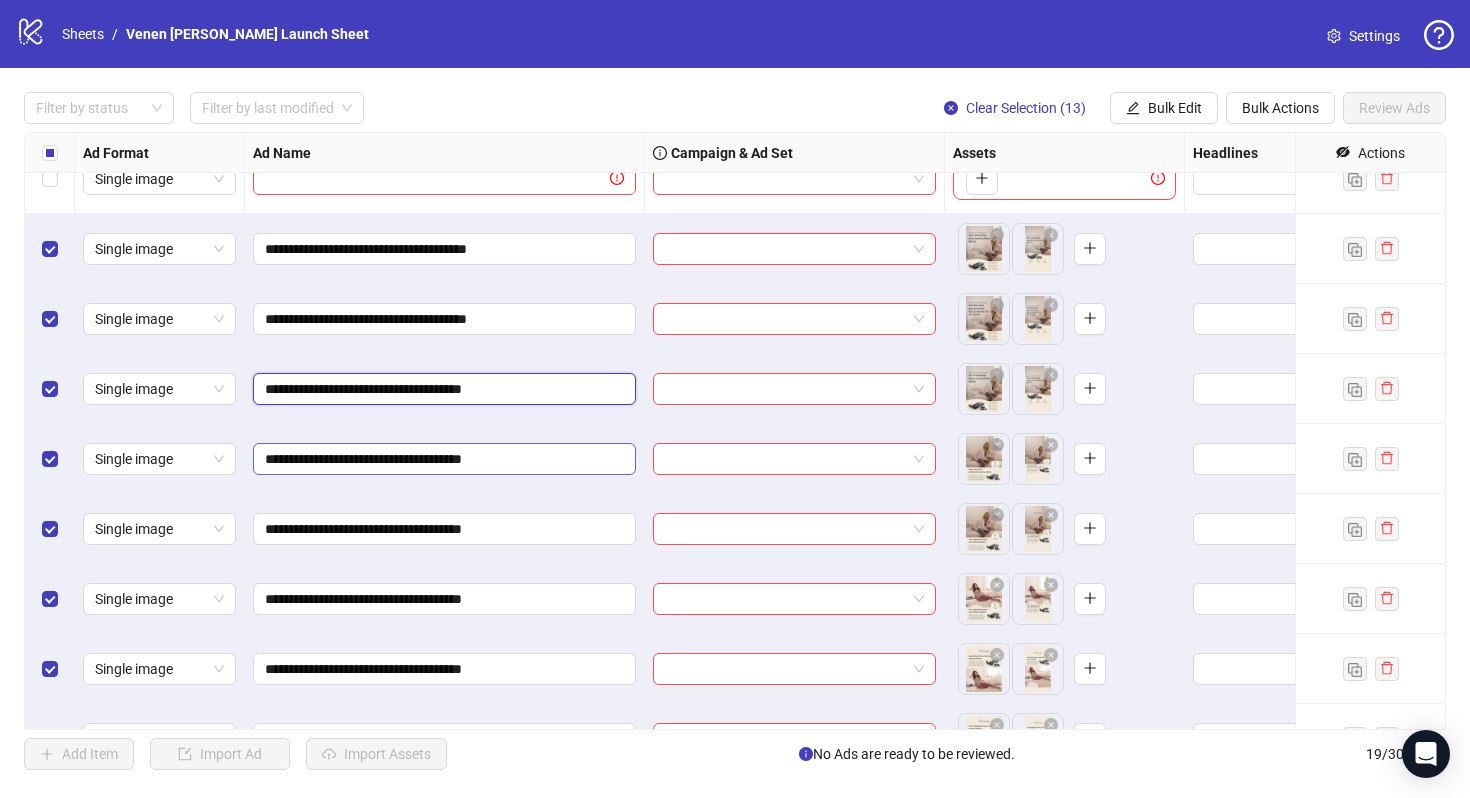type on "**********" 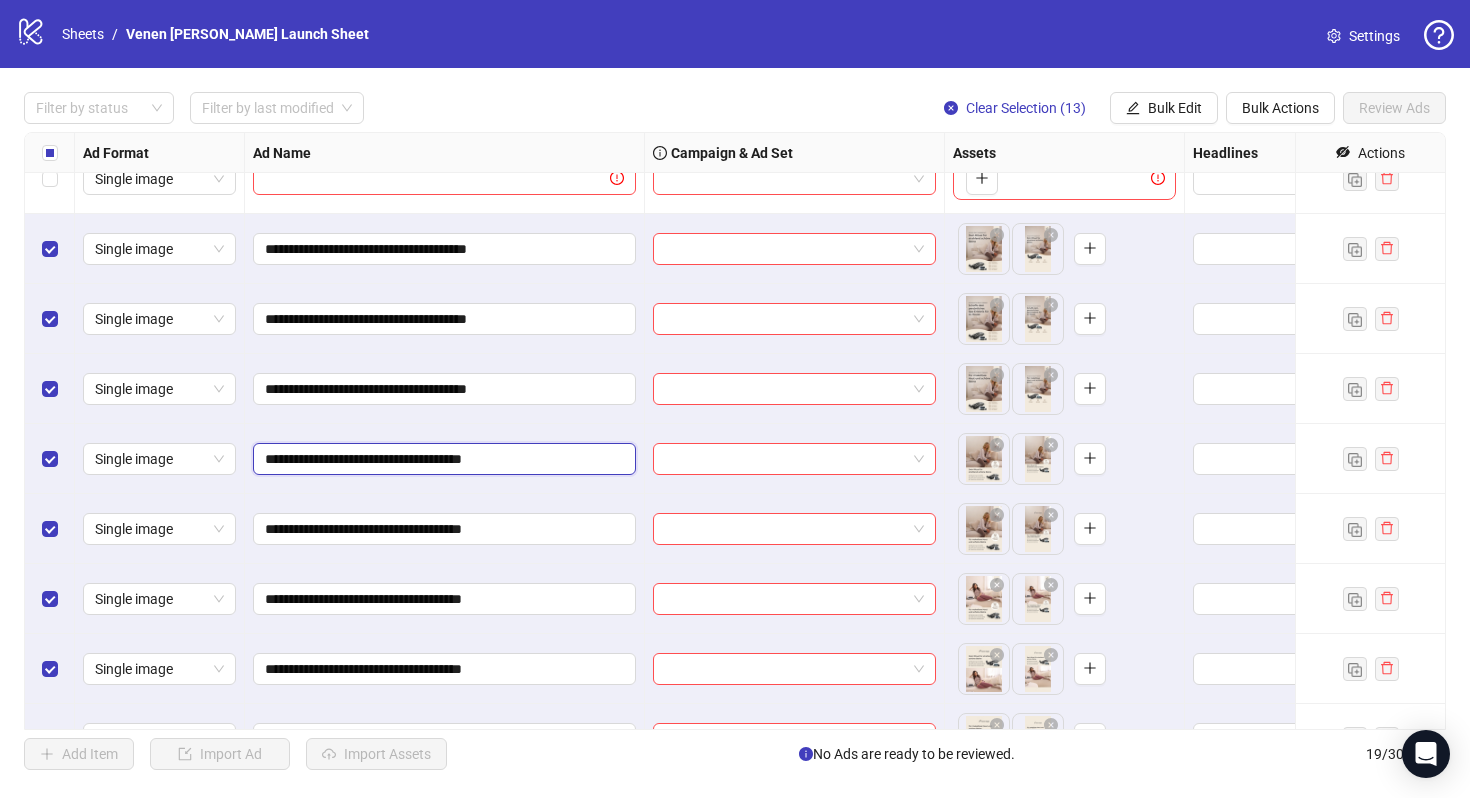 click on "**********" at bounding box center [442, 459] 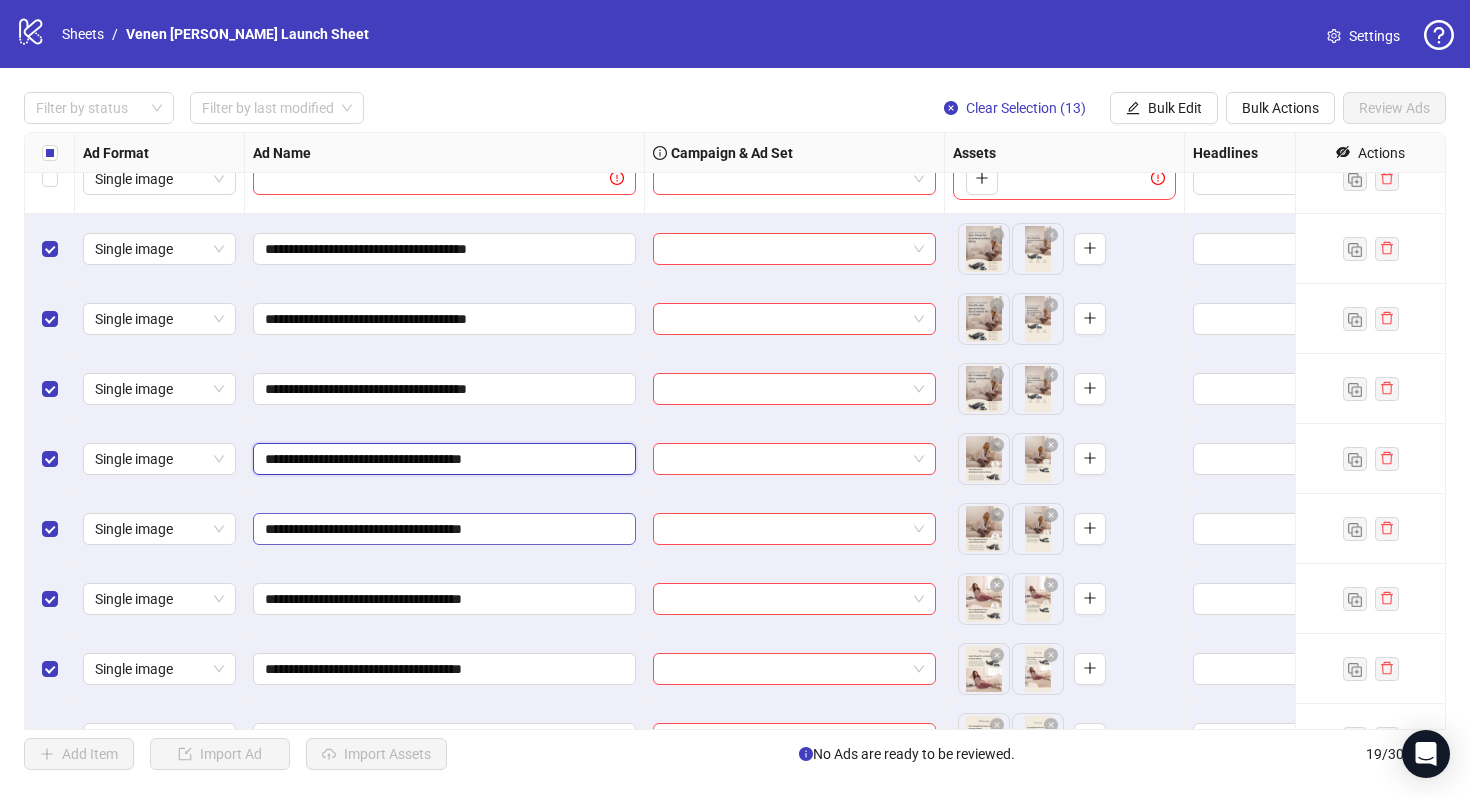 type on "**********" 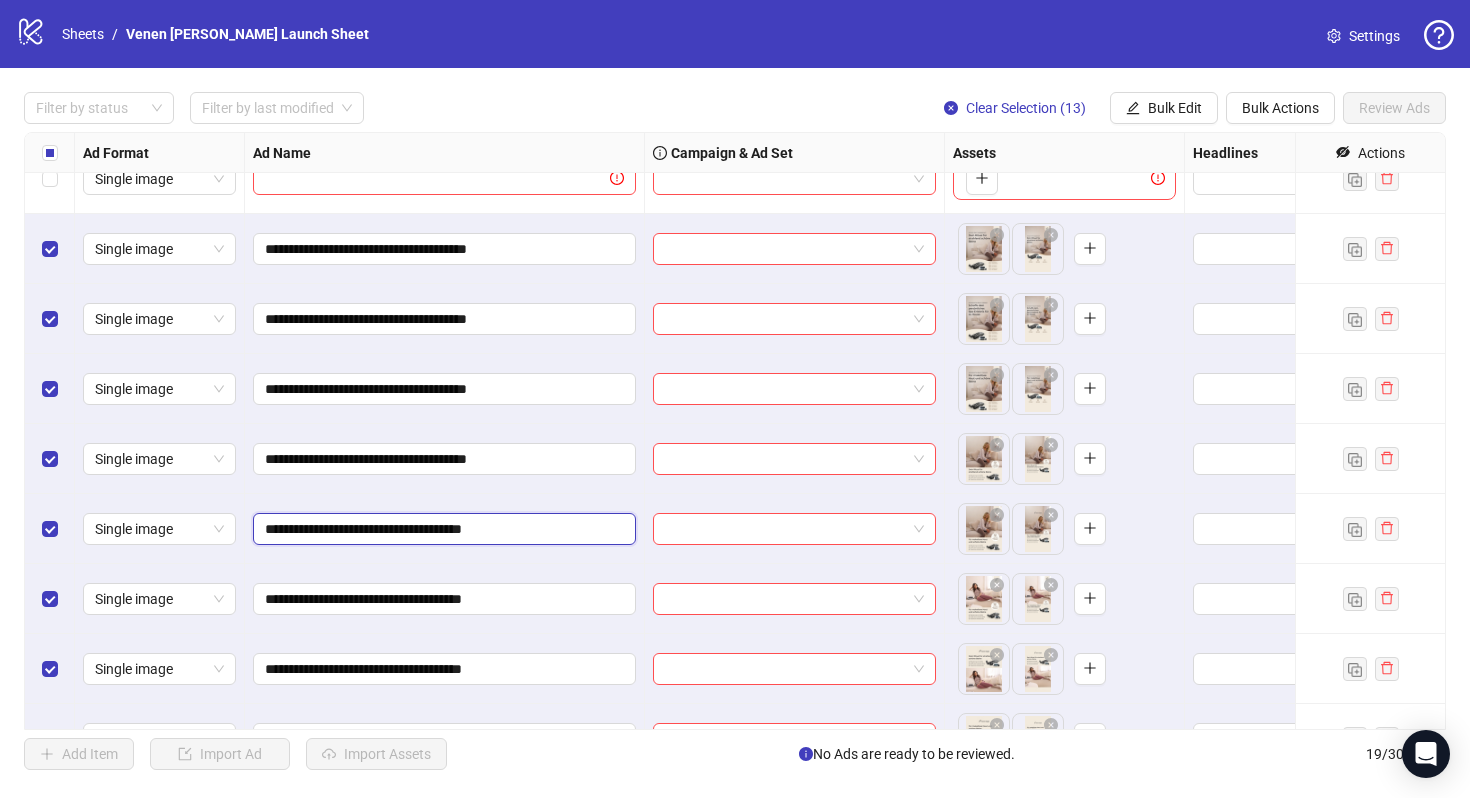 click on "**********" at bounding box center [442, 529] 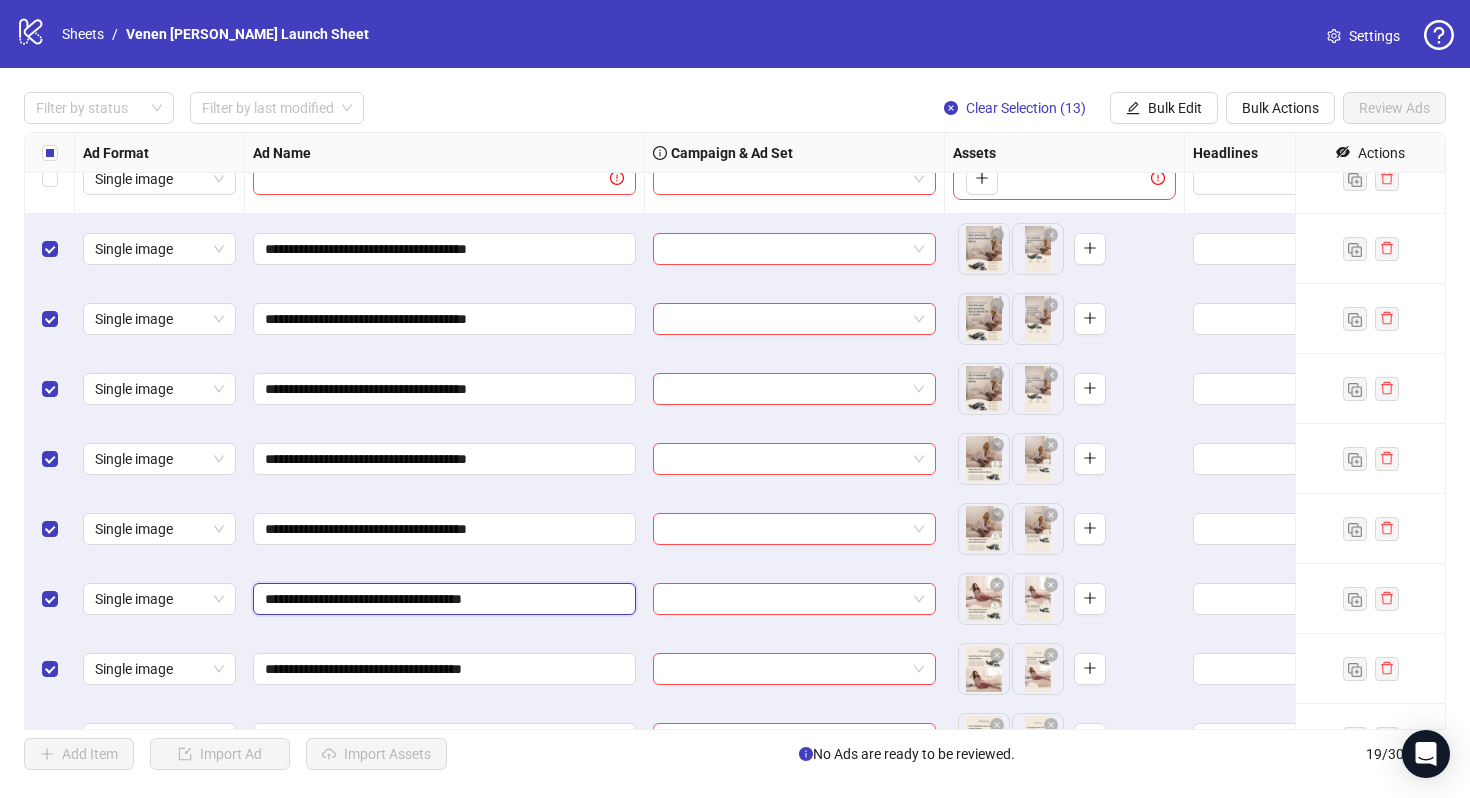 click on "**********" at bounding box center [442, 599] 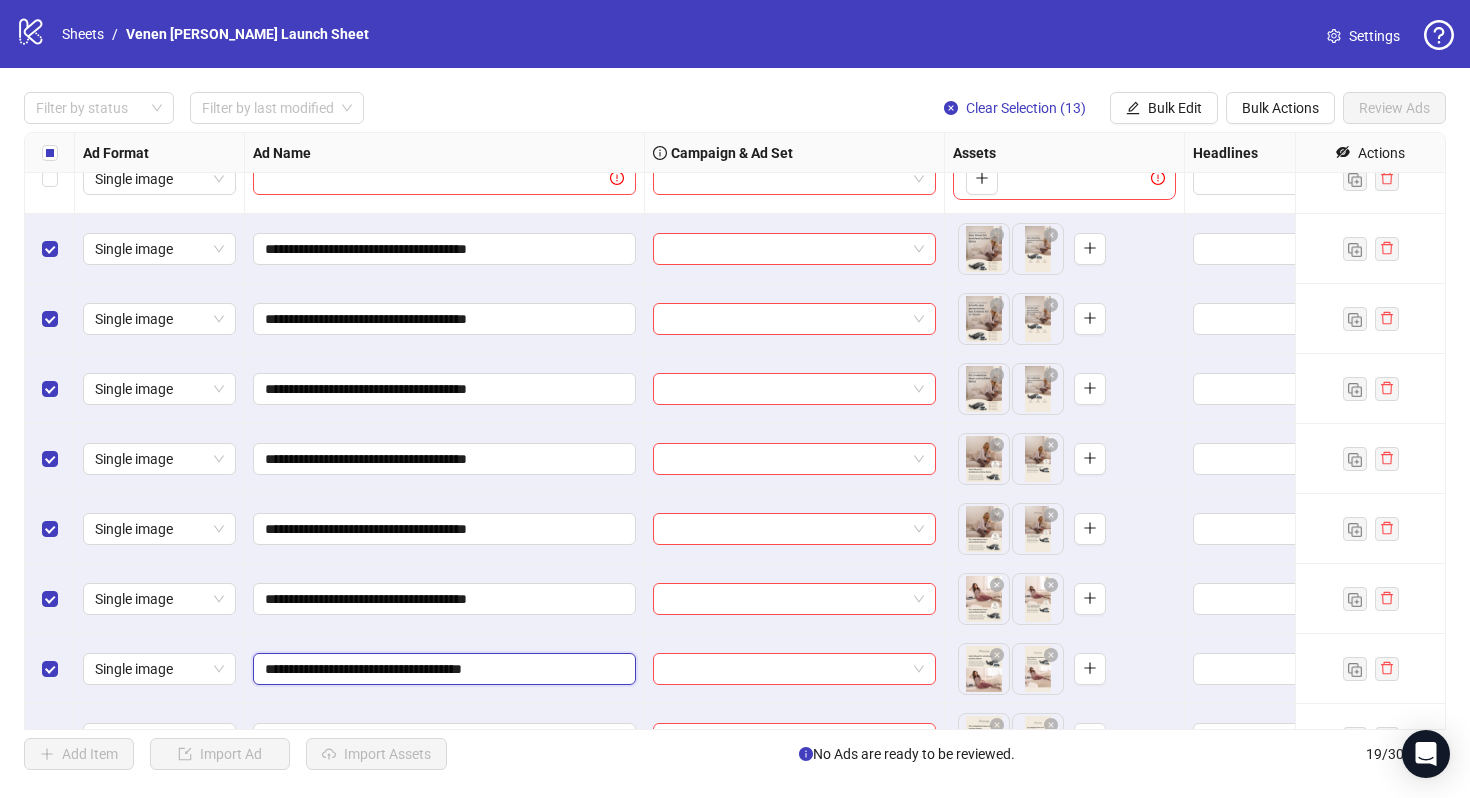 click on "**********" at bounding box center (442, 669) 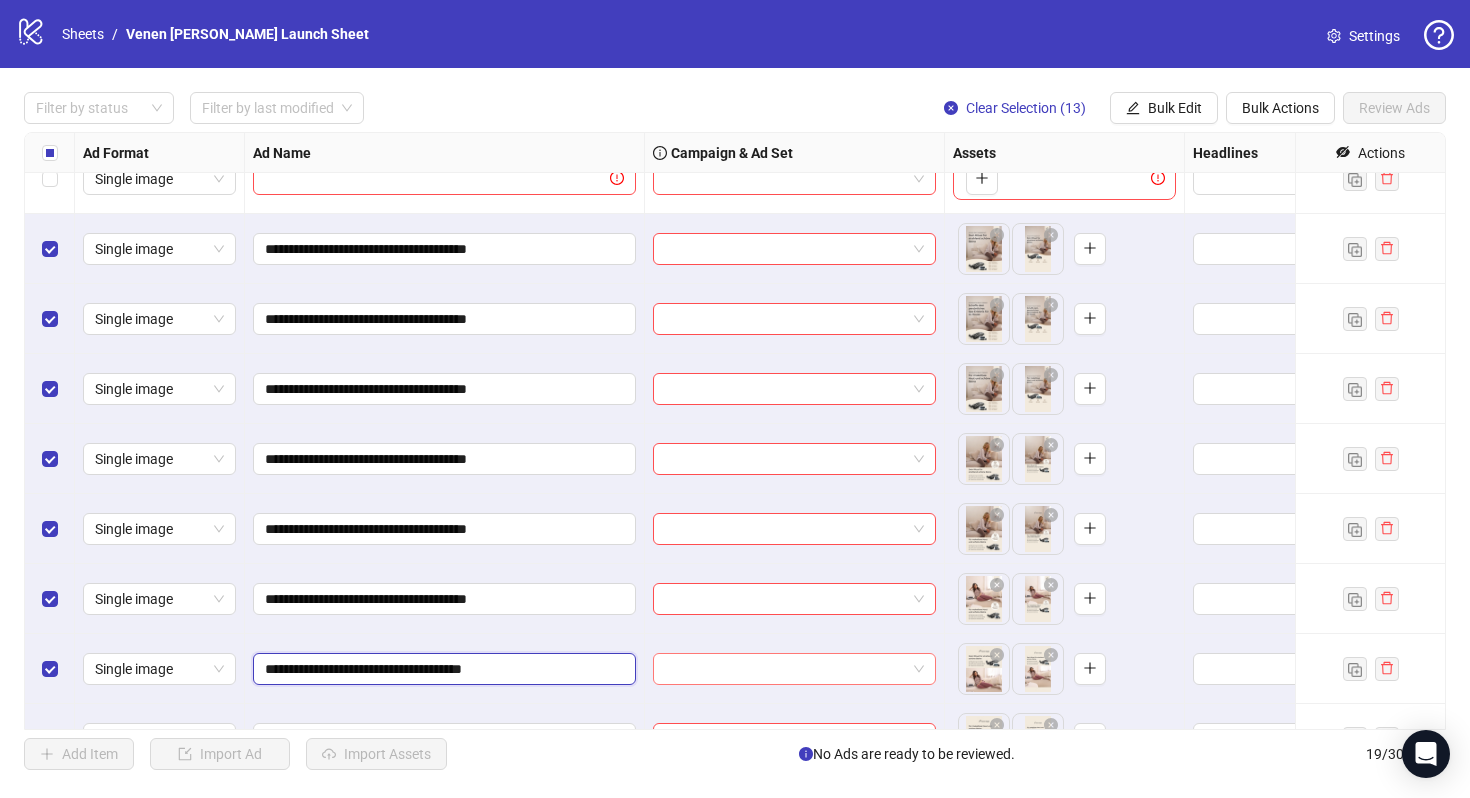 type on "**********" 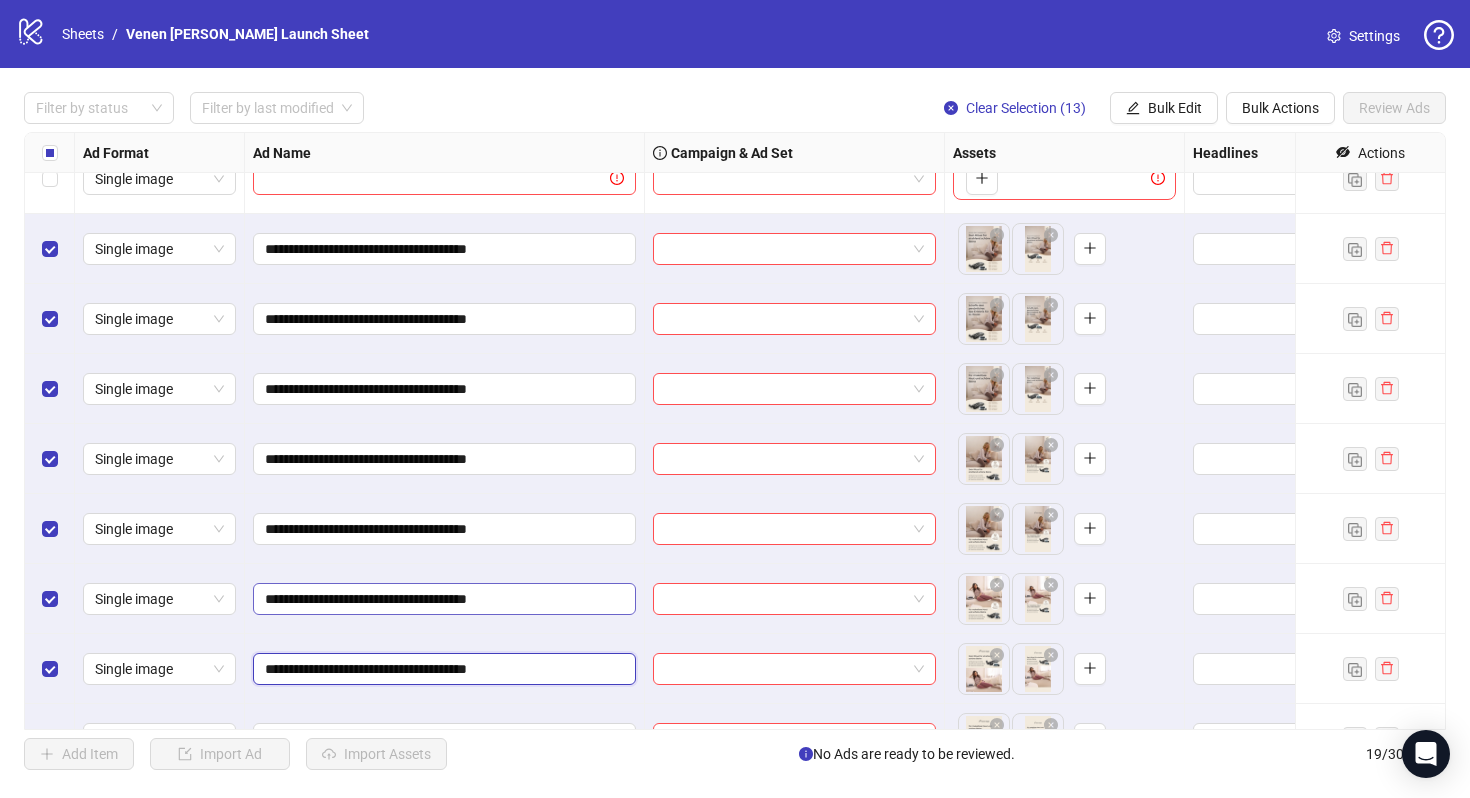 scroll, scrollTop: 340, scrollLeft: 0, axis: vertical 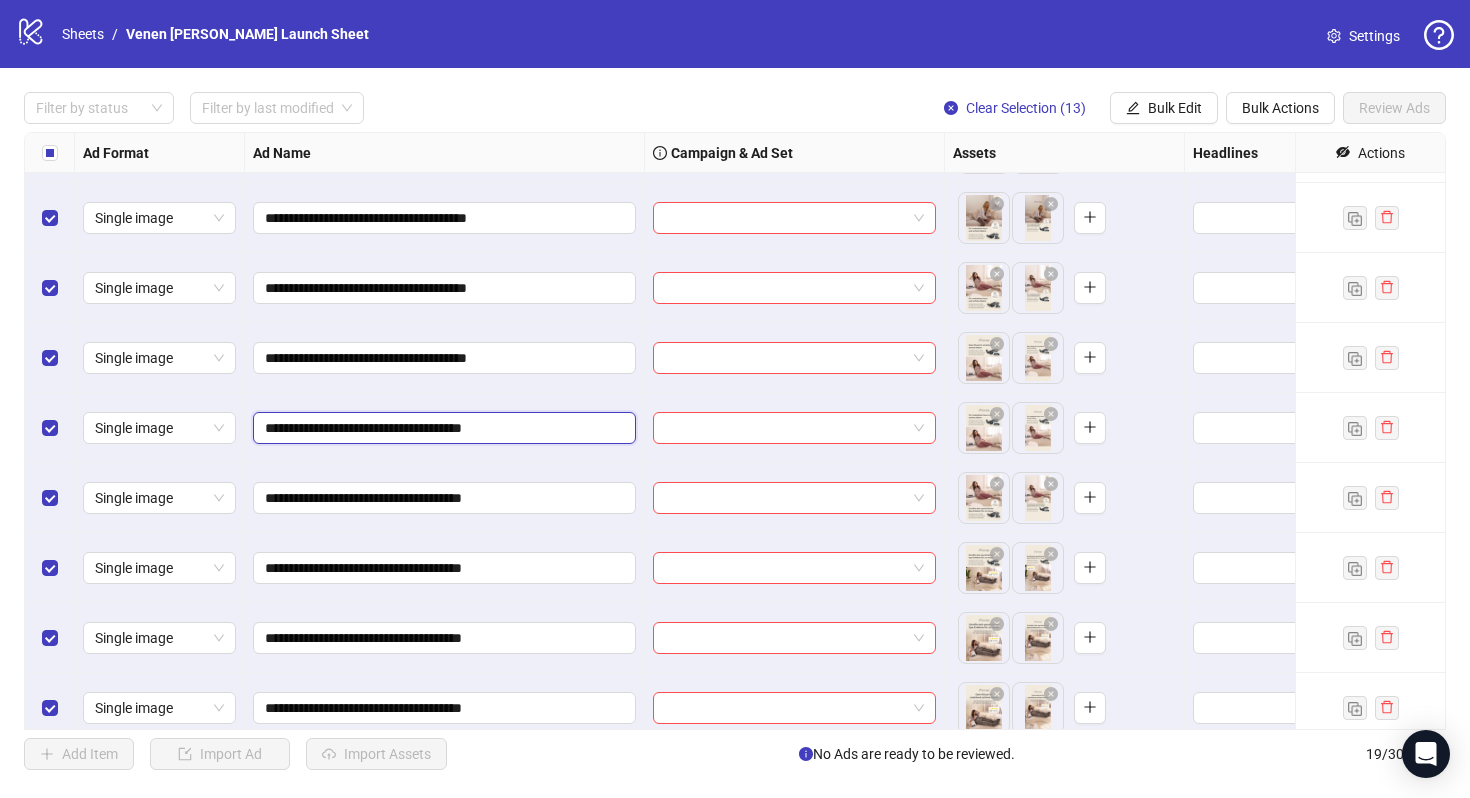 click on "**********" at bounding box center [442, 428] 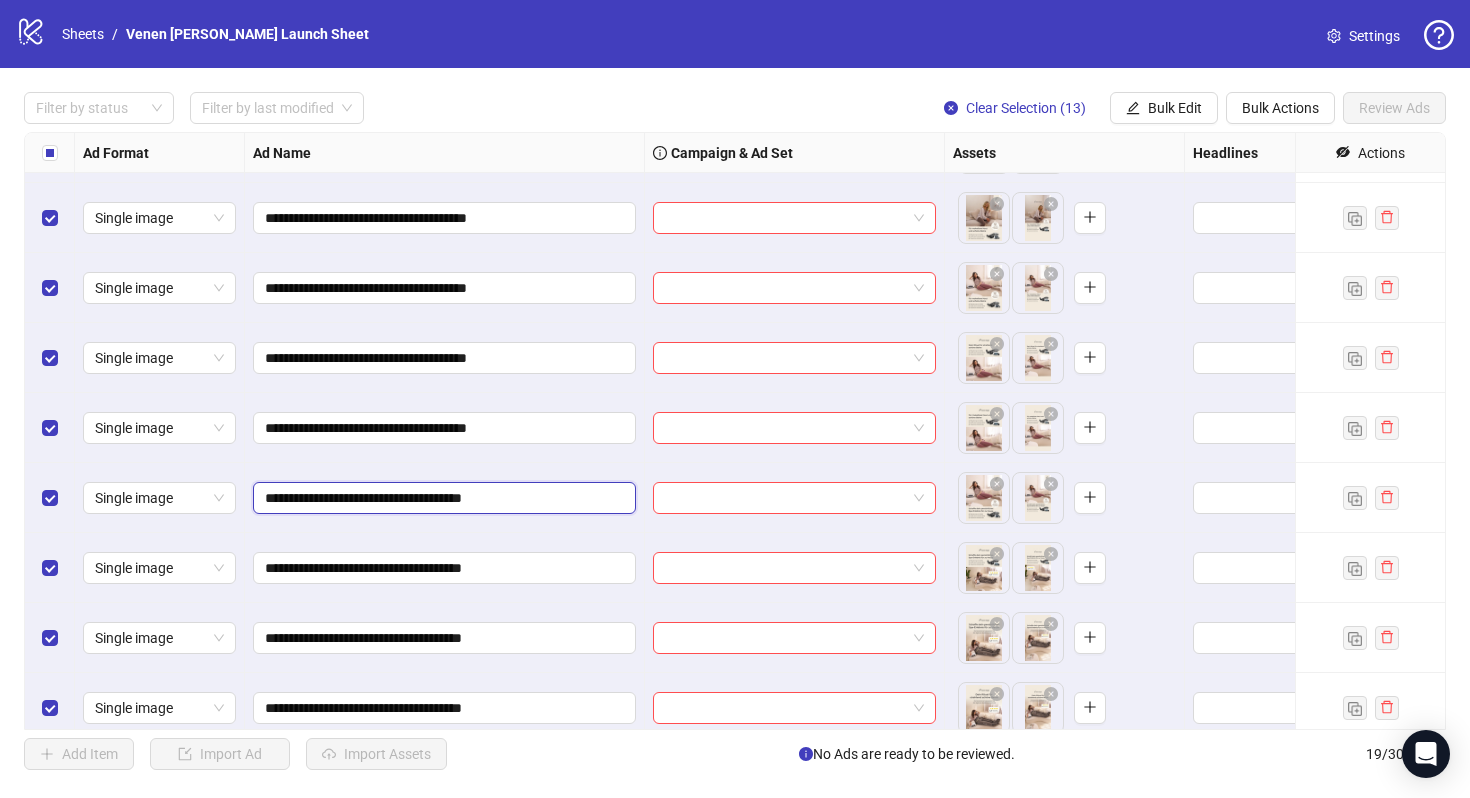 click on "**********" at bounding box center (442, 498) 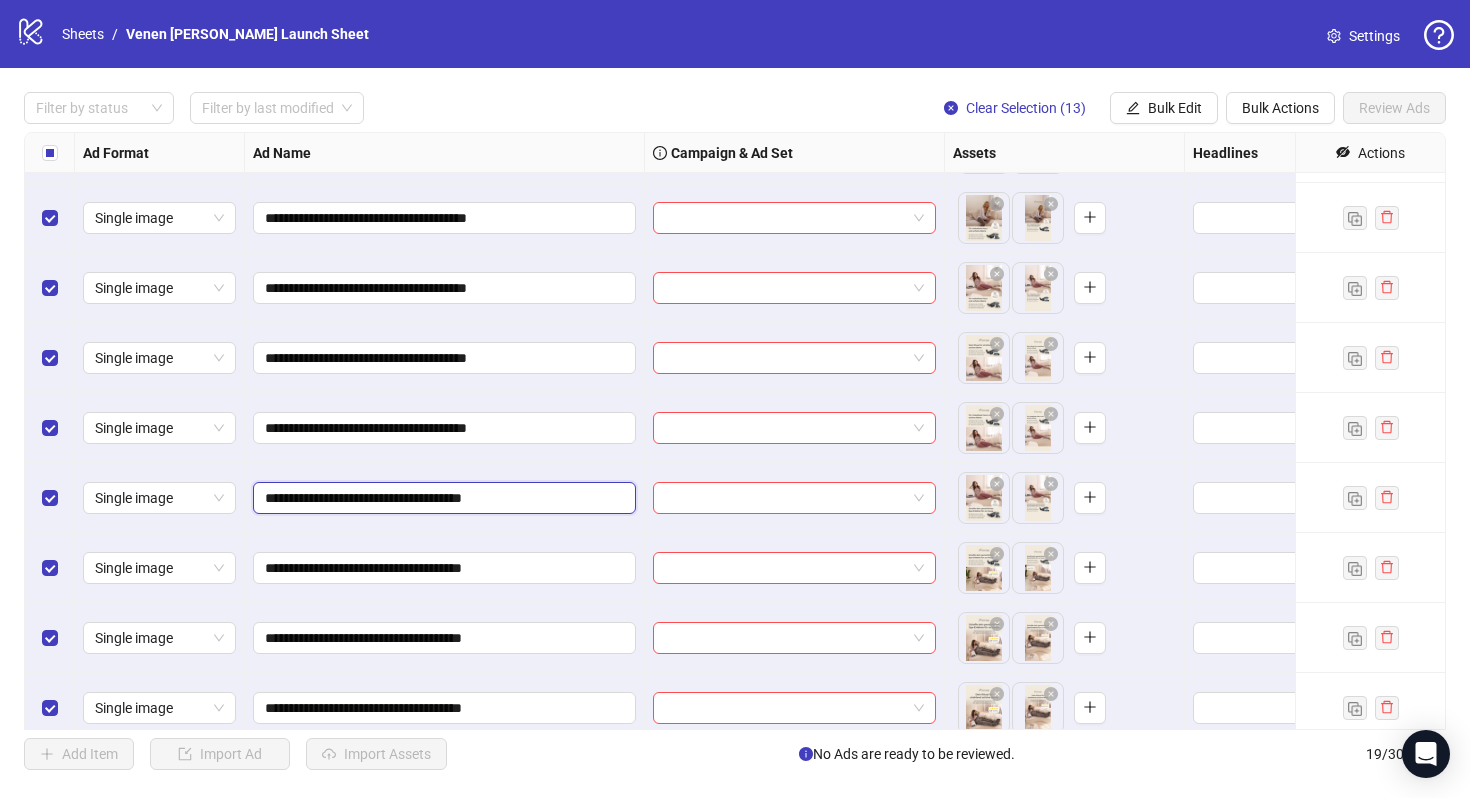 type on "**********" 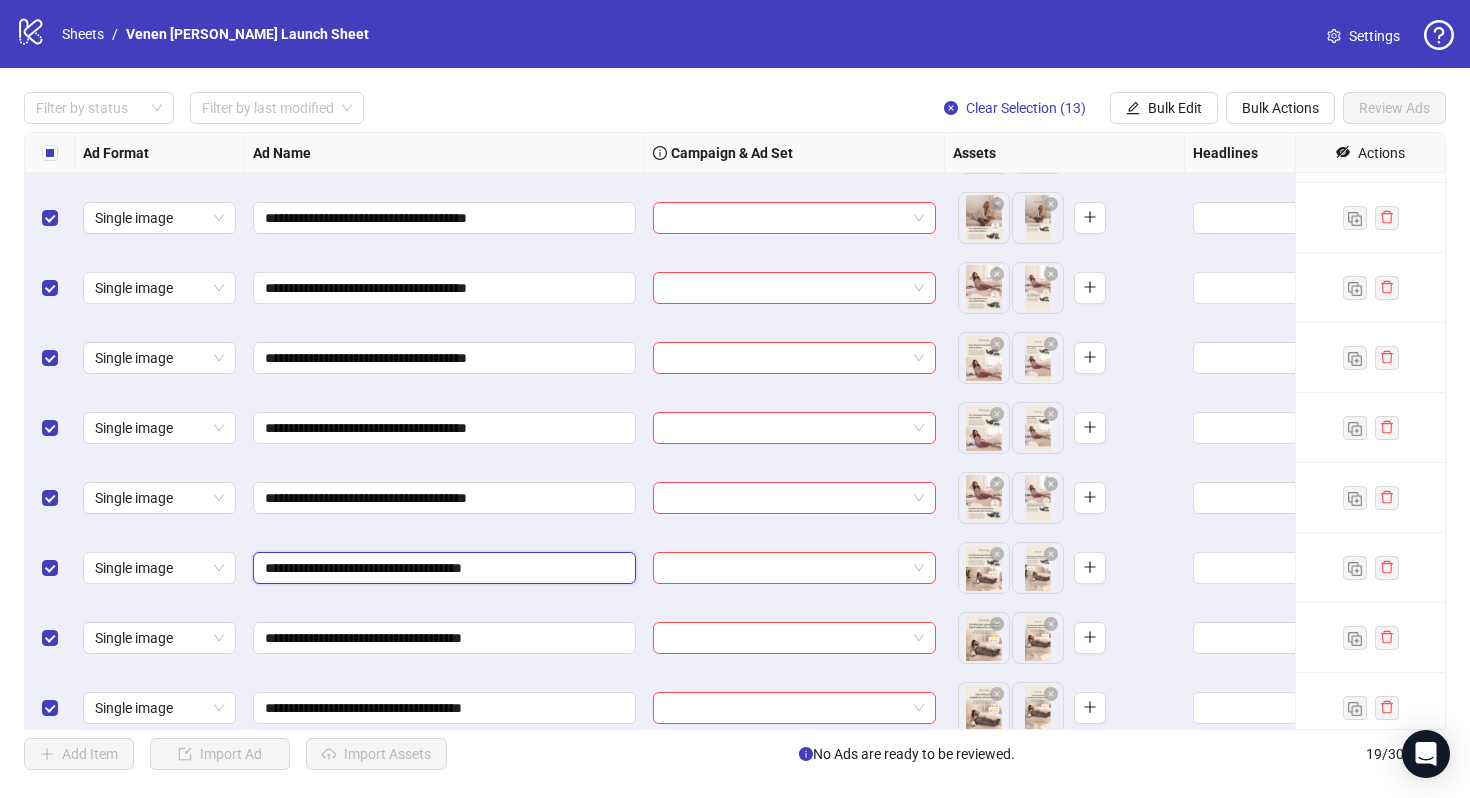 click on "**********" at bounding box center (442, 568) 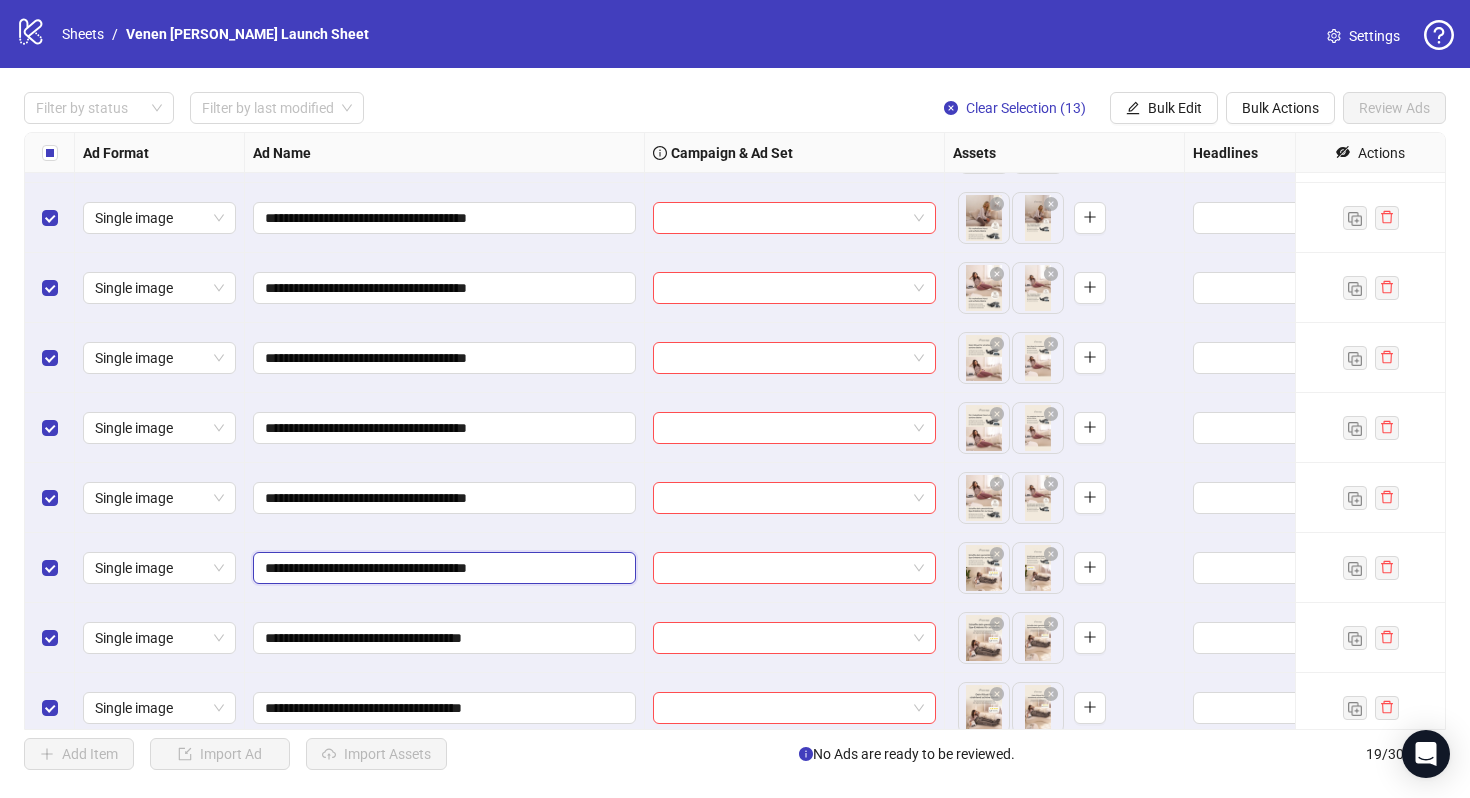 type on "**********" 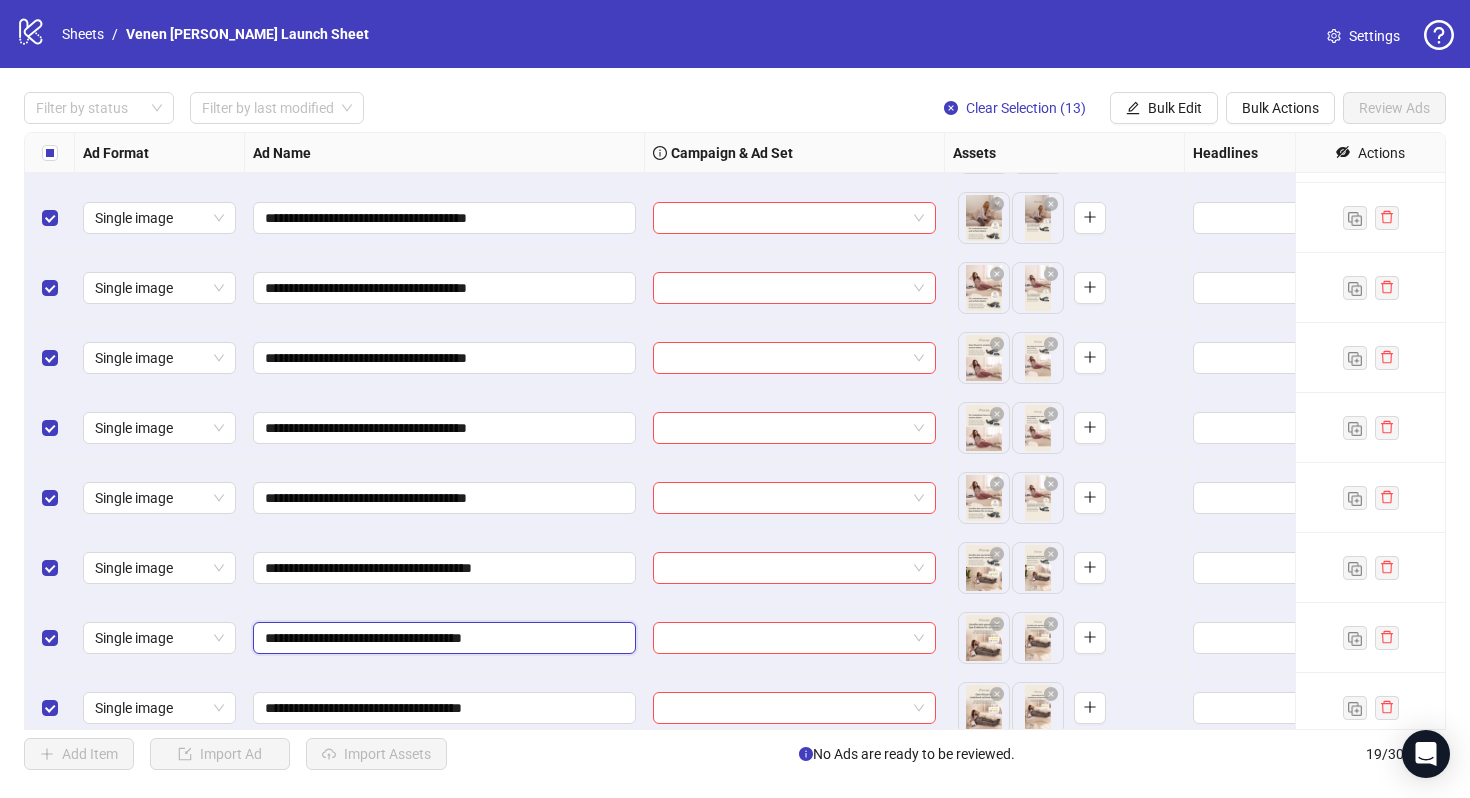 click on "**********" at bounding box center (442, 638) 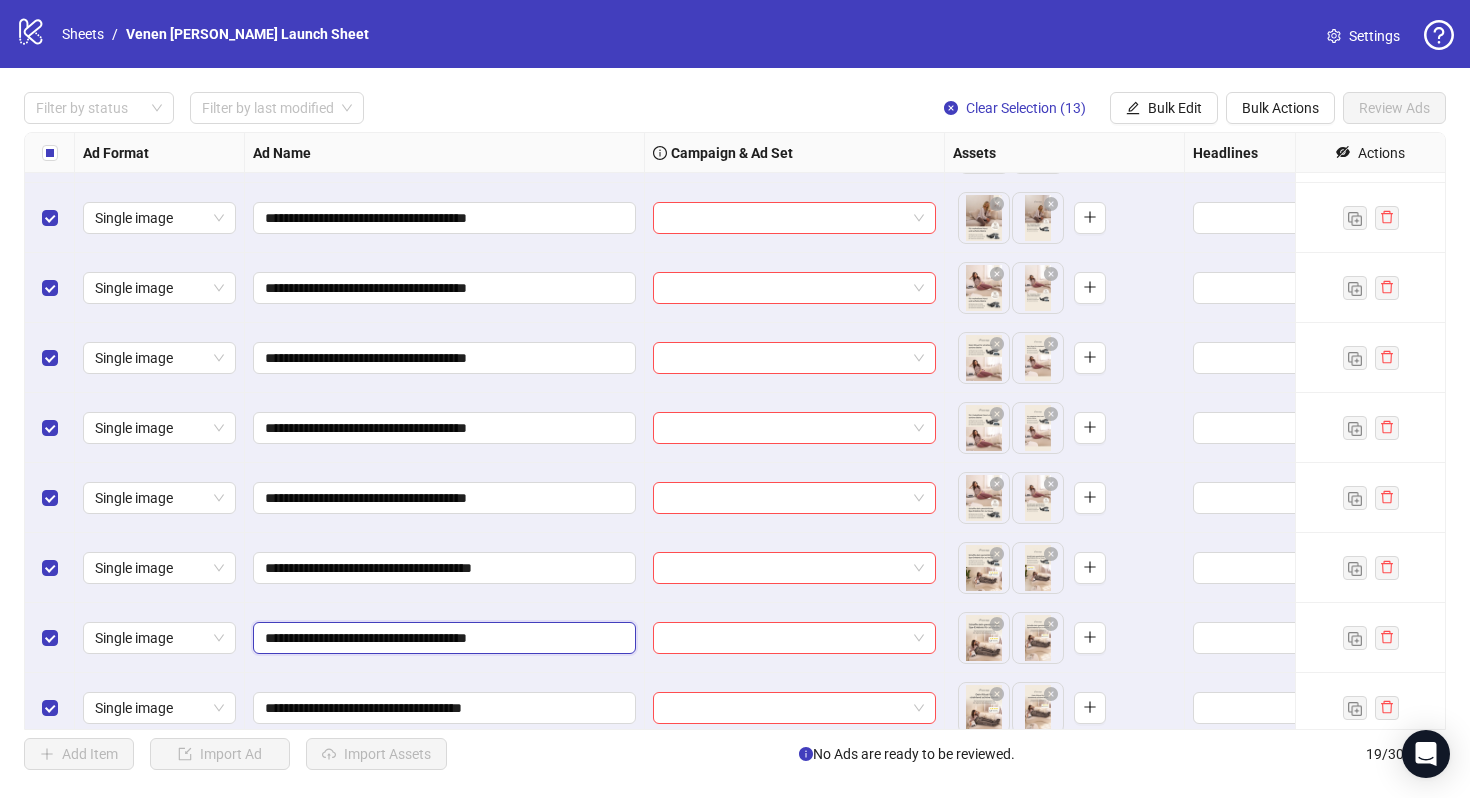 type on "**********" 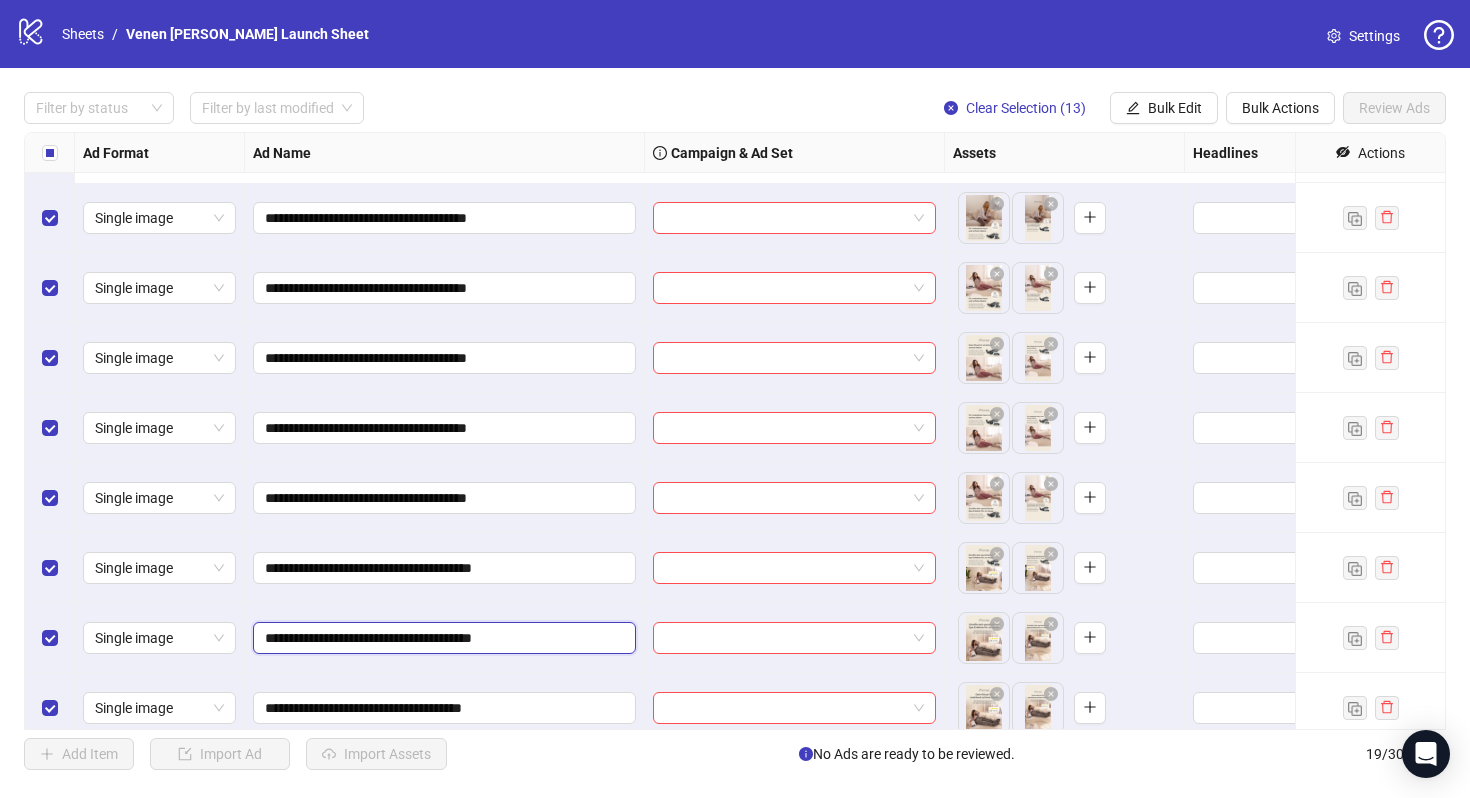 scroll, scrollTop: 619, scrollLeft: 0, axis: vertical 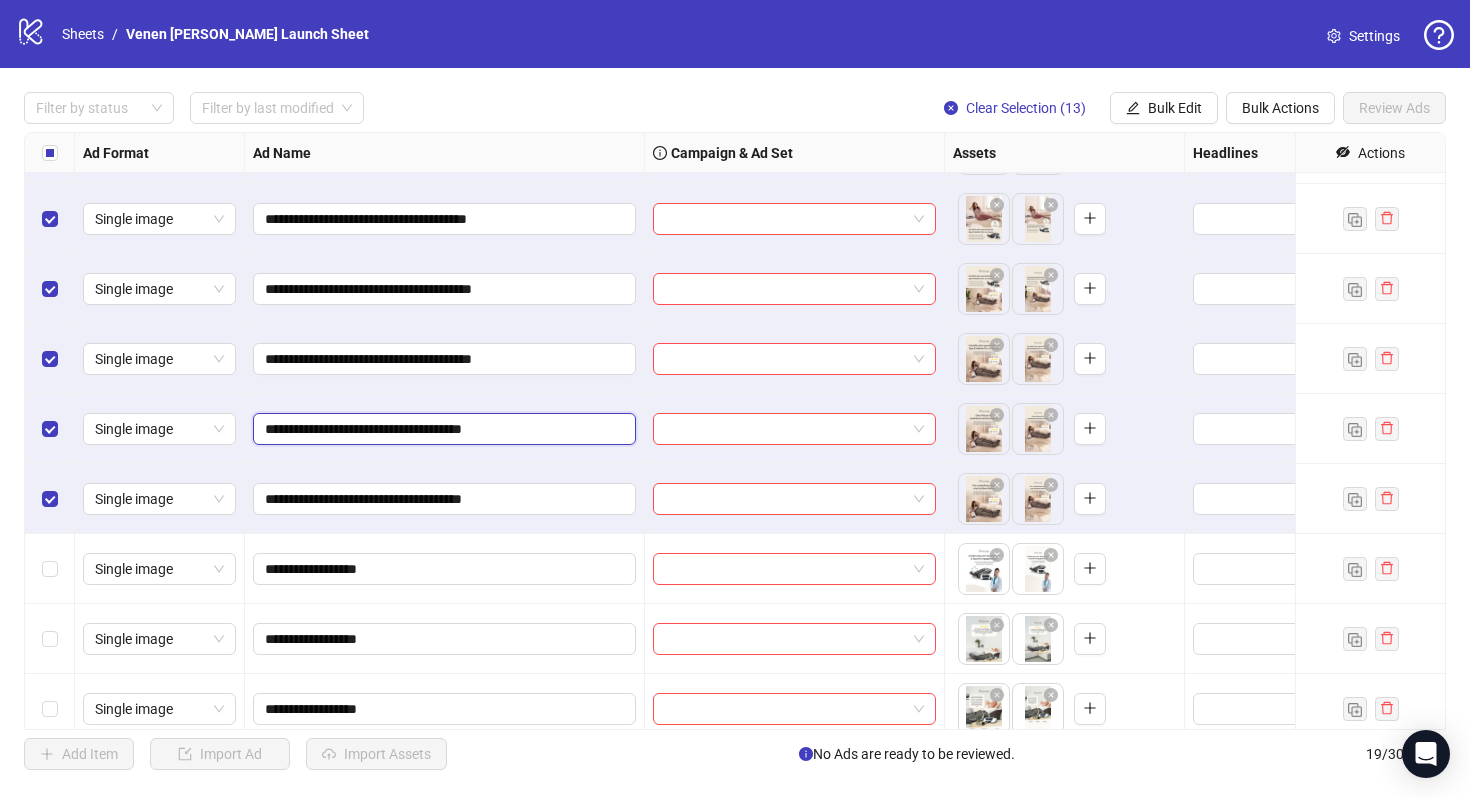 click on "**********" at bounding box center [442, 429] 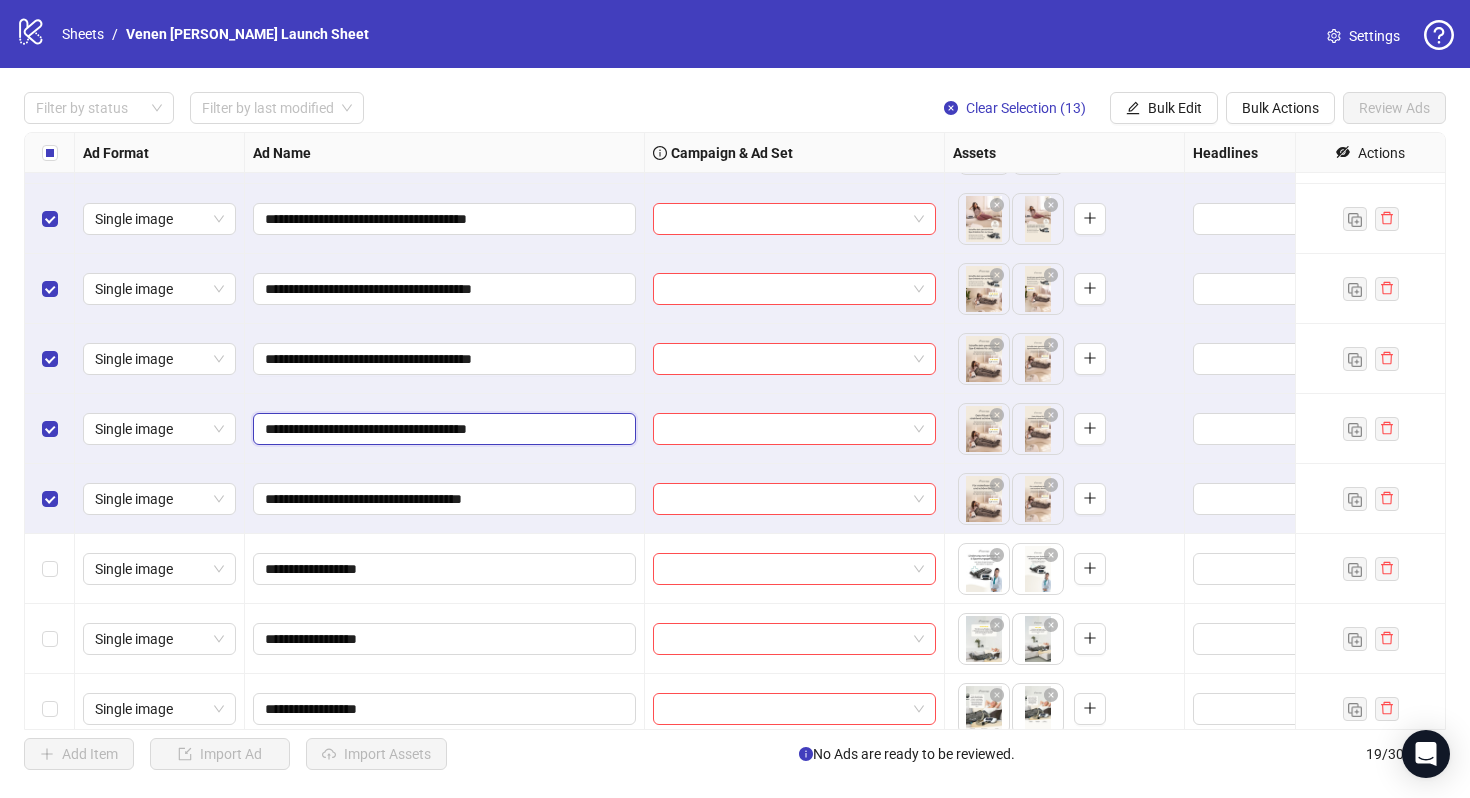 type on "**********" 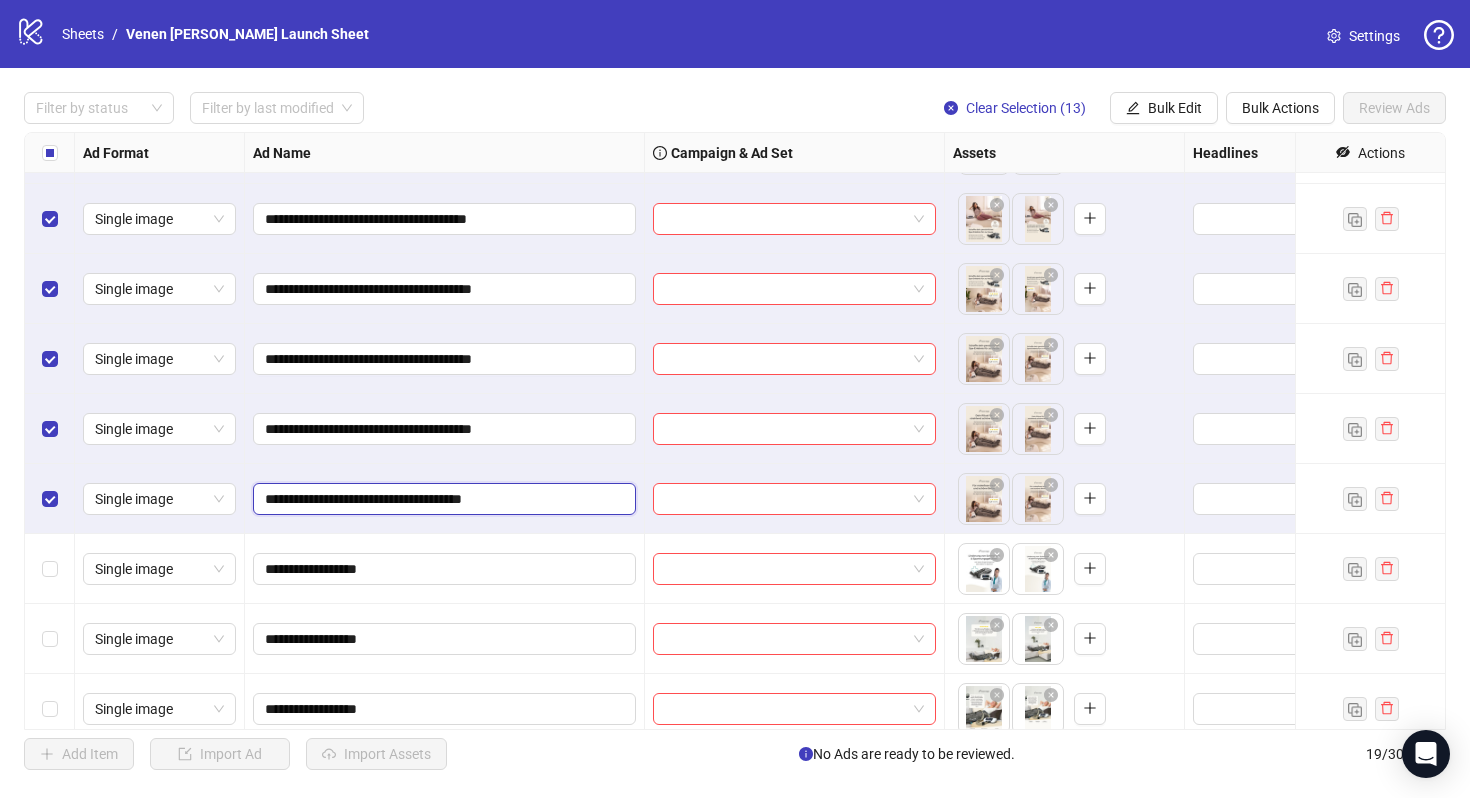 click on "**********" at bounding box center [442, 499] 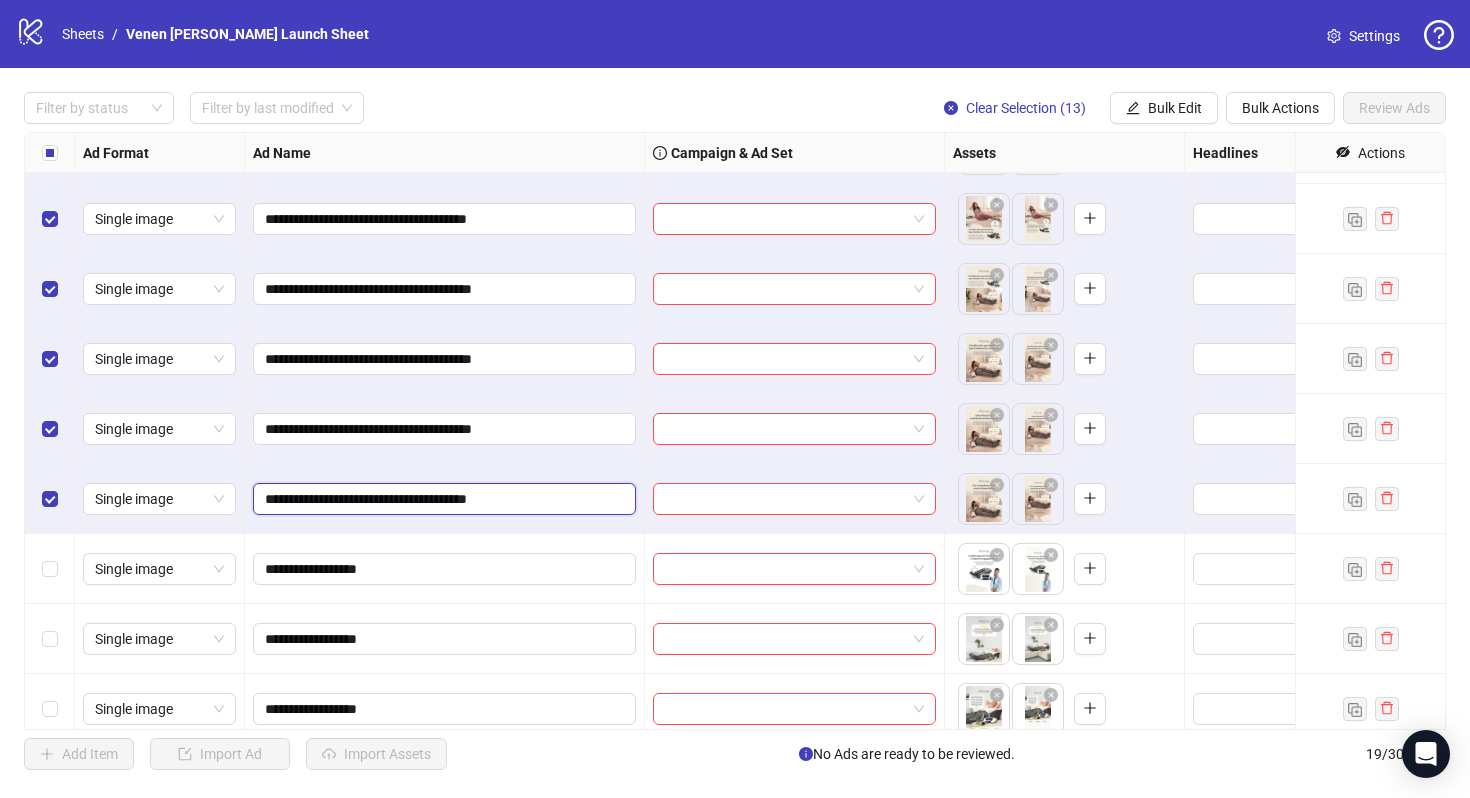 type on "**********" 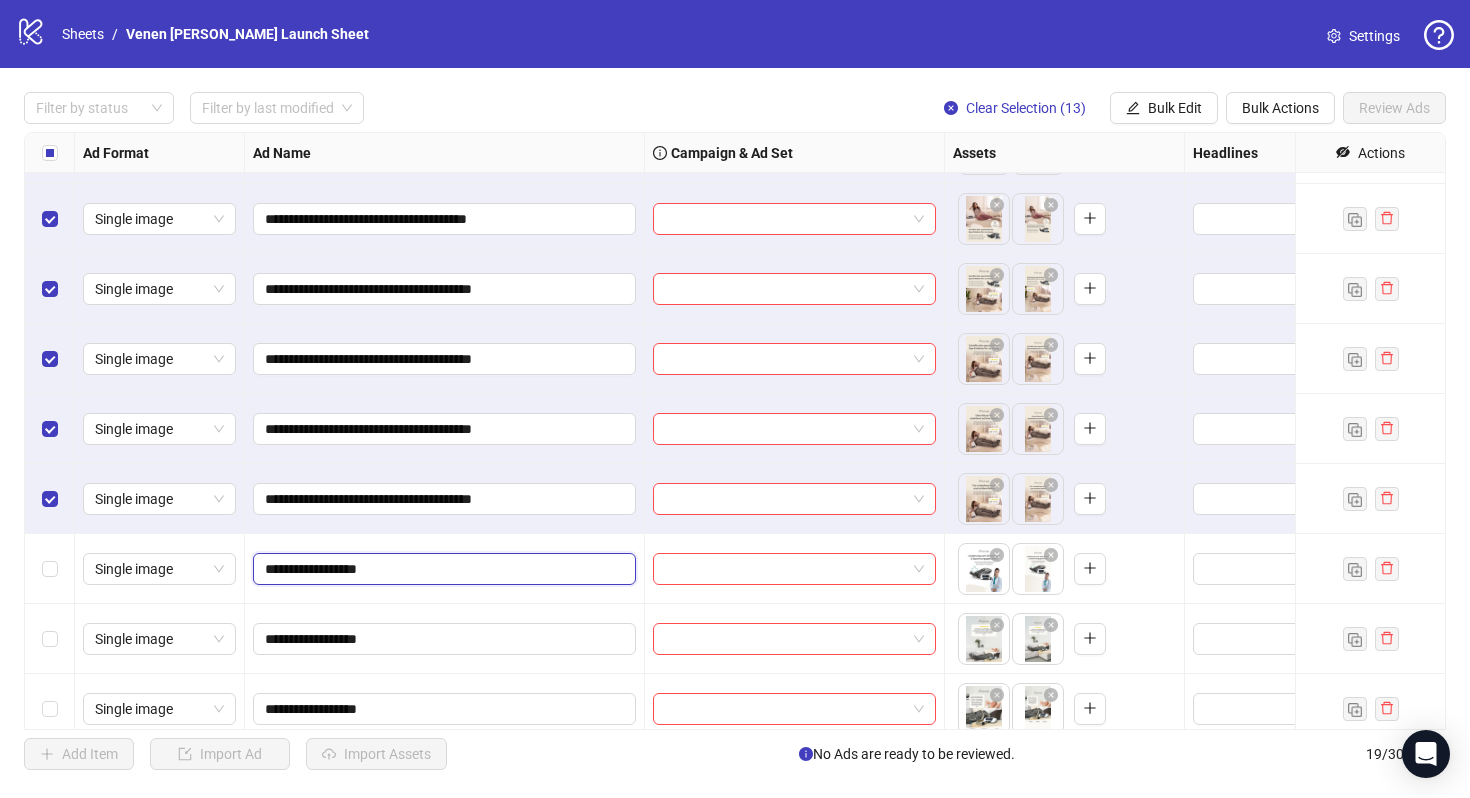 click on "**********" at bounding box center (442, 569) 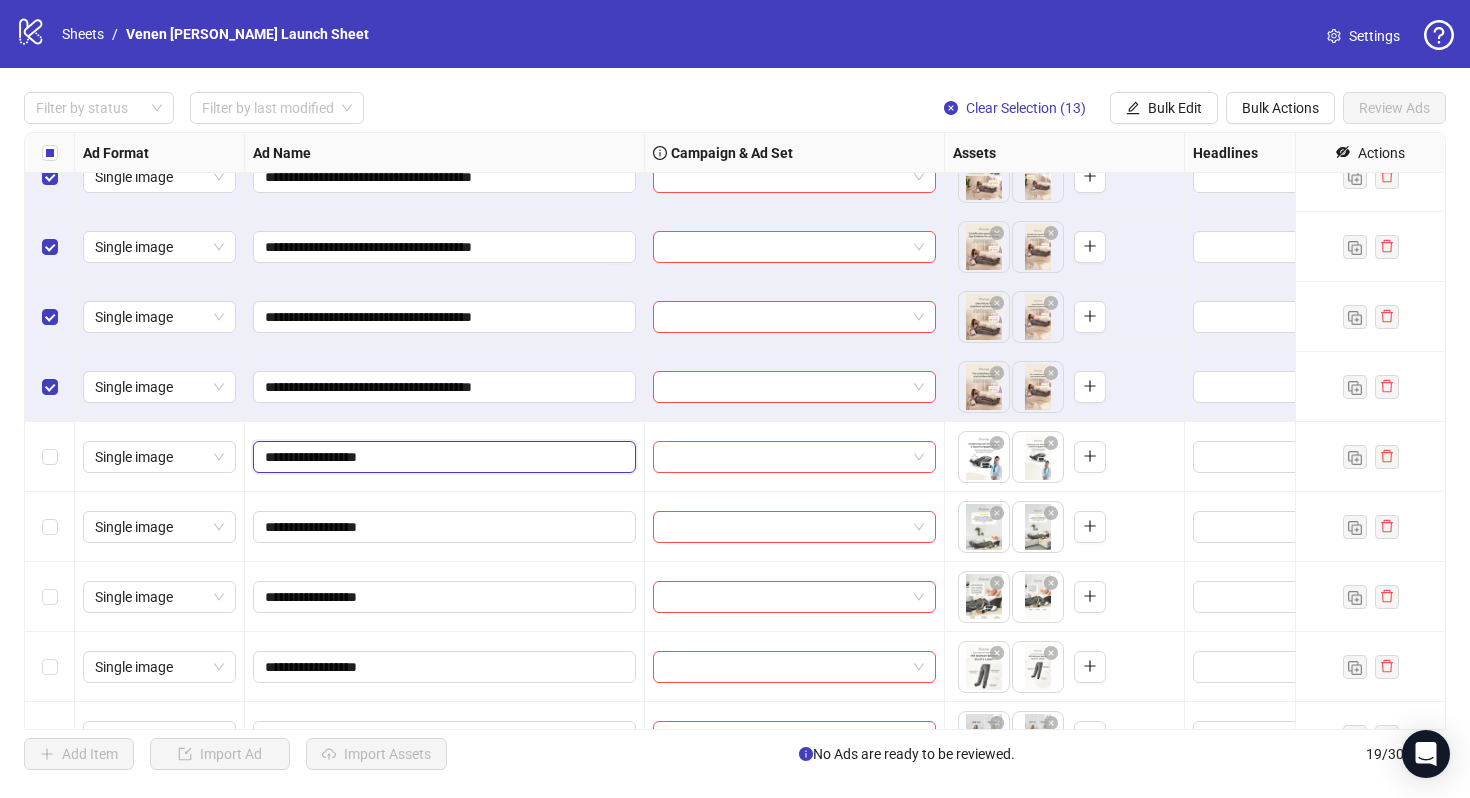 scroll, scrollTop: 744, scrollLeft: 0, axis: vertical 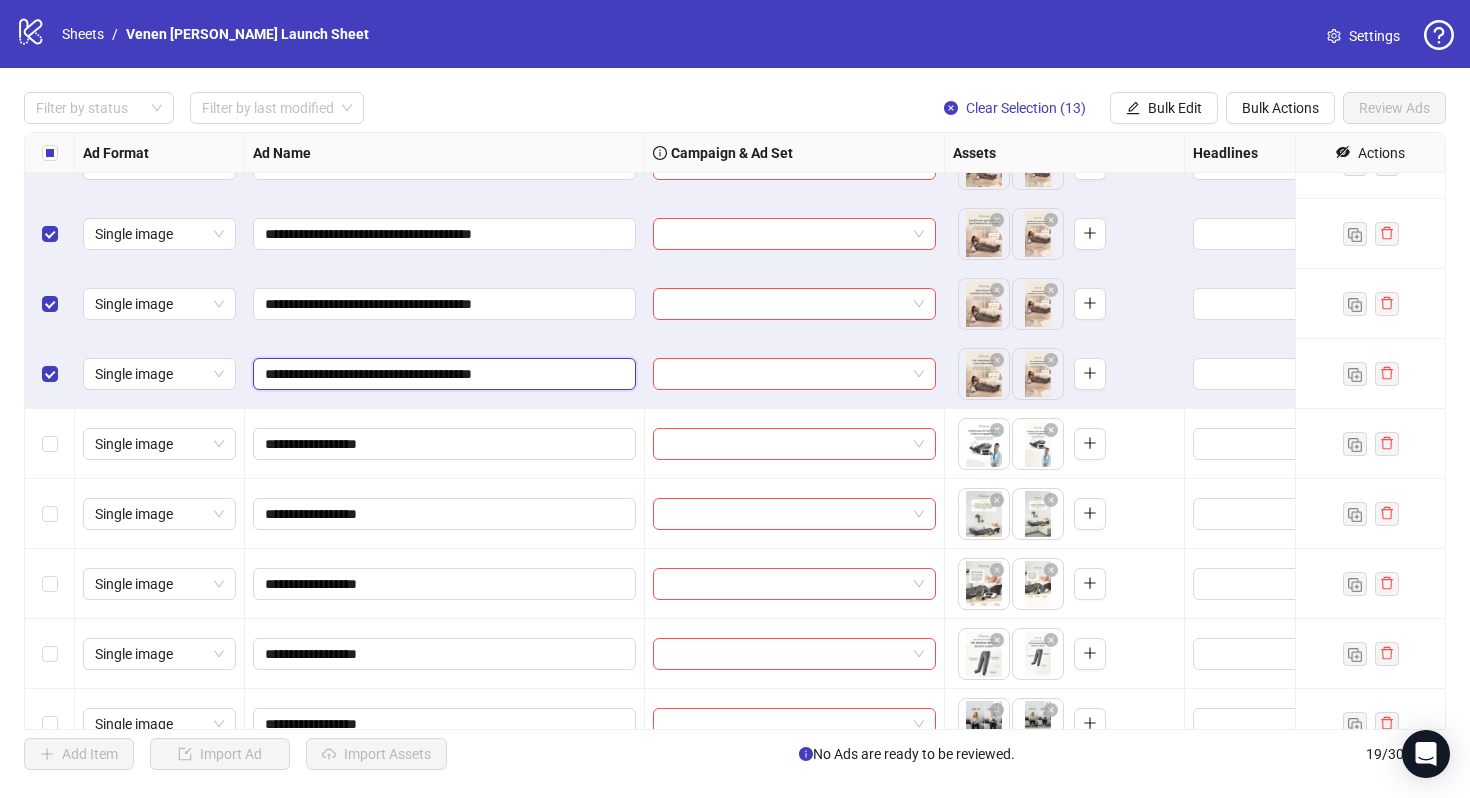 click on "**********" at bounding box center [442, 374] 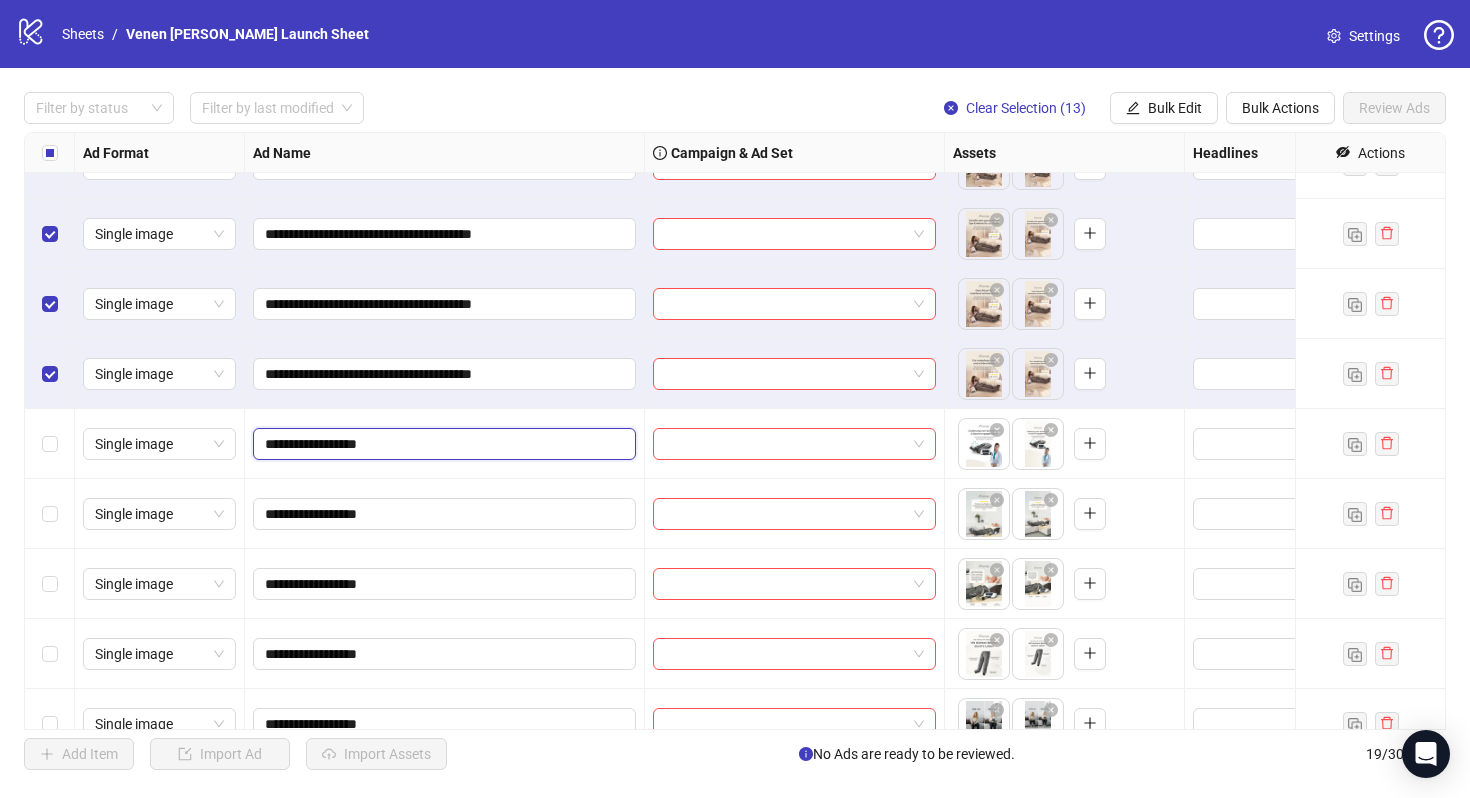 click on "**********" at bounding box center [442, 444] 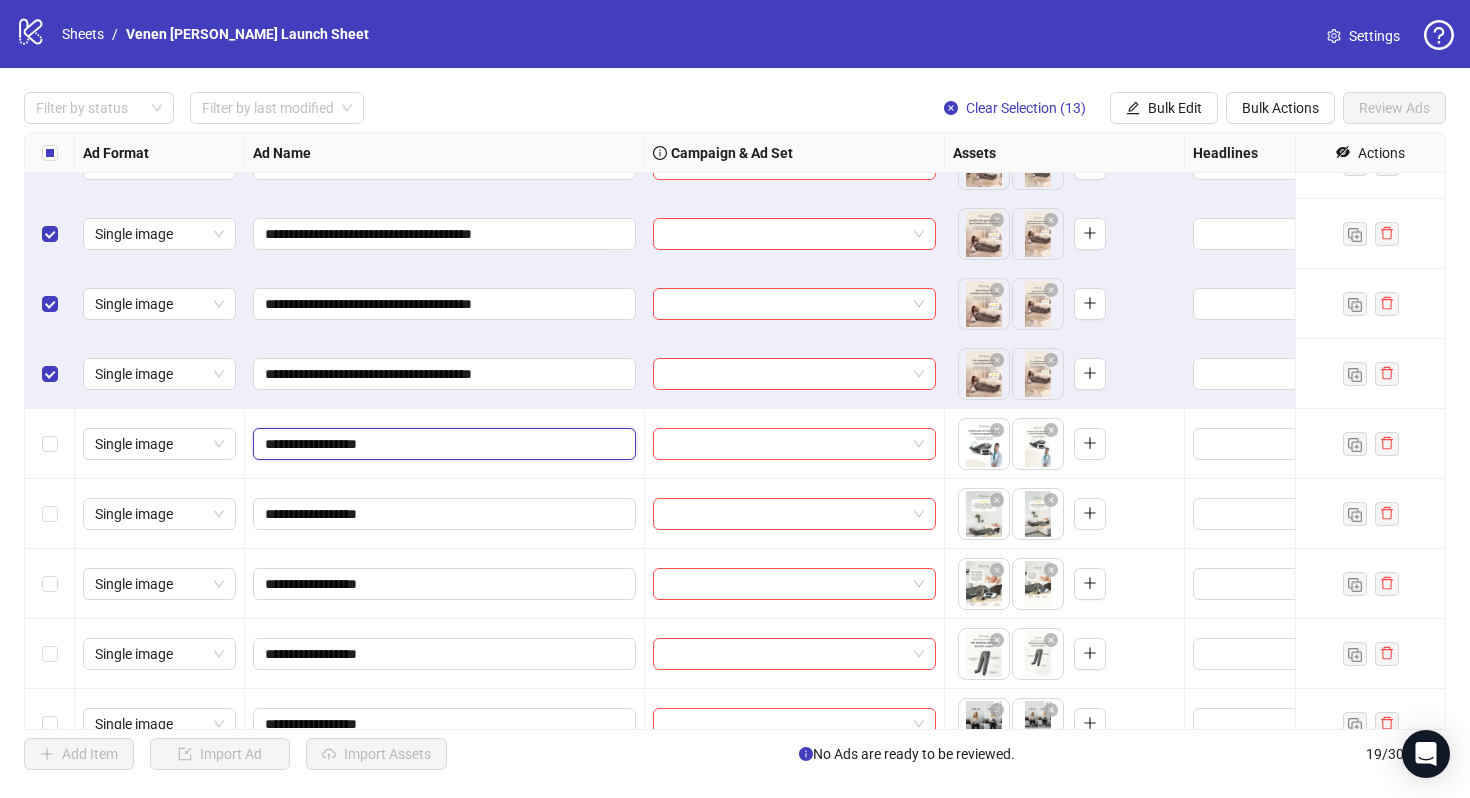 paste on "**********" 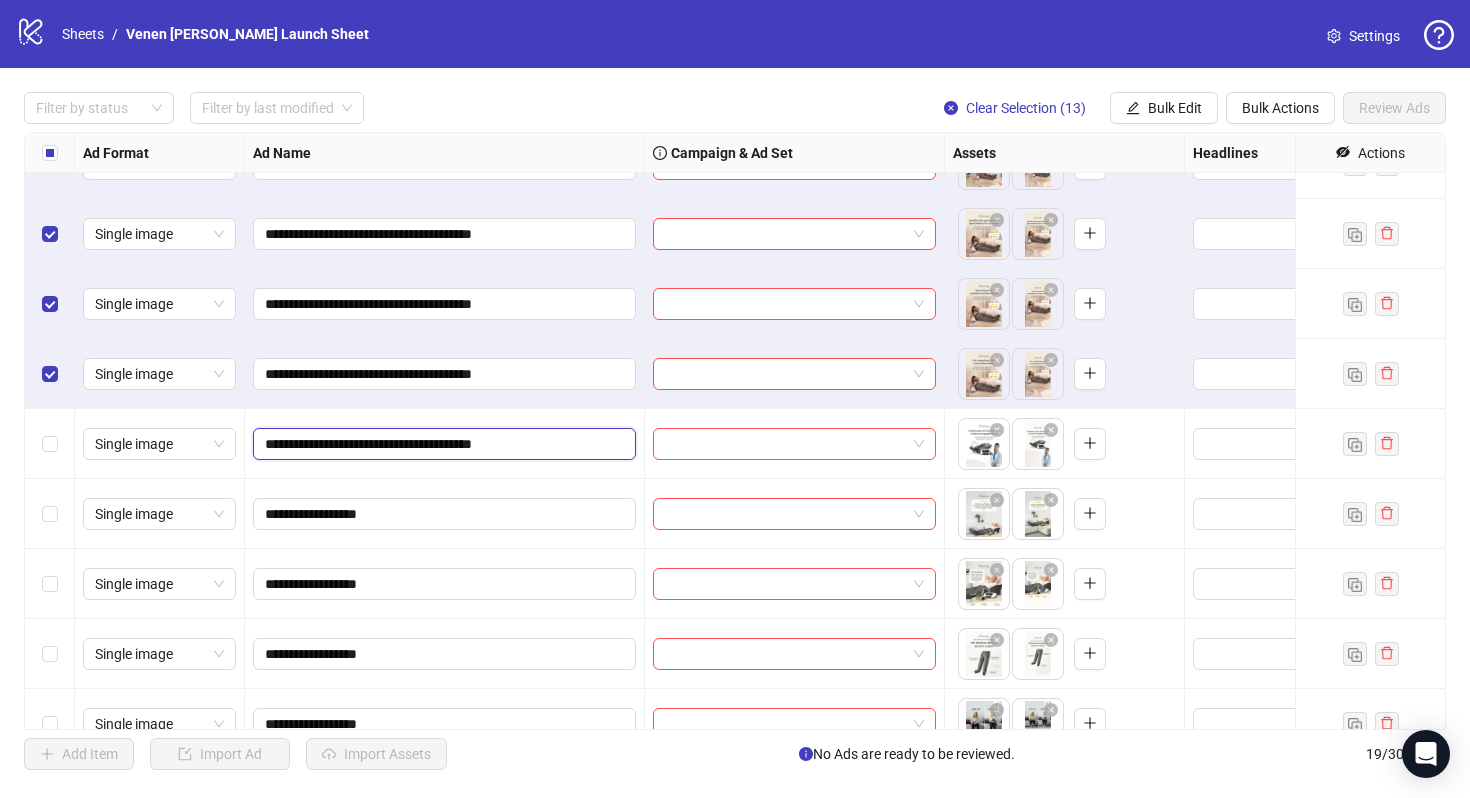 drag, startPoint x: 367, startPoint y: 445, endPoint x: 434, endPoint y: 447, distance: 67.02985 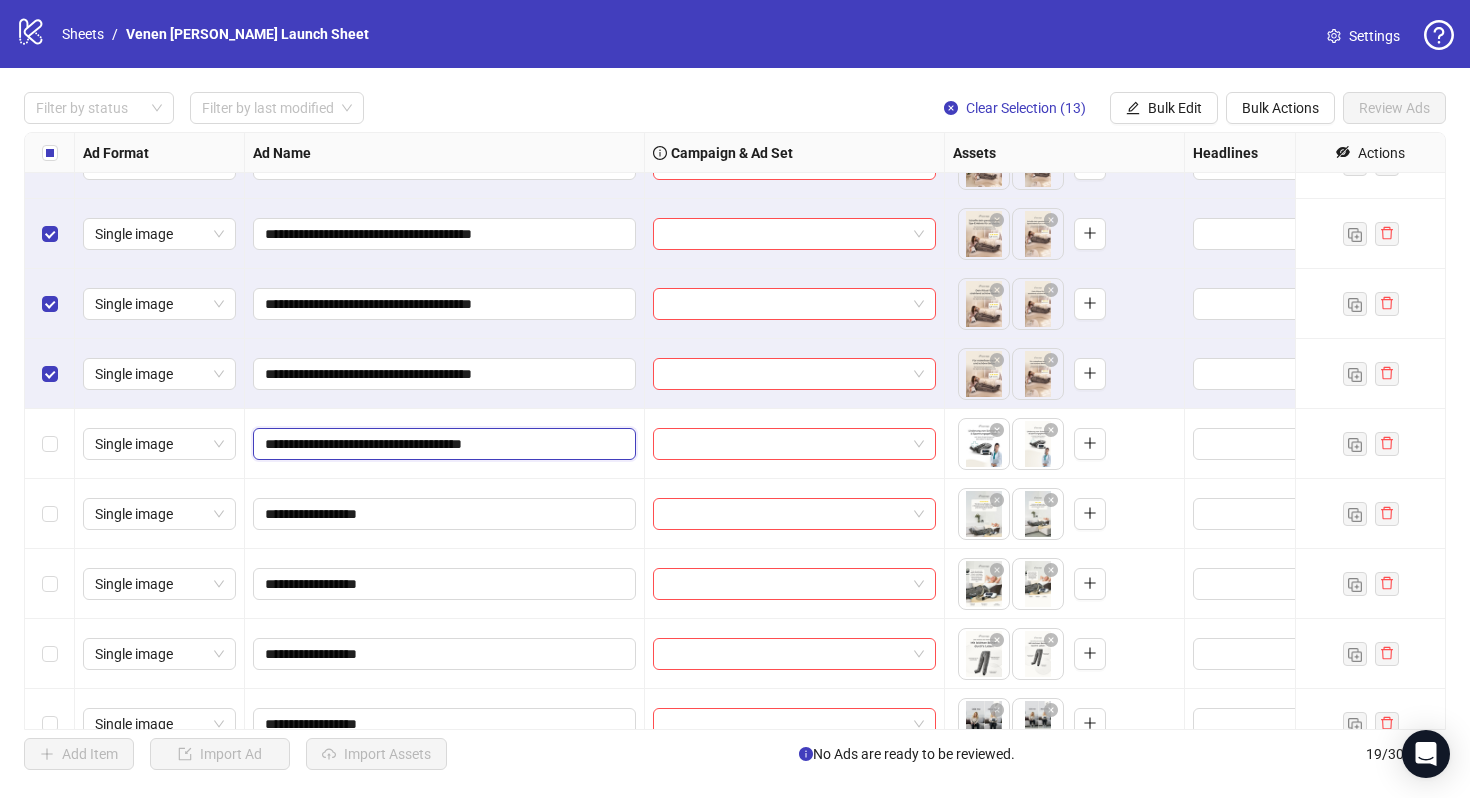 type on "**********" 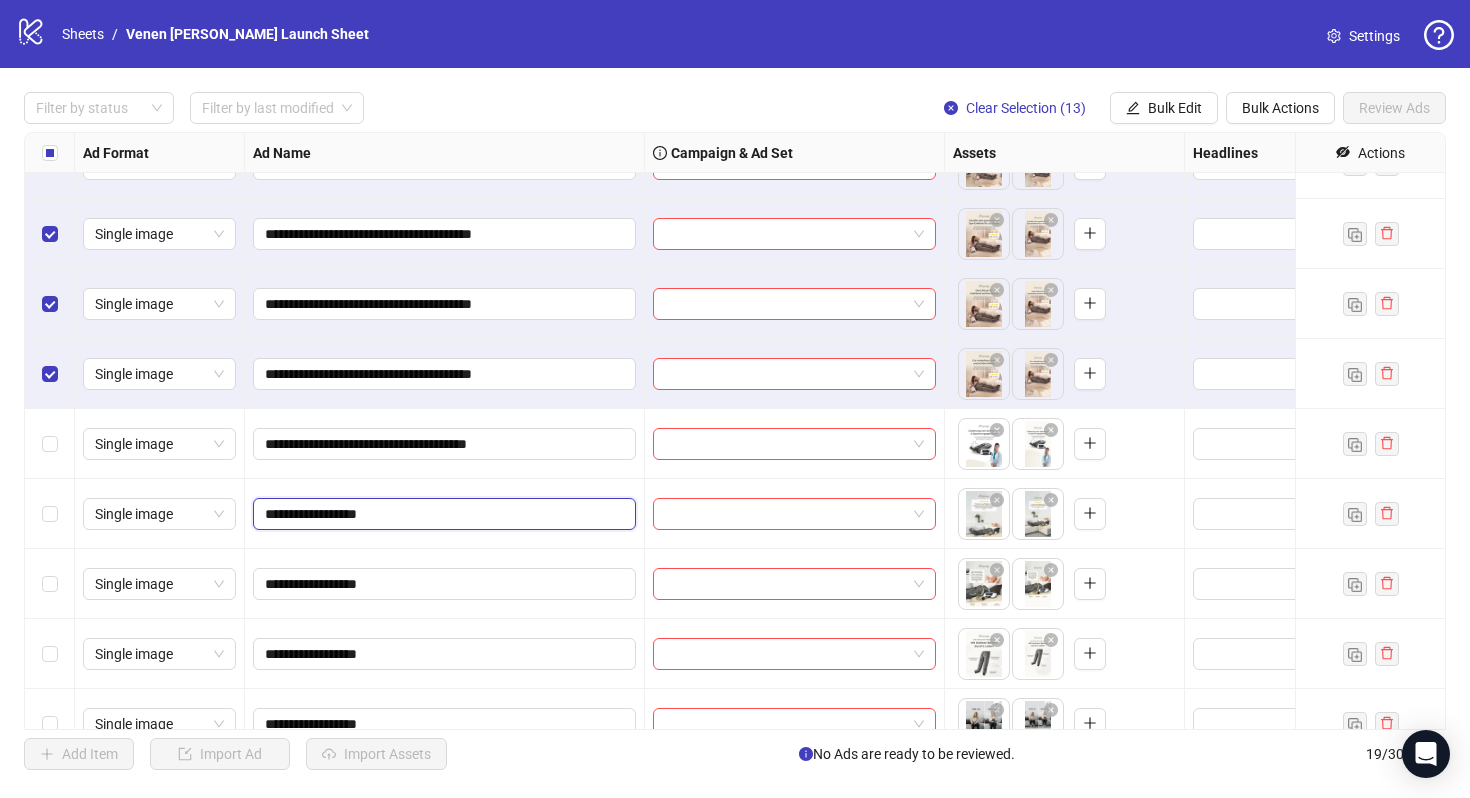 click on "**********" at bounding box center [442, 514] 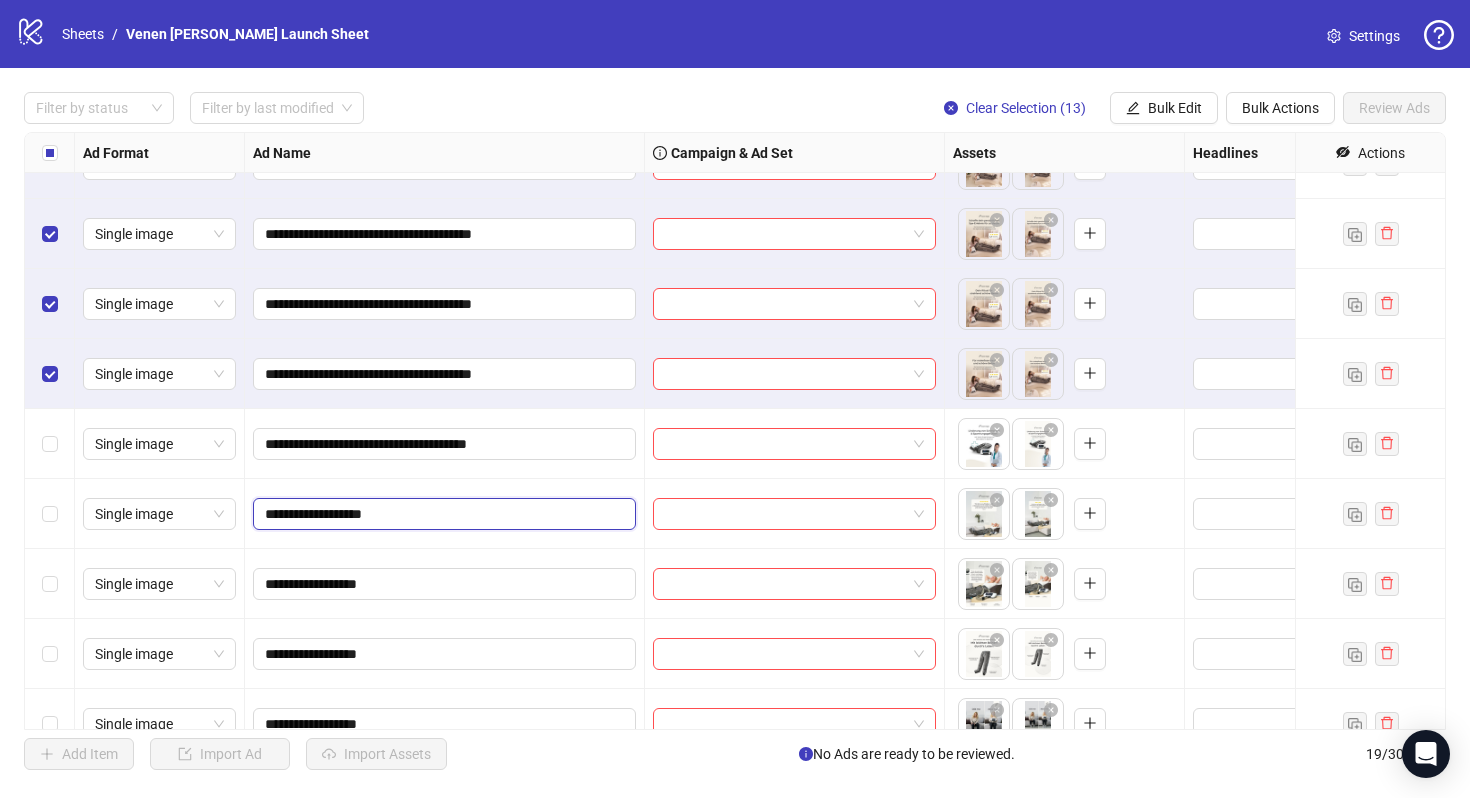 paste on "**********" 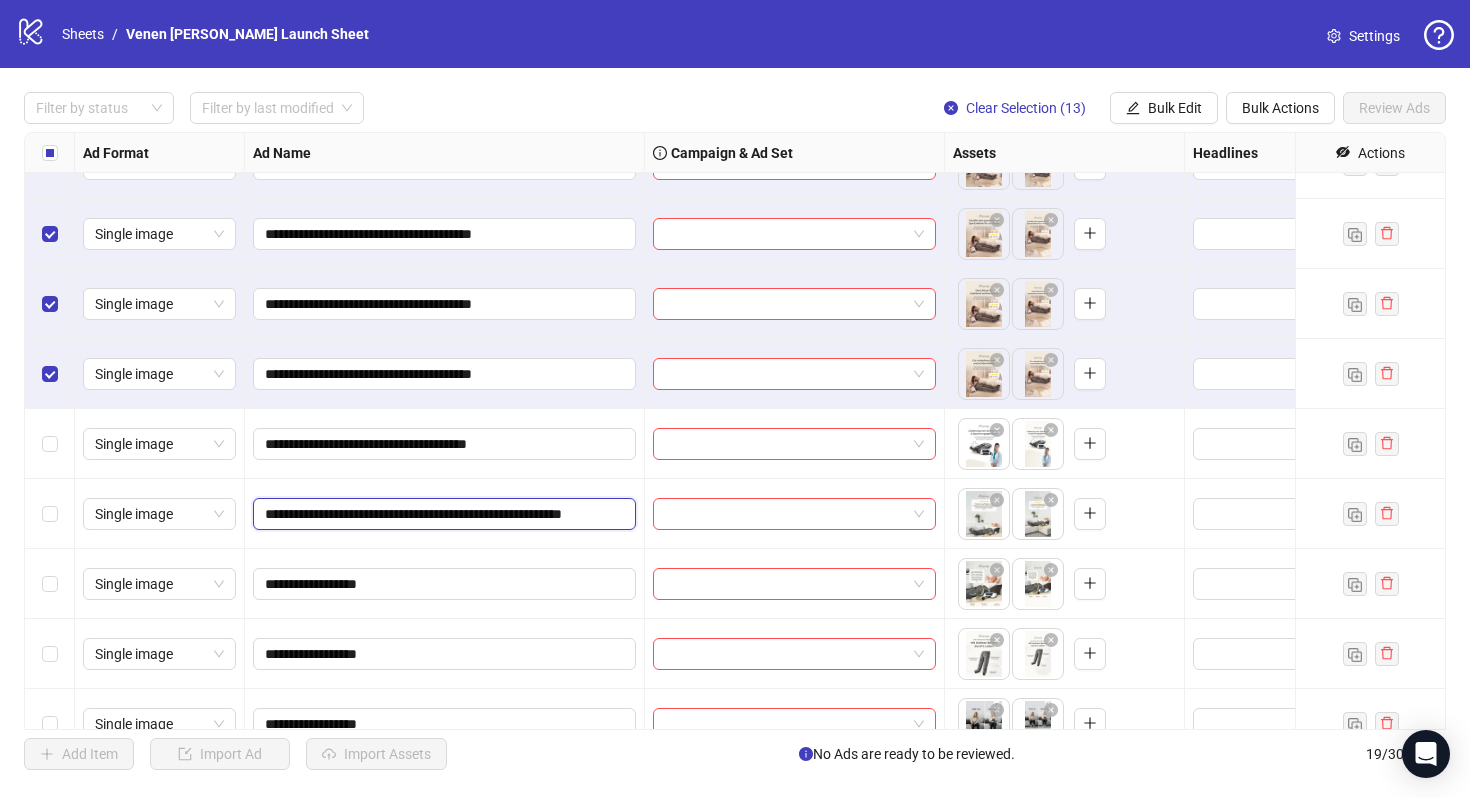 scroll, scrollTop: 0, scrollLeft: 14, axis: horizontal 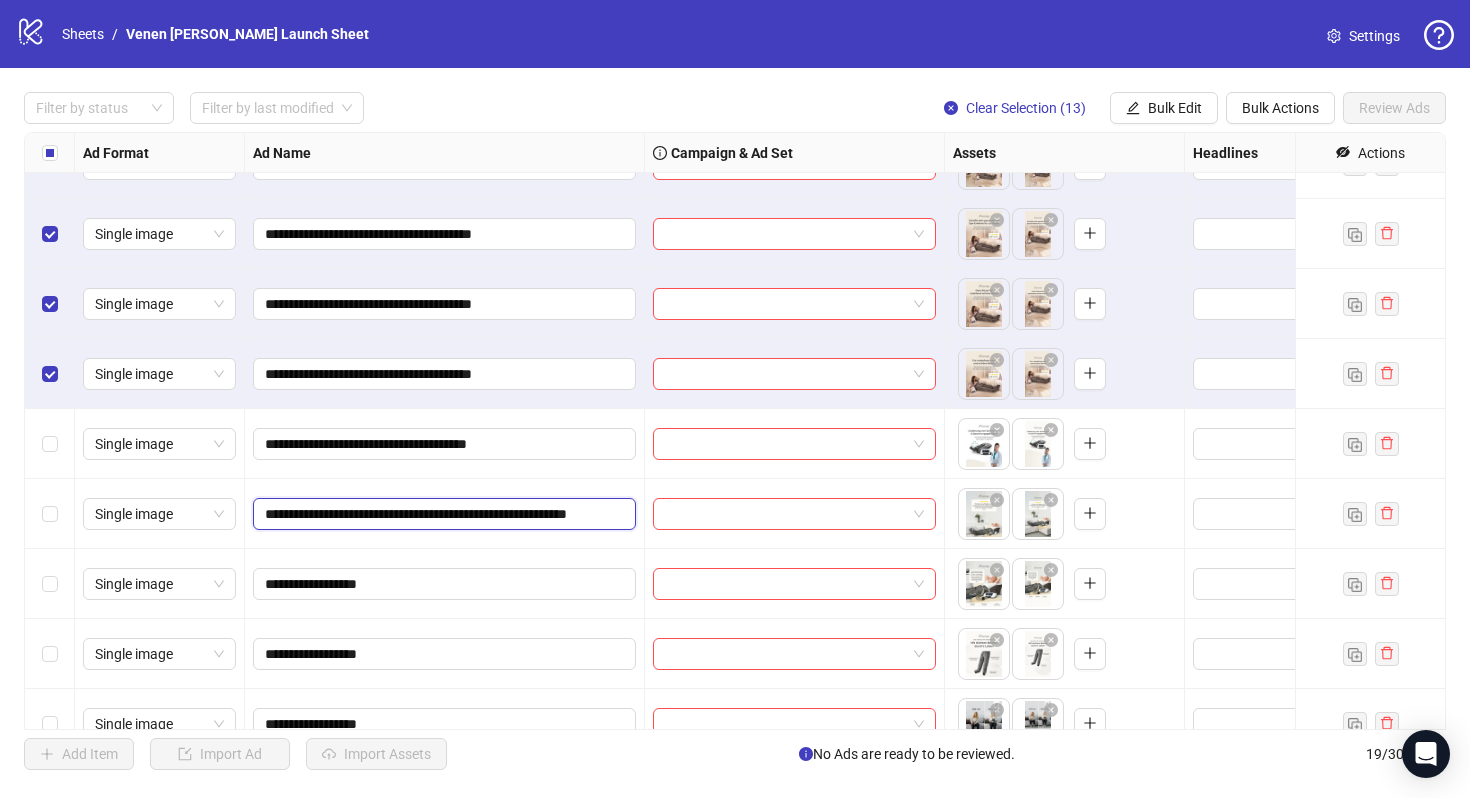 paste on "**********" 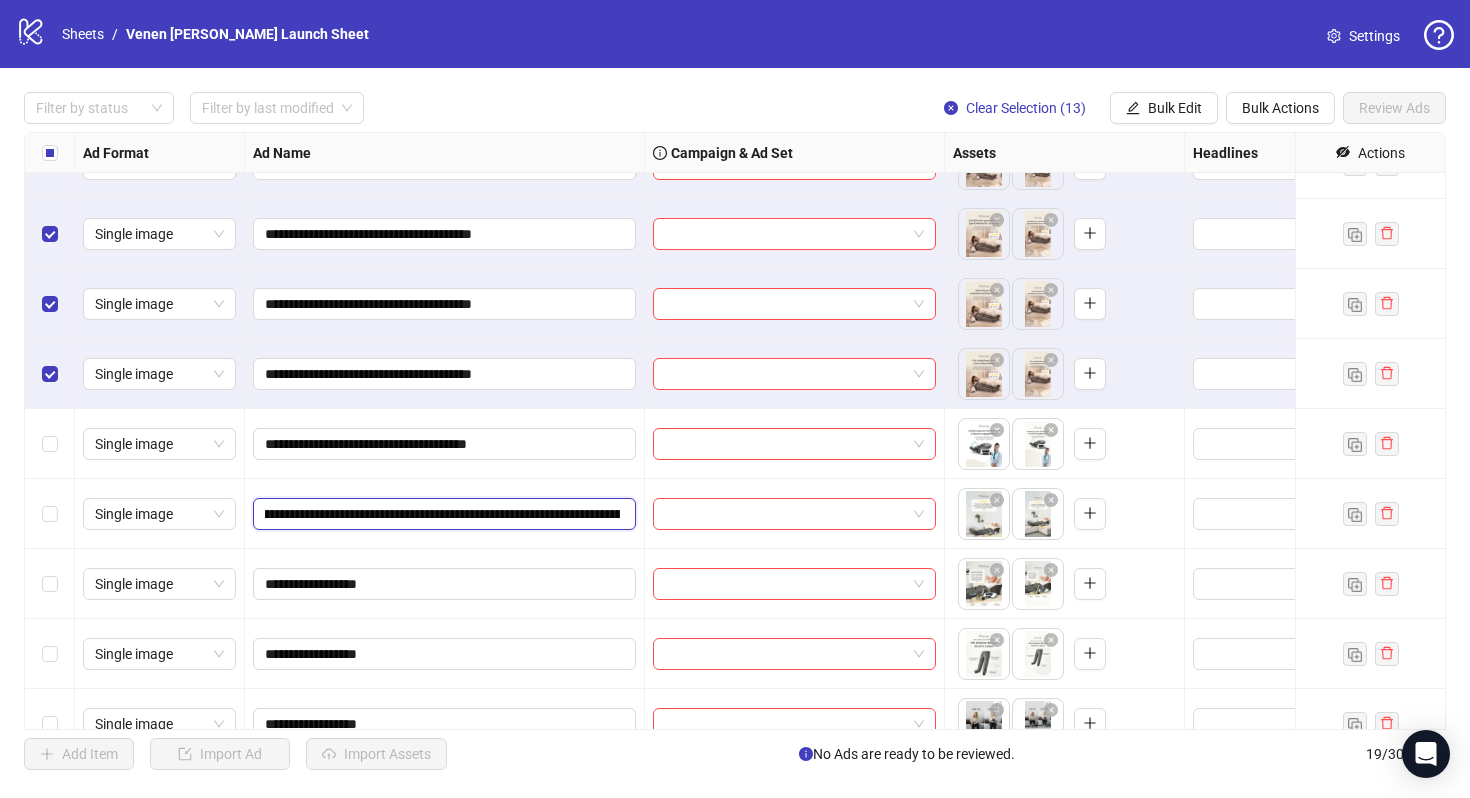 scroll, scrollTop: 0, scrollLeft: 133, axis: horizontal 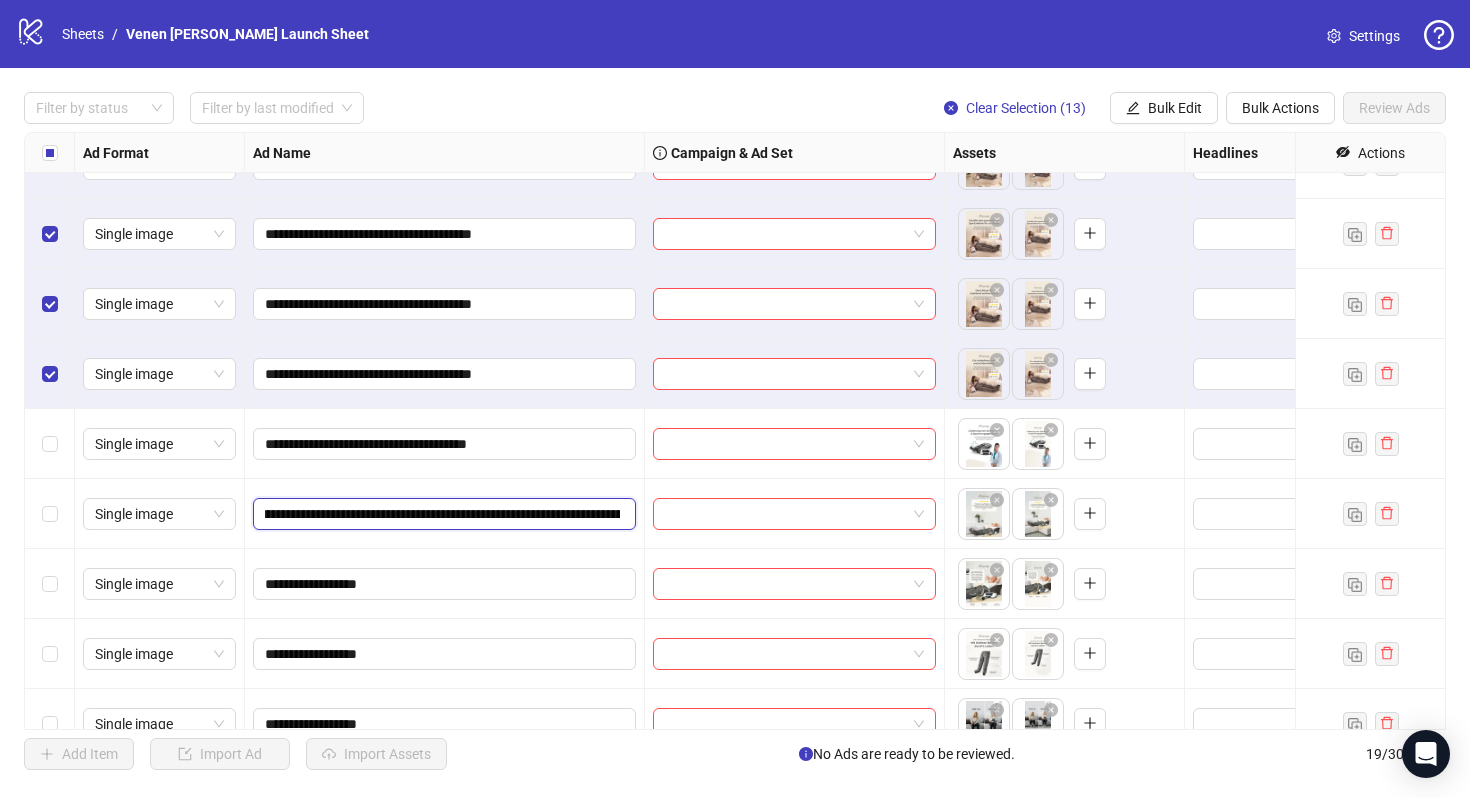 click on "**********" at bounding box center [442, 514] 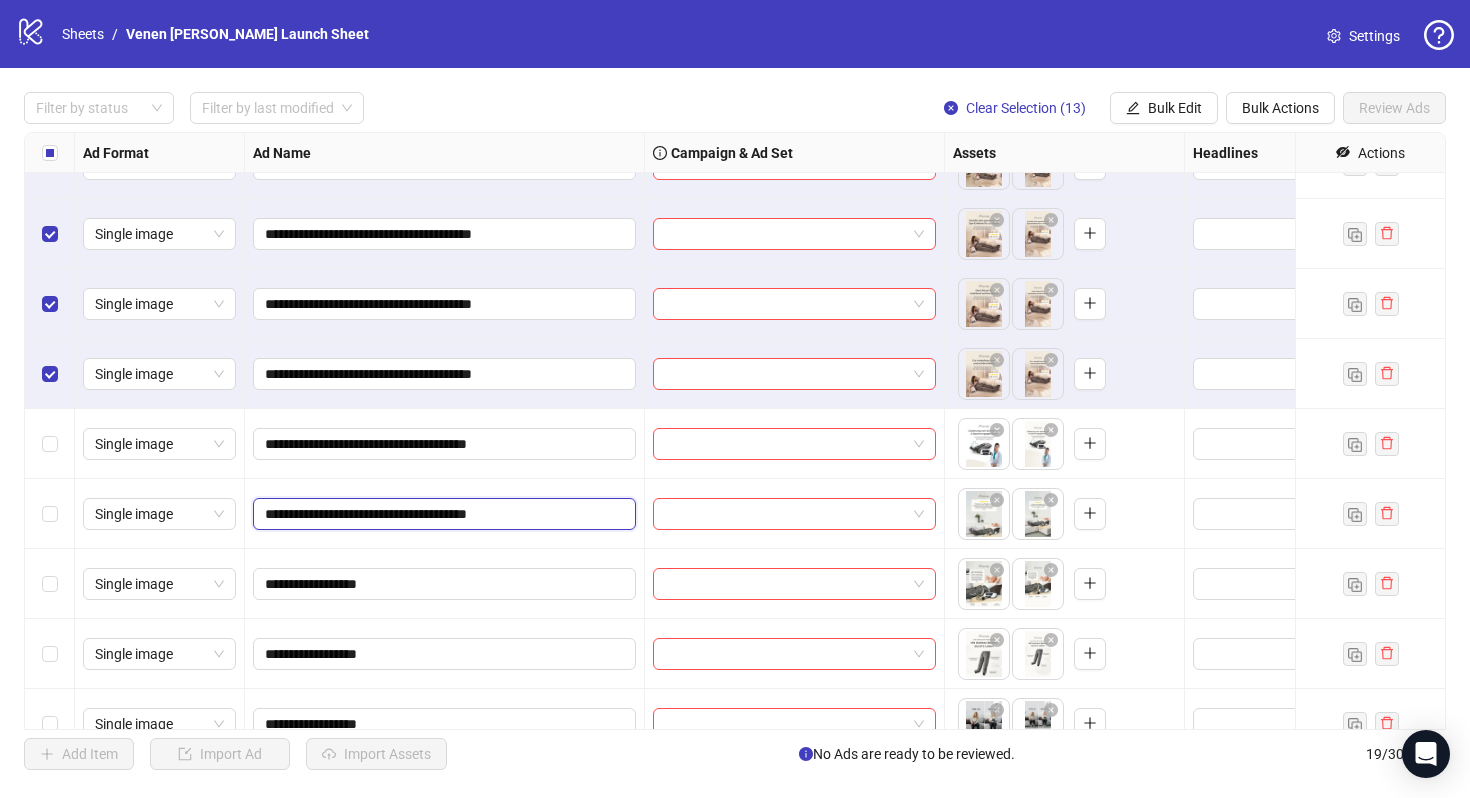scroll, scrollTop: 0, scrollLeft: 0, axis: both 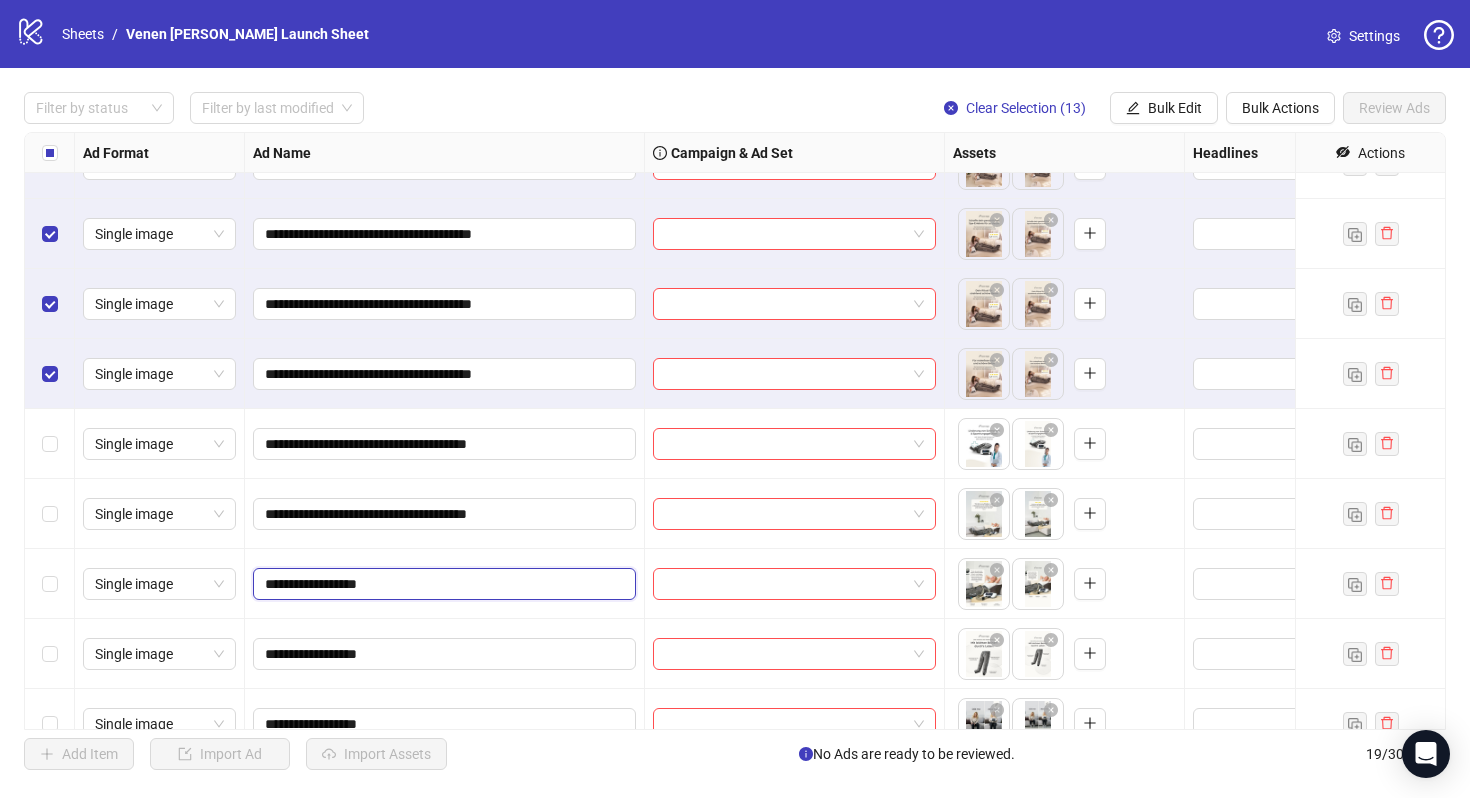 click on "**********" at bounding box center (442, 584) 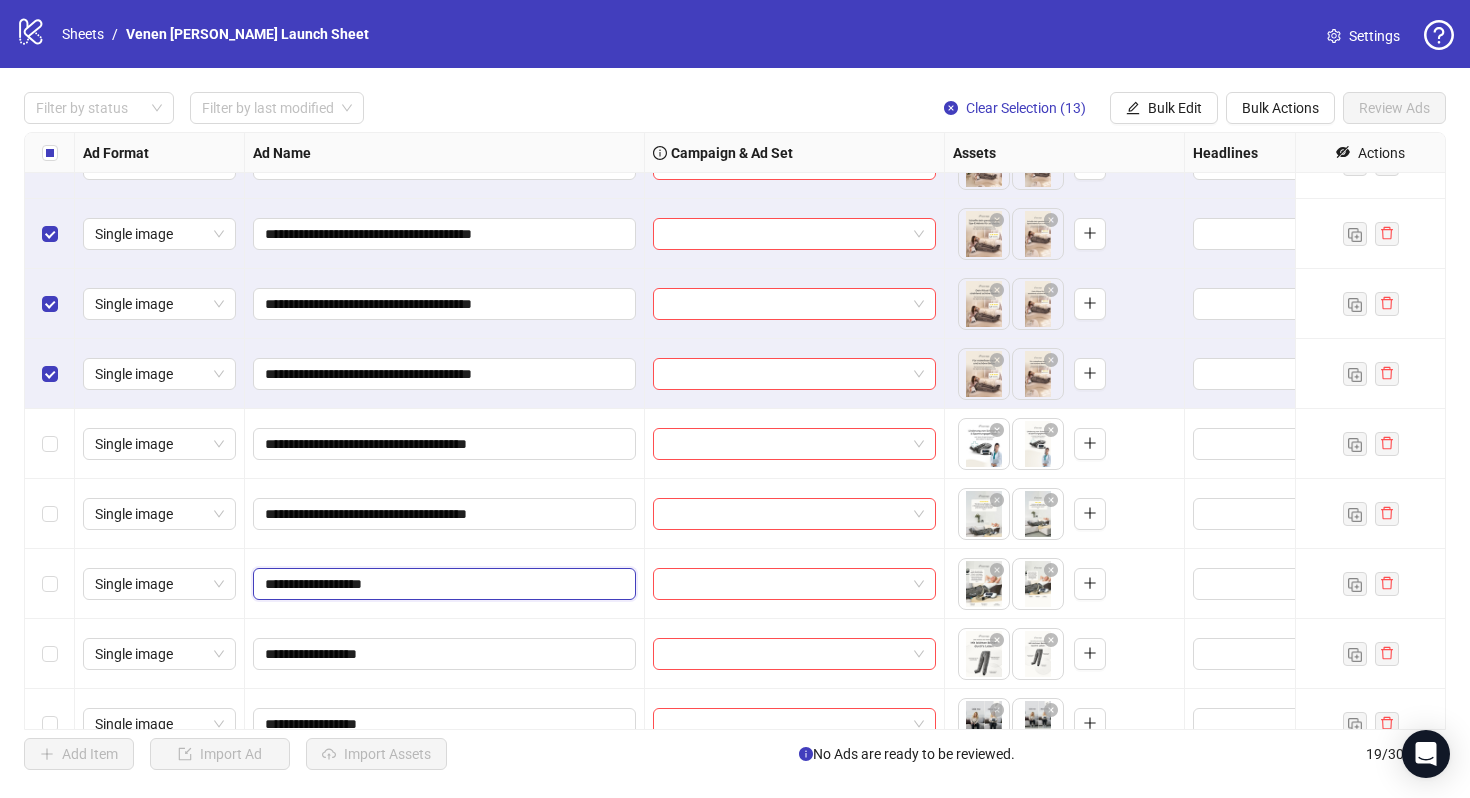 paste on "**********" 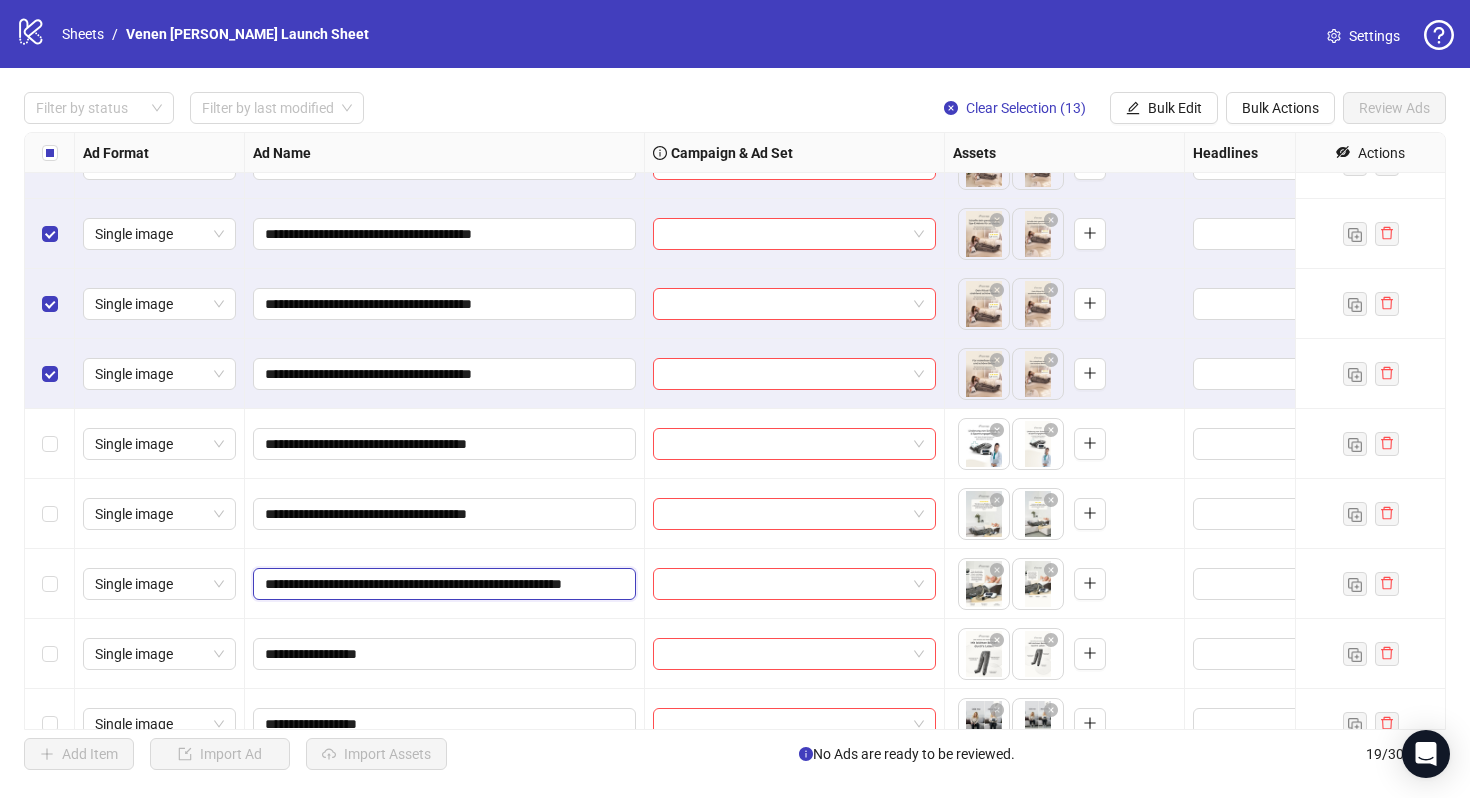 scroll, scrollTop: 0, scrollLeft: 14, axis: horizontal 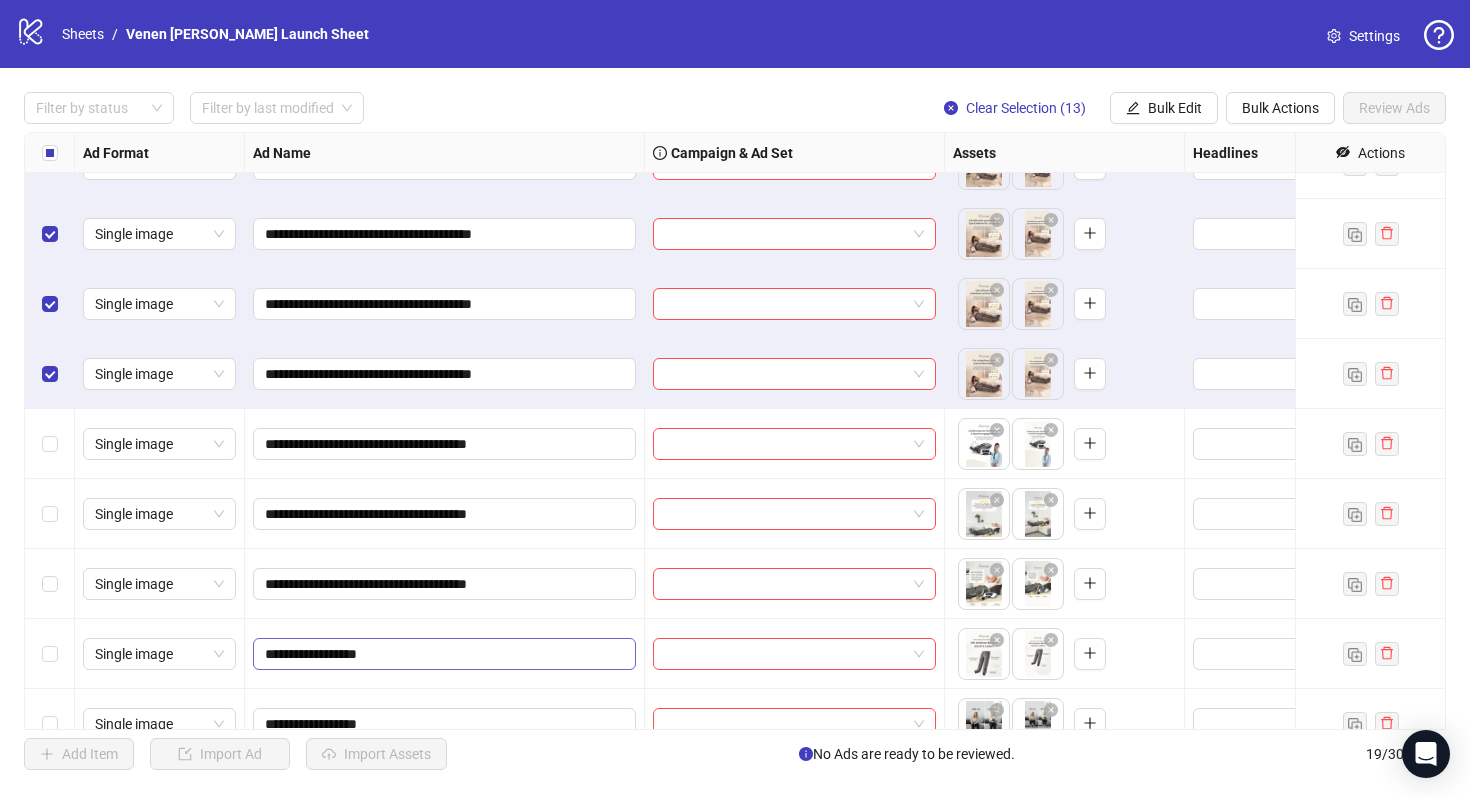 click on "**********" at bounding box center [444, 654] 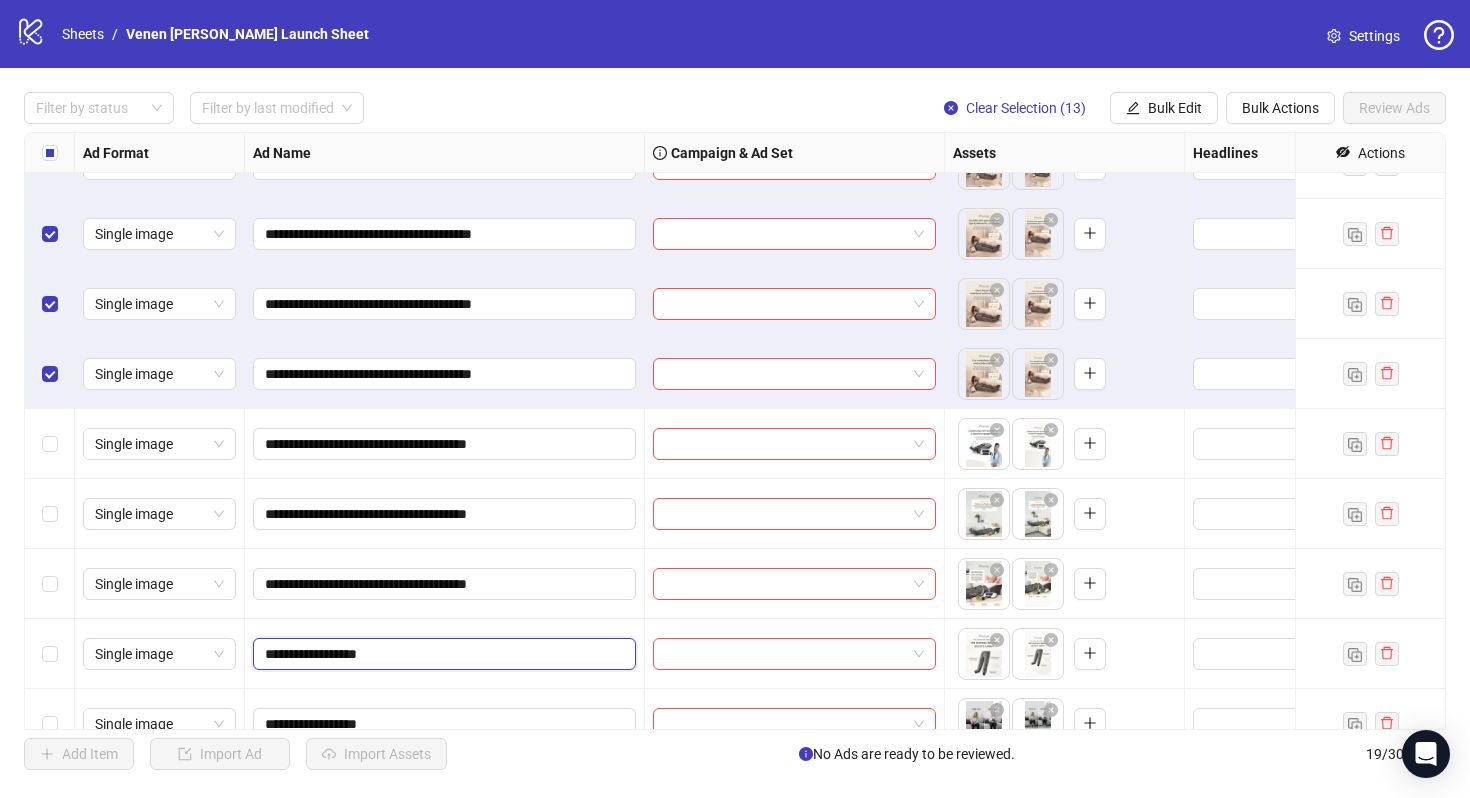 paste on "**********" 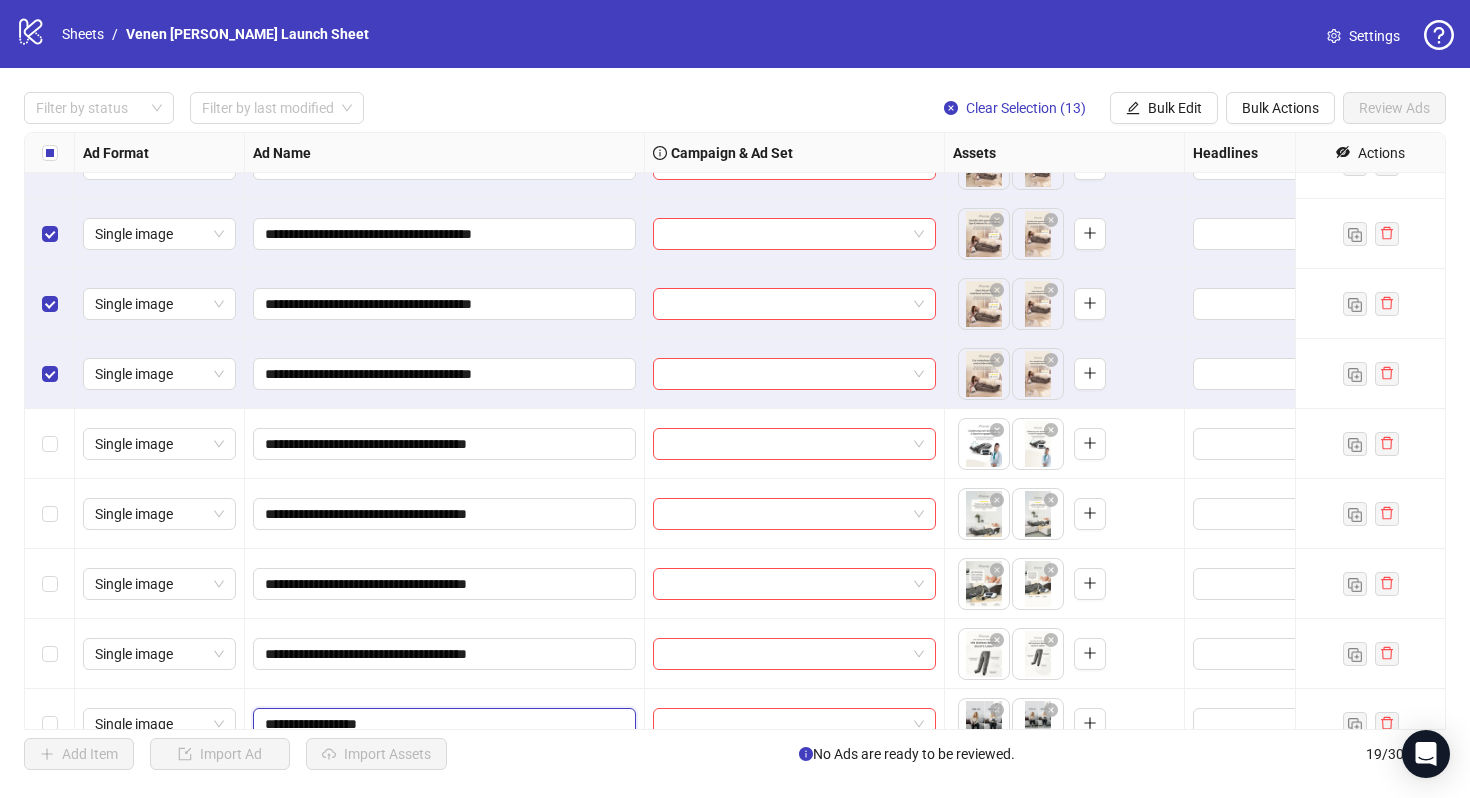 click on "**********" at bounding box center [442, 724] 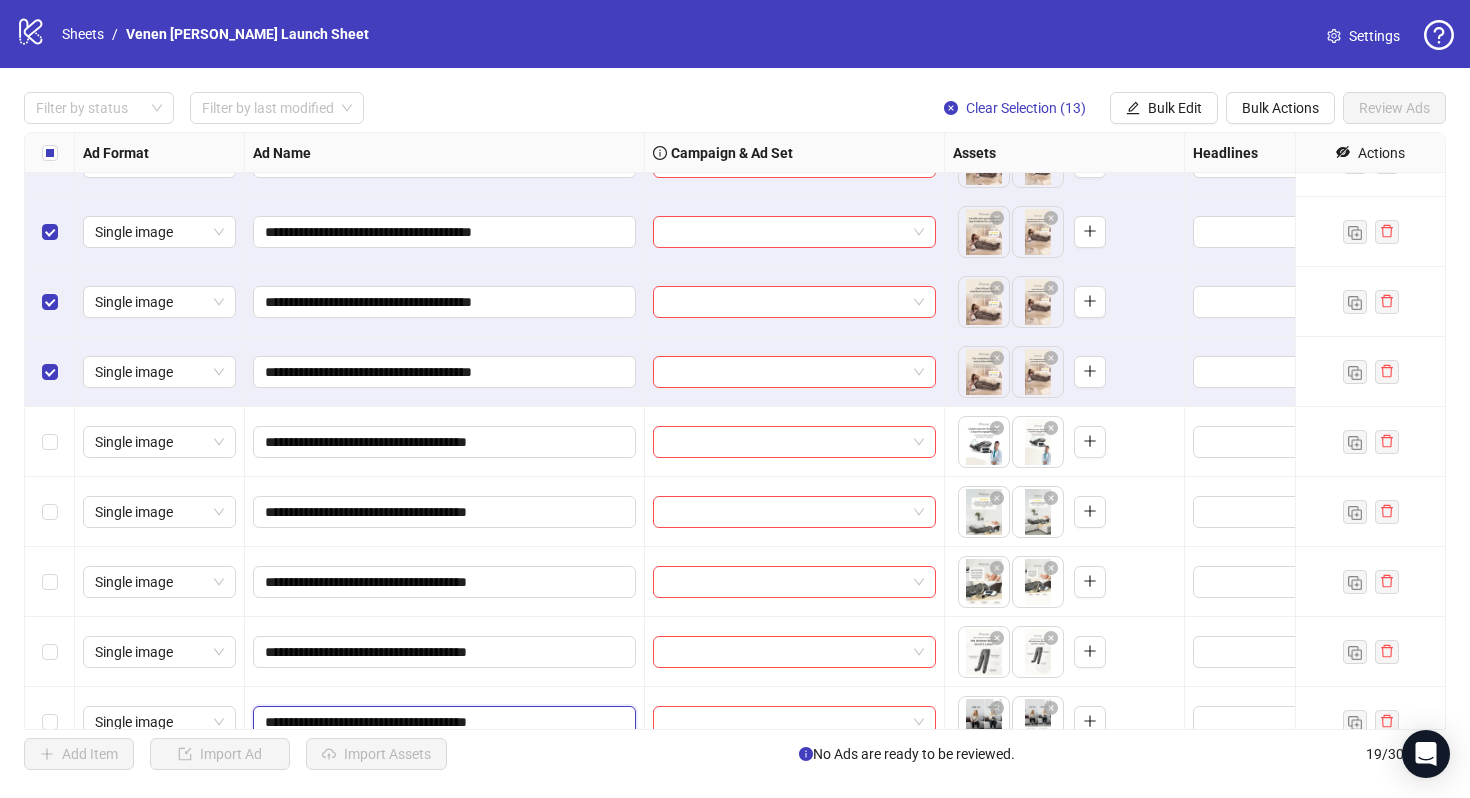 scroll, scrollTop: 774, scrollLeft: 0, axis: vertical 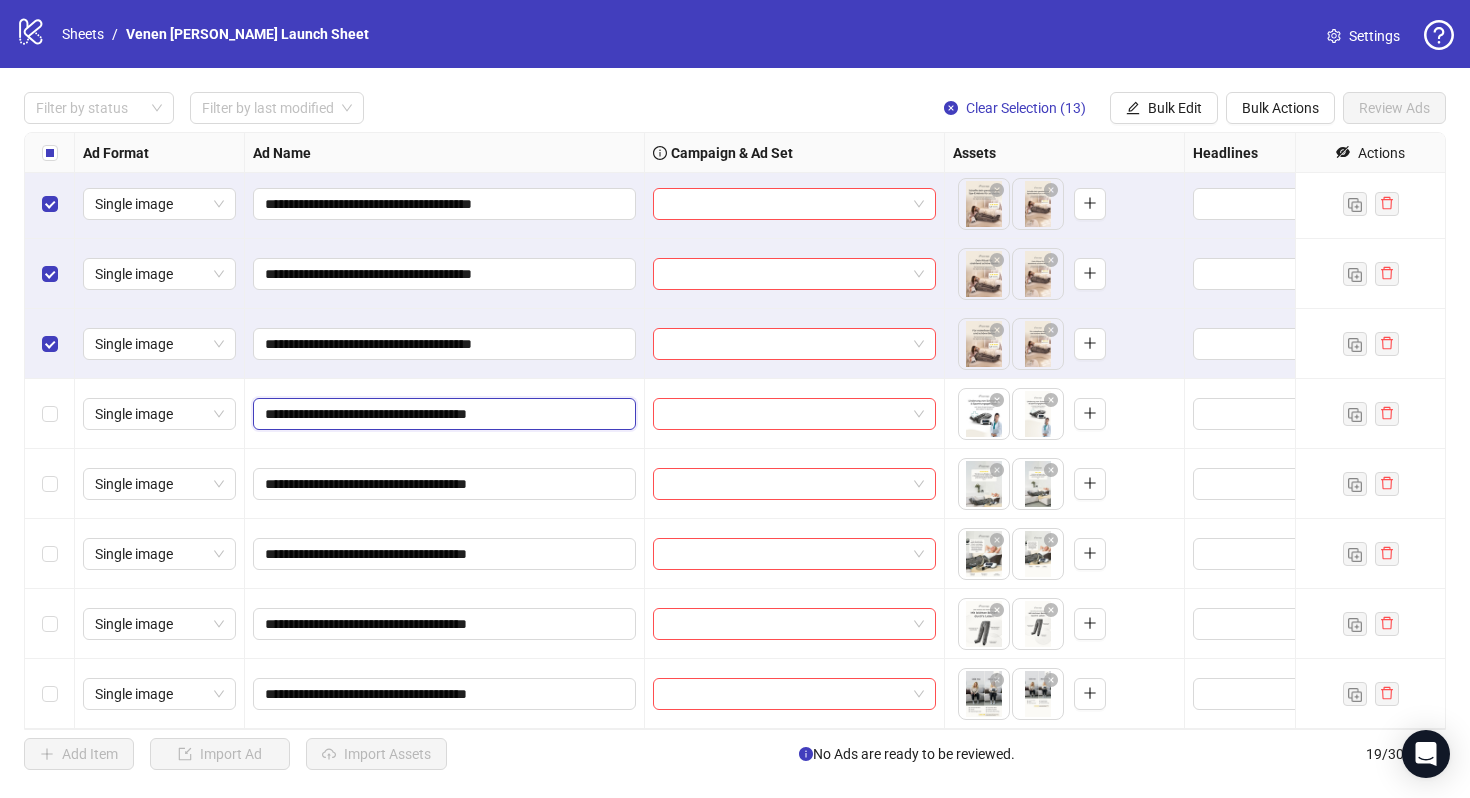 click on "**********" at bounding box center (442, 414) 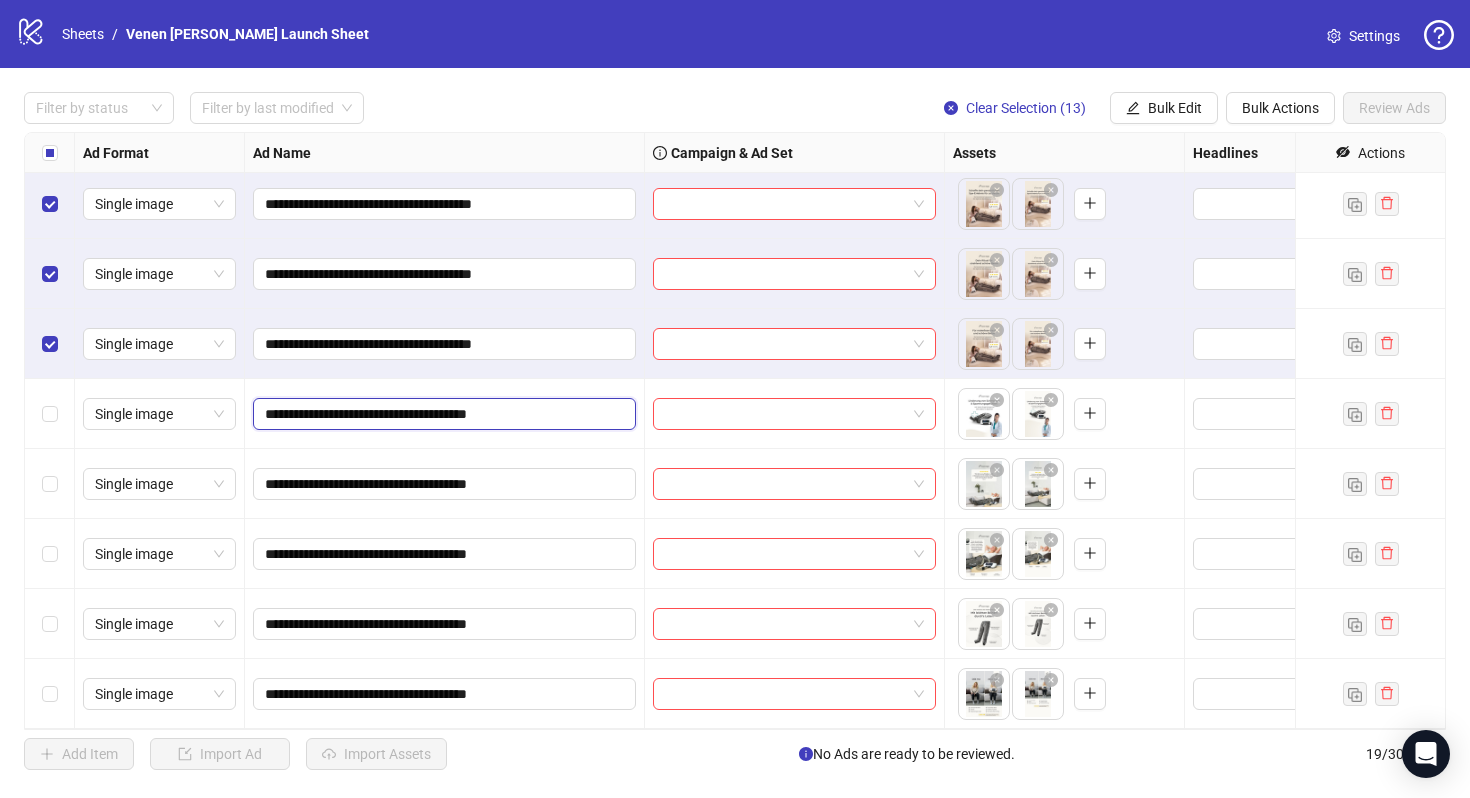 type on "**********" 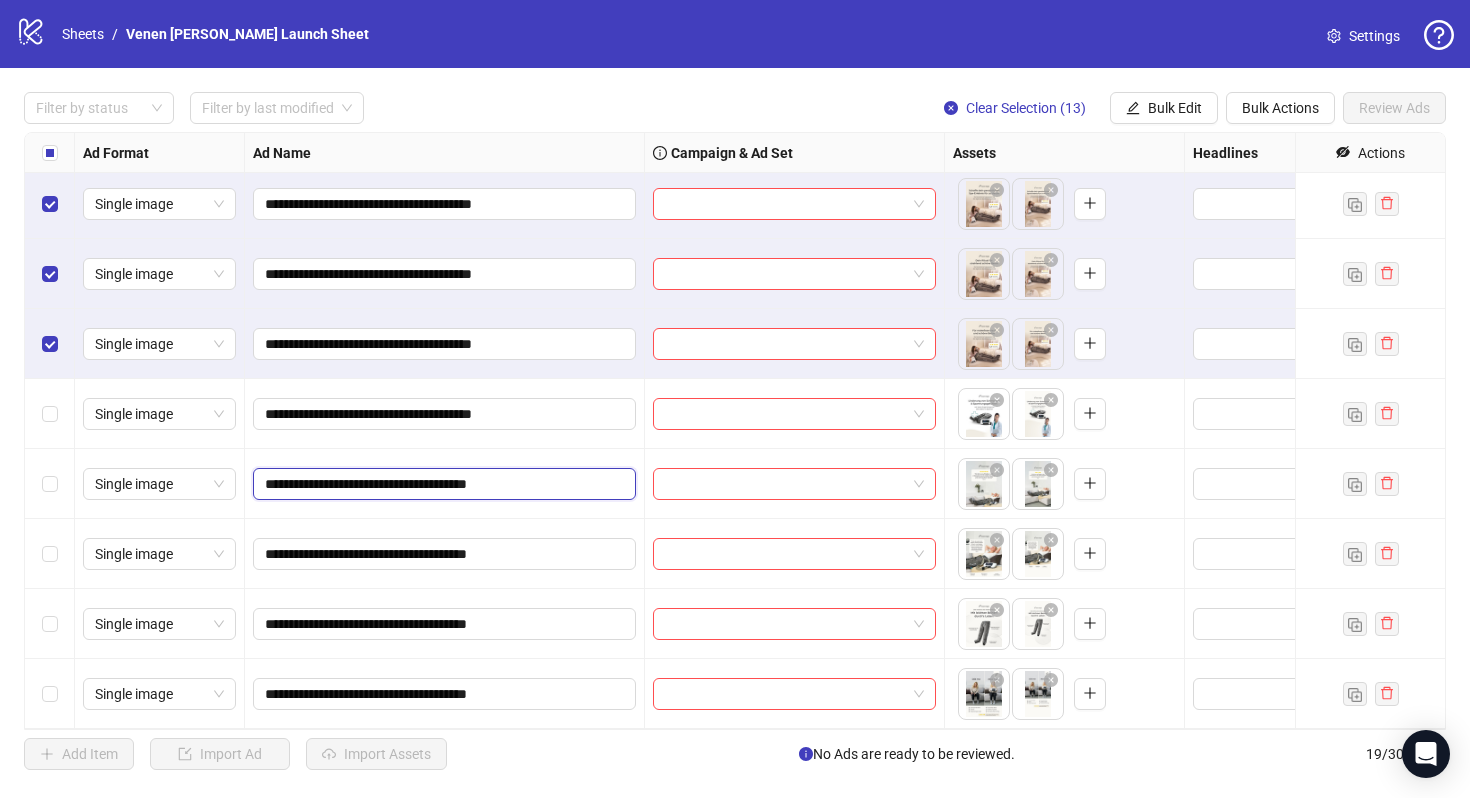click on "**********" at bounding box center [442, 484] 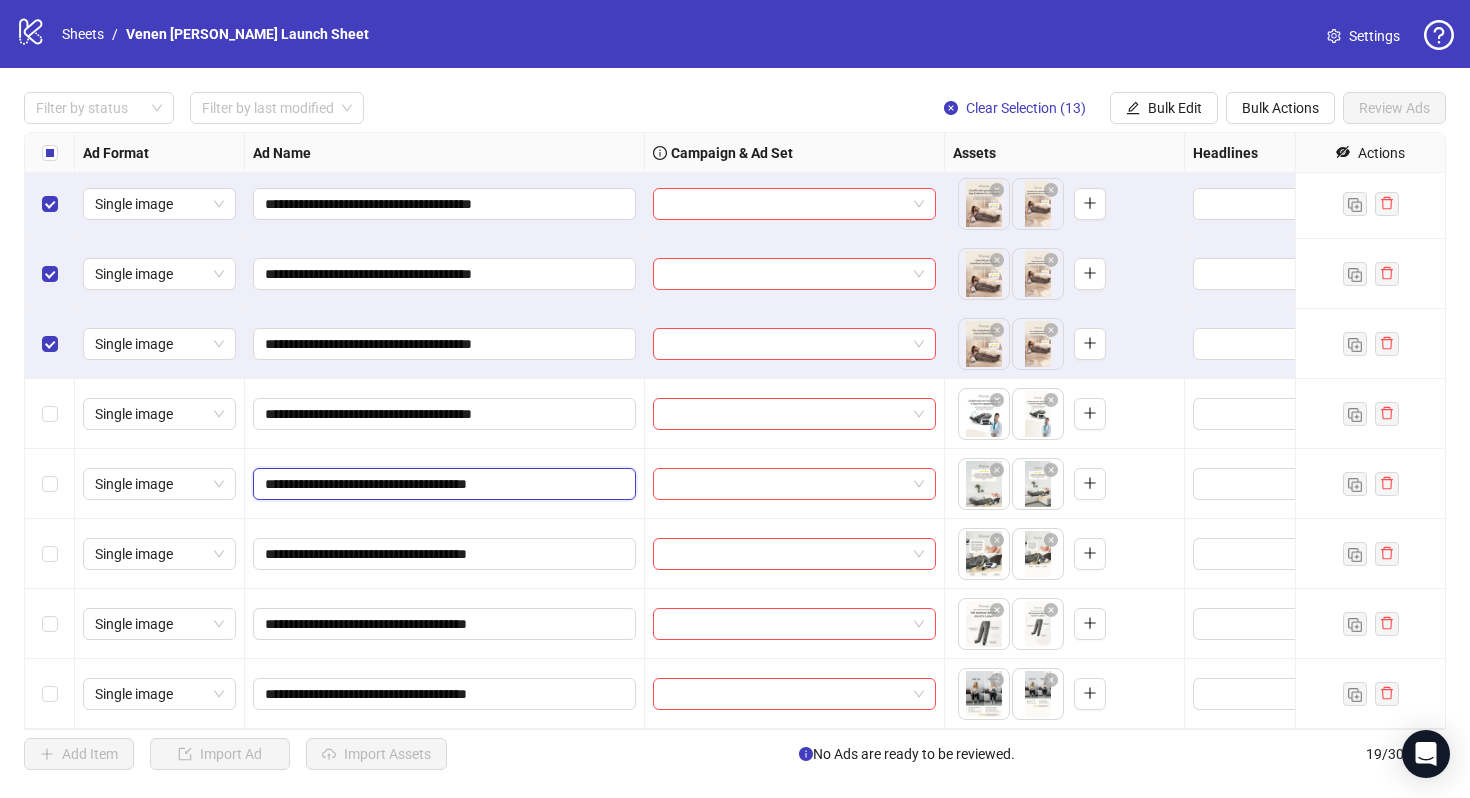 type on "**********" 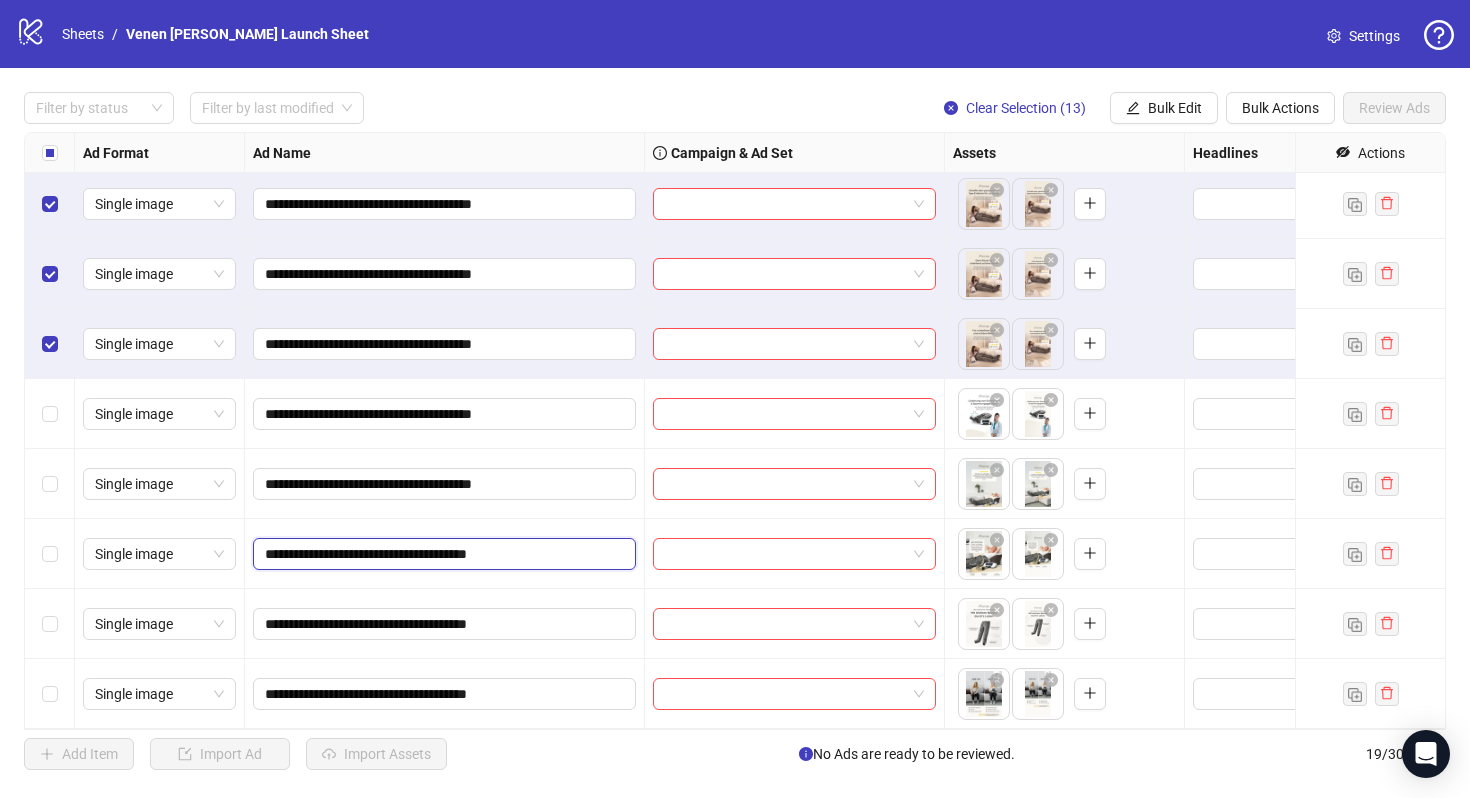 click on "**********" at bounding box center [442, 554] 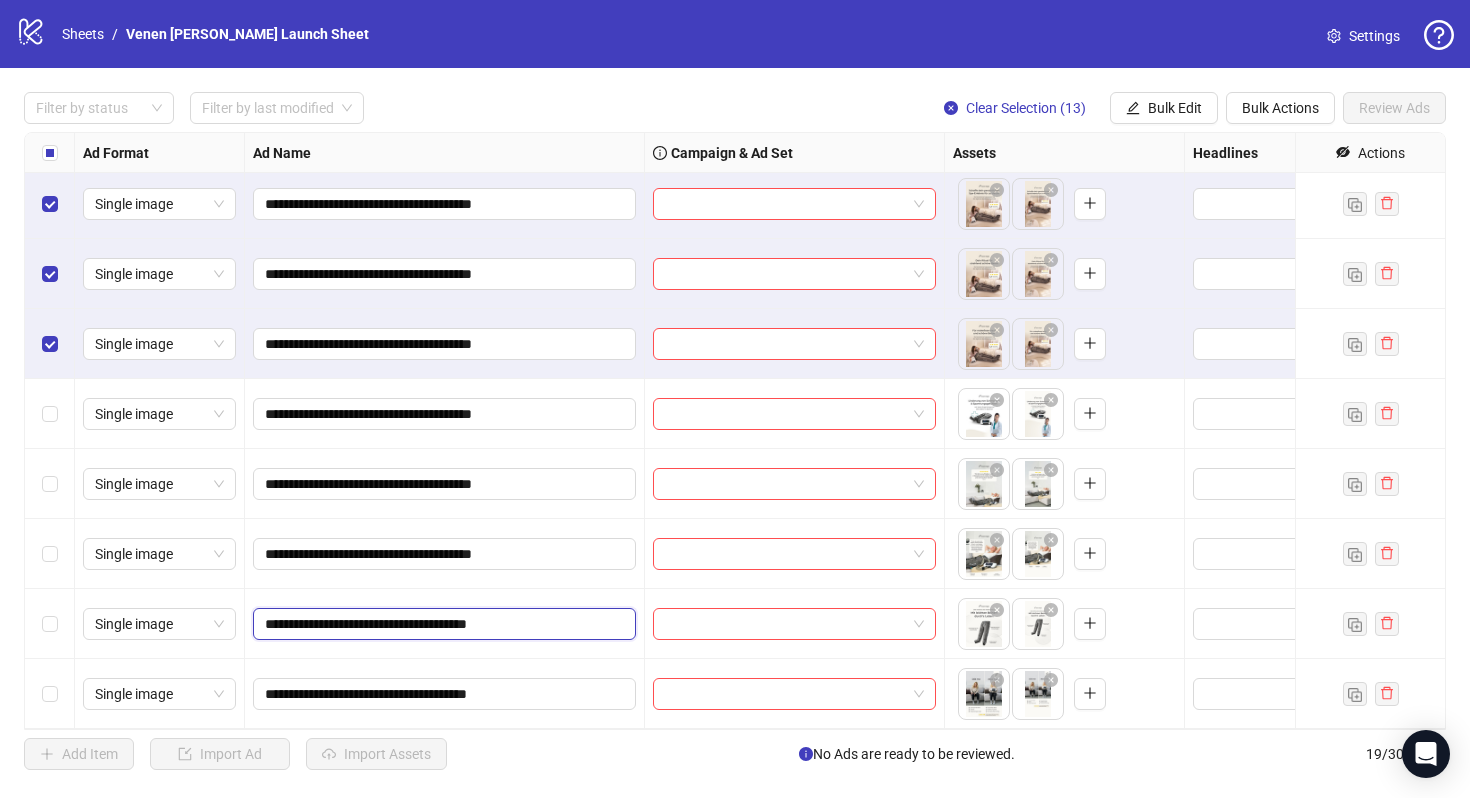 click on "**********" at bounding box center (442, 624) 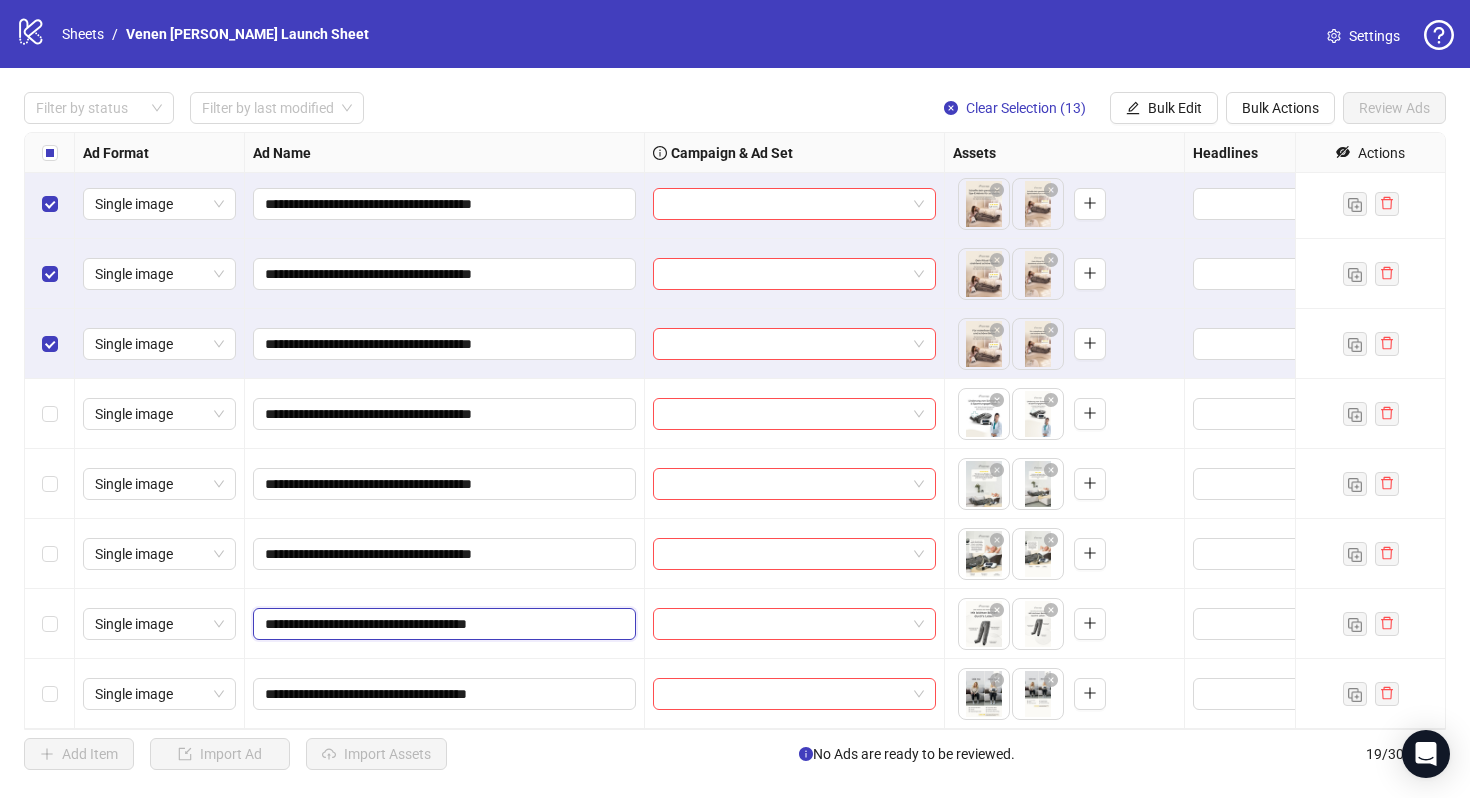 type on "**********" 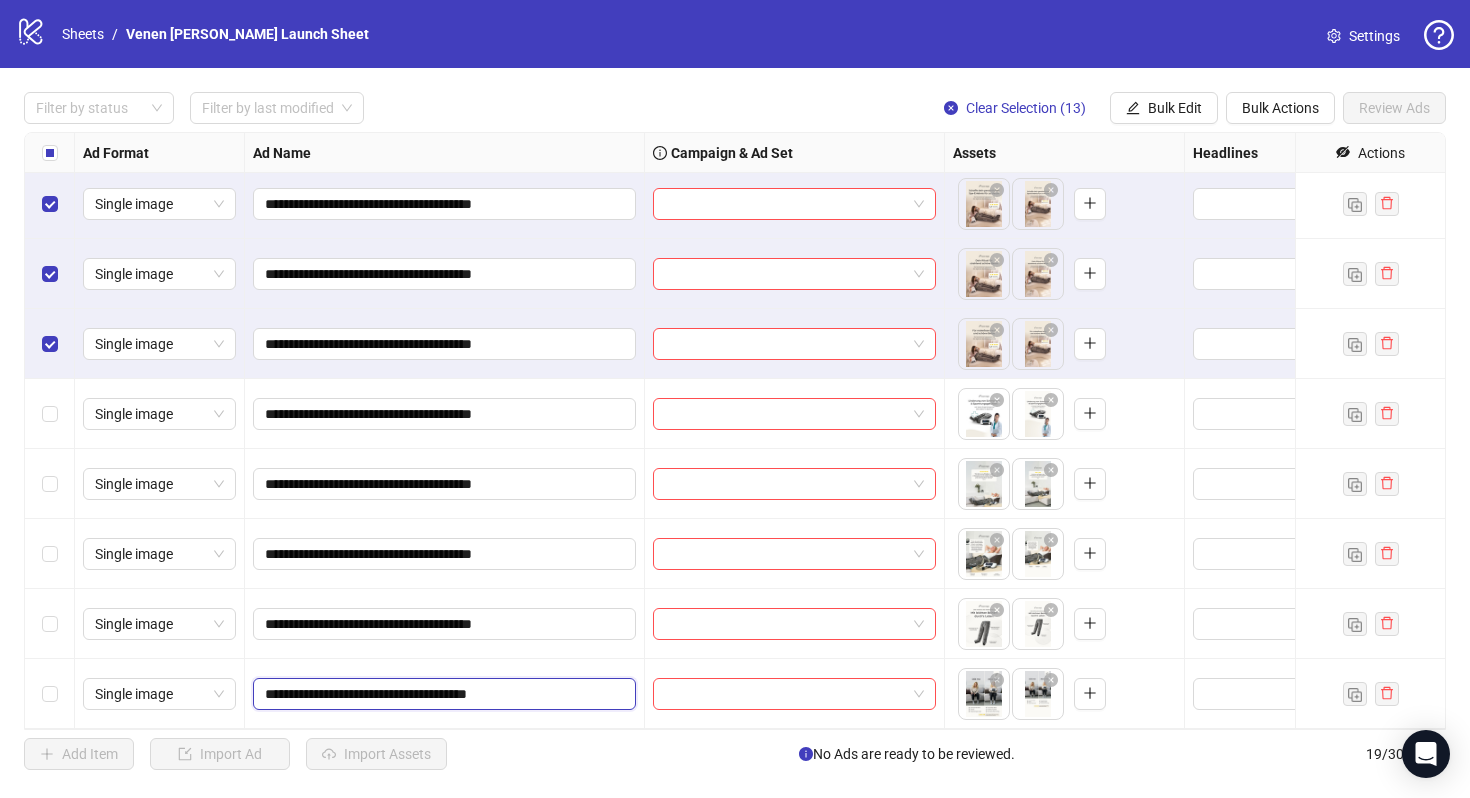 click on "**********" 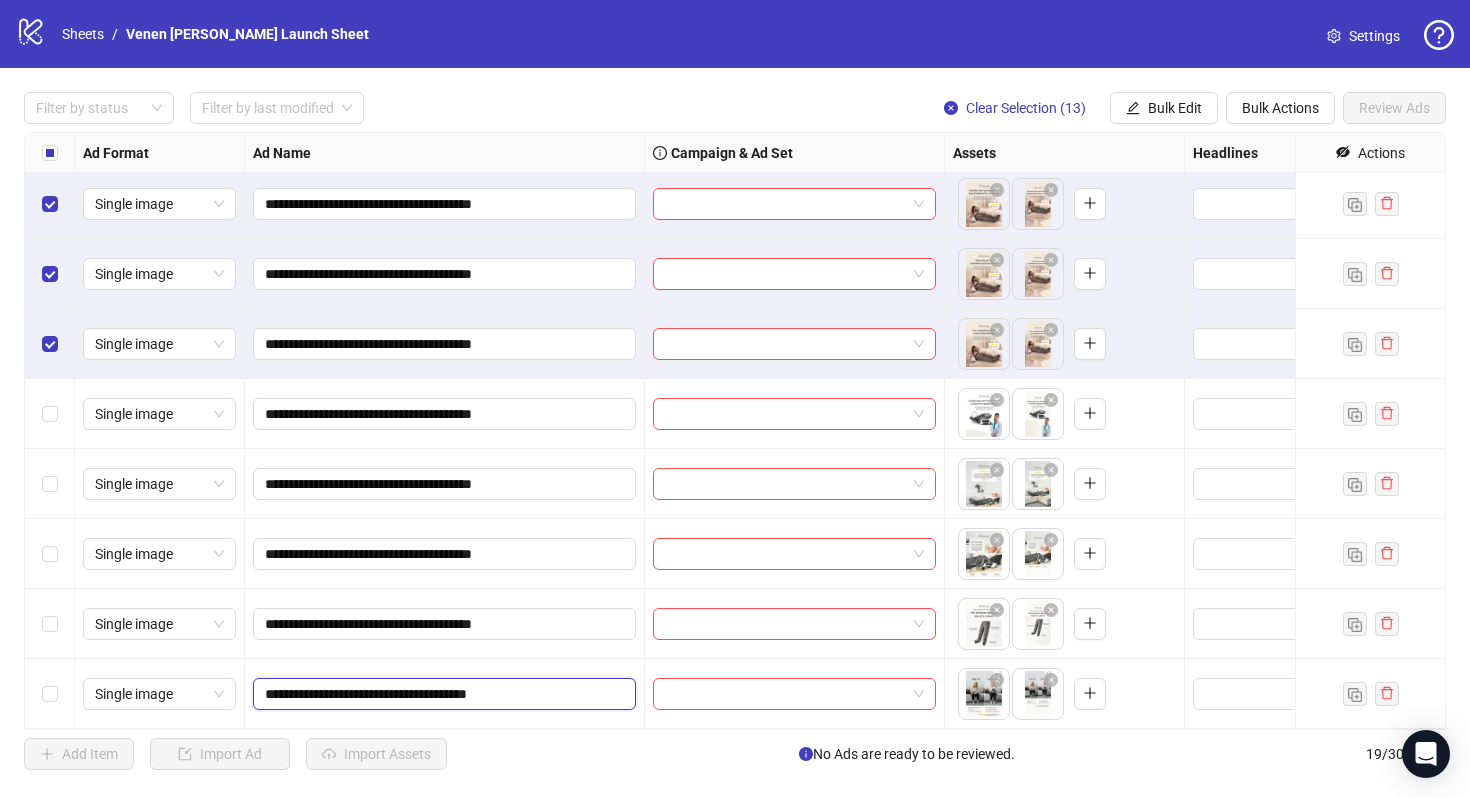 type on "**********" 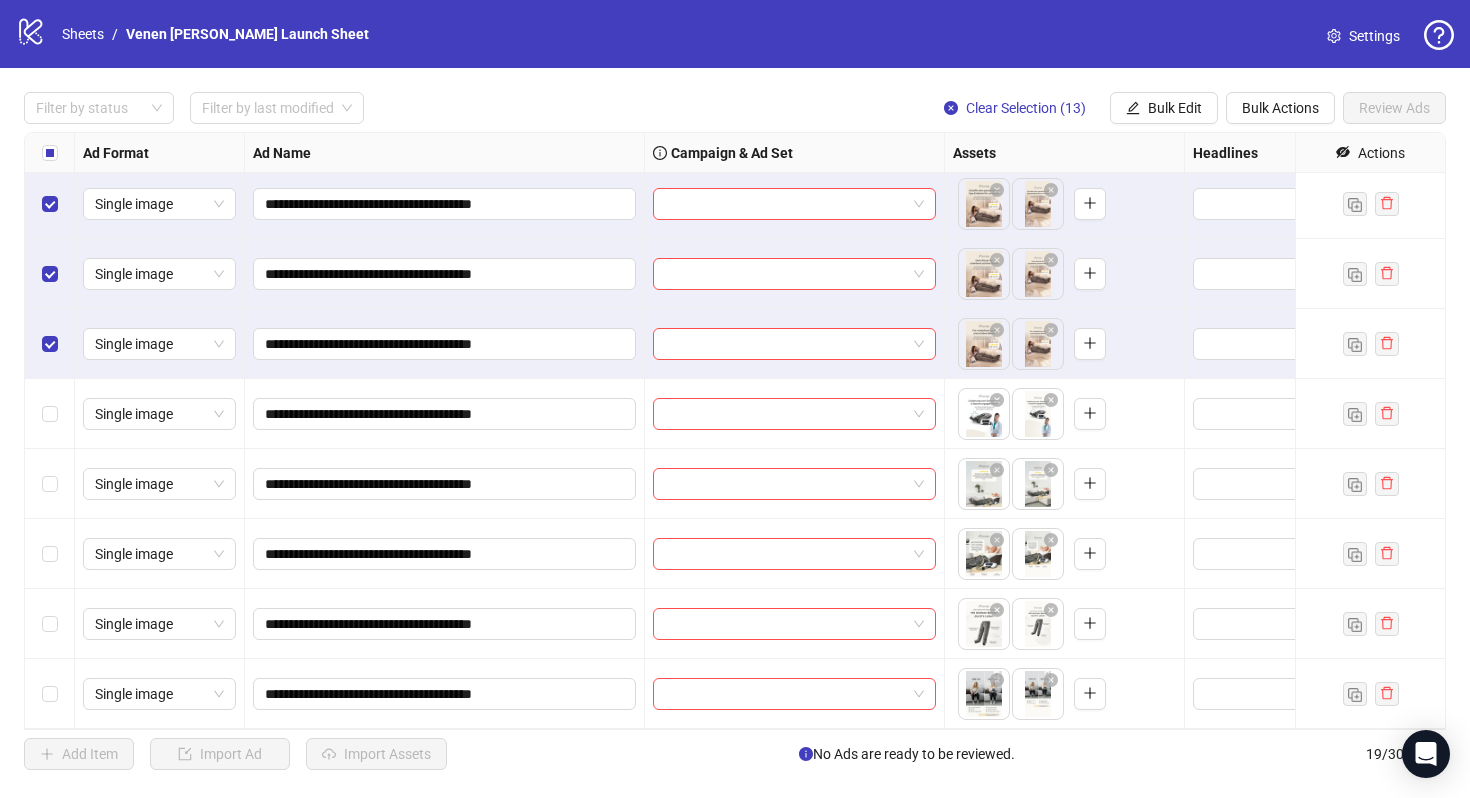 scroll, scrollTop: 0, scrollLeft: 0, axis: both 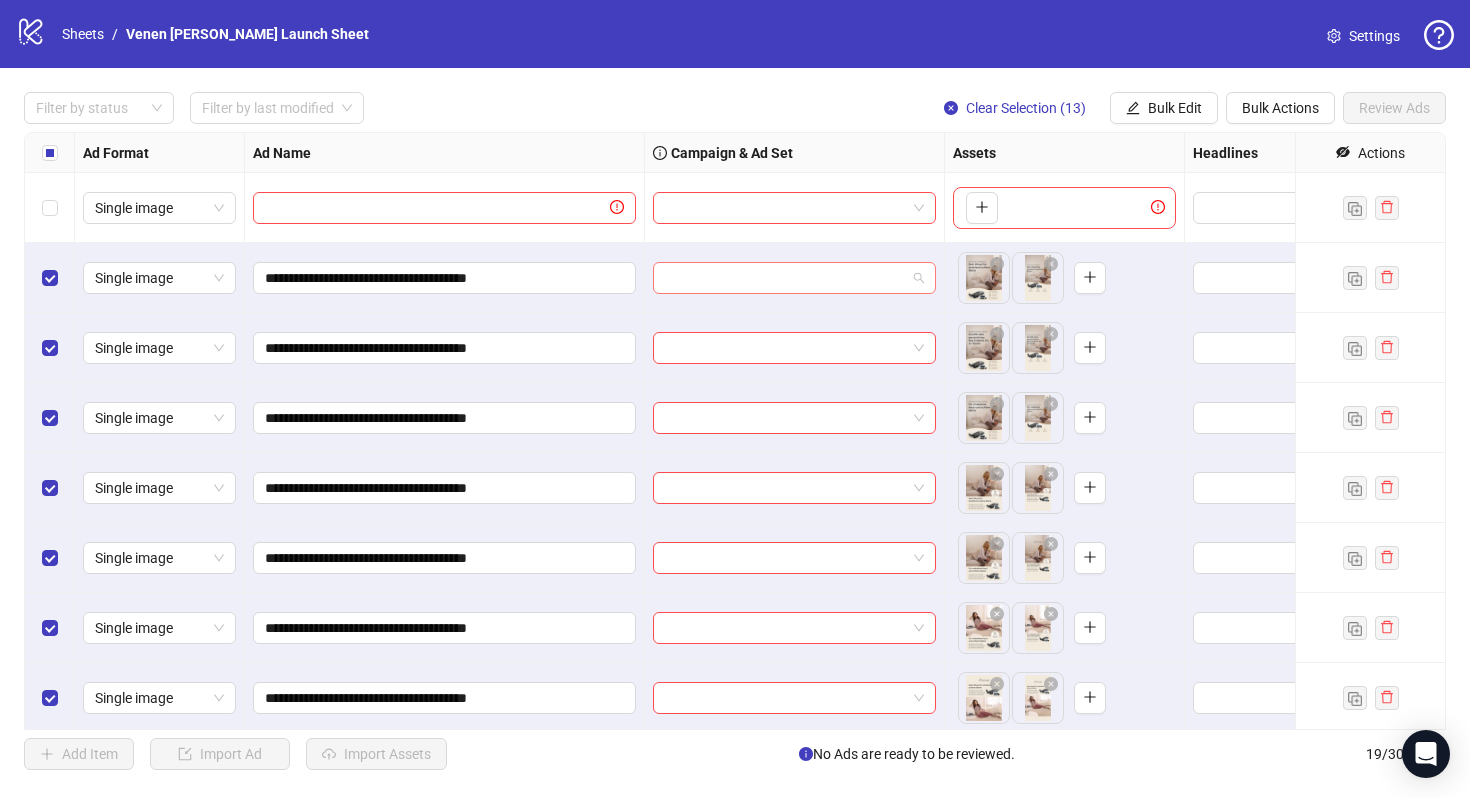click at bounding box center (785, 278) 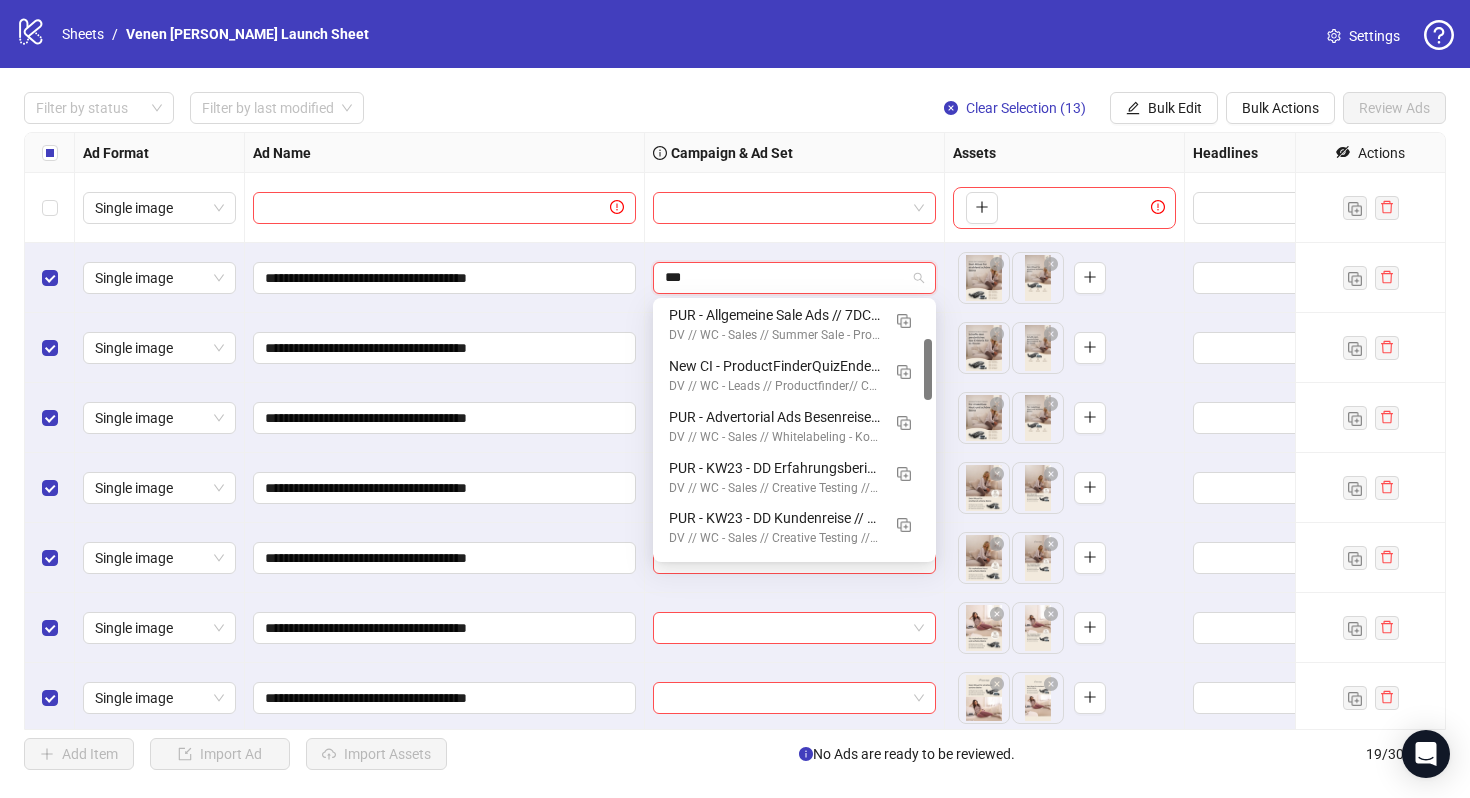 scroll, scrollTop: 0, scrollLeft: 0, axis: both 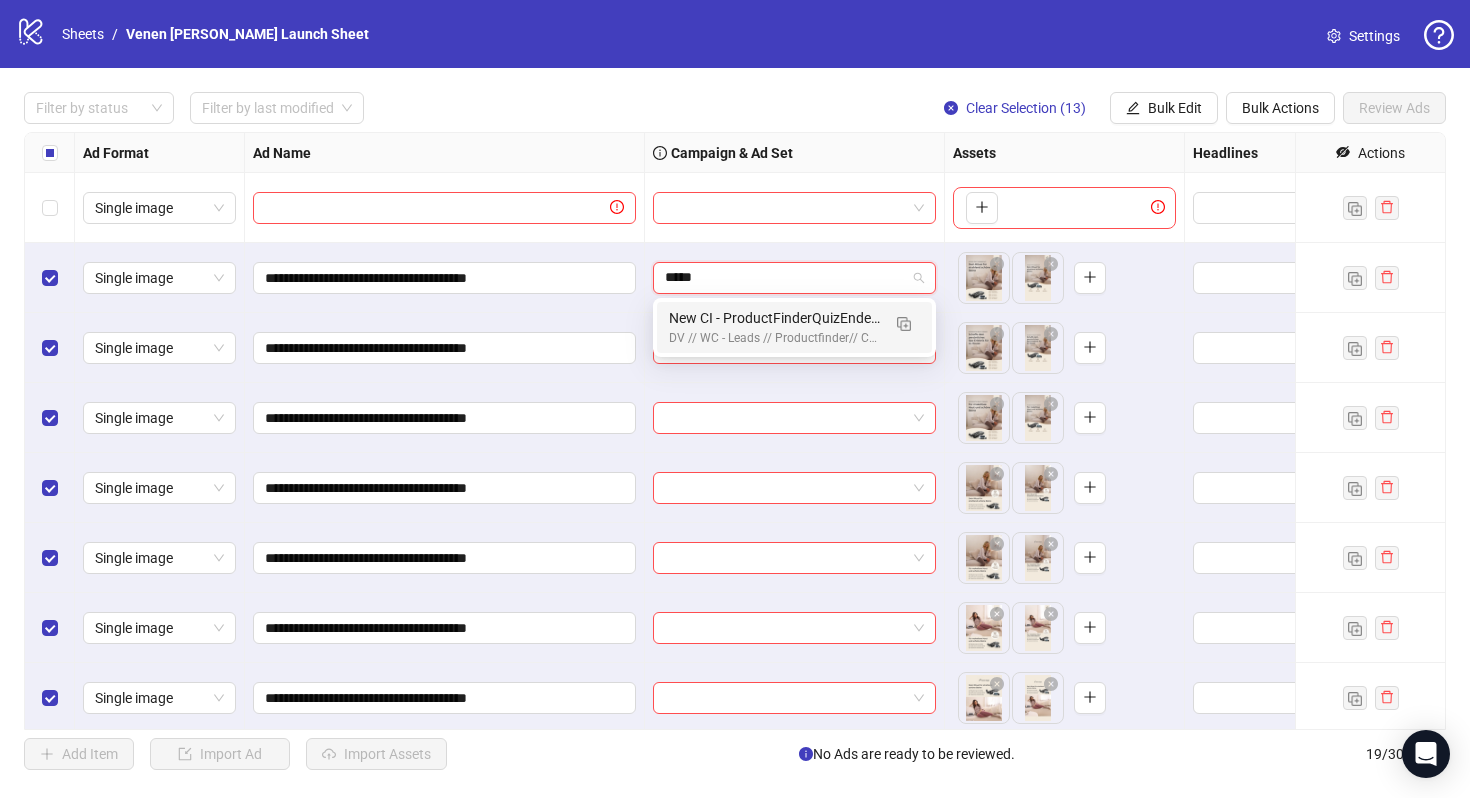 type on "******" 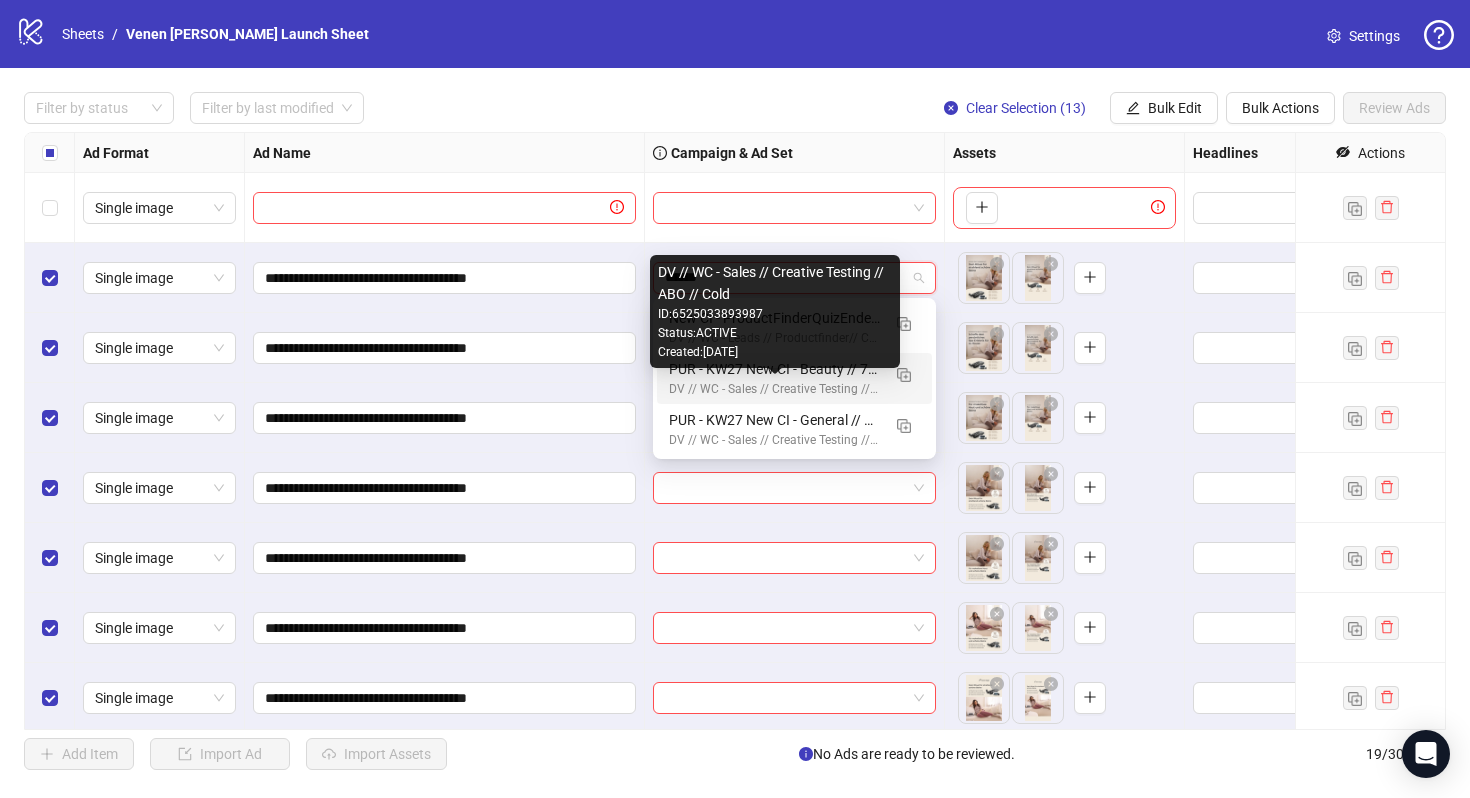 click on "PUR - KW27 New CI - Beauty // 7DC // CLA excl. // ADV Broad - DACH - w - 30-65+ // Auto" at bounding box center (774, 369) 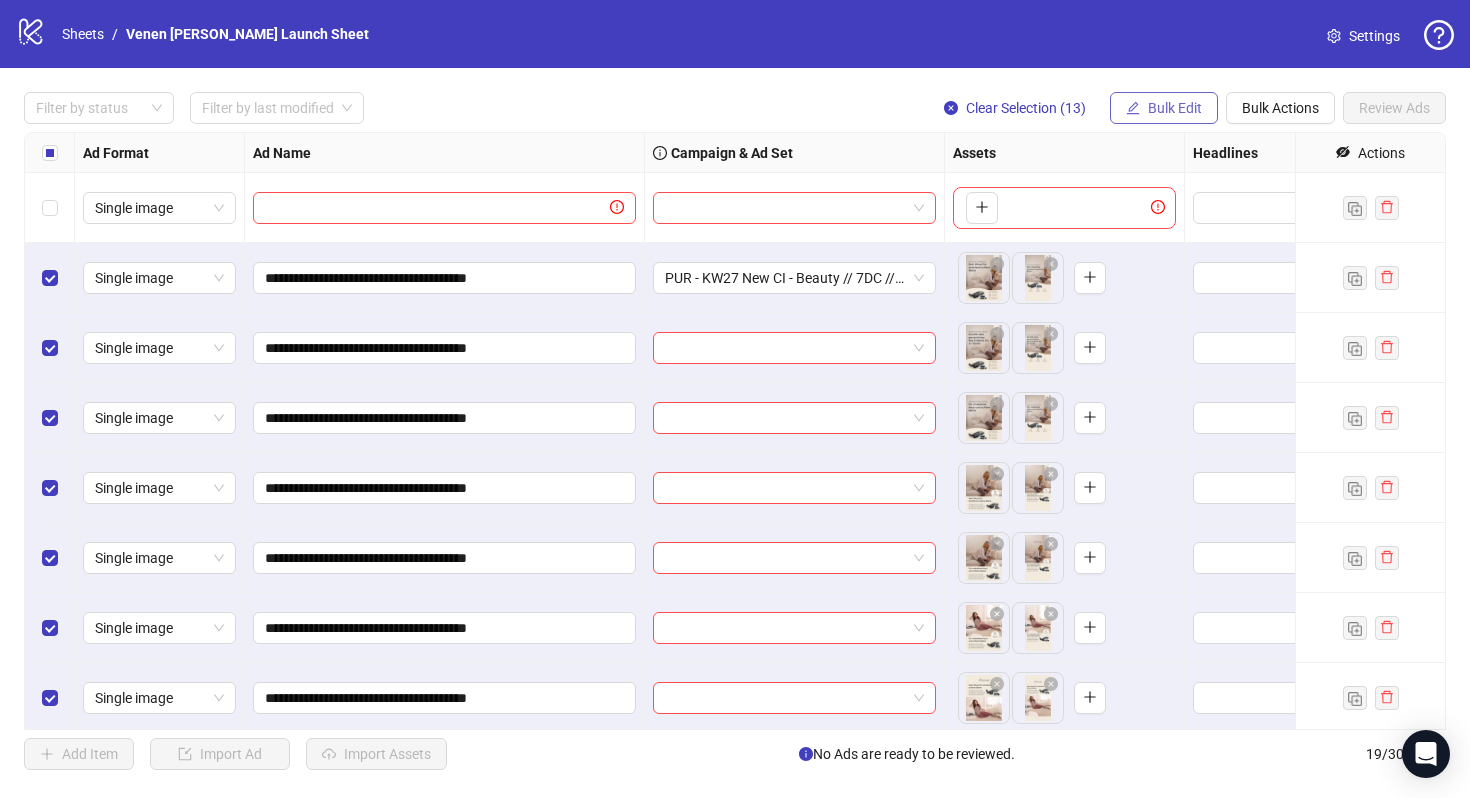 click on "Bulk Edit" at bounding box center (1175, 108) 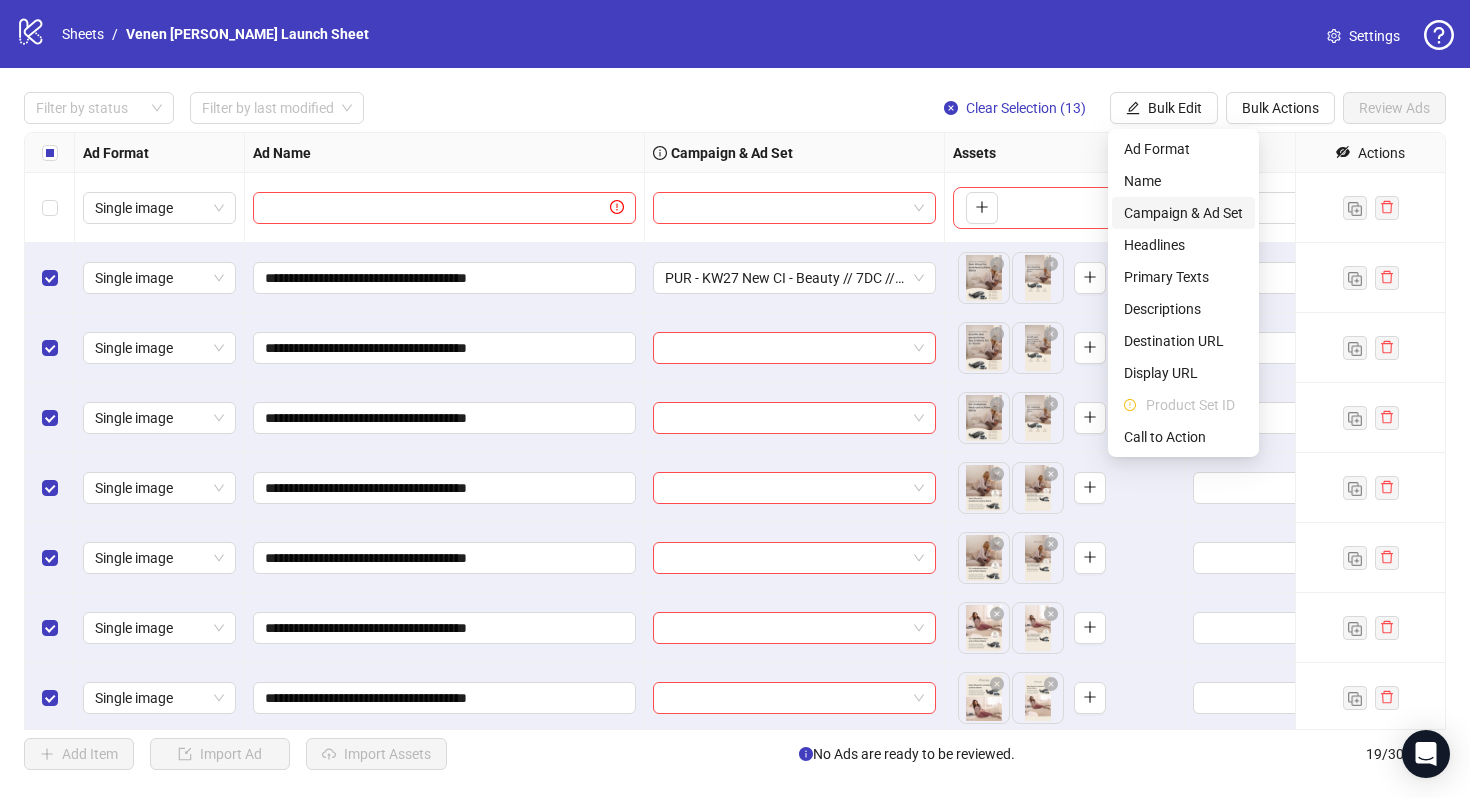 click on "Campaign & Ad Set" at bounding box center (1183, 213) 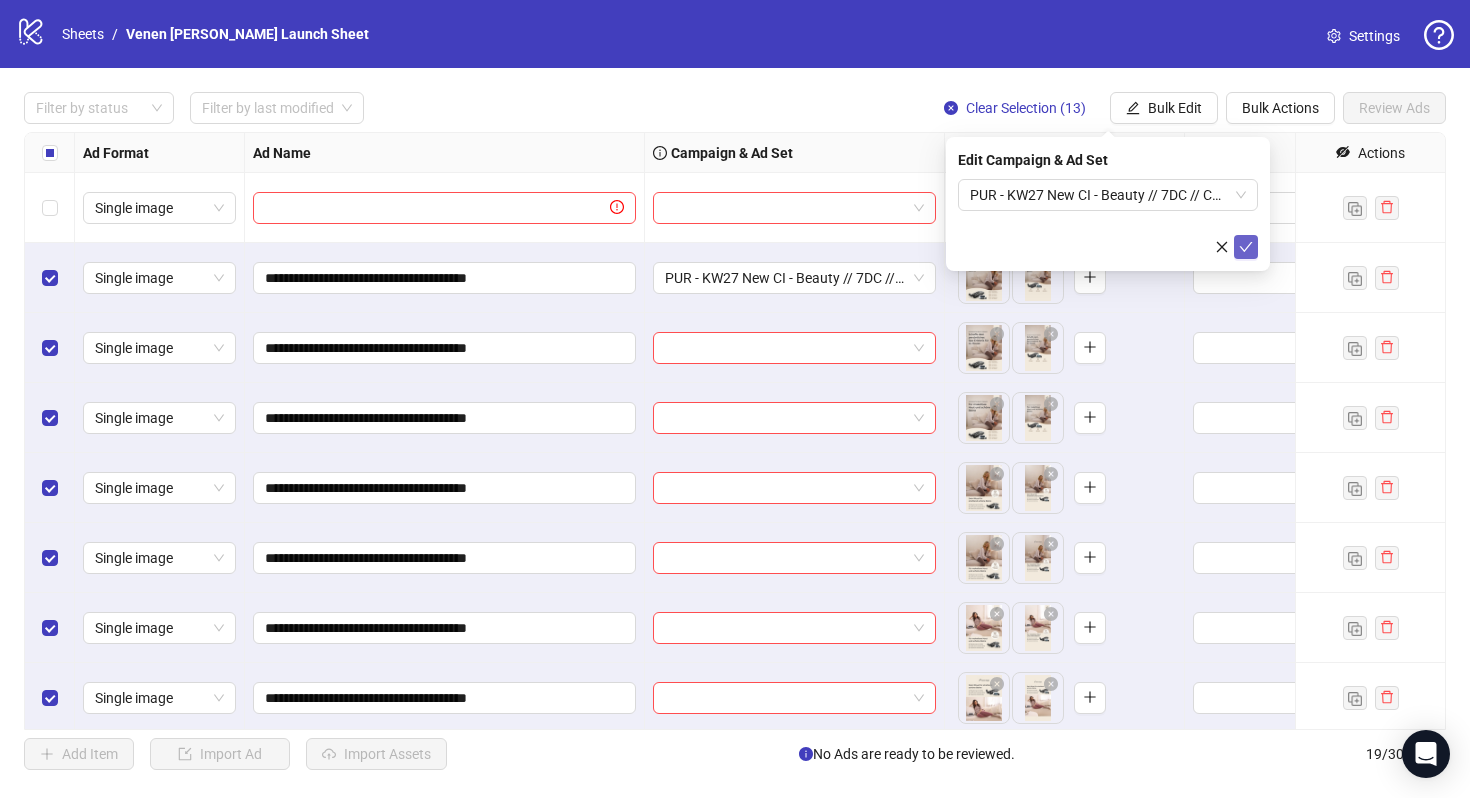 click 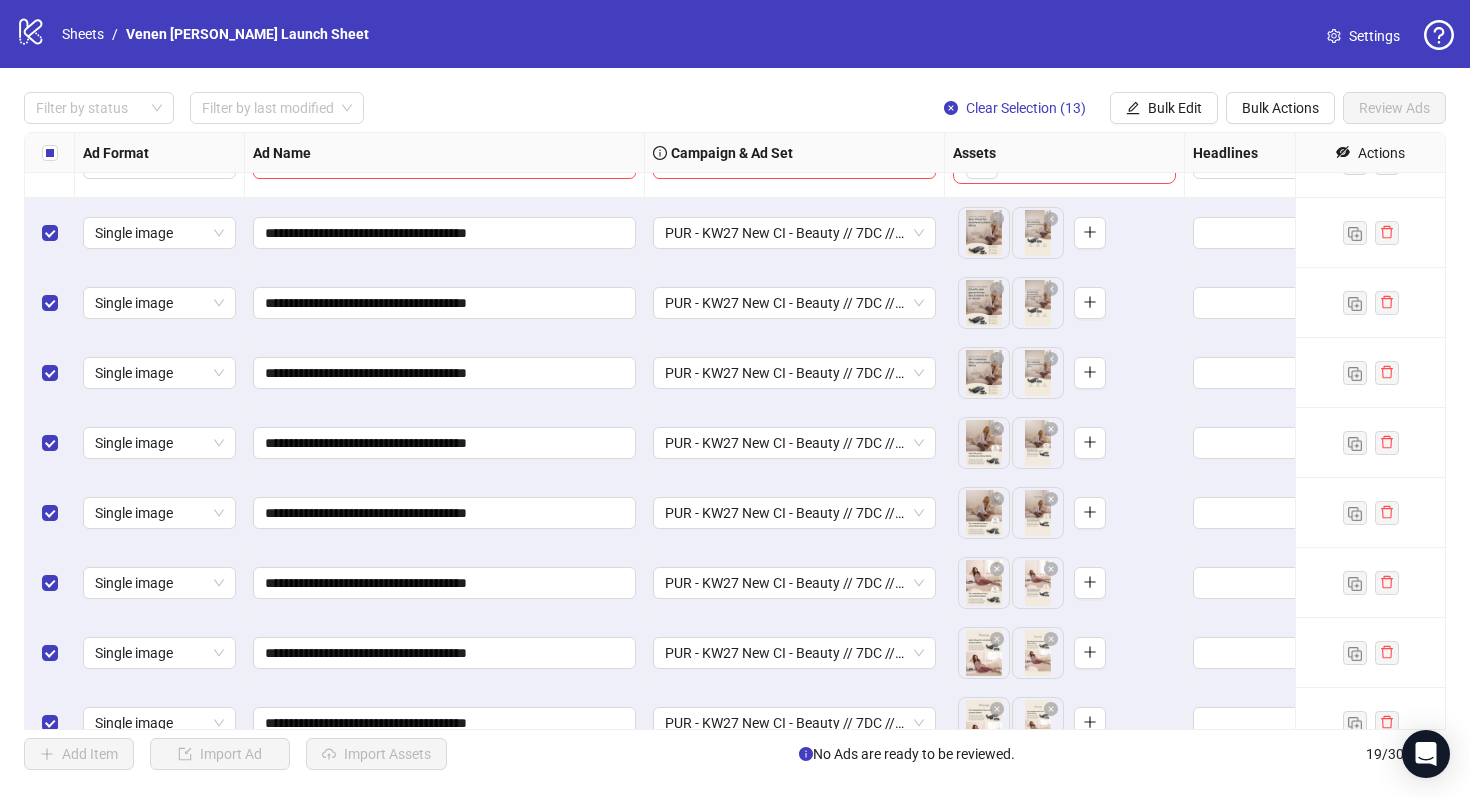 scroll, scrollTop: 774, scrollLeft: 0, axis: vertical 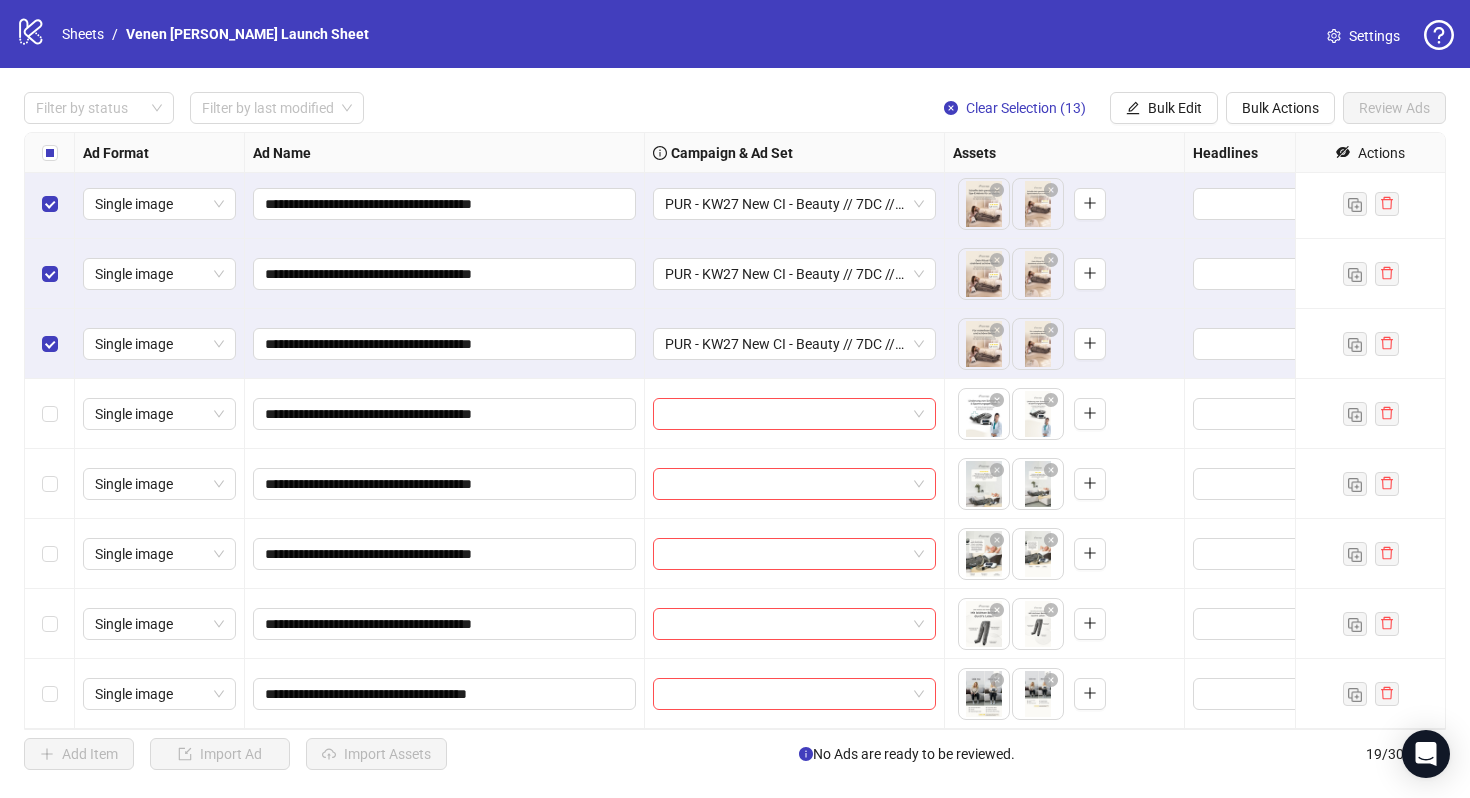 click at bounding box center [50, 344] 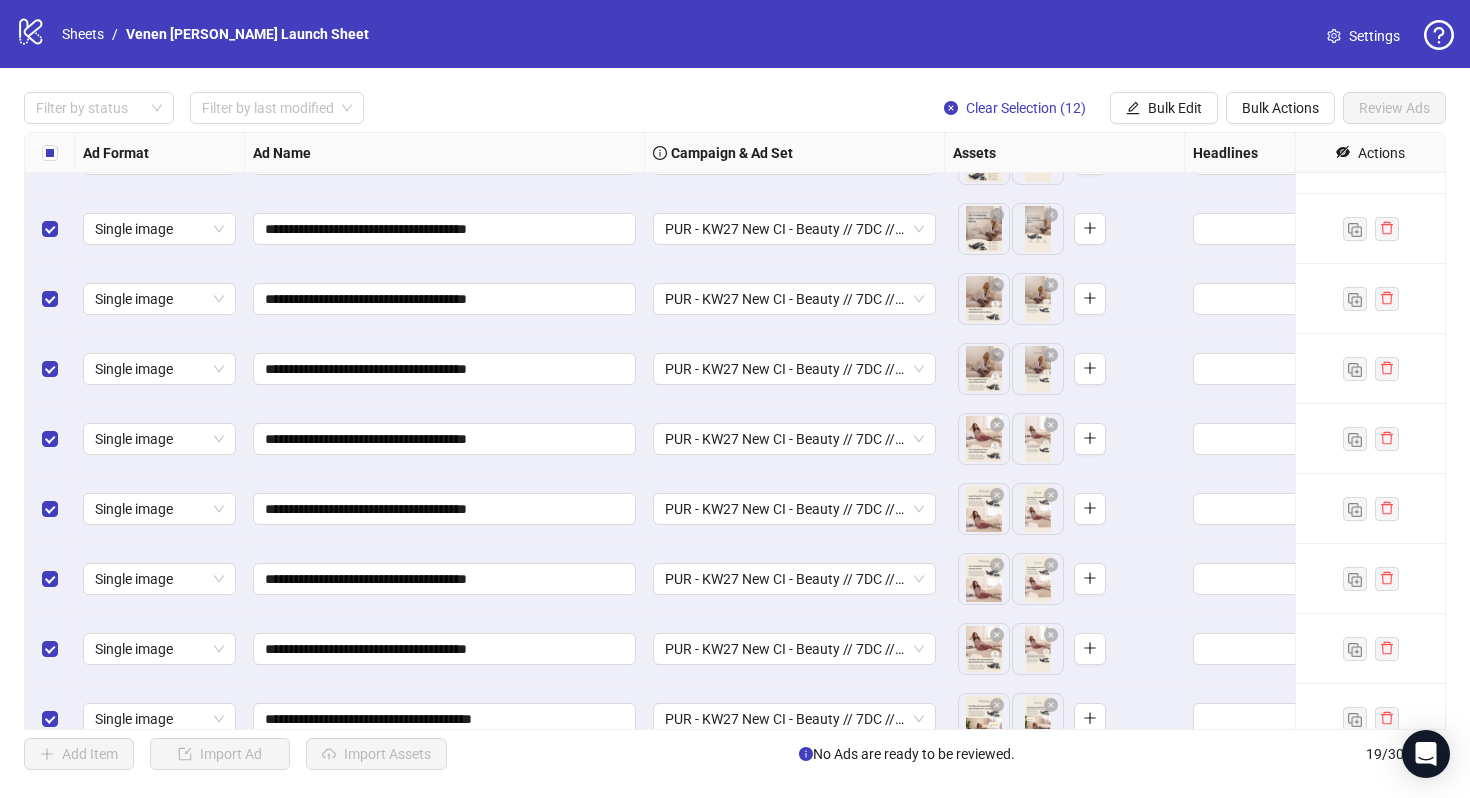 scroll, scrollTop: 185, scrollLeft: 0, axis: vertical 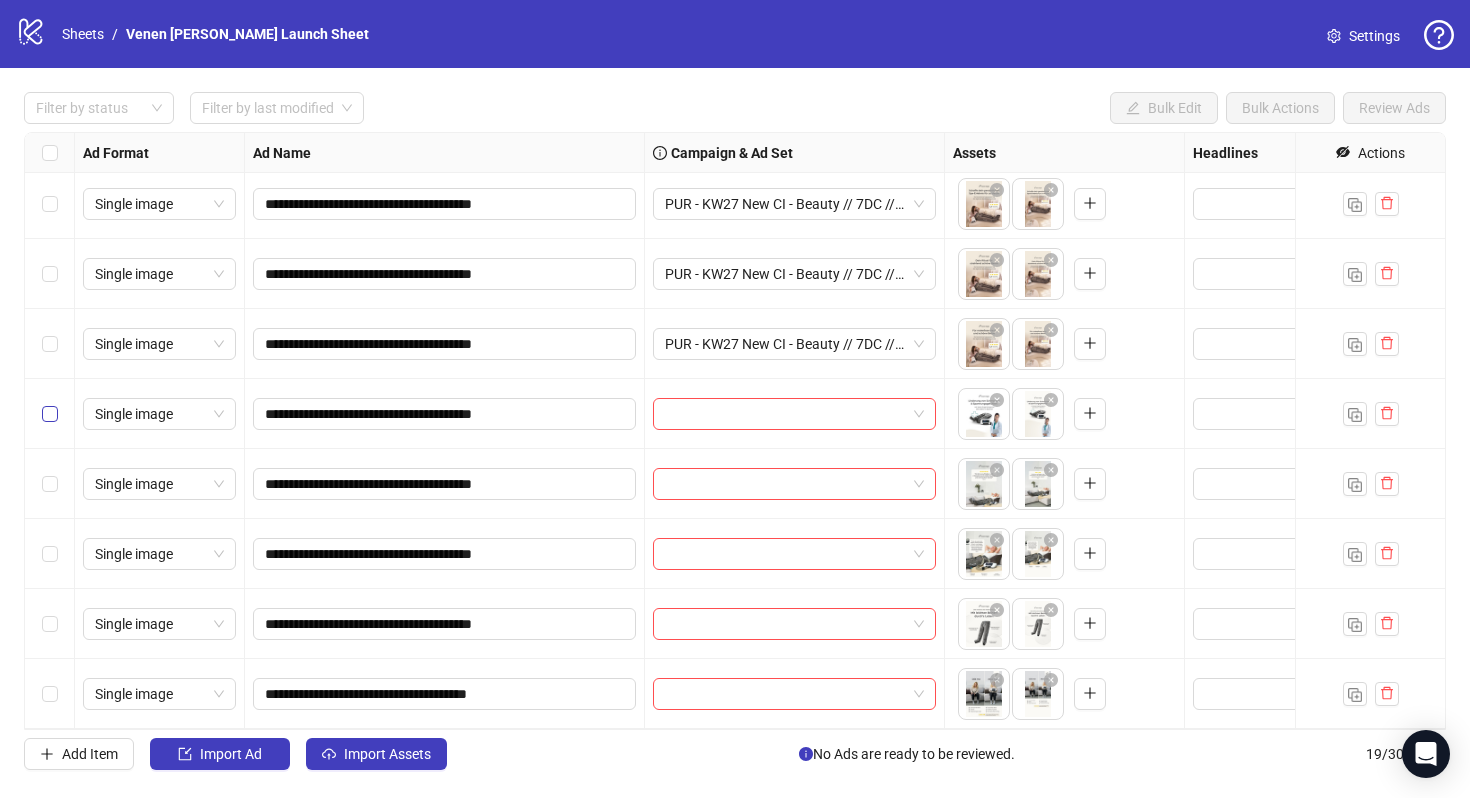 click at bounding box center [50, 414] 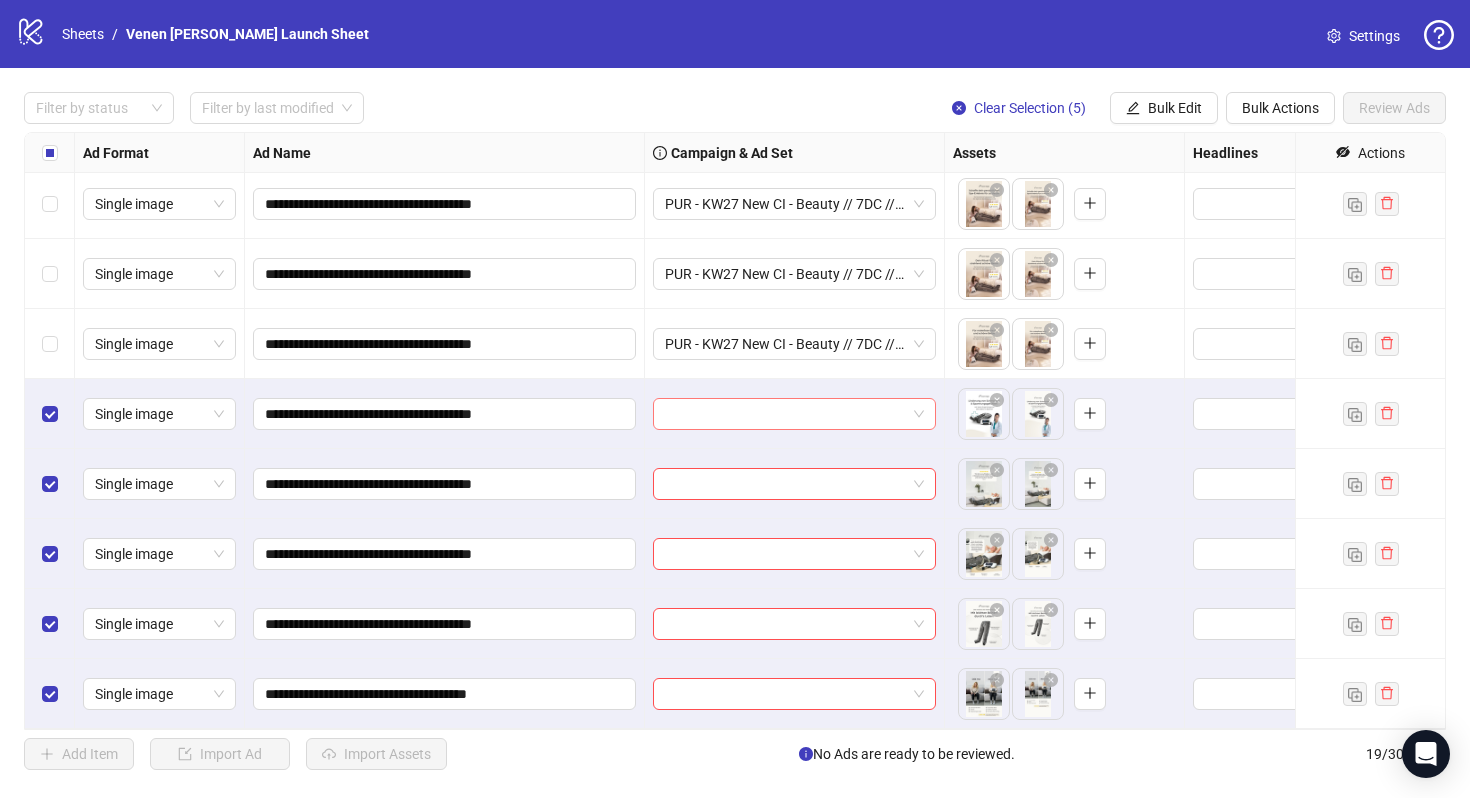 click at bounding box center (785, 414) 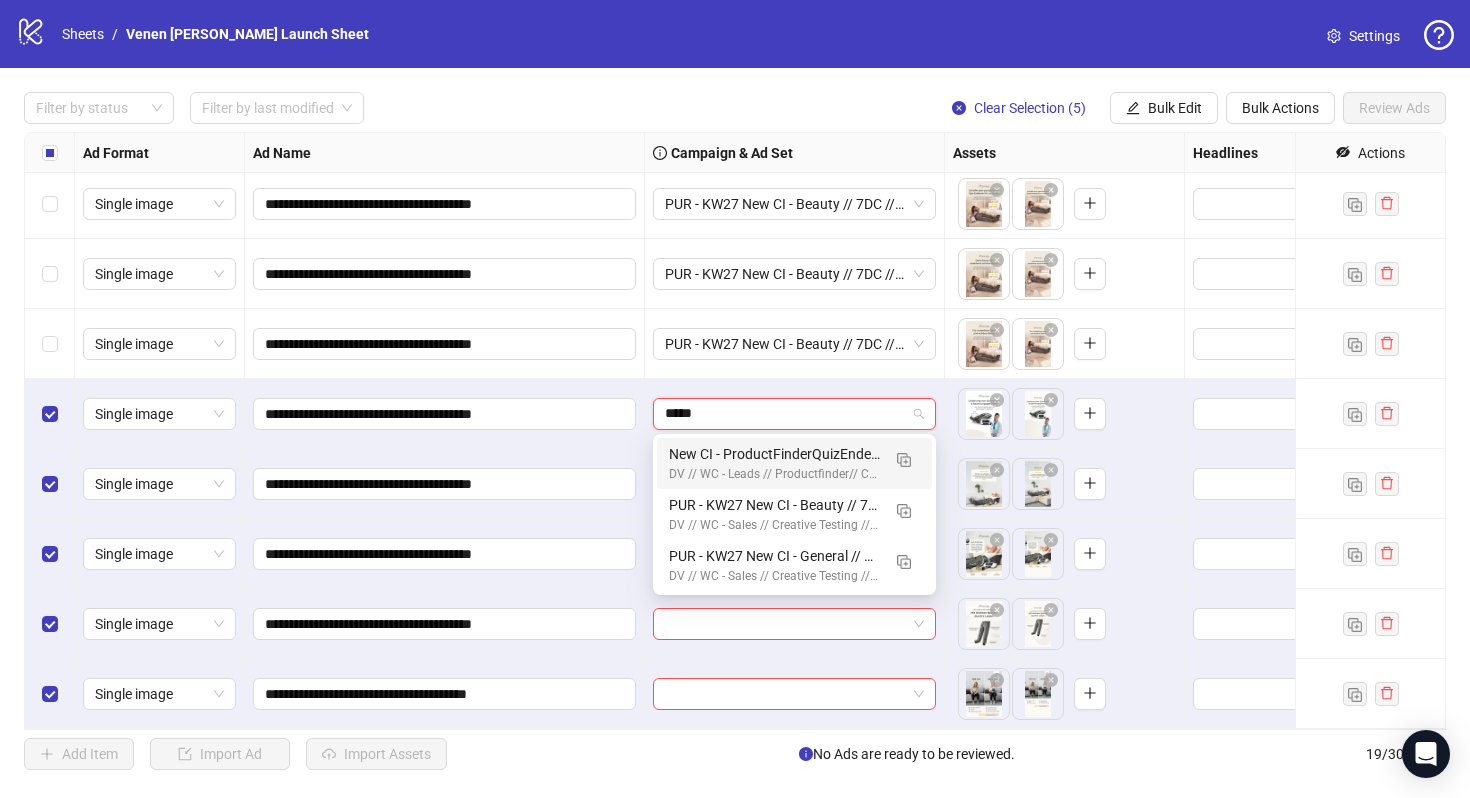 type on "******" 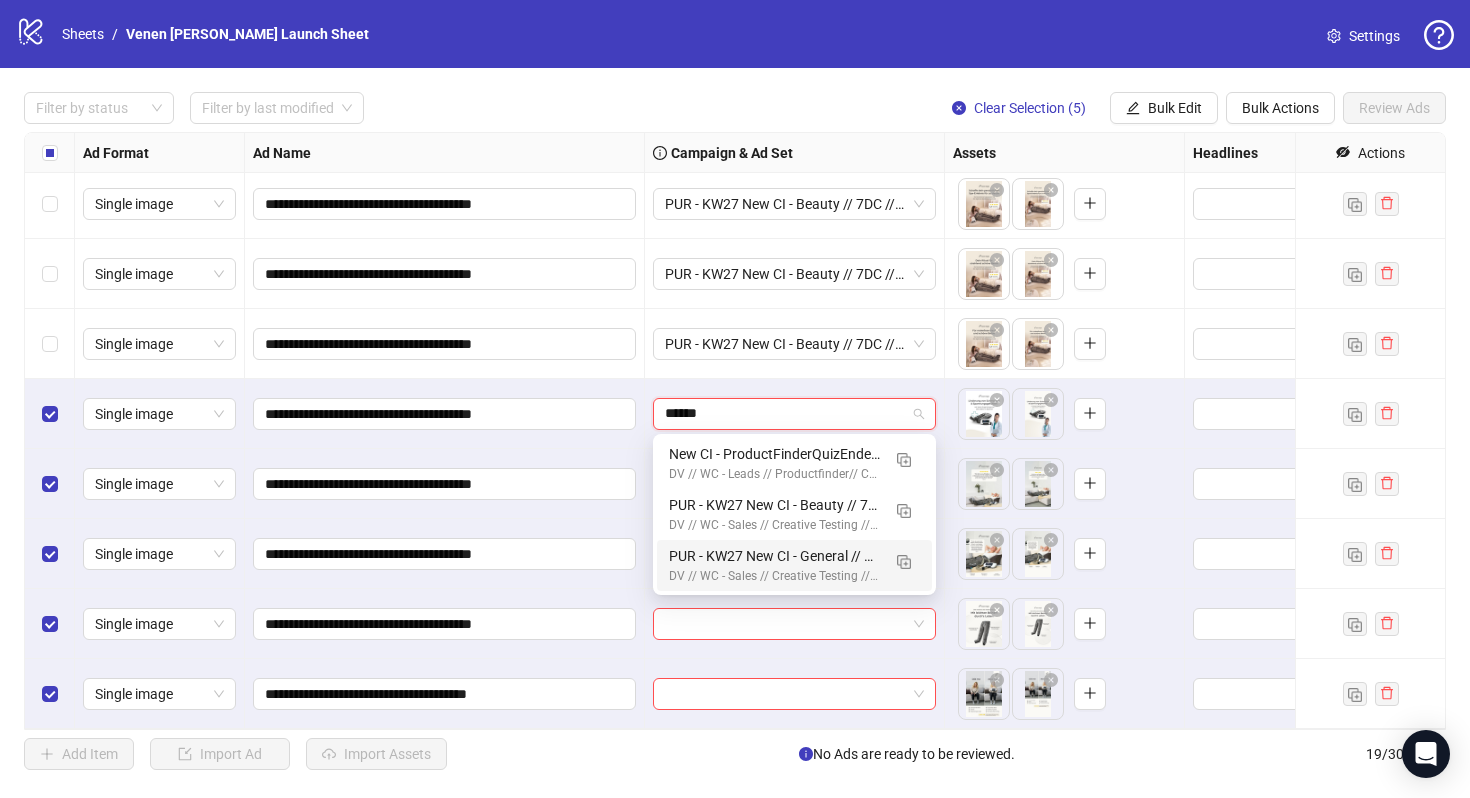 click on "DV // WC - Sales // Creative Testing // ABO // Cold" at bounding box center [774, 576] 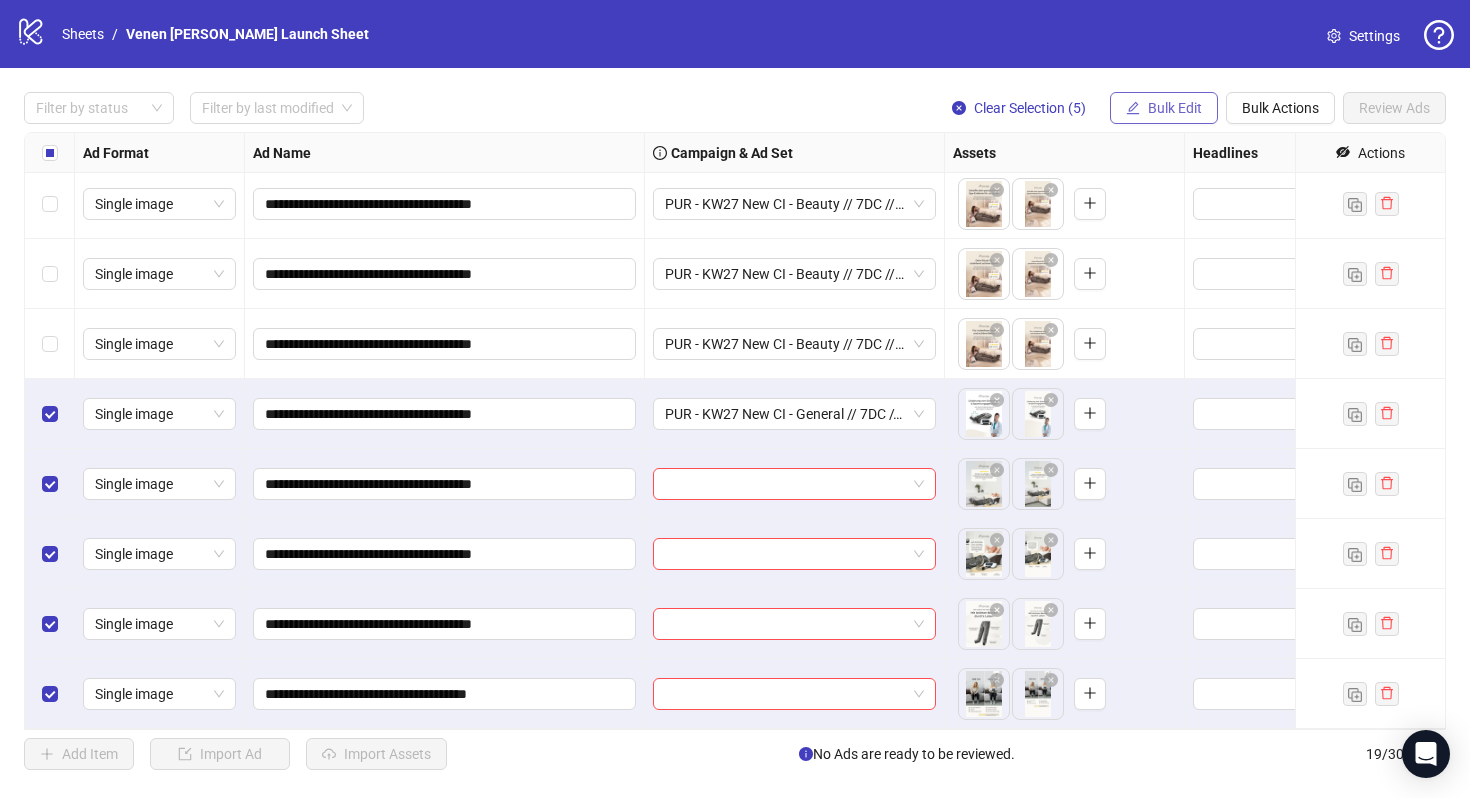 click on "Bulk Edit" at bounding box center [1175, 108] 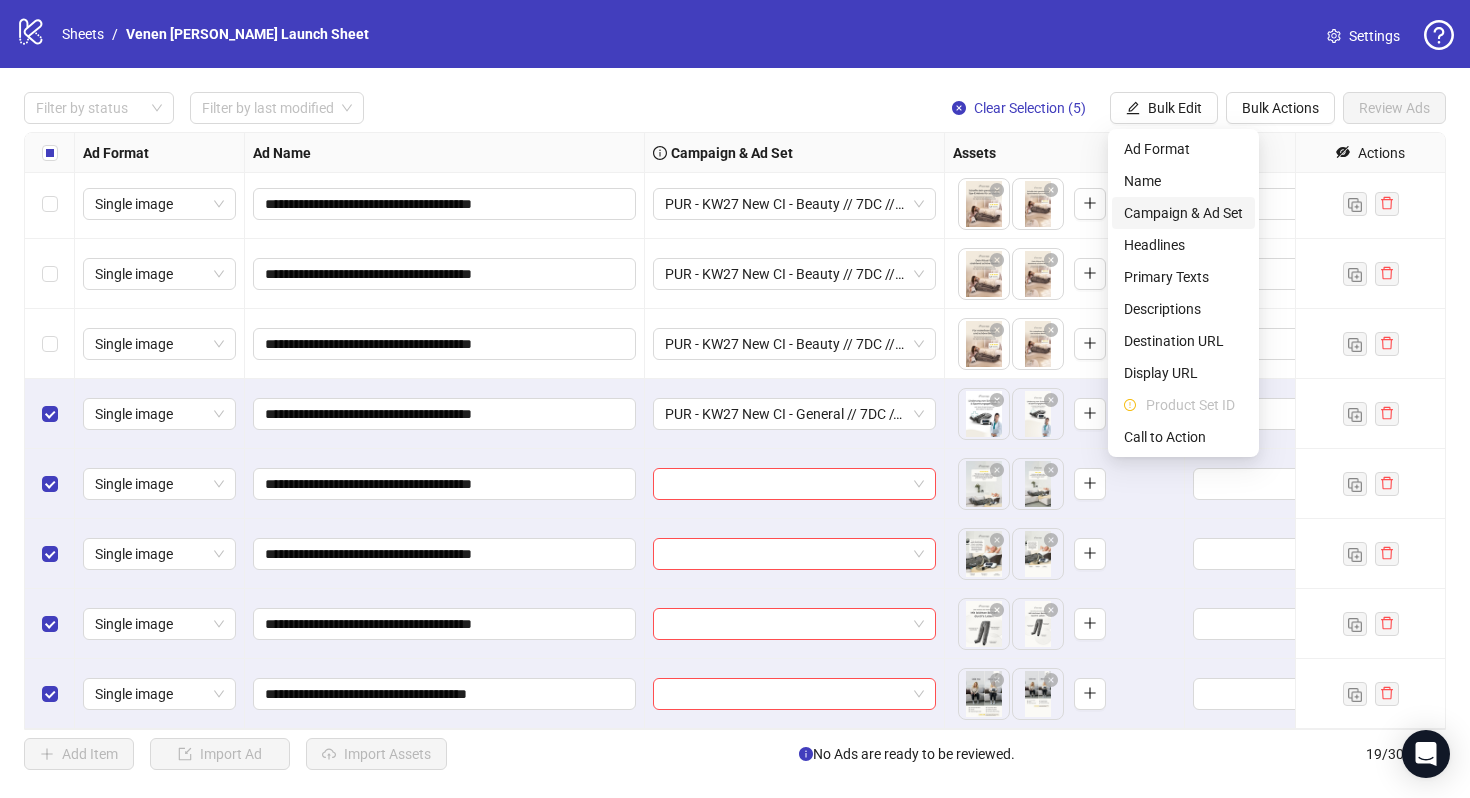 click on "Campaign & Ad Set" at bounding box center [1183, 213] 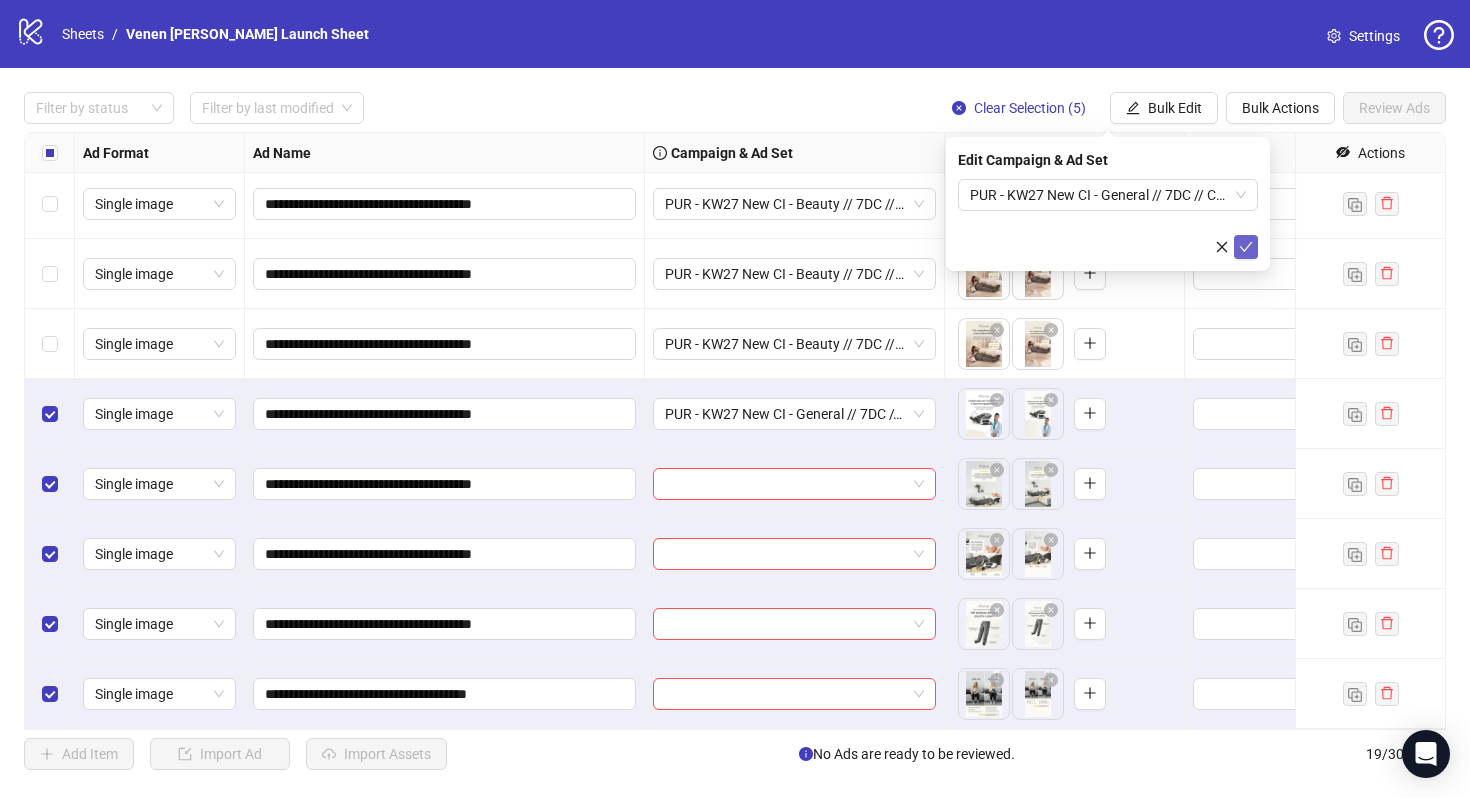 click 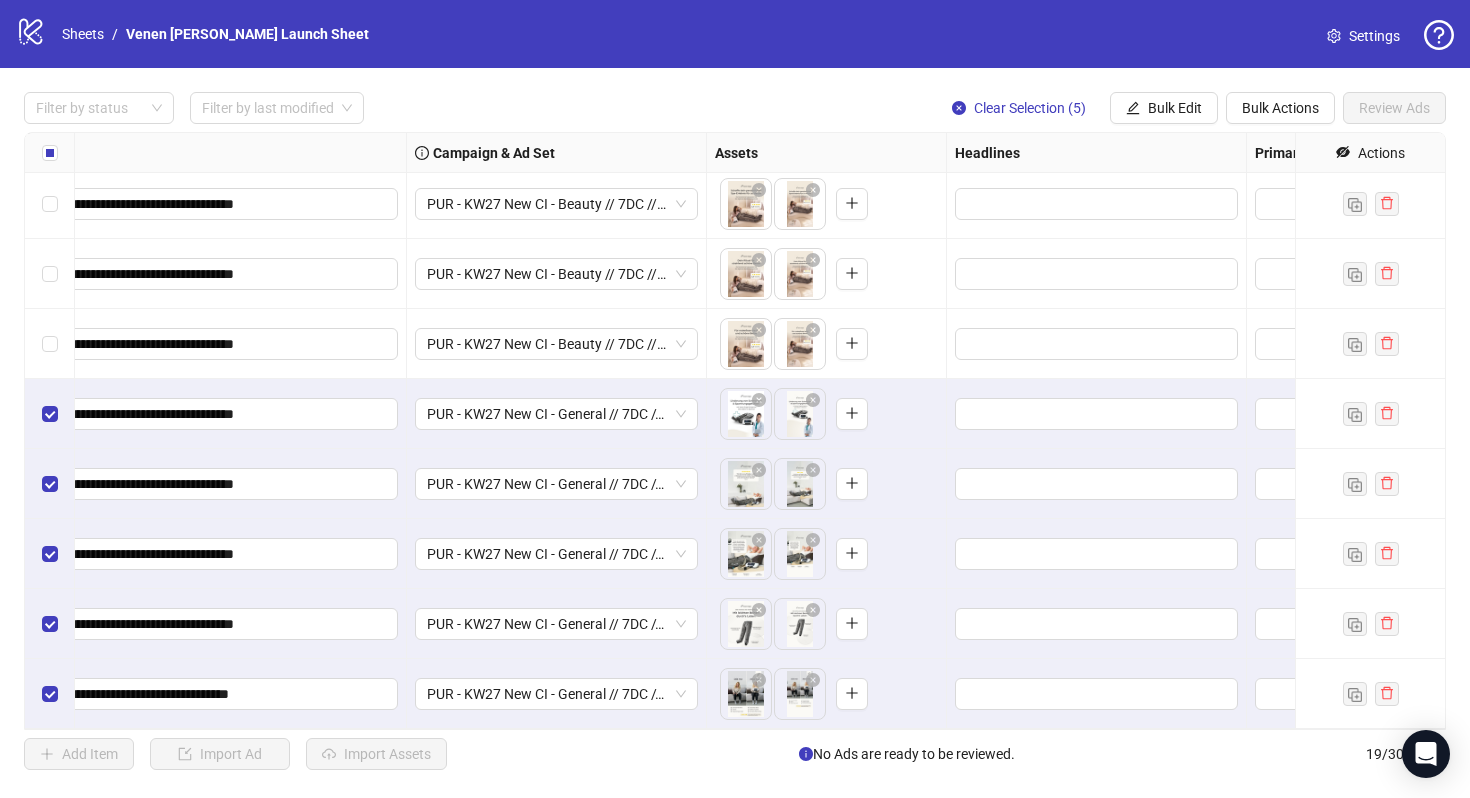 scroll, scrollTop: 774, scrollLeft: 0, axis: vertical 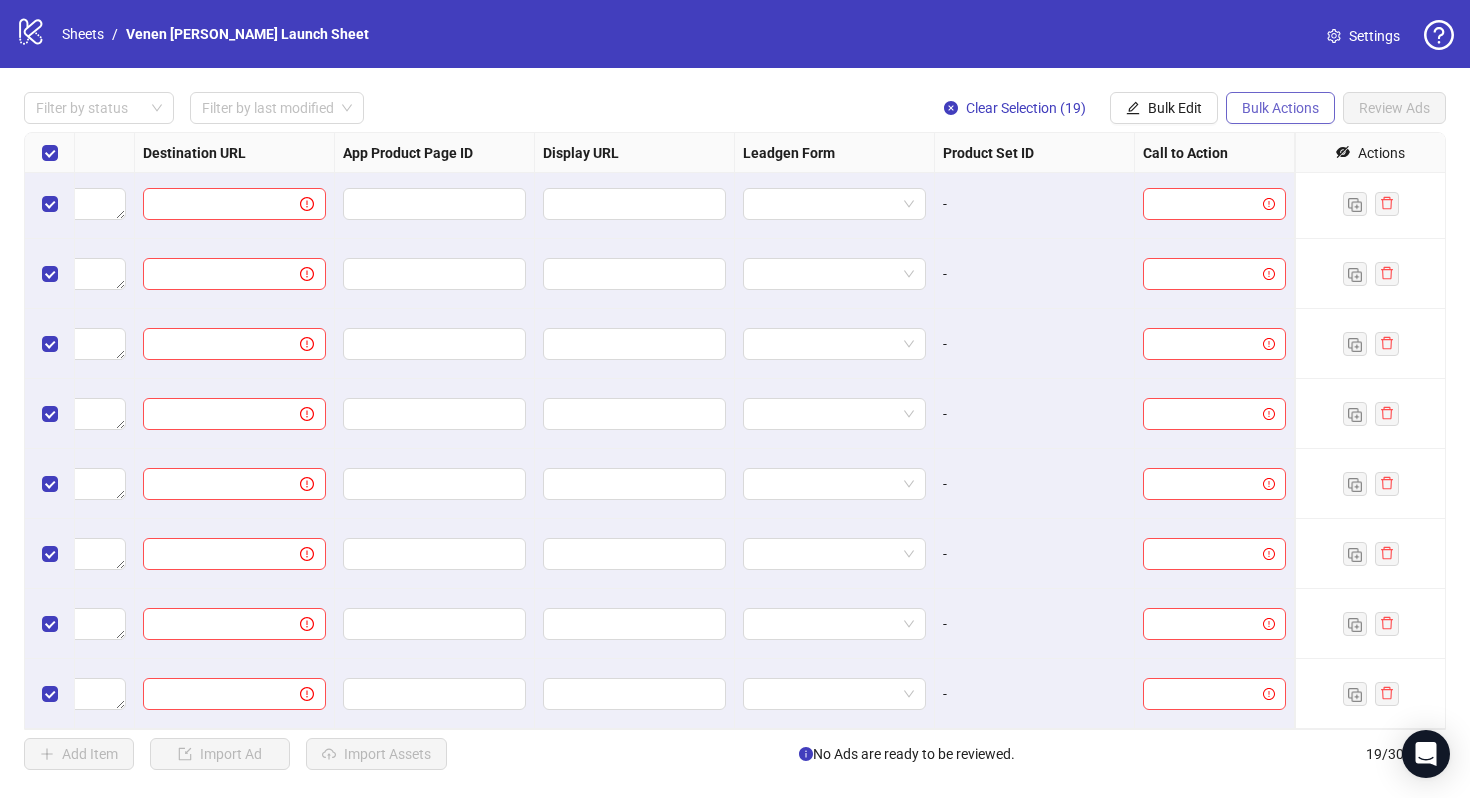 click on "Bulk Actions" at bounding box center [1280, 108] 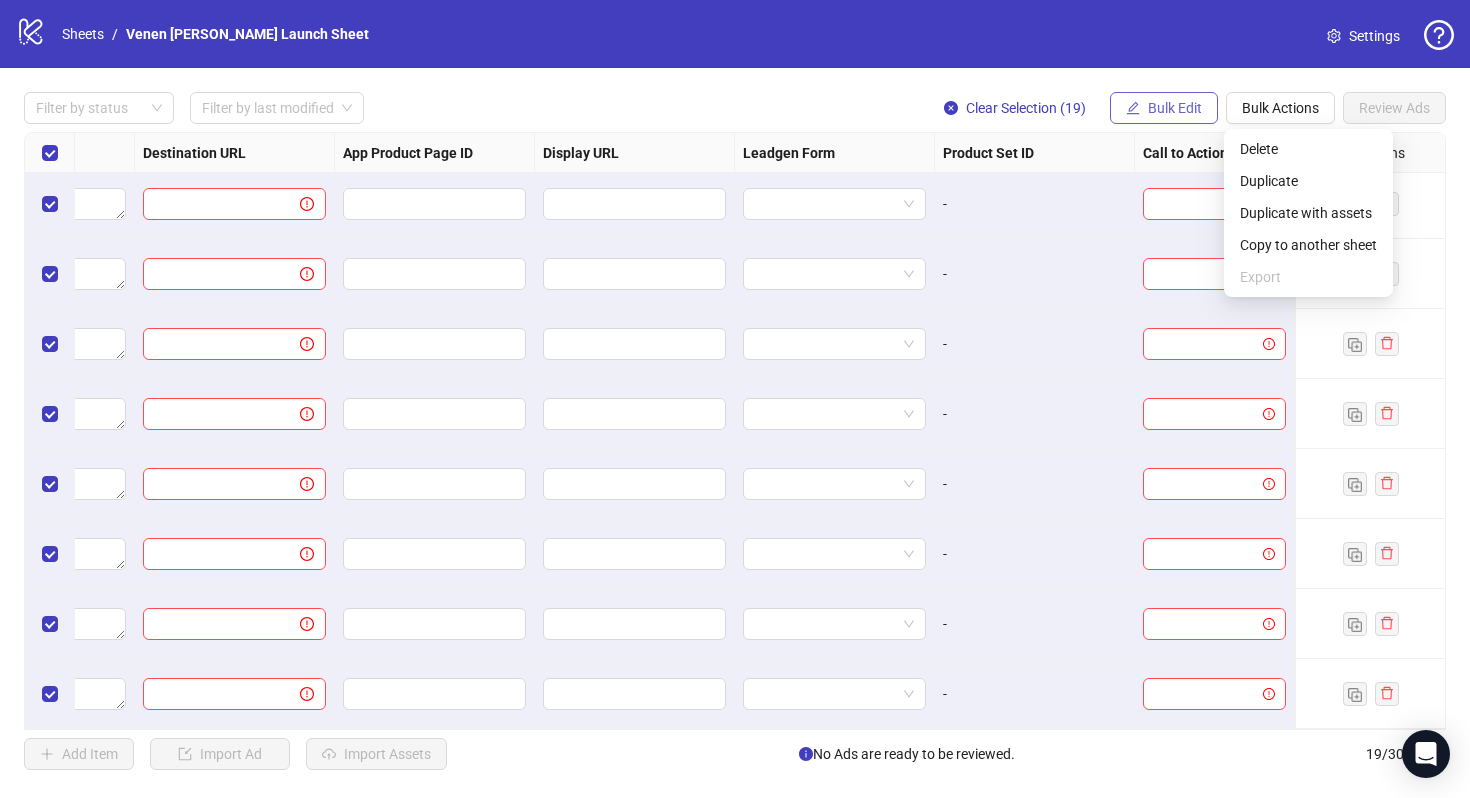click on "Bulk Edit" at bounding box center [1175, 108] 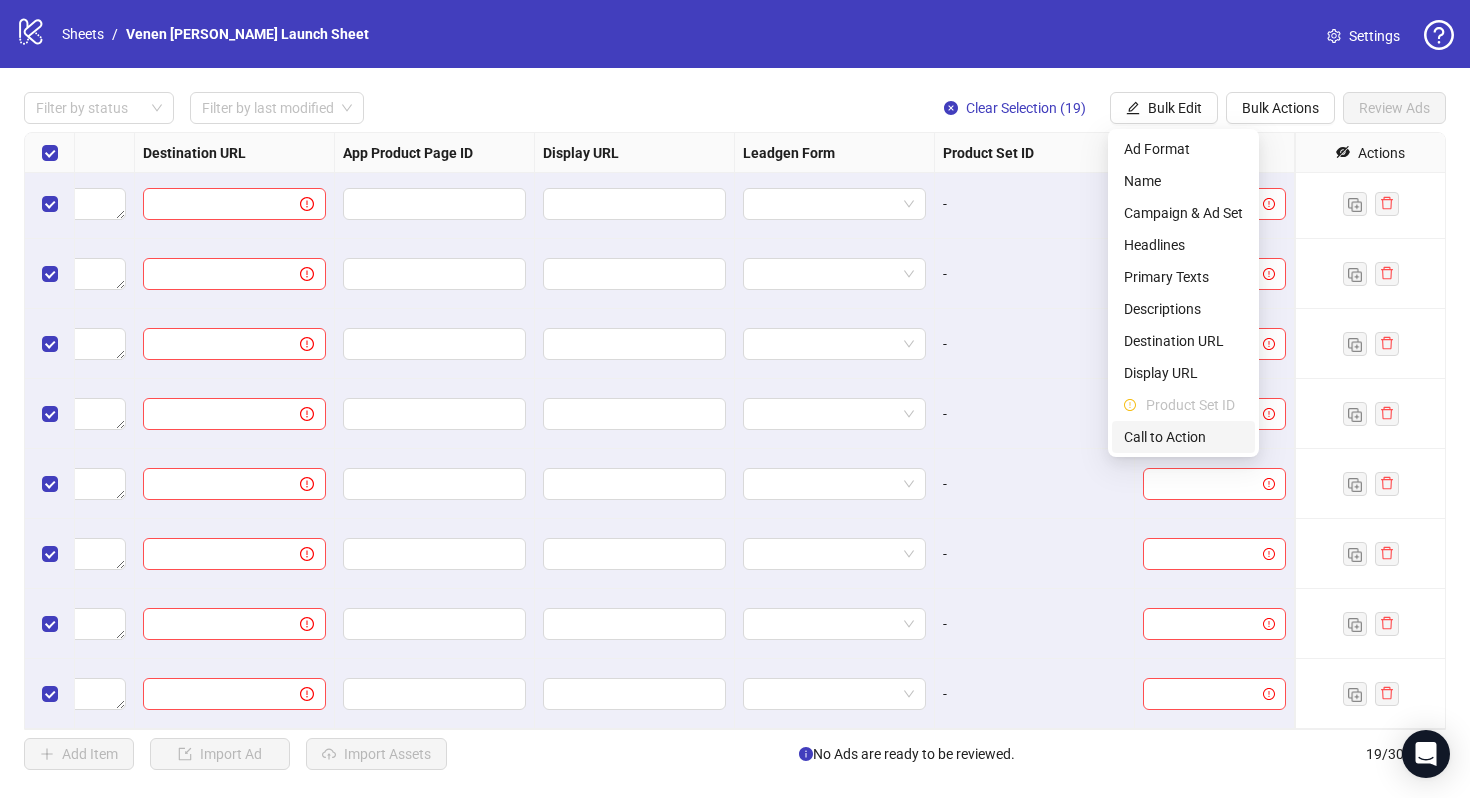 click on "Call to Action" at bounding box center [1183, 437] 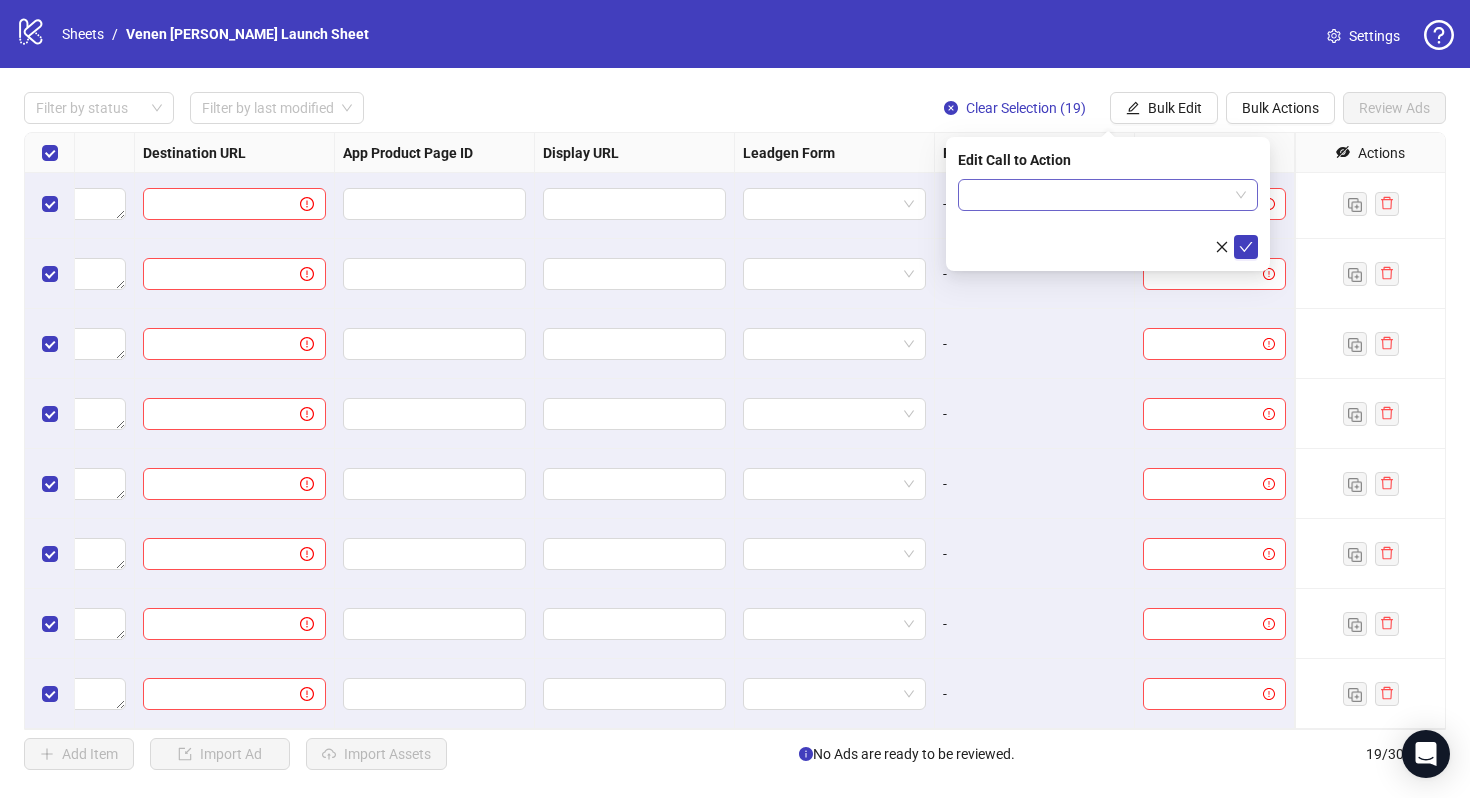 click at bounding box center (1099, 195) 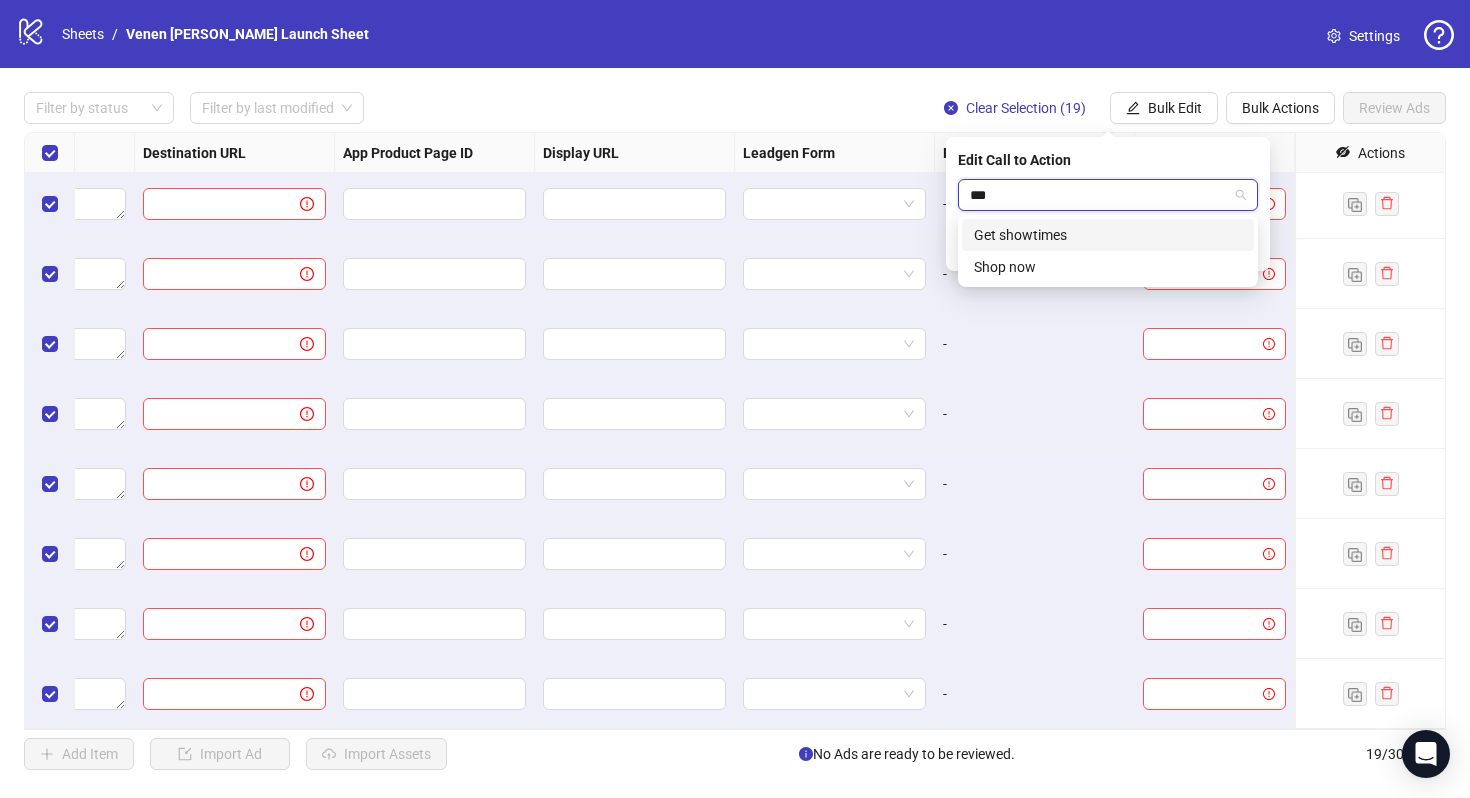 type on "****" 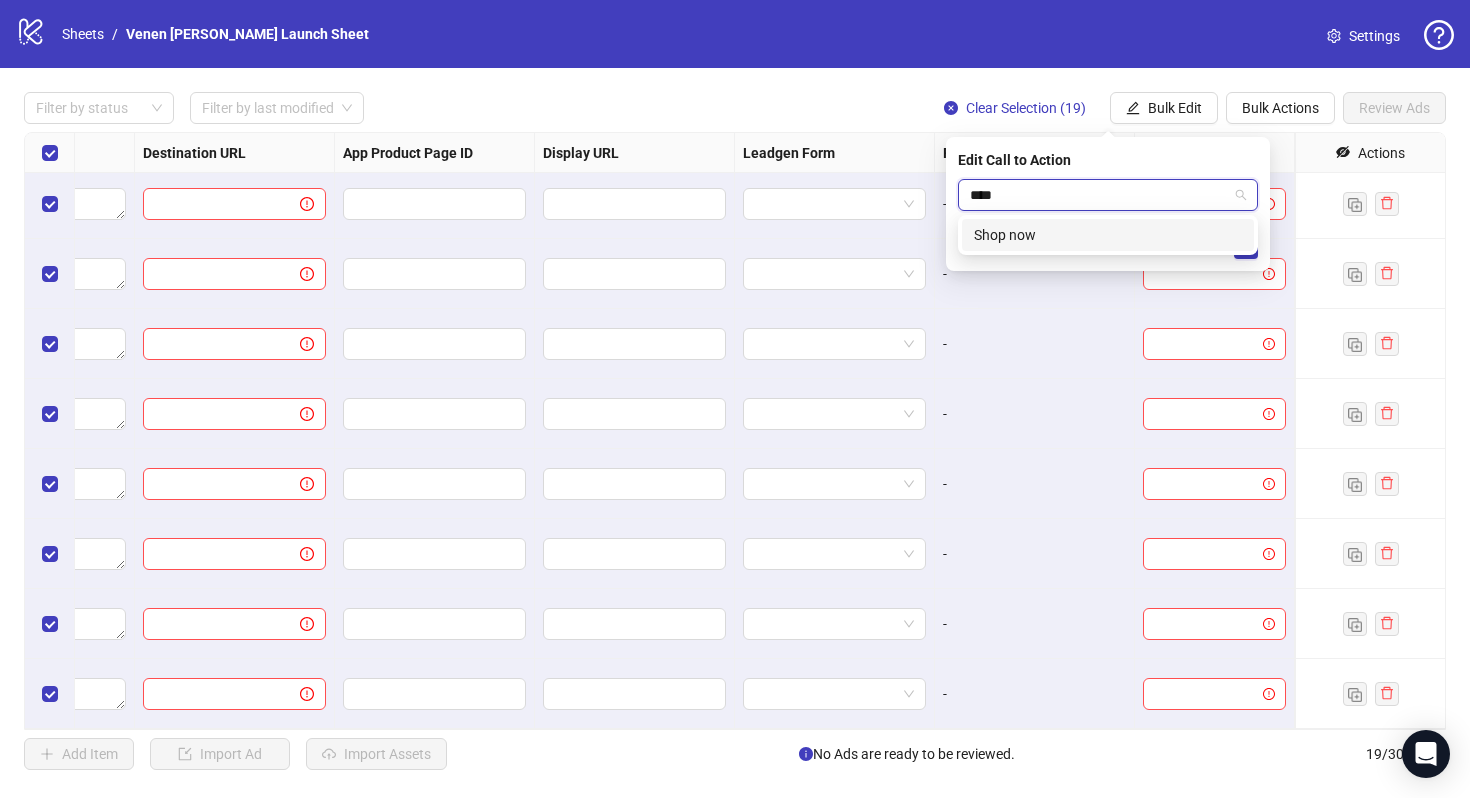 click on "Shop now" at bounding box center (1108, 235) 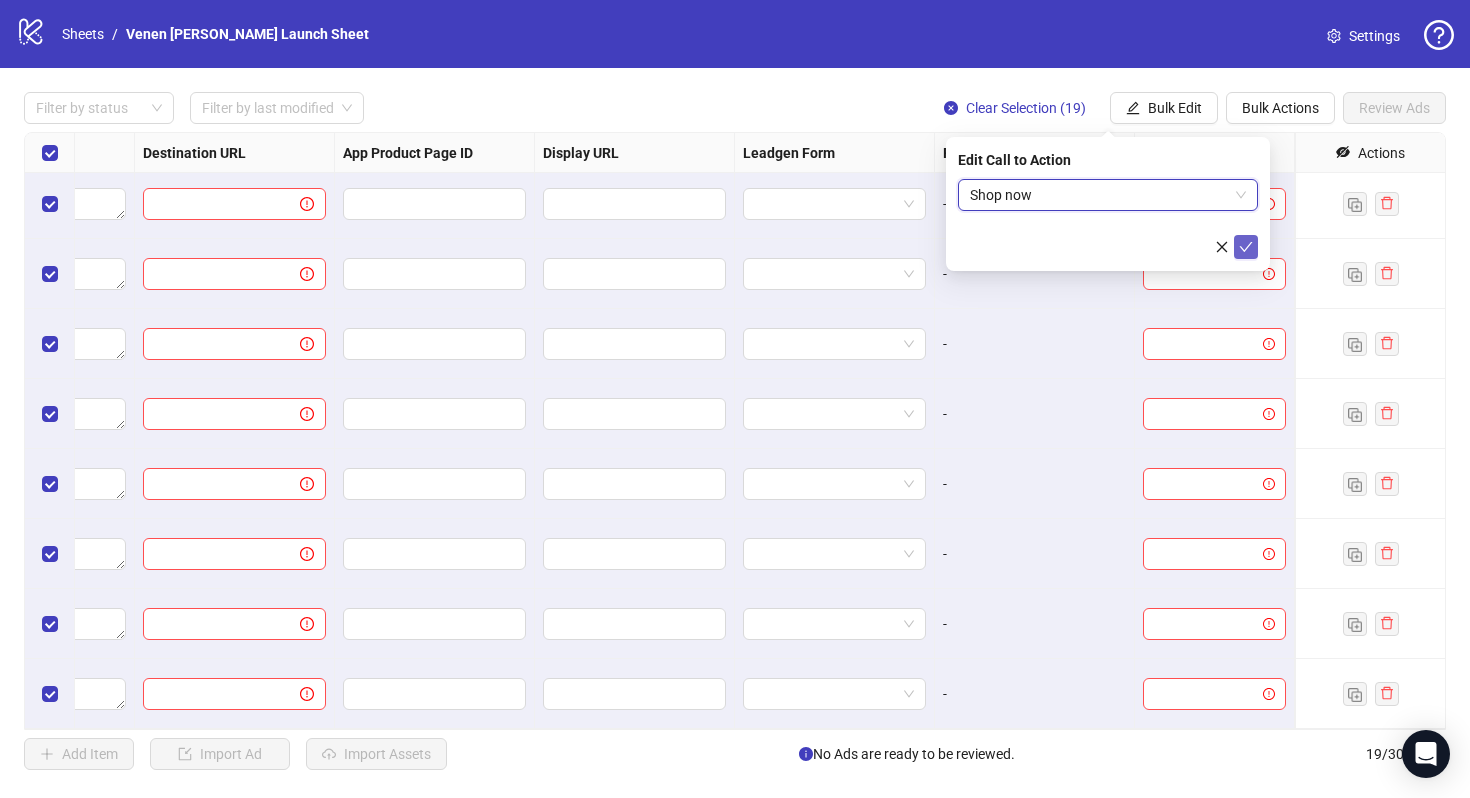 click at bounding box center (1246, 247) 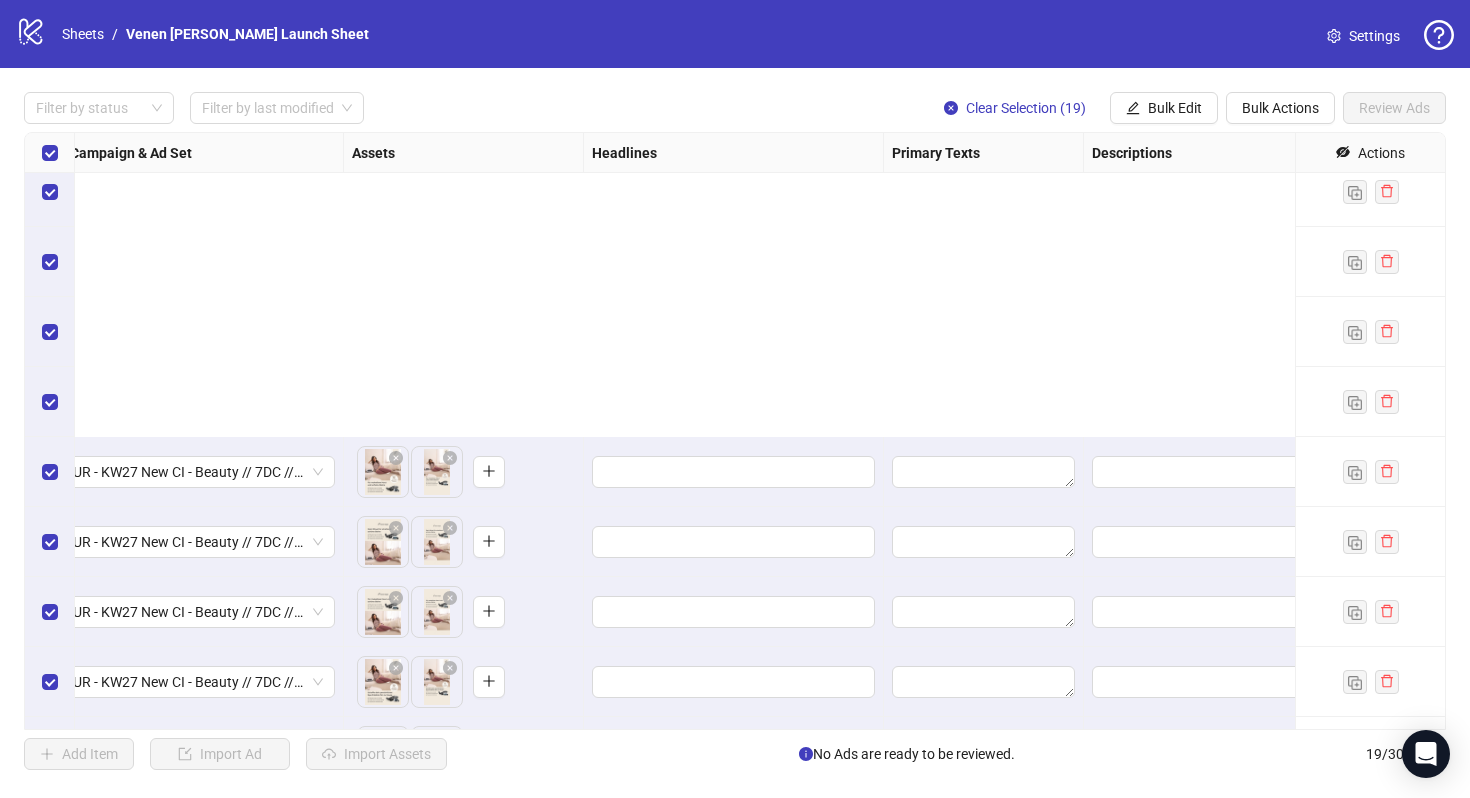 scroll, scrollTop: 0, scrollLeft: 601, axis: horizontal 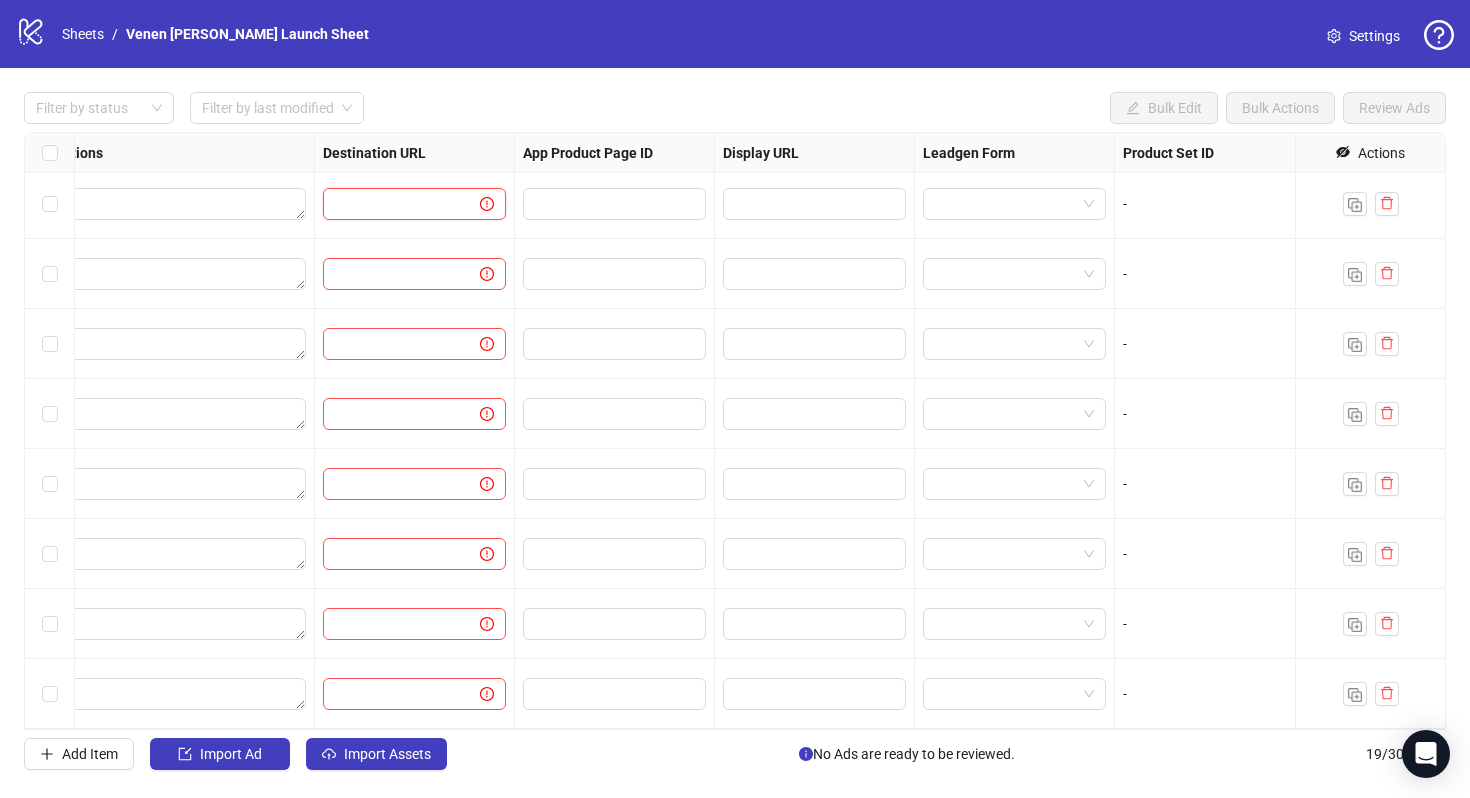 click at bounding box center (393, 204) 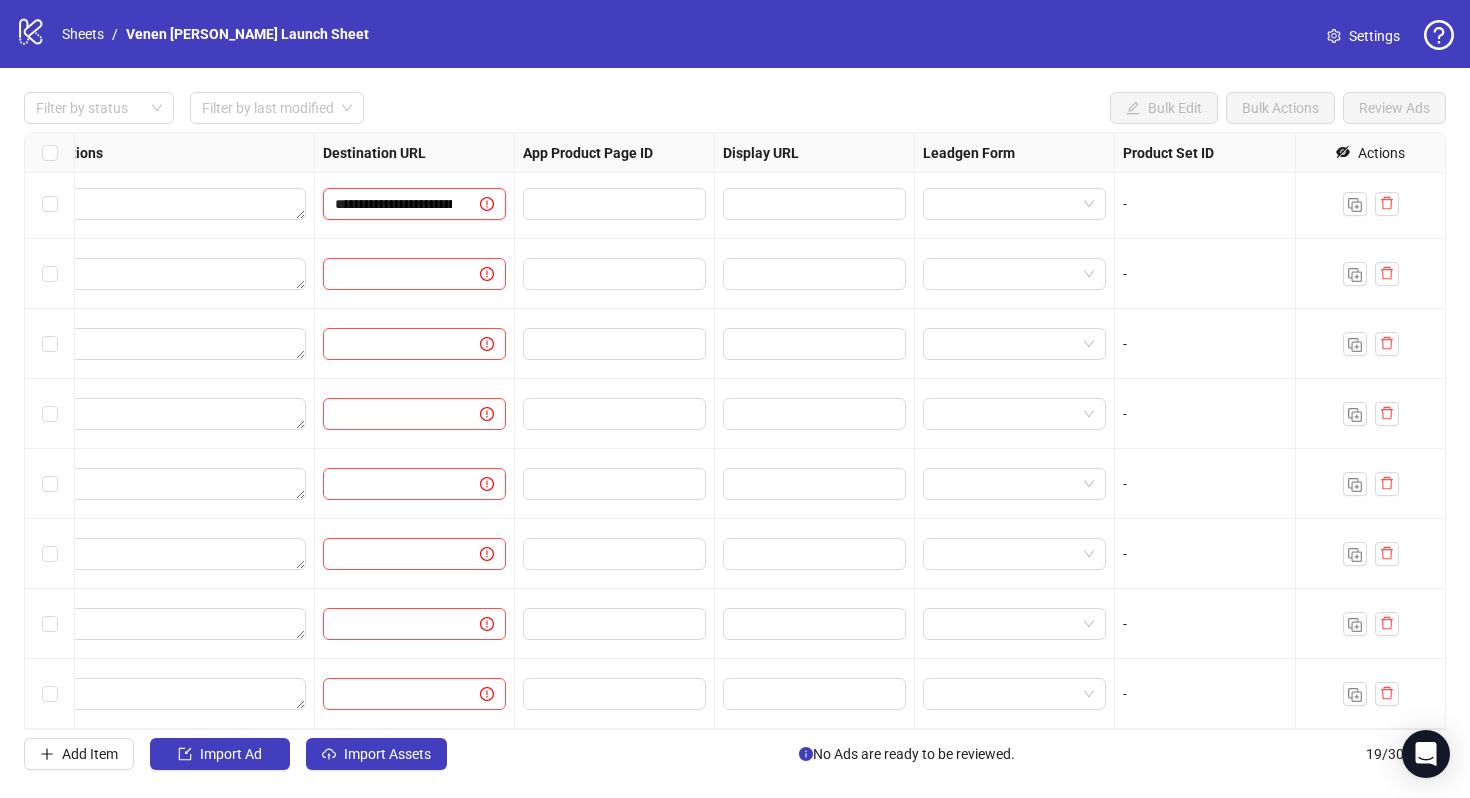 scroll, scrollTop: 0, scrollLeft: 125, axis: horizontal 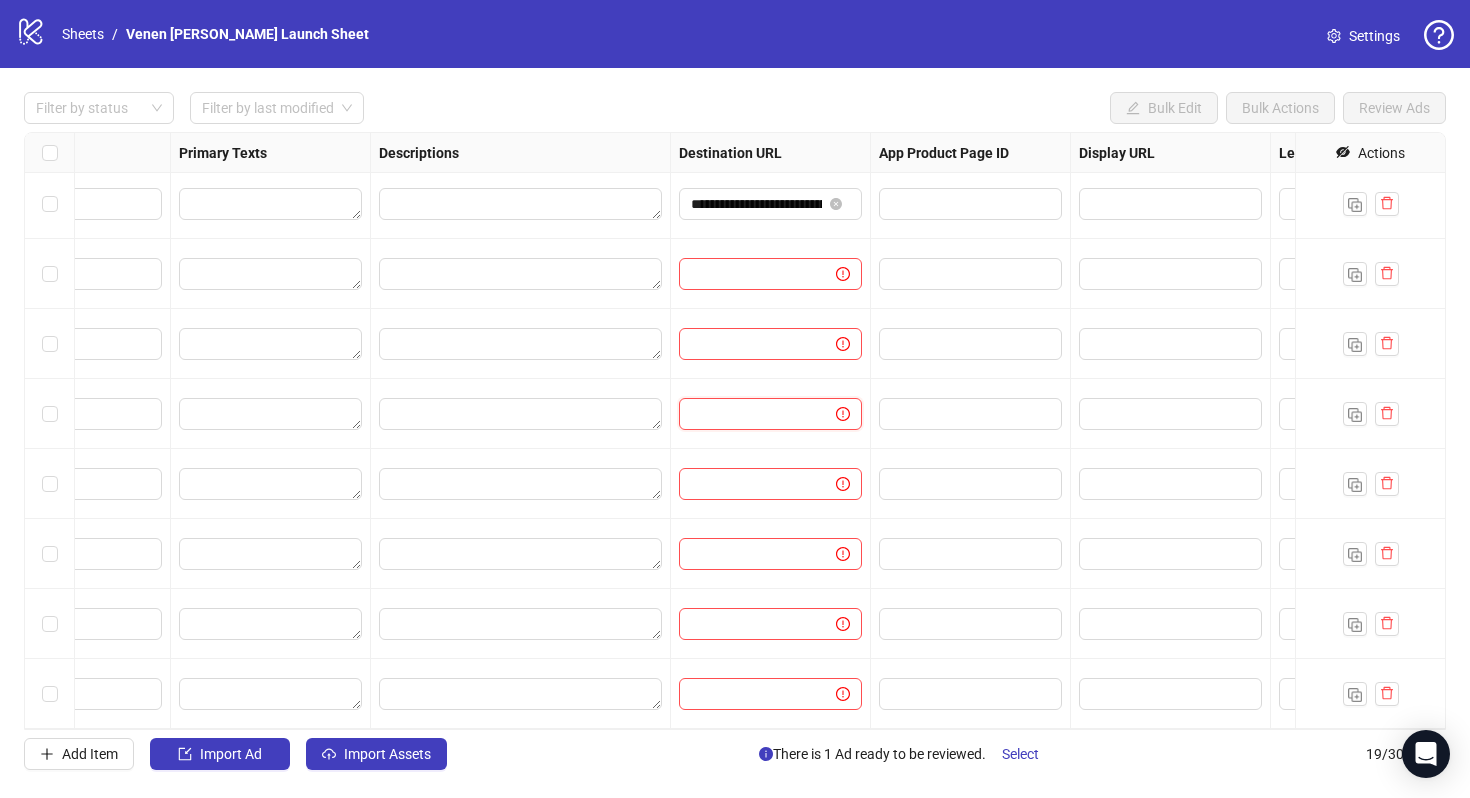 click at bounding box center [749, 414] 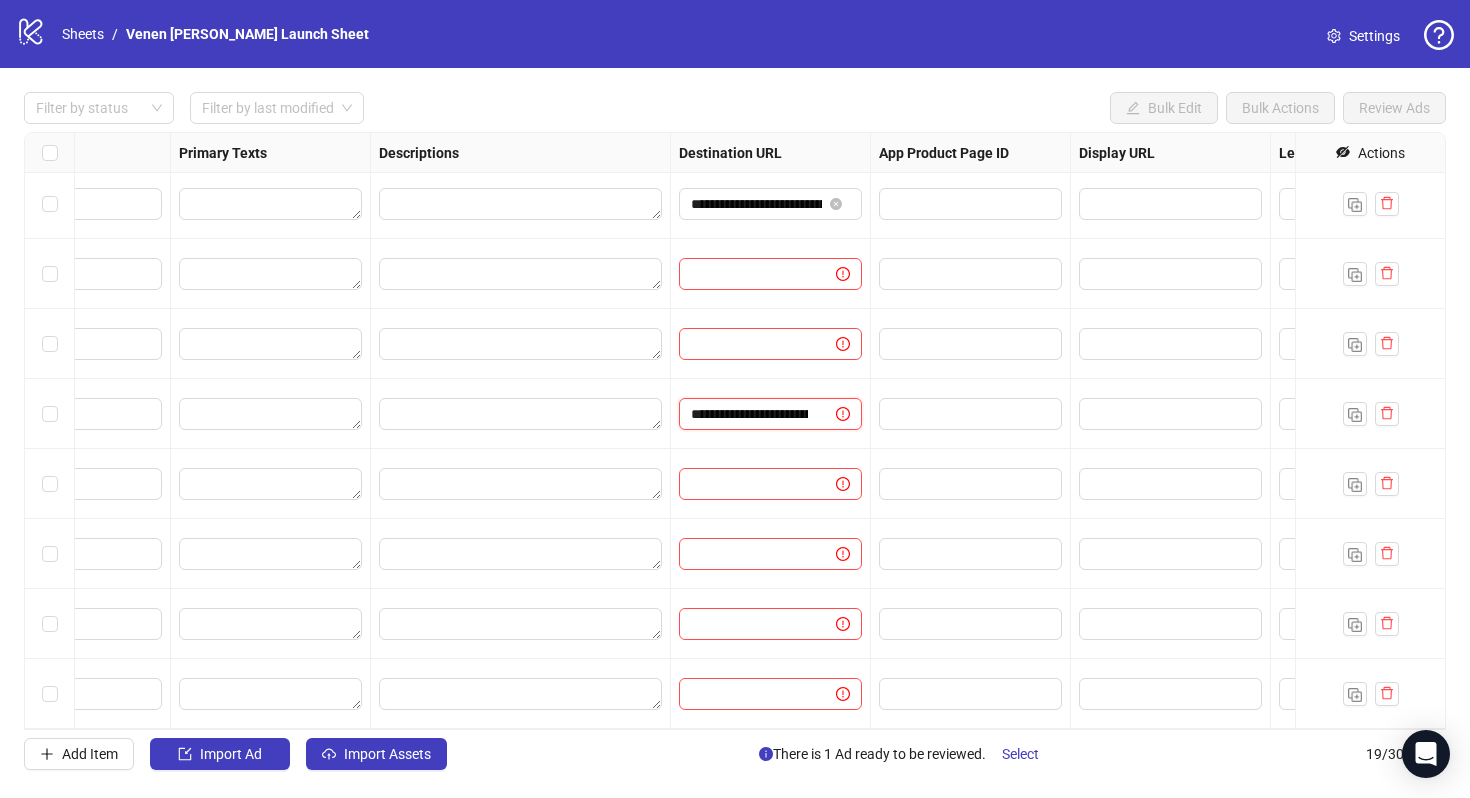 scroll, scrollTop: 0, scrollLeft: 132, axis: horizontal 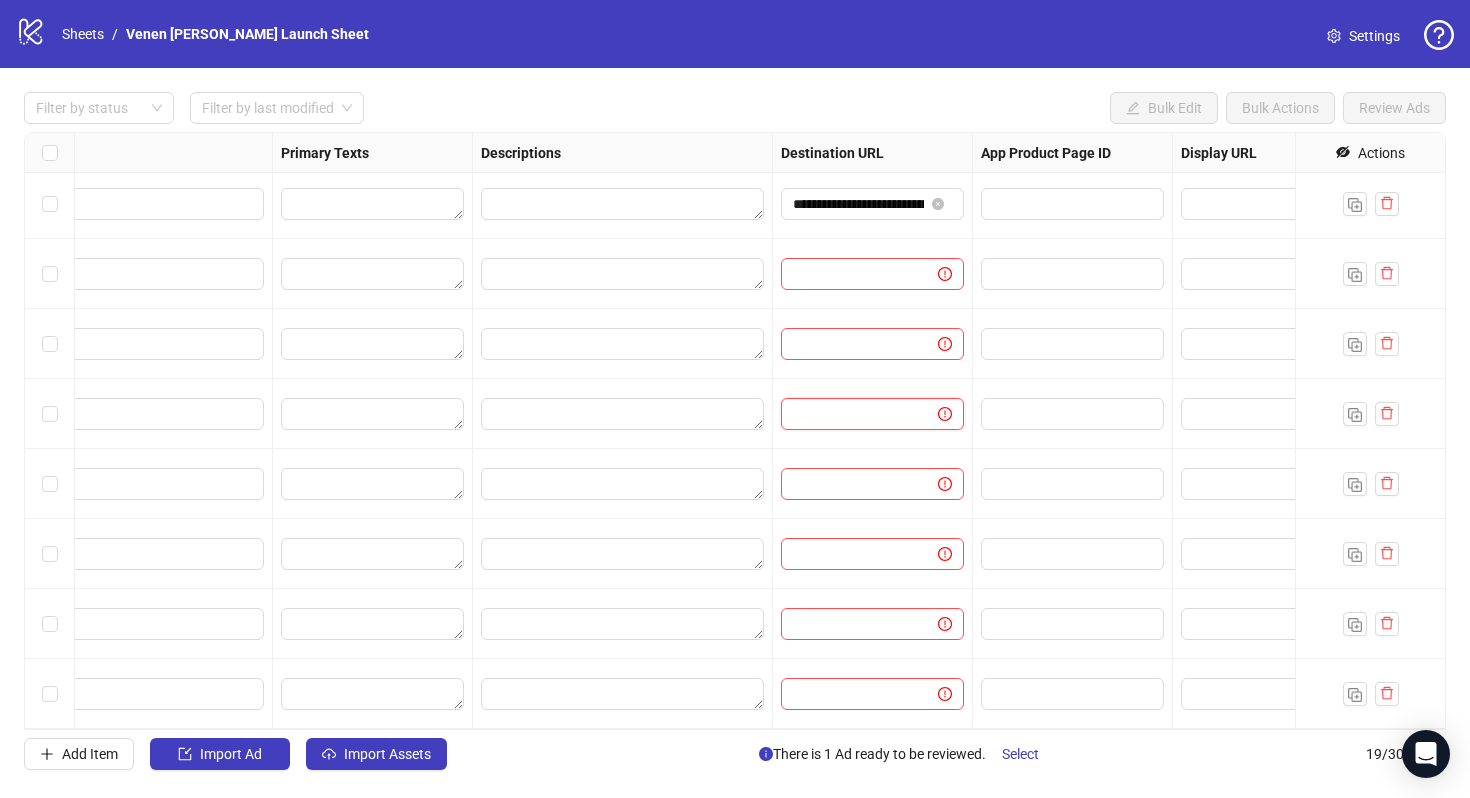click at bounding box center (851, 414) 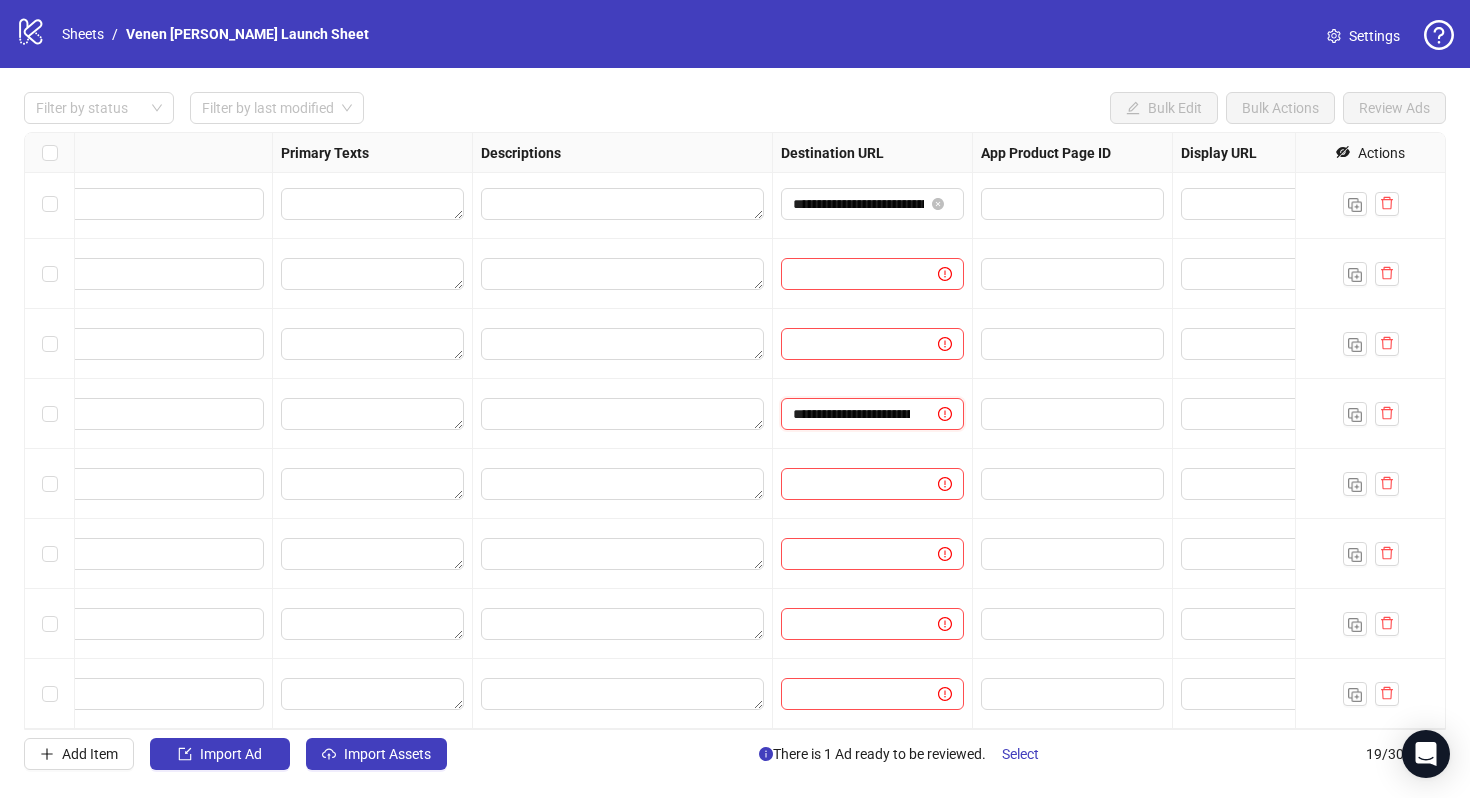 scroll, scrollTop: 0, scrollLeft: 132, axis: horizontal 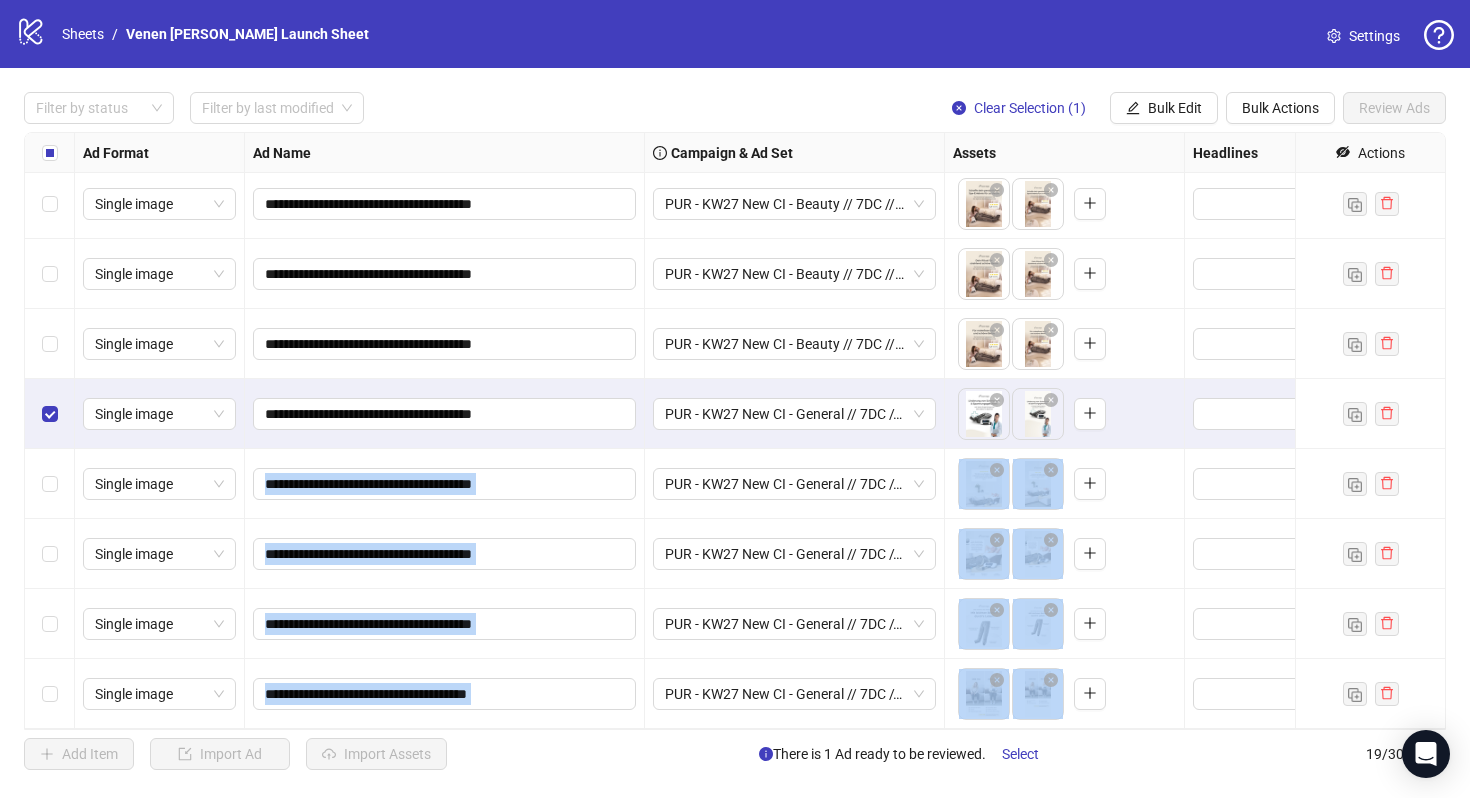 click at bounding box center (50, 694) 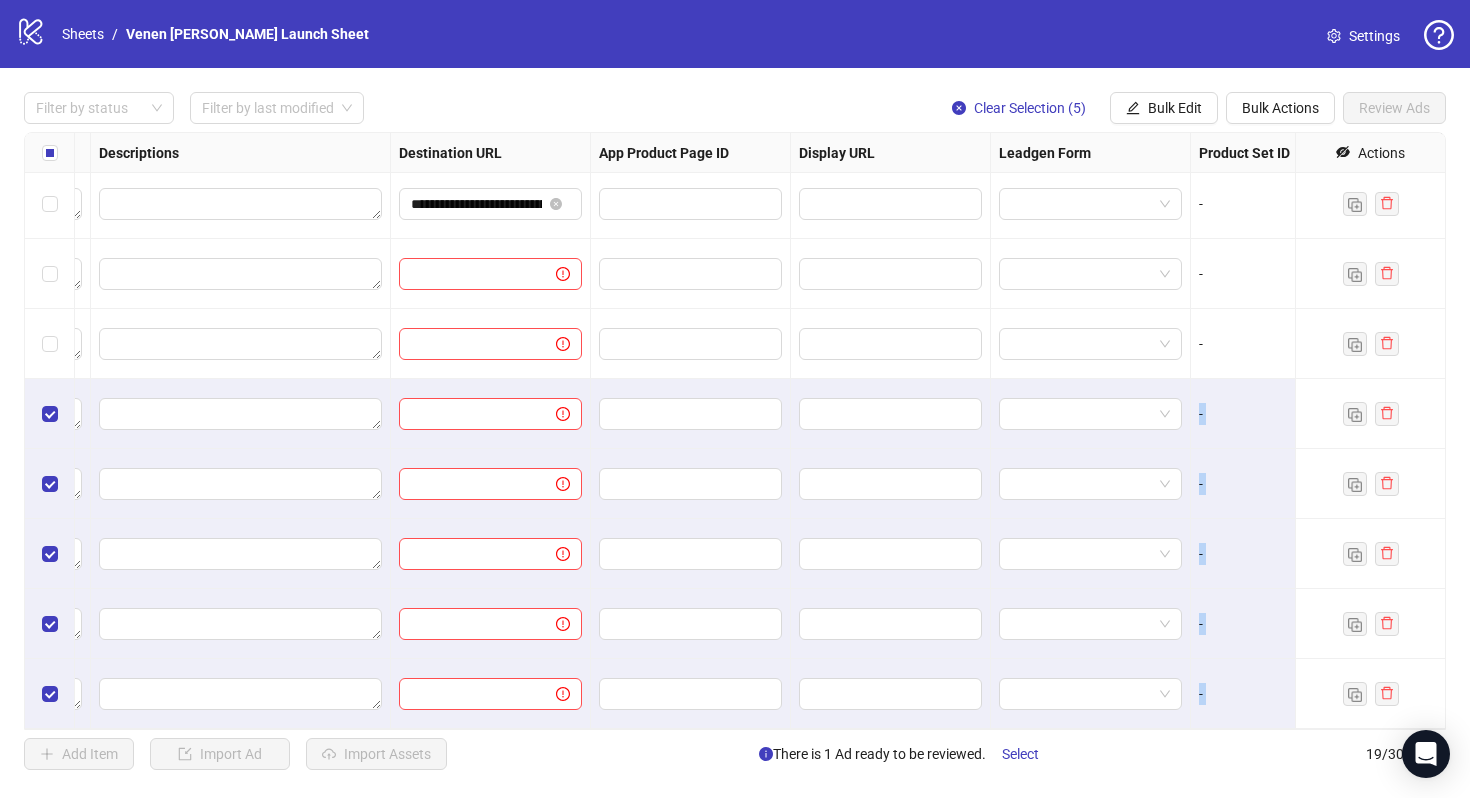 scroll, scrollTop: 774, scrollLeft: 1606, axis: both 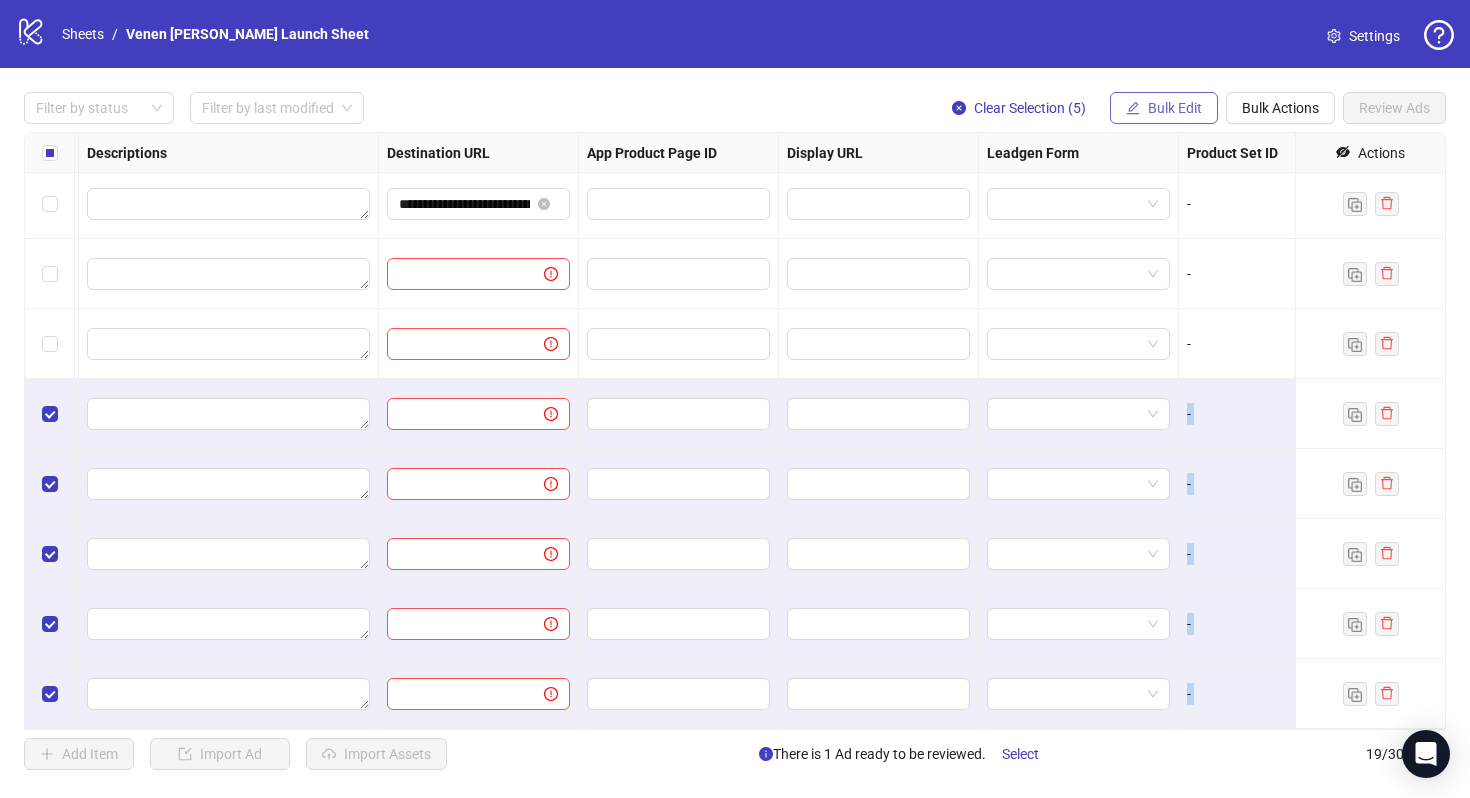 click on "Bulk Edit" at bounding box center [1175, 108] 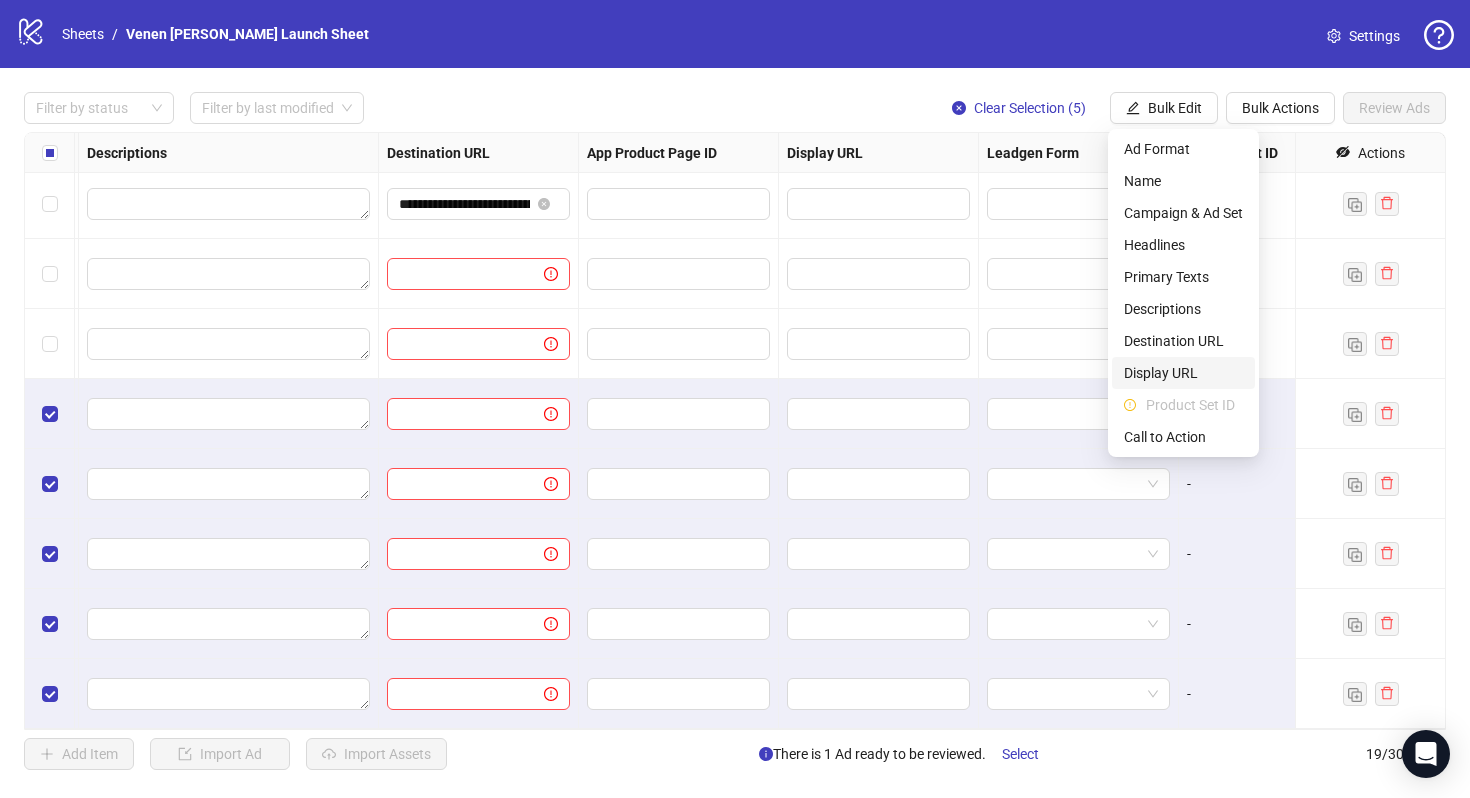 click on "Display URL" at bounding box center (1183, 373) 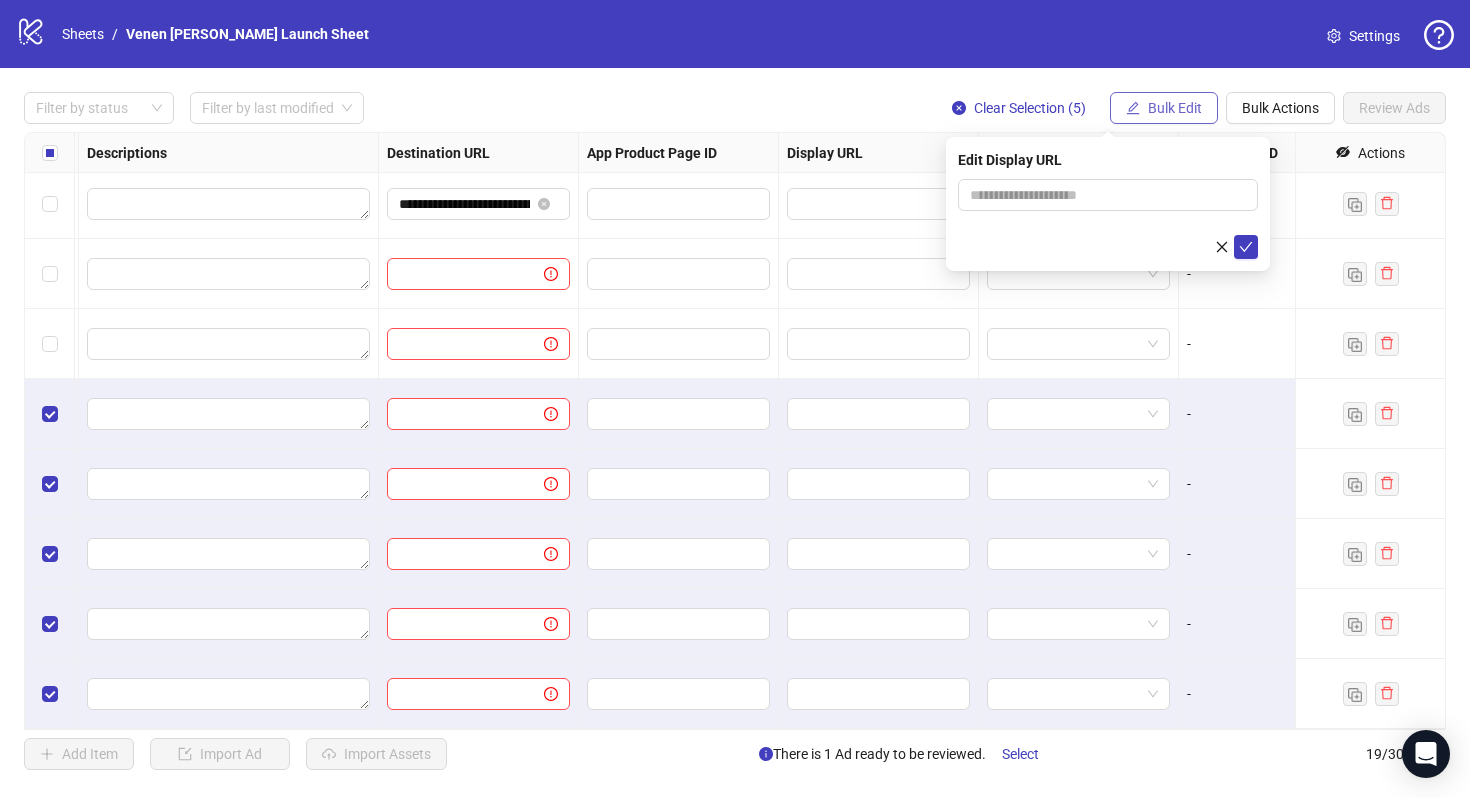click on "Bulk Edit" at bounding box center (1175, 108) 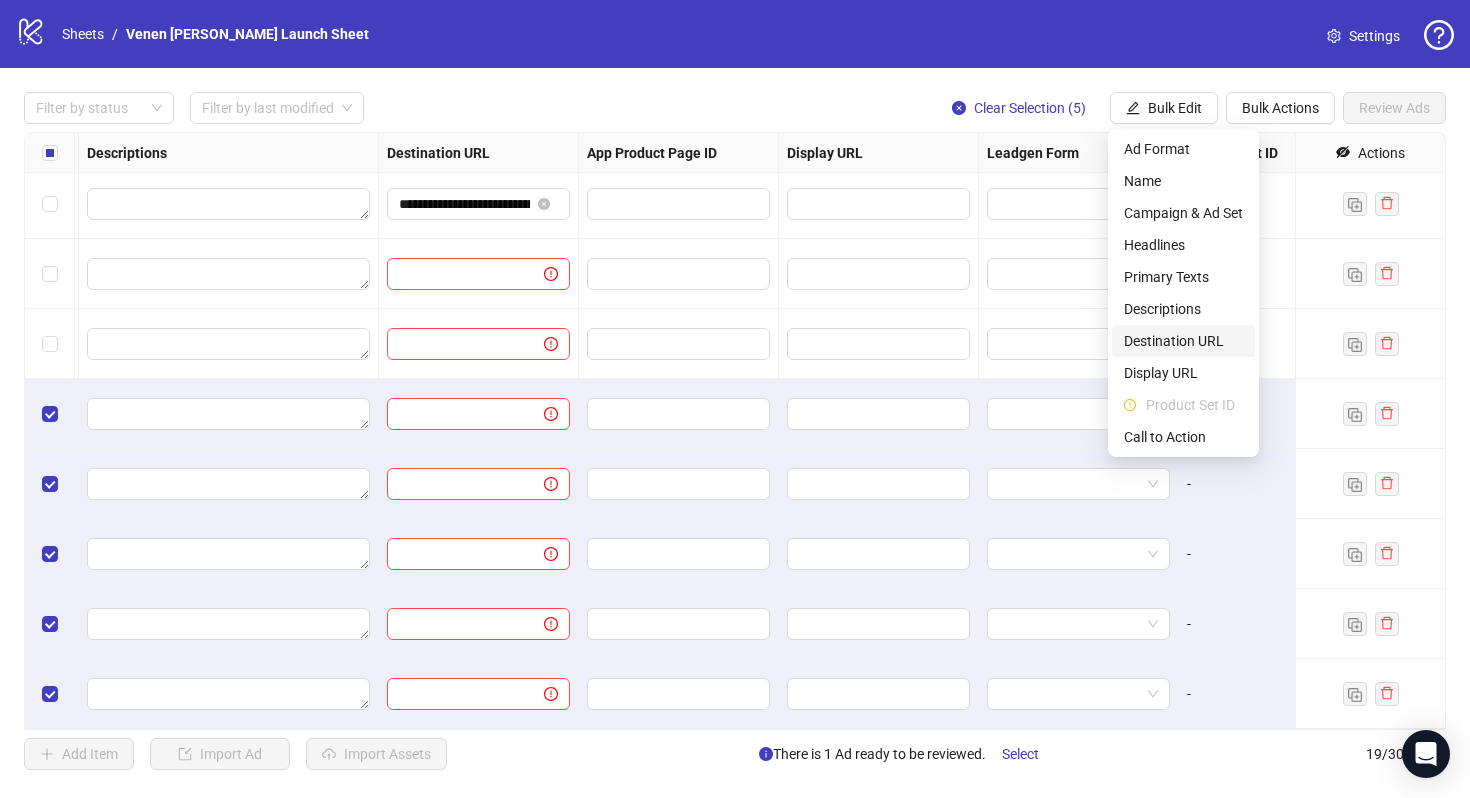 click on "Destination URL" at bounding box center (1183, 341) 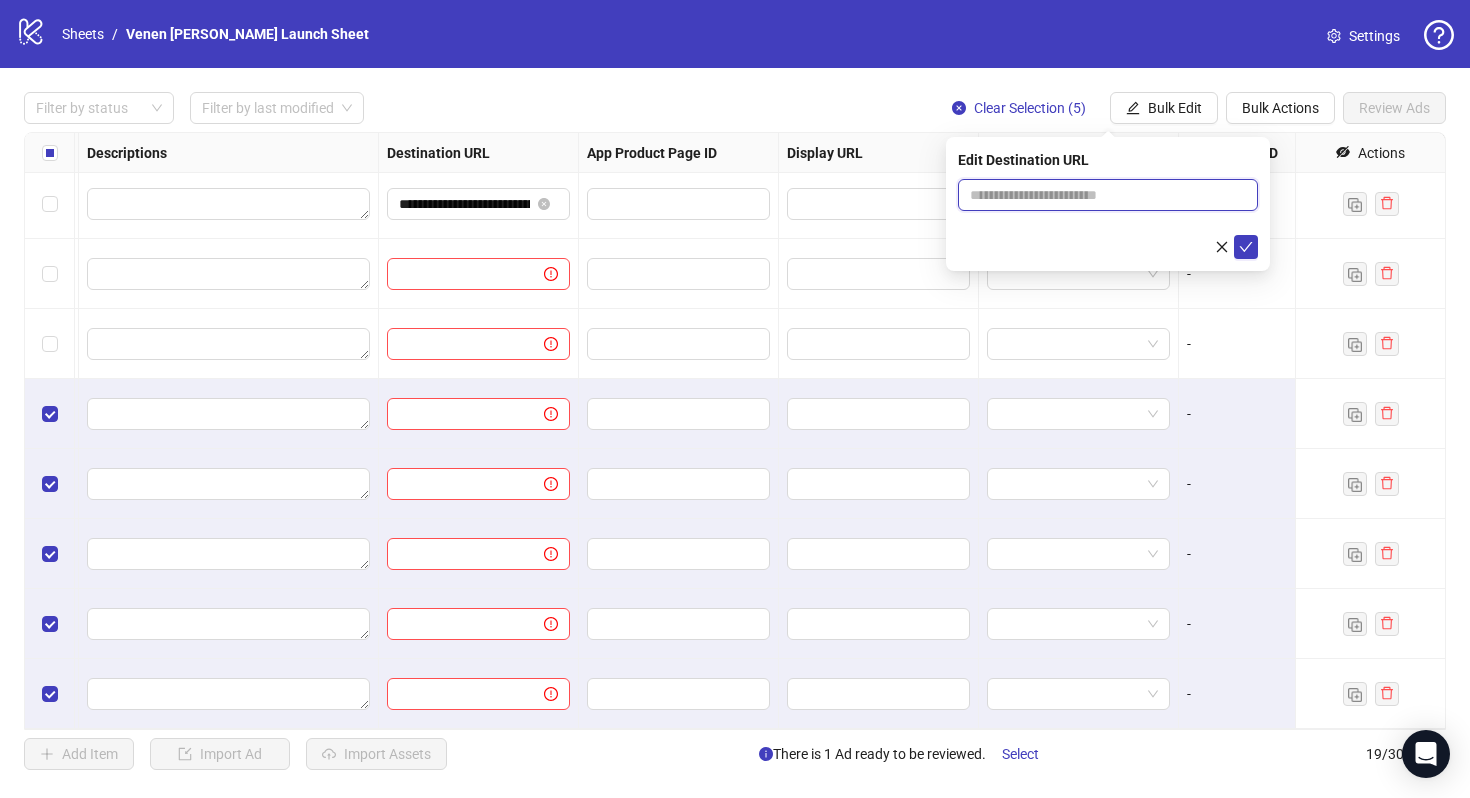 click at bounding box center (1100, 195) 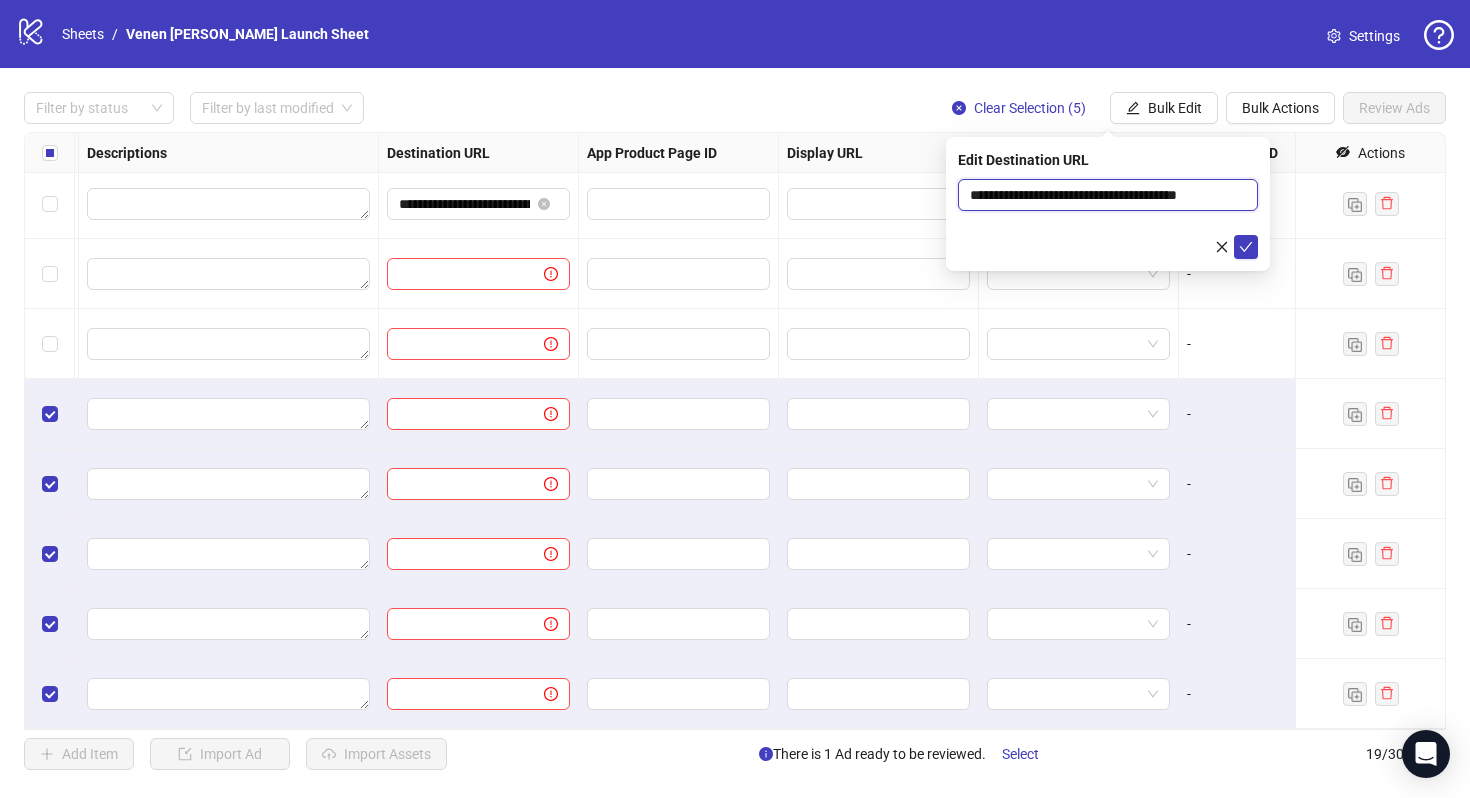 scroll, scrollTop: 0, scrollLeft: 3, axis: horizontal 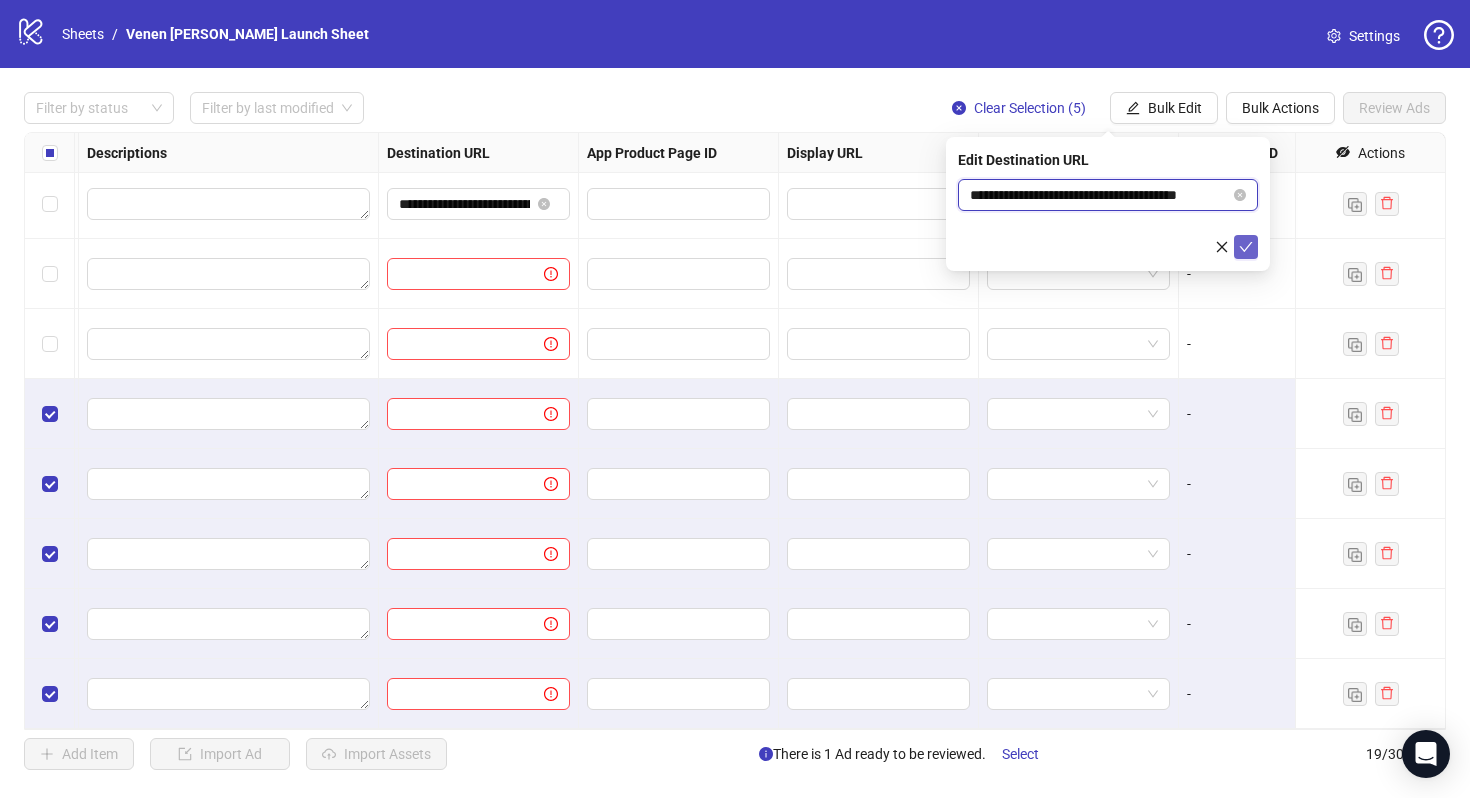 type on "**********" 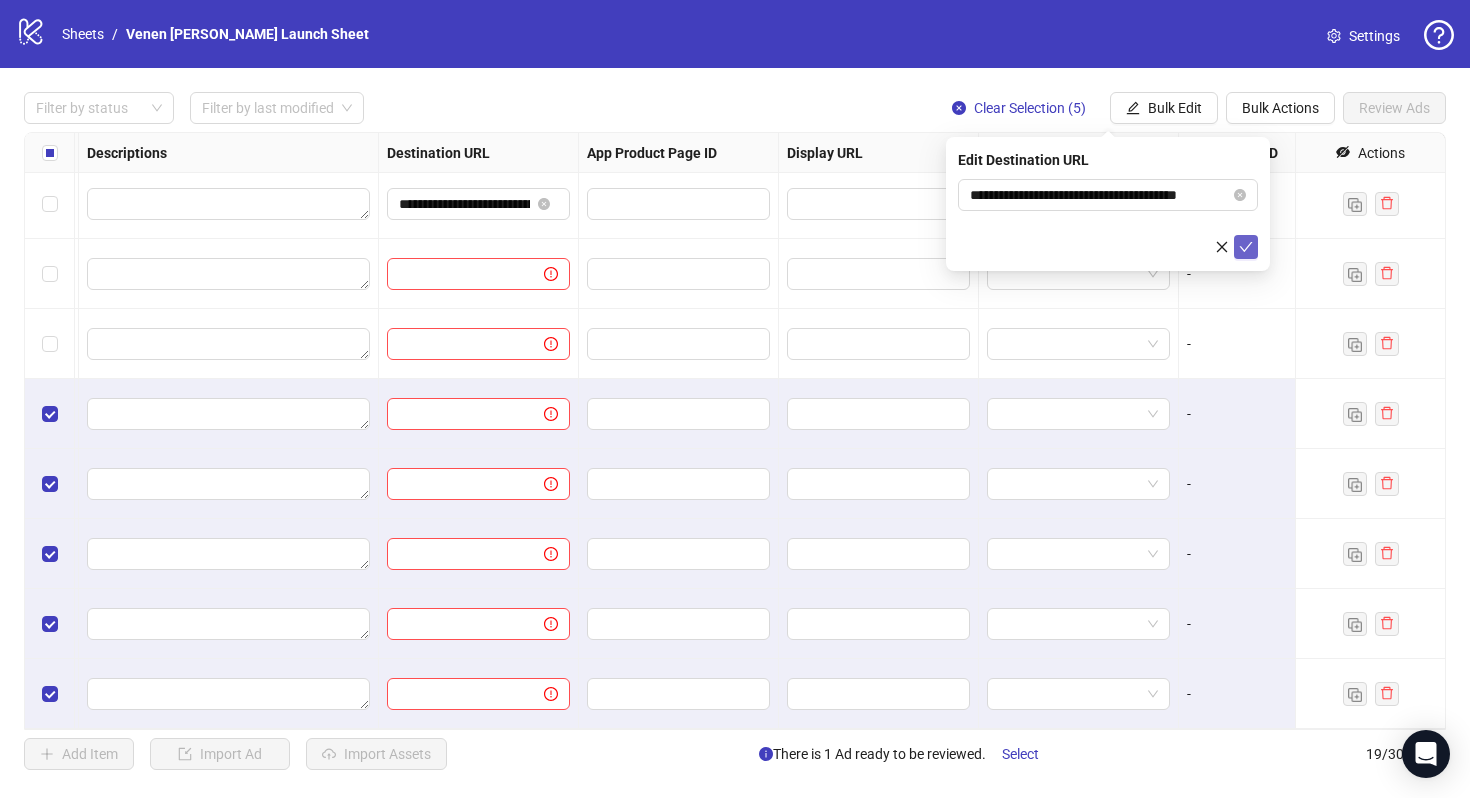 click 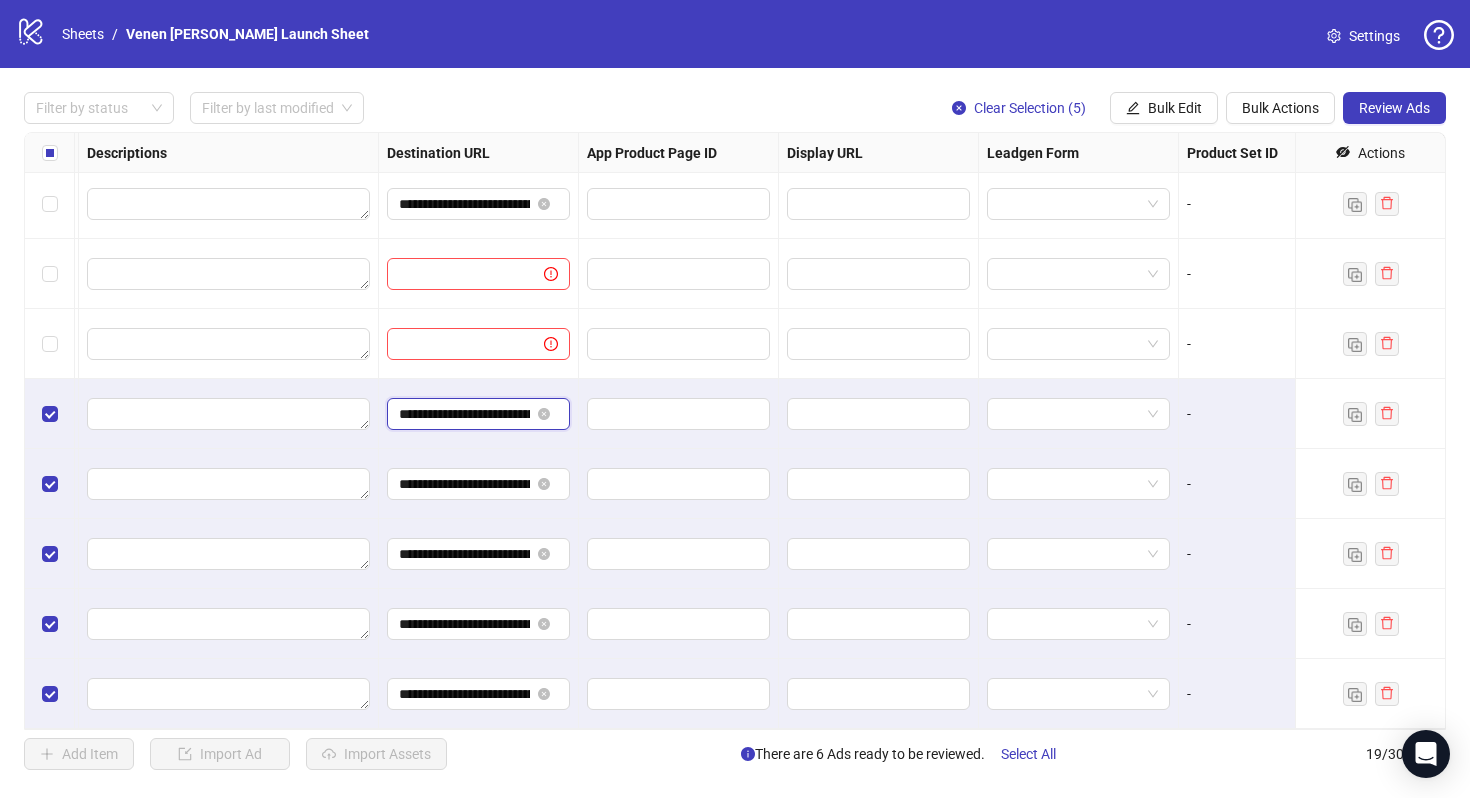 click on "**********" at bounding box center (464, 414) 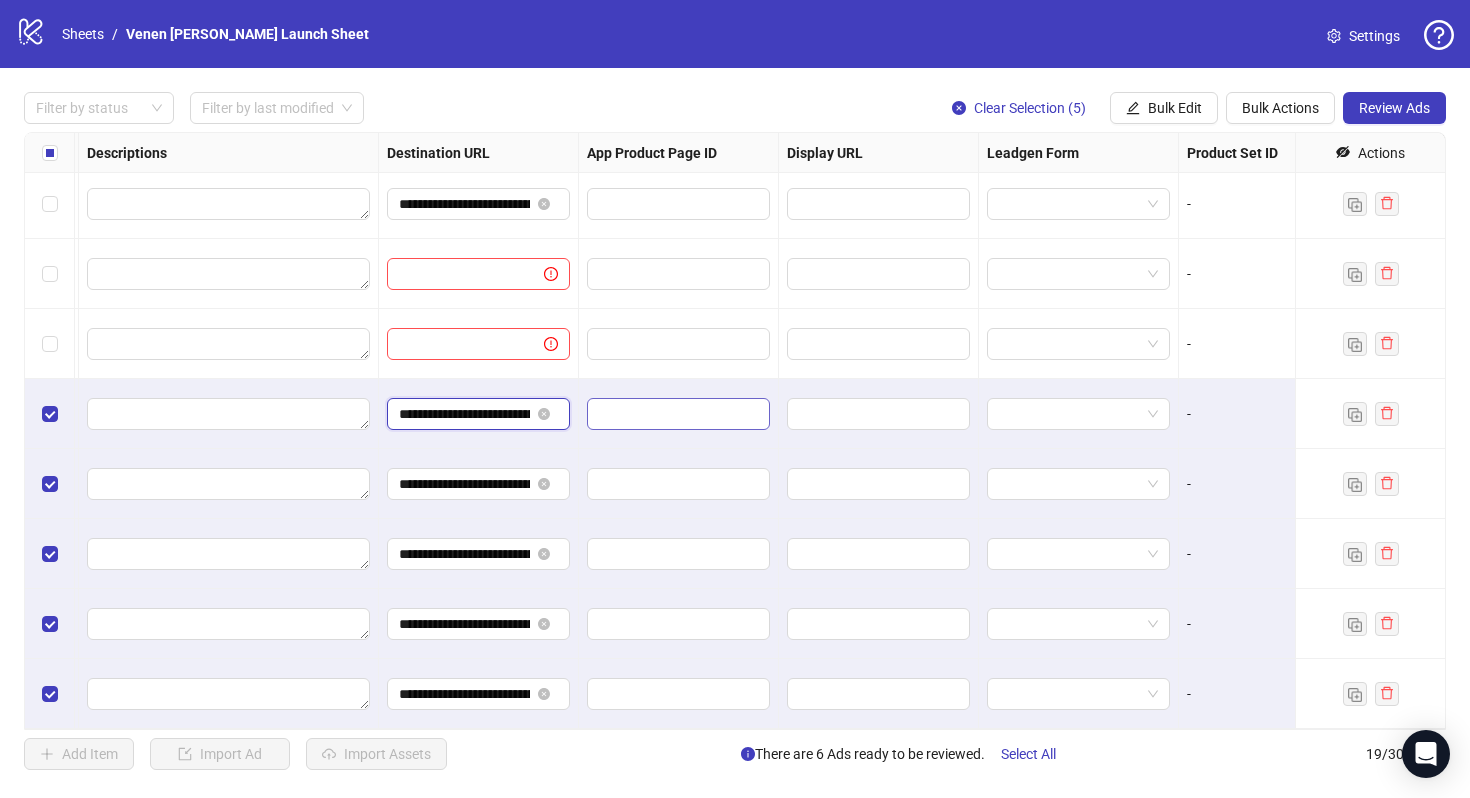 scroll, scrollTop: 0, scrollLeft: 133, axis: horizontal 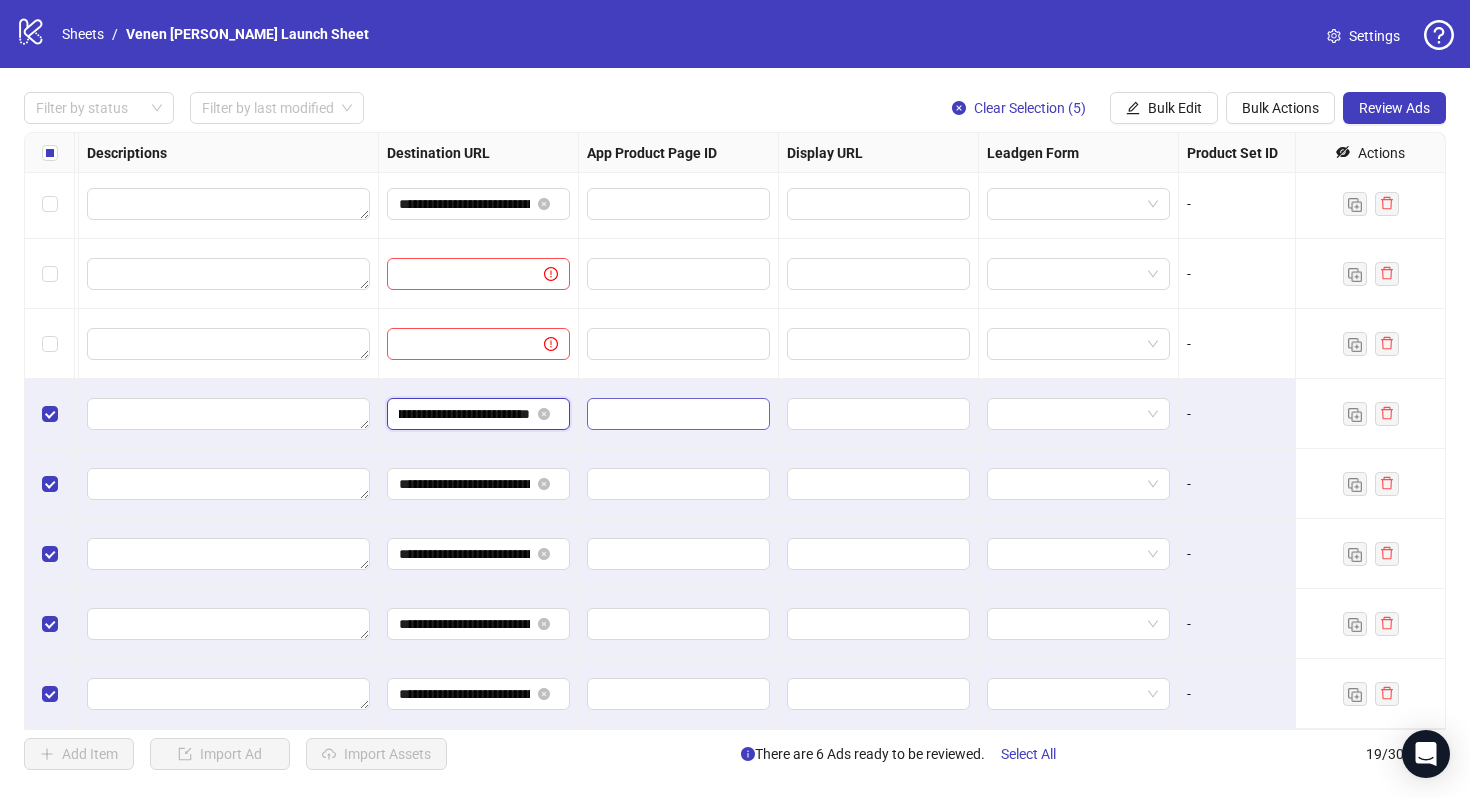 drag, startPoint x: 486, startPoint y: 415, endPoint x: 622, endPoint y: 414, distance: 136.00368 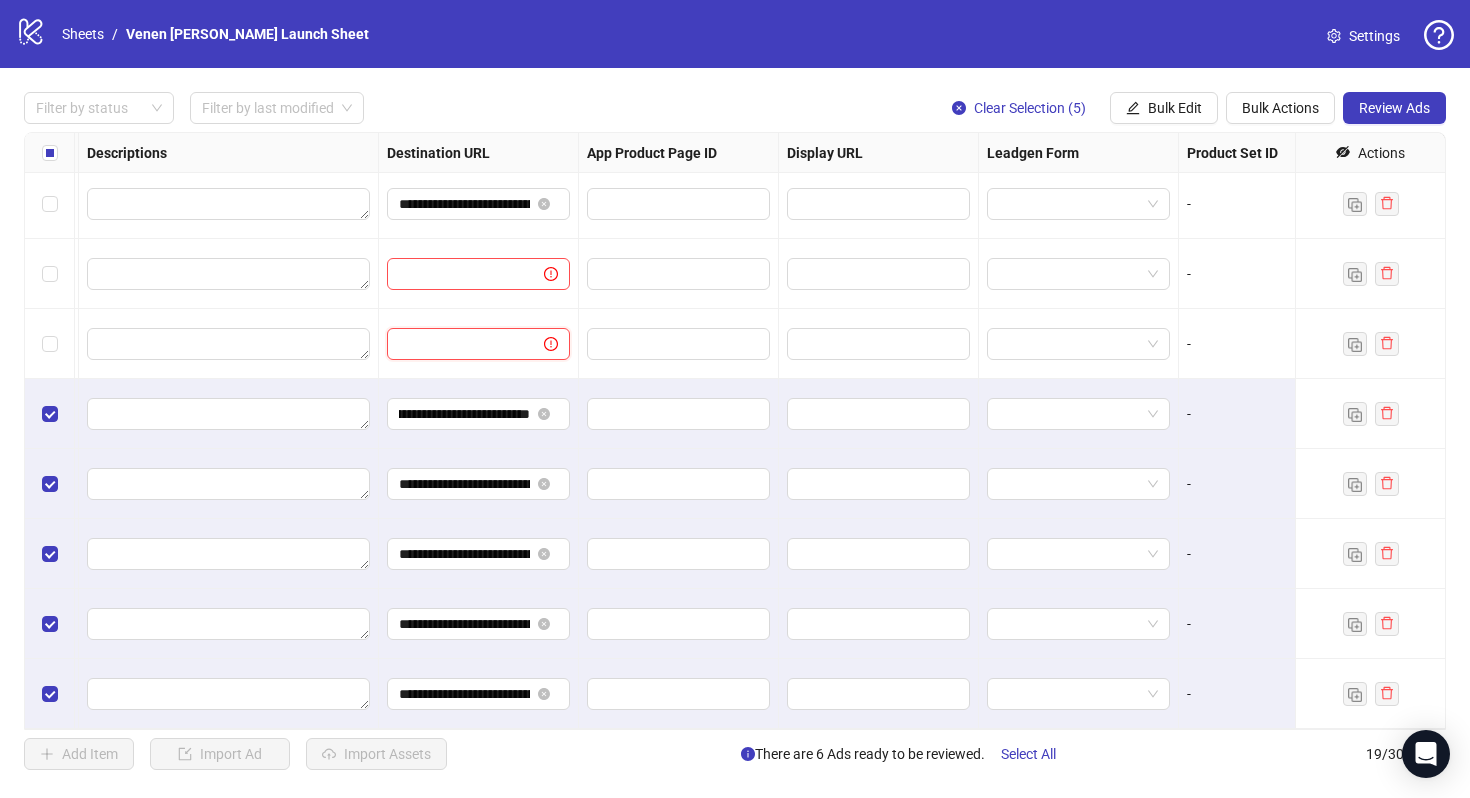 click at bounding box center (457, 344) 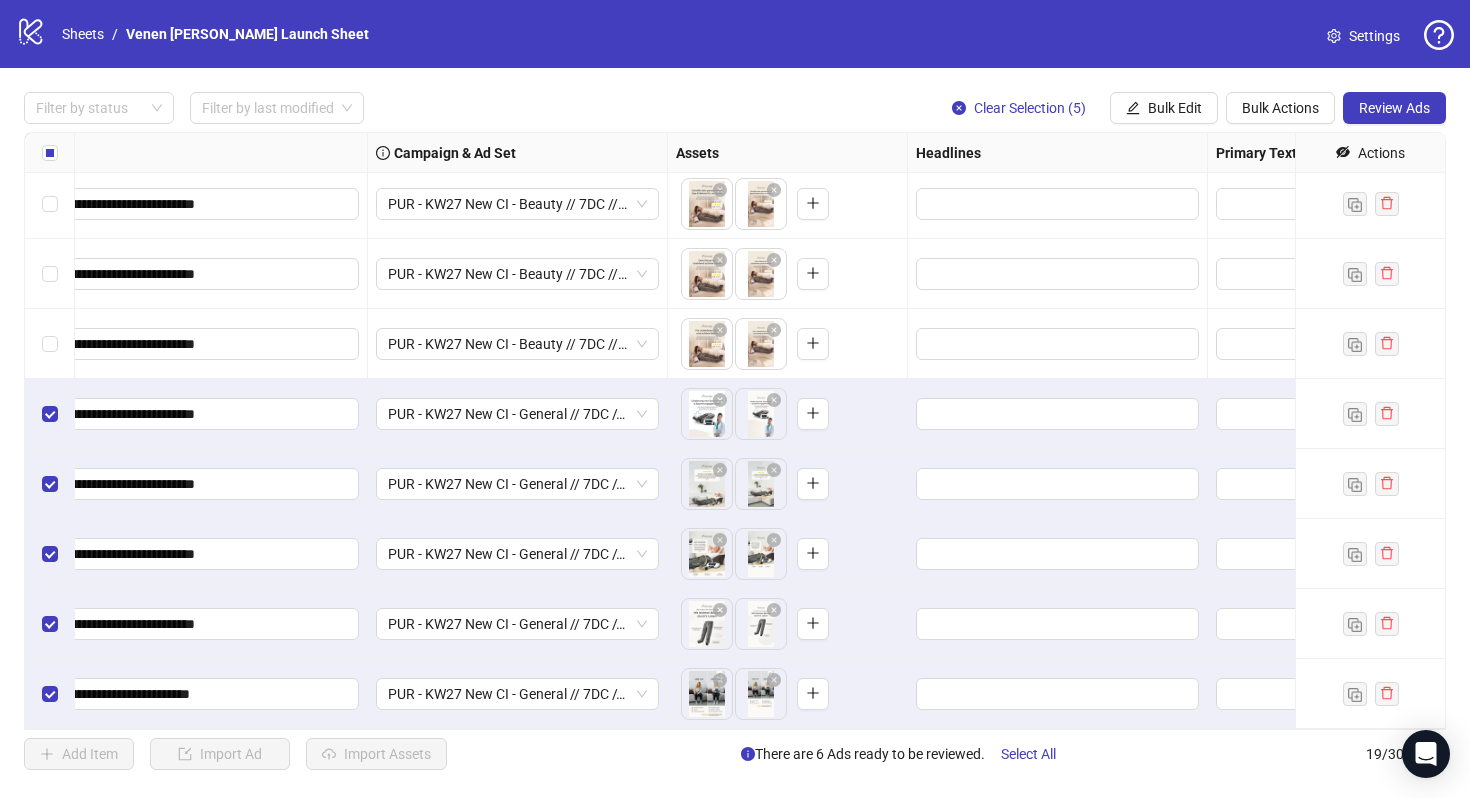 scroll, scrollTop: 774, scrollLeft: 244, axis: both 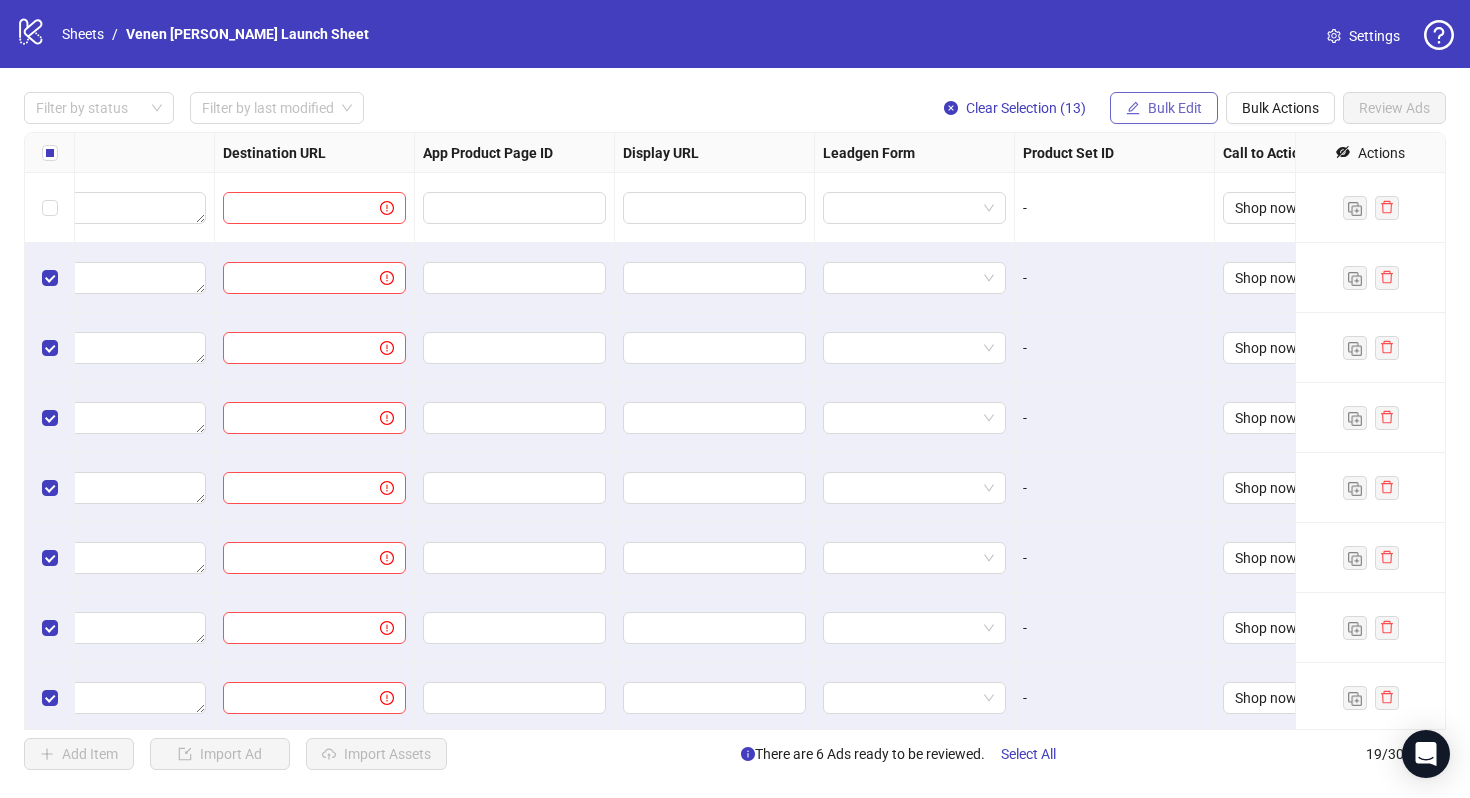 click on "Bulk Edit" at bounding box center (1175, 108) 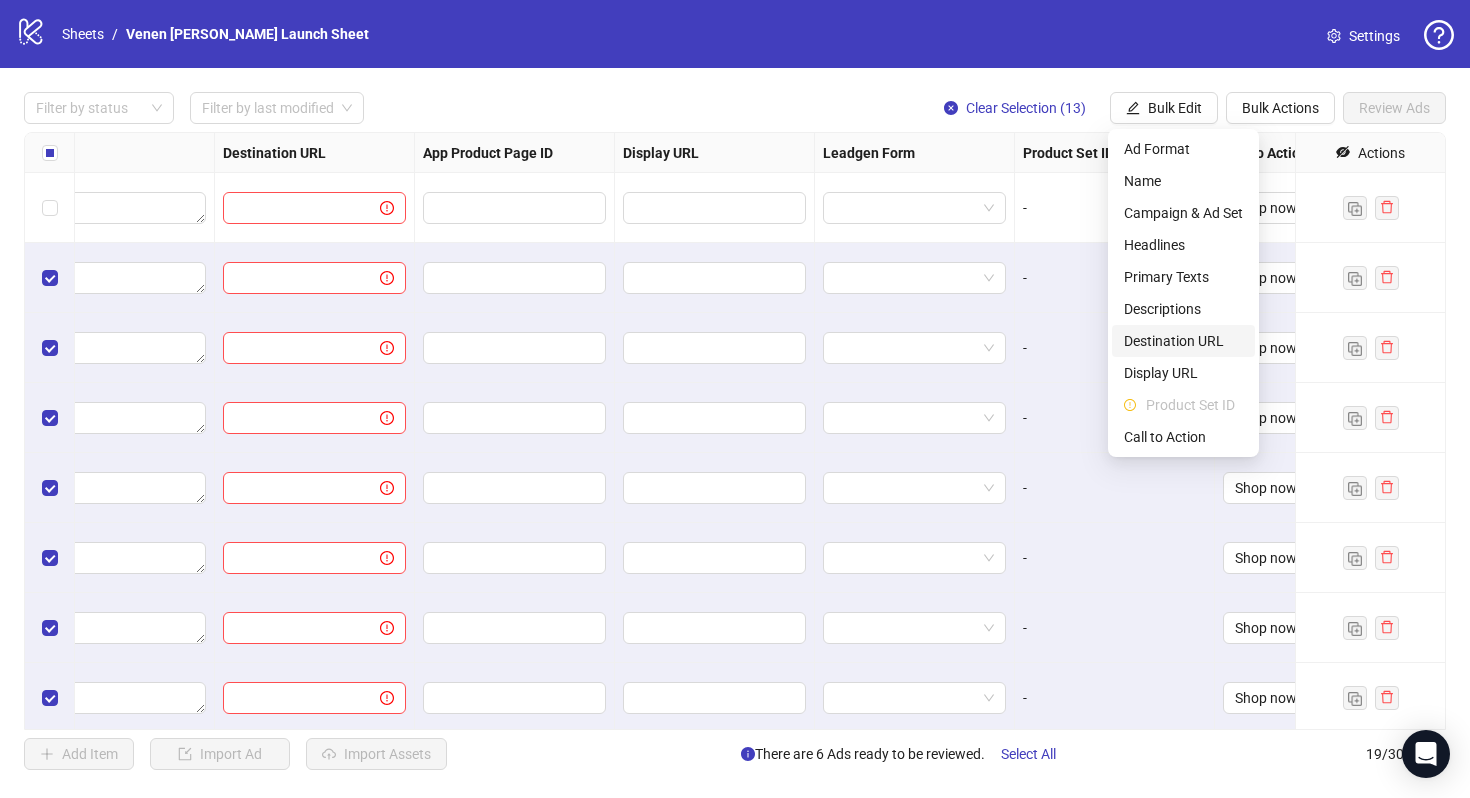 click on "Destination URL" at bounding box center [1183, 341] 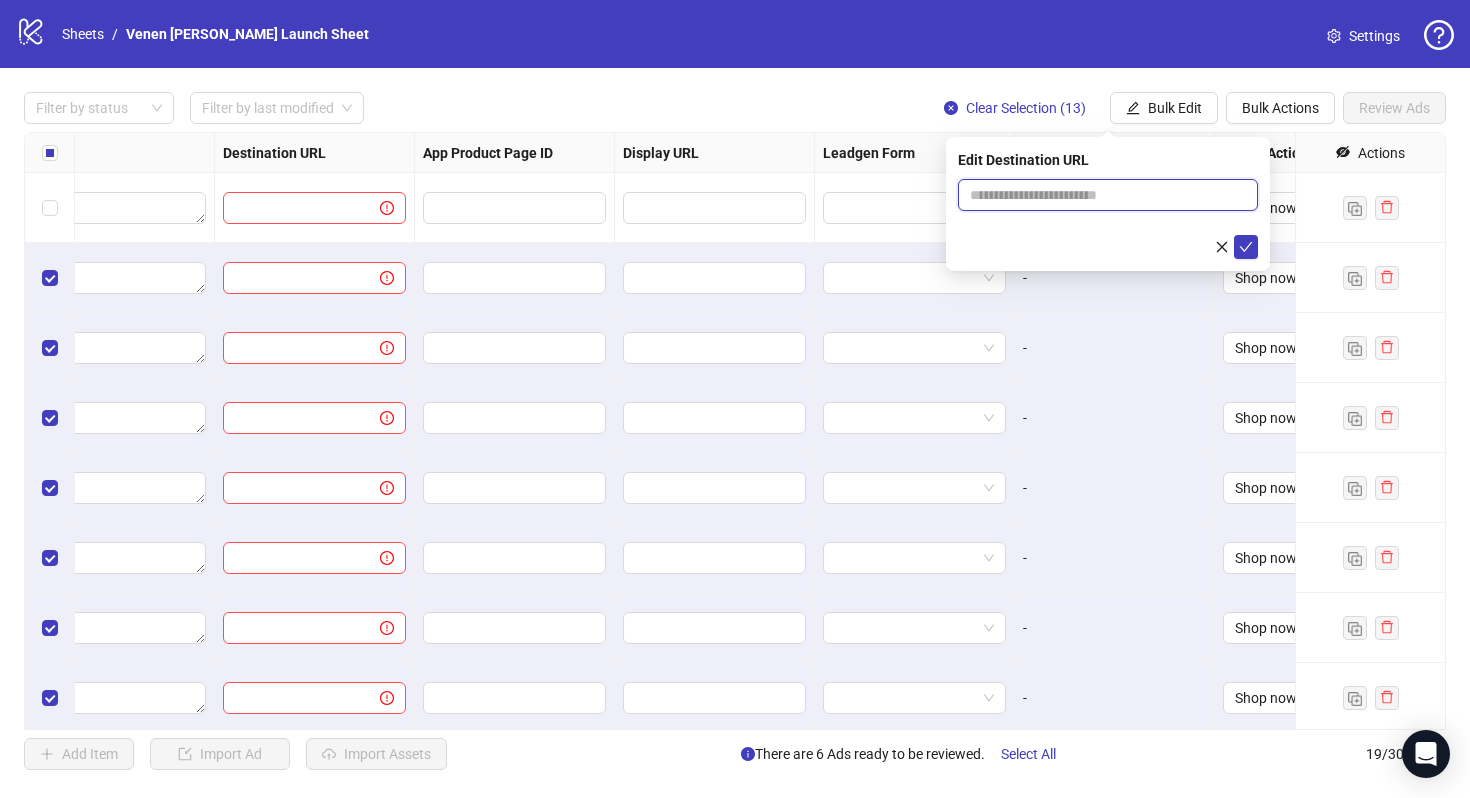 click at bounding box center [1100, 195] 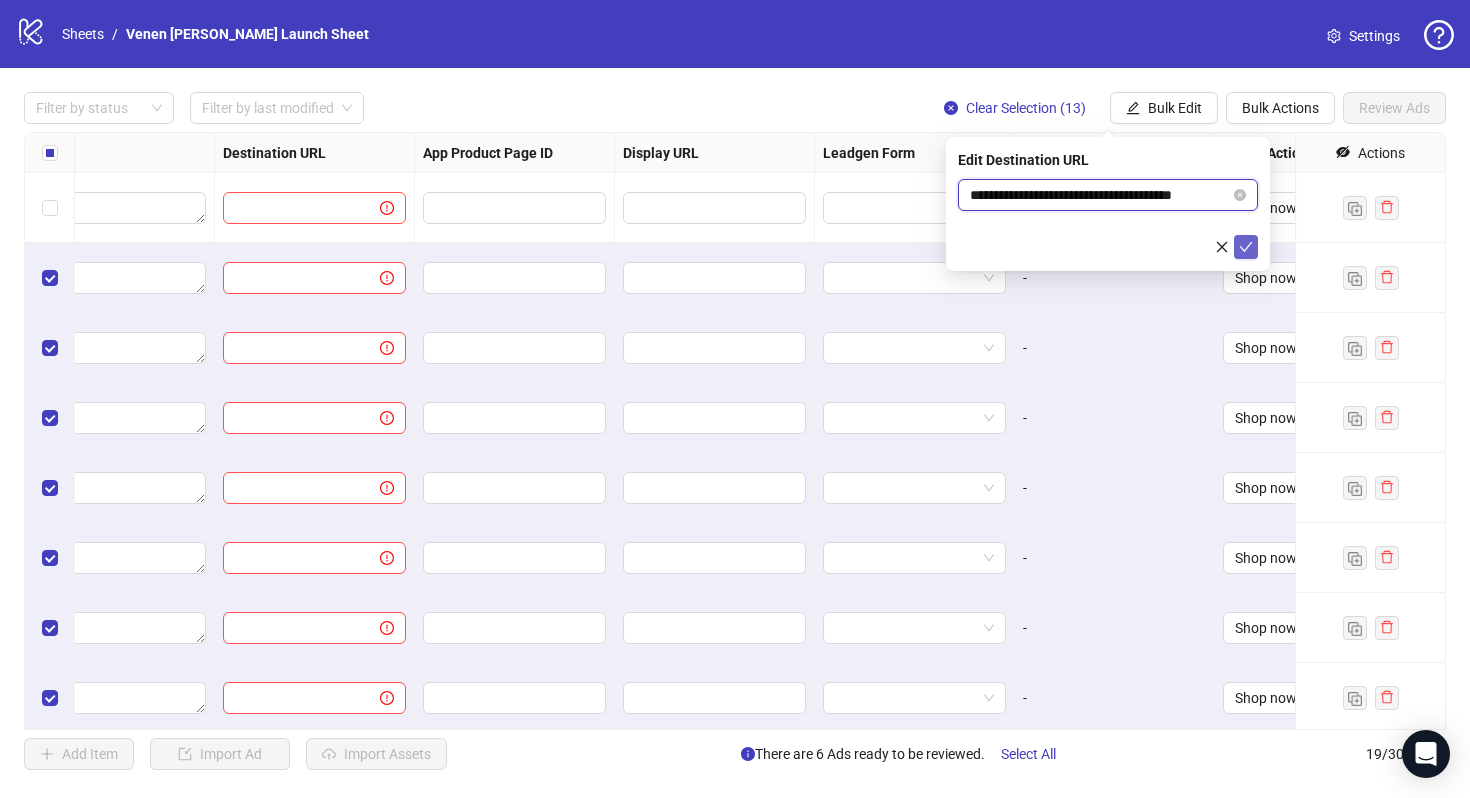 type on "**********" 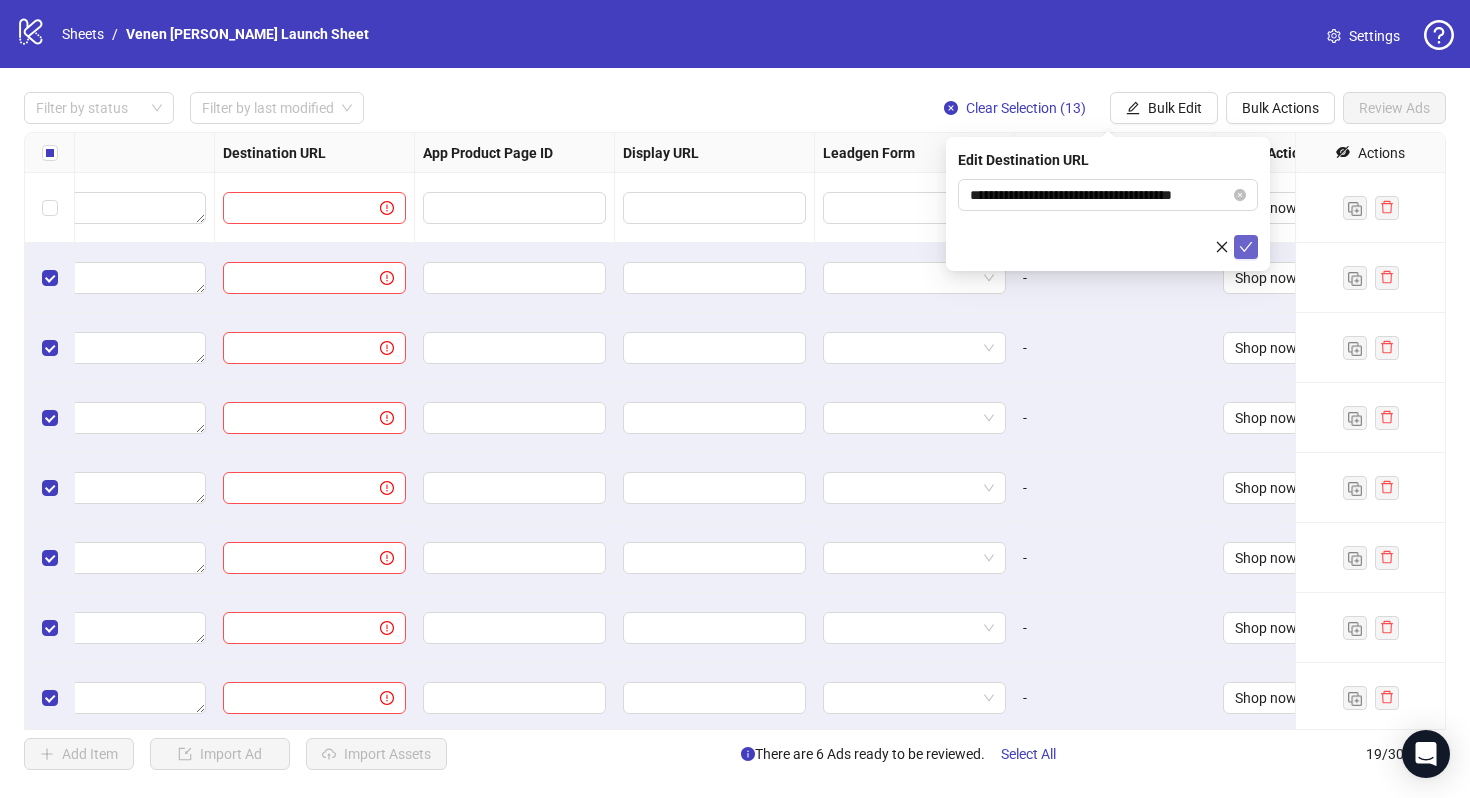 click 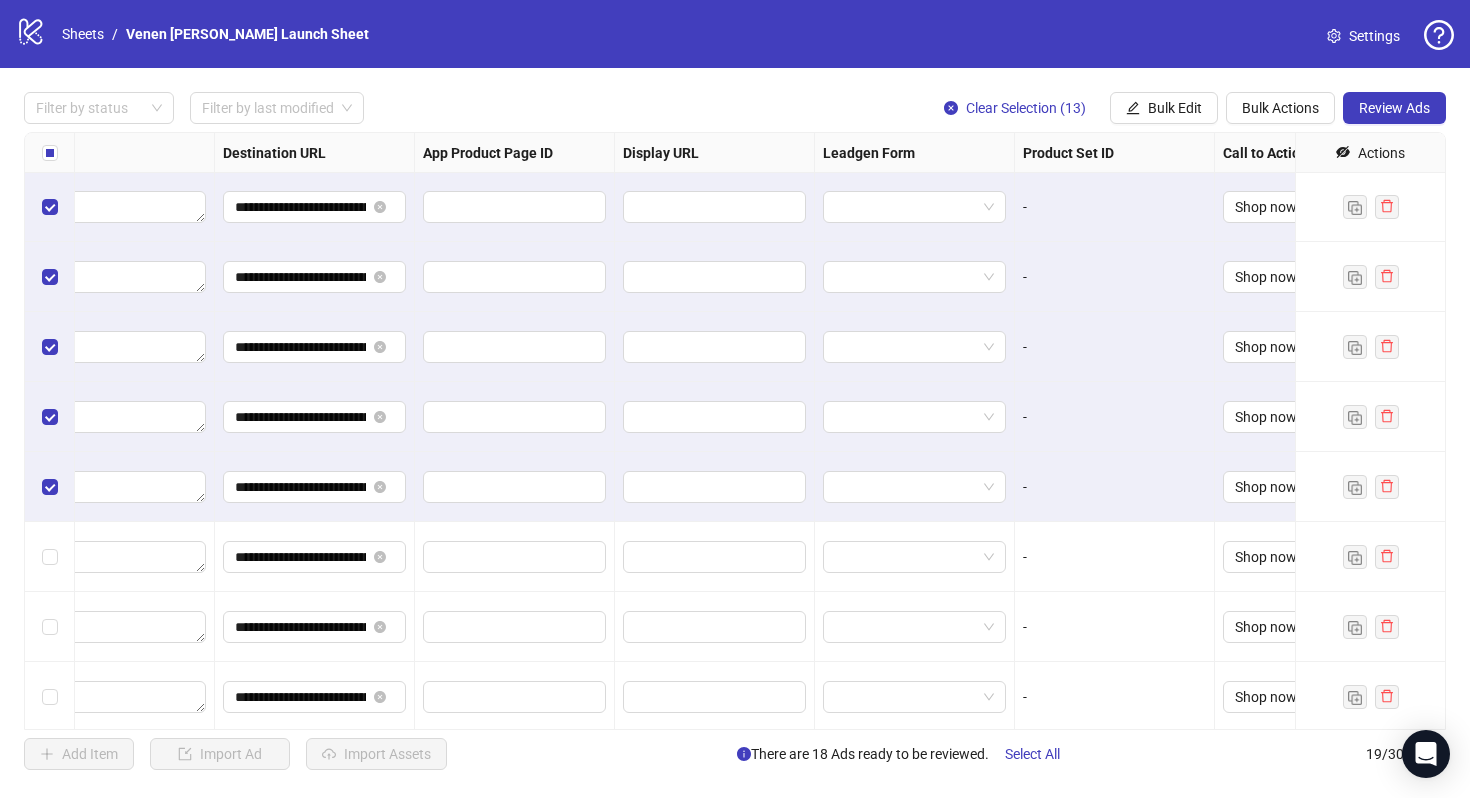 scroll, scrollTop: 720, scrollLeft: 1770, axis: both 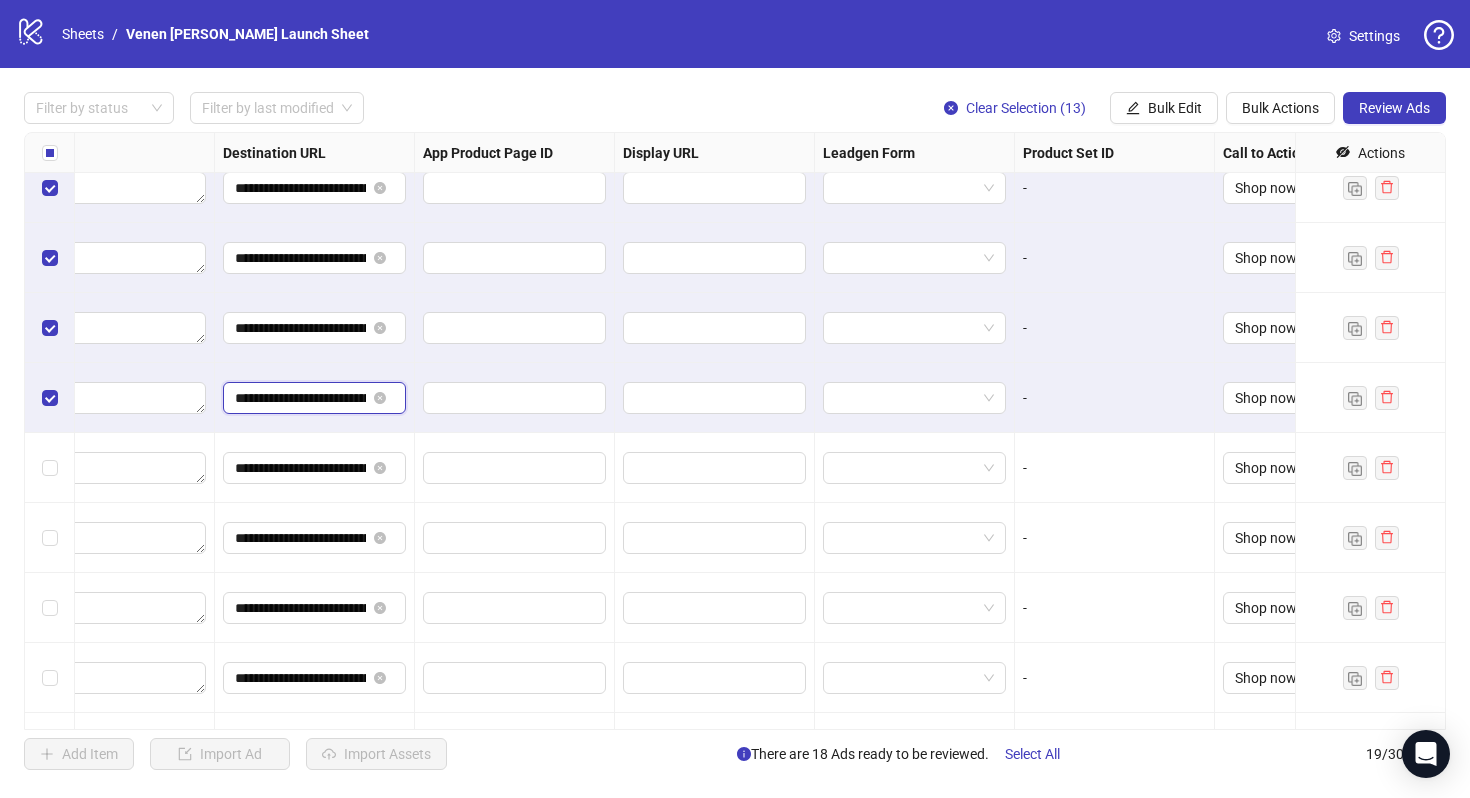 click on "**********" at bounding box center [300, 398] 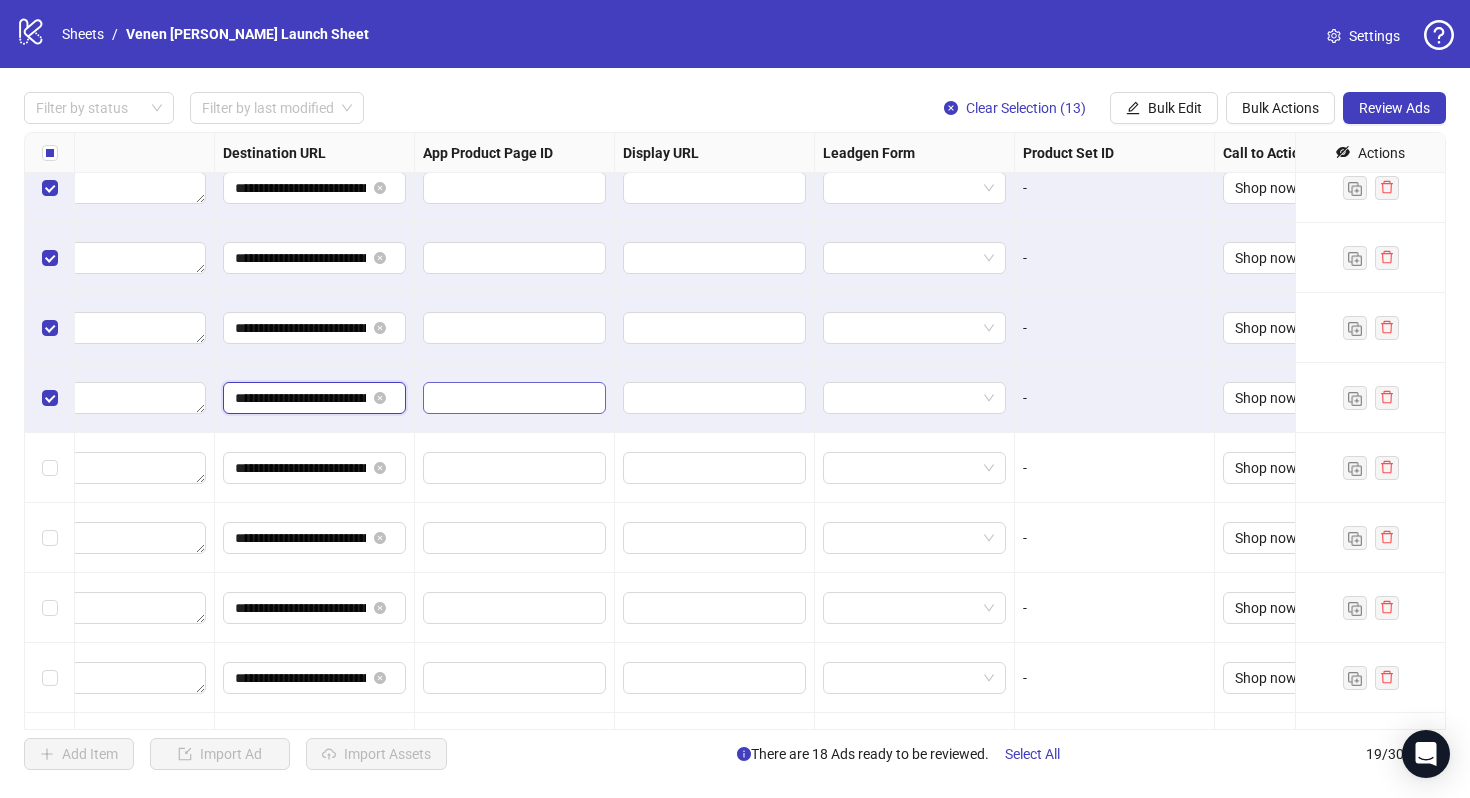 scroll, scrollTop: 0, scrollLeft: 125, axis: horizontal 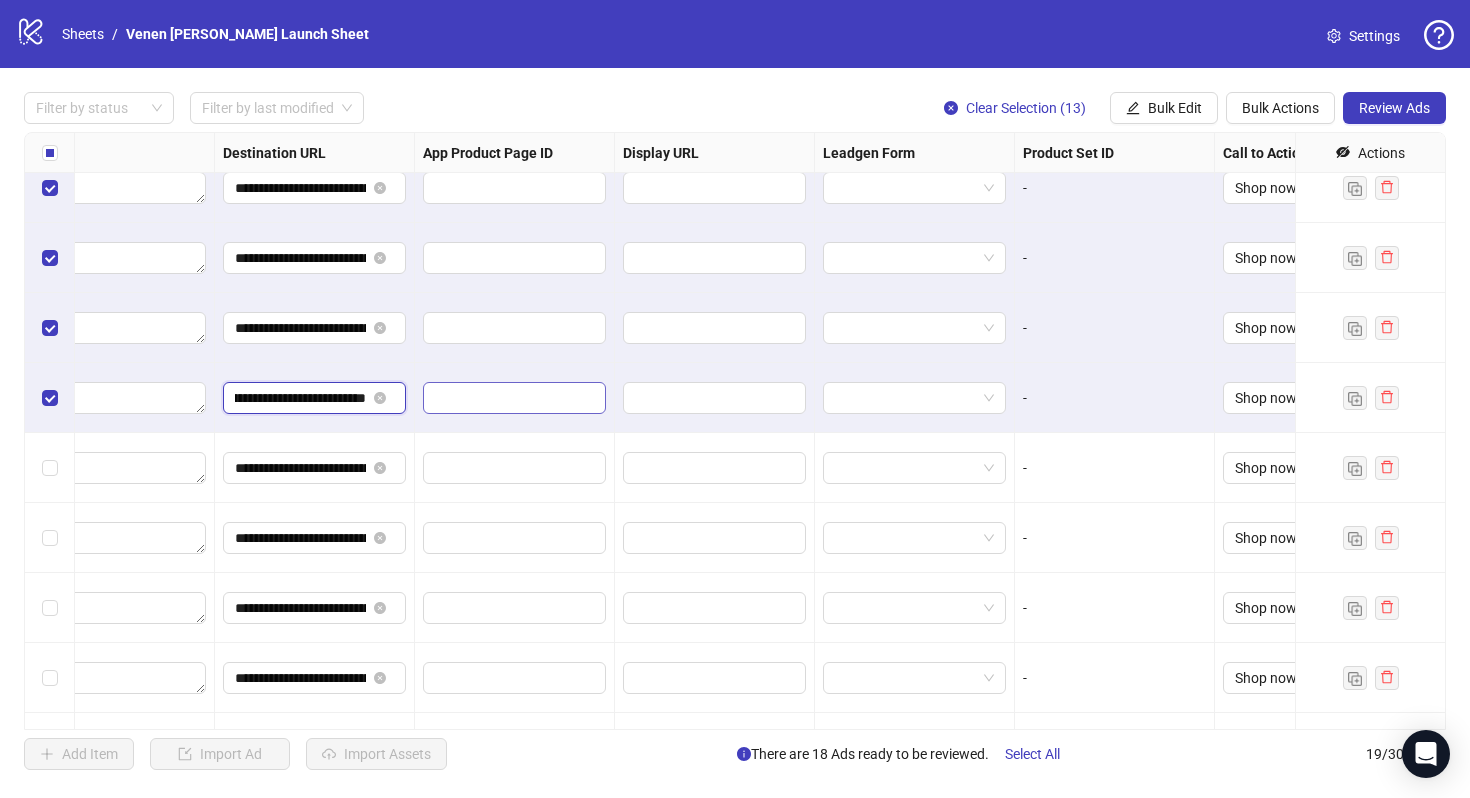 drag, startPoint x: 338, startPoint y: 403, endPoint x: 463, endPoint y: 402, distance: 125.004 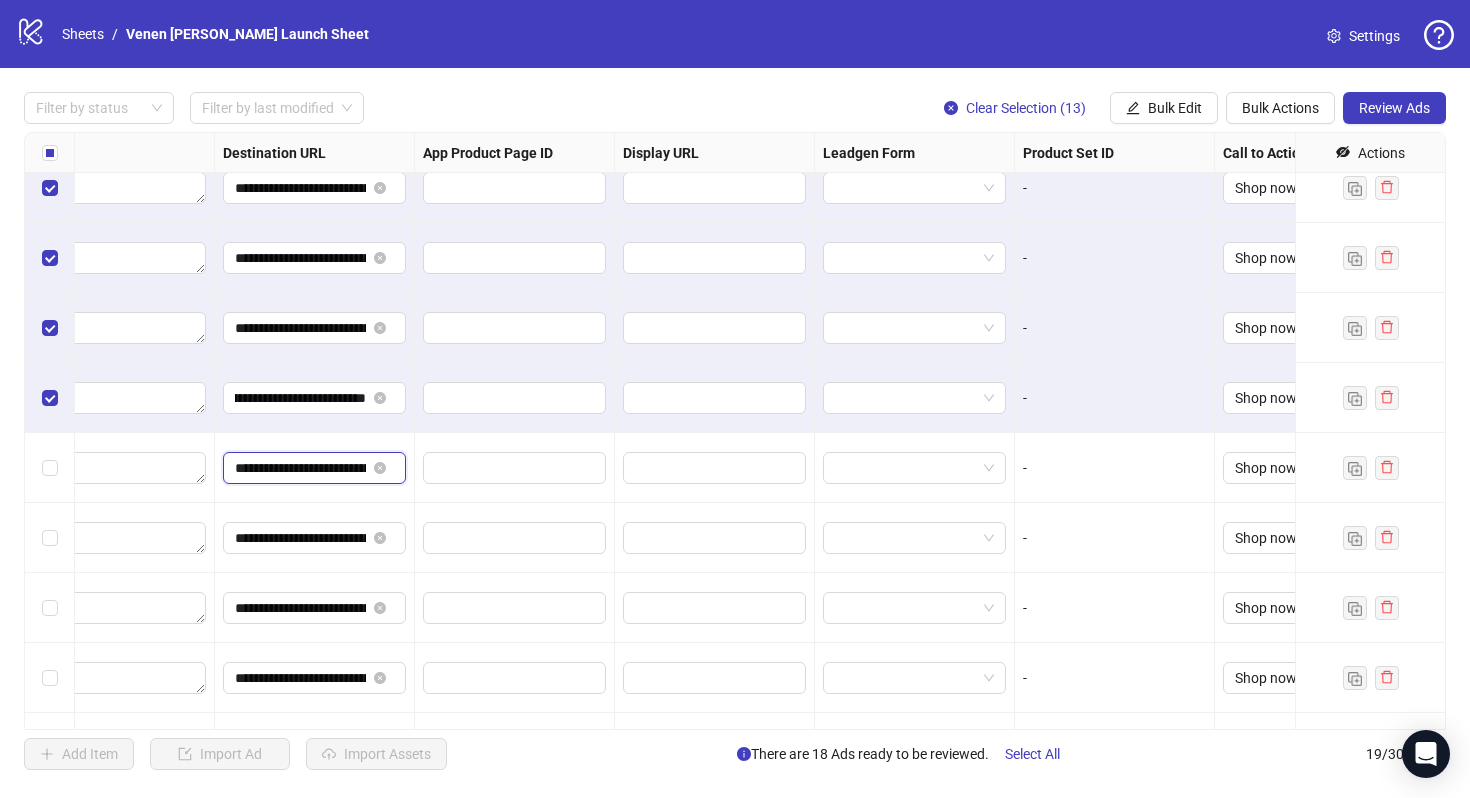 click on "**********" at bounding box center (300, 468) 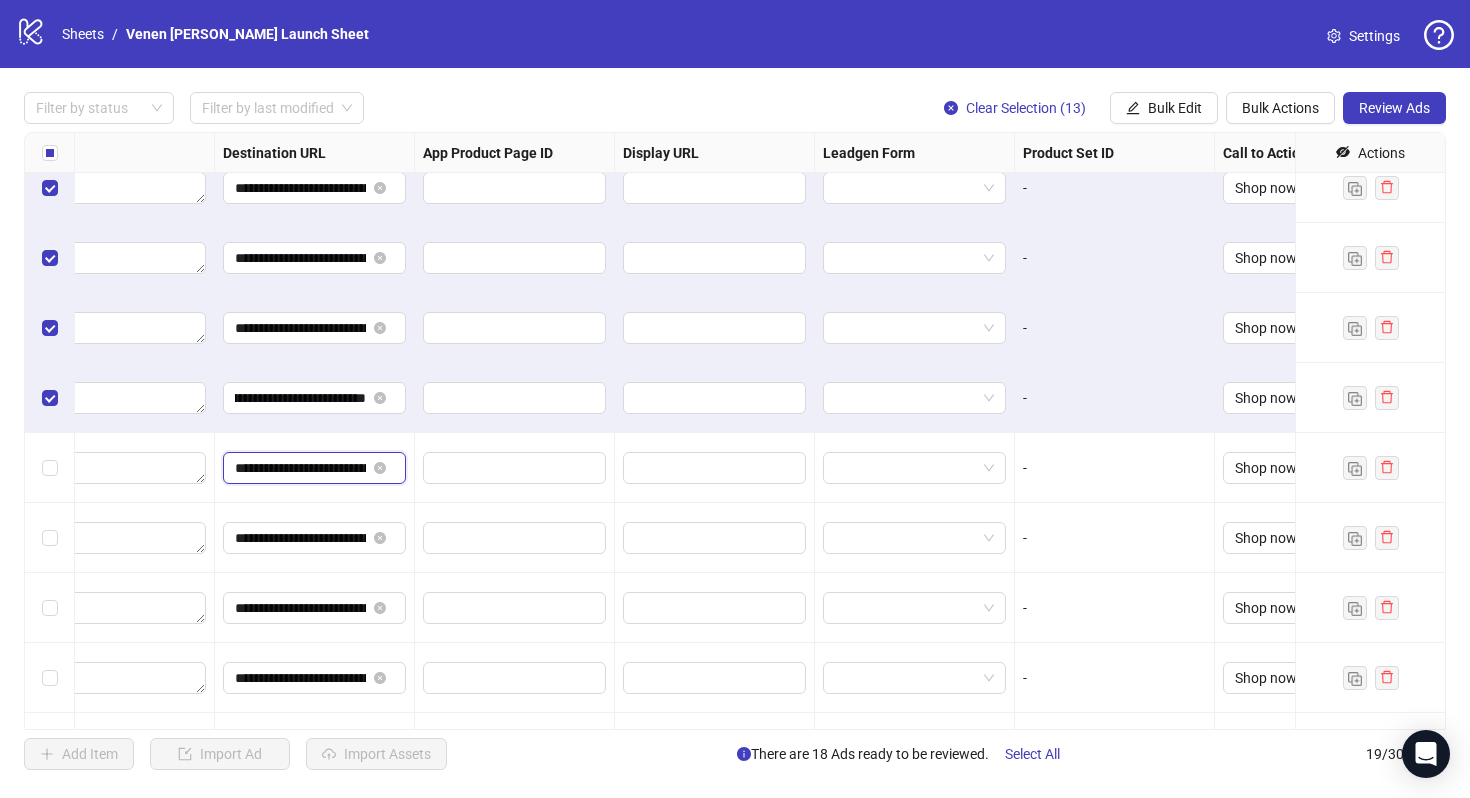 scroll, scrollTop: 0, scrollLeft: 0, axis: both 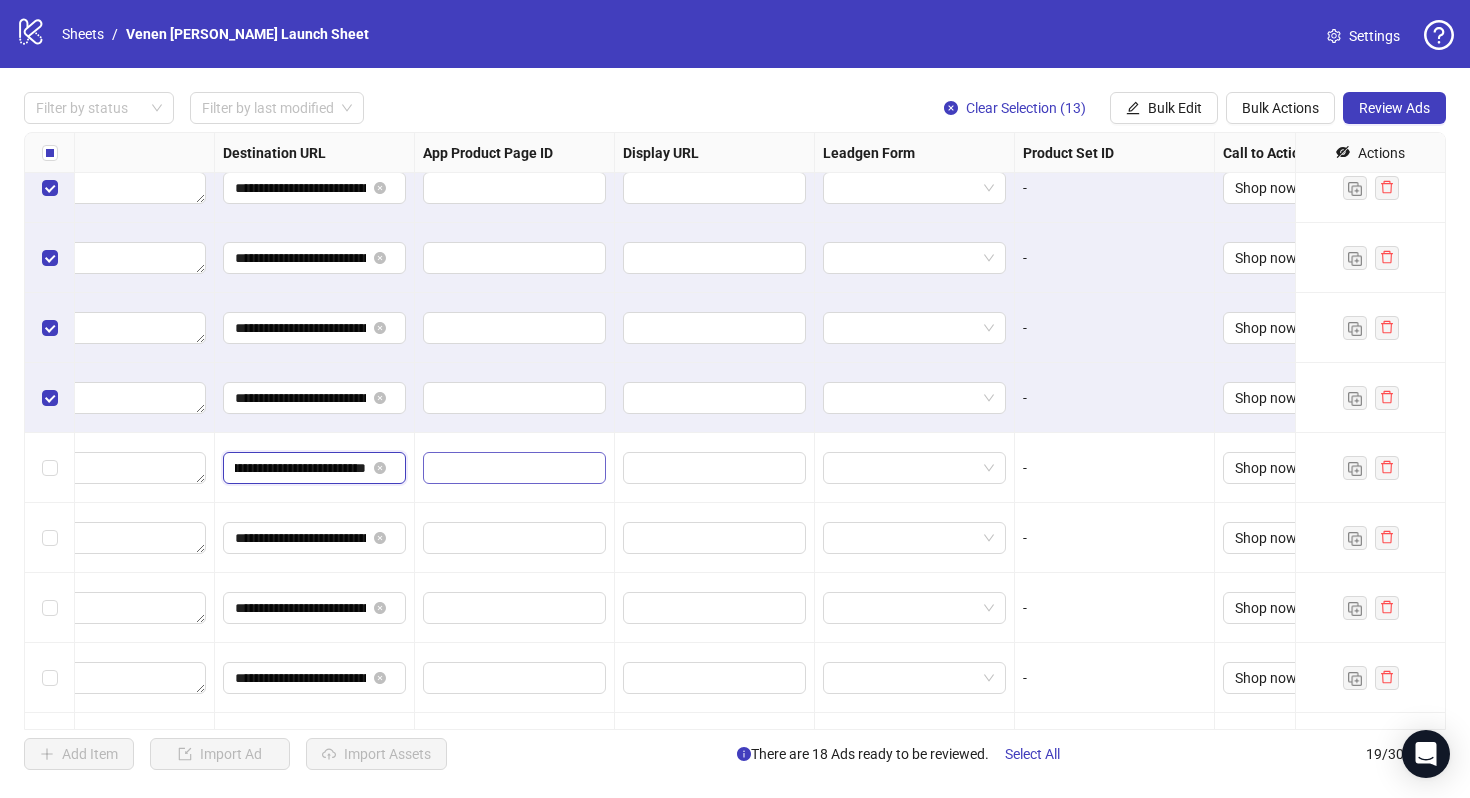 drag, startPoint x: 336, startPoint y: 466, endPoint x: 449, endPoint y: 466, distance: 113 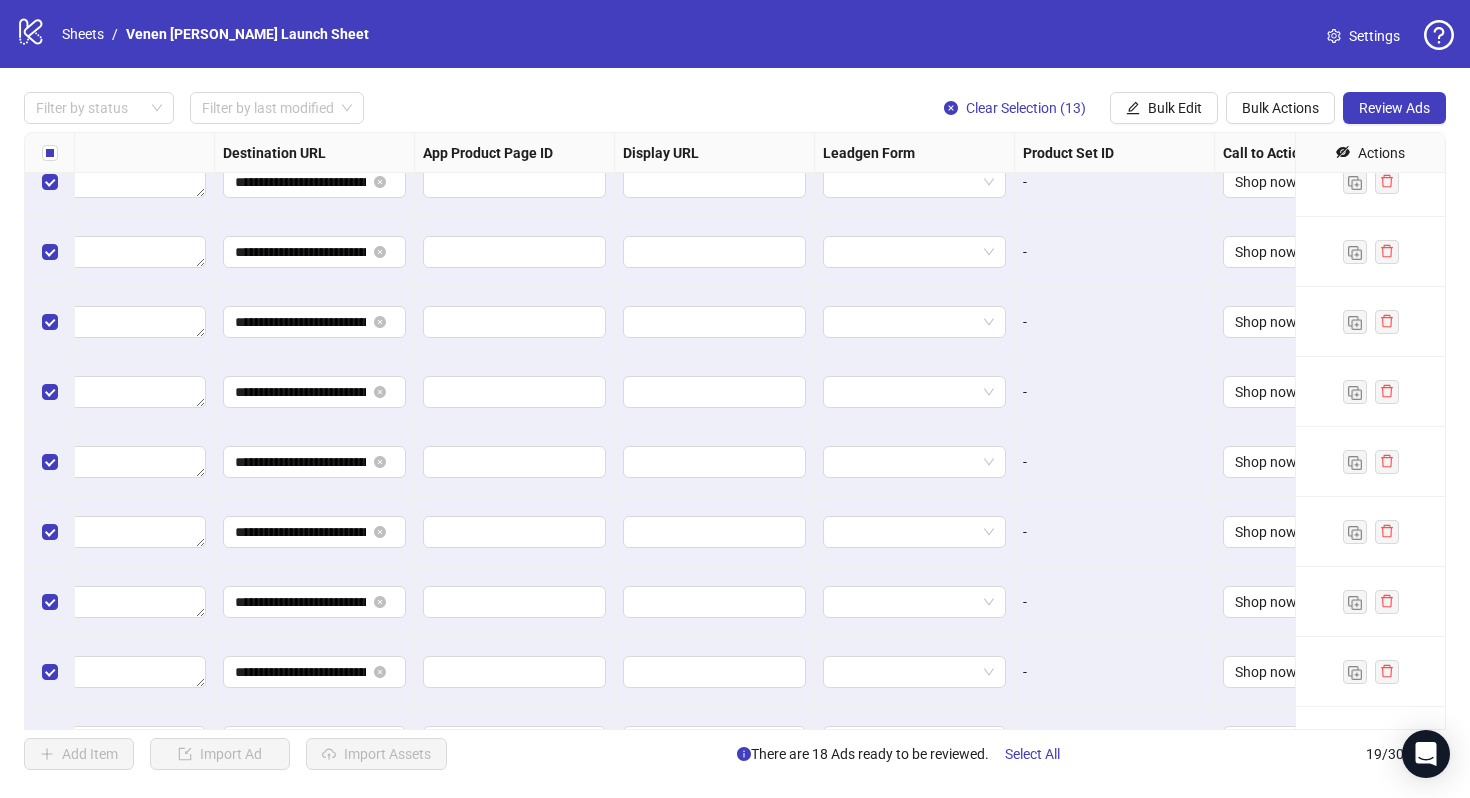 scroll, scrollTop: 0, scrollLeft: 1770, axis: horizontal 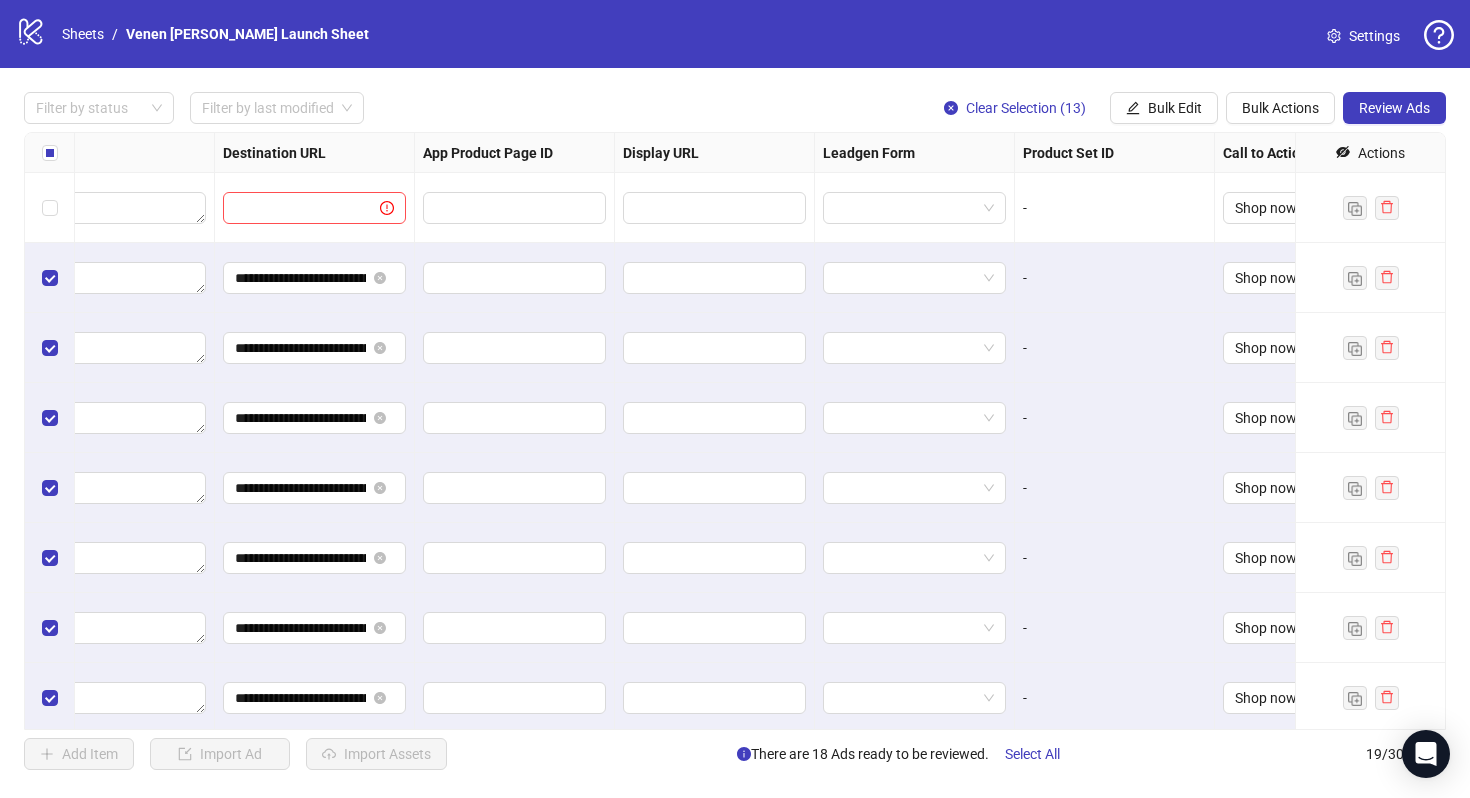 click on "**********" at bounding box center [735, 431] 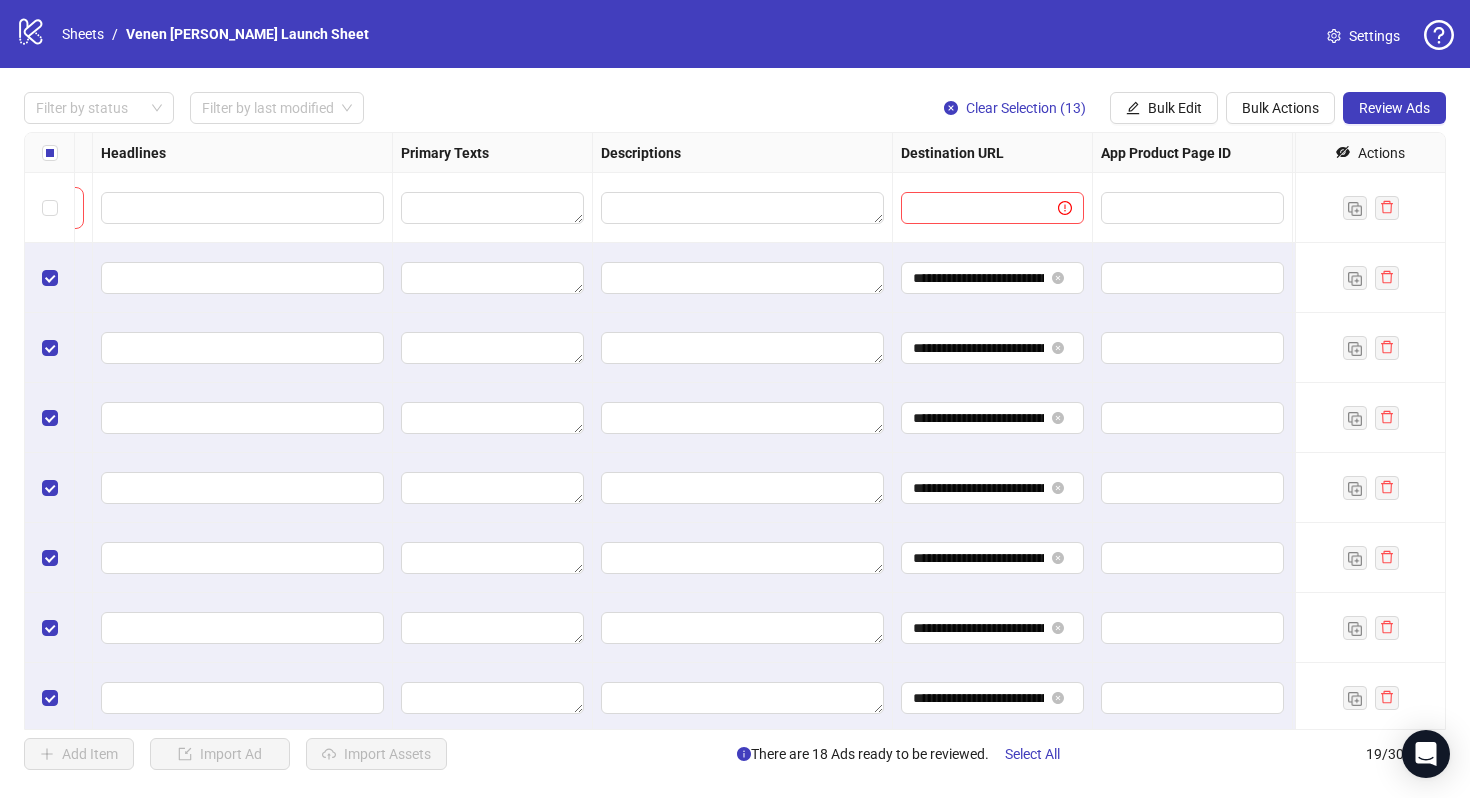 scroll, scrollTop: 0, scrollLeft: 1041, axis: horizontal 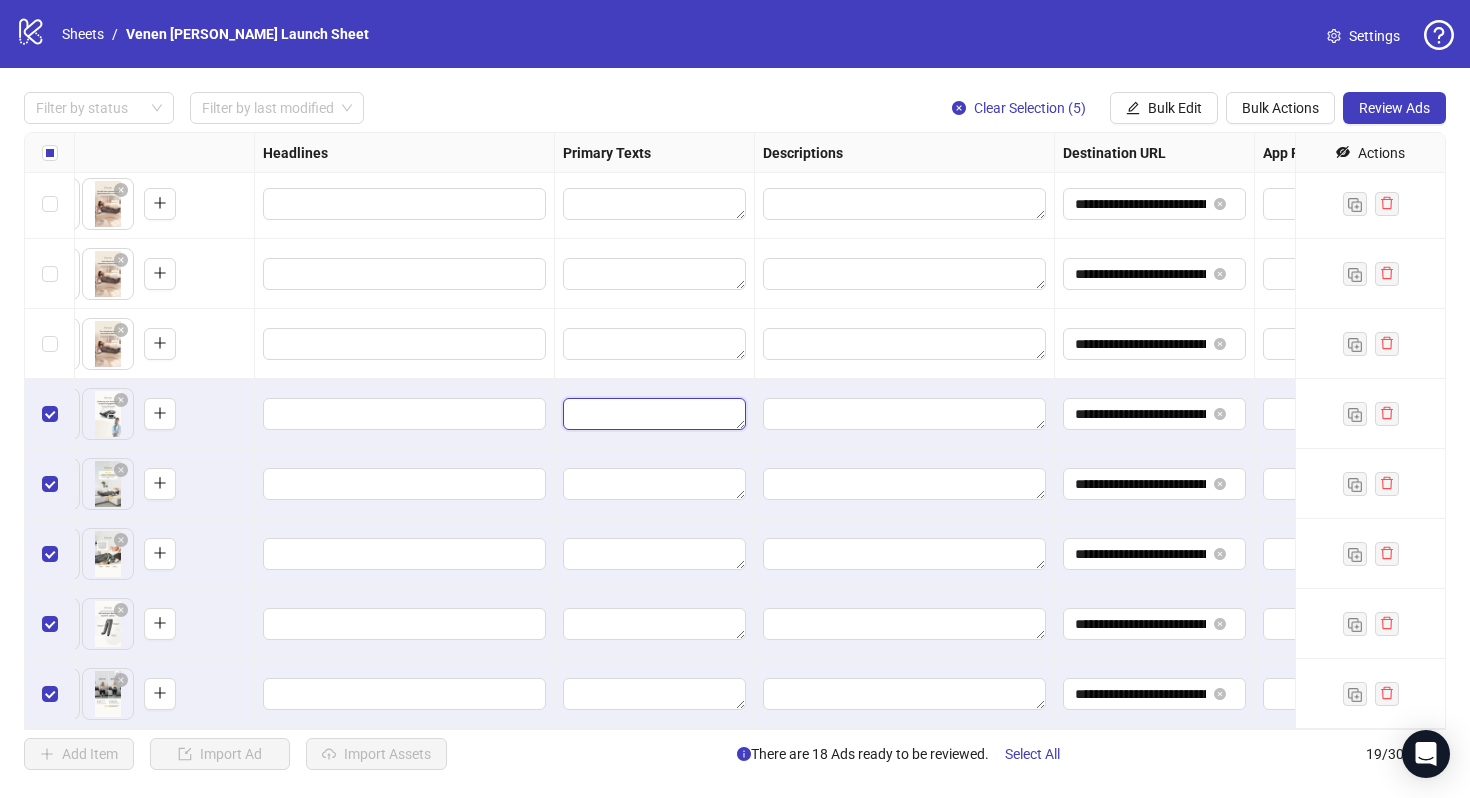 click at bounding box center [654, 414] 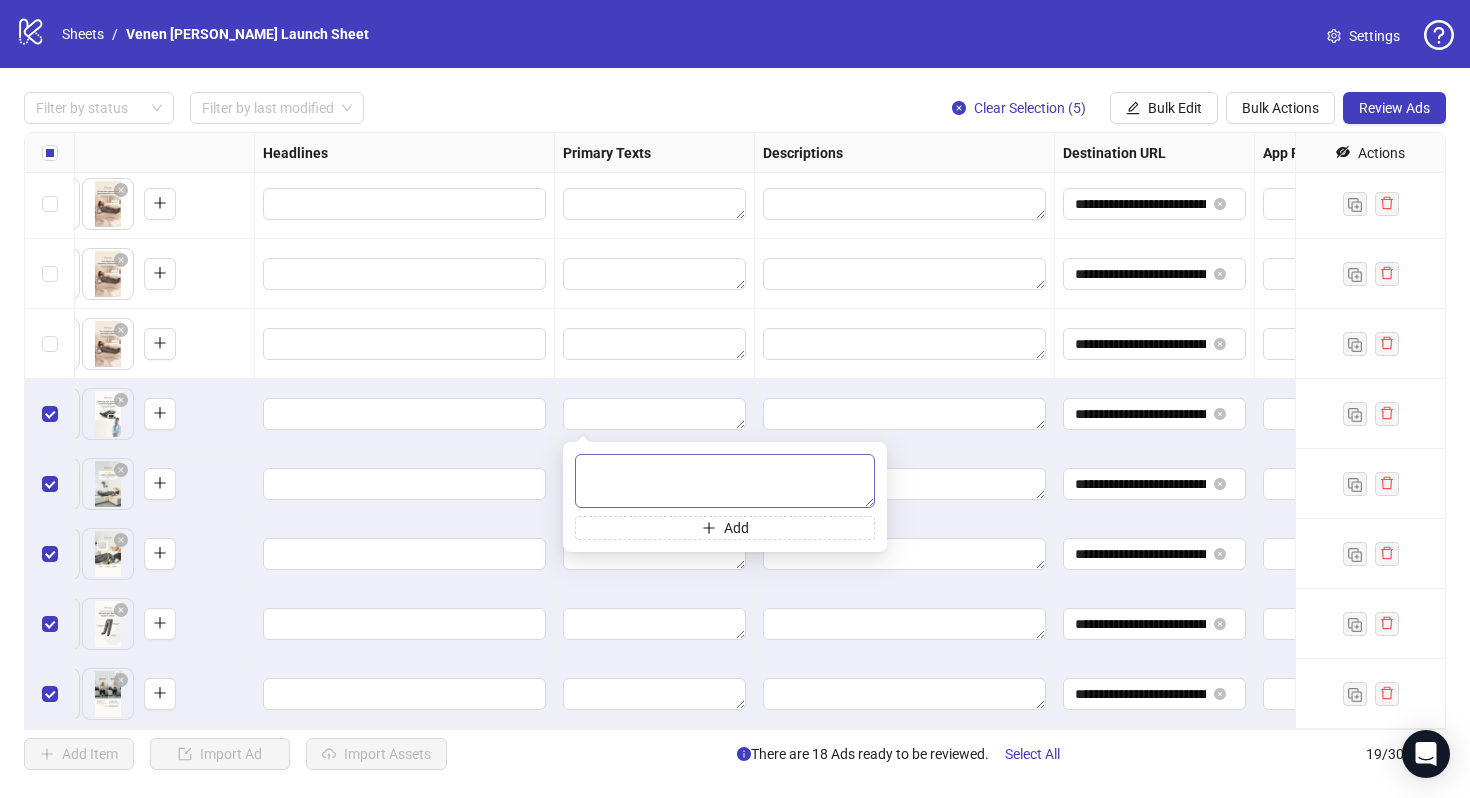 type on "**********" 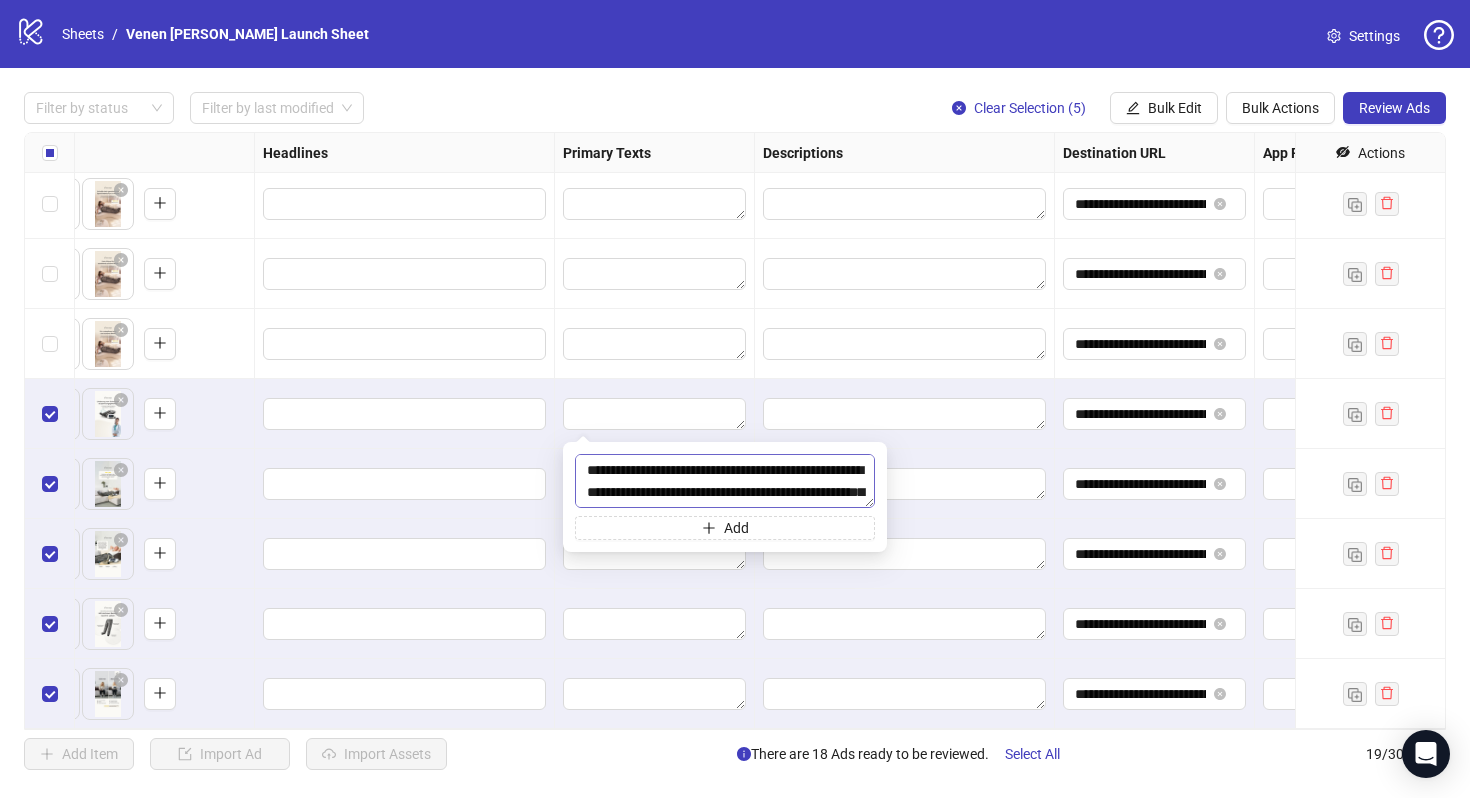 scroll, scrollTop: 433, scrollLeft: 0, axis: vertical 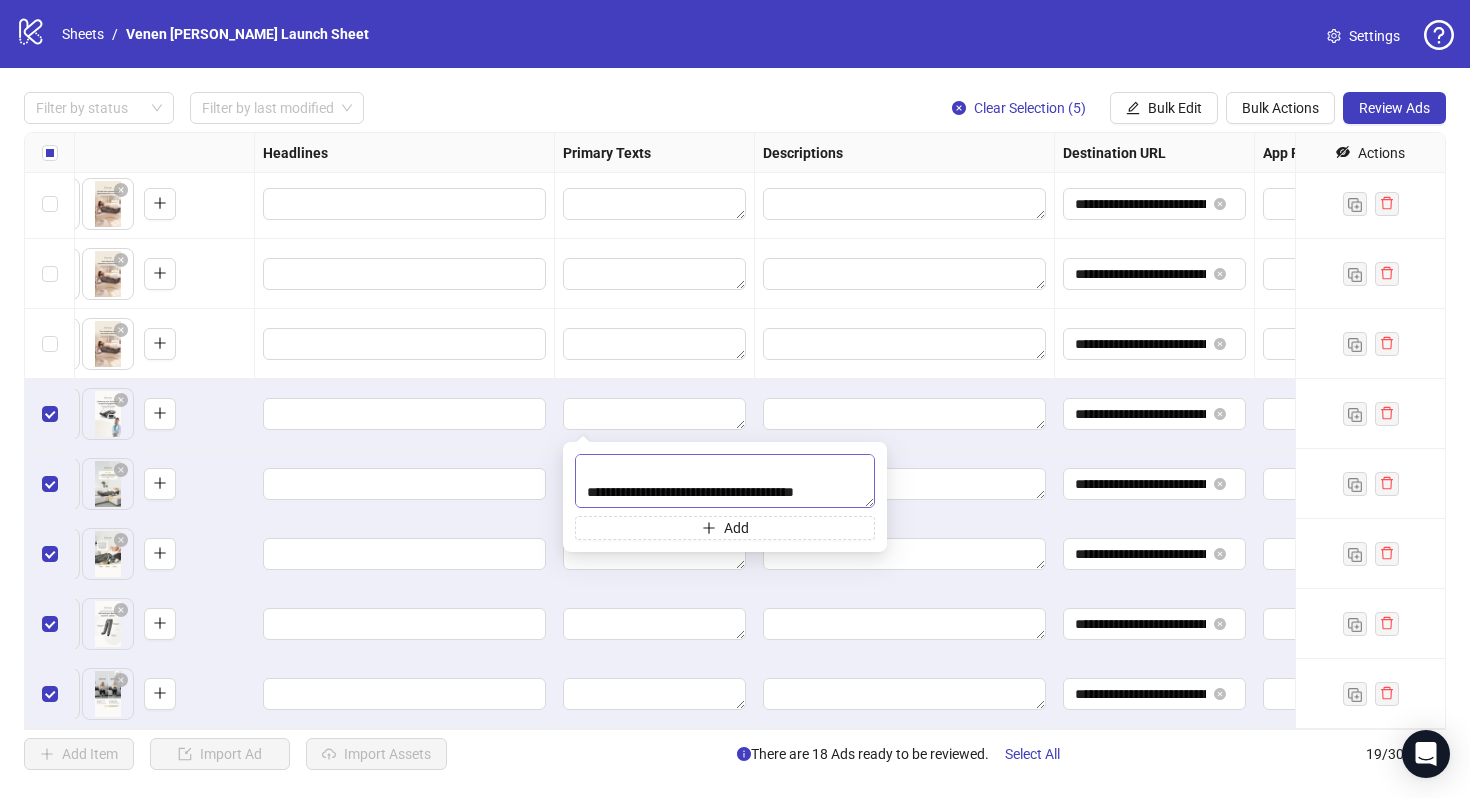 click on "**********" at bounding box center (725, 481) 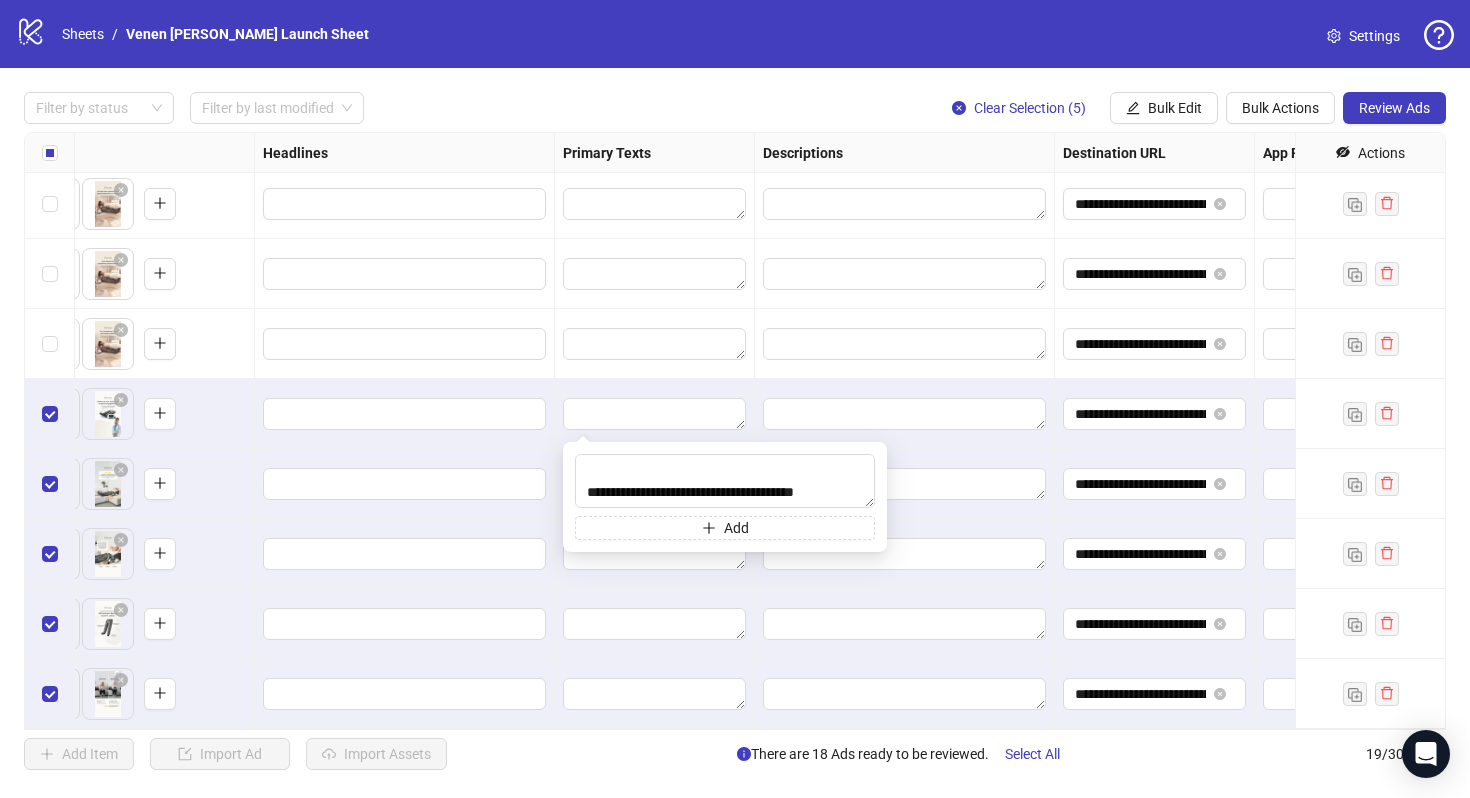 click at bounding box center [905, 484] 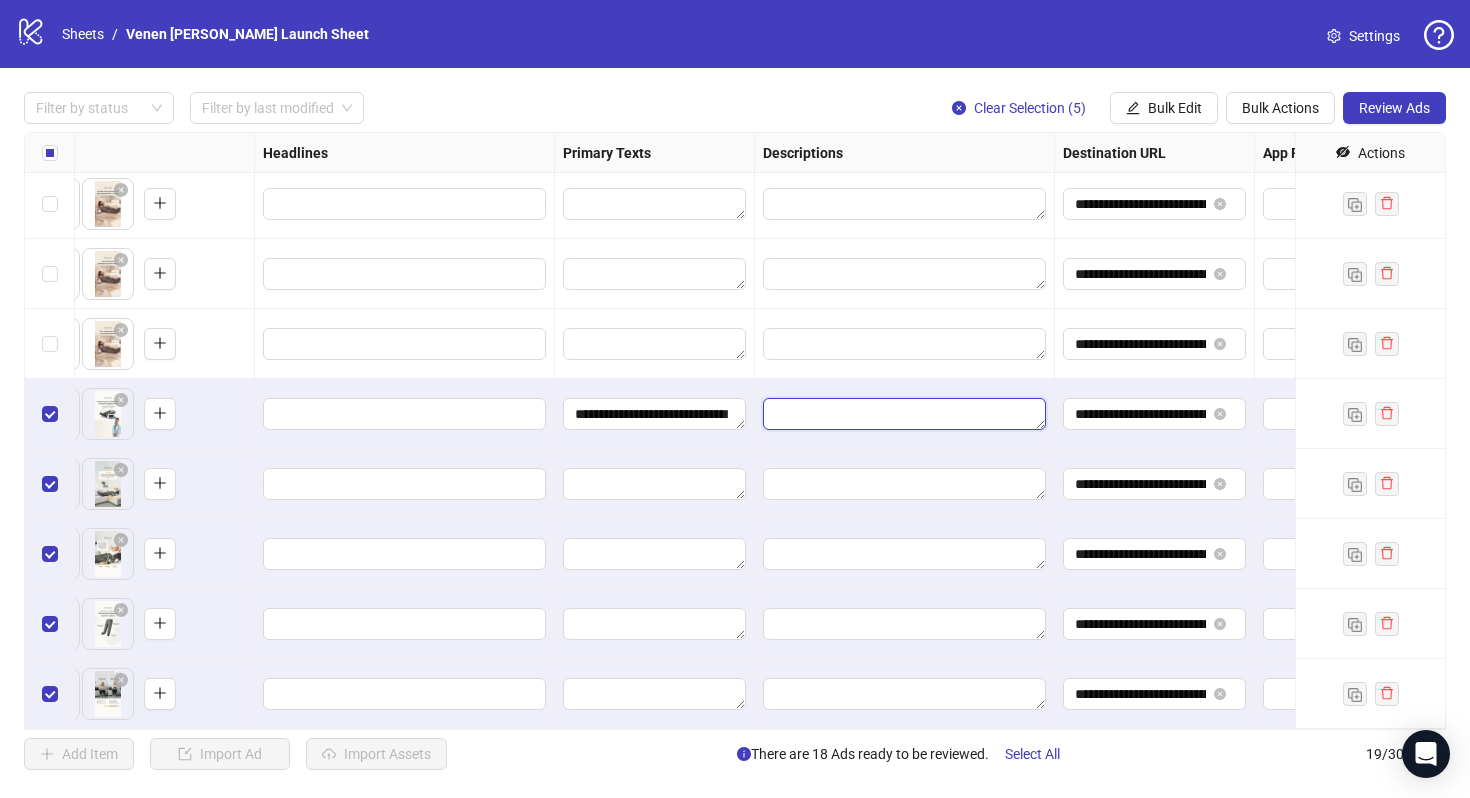 click at bounding box center (904, 414) 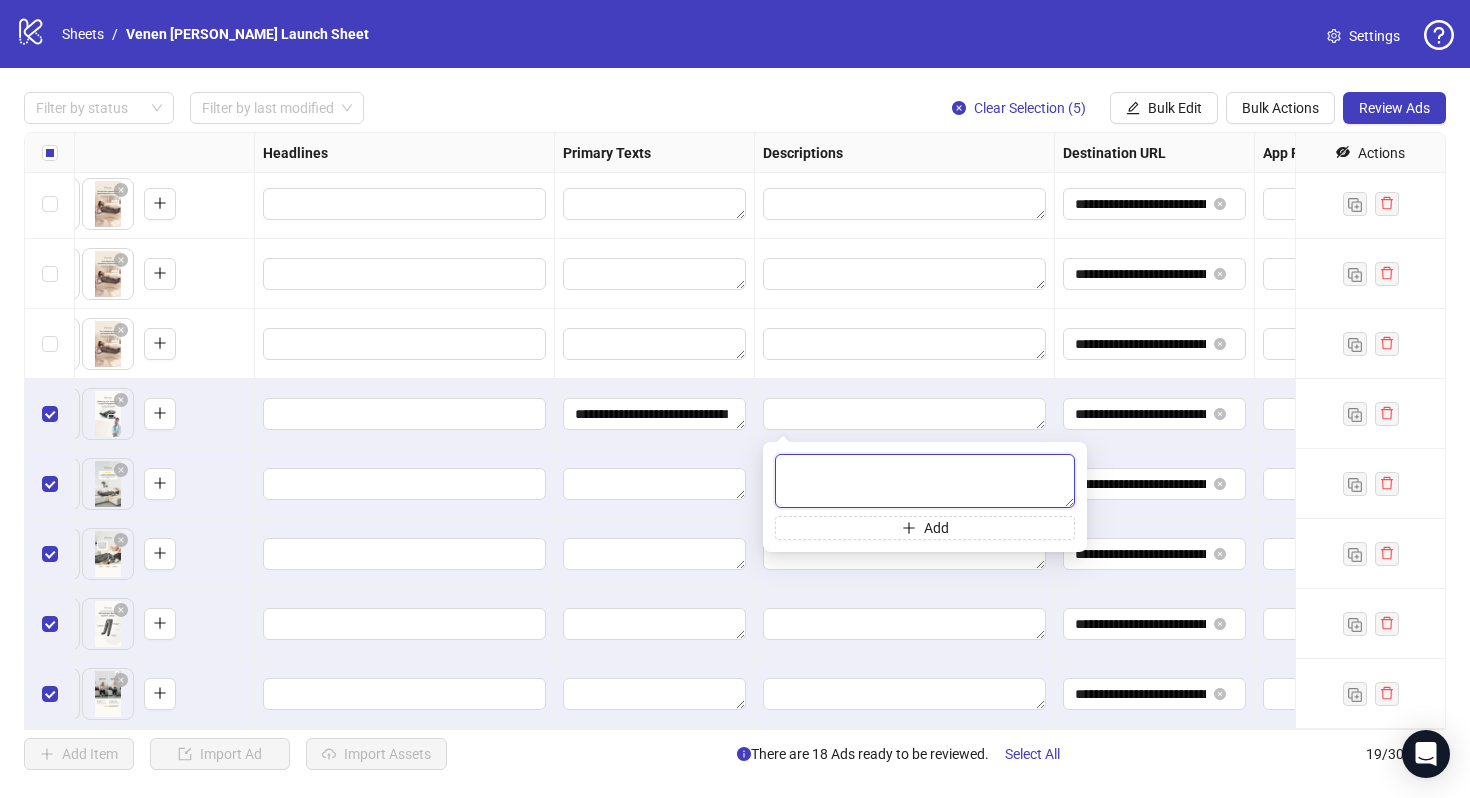paste on "**********" 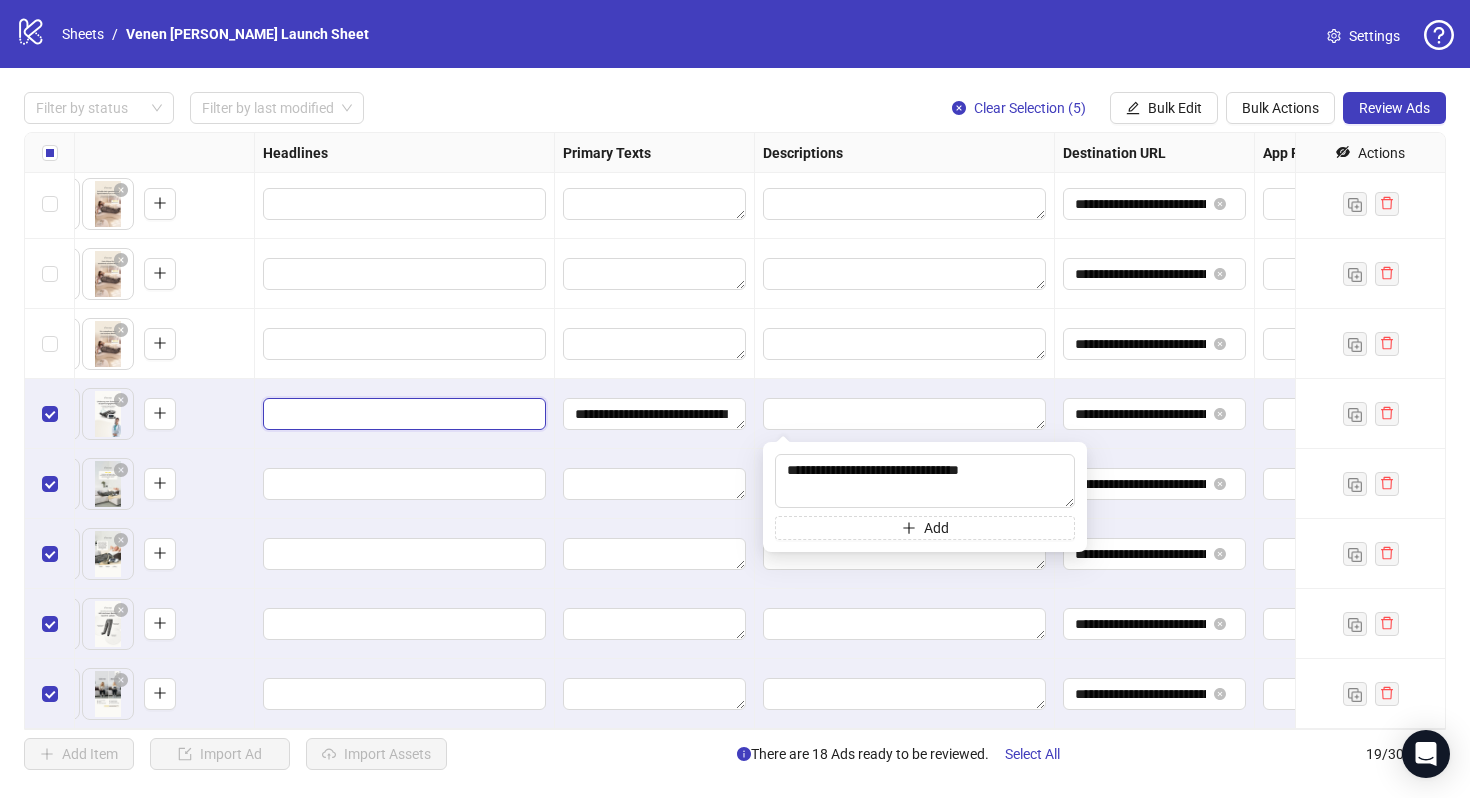 click at bounding box center [402, 414] 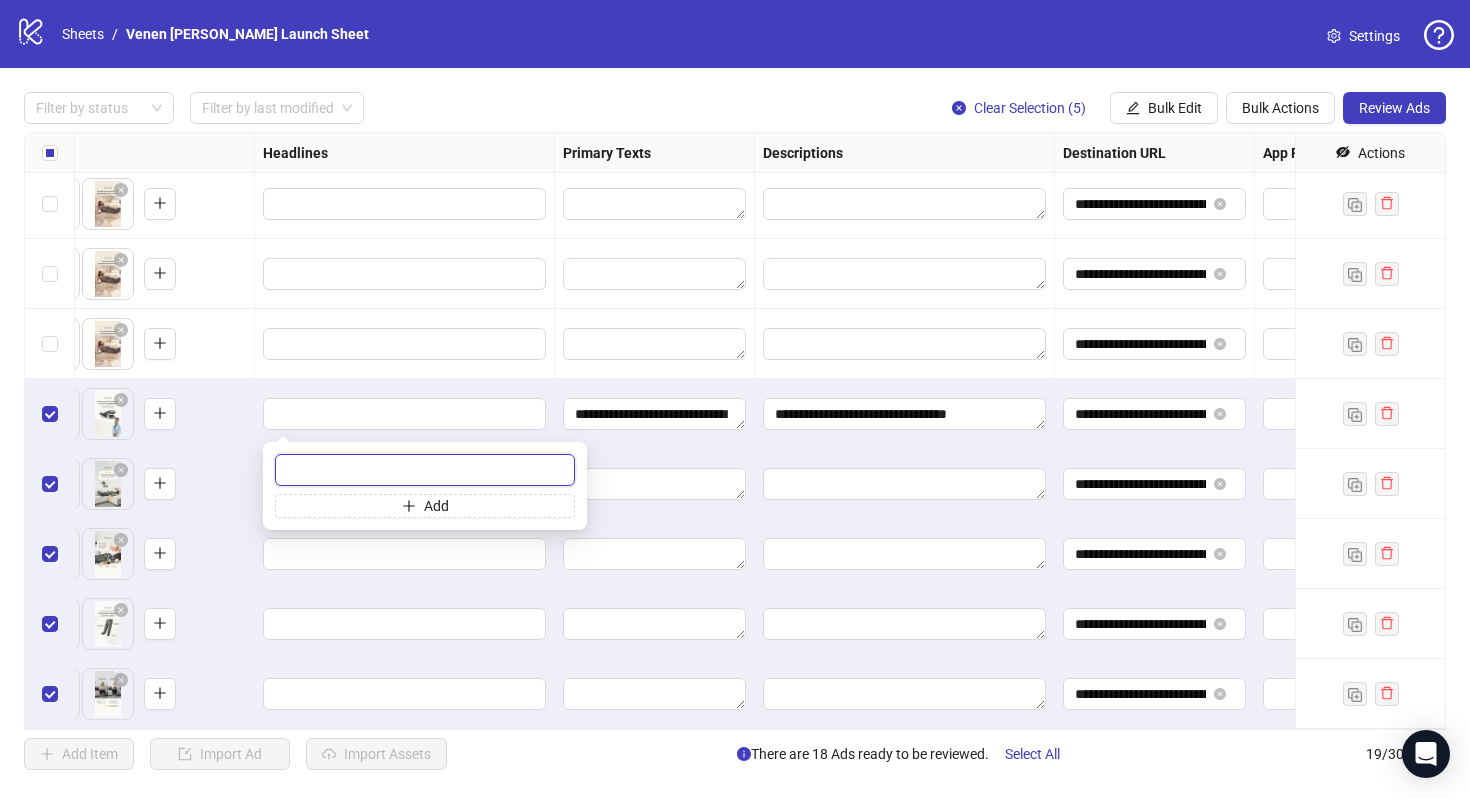 paste on "**********" 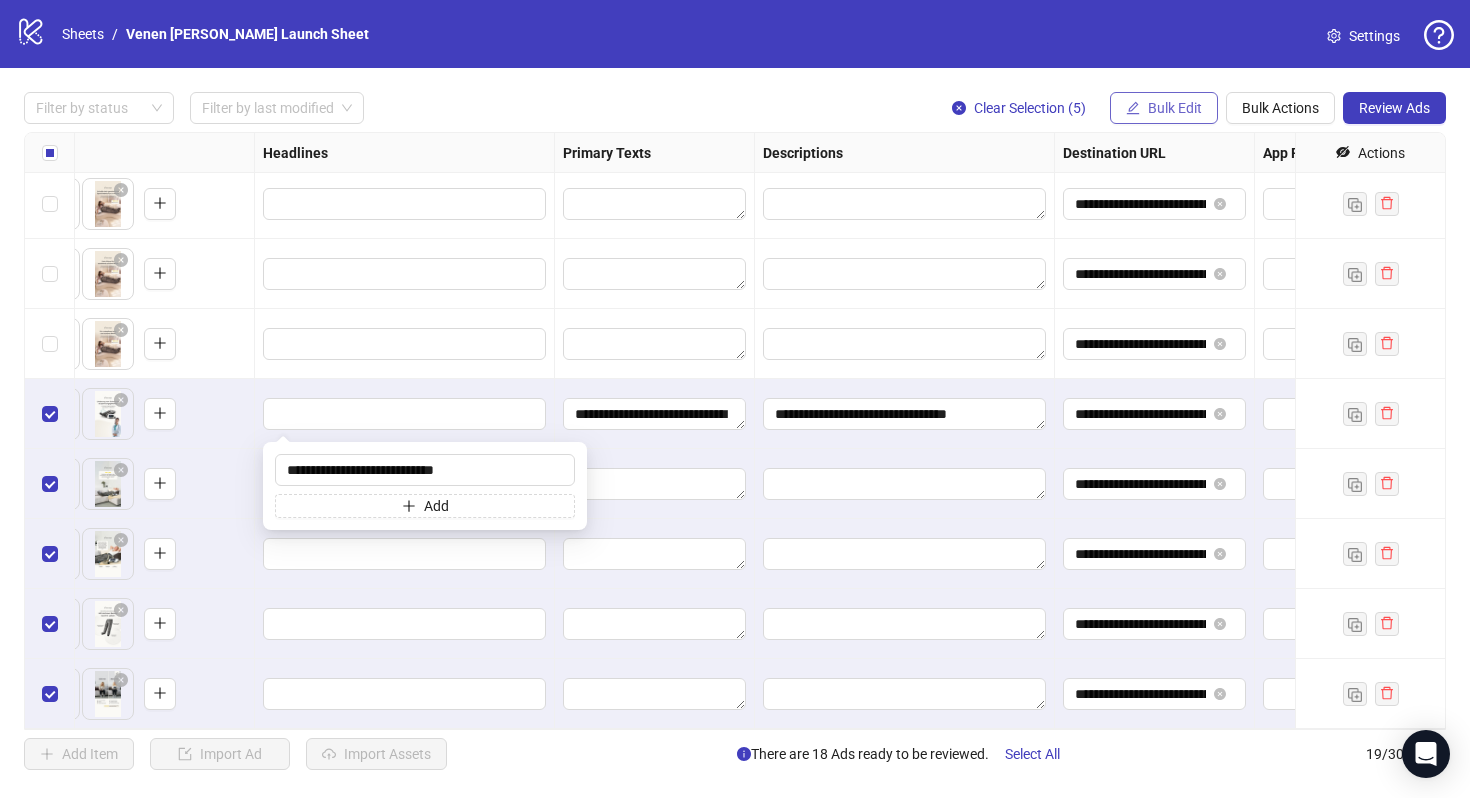 click on "Bulk Edit" at bounding box center (1175, 108) 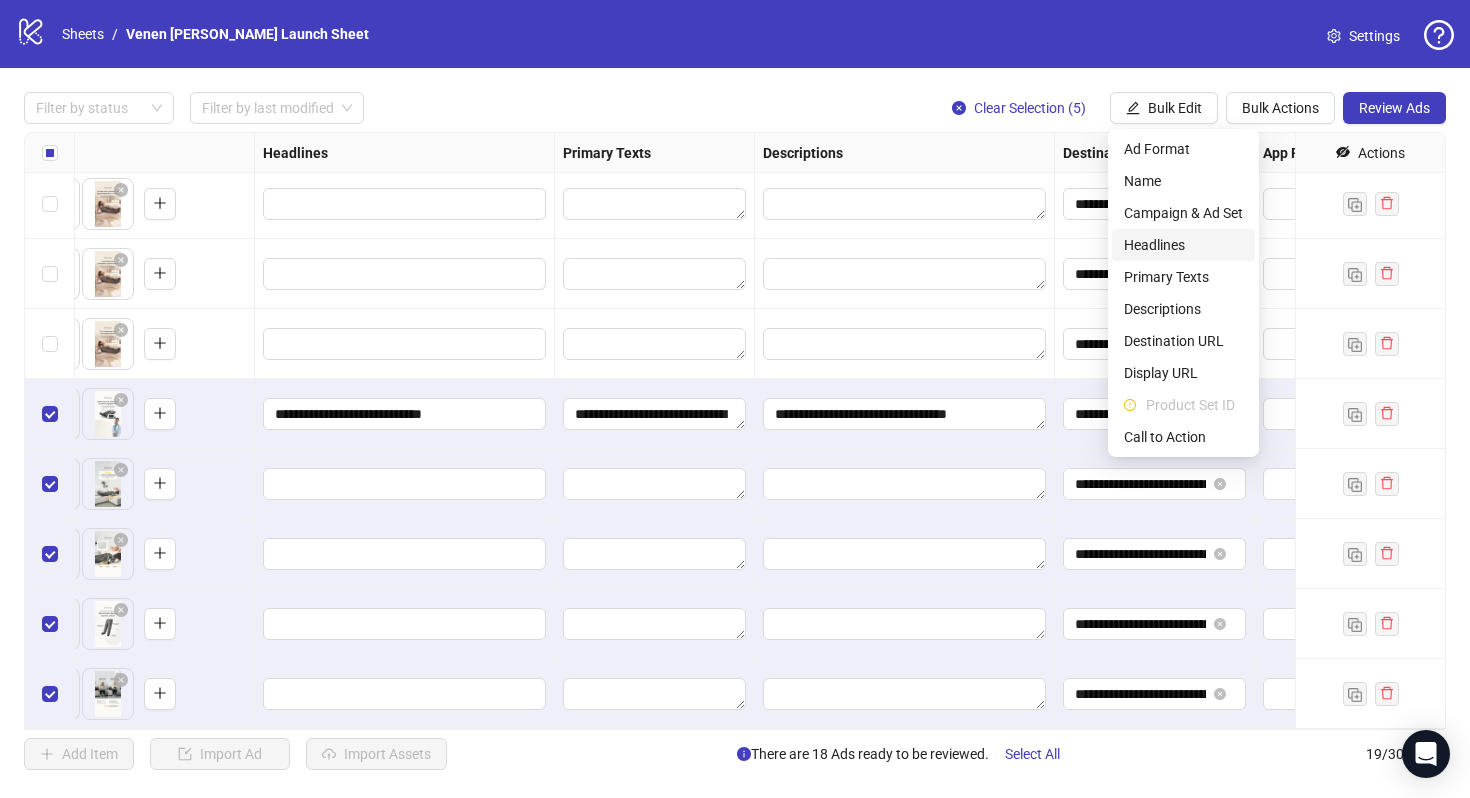 click on "Headlines" at bounding box center (1183, 245) 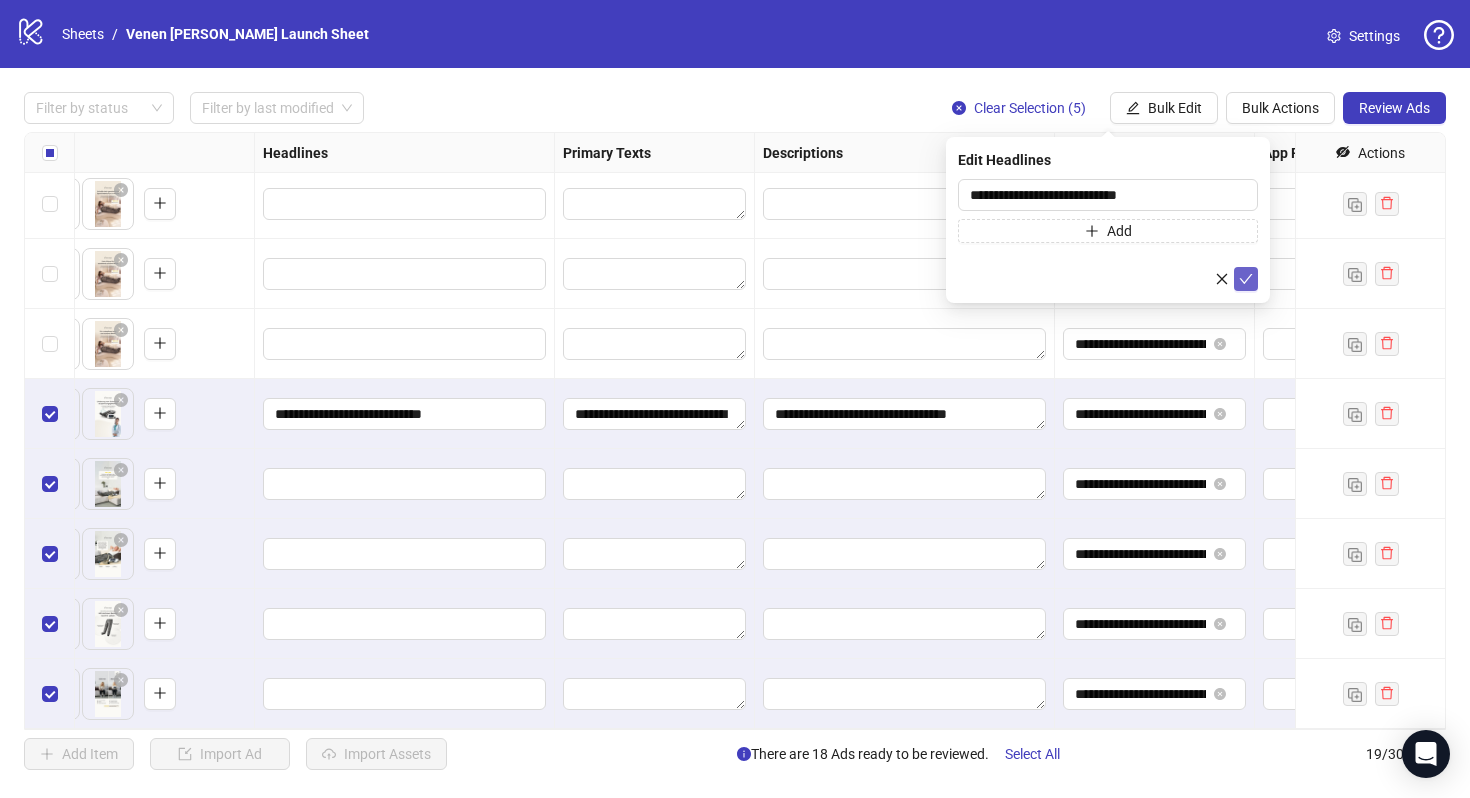 click 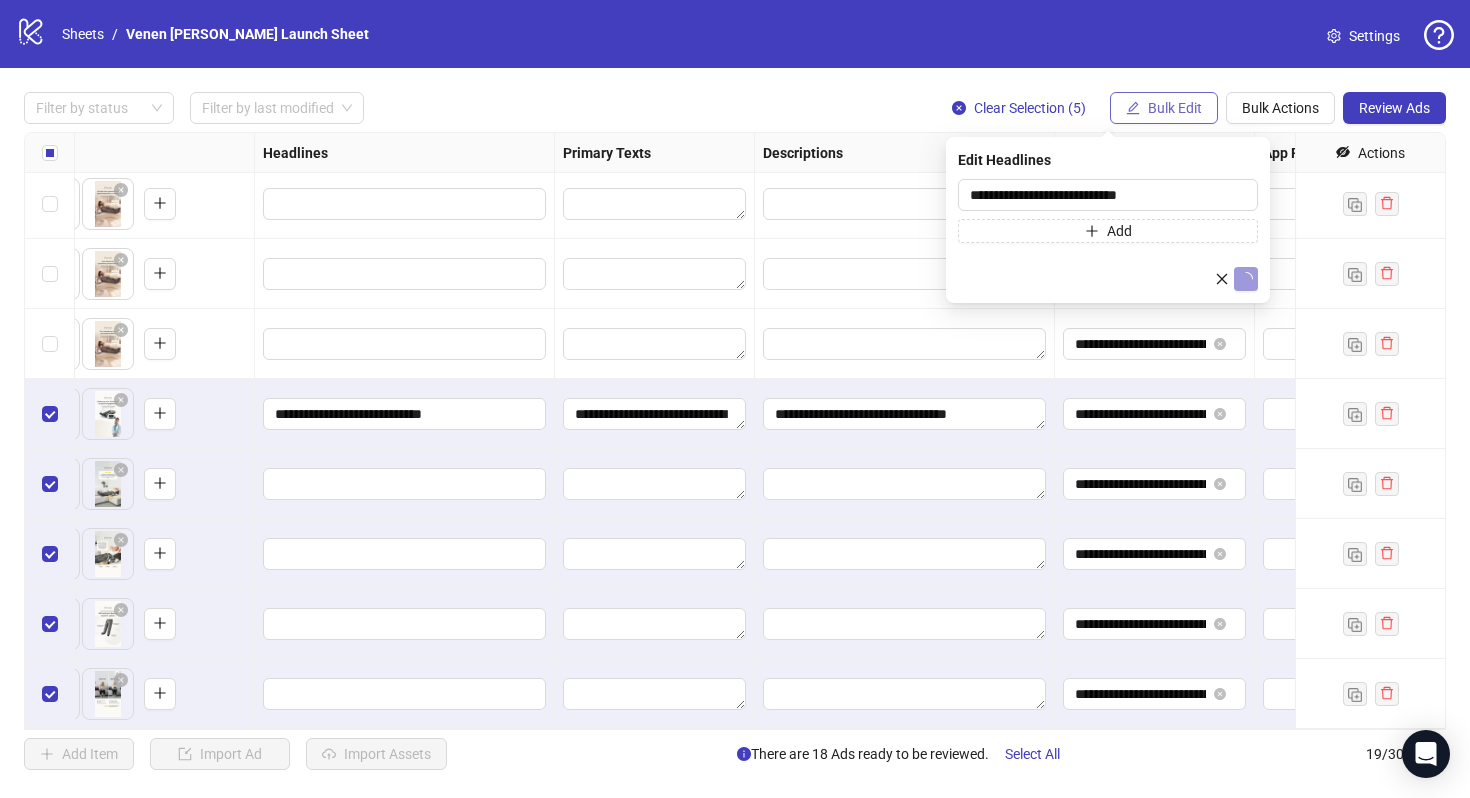 click on "Bulk Edit" at bounding box center (1175, 108) 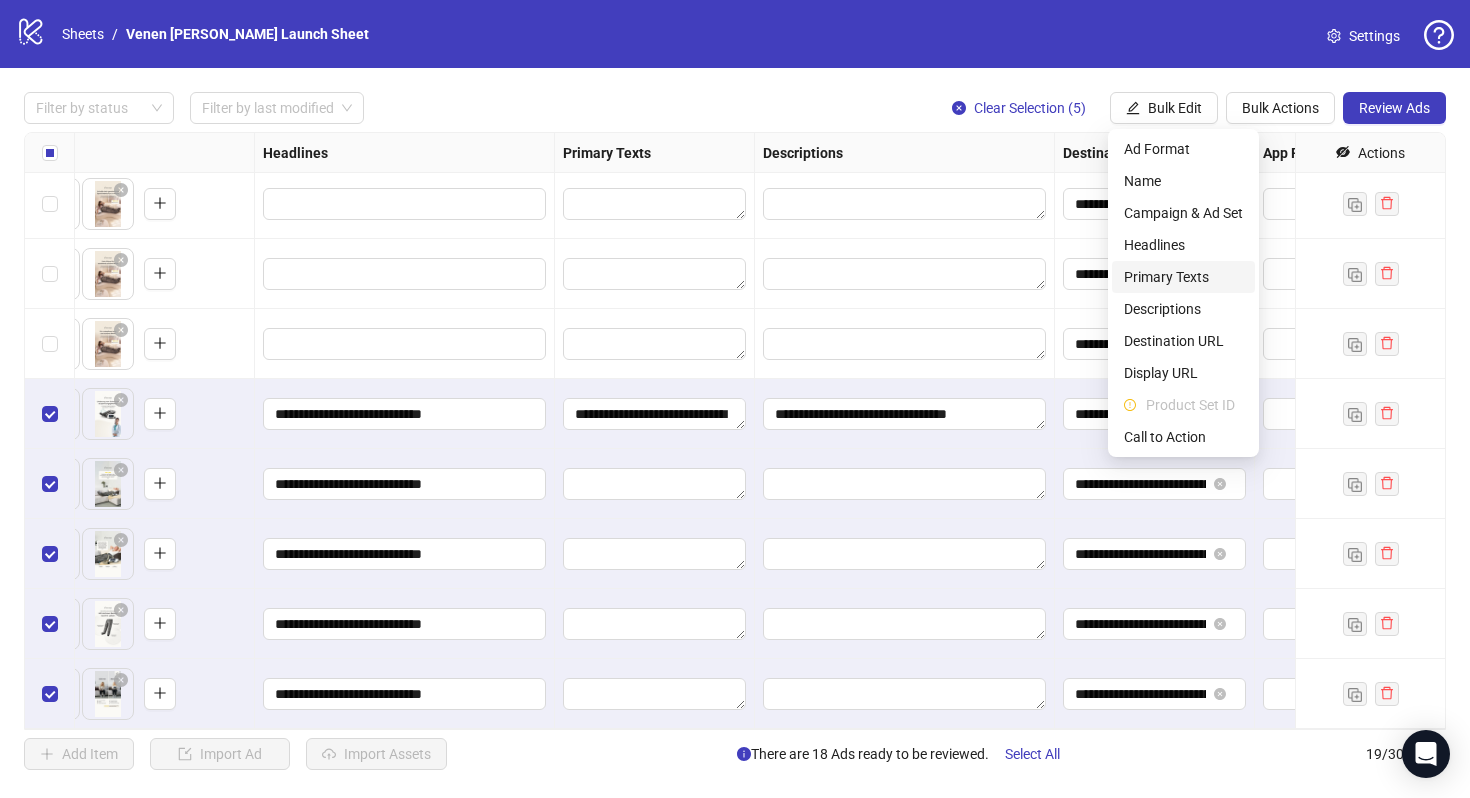 click on "Primary Texts" at bounding box center (1183, 277) 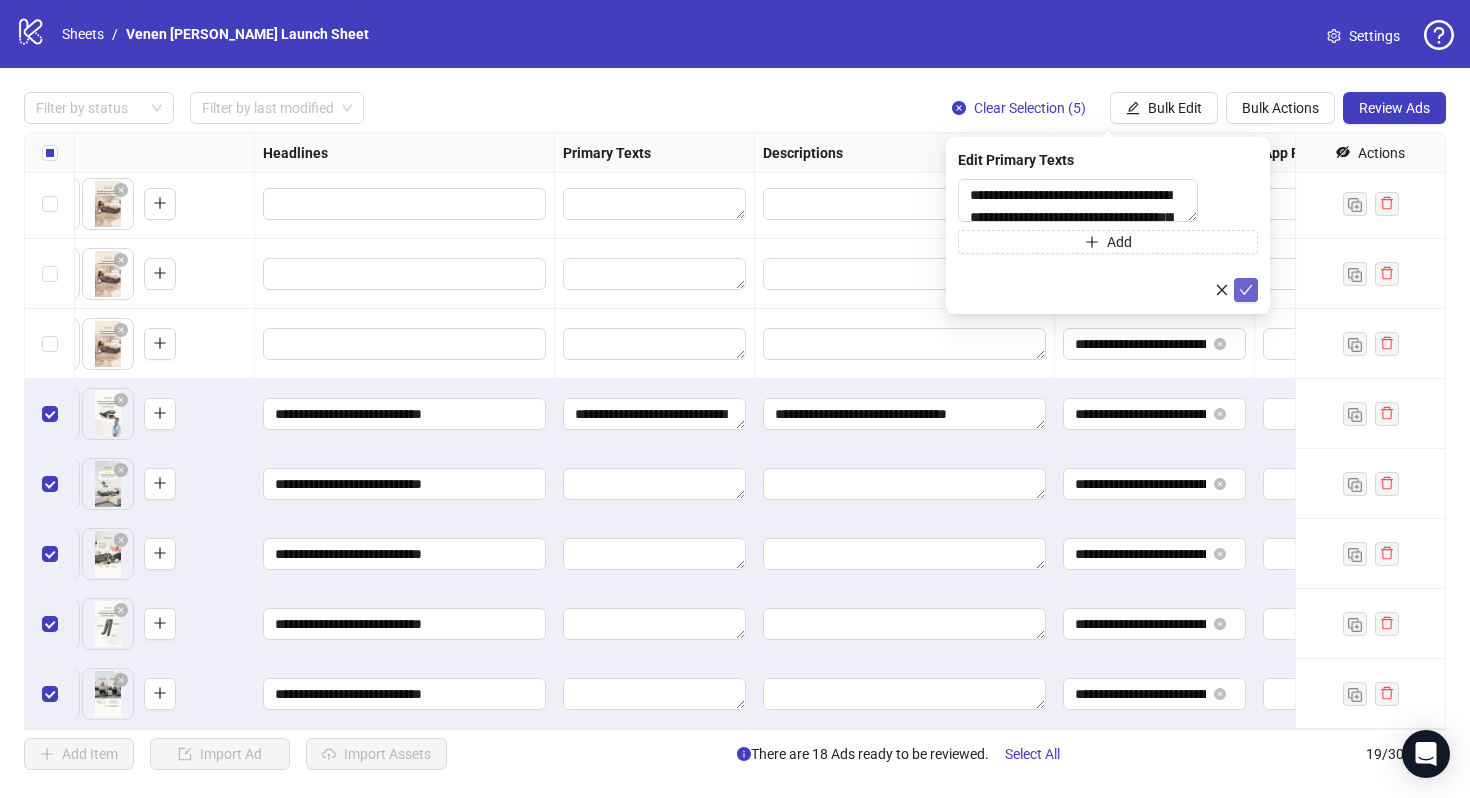 click 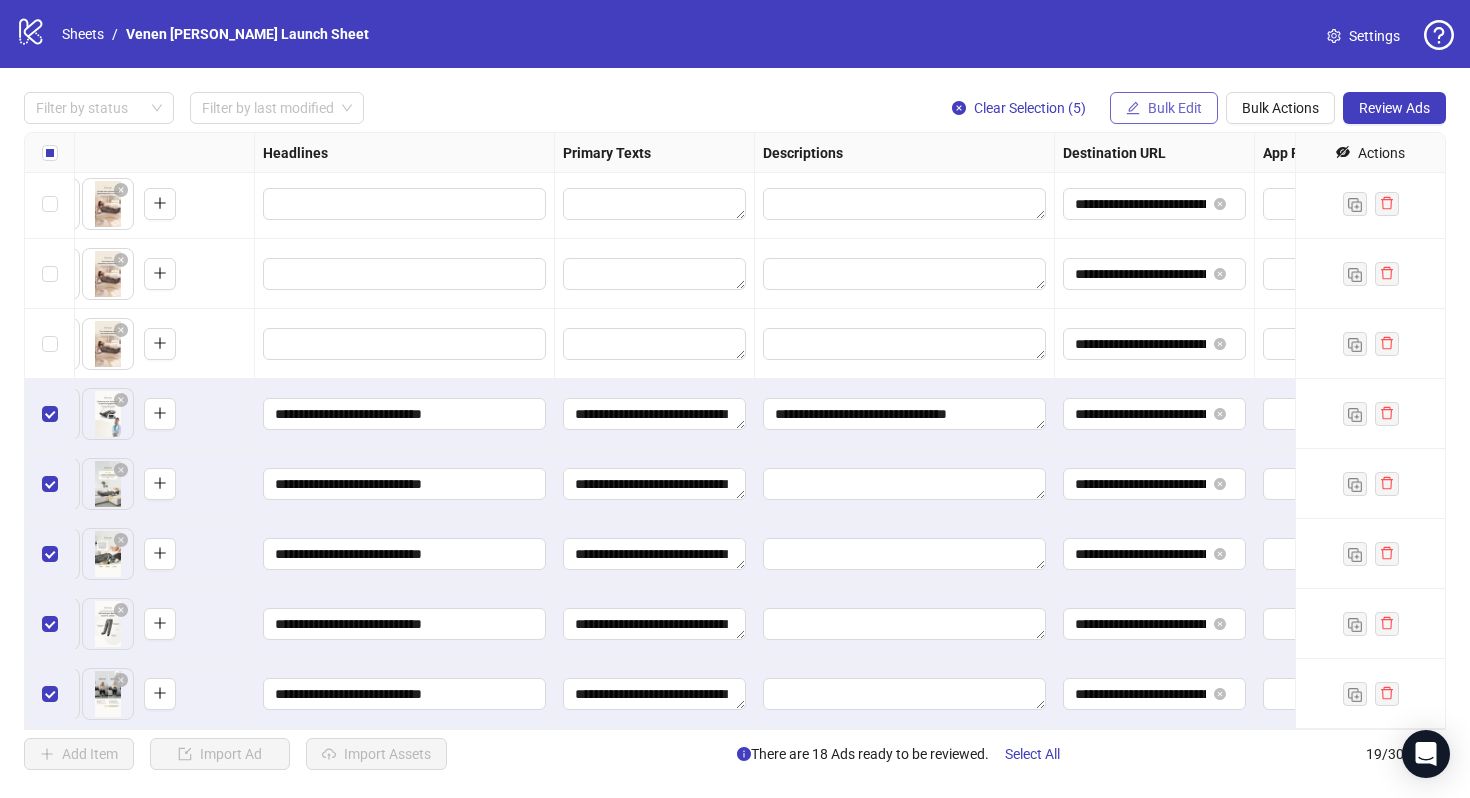 click on "Bulk Edit" at bounding box center [1175, 108] 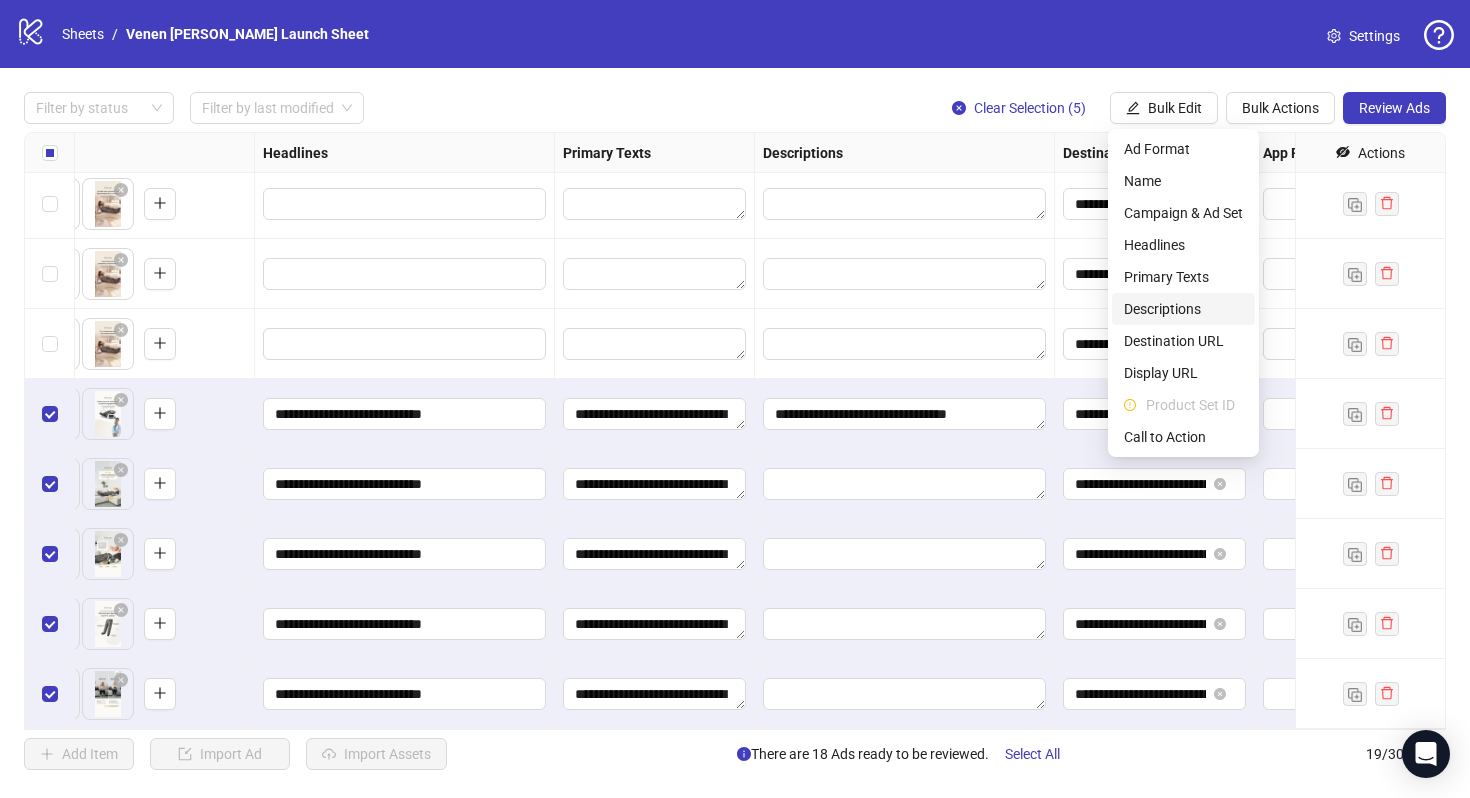 click on "Descriptions" at bounding box center (1183, 309) 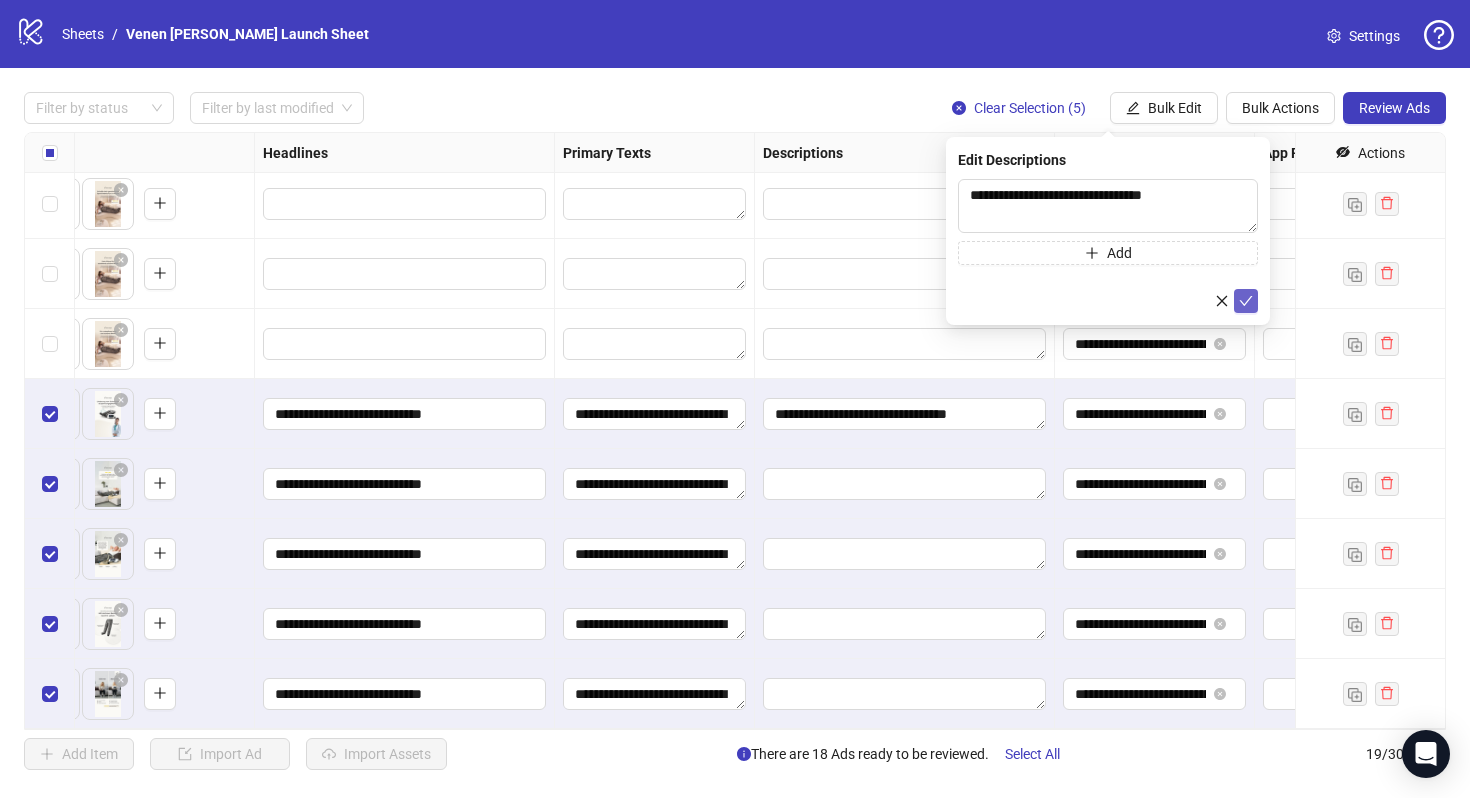 click 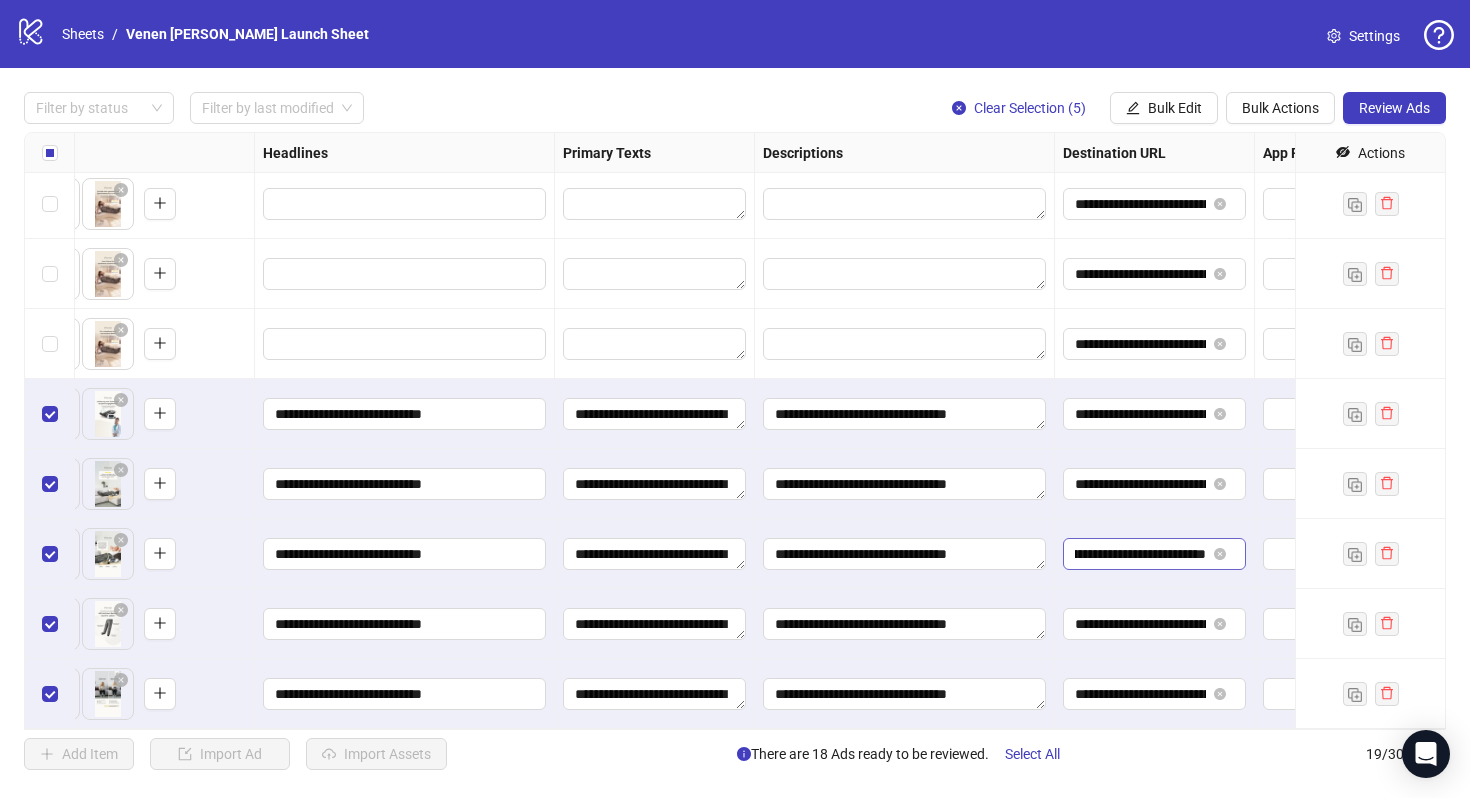scroll, scrollTop: 0, scrollLeft: 133, axis: horizontal 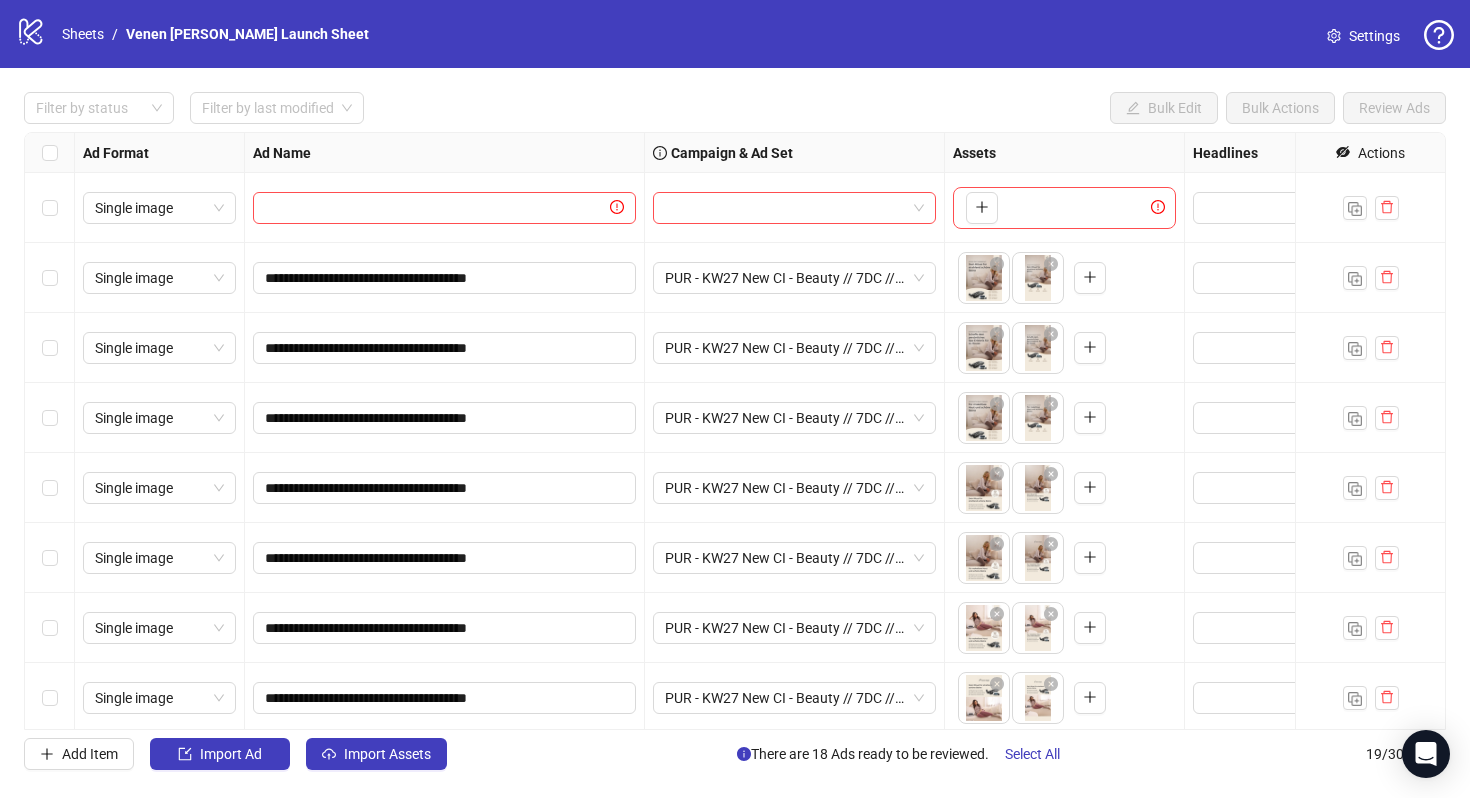 click at bounding box center [50, 278] 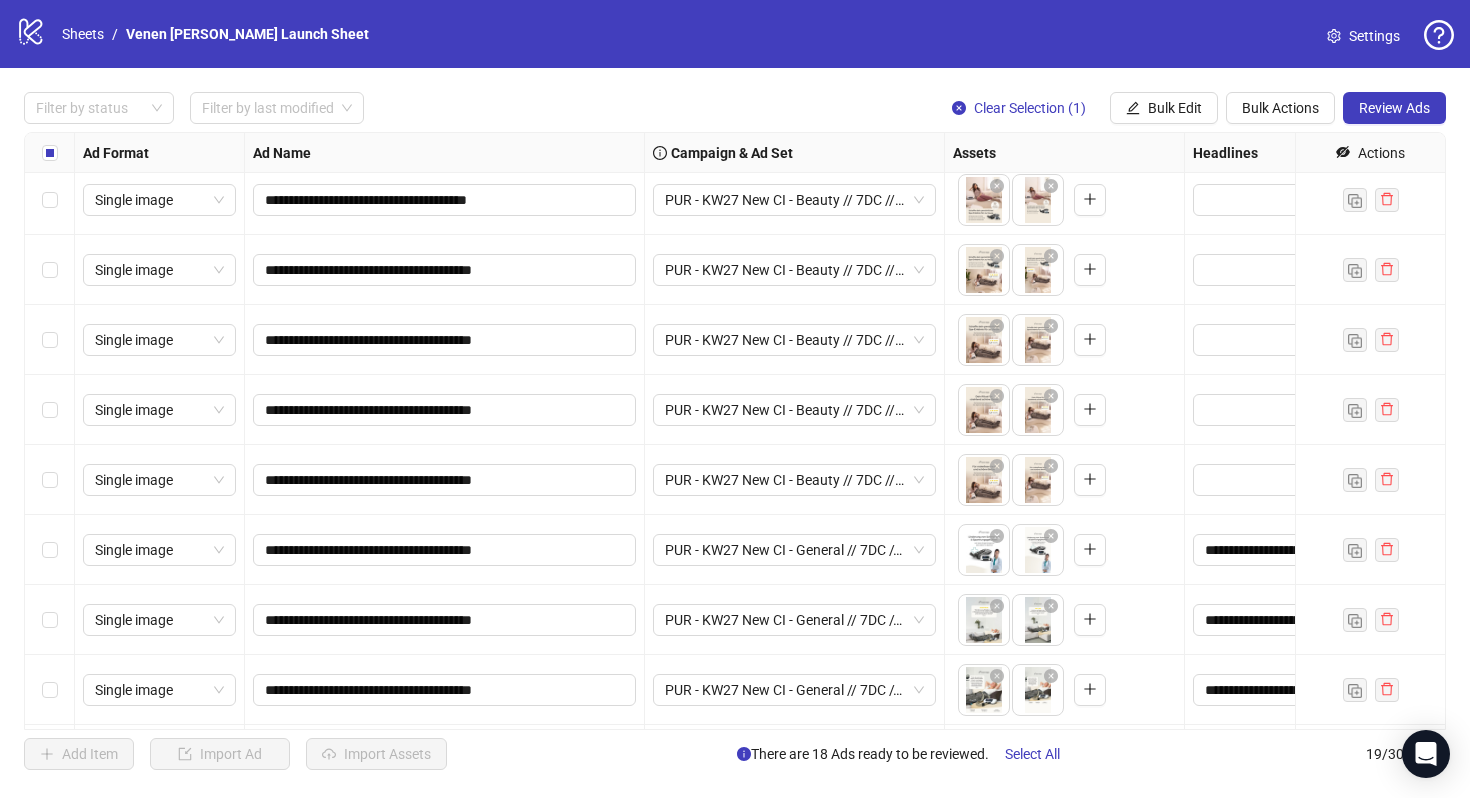 scroll, scrollTop: 639, scrollLeft: 0, axis: vertical 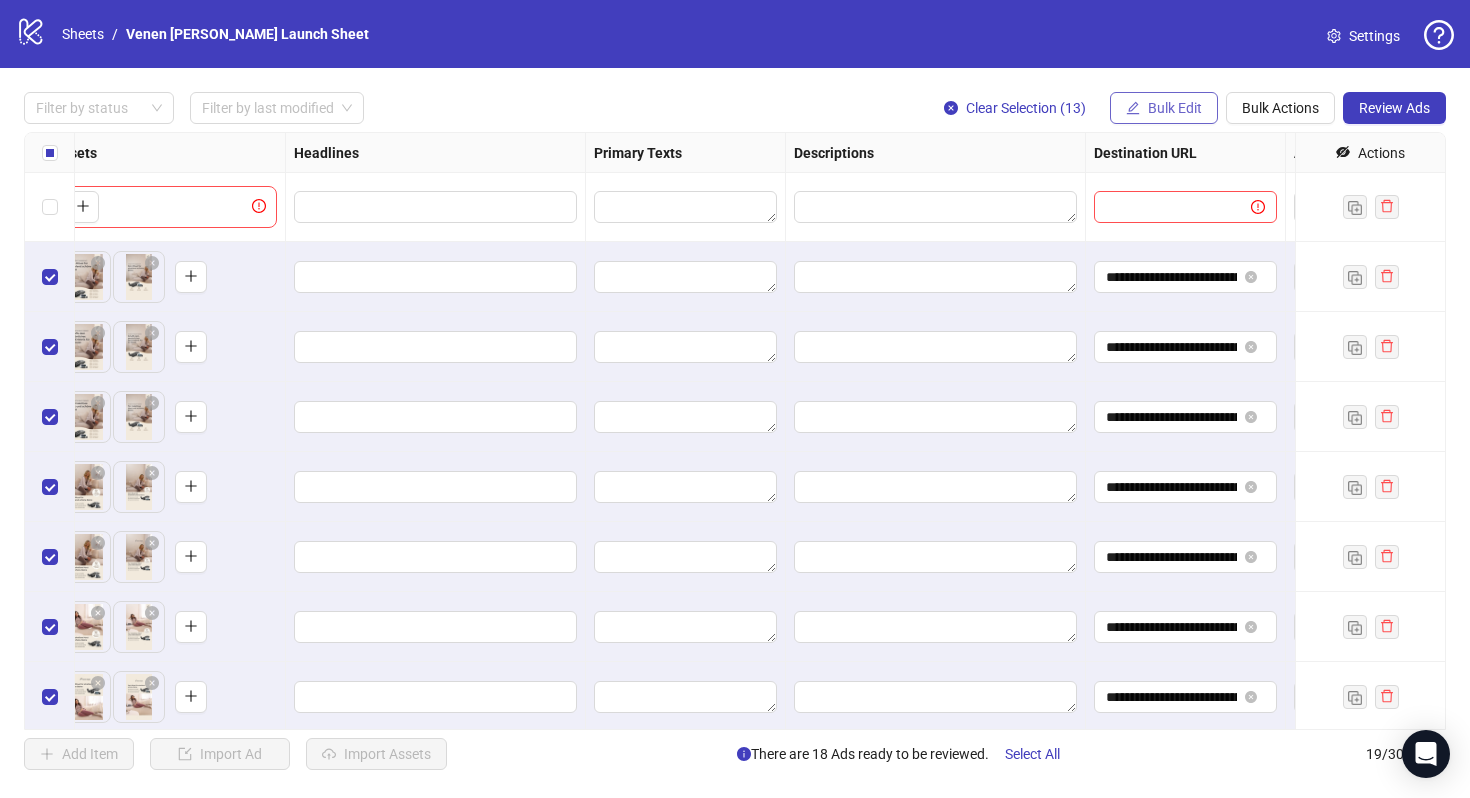click on "Bulk Edit" at bounding box center [1175, 108] 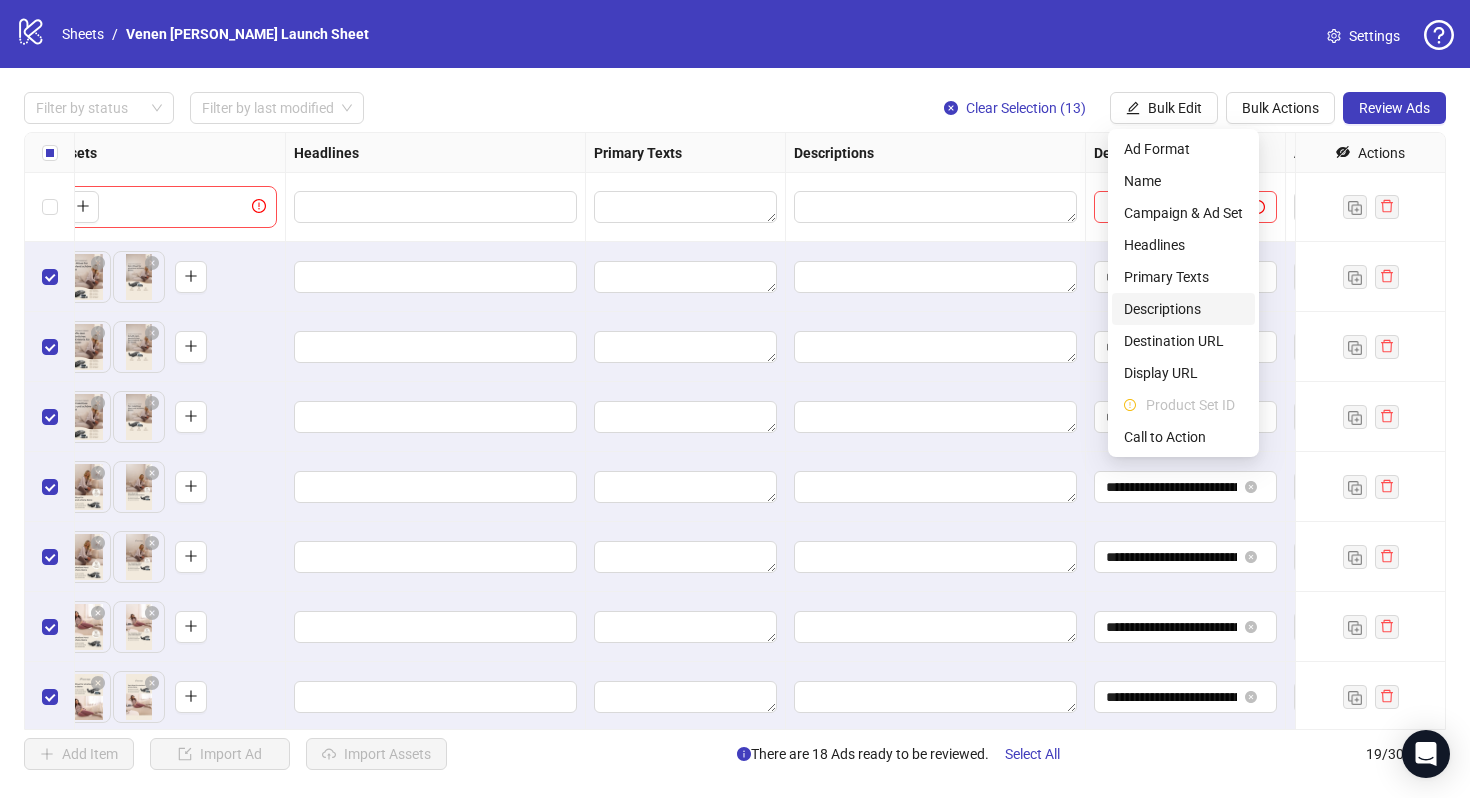 click on "Descriptions" at bounding box center (1183, 309) 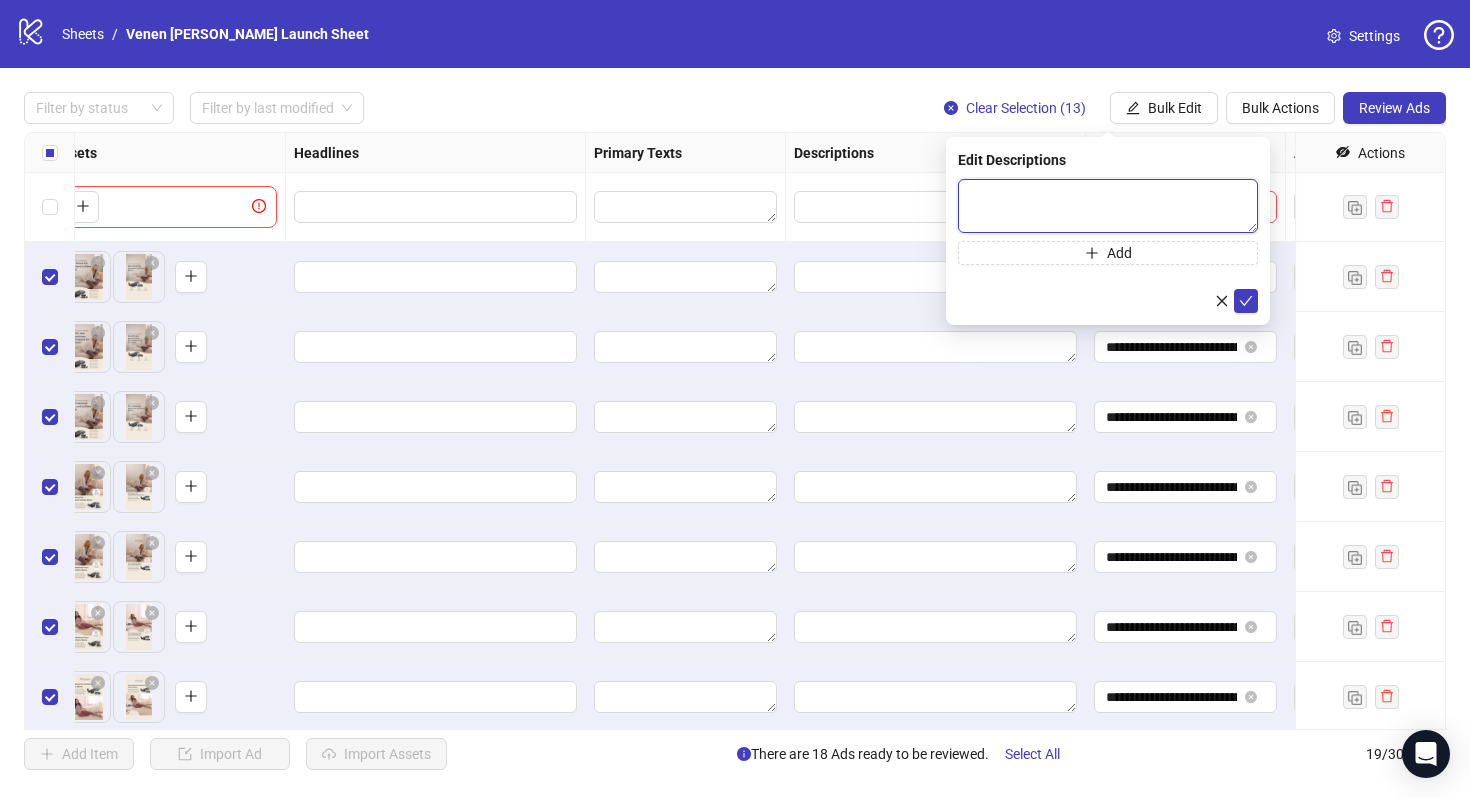 click at bounding box center [1108, 206] 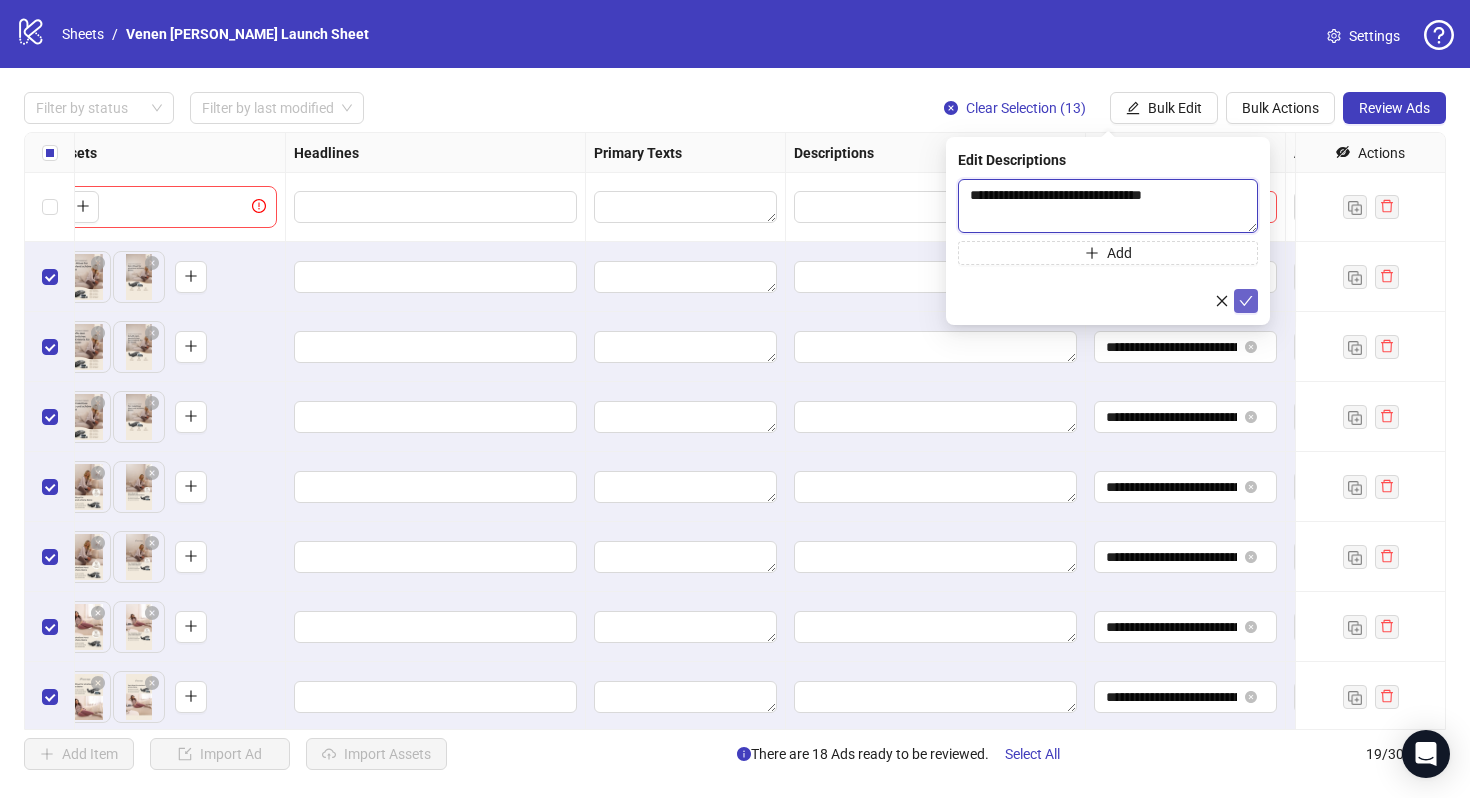 type on "**********" 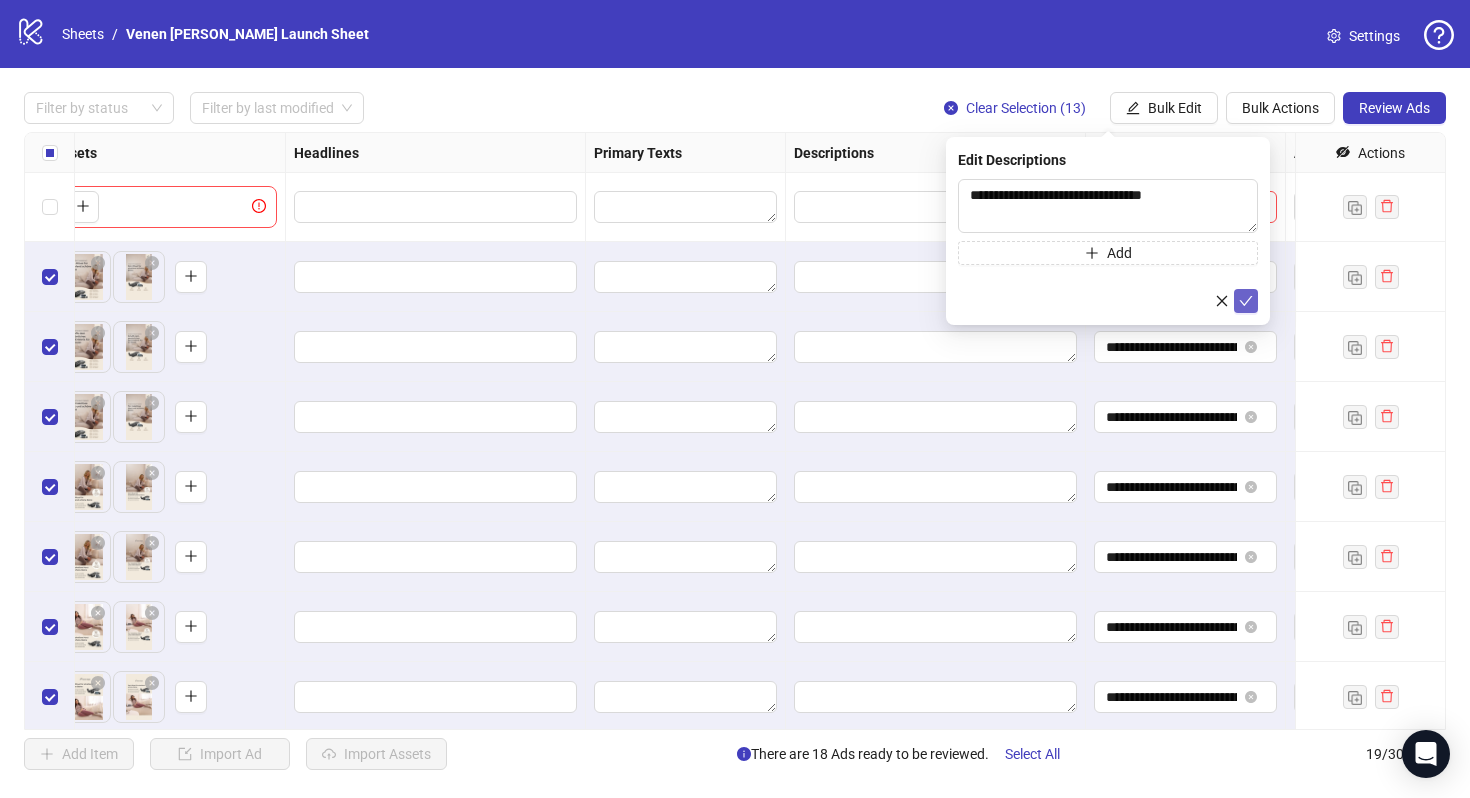 click 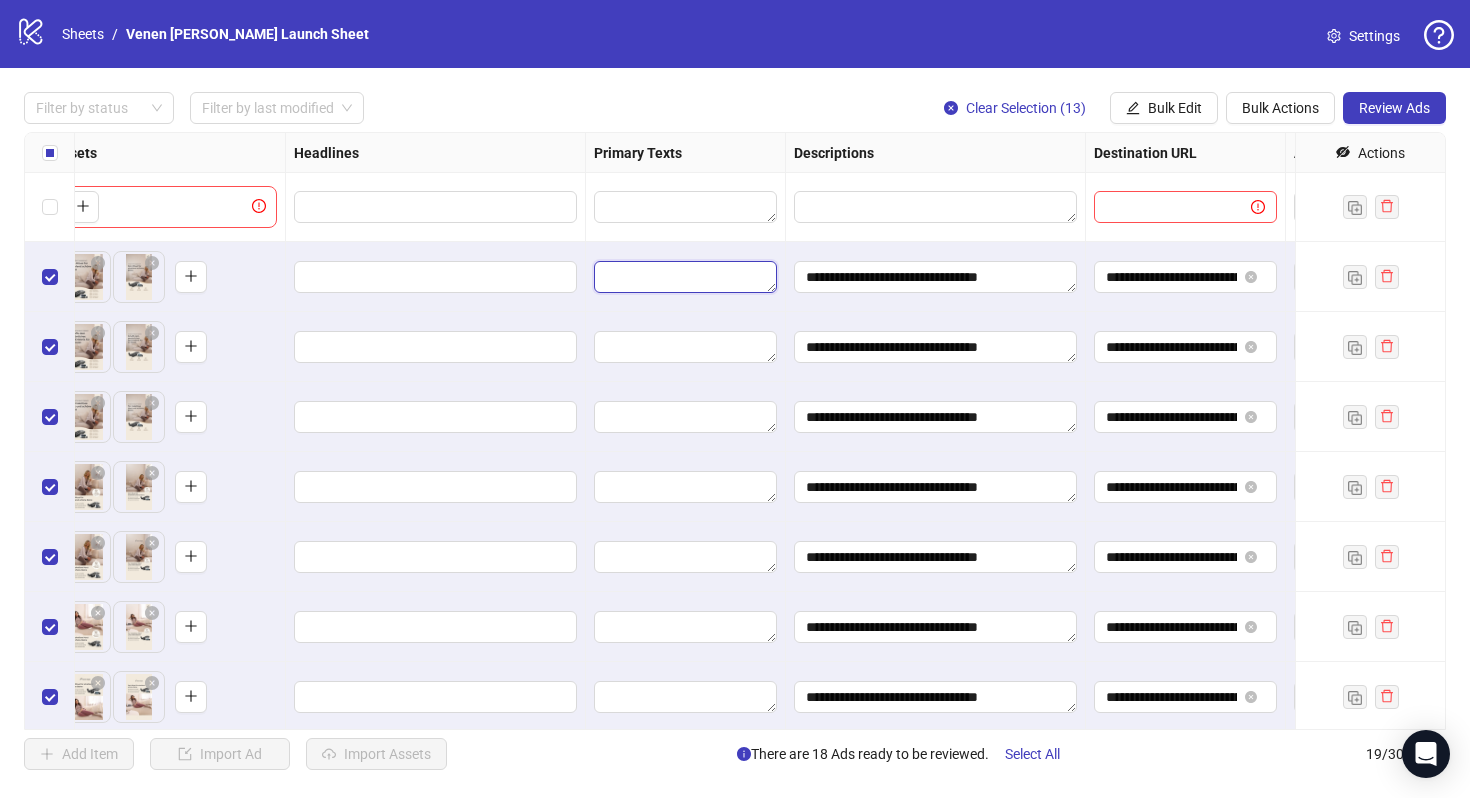 click at bounding box center [685, 277] 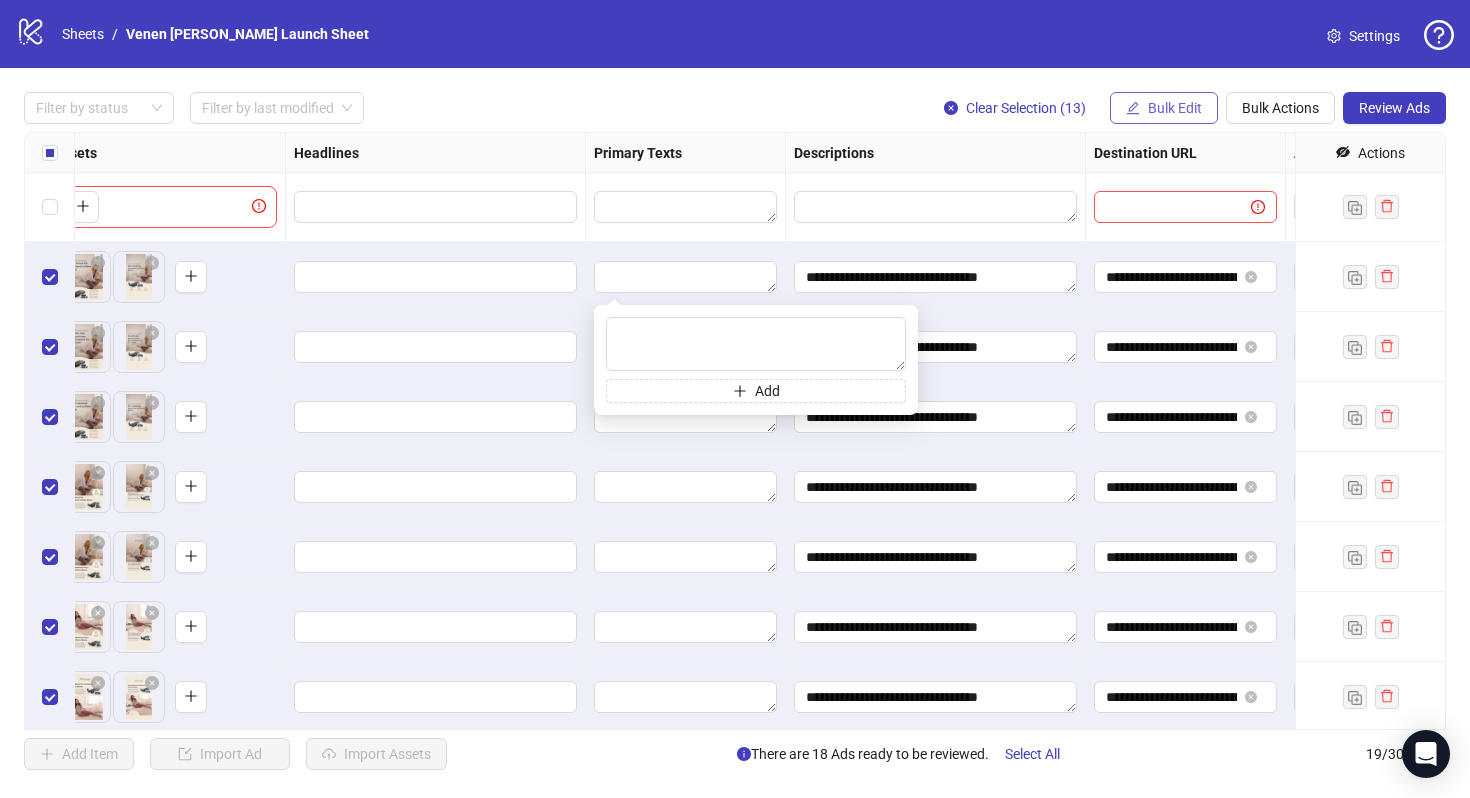 click on "Bulk Edit" at bounding box center [1175, 108] 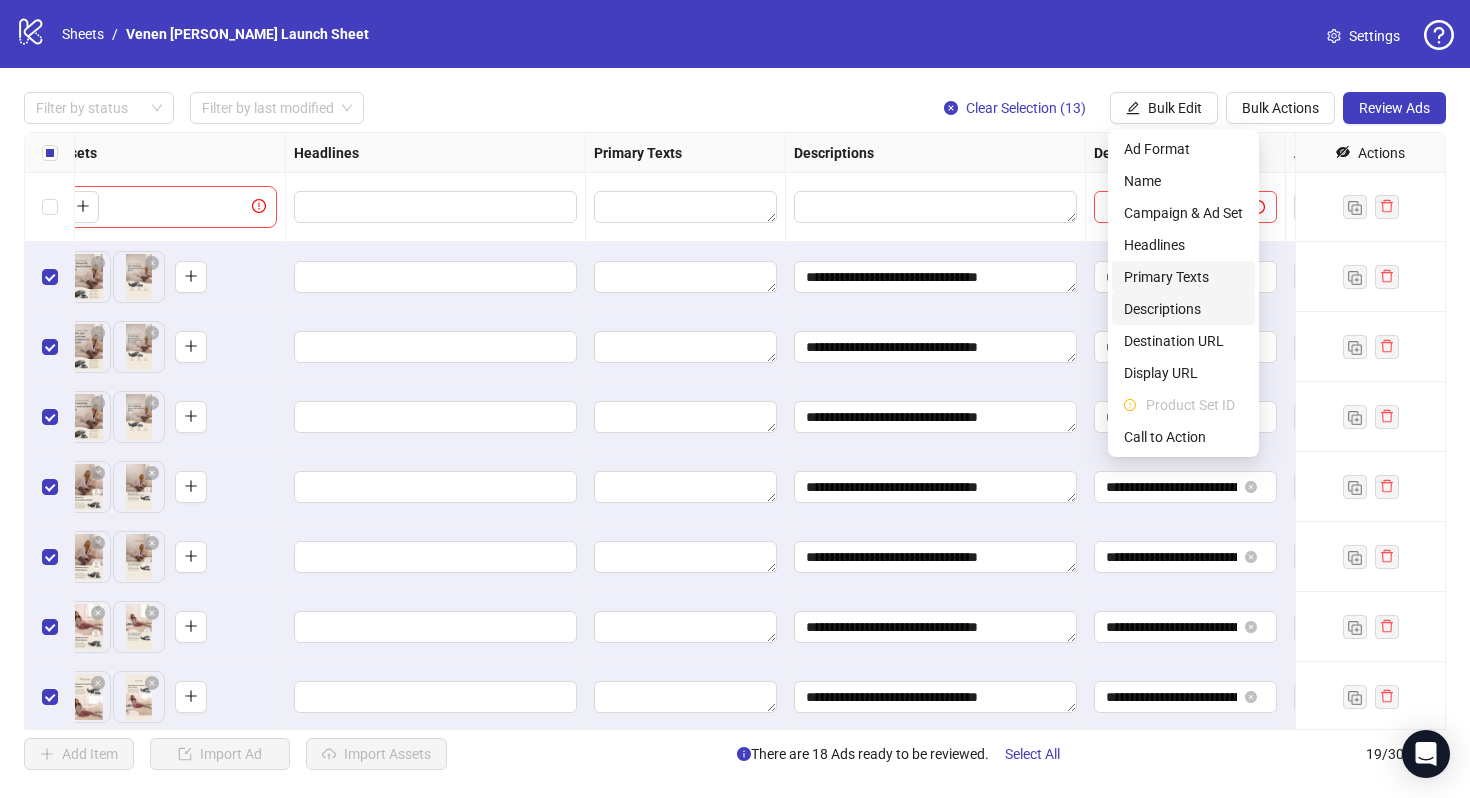 click on "Primary Texts" at bounding box center (1183, 277) 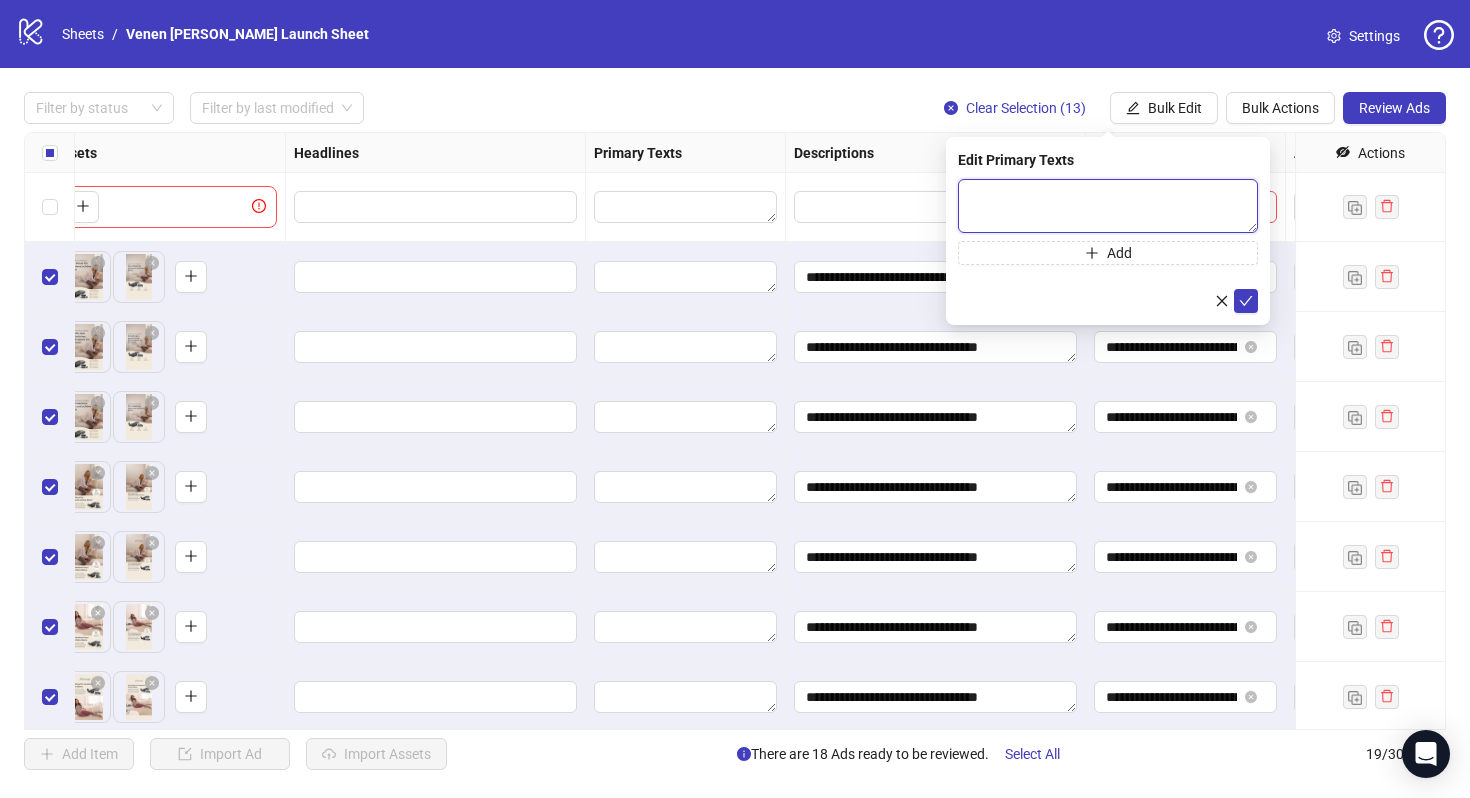click at bounding box center (1108, 206) 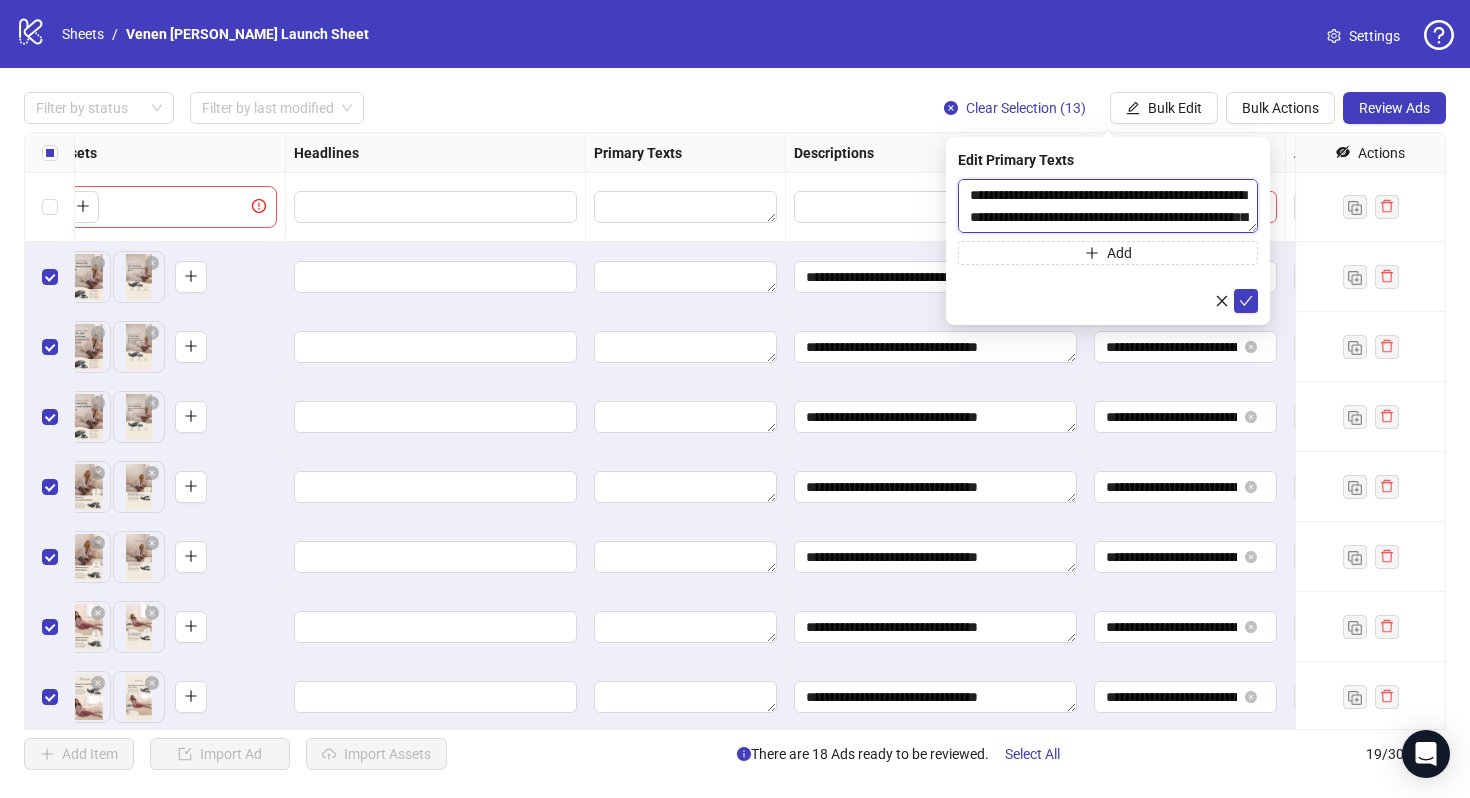scroll, scrollTop: 631, scrollLeft: 0, axis: vertical 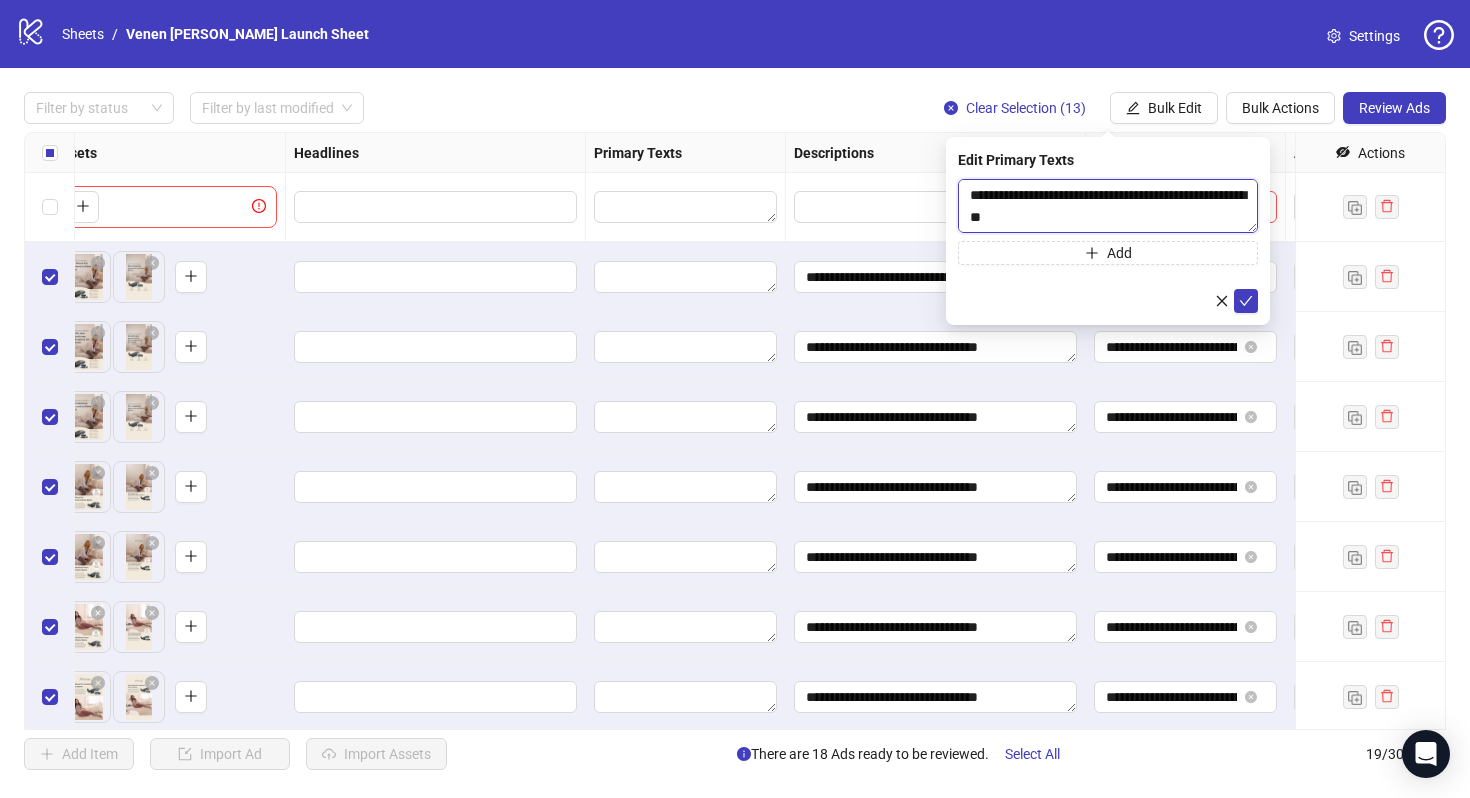 click on "**********" at bounding box center (1108, 206) 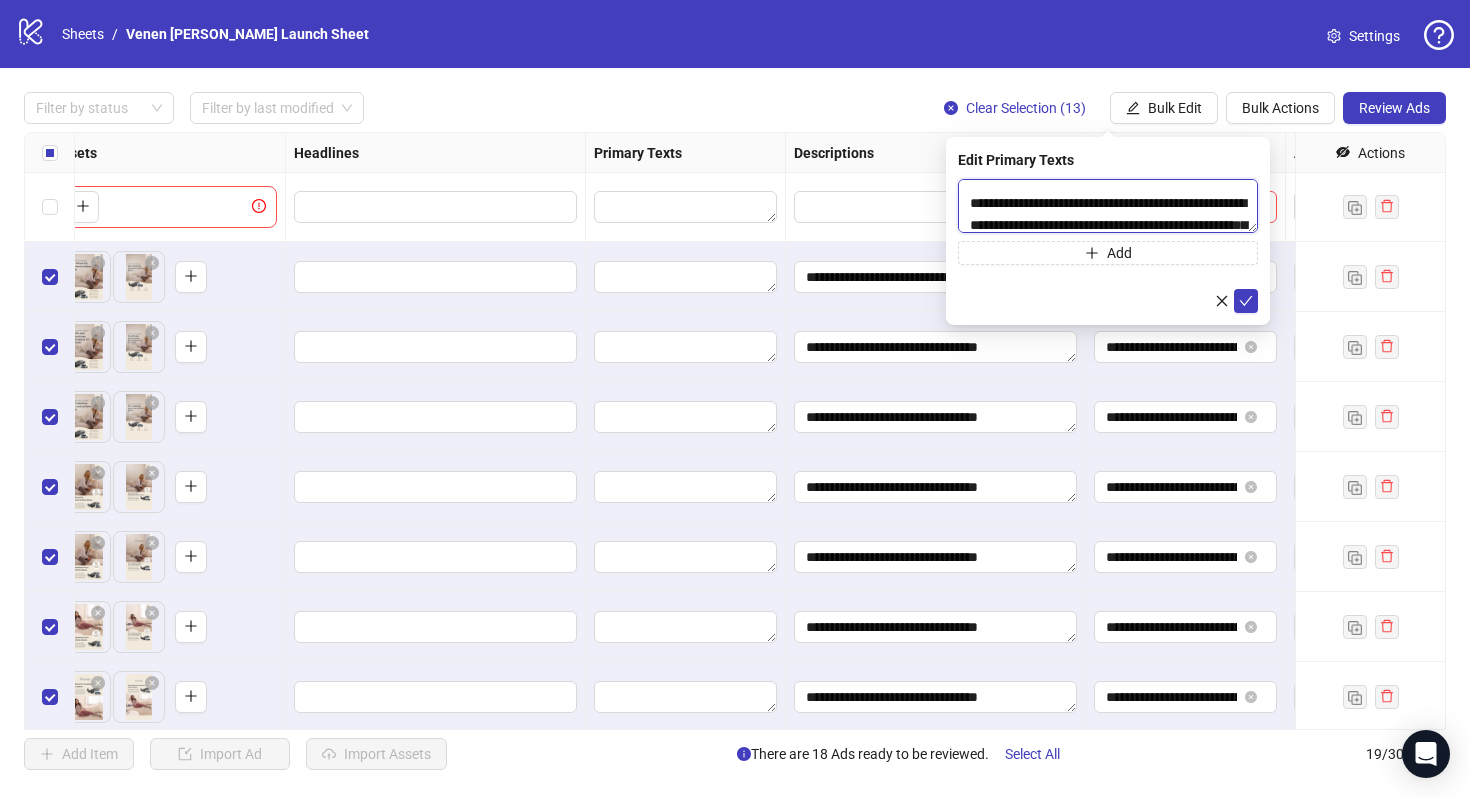 click on "**********" at bounding box center [1108, 206] 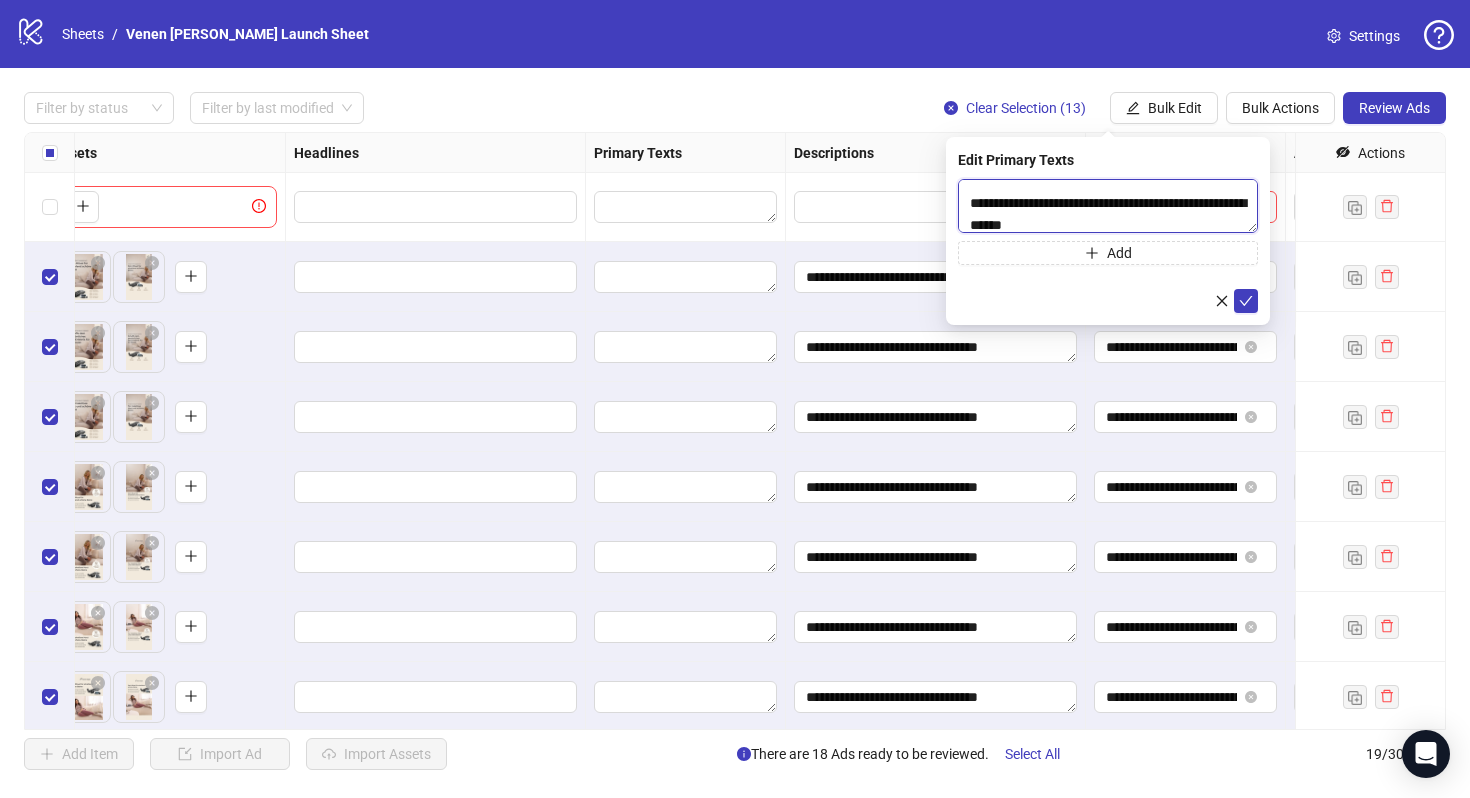click on "**********" at bounding box center [1108, 206] 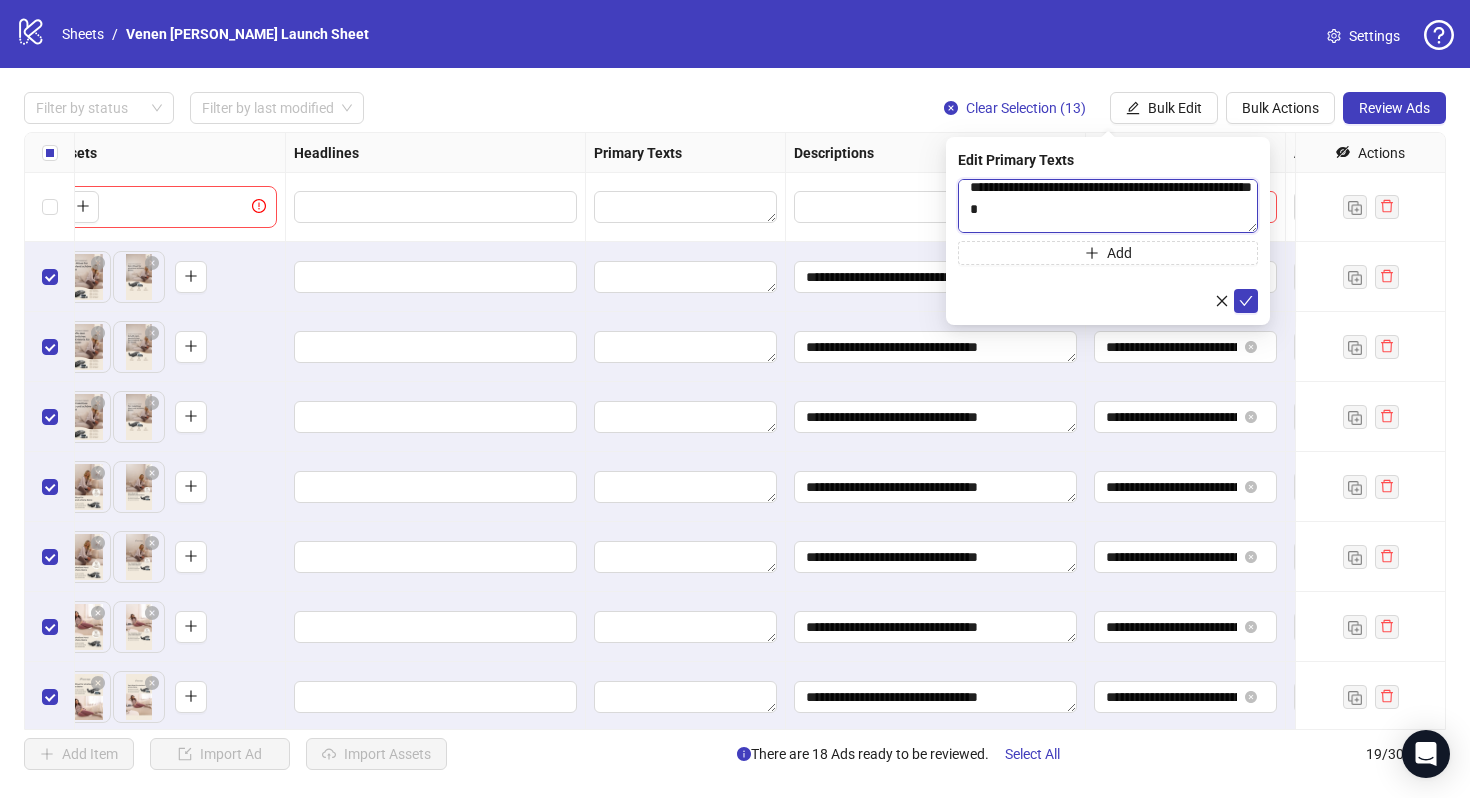 scroll, scrollTop: 343, scrollLeft: 0, axis: vertical 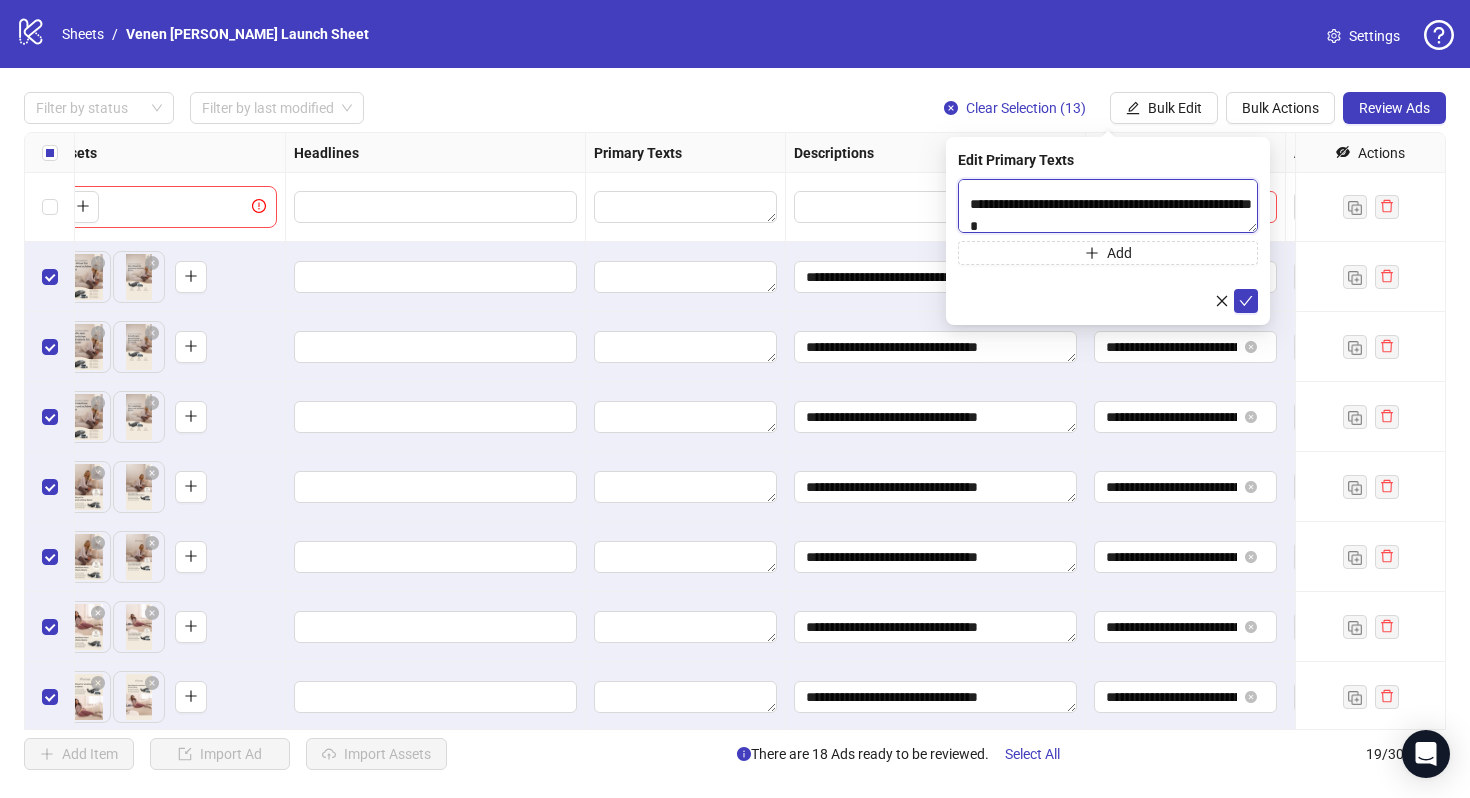 click on "**********" at bounding box center (1108, 206) 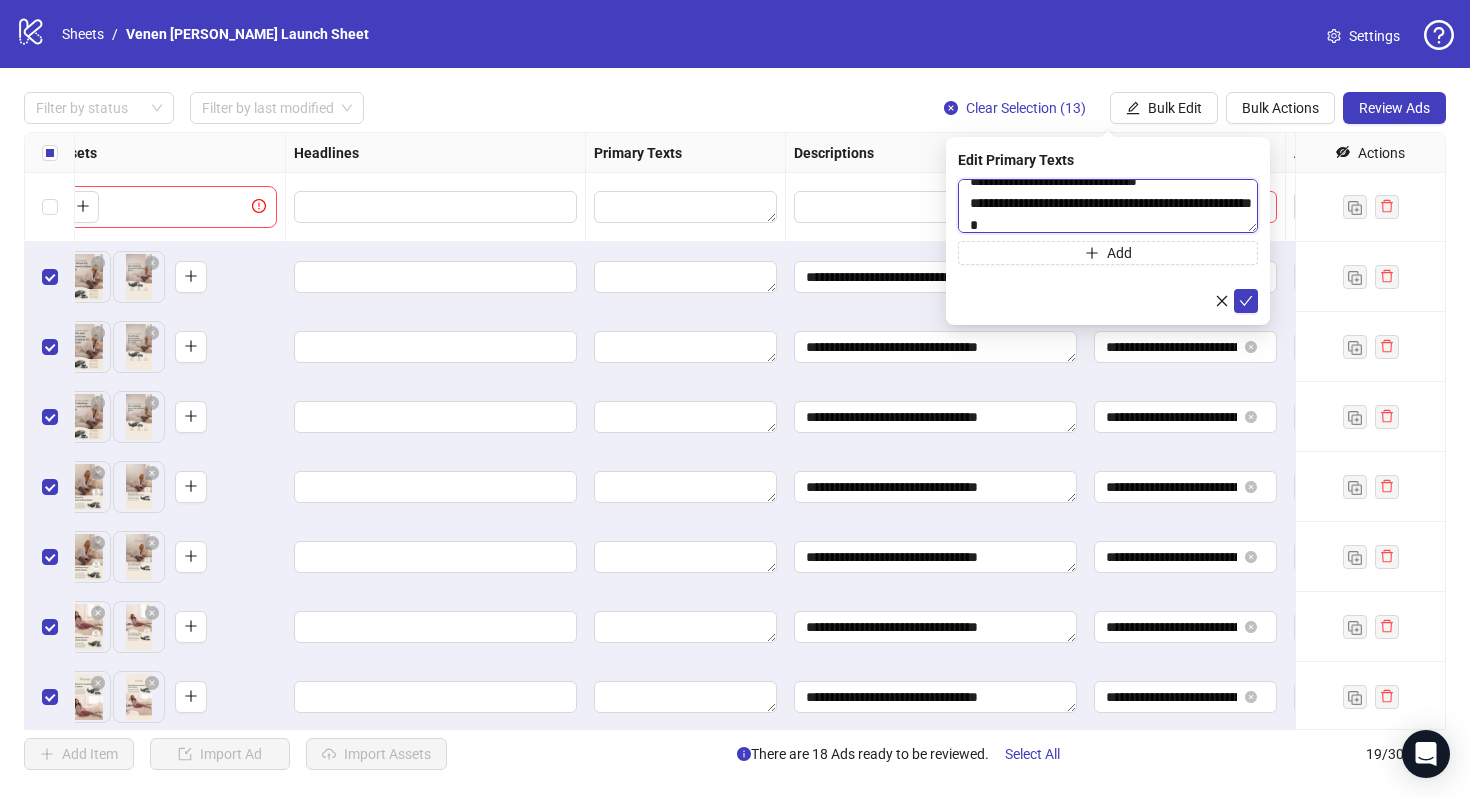 click on "**********" at bounding box center (1108, 206) 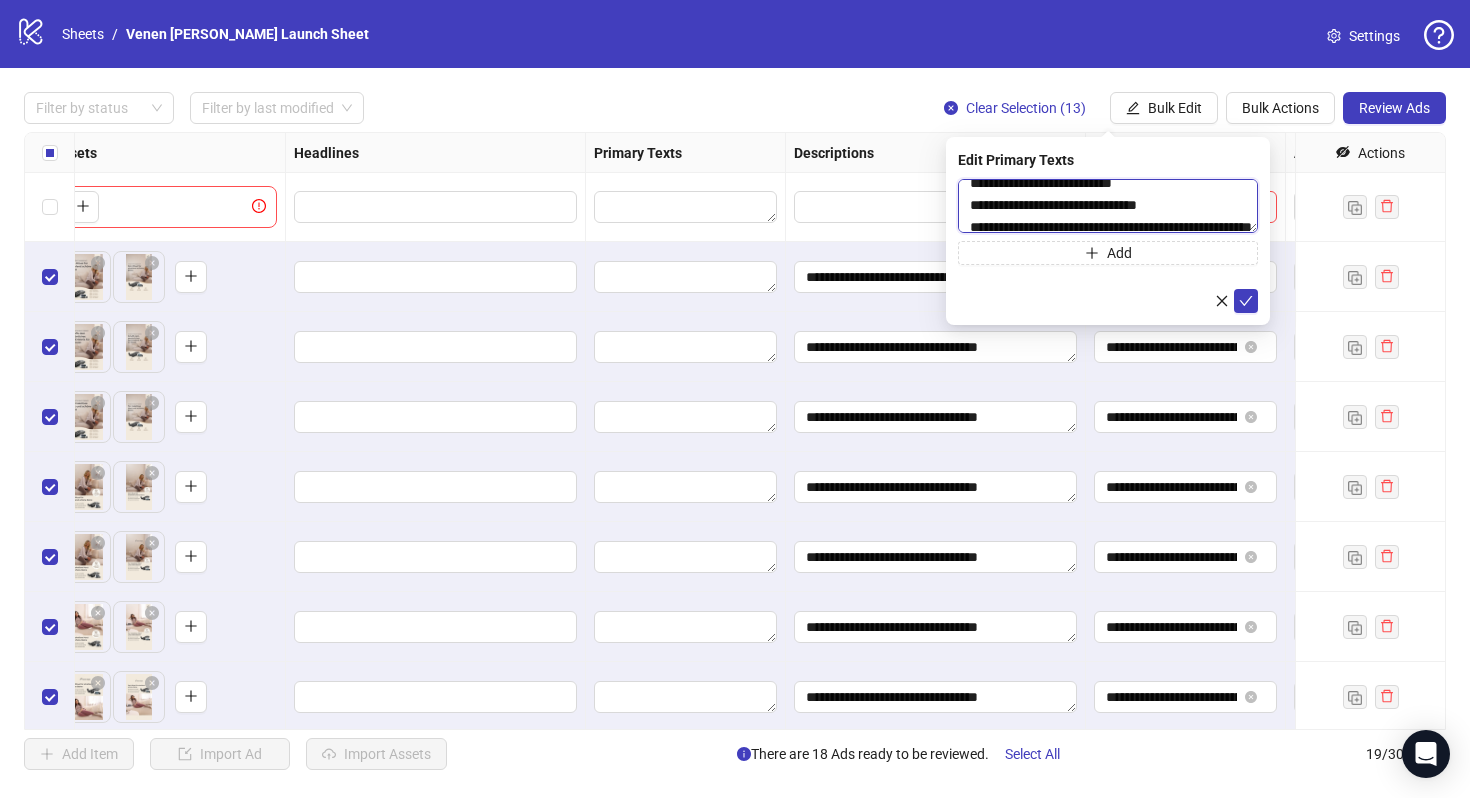 scroll, scrollTop: 267, scrollLeft: 0, axis: vertical 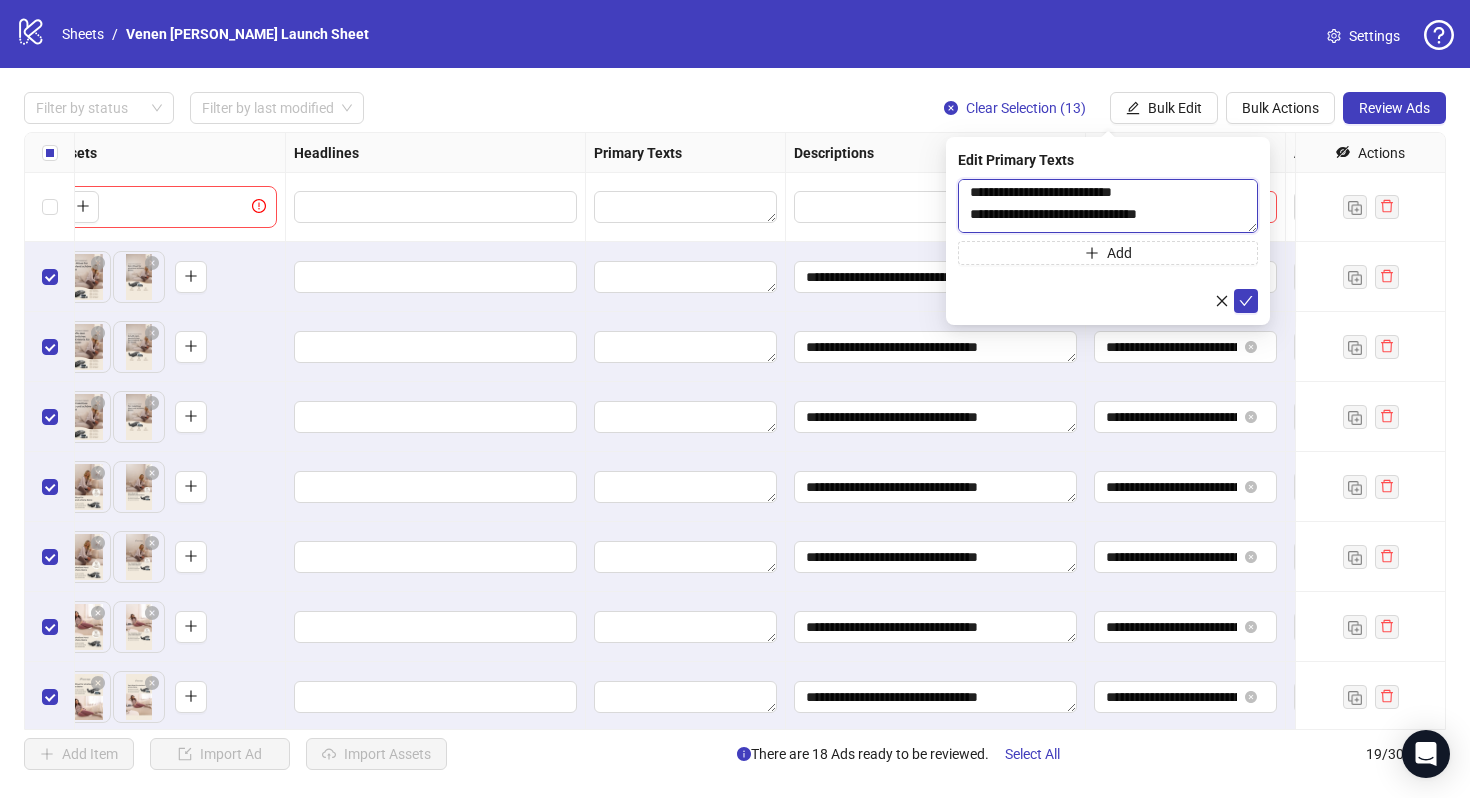 click on "**********" at bounding box center (1108, 206) 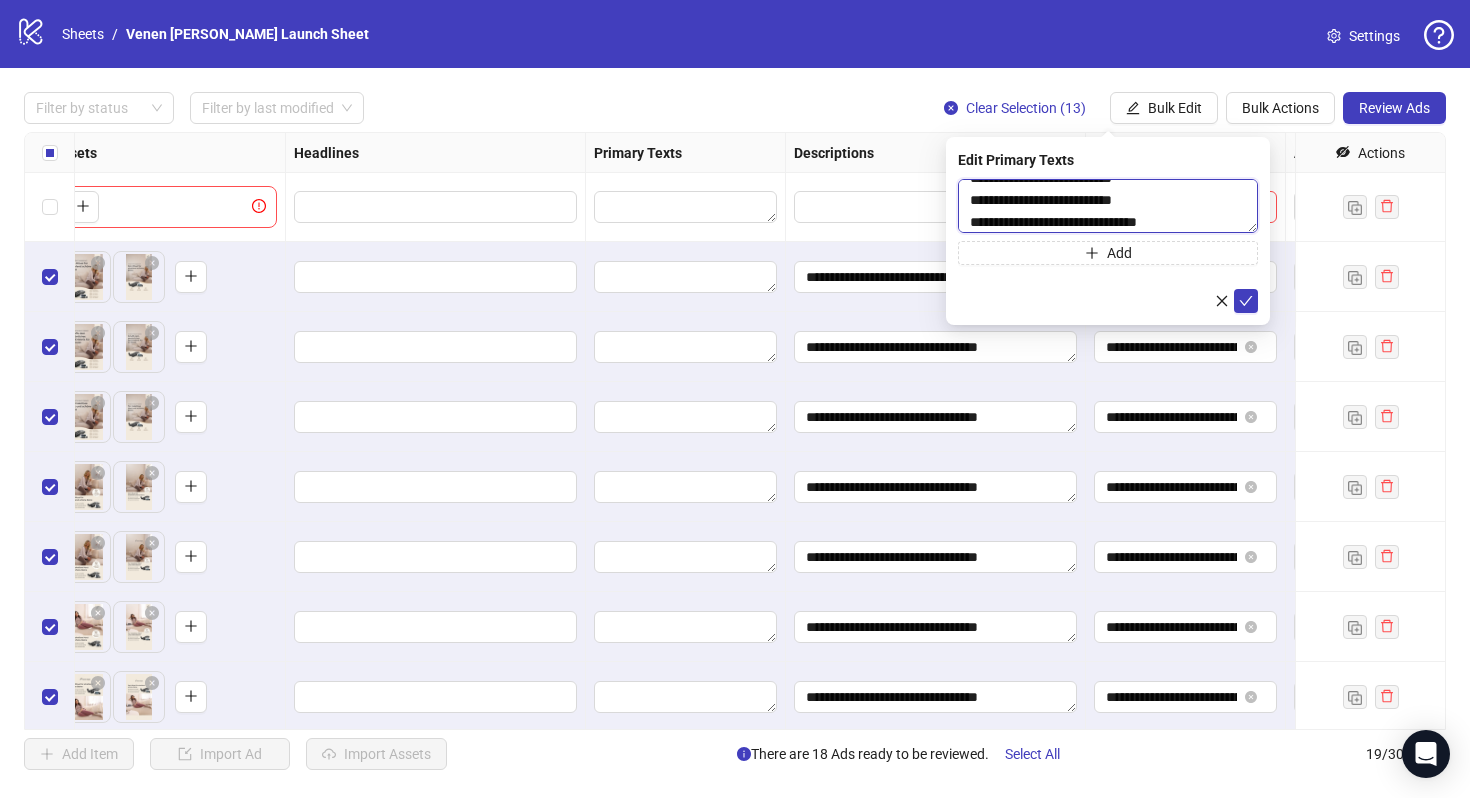 scroll, scrollTop: 220, scrollLeft: 0, axis: vertical 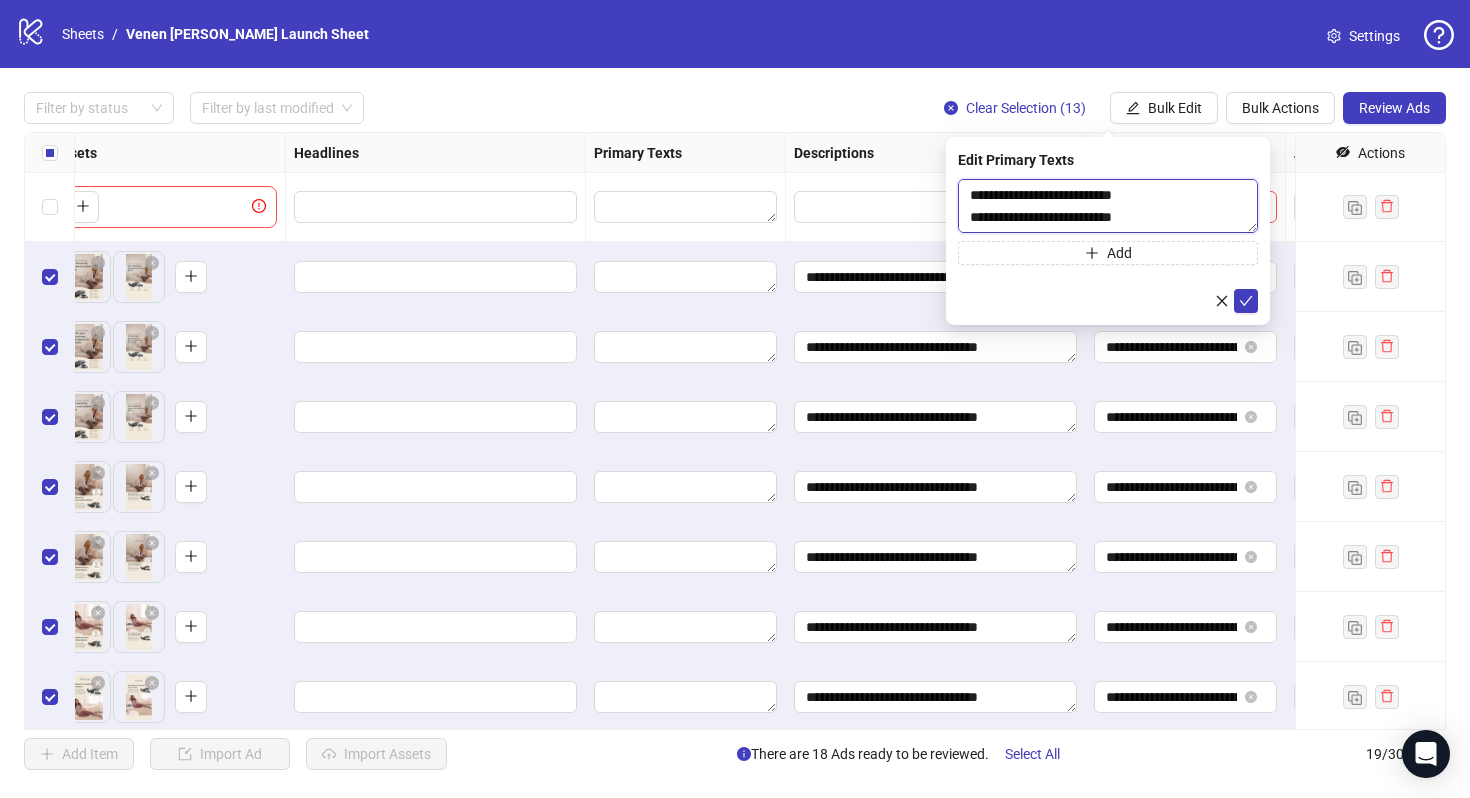 click on "**********" at bounding box center (1108, 206) 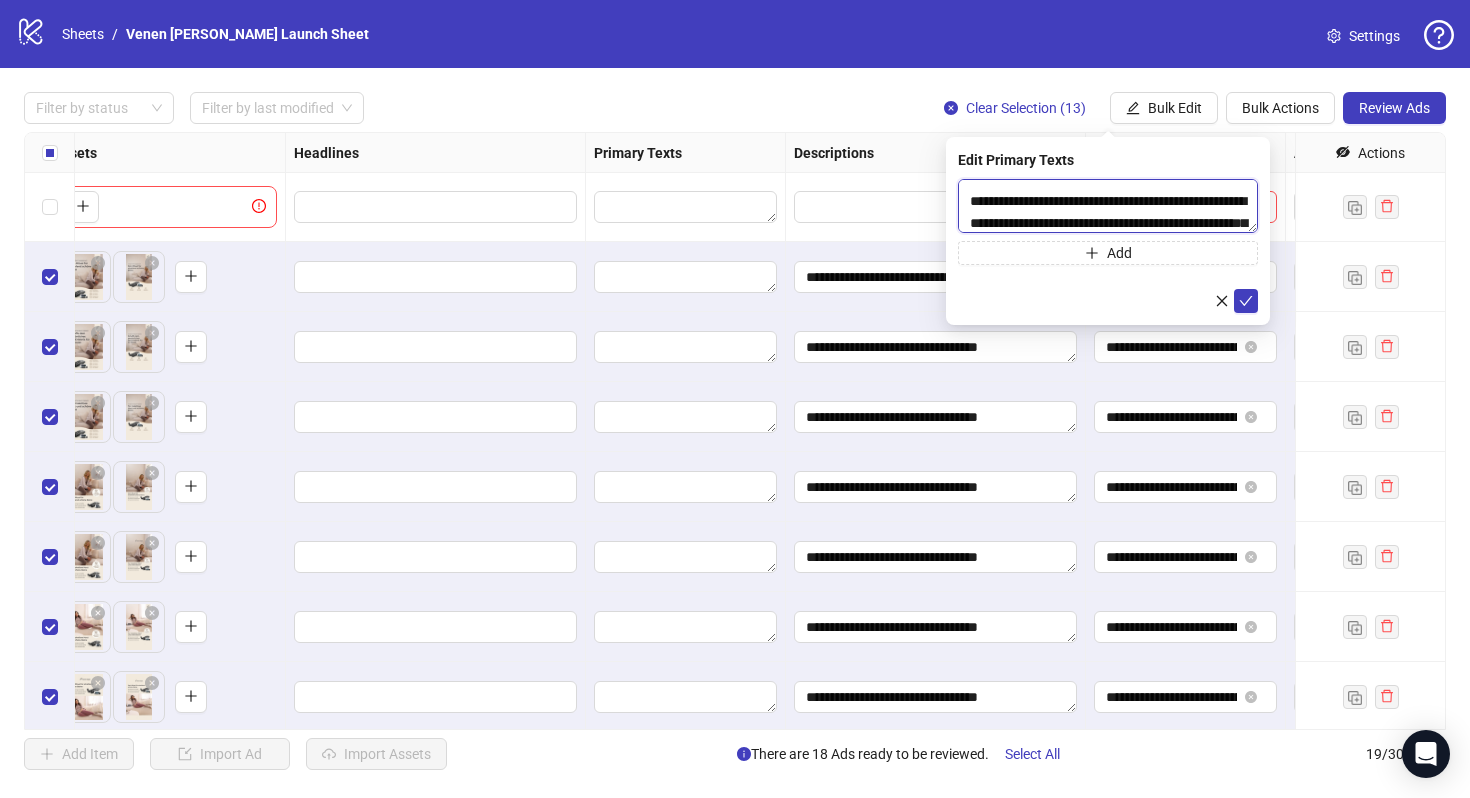 scroll, scrollTop: 97, scrollLeft: 0, axis: vertical 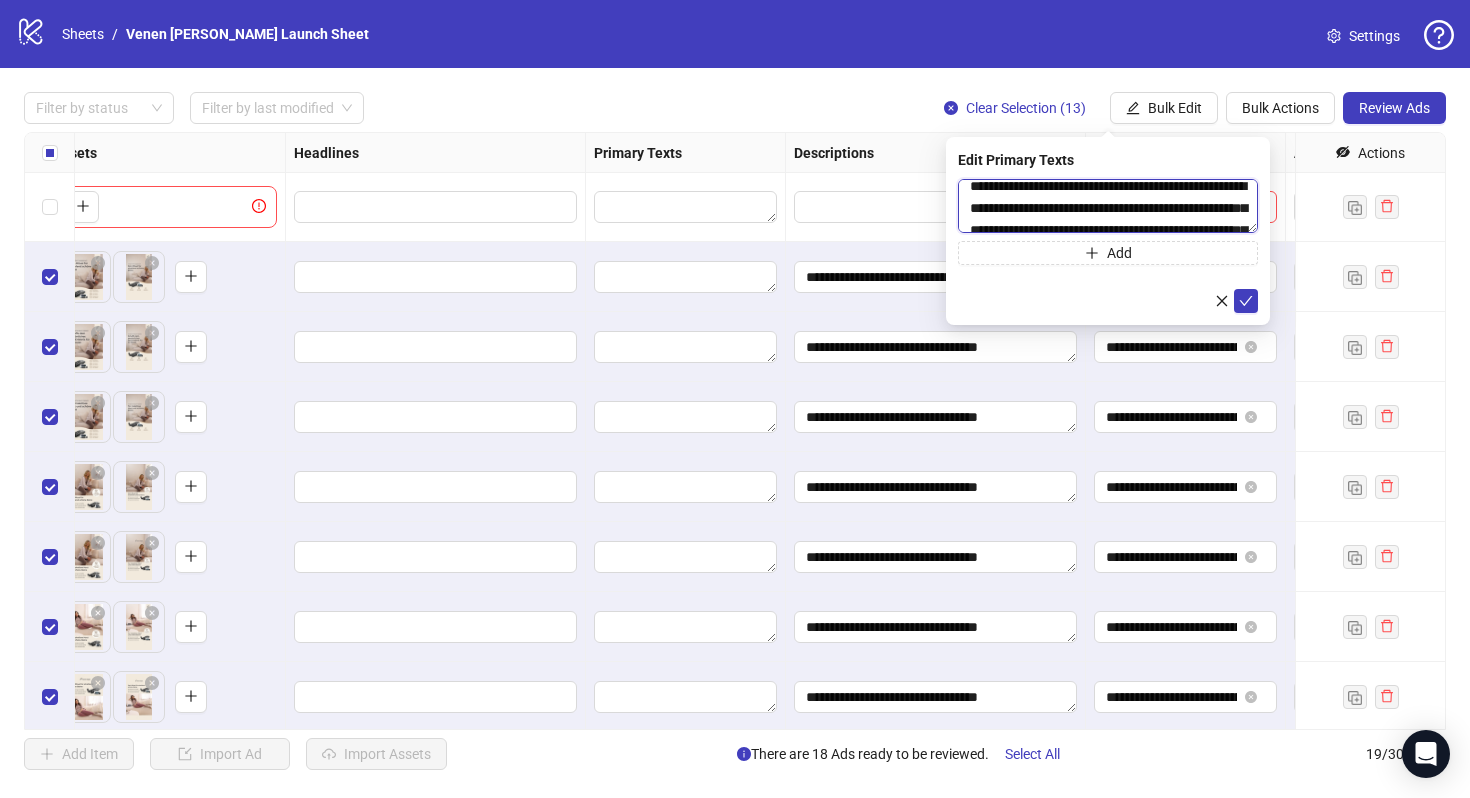 click on "**********" at bounding box center [1108, 206] 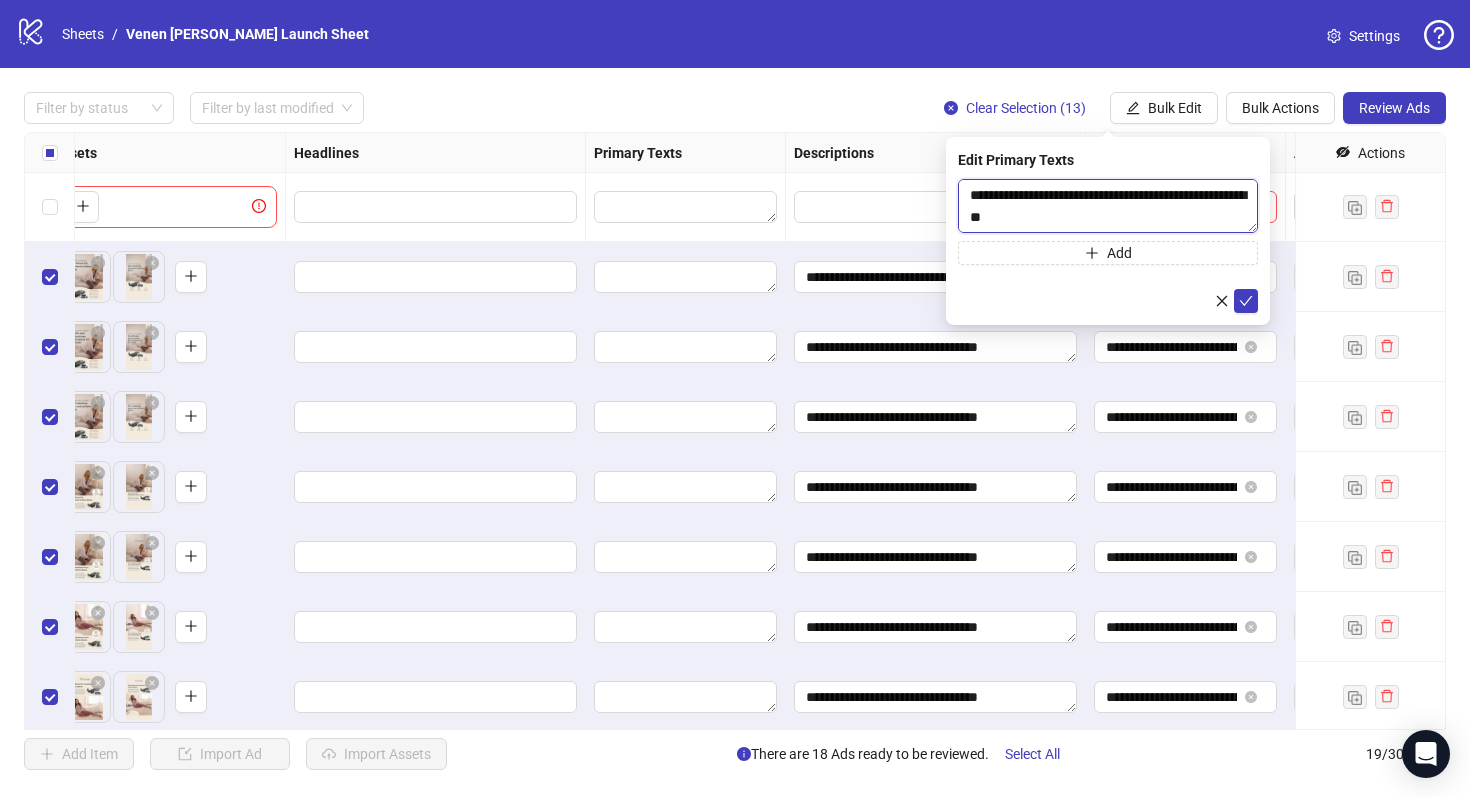 scroll, scrollTop: 572, scrollLeft: 0, axis: vertical 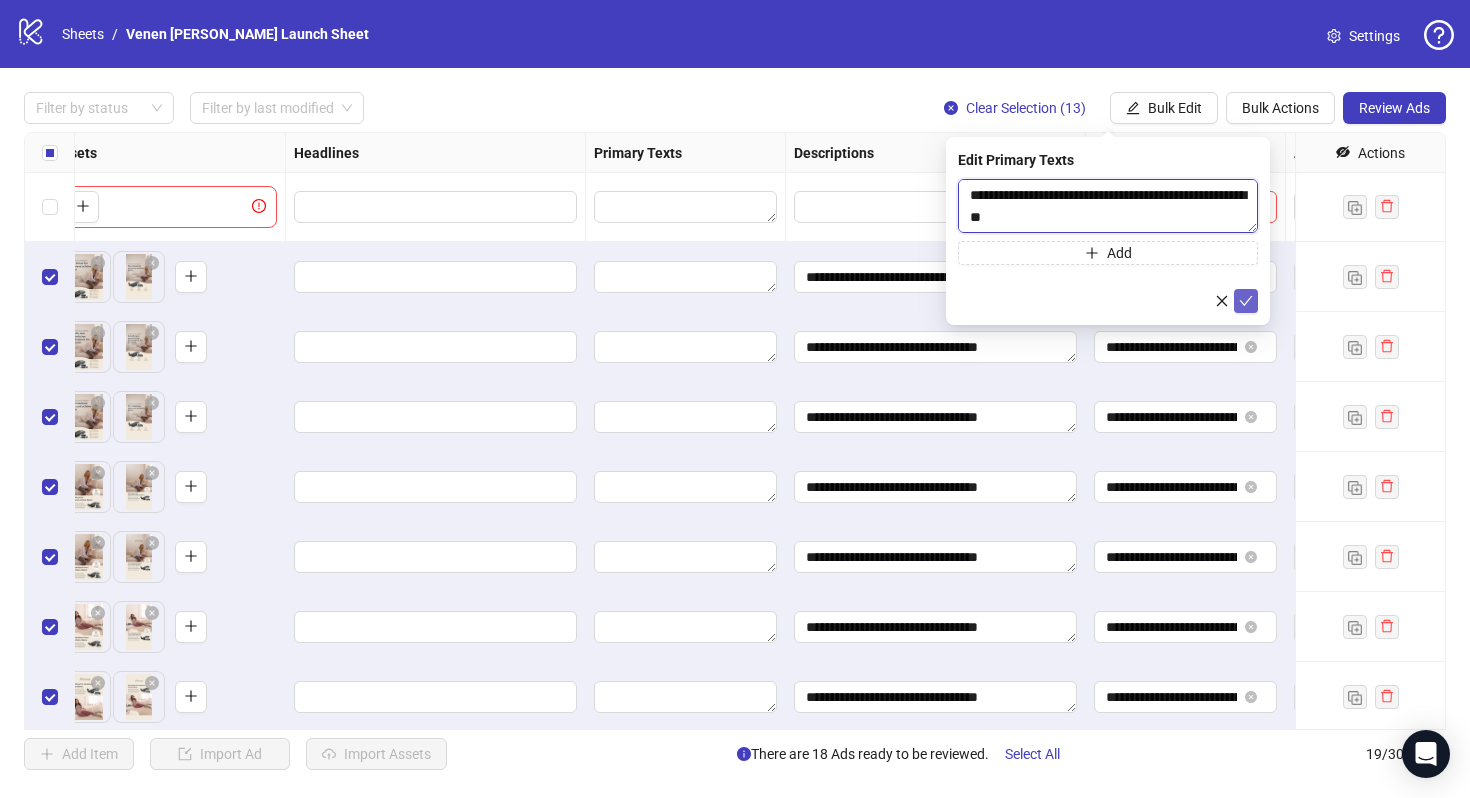 type on "**********" 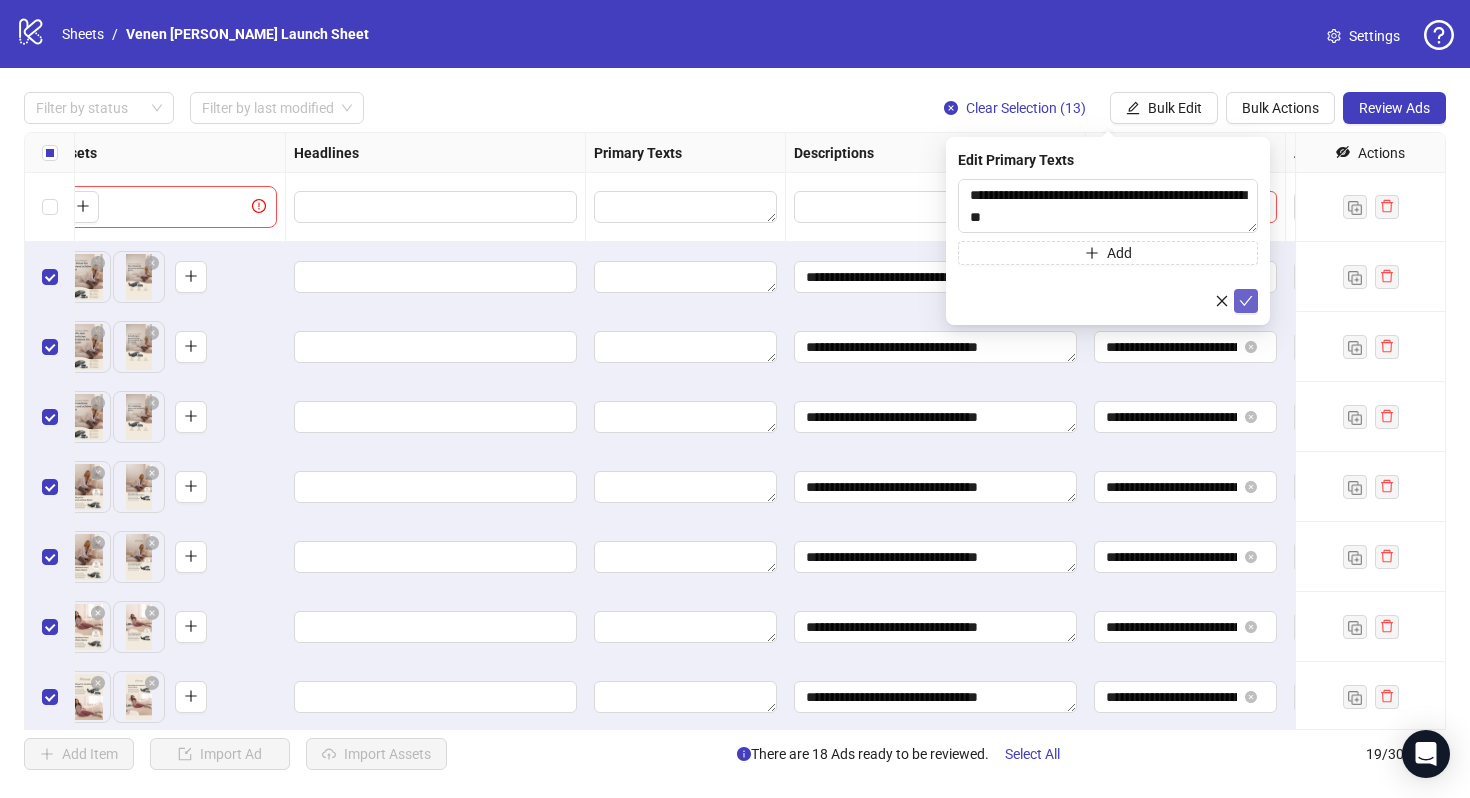 click at bounding box center [1246, 301] 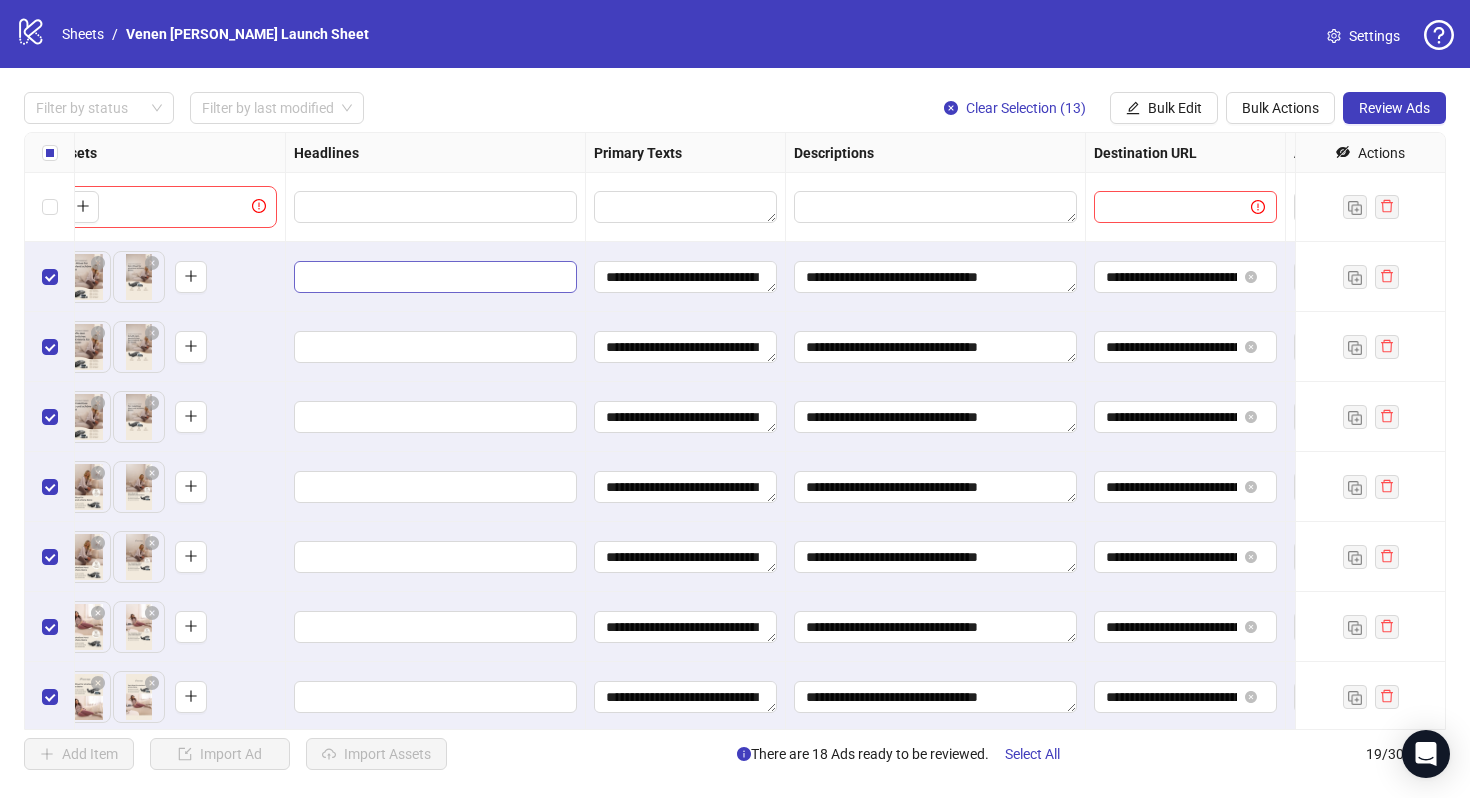 click at bounding box center [435, 277] 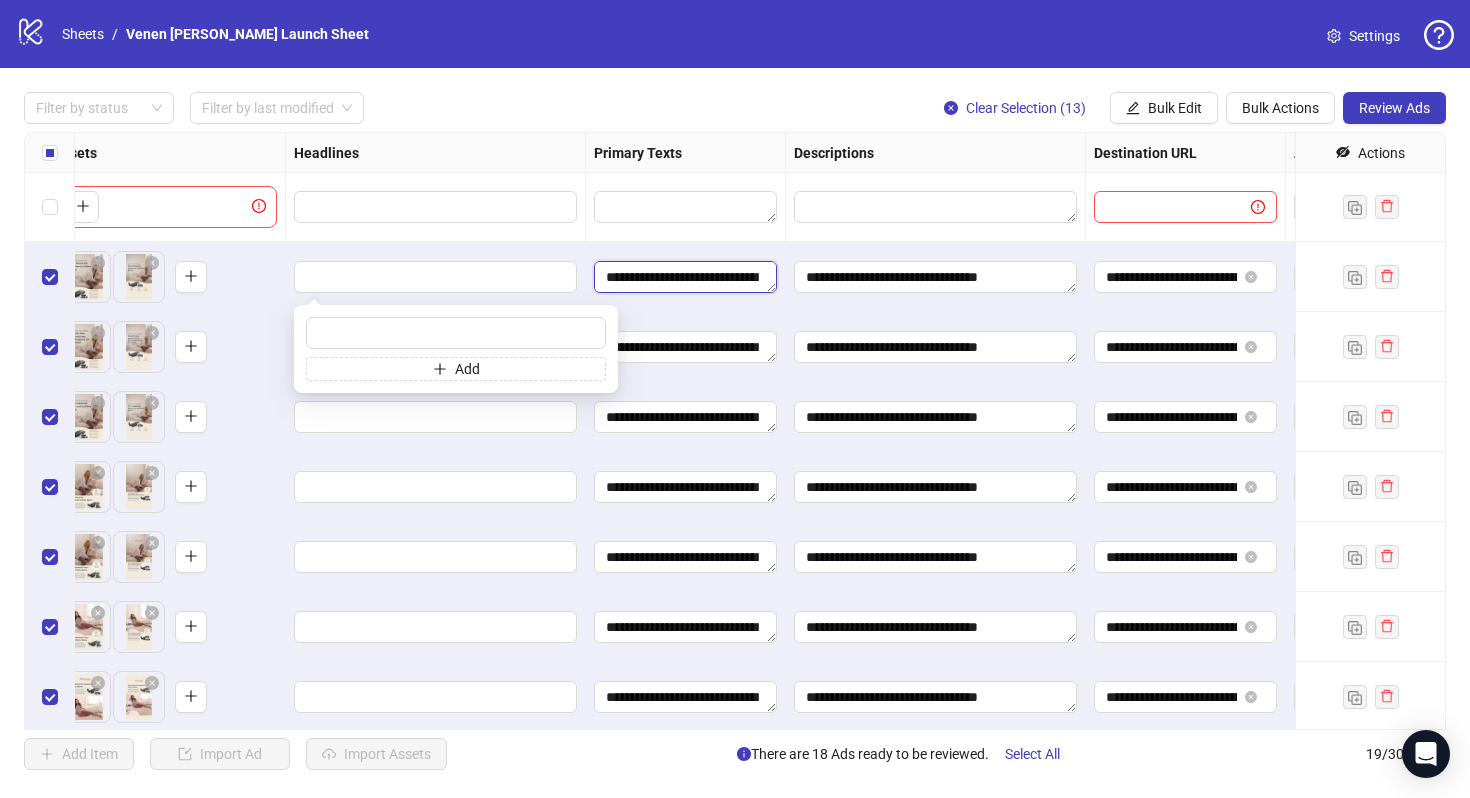 click on "**********" at bounding box center (685, 277) 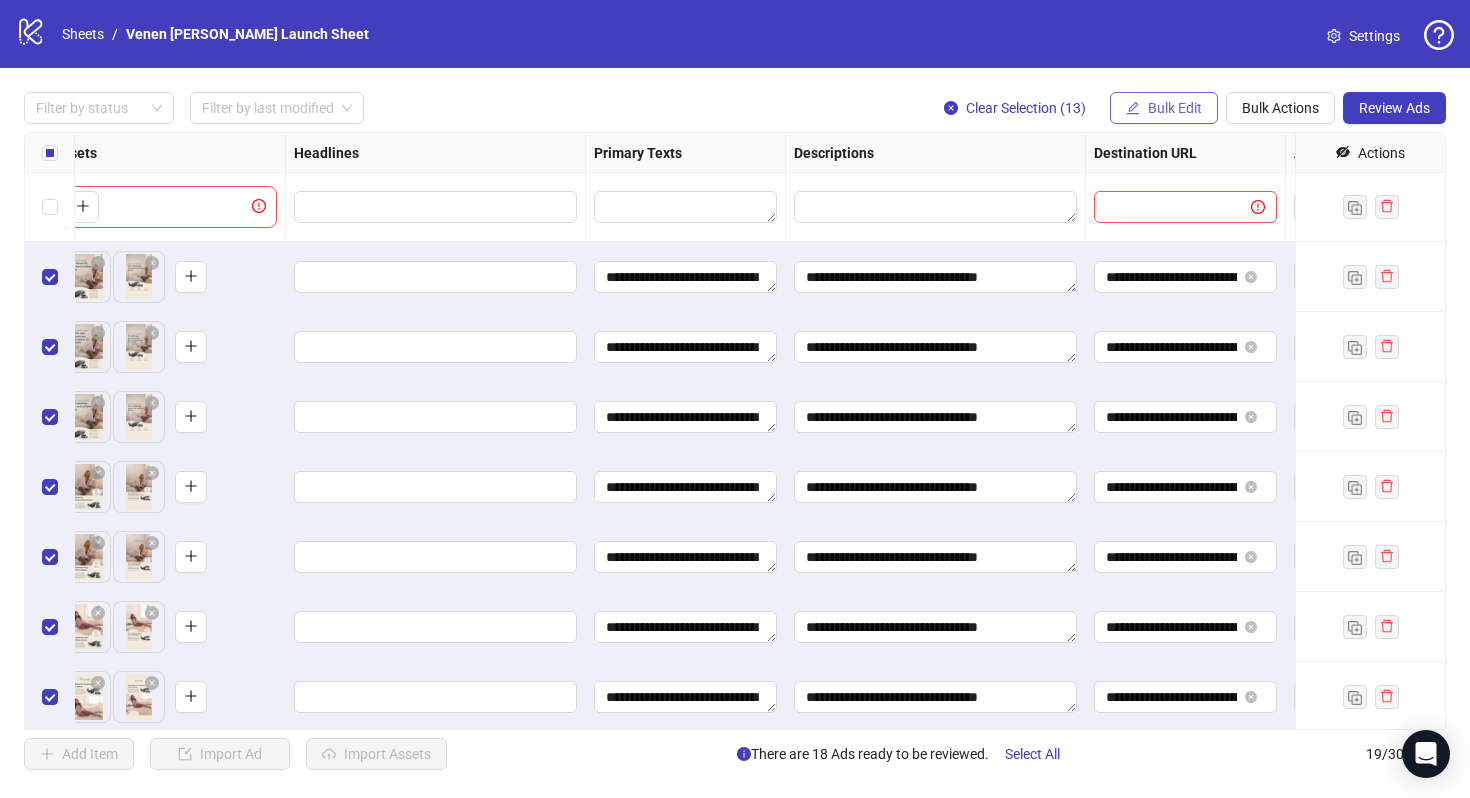 click on "Bulk Edit" at bounding box center [1175, 108] 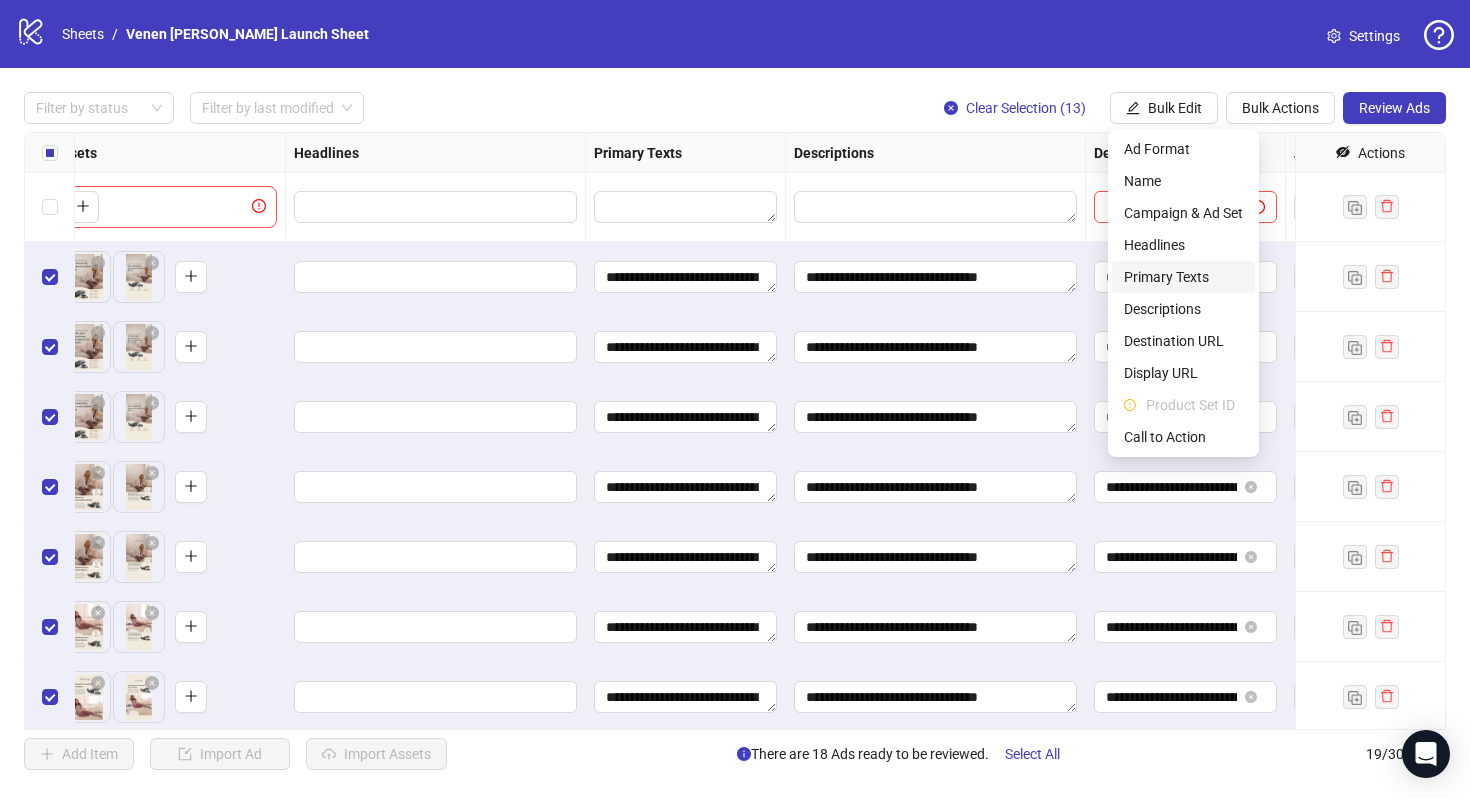 click on "Primary Texts" at bounding box center [1183, 277] 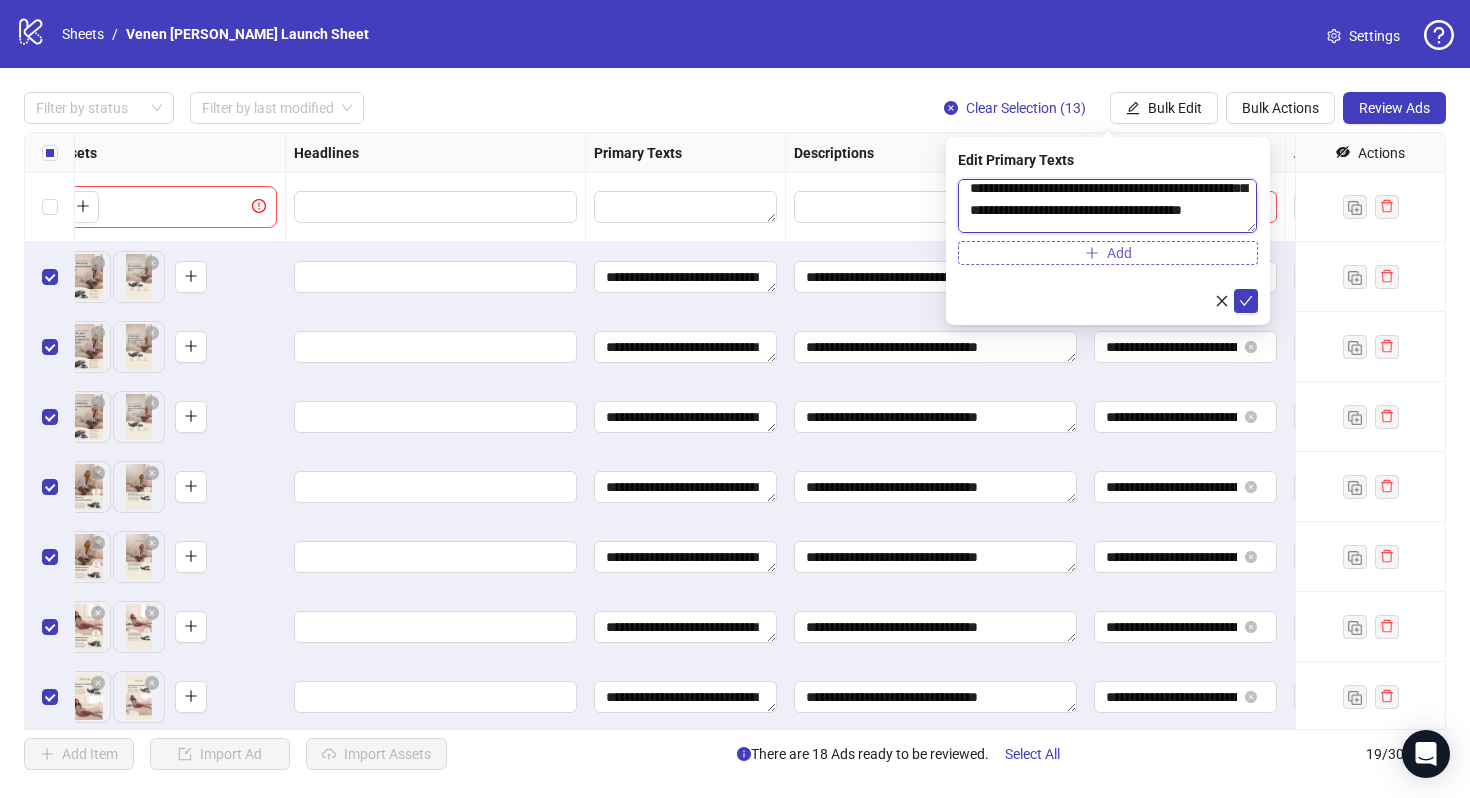 scroll, scrollTop: 572, scrollLeft: 0, axis: vertical 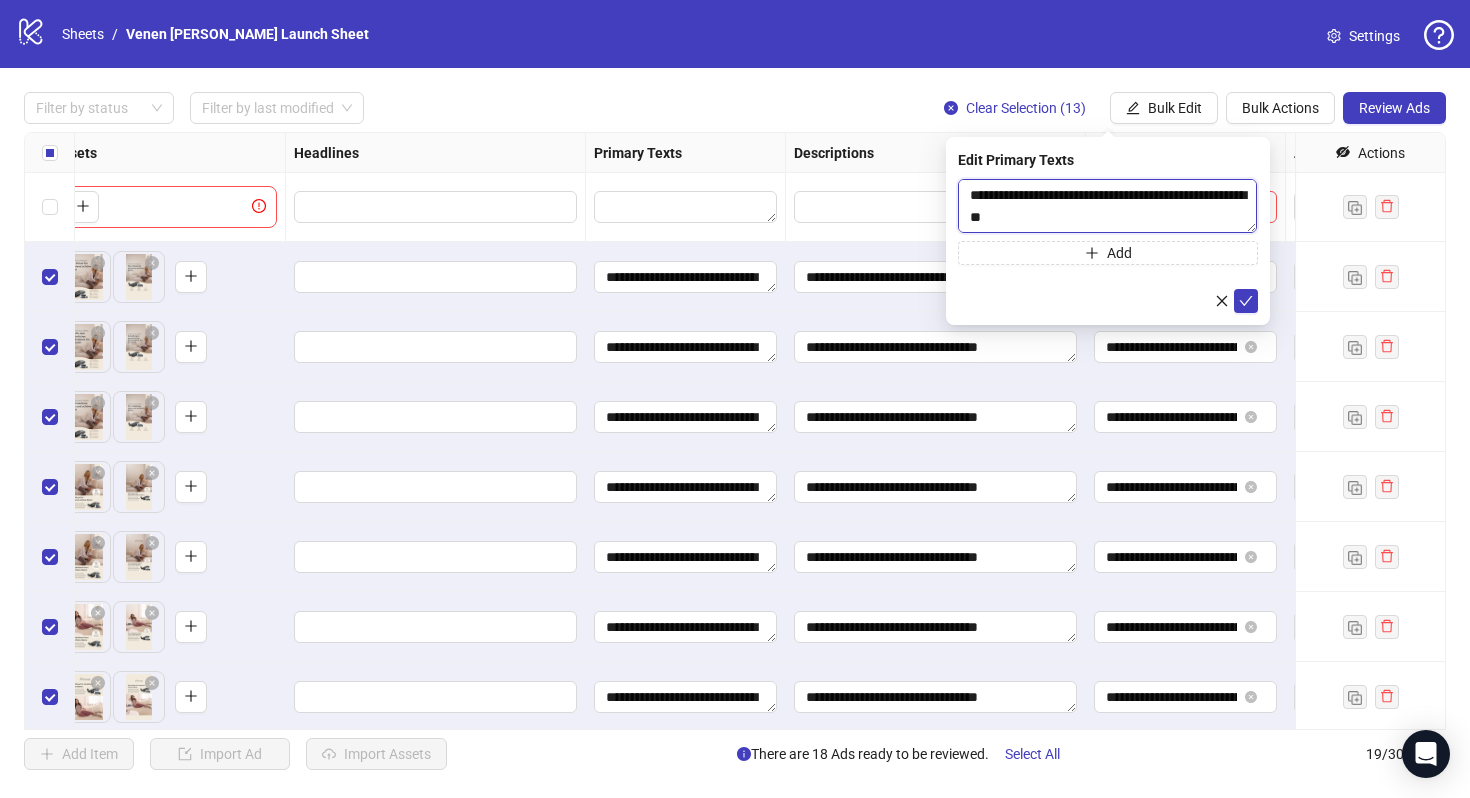 drag, startPoint x: 1173, startPoint y: 225, endPoint x: 986, endPoint y: 219, distance: 187.09624 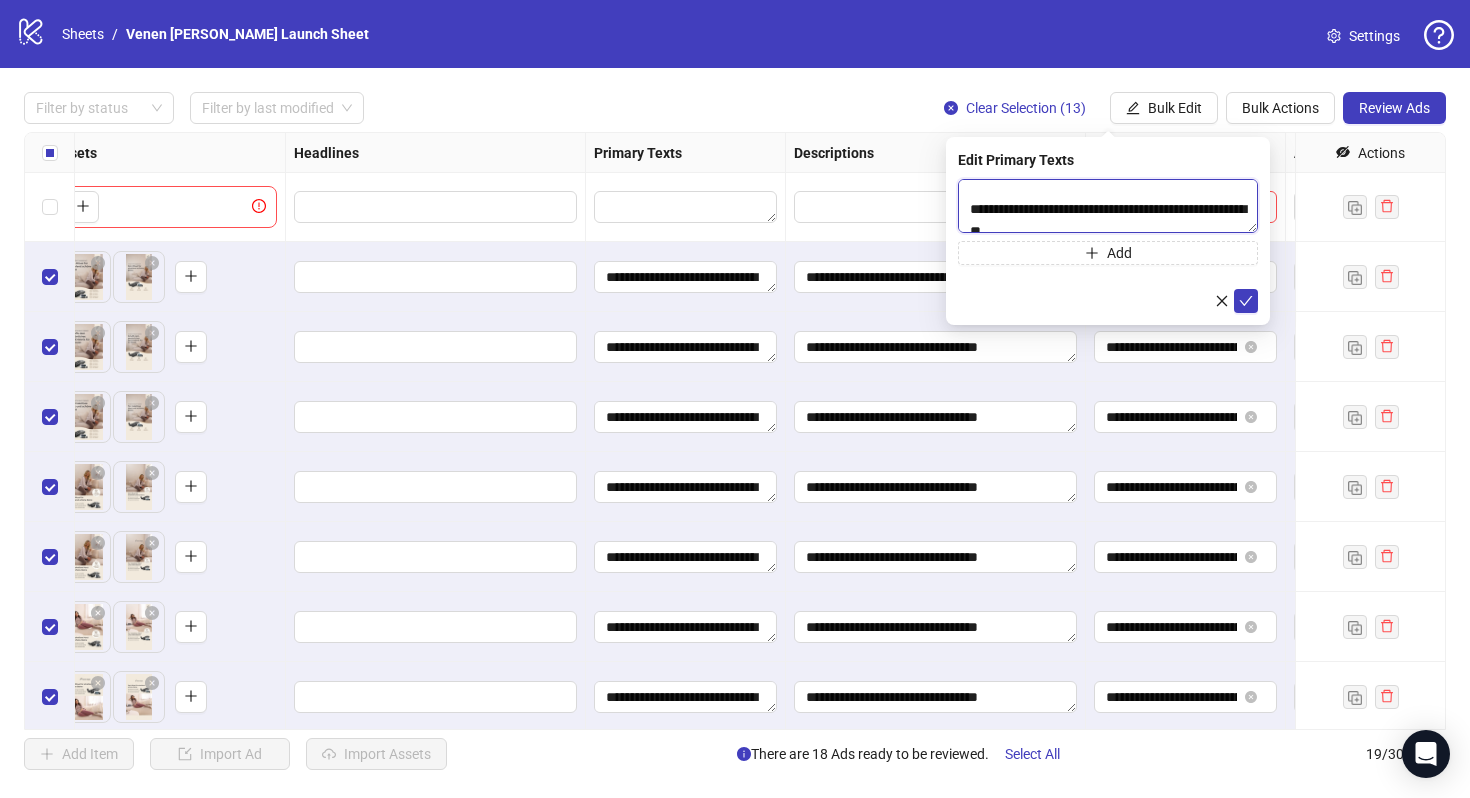 scroll, scrollTop: 464, scrollLeft: 0, axis: vertical 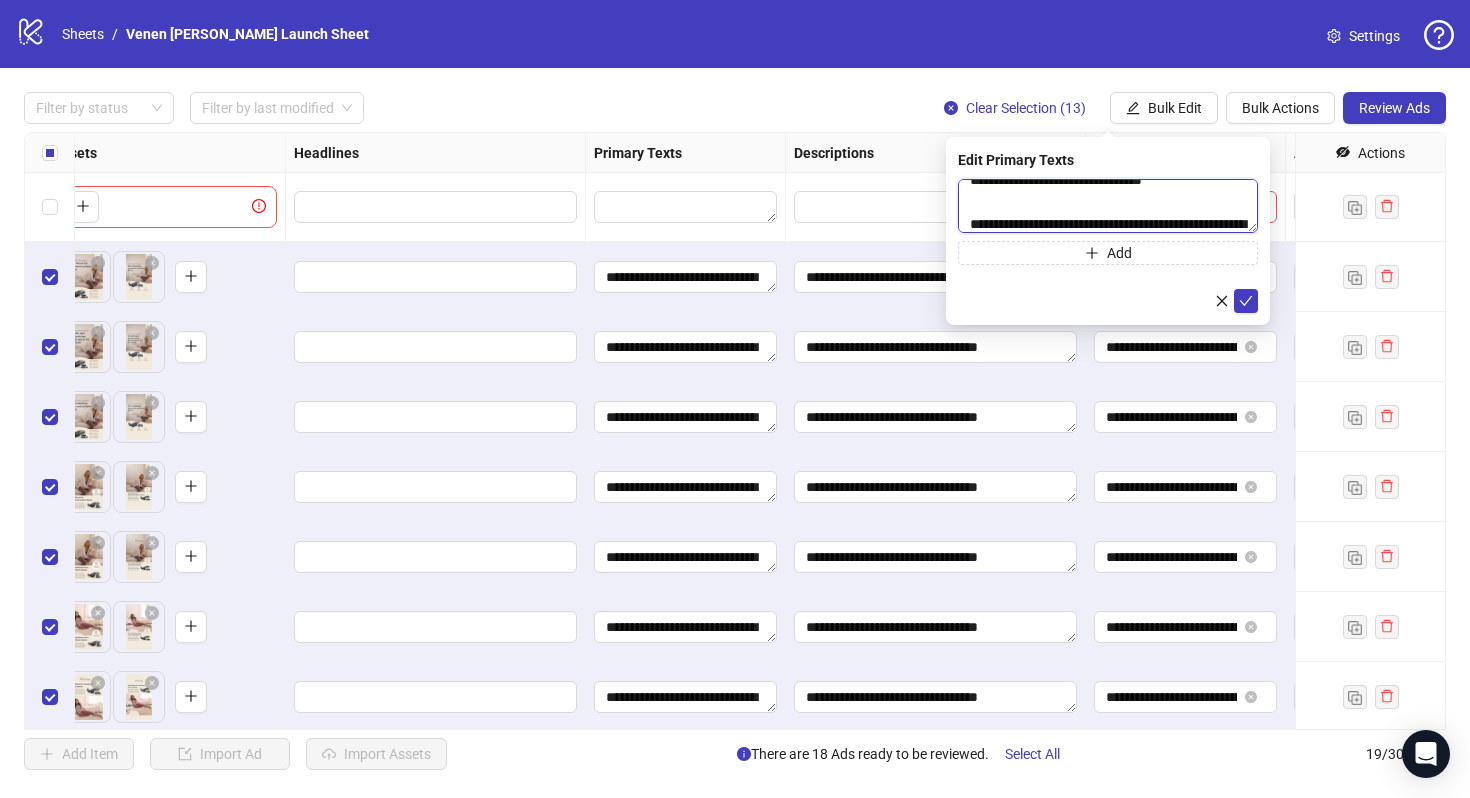 drag, startPoint x: 971, startPoint y: 196, endPoint x: 1017, endPoint y: 216, distance: 50.159744 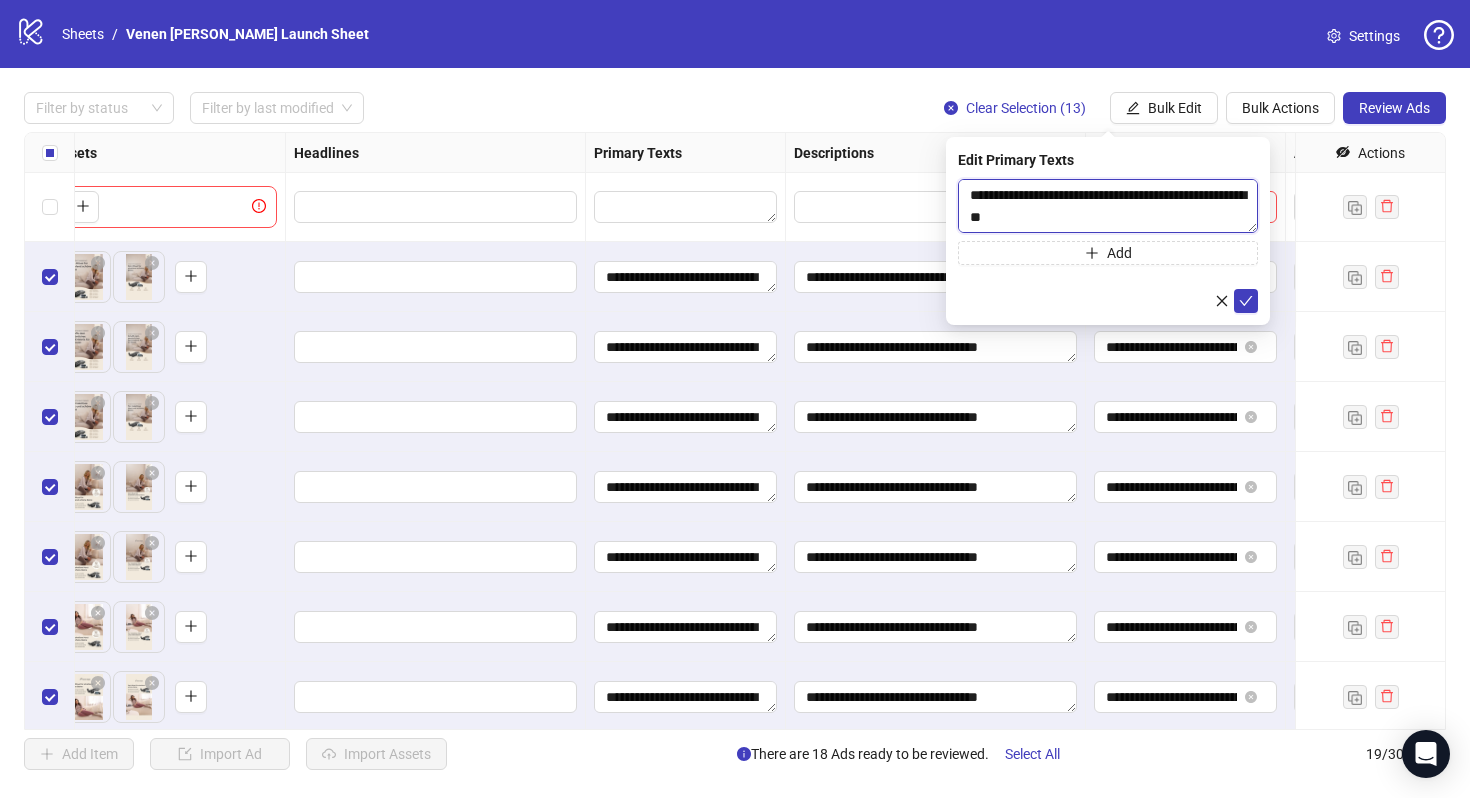 scroll, scrollTop: 502, scrollLeft: 0, axis: vertical 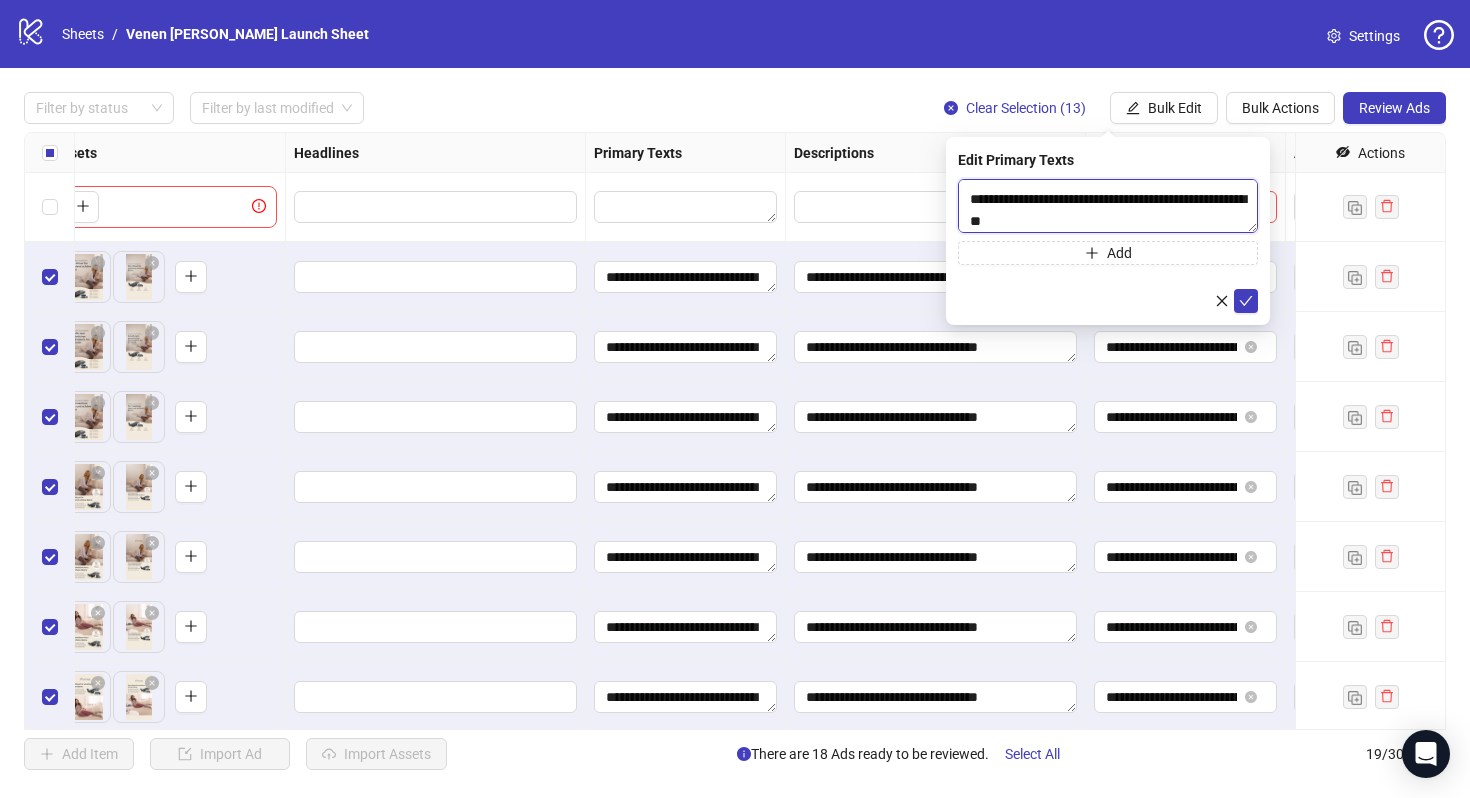 click on "**********" at bounding box center (1108, 206) 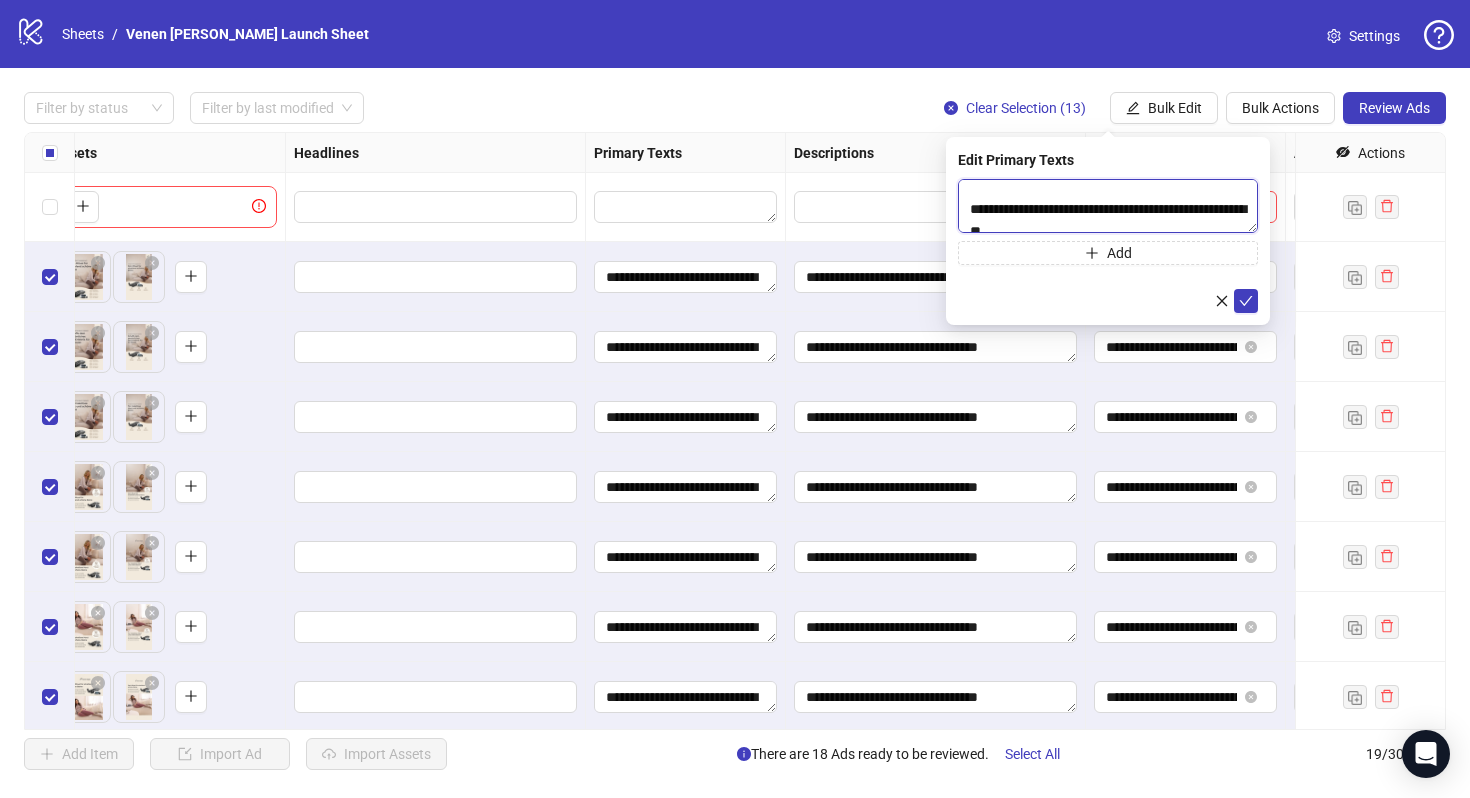 scroll, scrollTop: 499, scrollLeft: 0, axis: vertical 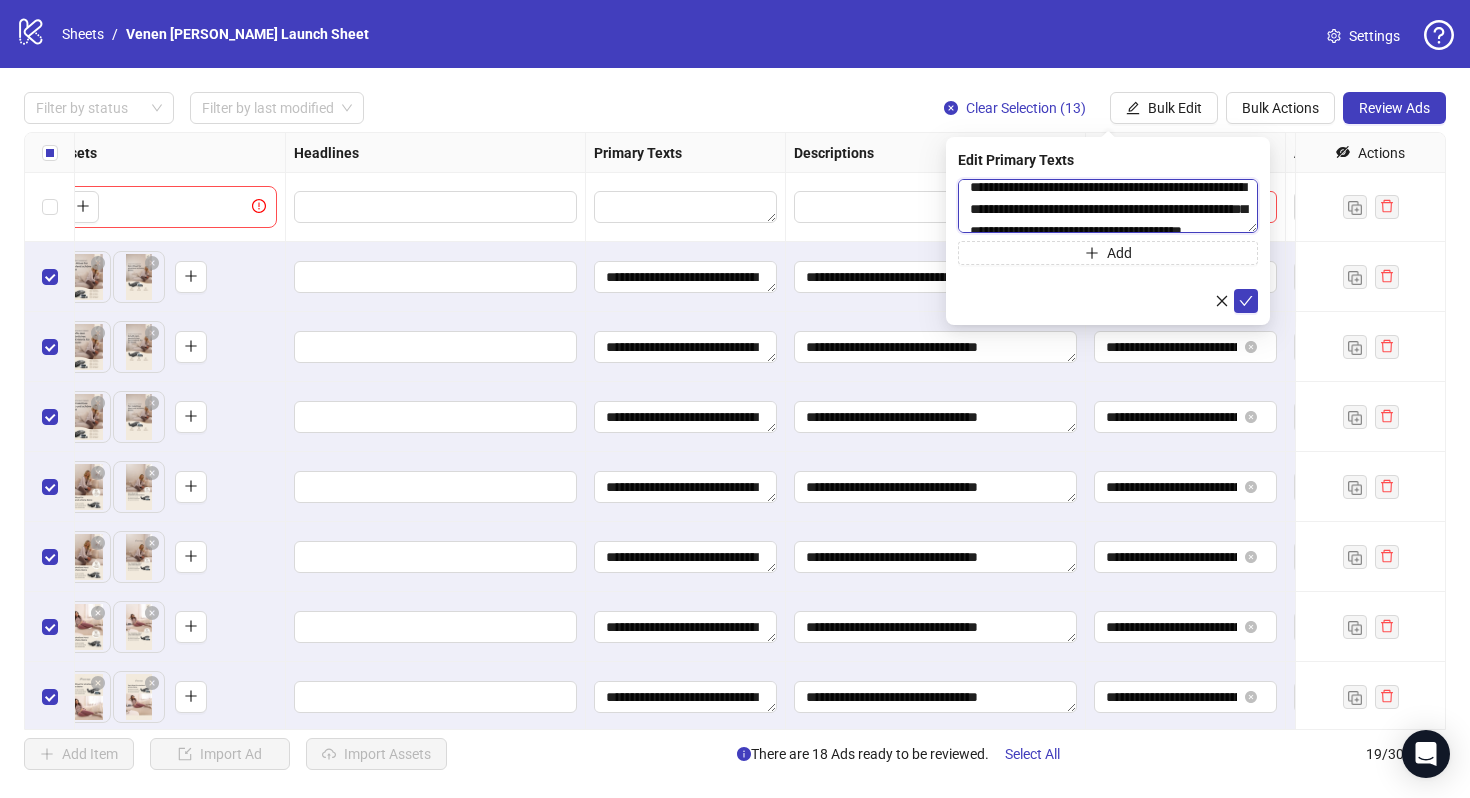 drag, startPoint x: 1172, startPoint y: 225, endPoint x: 1003, endPoint y: 205, distance: 170.17932 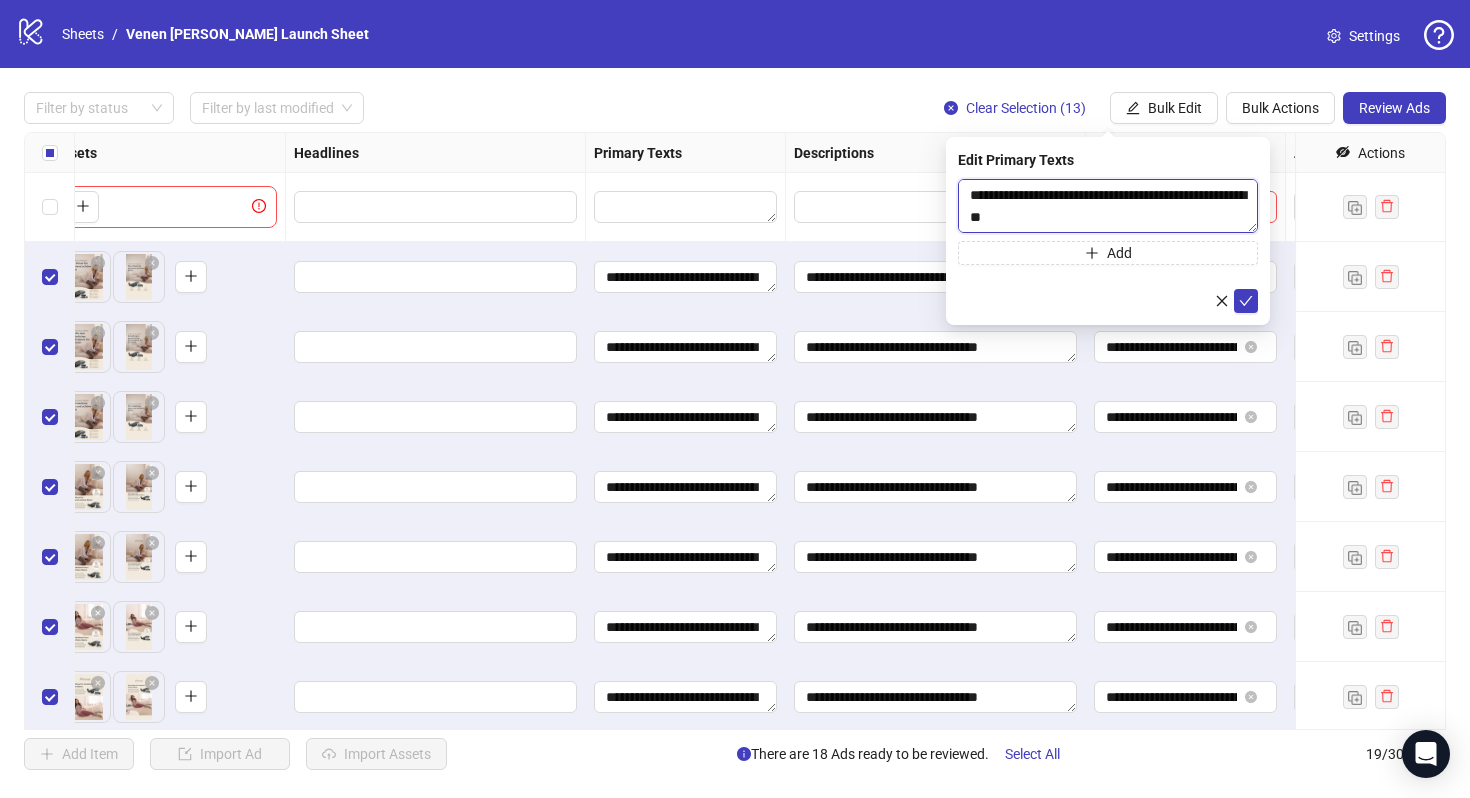 scroll, scrollTop: 455, scrollLeft: 0, axis: vertical 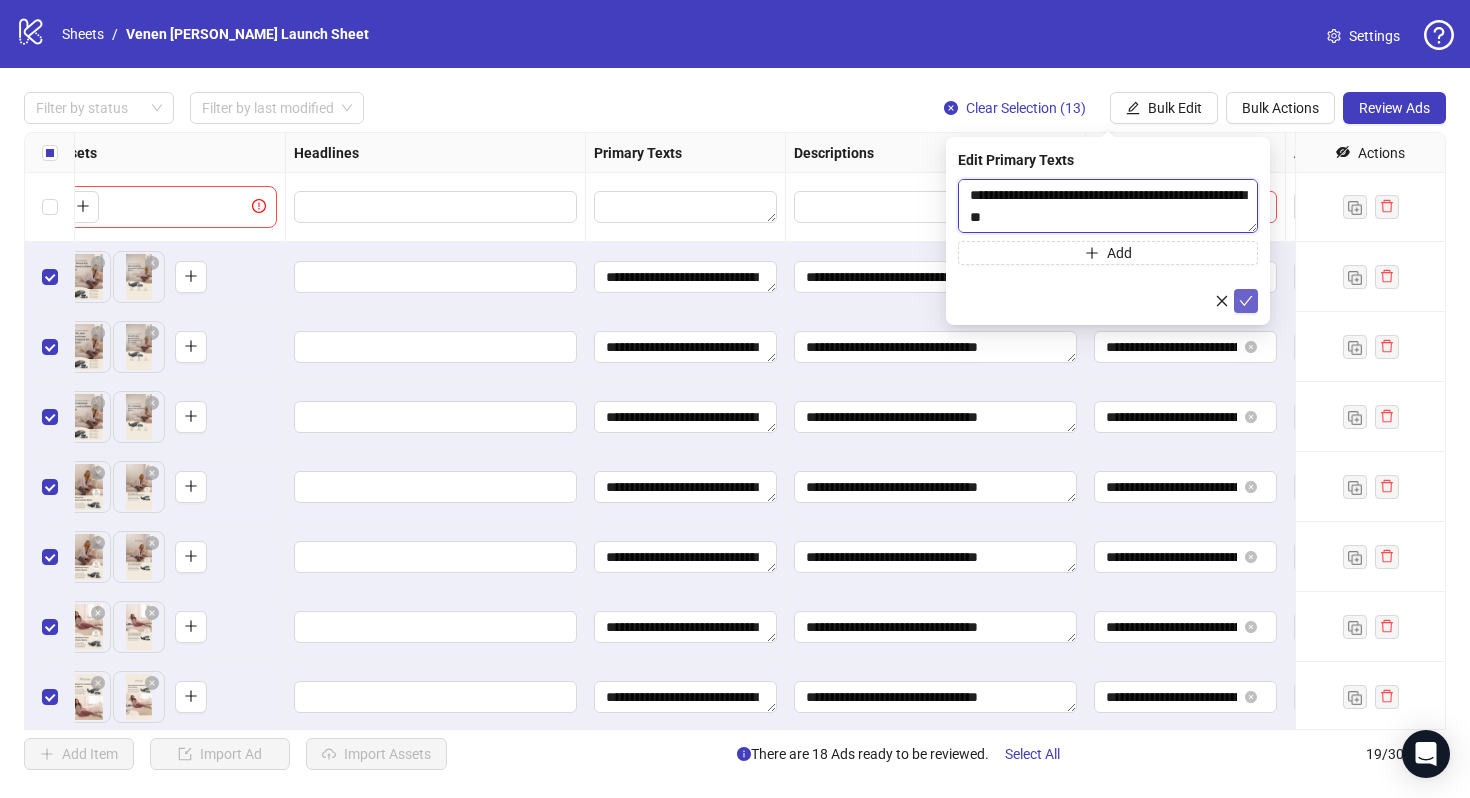type on "**********" 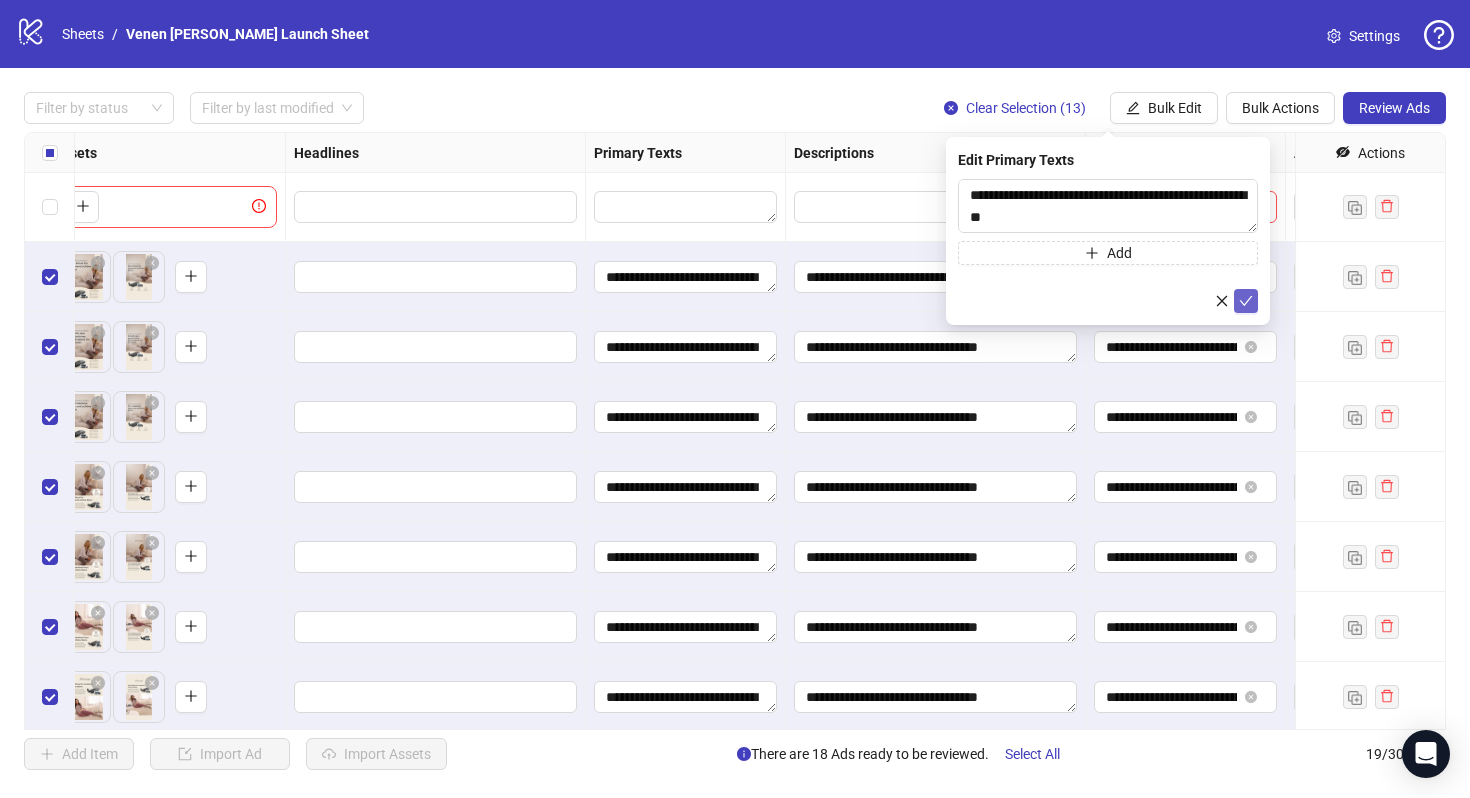 click 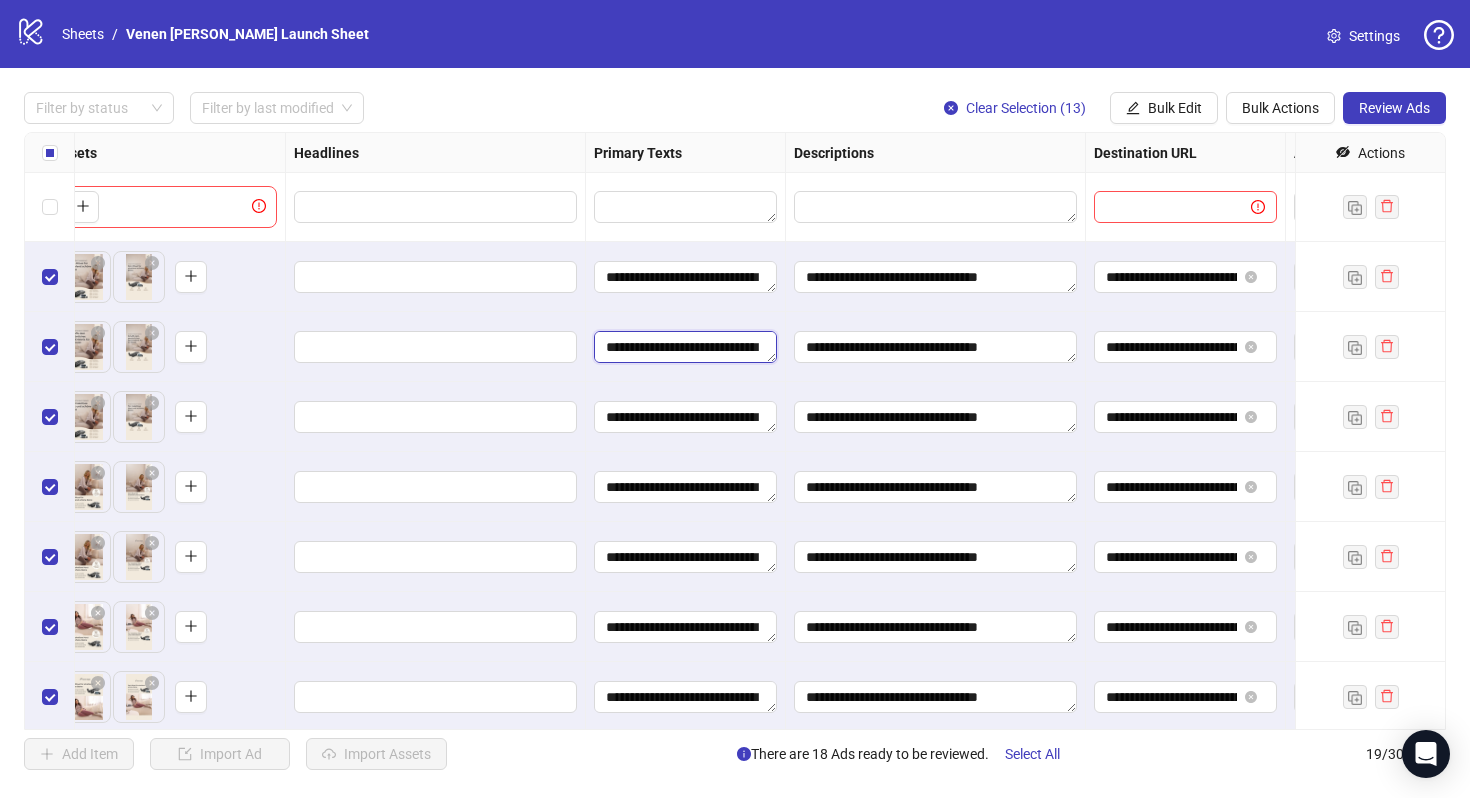 click on "**********" at bounding box center [685, 347] 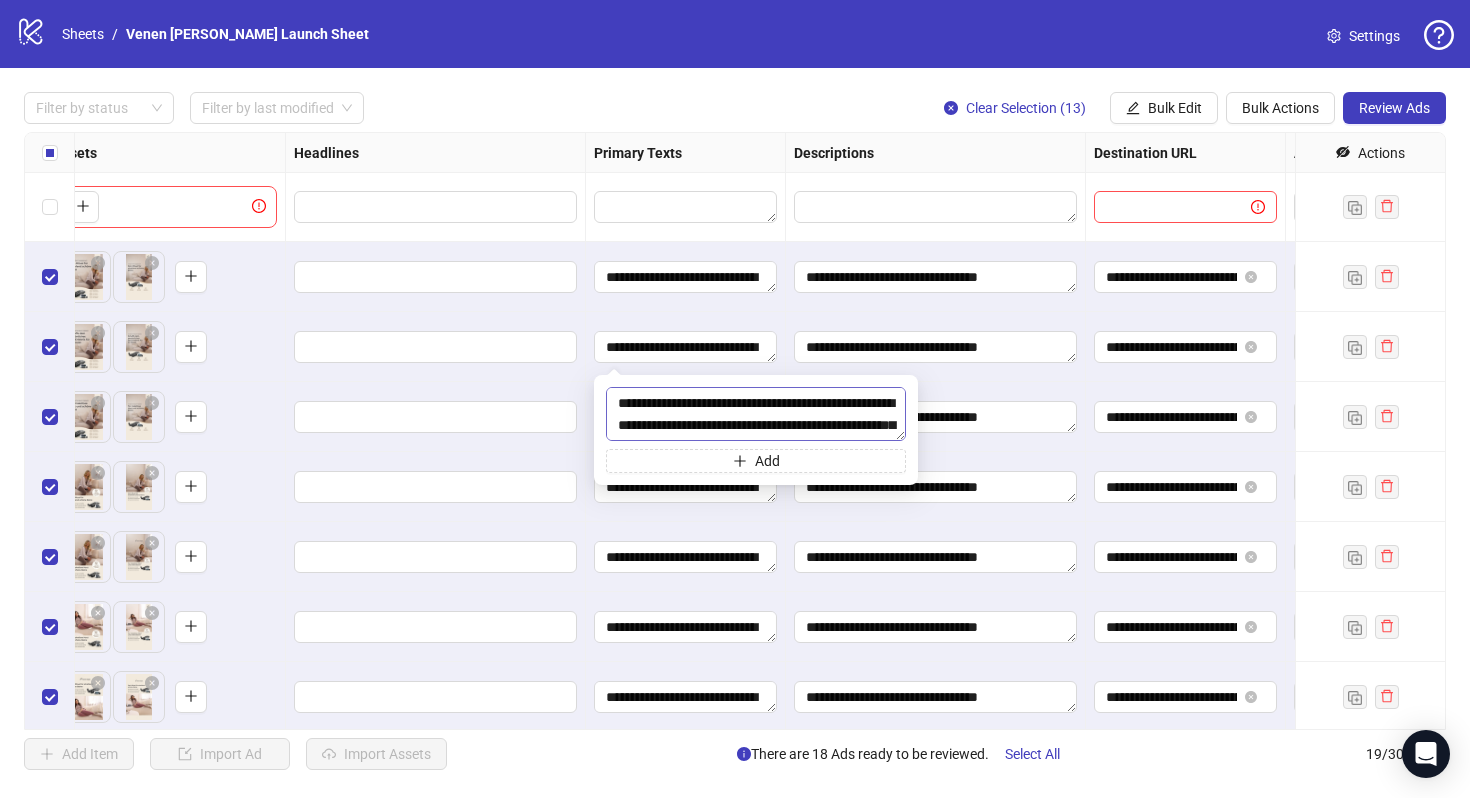 click on "**********" at bounding box center [756, 414] 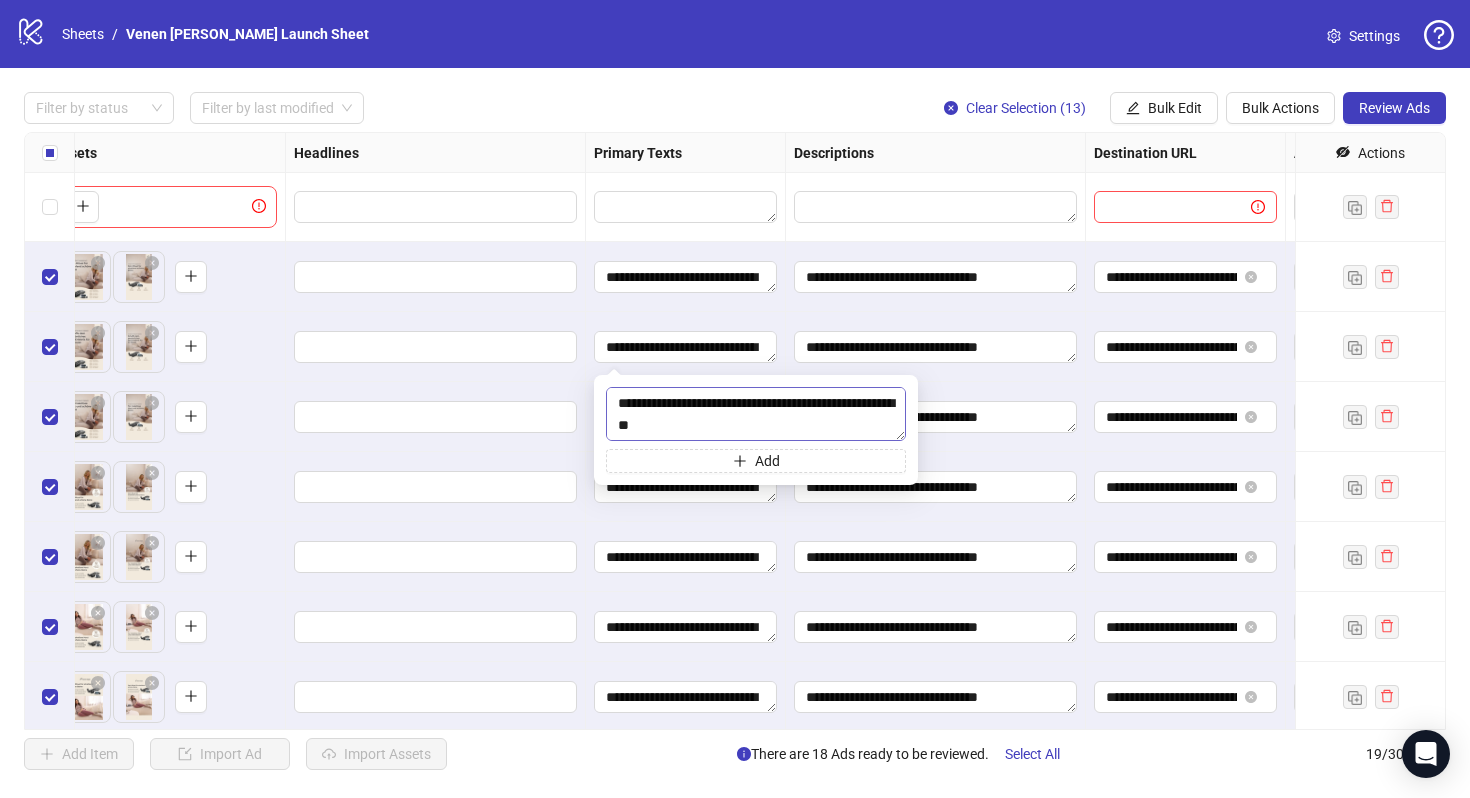 scroll, scrollTop: 455, scrollLeft: 0, axis: vertical 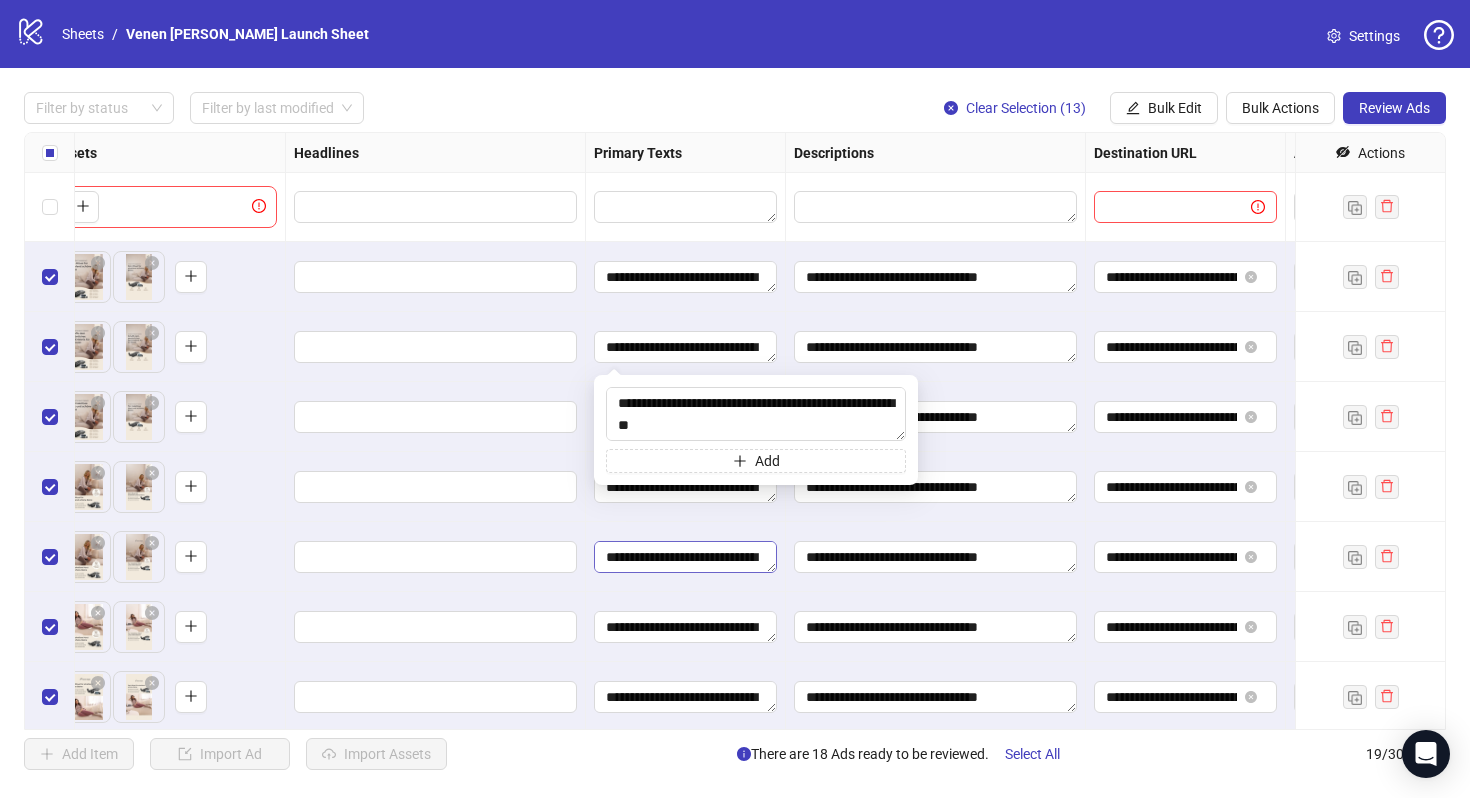 click on "**********" at bounding box center (685, 557) 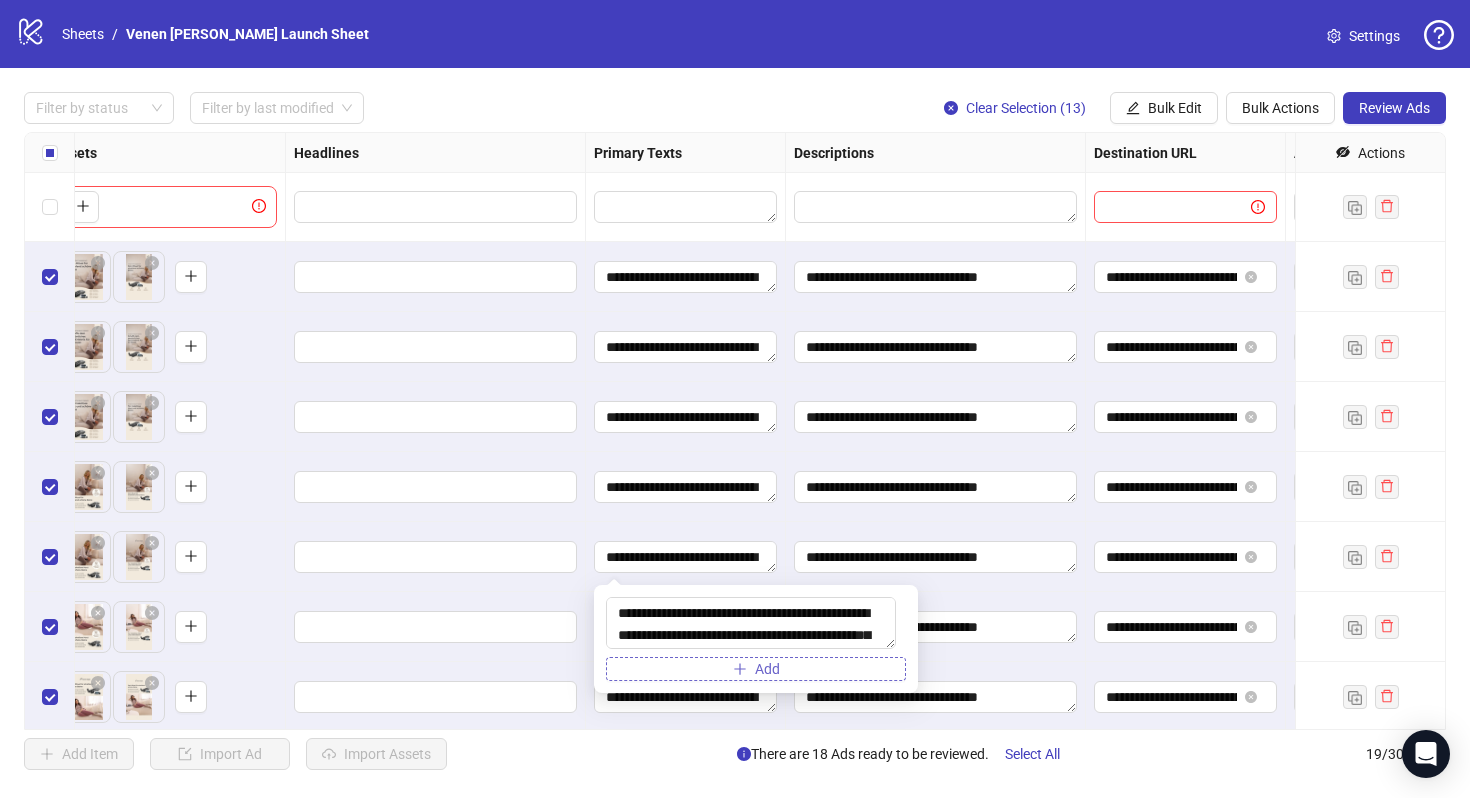 drag, startPoint x: 732, startPoint y: 620, endPoint x: 737, endPoint y: 677, distance: 57.21888 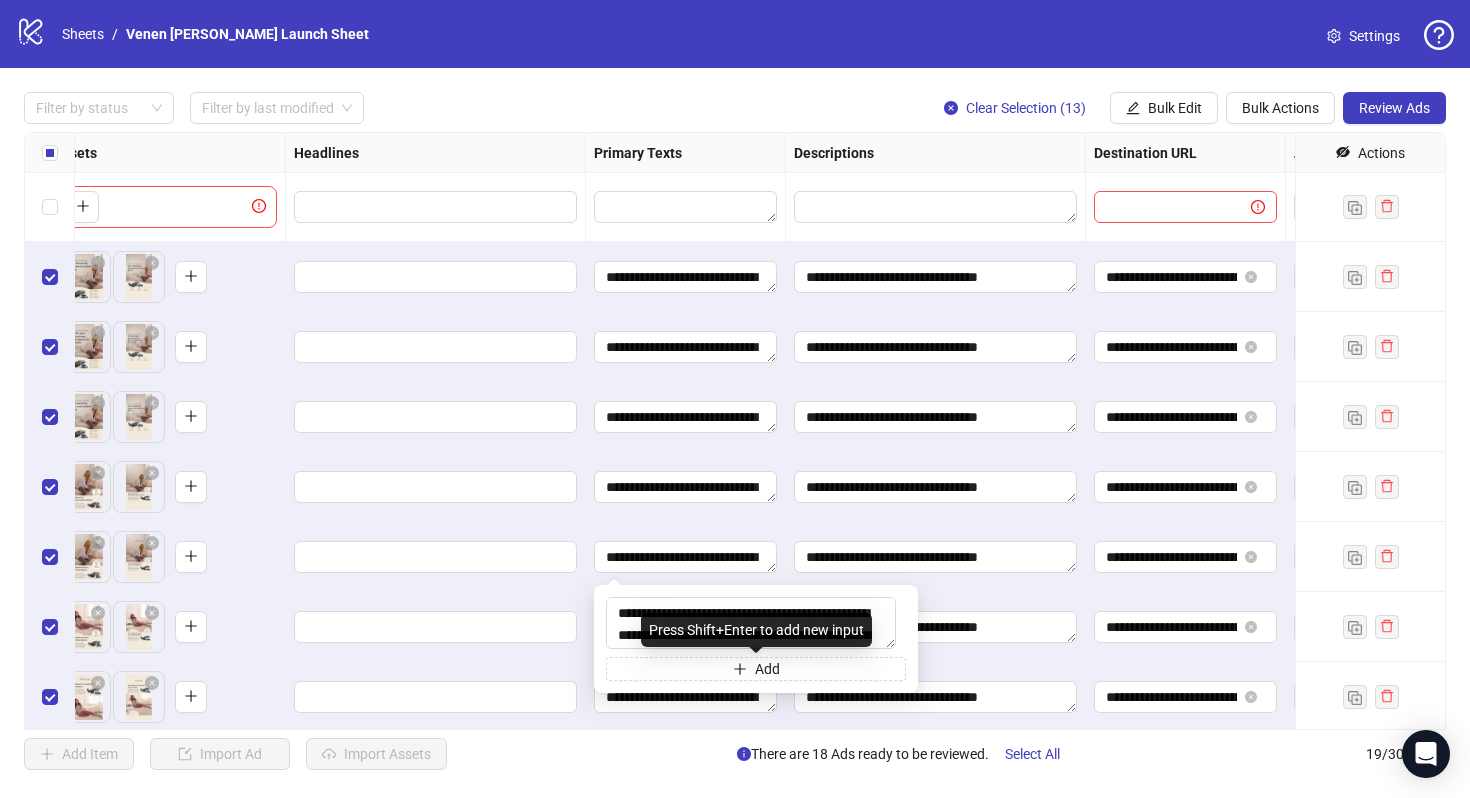 click on "Press Shift+Enter to add new input" at bounding box center [756, 630] 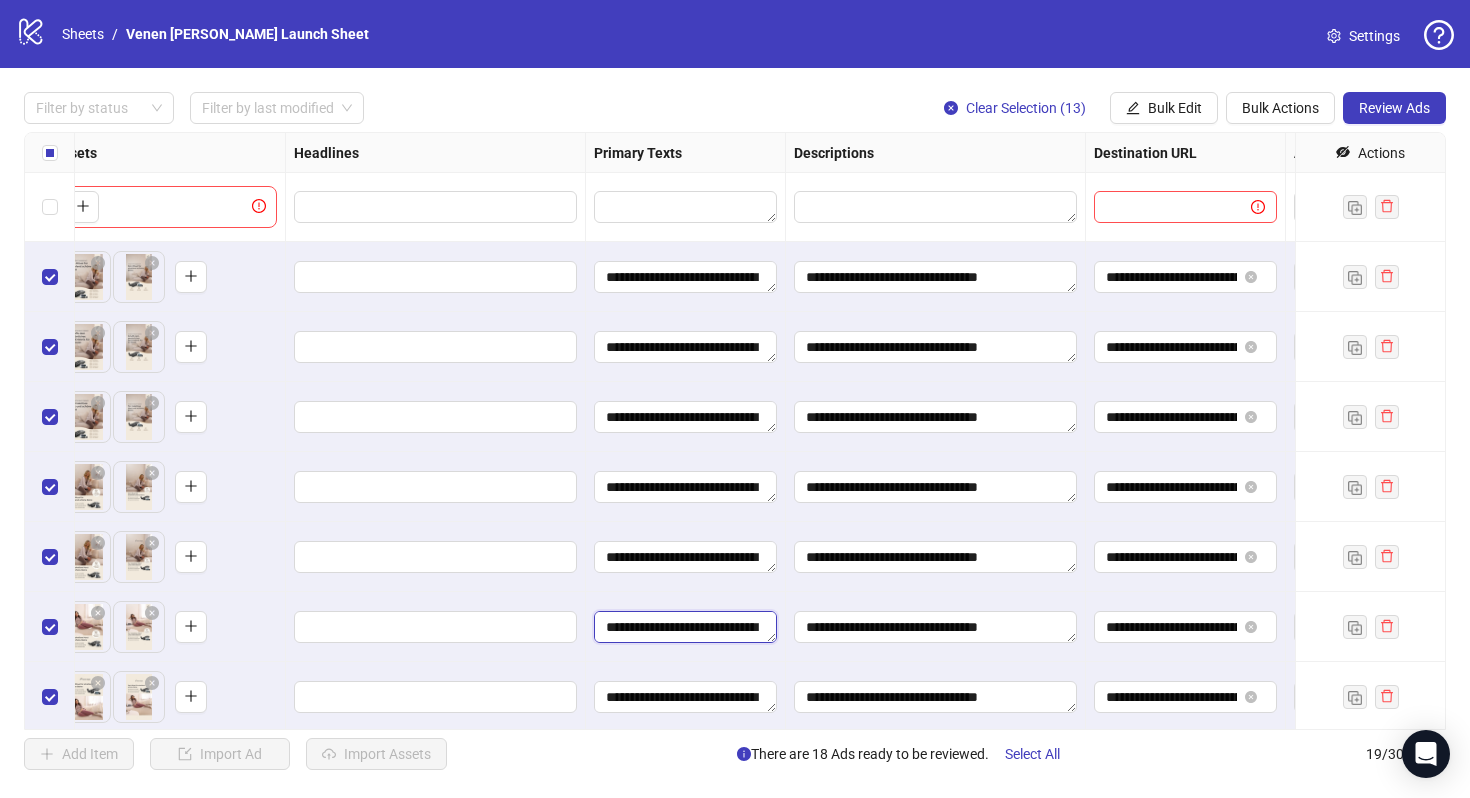 click on "**********" at bounding box center (685, 627) 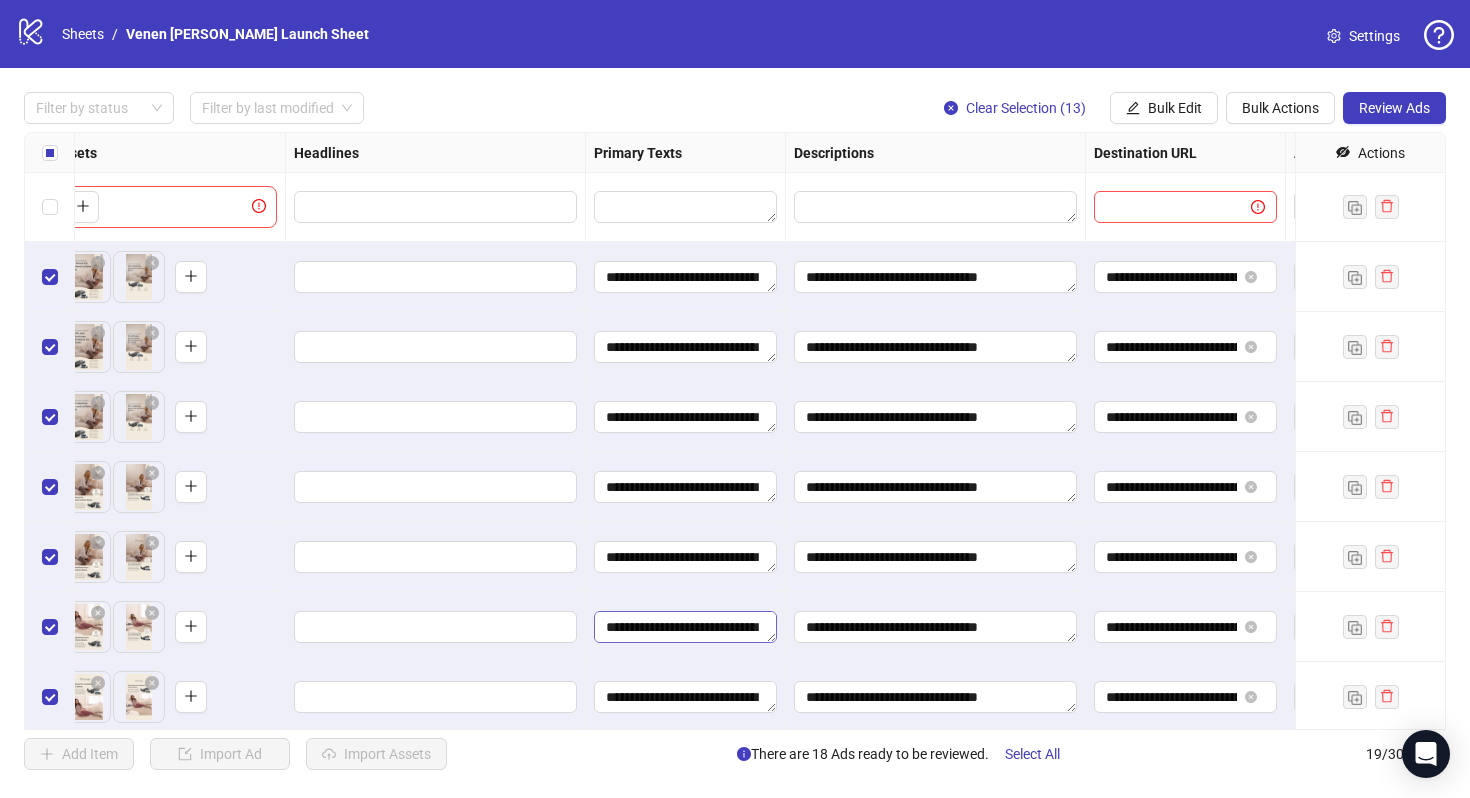 scroll, scrollTop: 8, scrollLeft: 0, axis: vertical 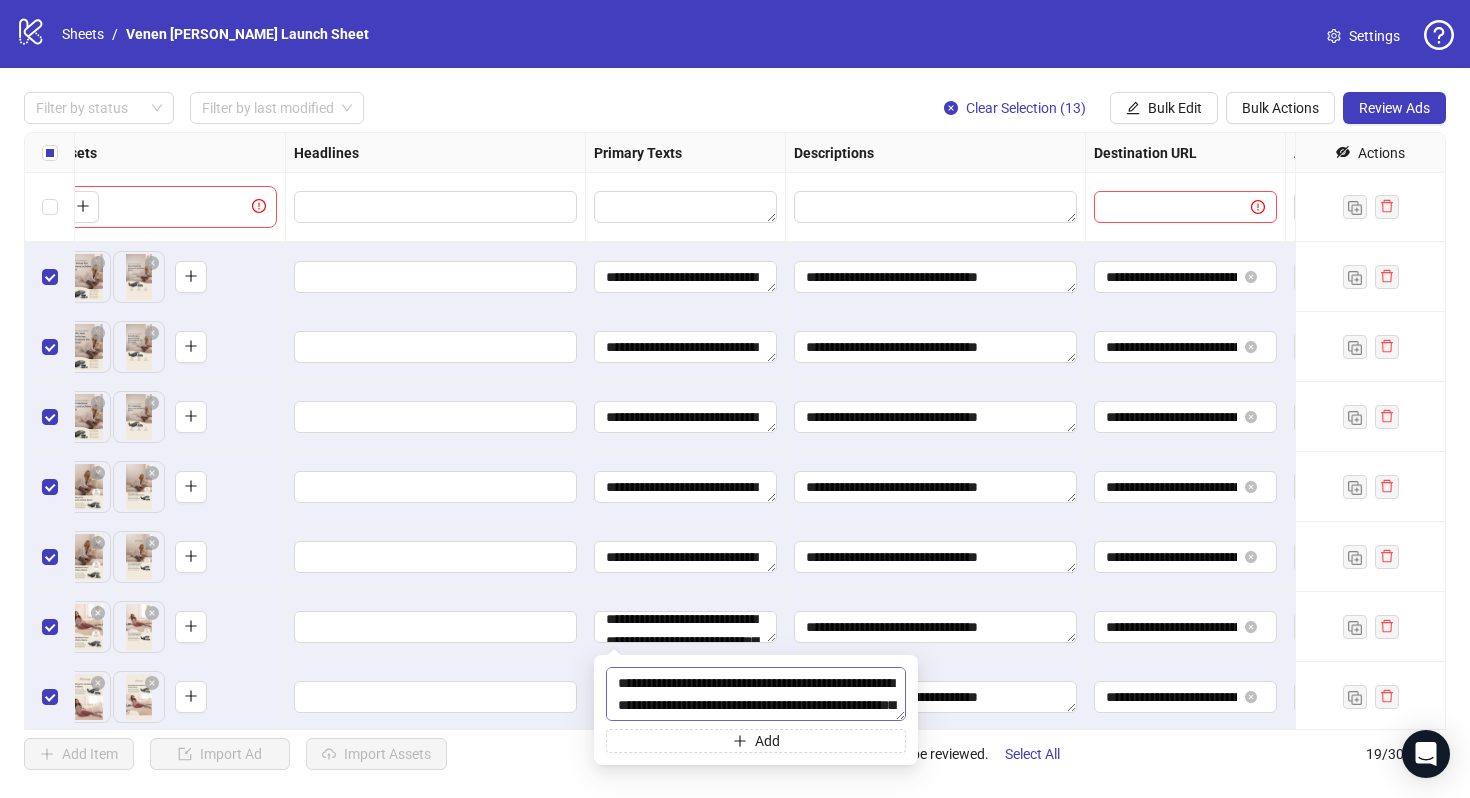 click on "**********" at bounding box center [756, 694] 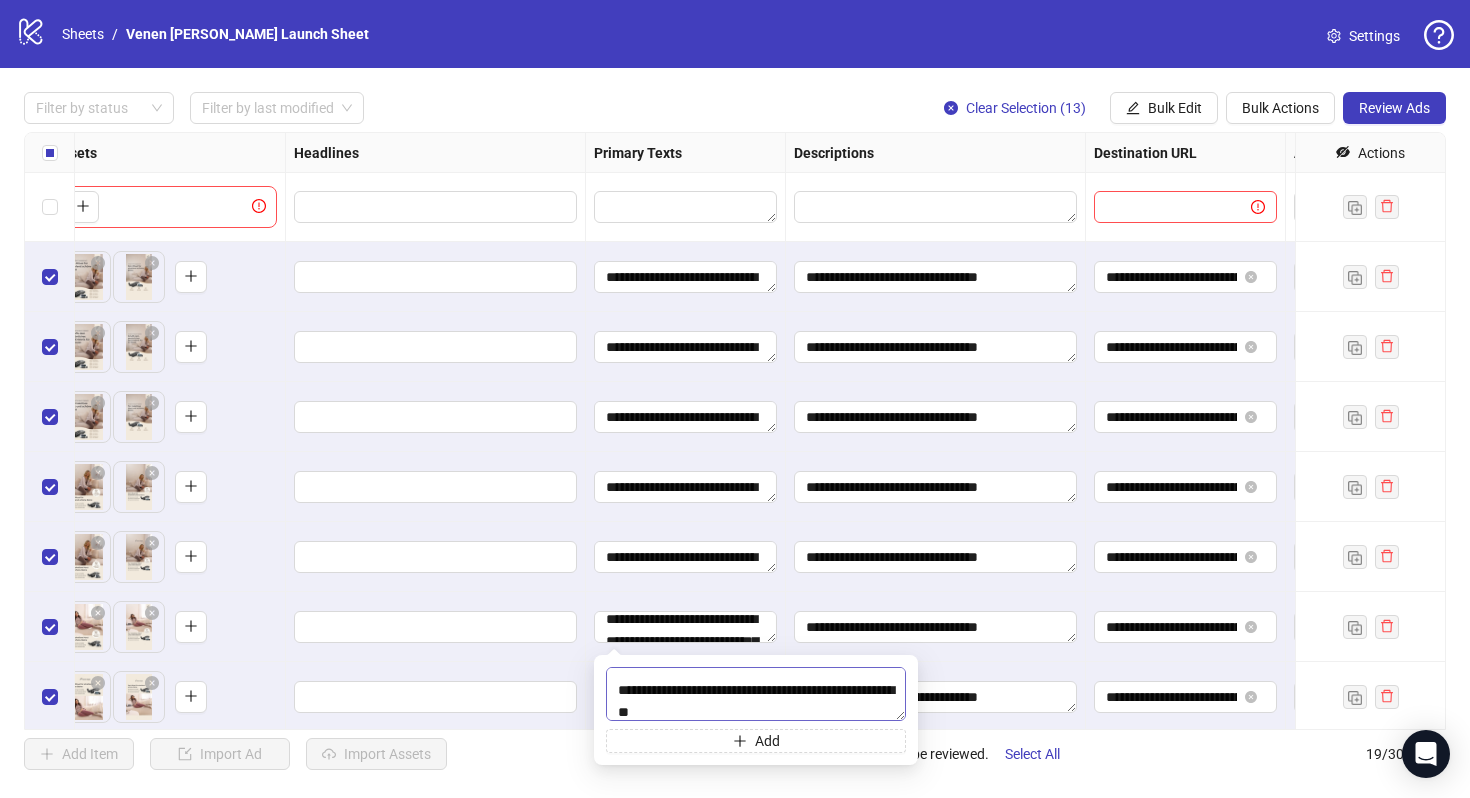 scroll, scrollTop: 455, scrollLeft: 0, axis: vertical 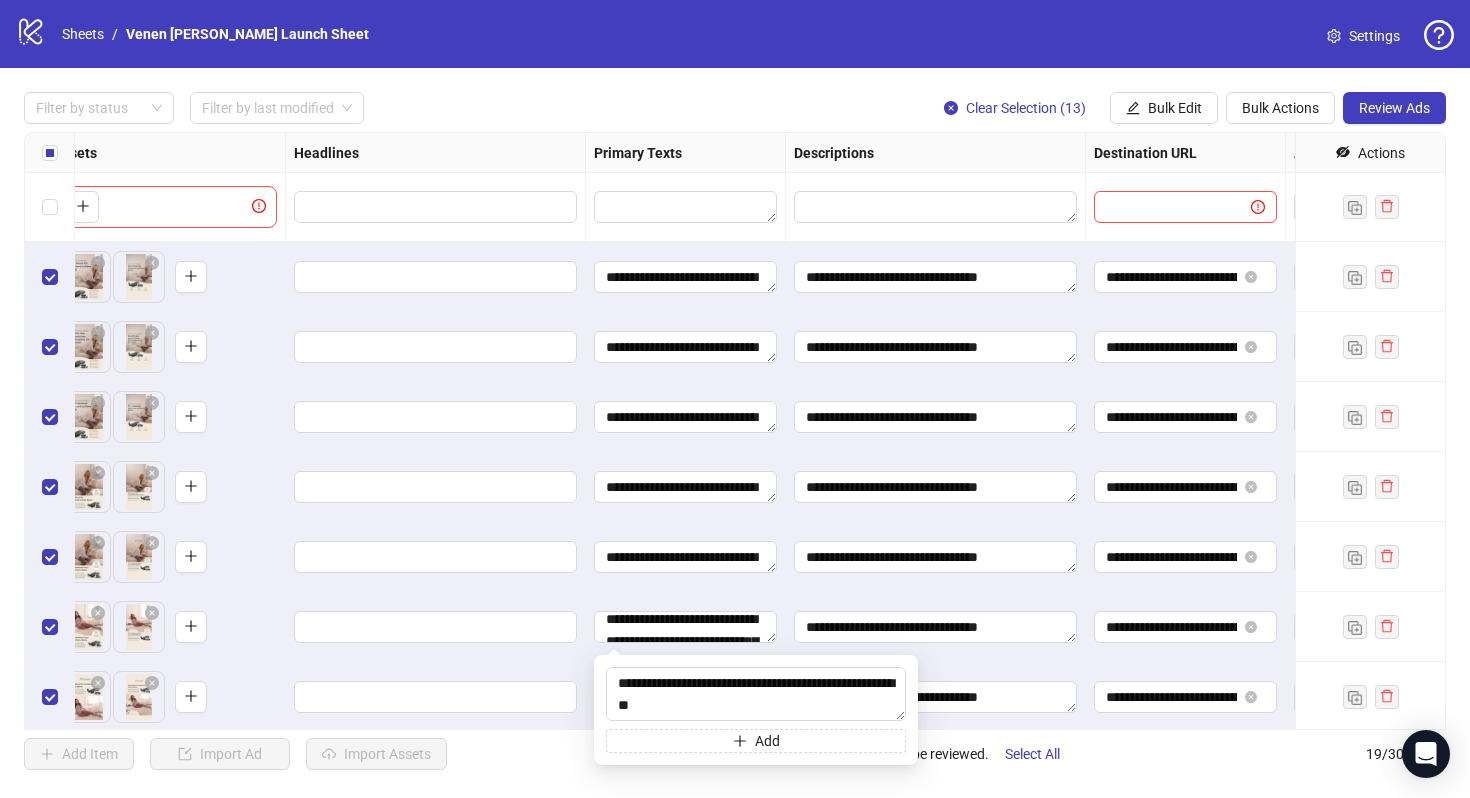 click at bounding box center [436, 347] 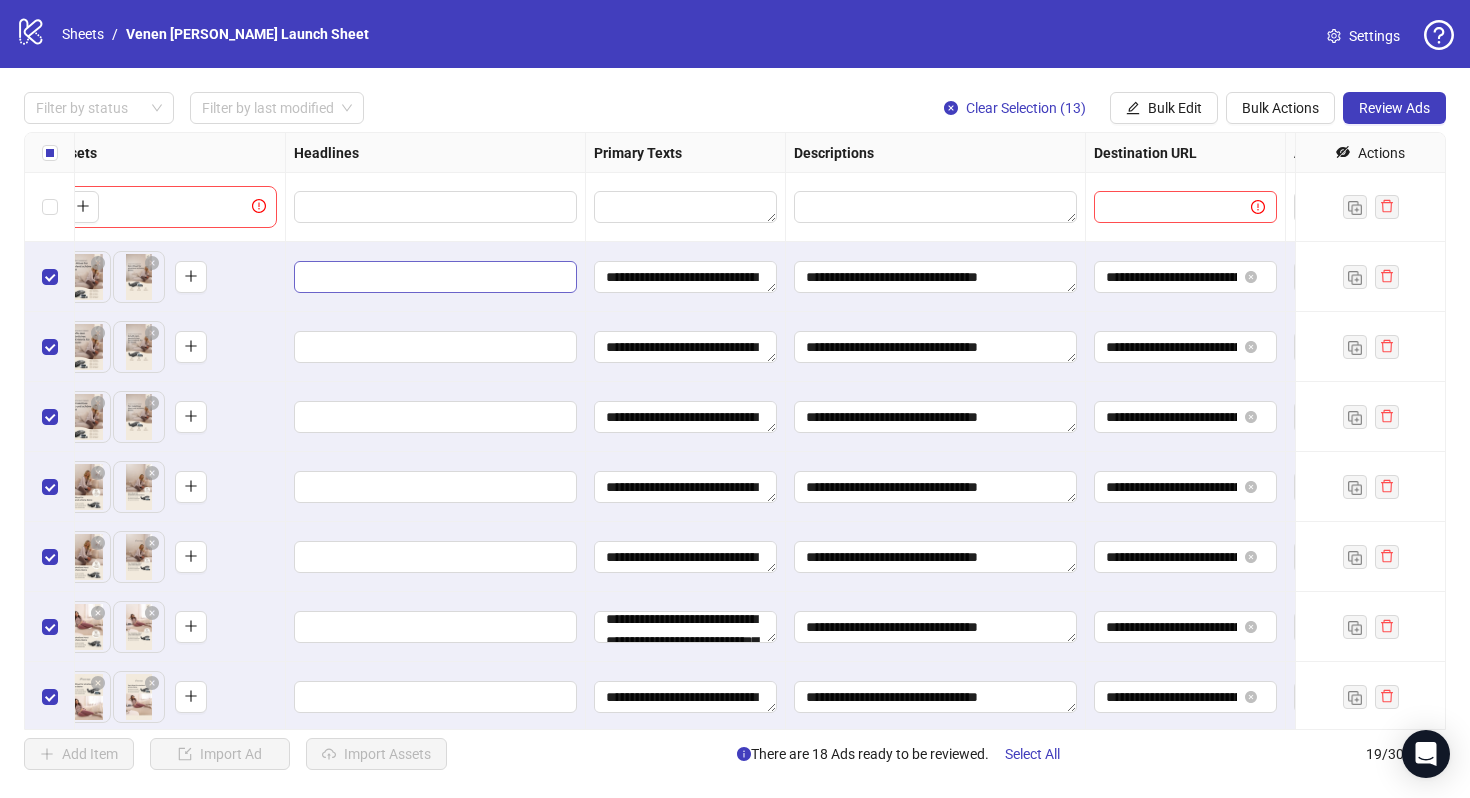 click at bounding box center [435, 277] 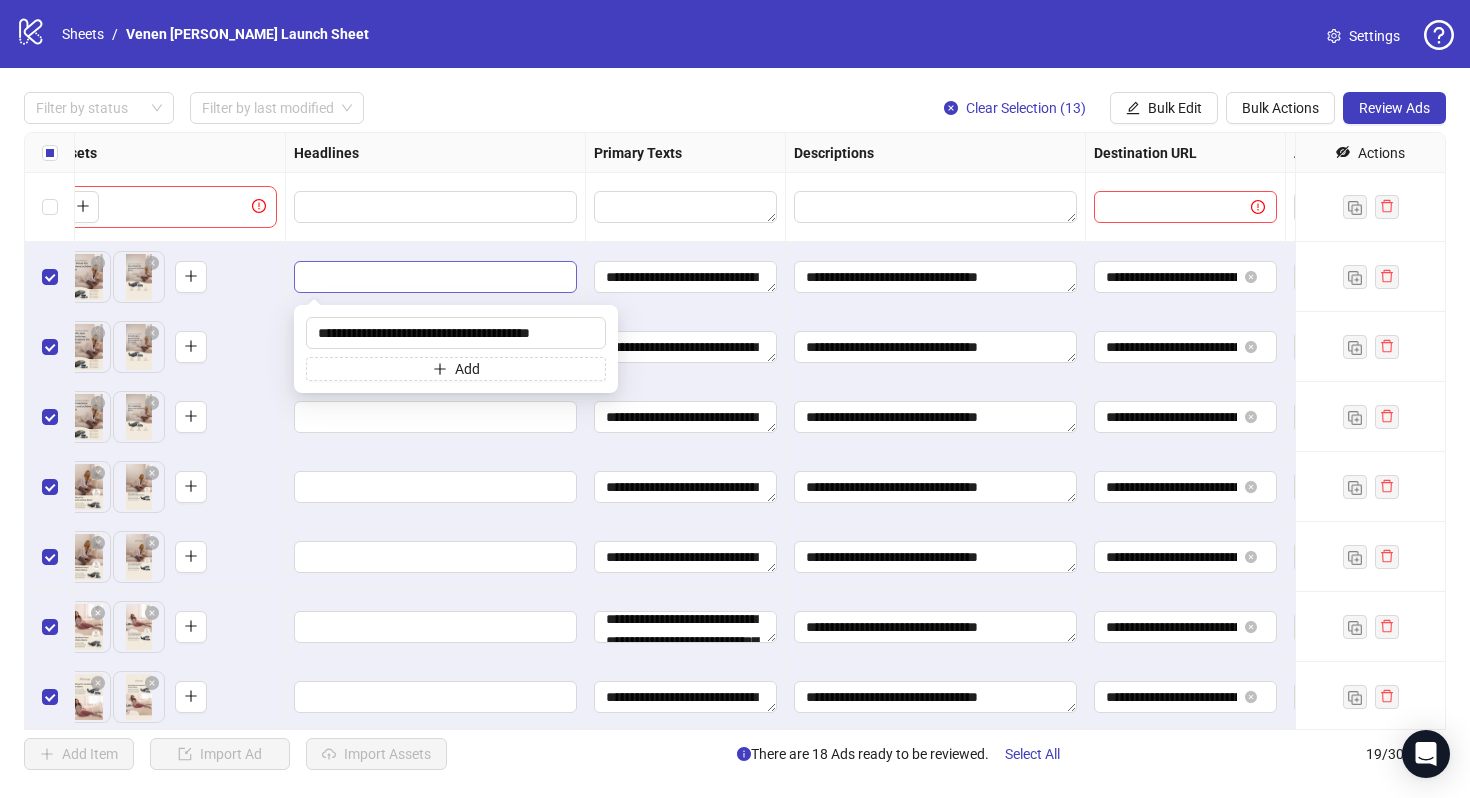 type on "**********" 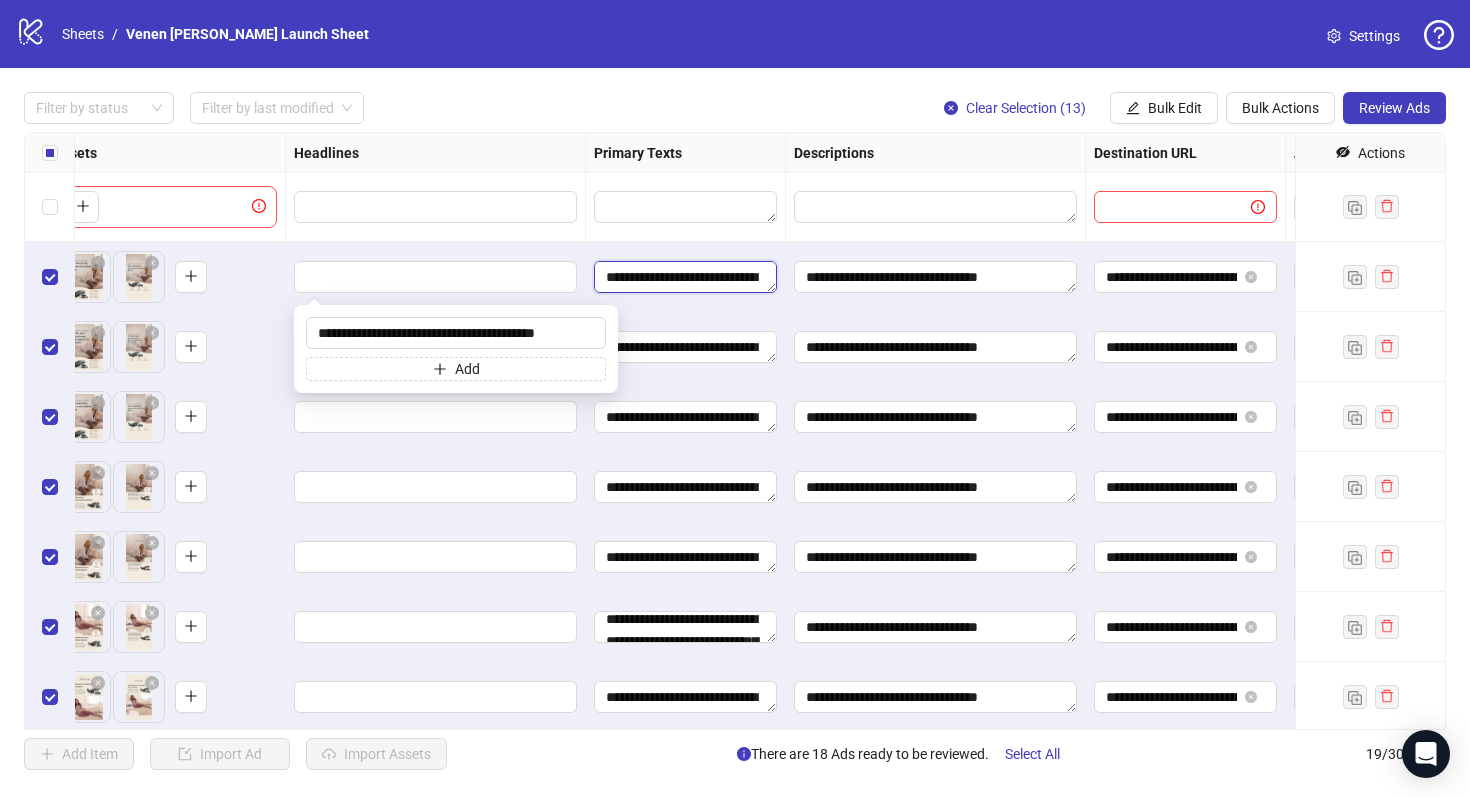click on "**********" at bounding box center (685, 277) 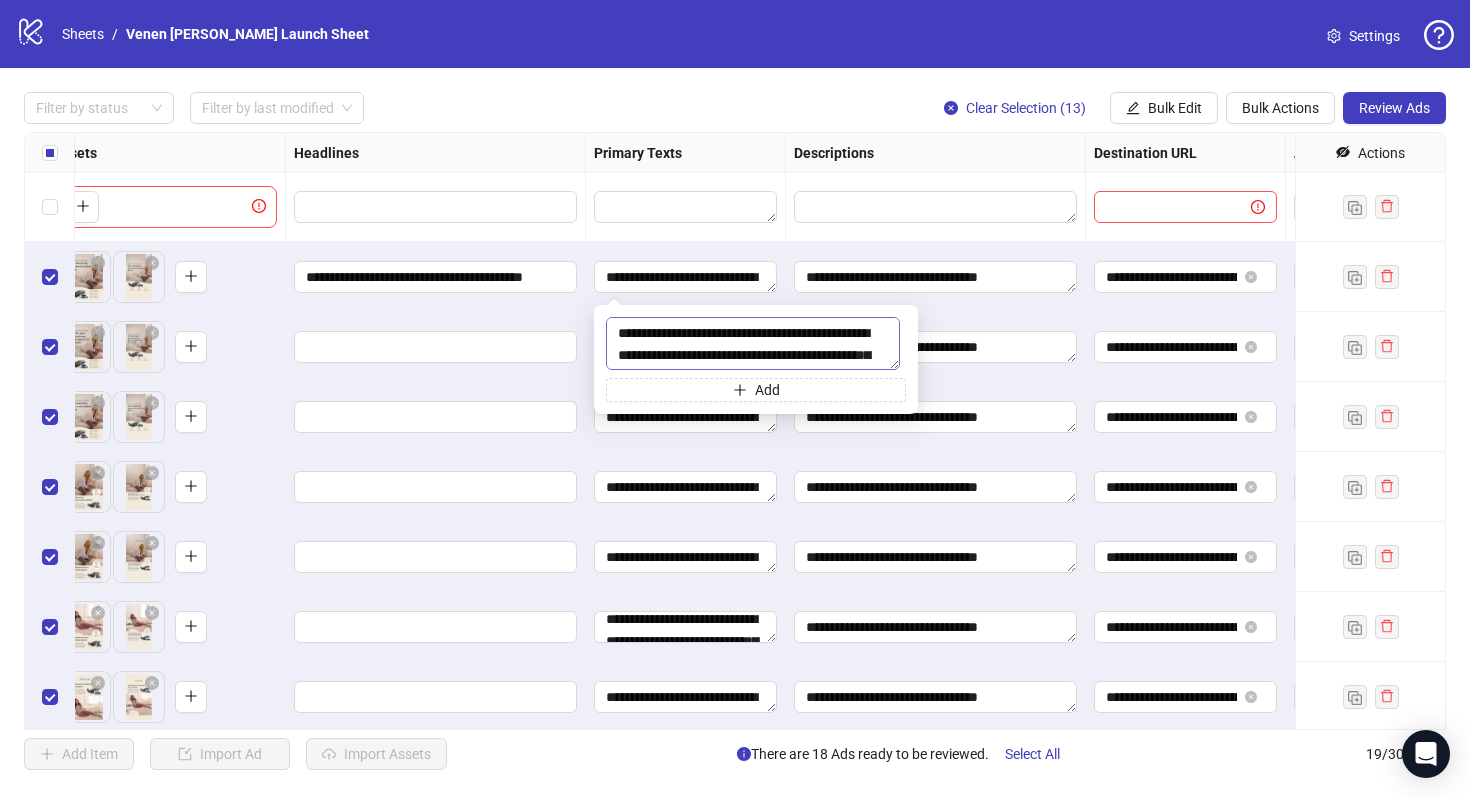 click on "**********" at bounding box center [753, 343] 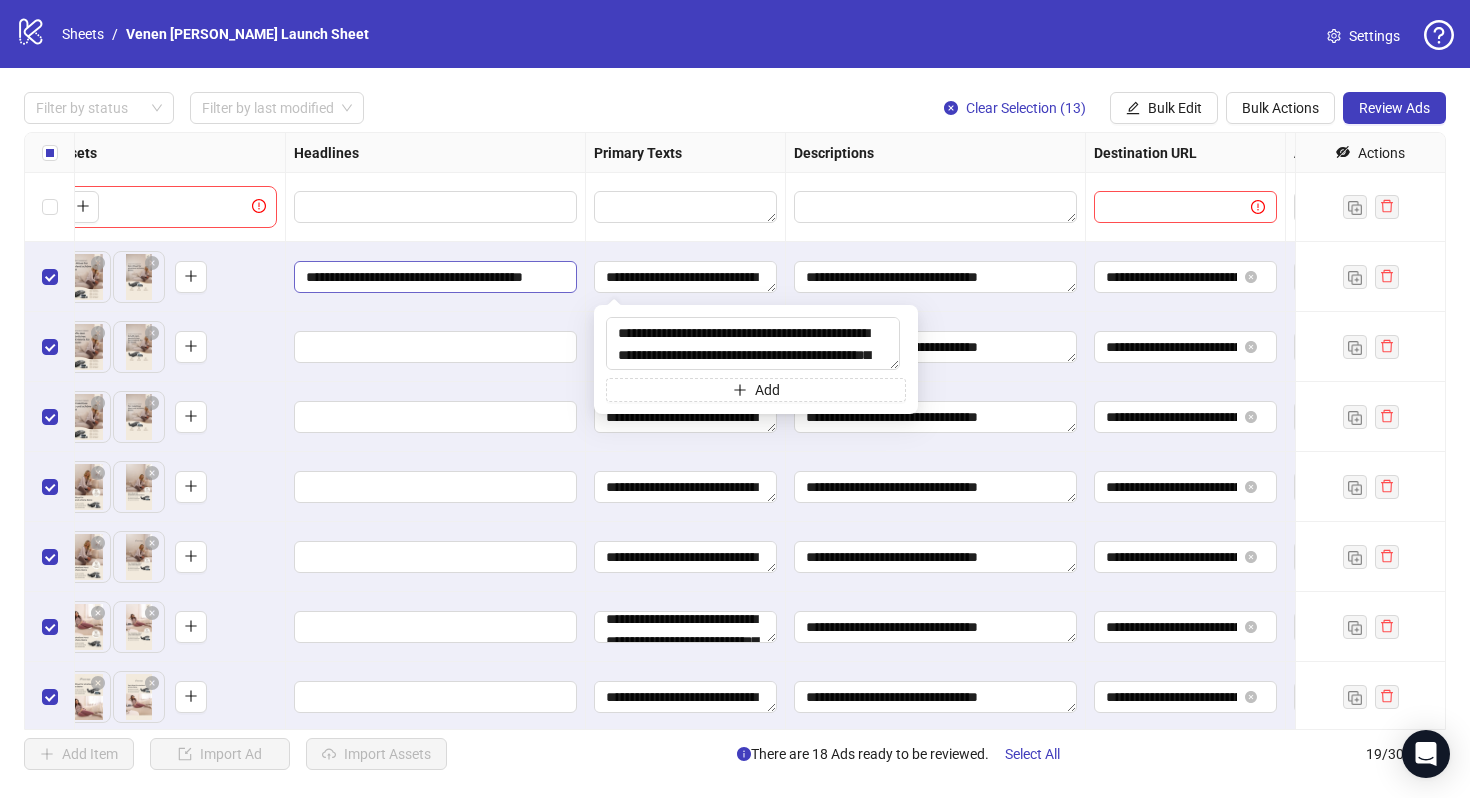 click on "**********" at bounding box center (433, 277) 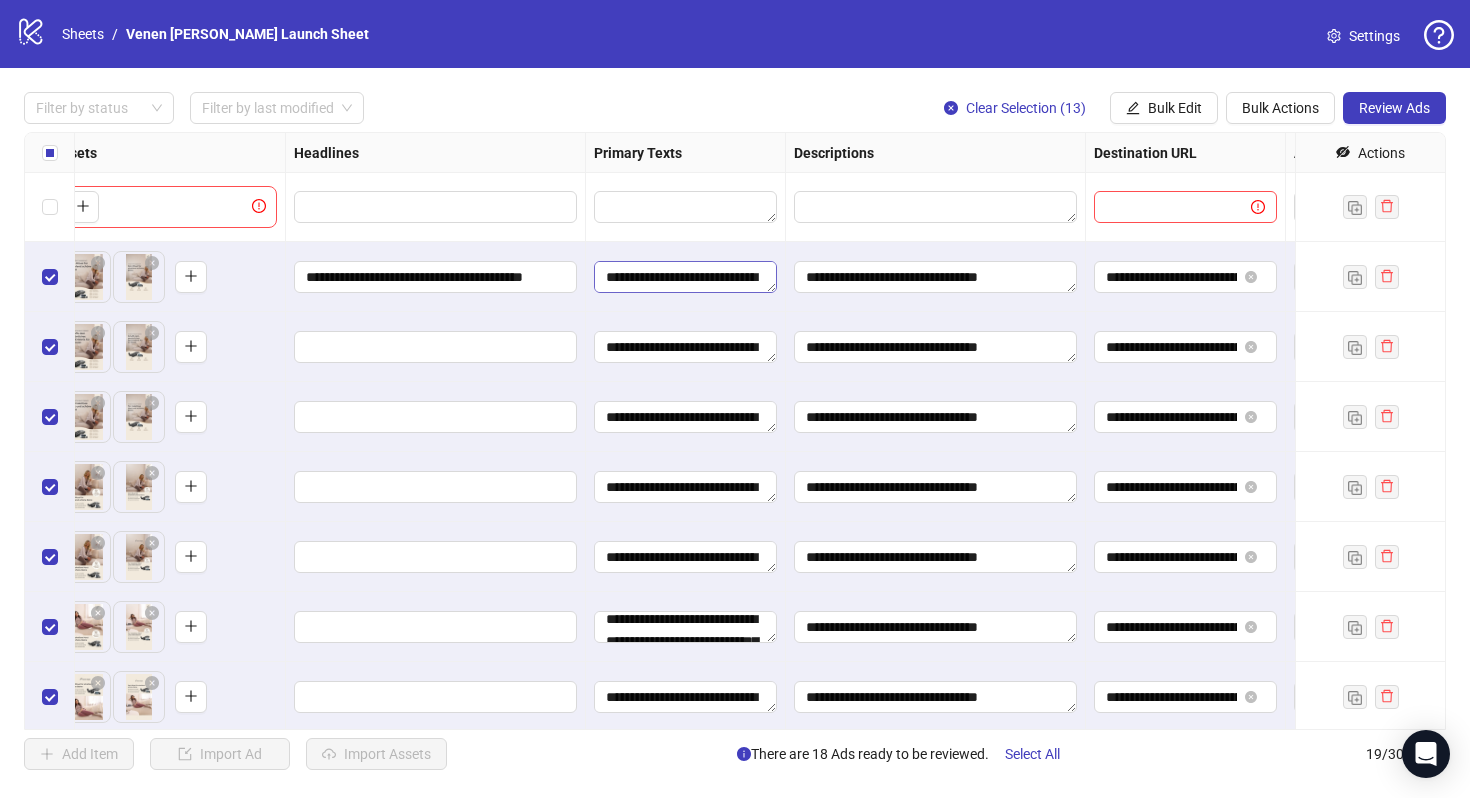 click on "**********" at bounding box center [685, 277] 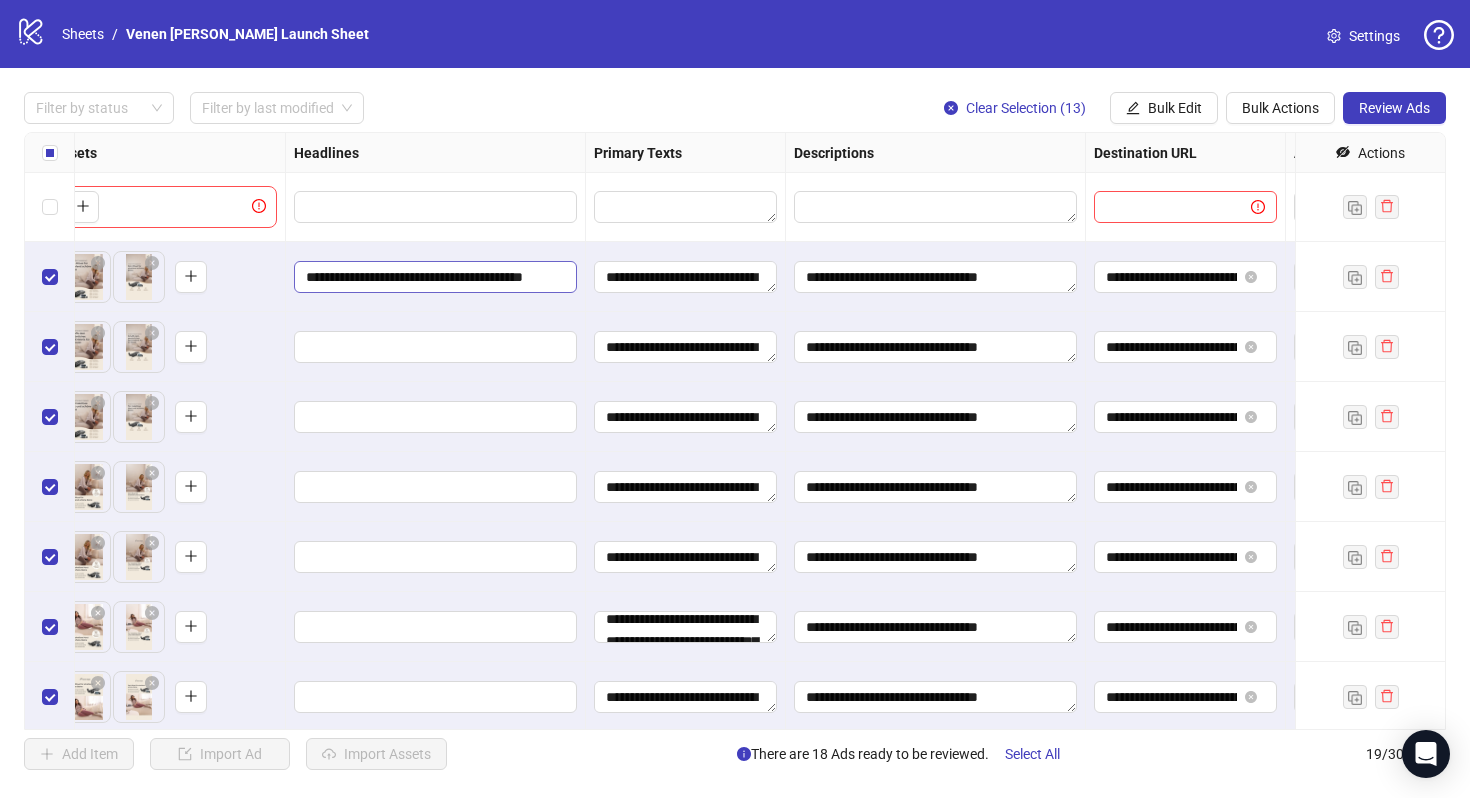 click on "**********" at bounding box center [433, 277] 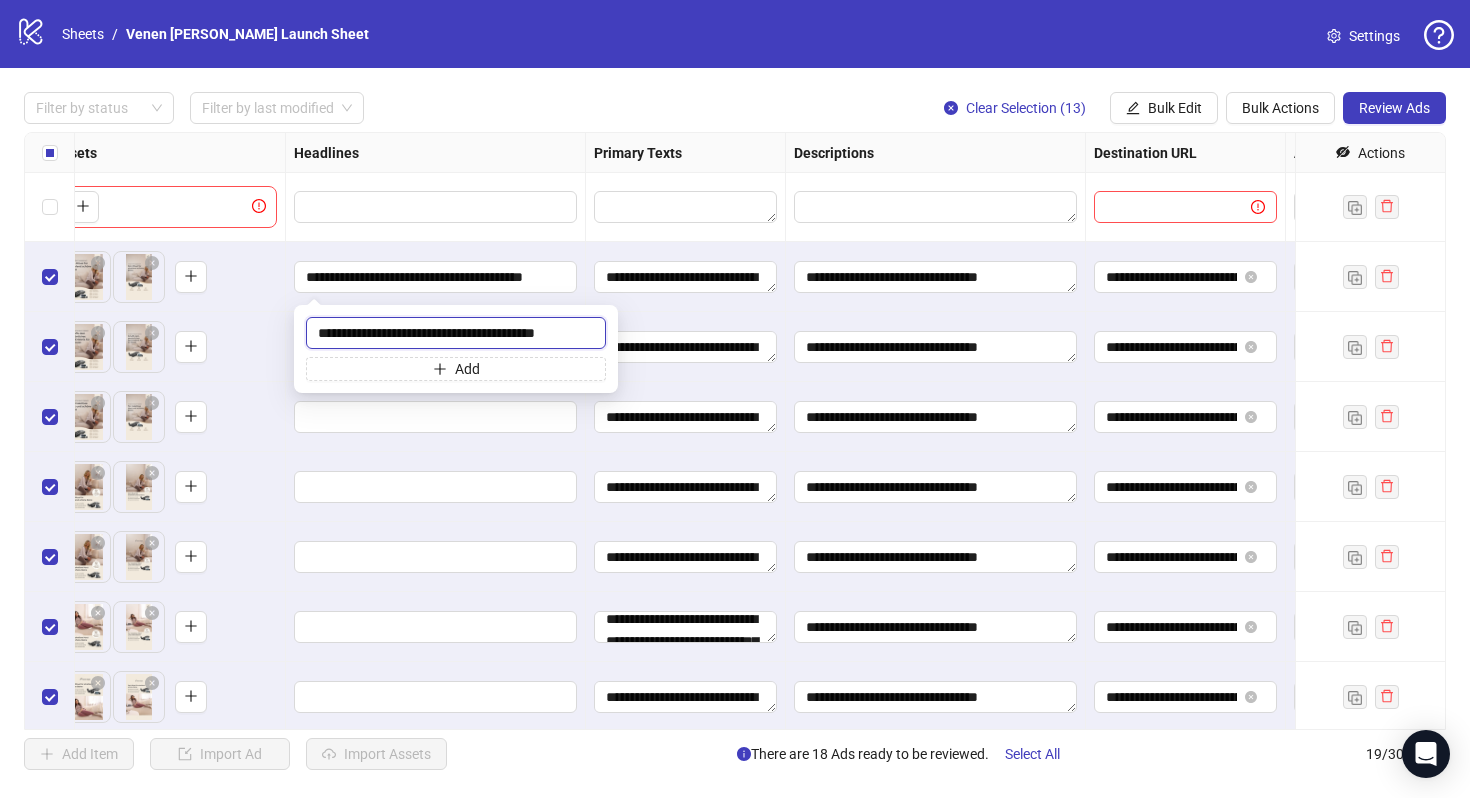 click on "**********" at bounding box center [456, 333] 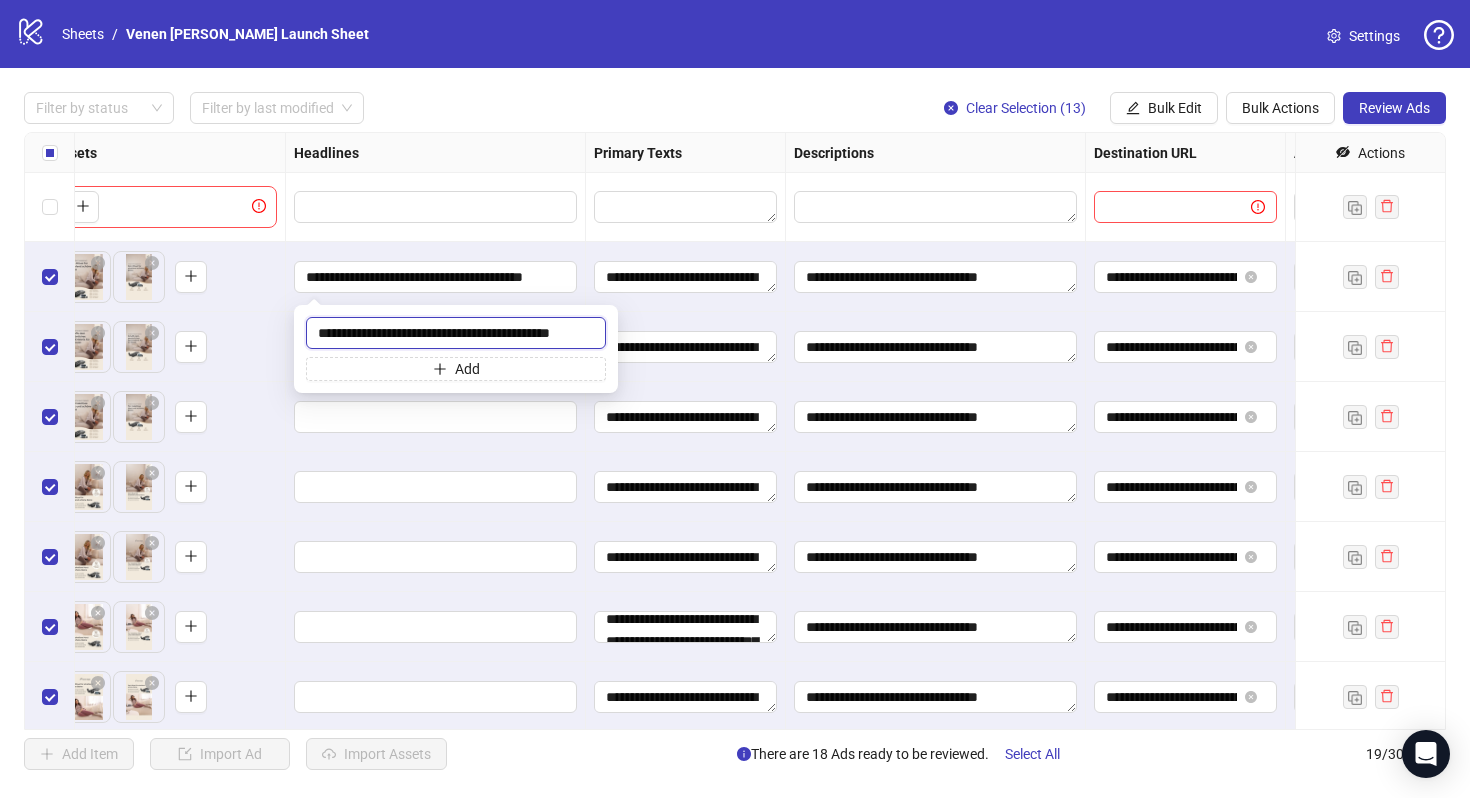 drag, startPoint x: 487, startPoint y: 332, endPoint x: 467, endPoint y: 334, distance: 20.09975 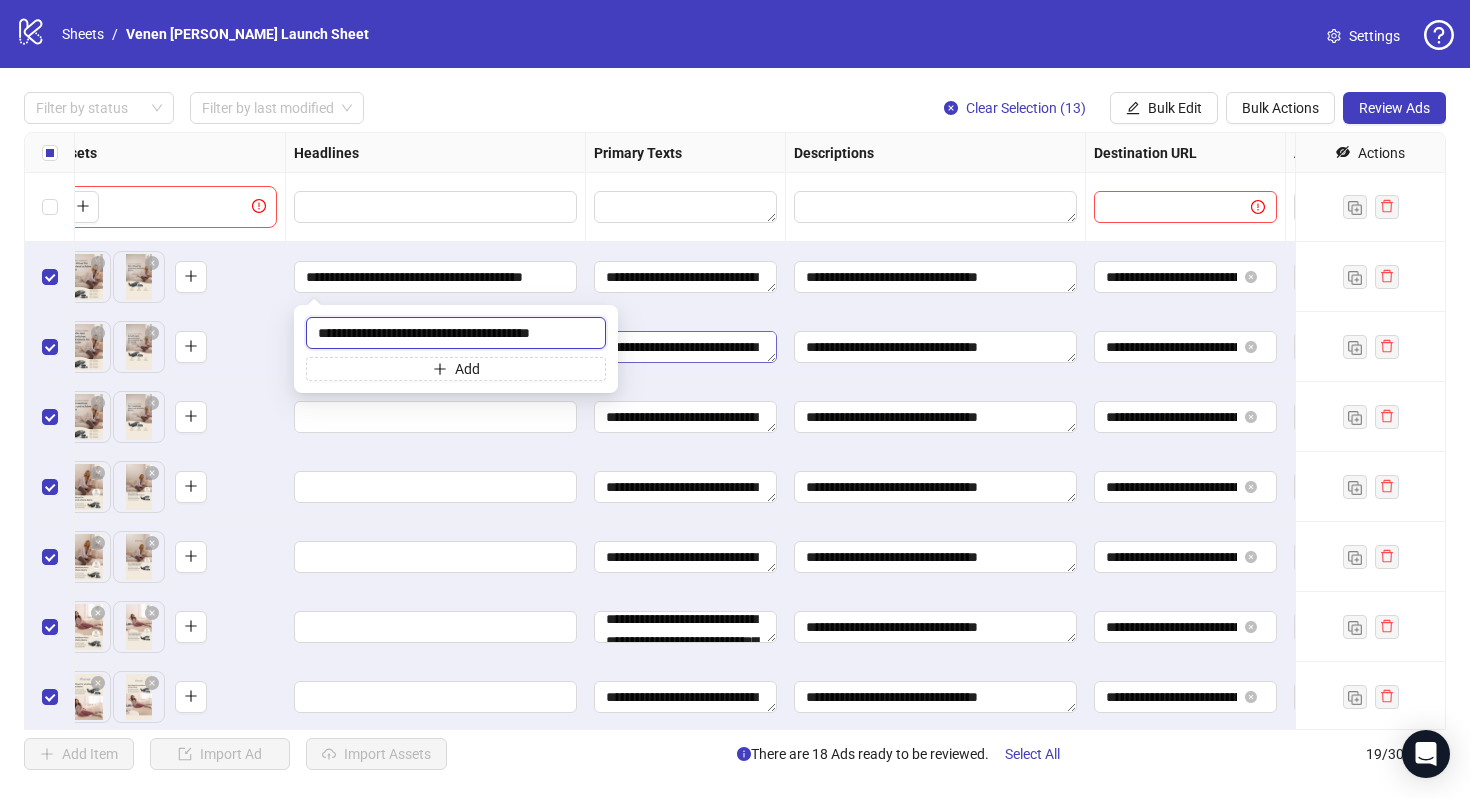 drag, startPoint x: 511, startPoint y: 333, endPoint x: 681, endPoint y: 332, distance: 170.00294 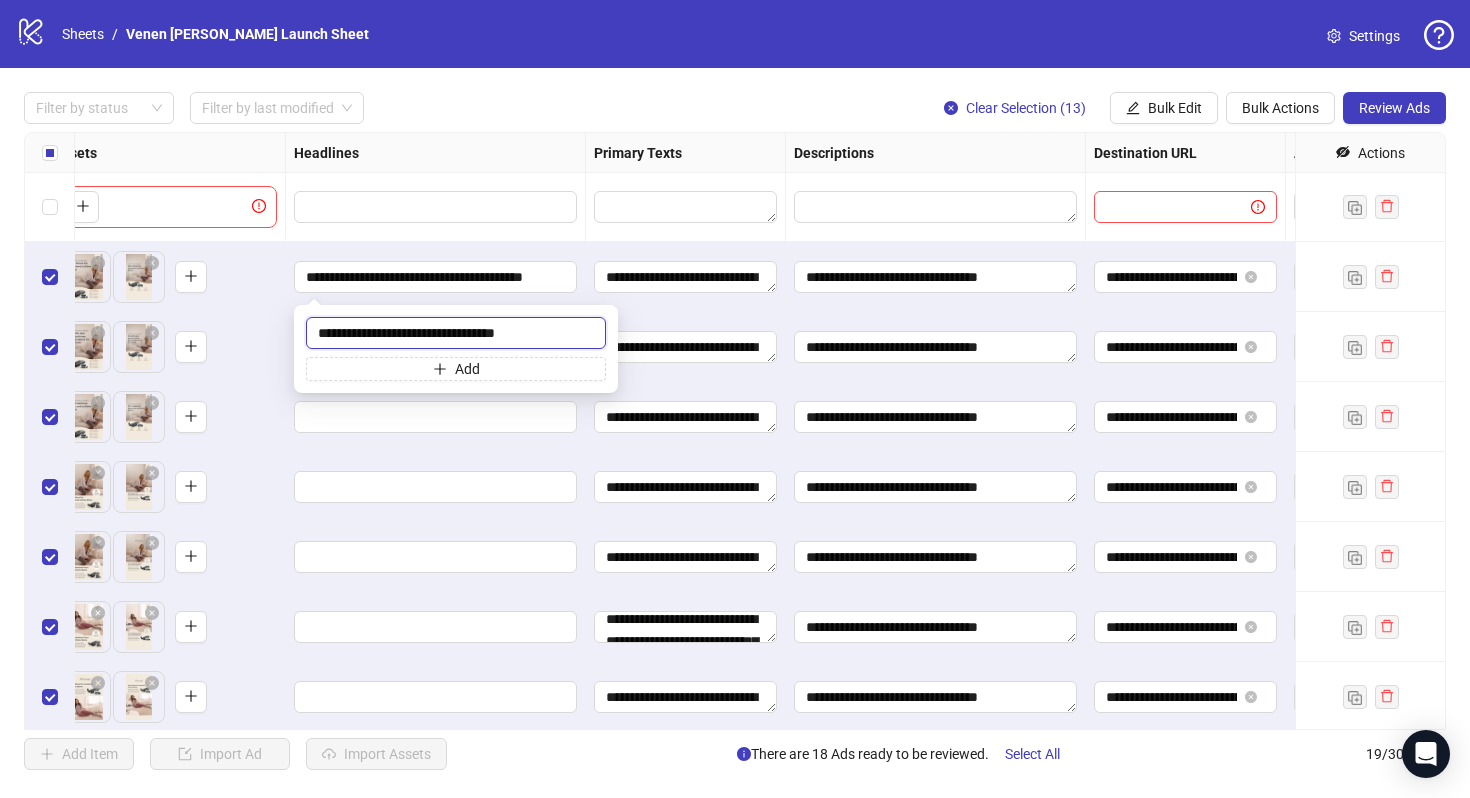 type on "**********" 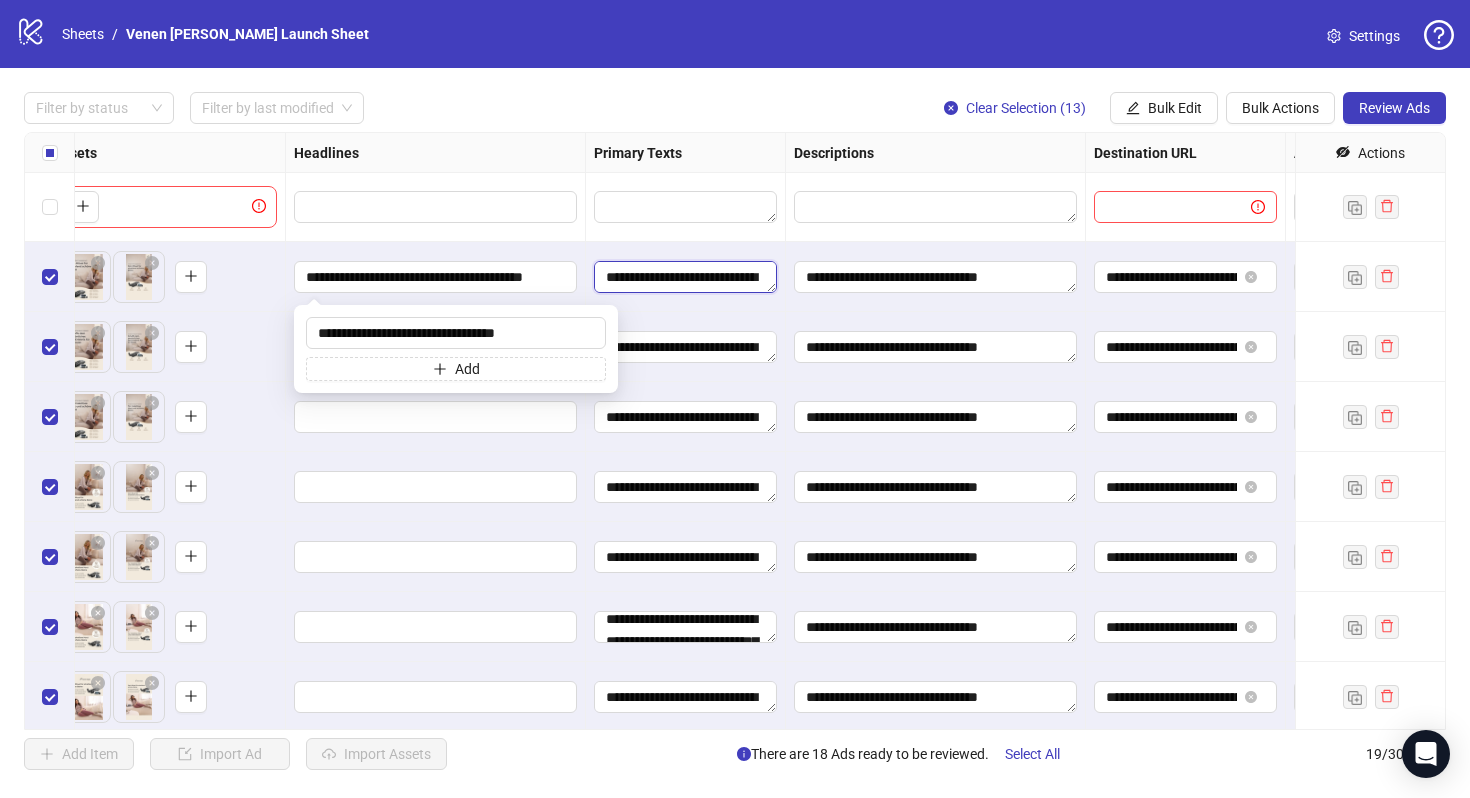 click on "**********" at bounding box center [685, 277] 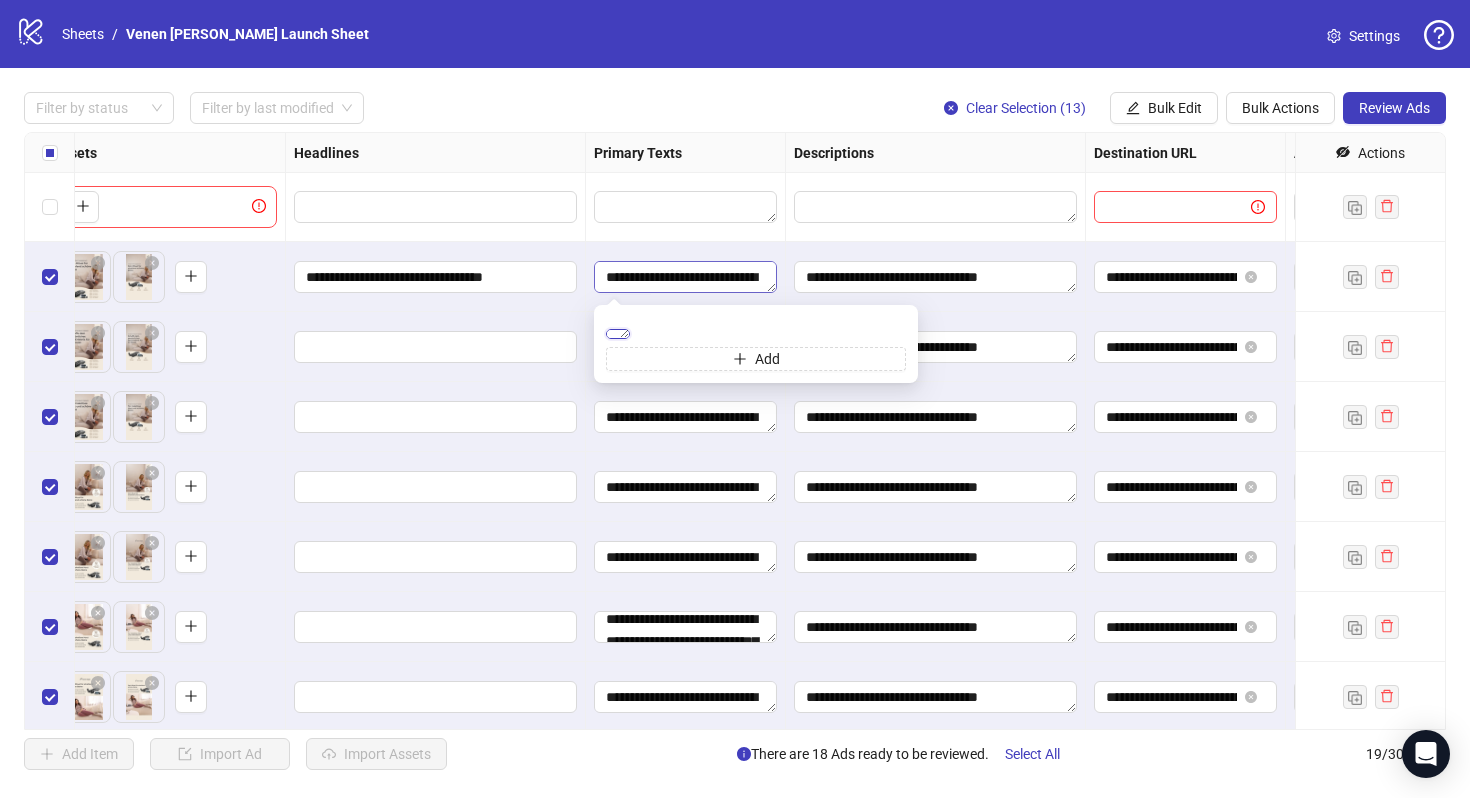 scroll, scrollTop: 260, scrollLeft: 0, axis: vertical 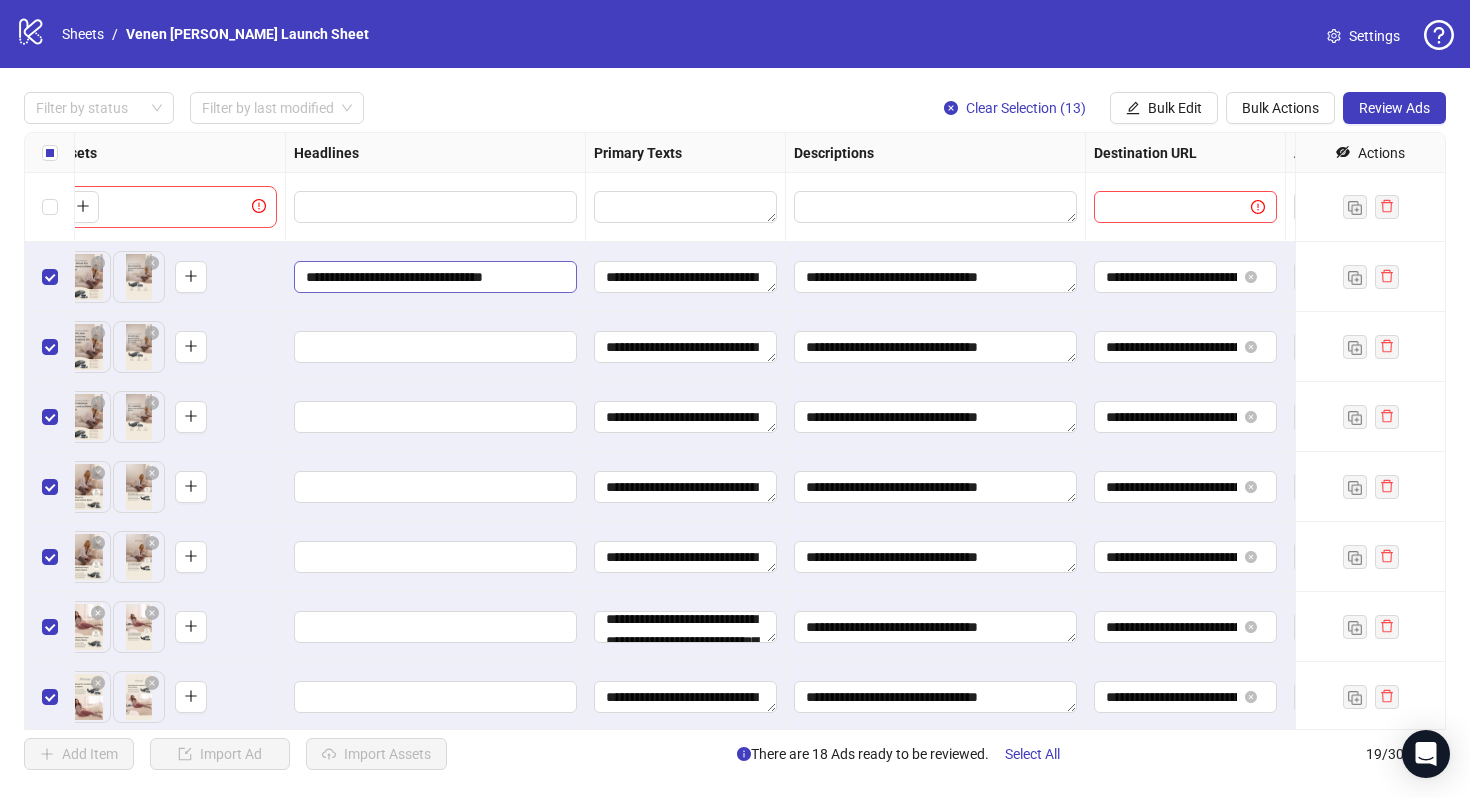 click on "**********" at bounding box center (433, 277) 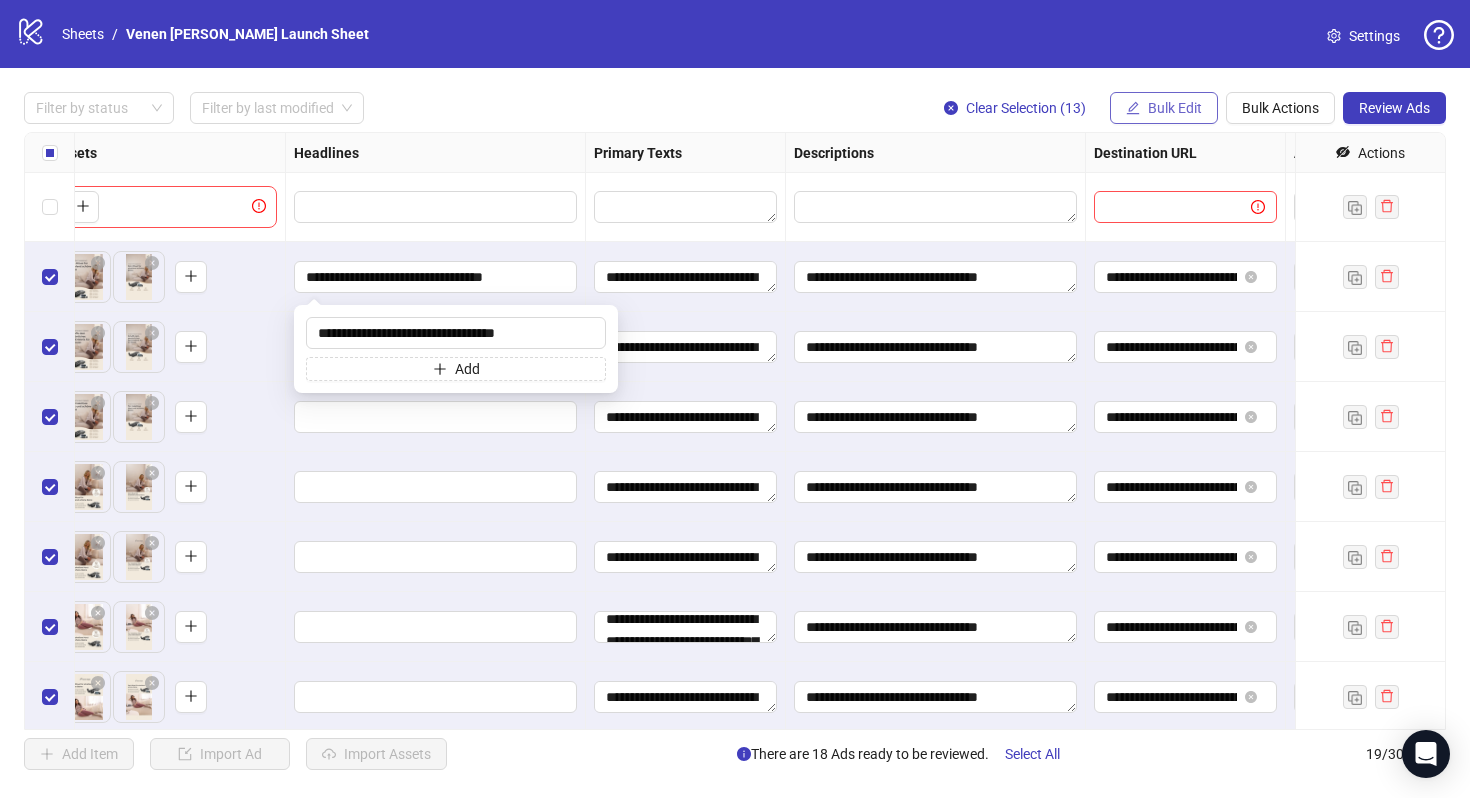 click on "Bulk Edit" at bounding box center [1164, 108] 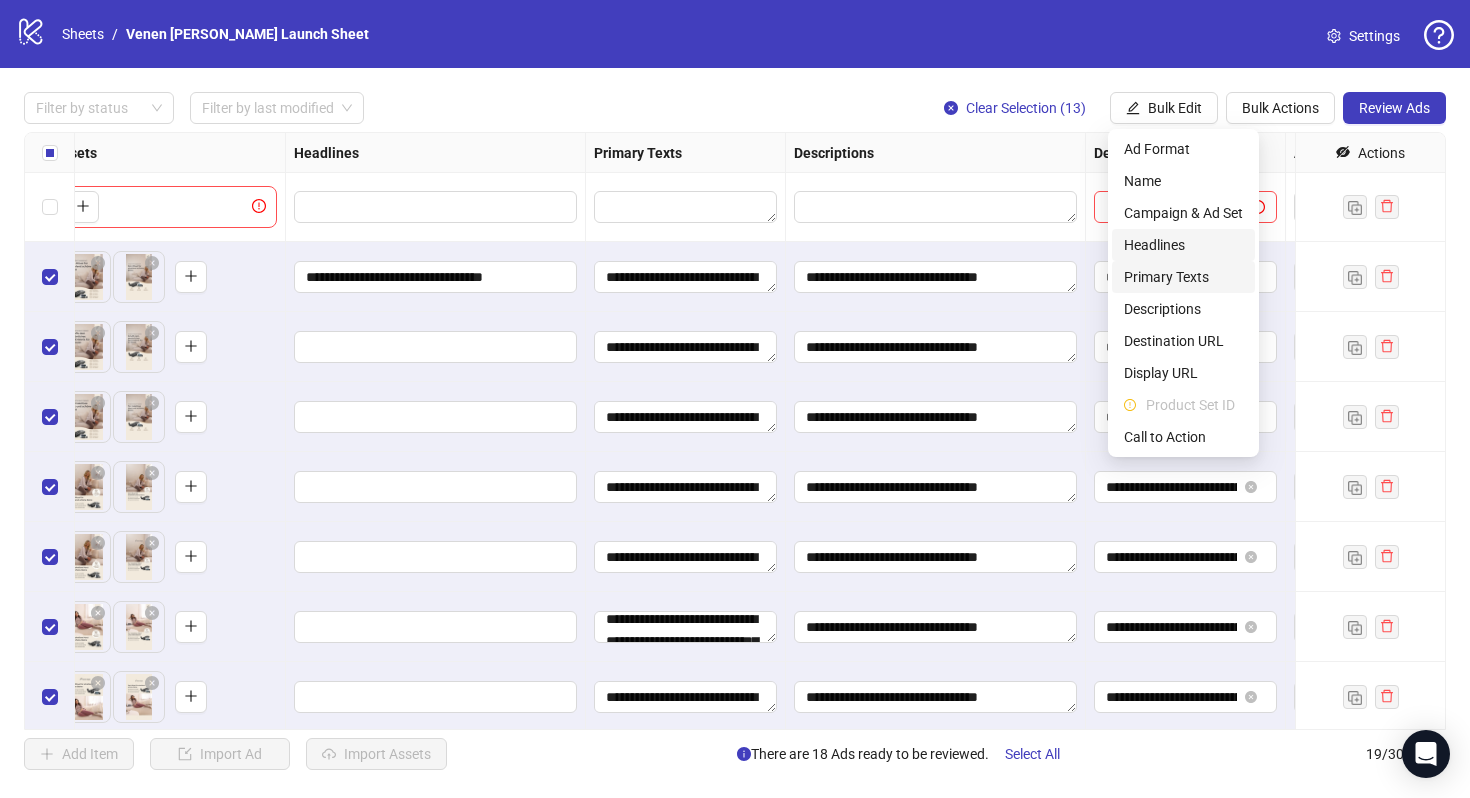 click on "Headlines" at bounding box center (1183, 245) 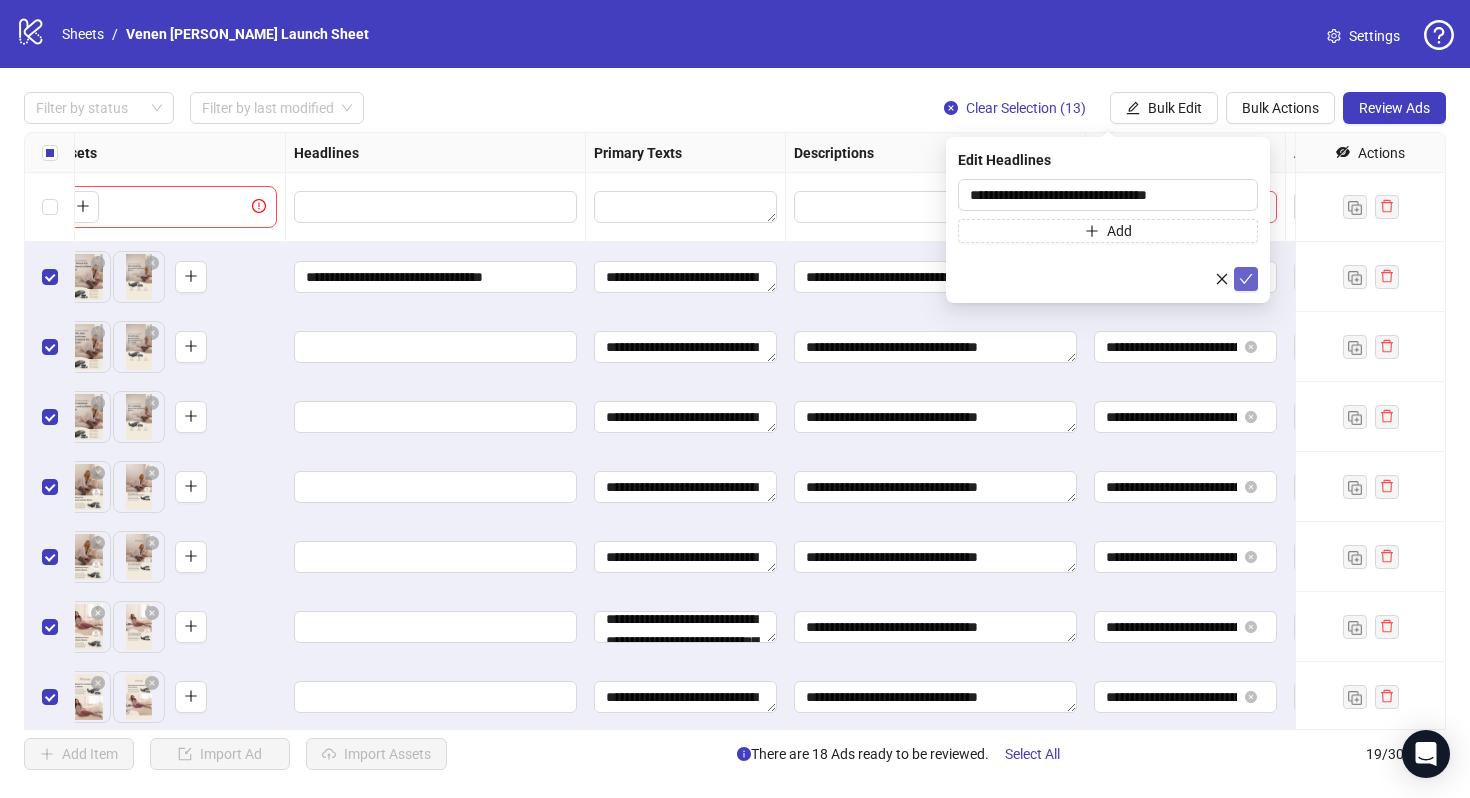 click 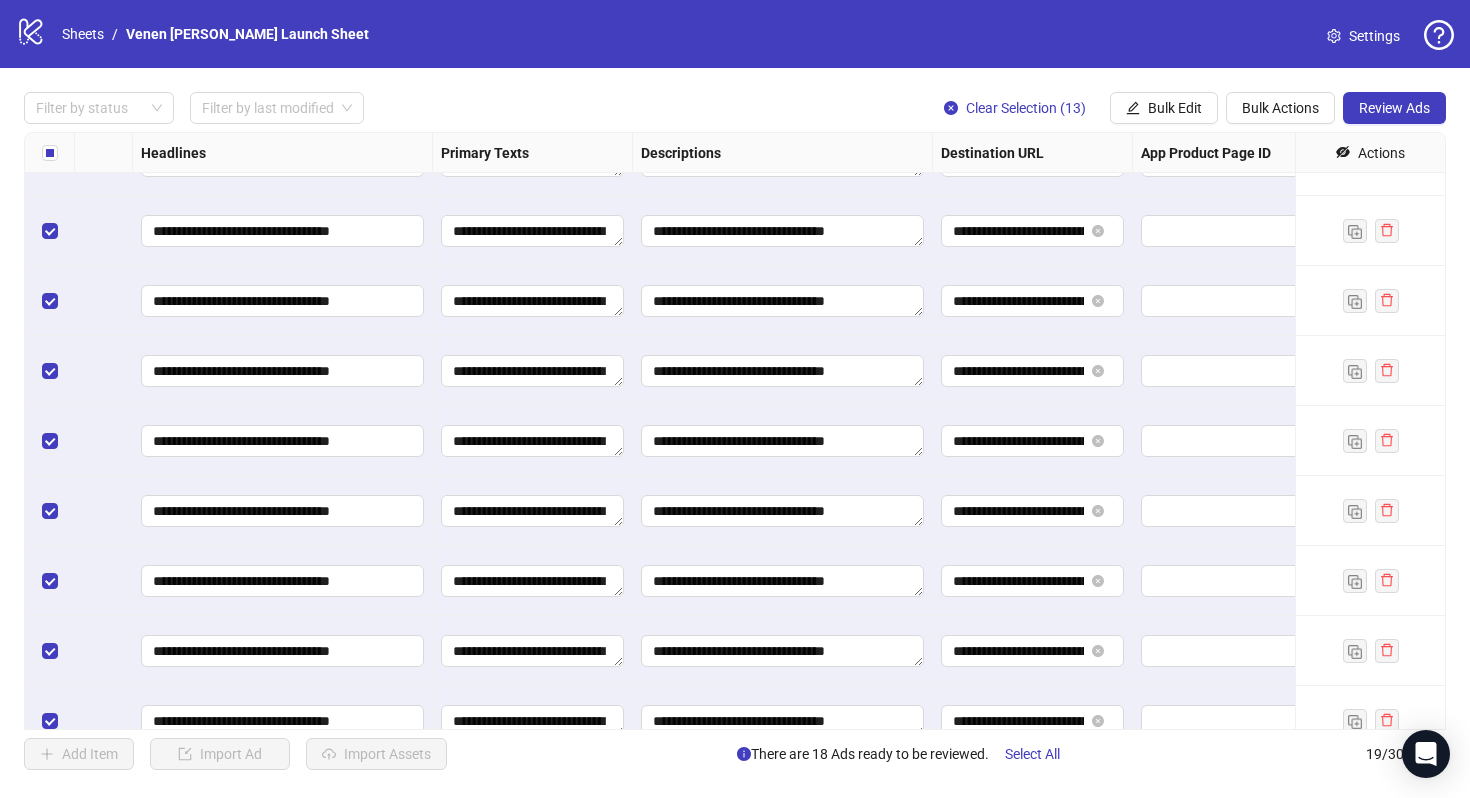 scroll, scrollTop: 257, scrollLeft: 1274, axis: both 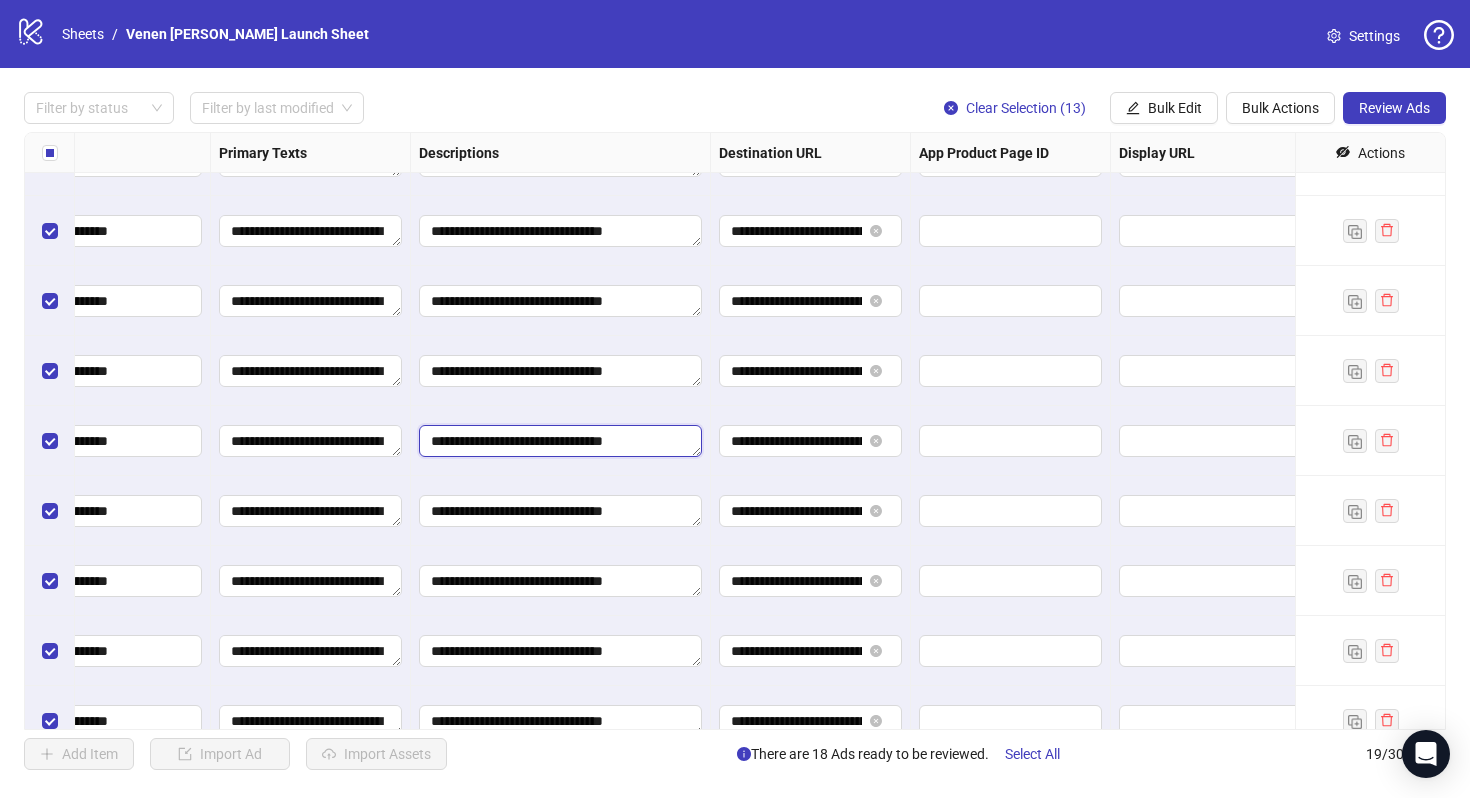 click on "**********" at bounding box center (560, 441) 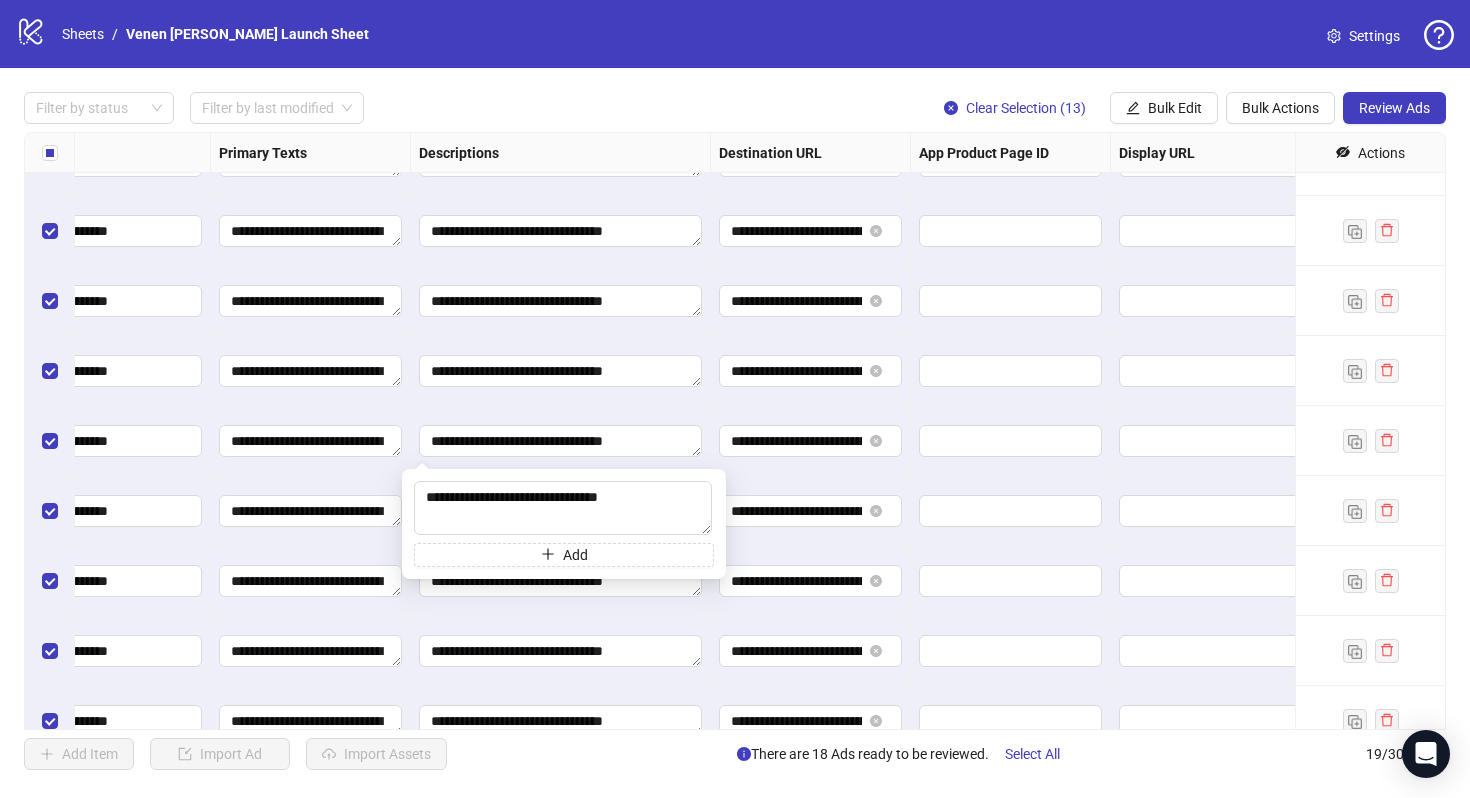 scroll, scrollTop: 257, scrollLeft: 1305, axis: both 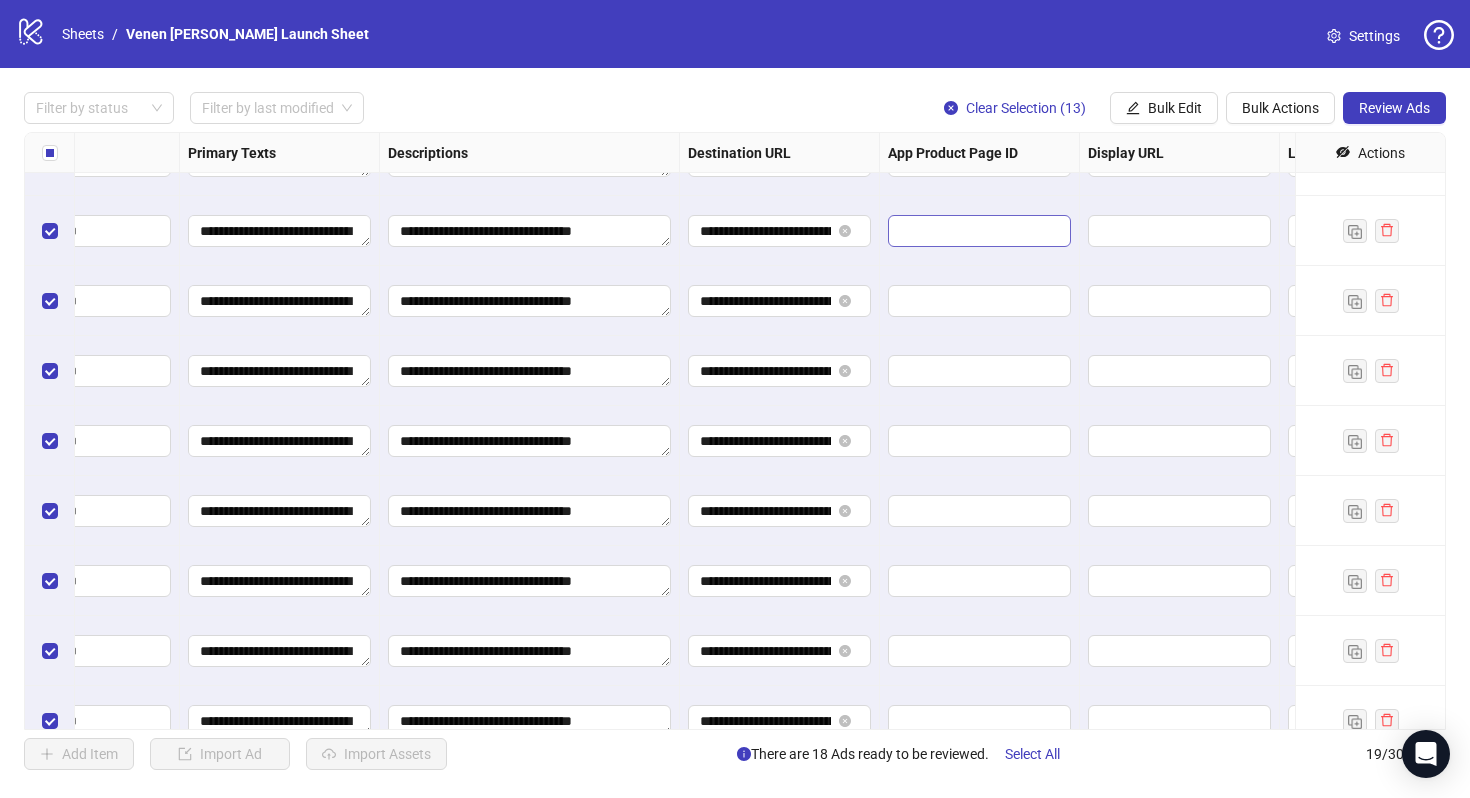 drag, startPoint x: 797, startPoint y: 235, endPoint x: 906, endPoint y: 234, distance: 109.004585 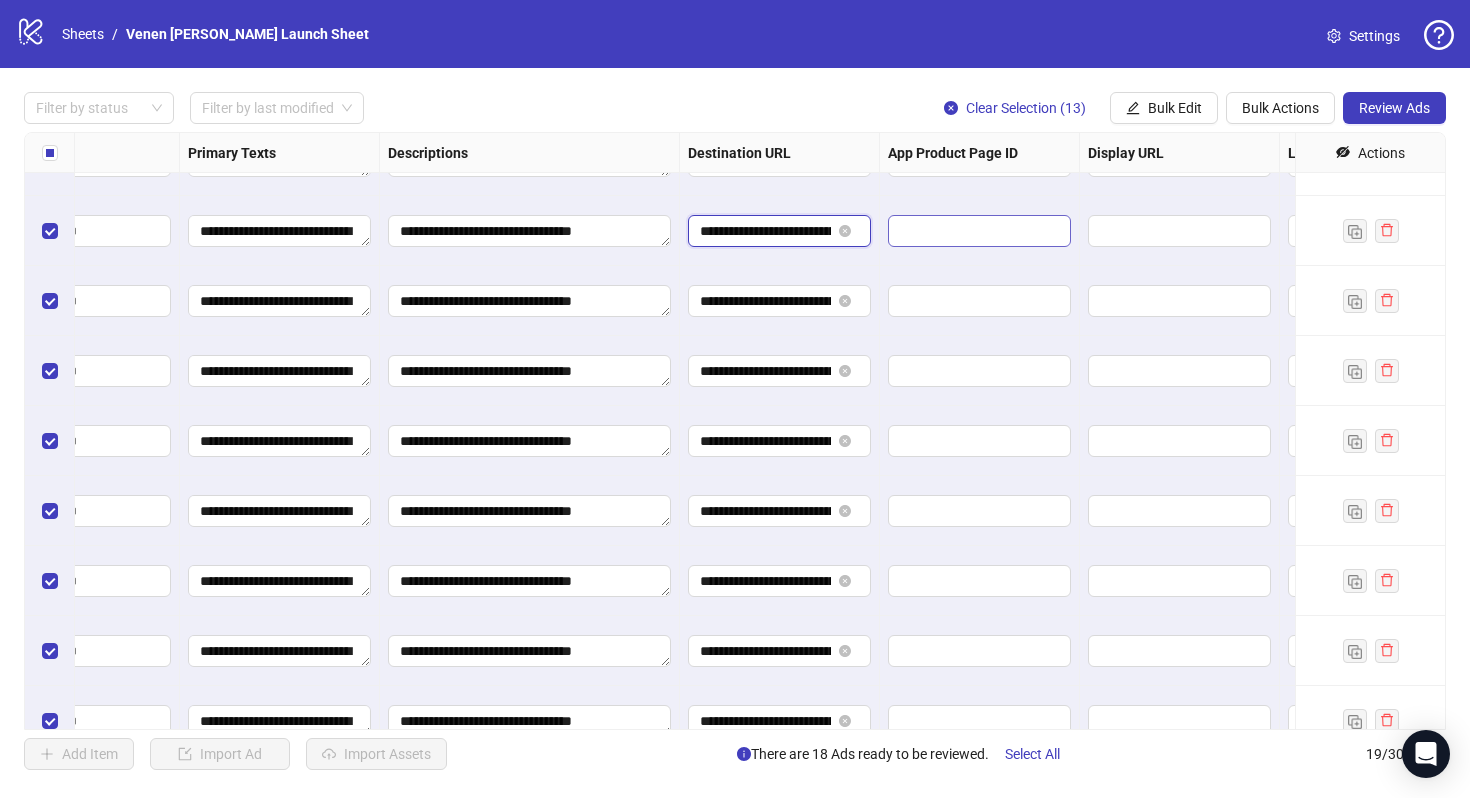 scroll, scrollTop: 0, scrollLeft: 125, axis: horizontal 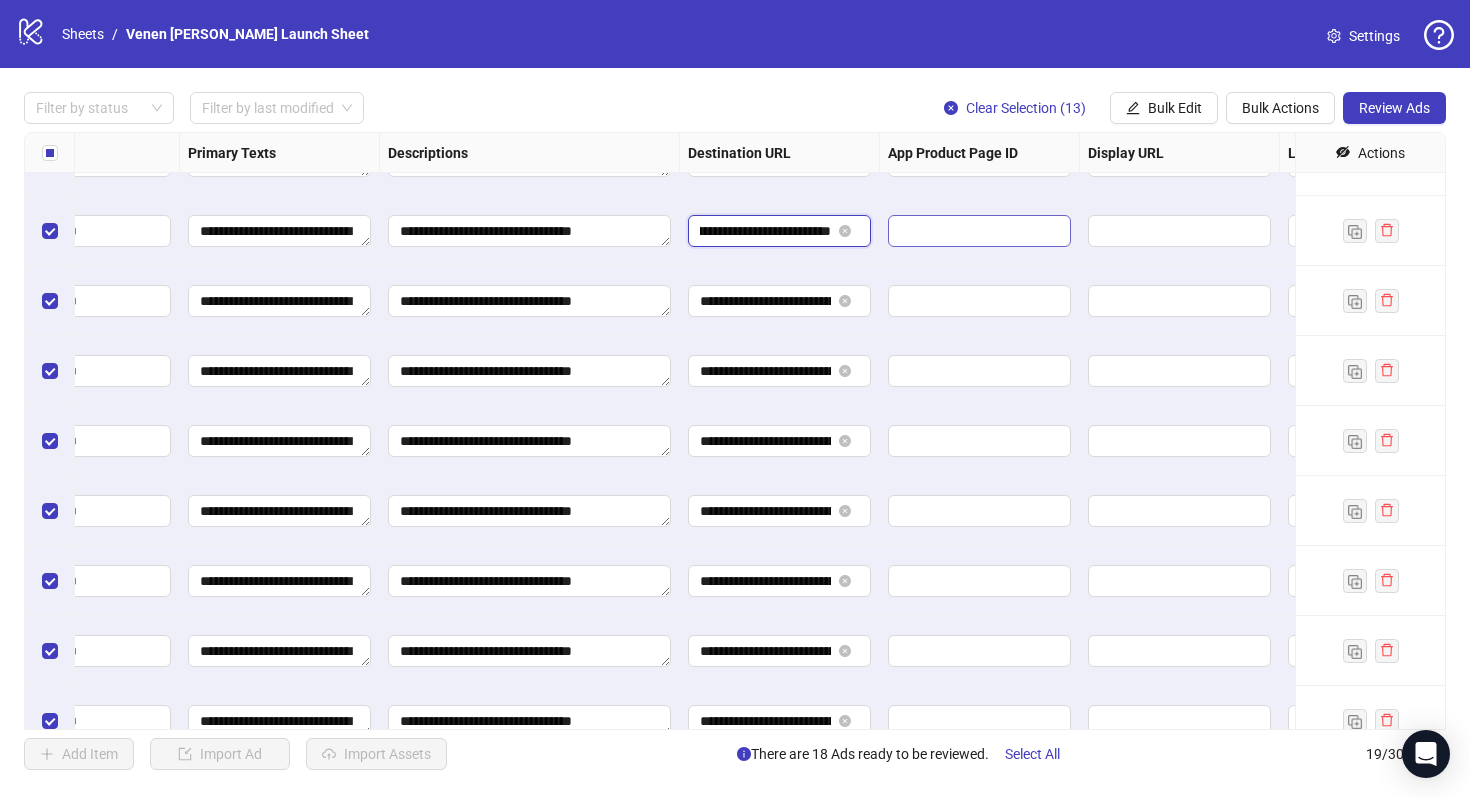 drag, startPoint x: 812, startPoint y: 231, endPoint x: 923, endPoint y: 231, distance: 111 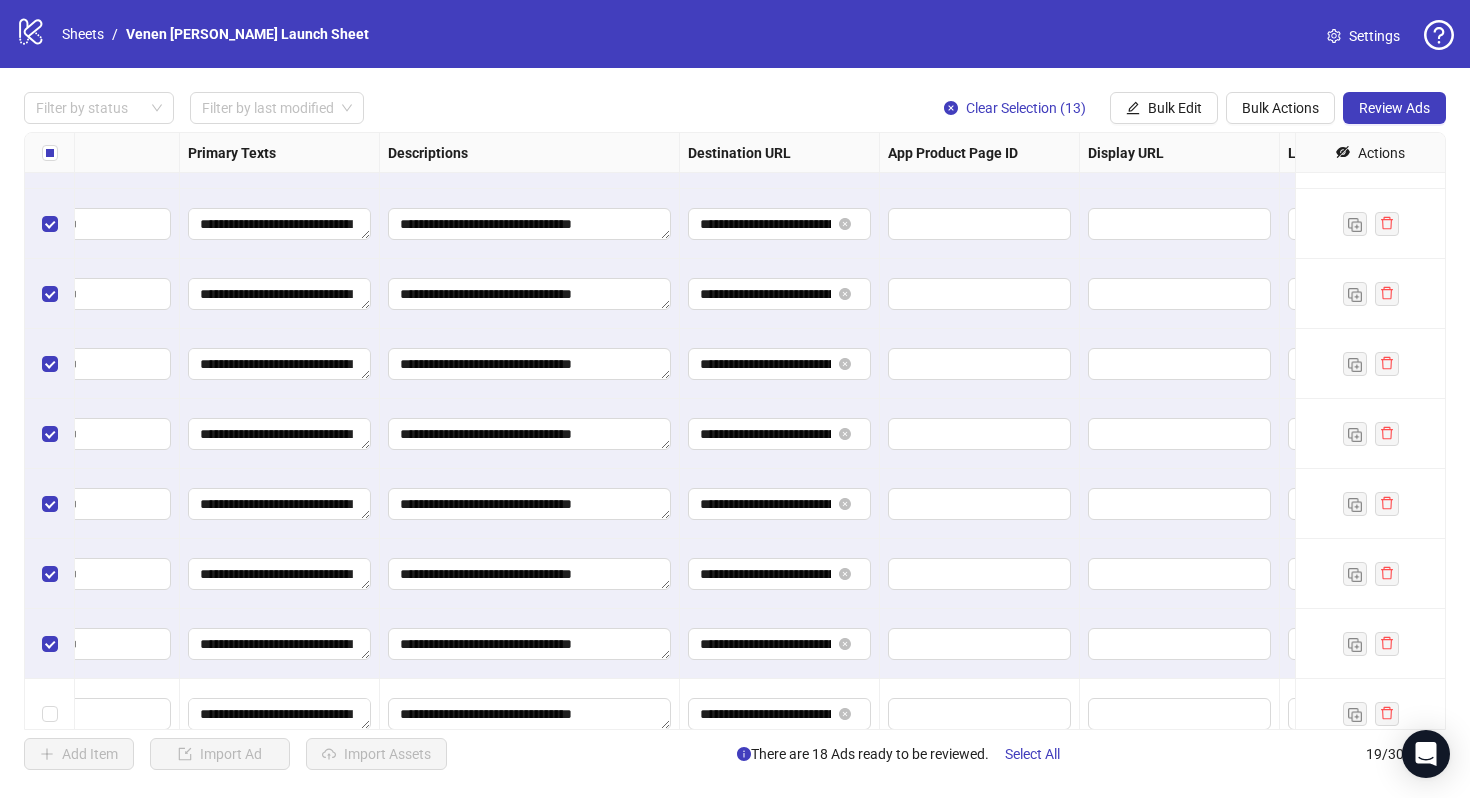 scroll, scrollTop: 579, scrollLeft: 1305, axis: both 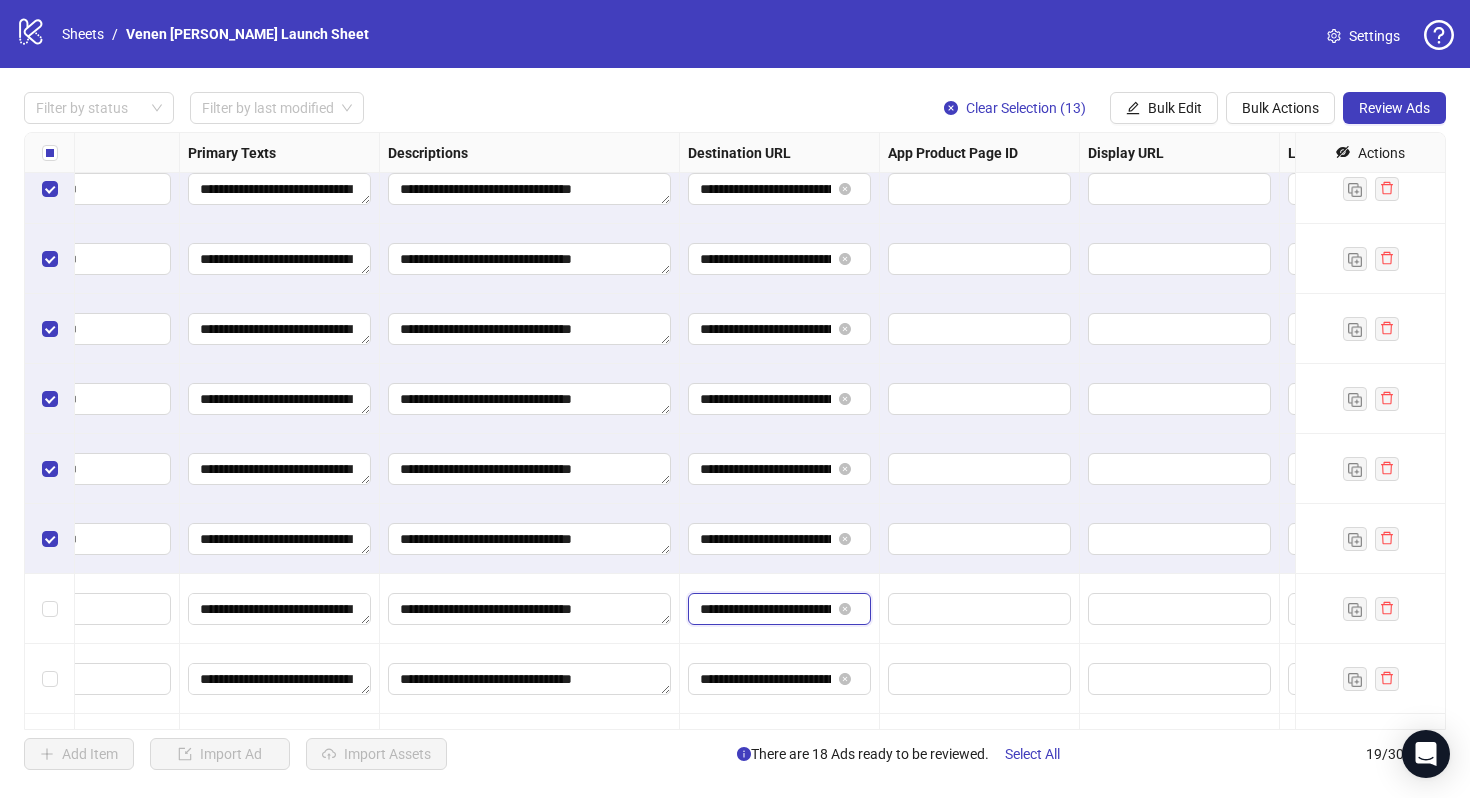 click on "**********" at bounding box center [765, 609] 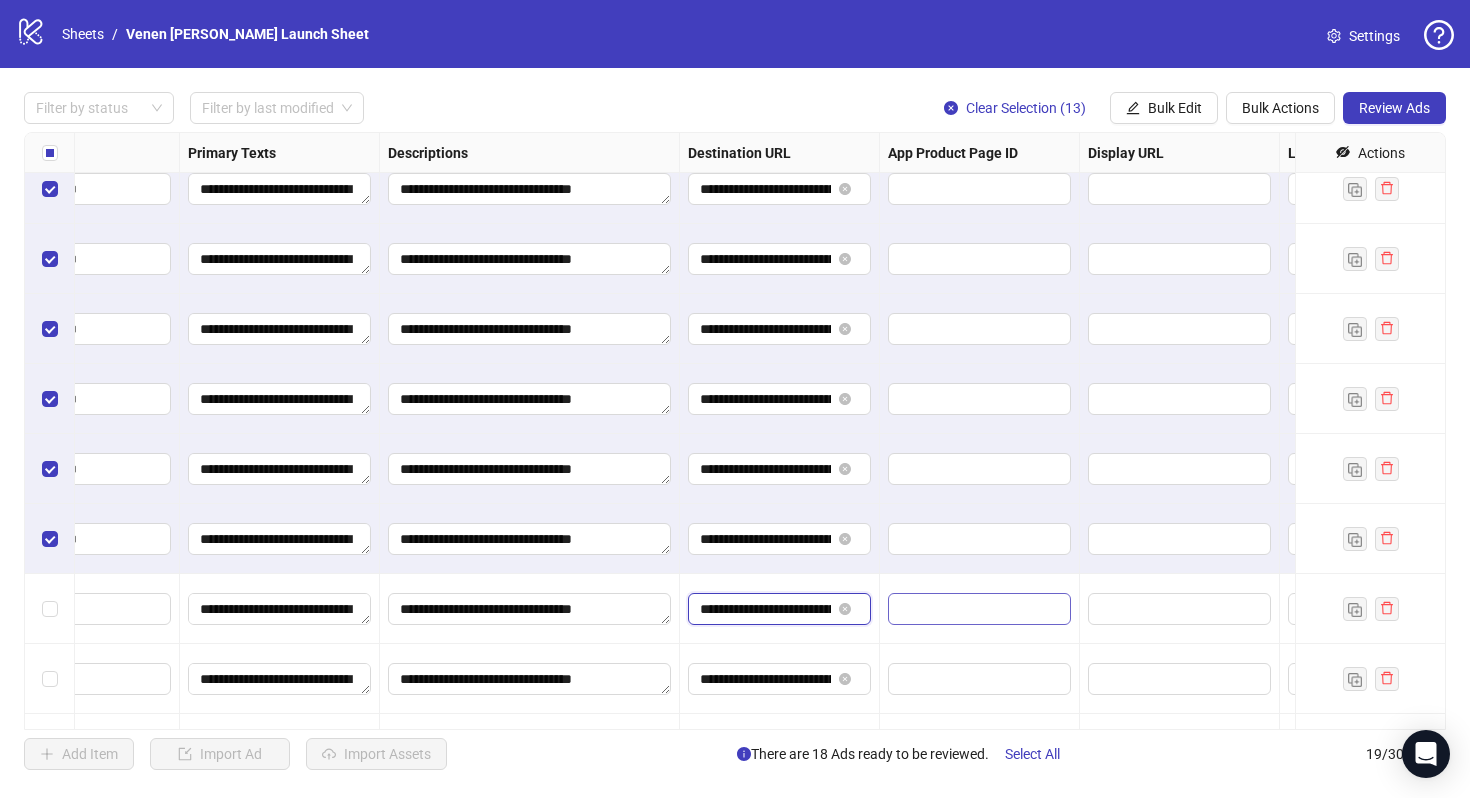 scroll, scrollTop: 0, scrollLeft: 133, axis: horizontal 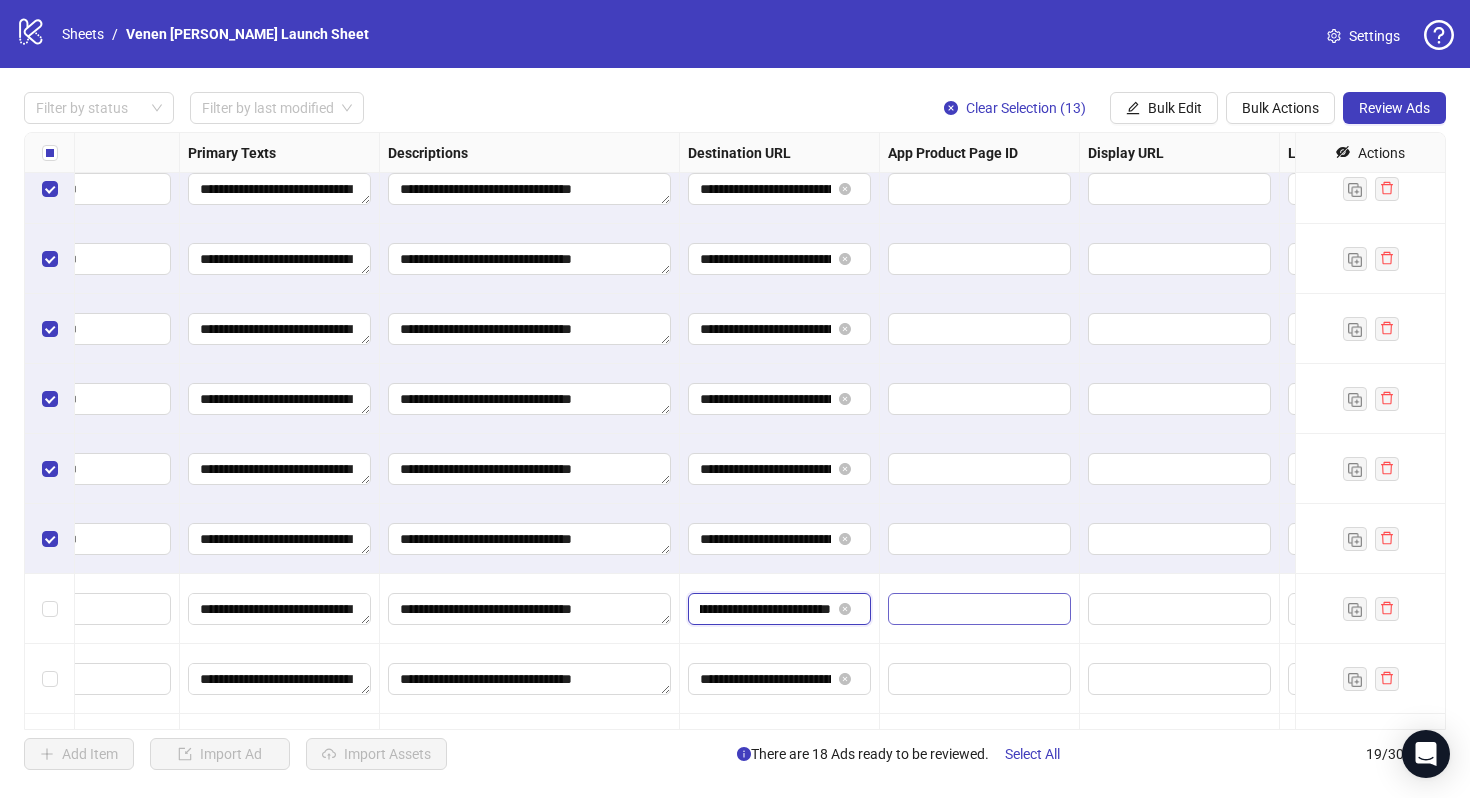 drag, startPoint x: 813, startPoint y: 608, endPoint x: 928, endPoint y: 608, distance: 115 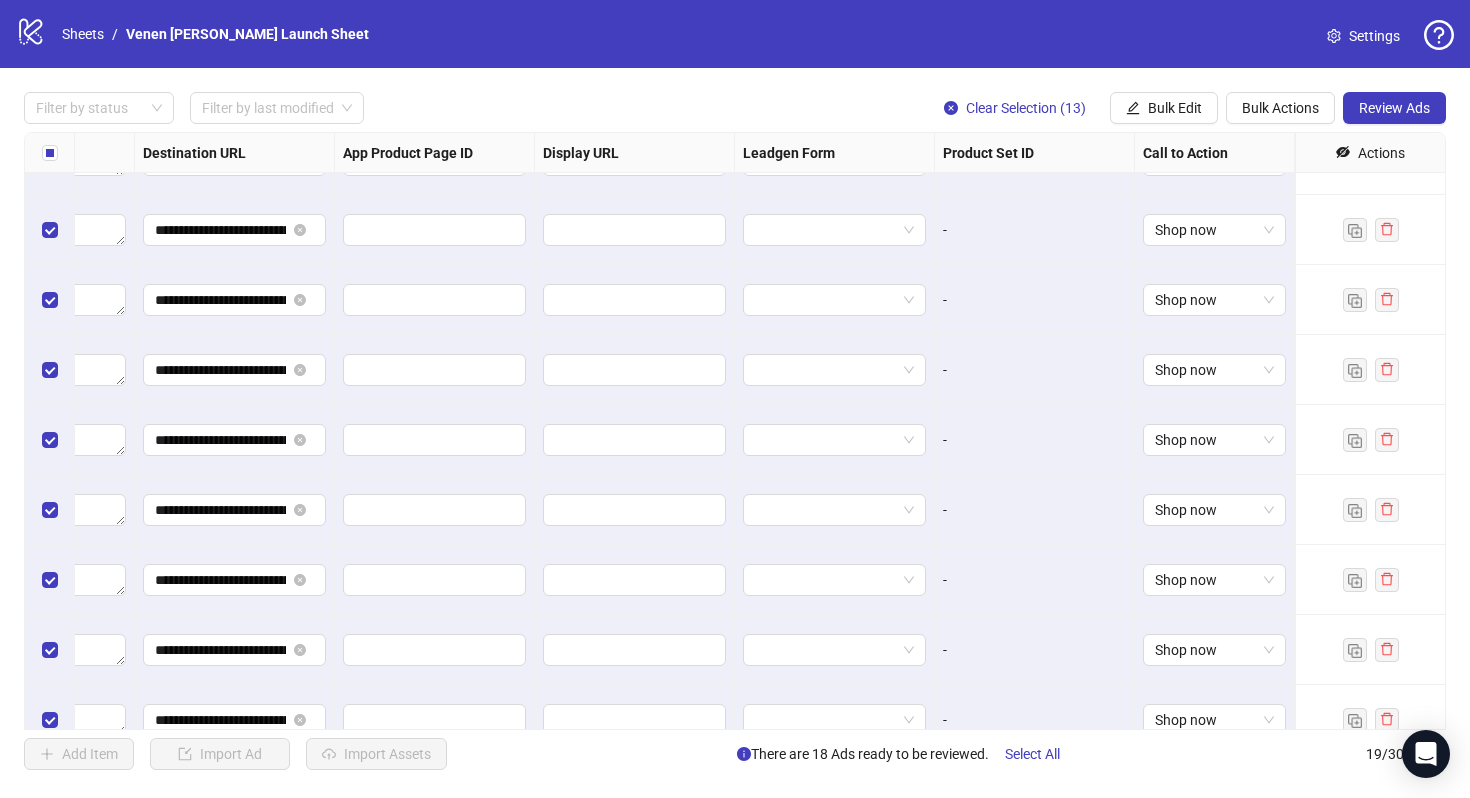 scroll, scrollTop: 774, scrollLeft: 1850, axis: both 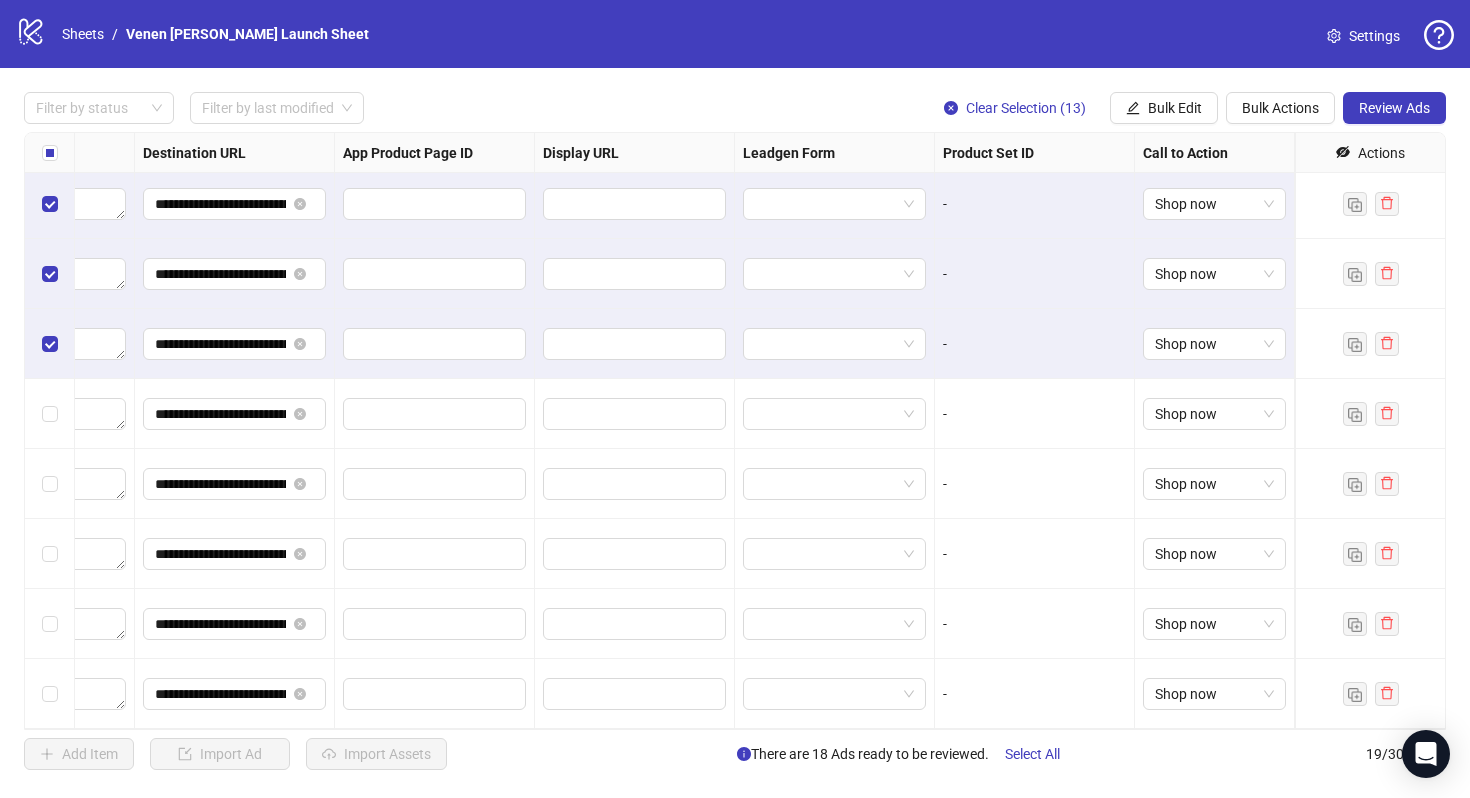 click on "Filter by status Filter by last modified Clear Selection (13) Bulk Edit Bulk Actions Review Ads" at bounding box center [735, 108] 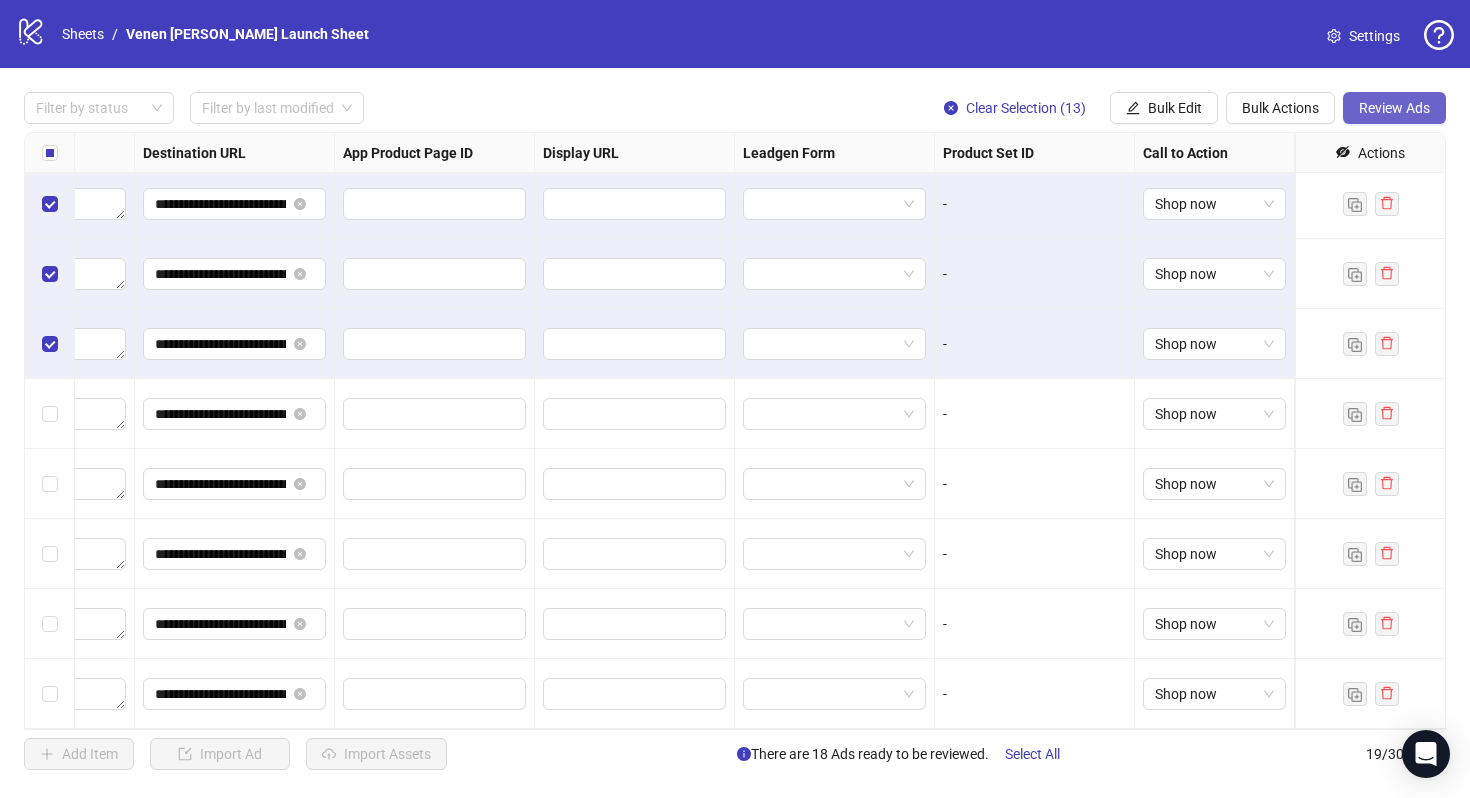 click on "Review Ads" at bounding box center [1394, 108] 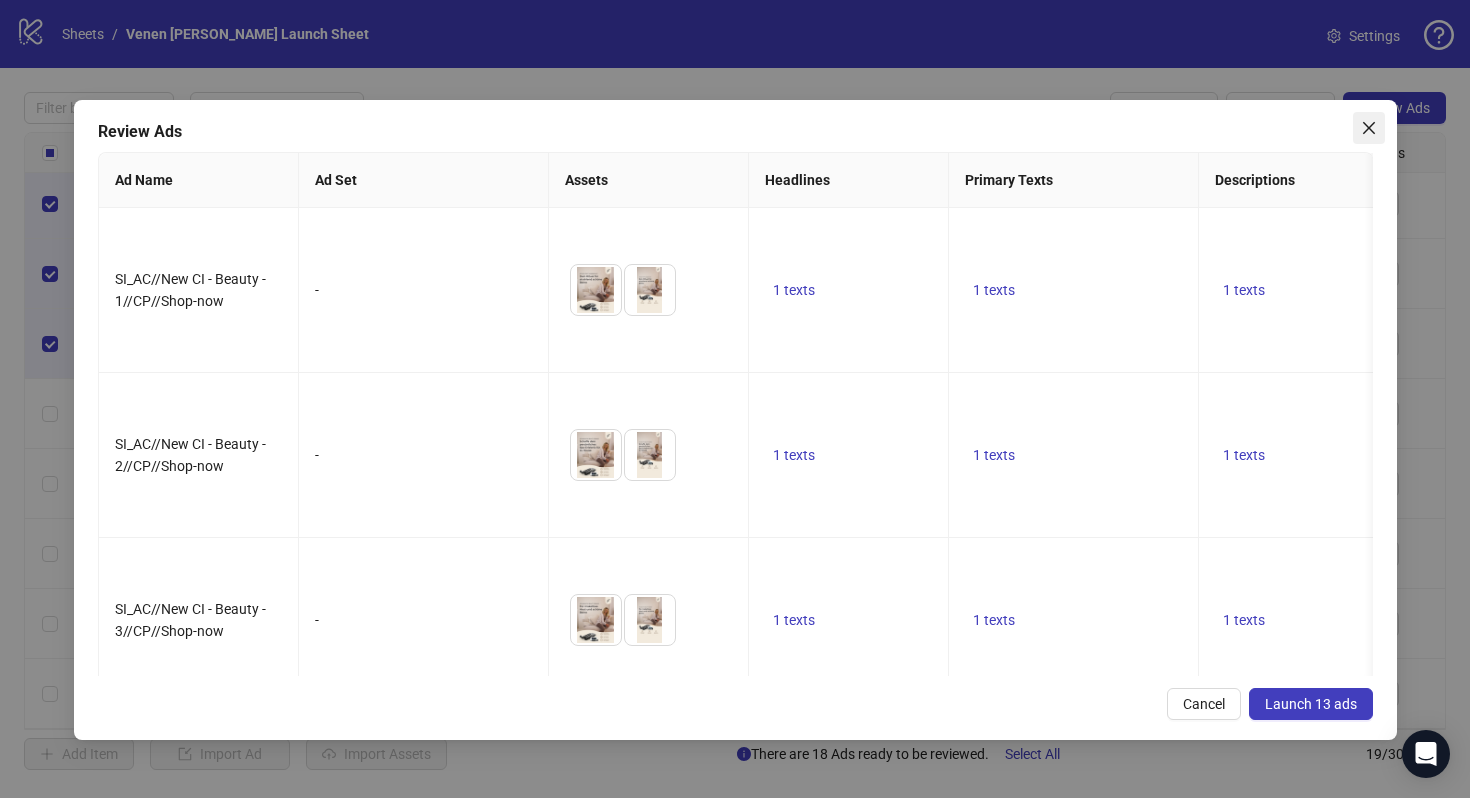 click 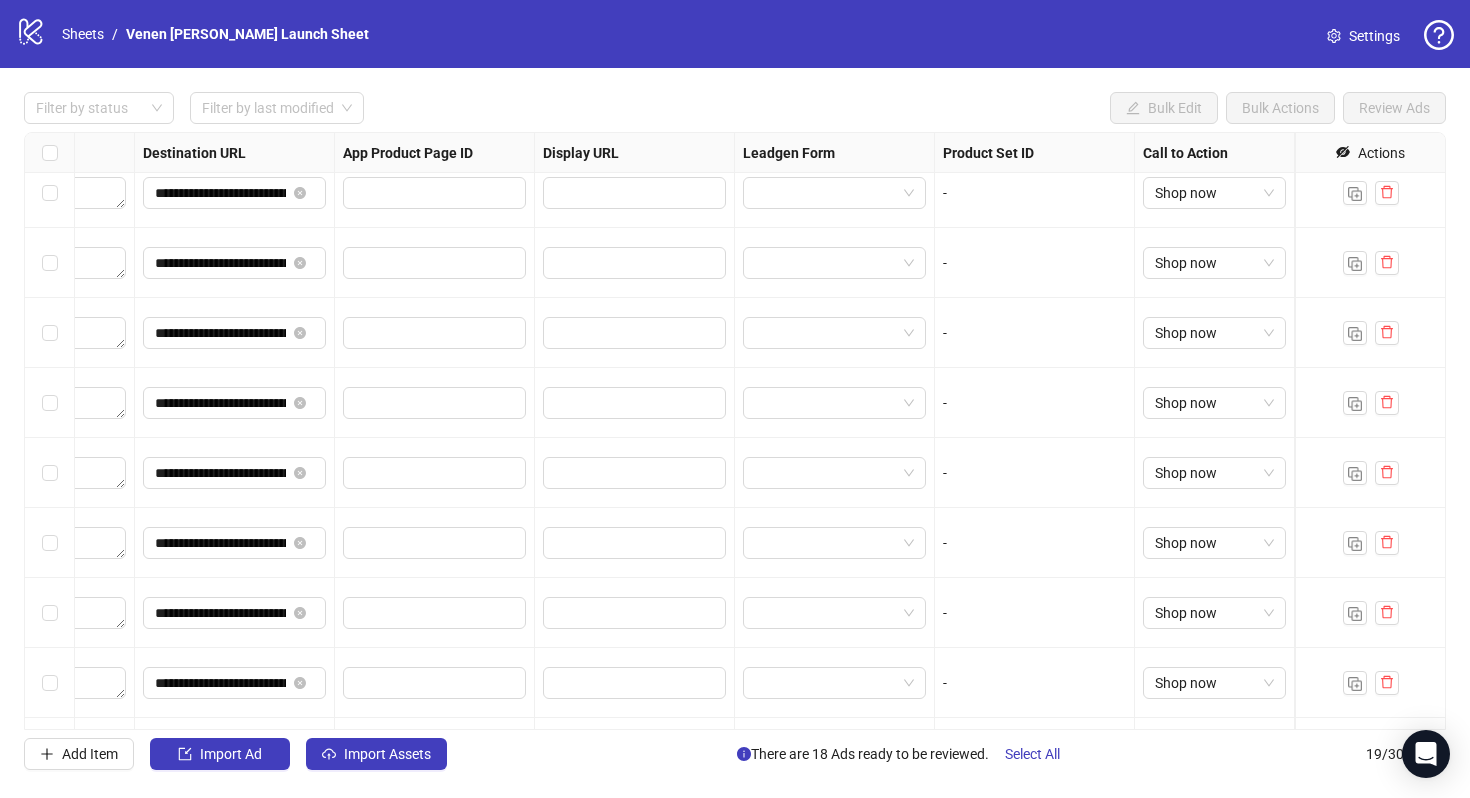 scroll, scrollTop: 774, scrollLeft: 1850, axis: both 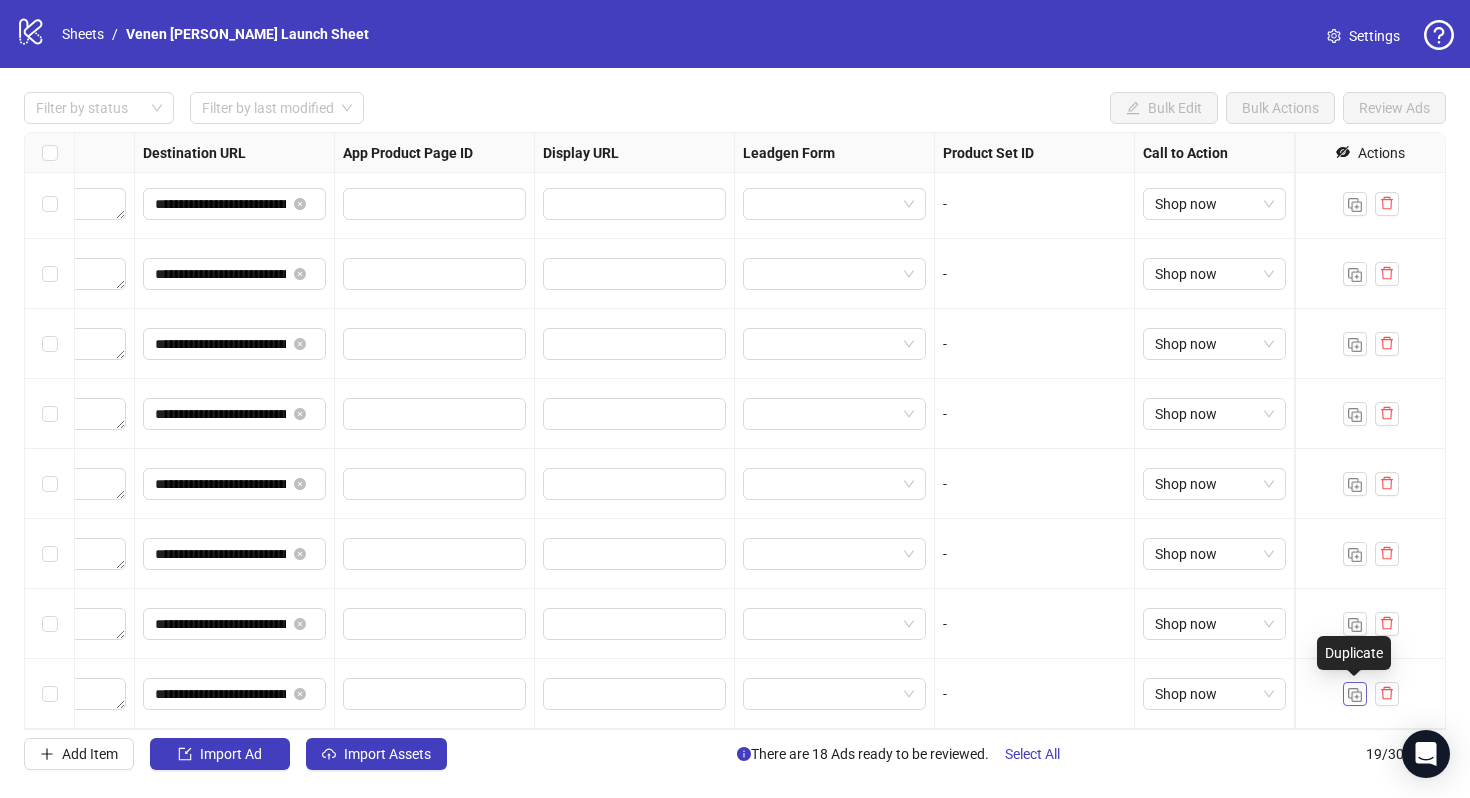 click at bounding box center (1355, 695) 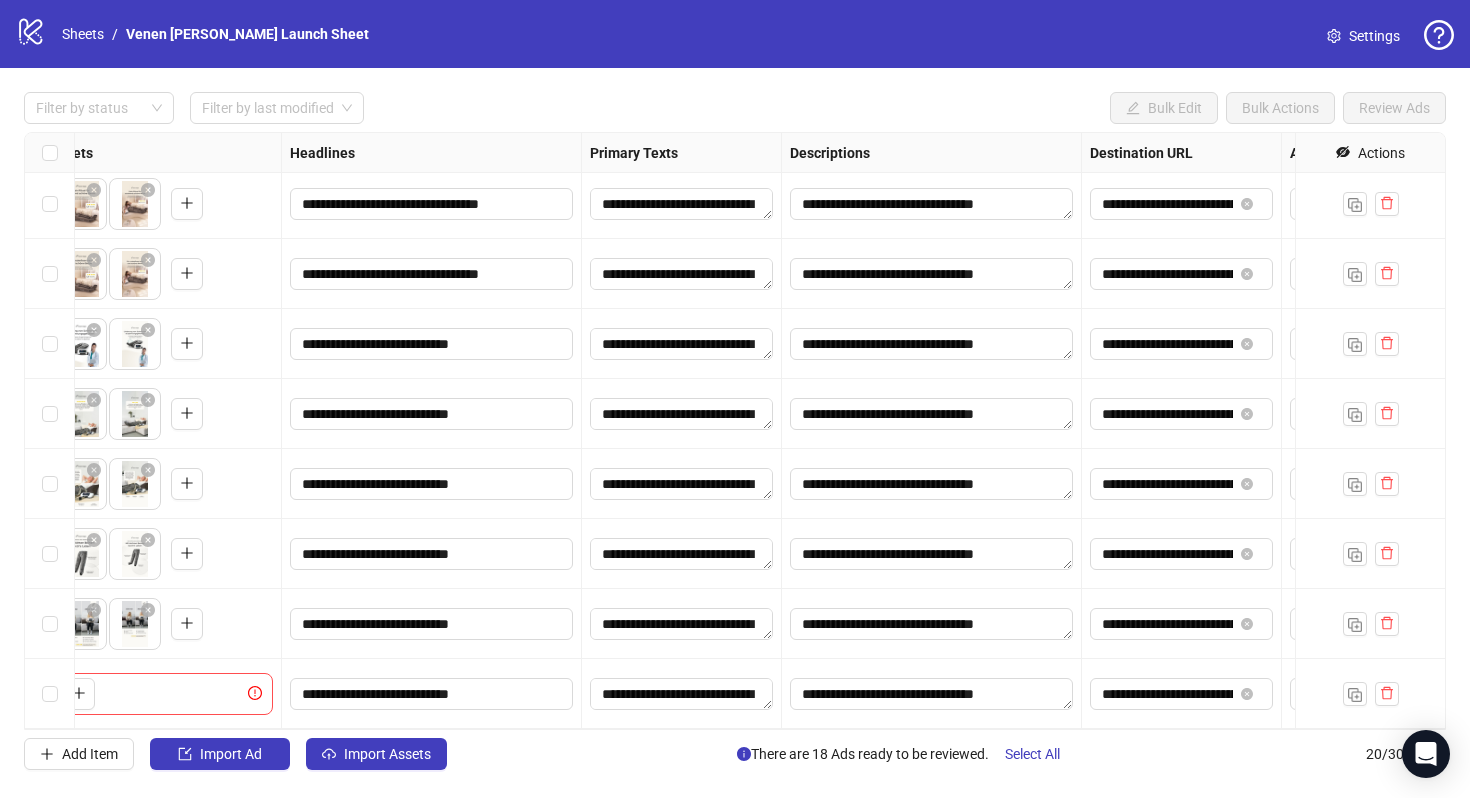 scroll, scrollTop: 844, scrollLeft: 0, axis: vertical 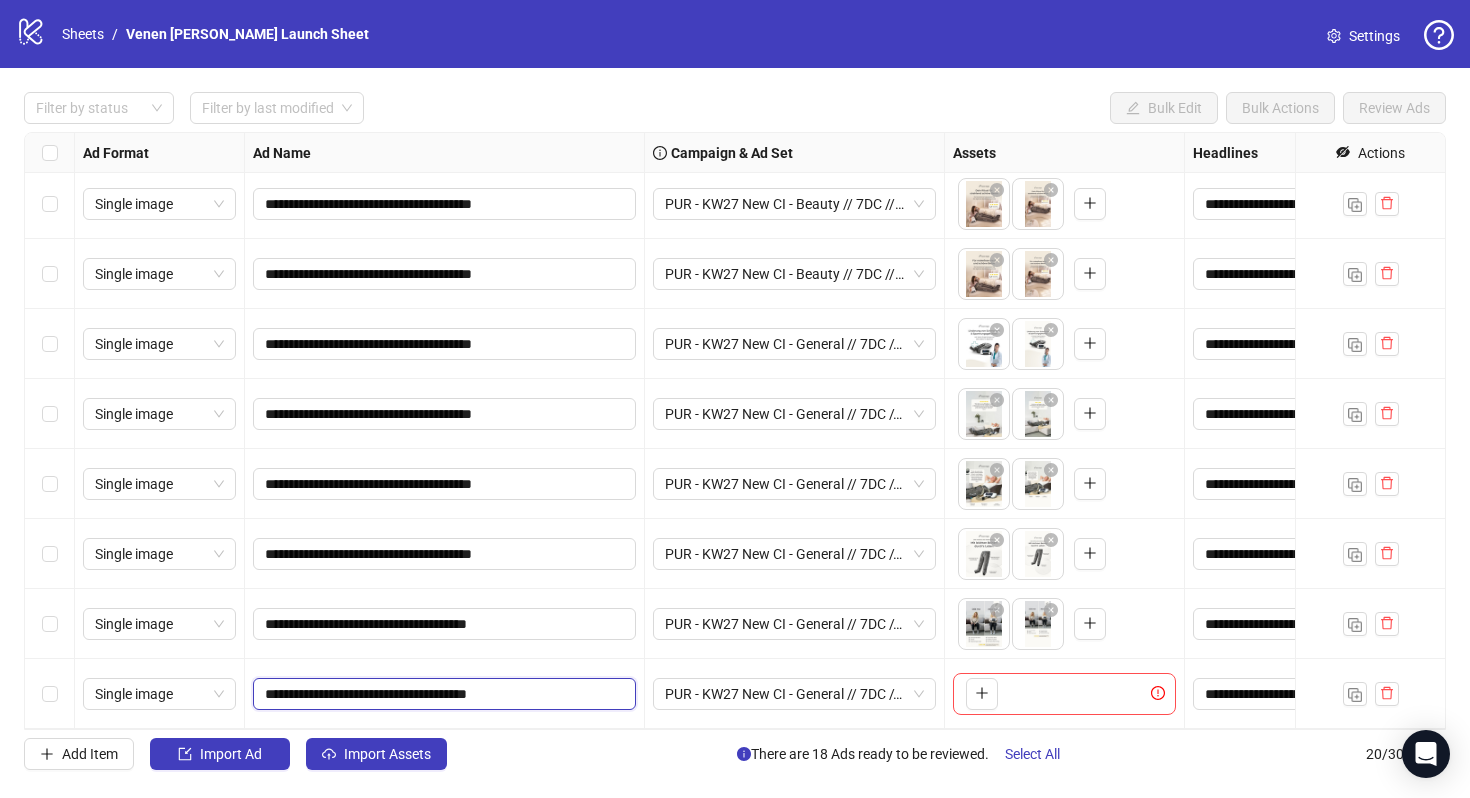 click on "**********" at bounding box center [442, 694] 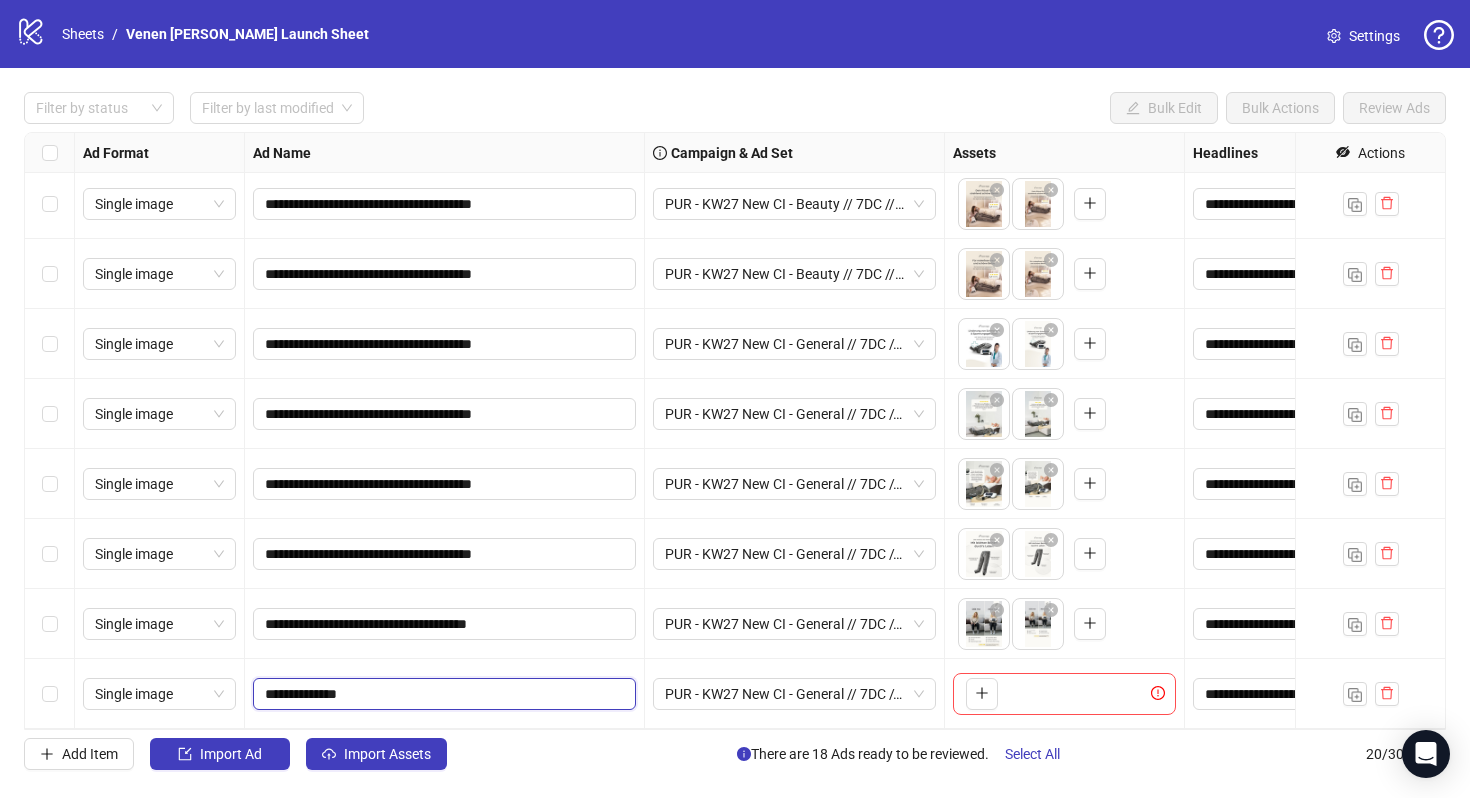 type on "**********" 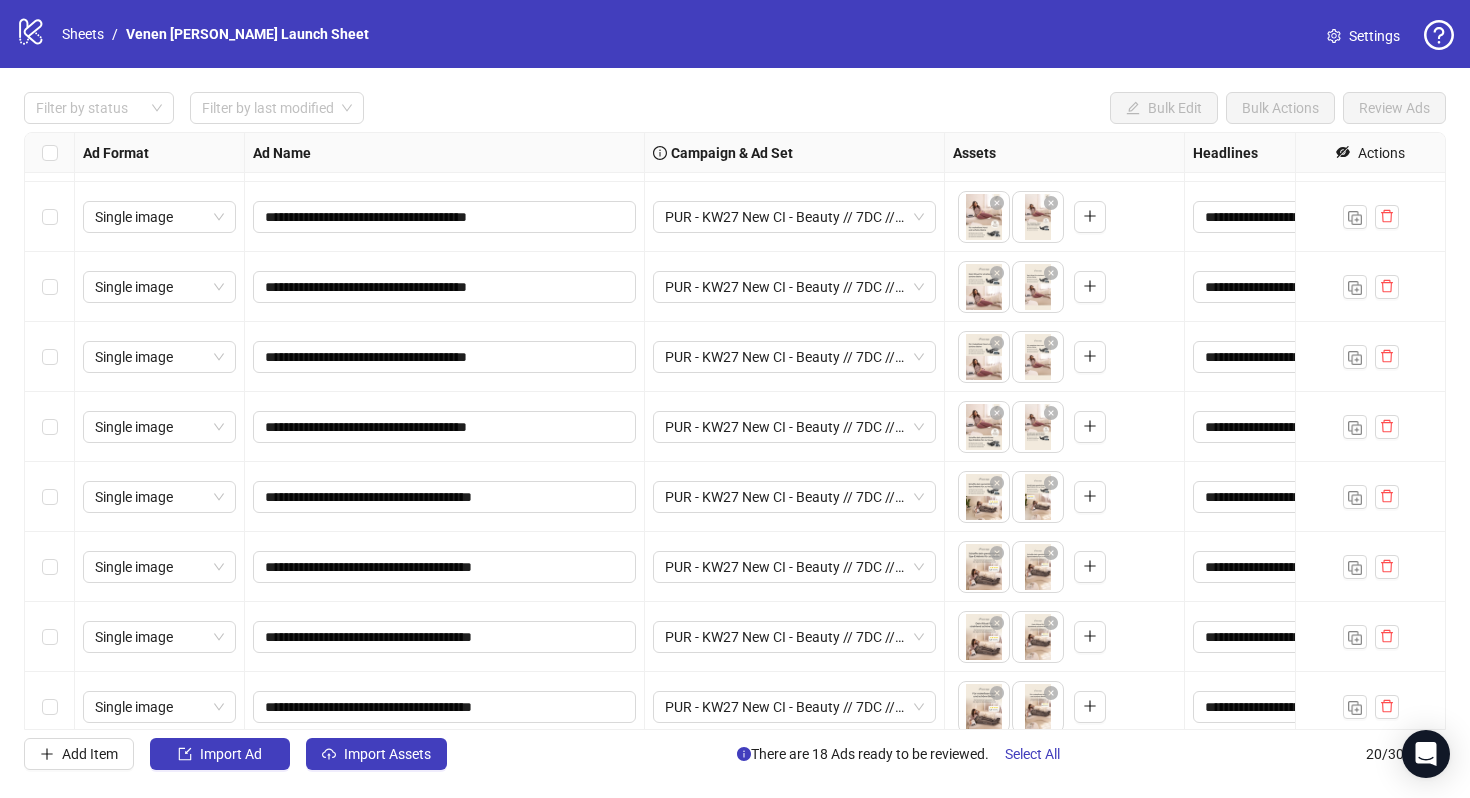scroll, scrollTop: 0, scrollLeft: 0, axis: both 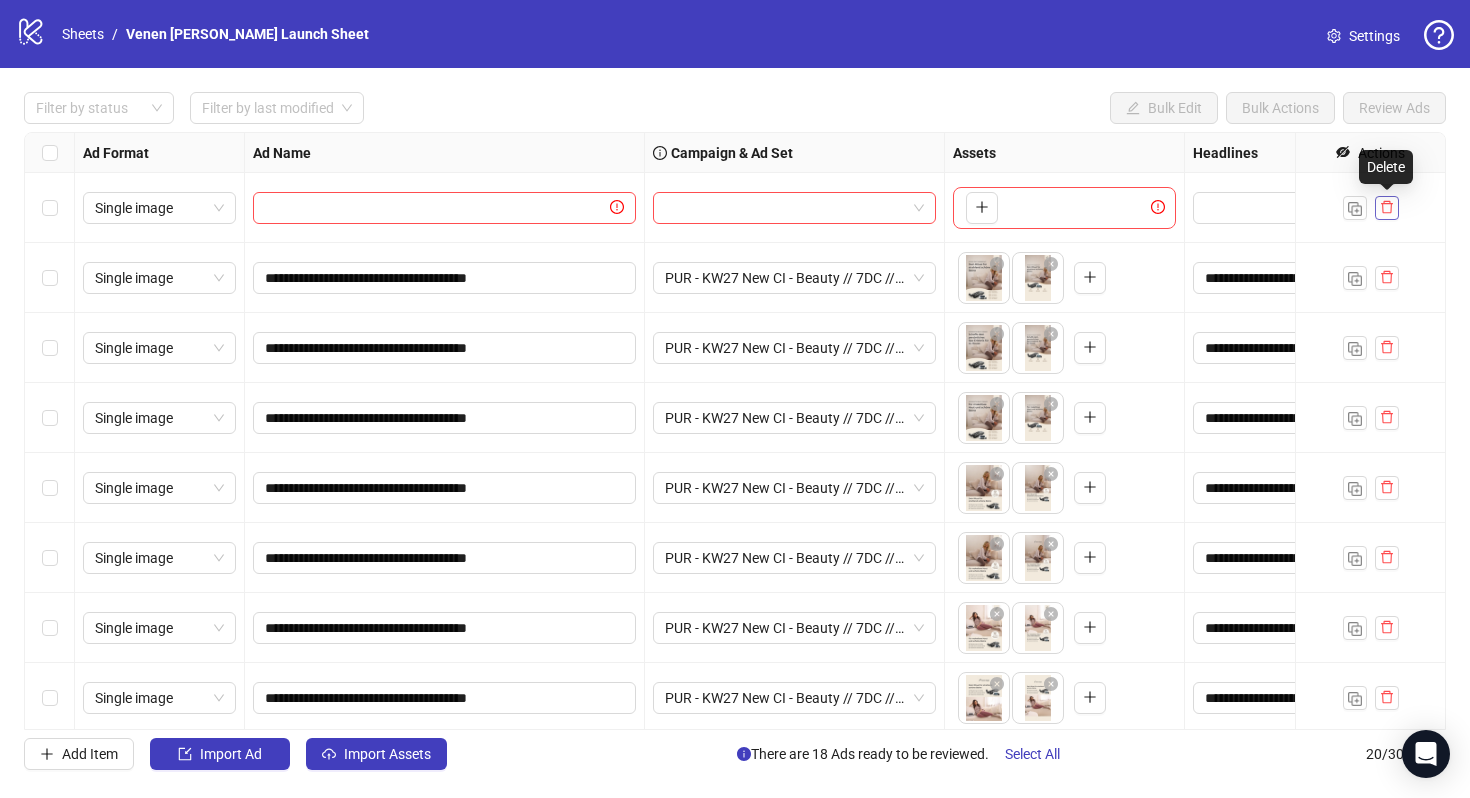 click 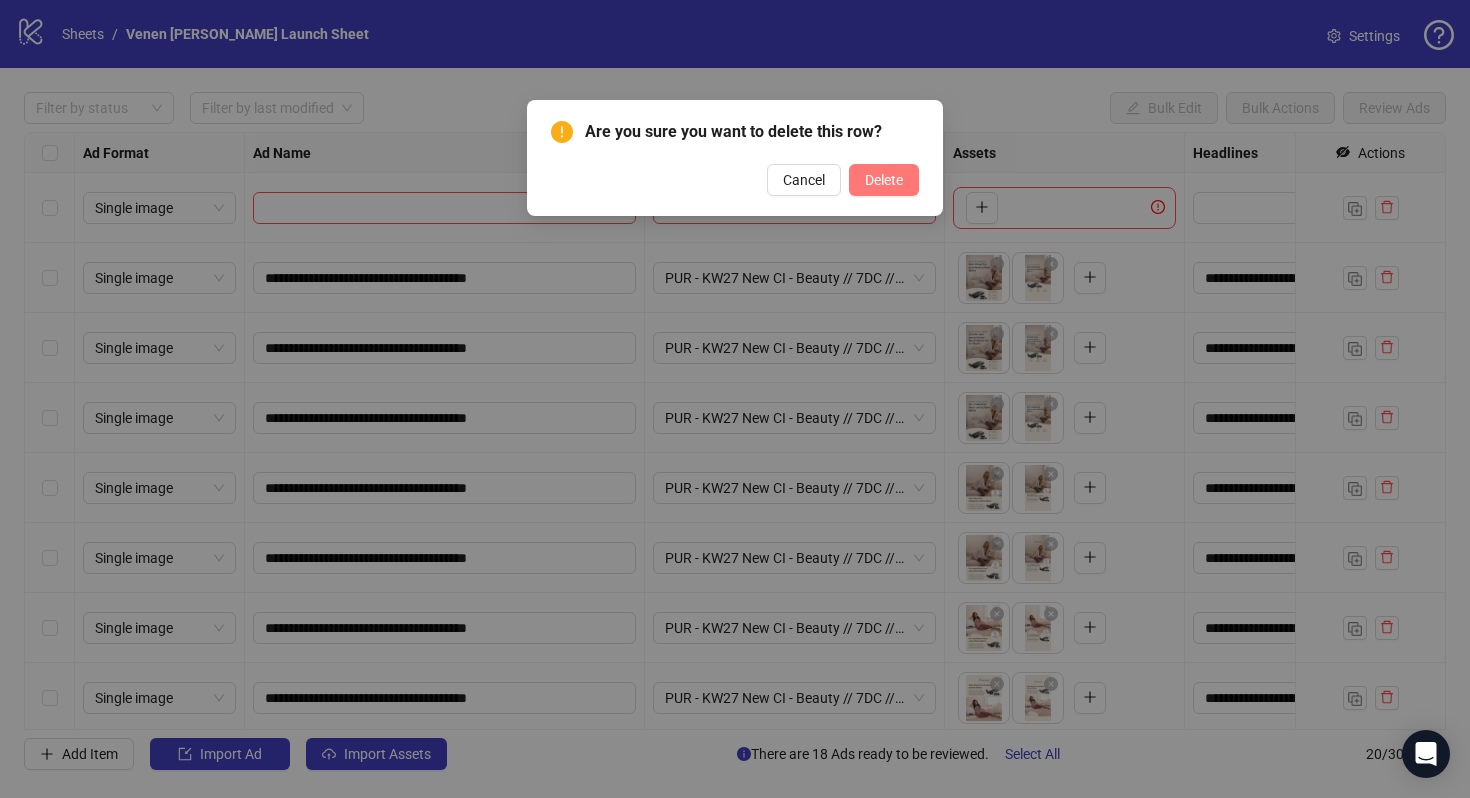 click on "Delete" at bounding box center [884, 180] 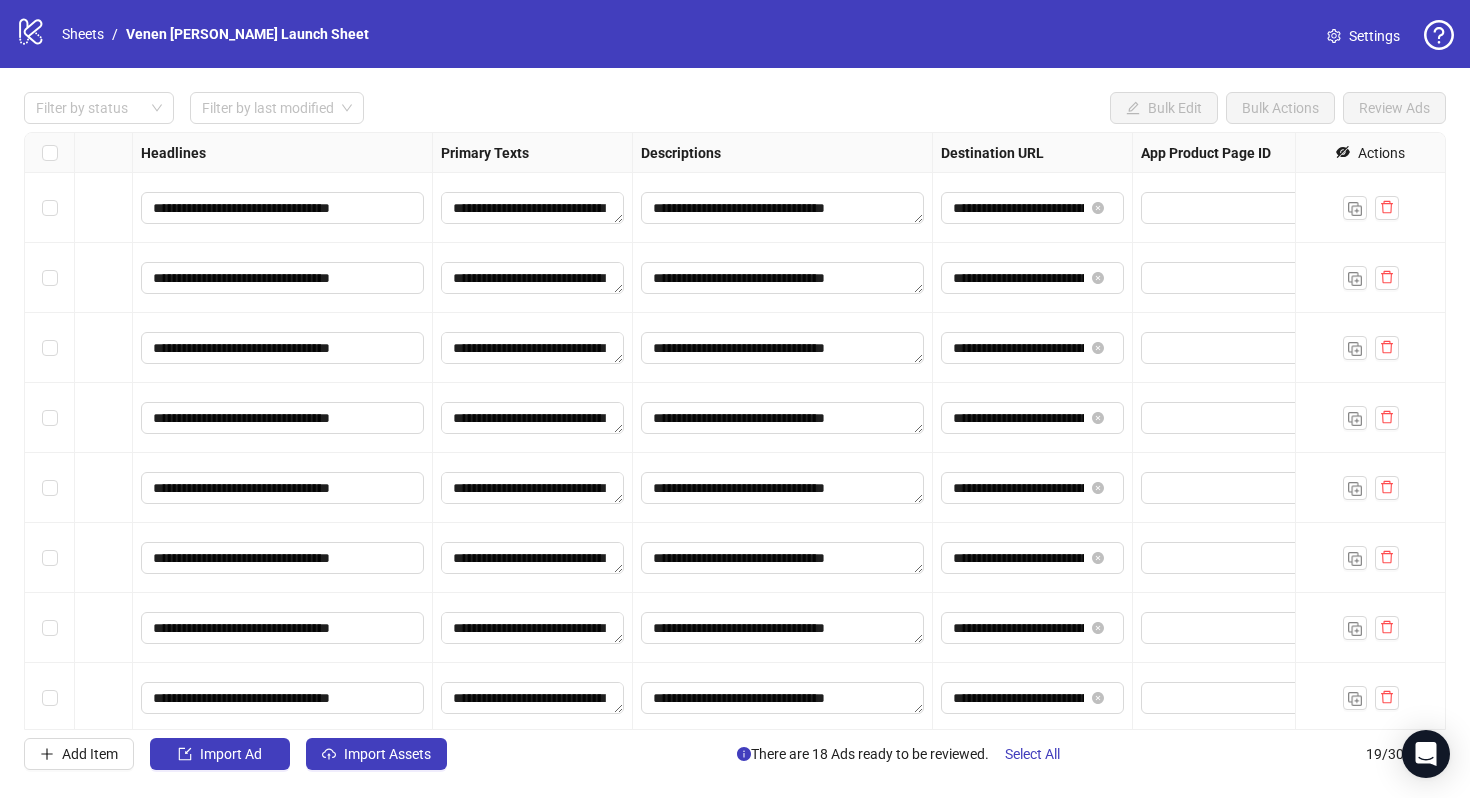 scroll, scrollTop: 0, scrollLeft: 1850, axis: horizontal 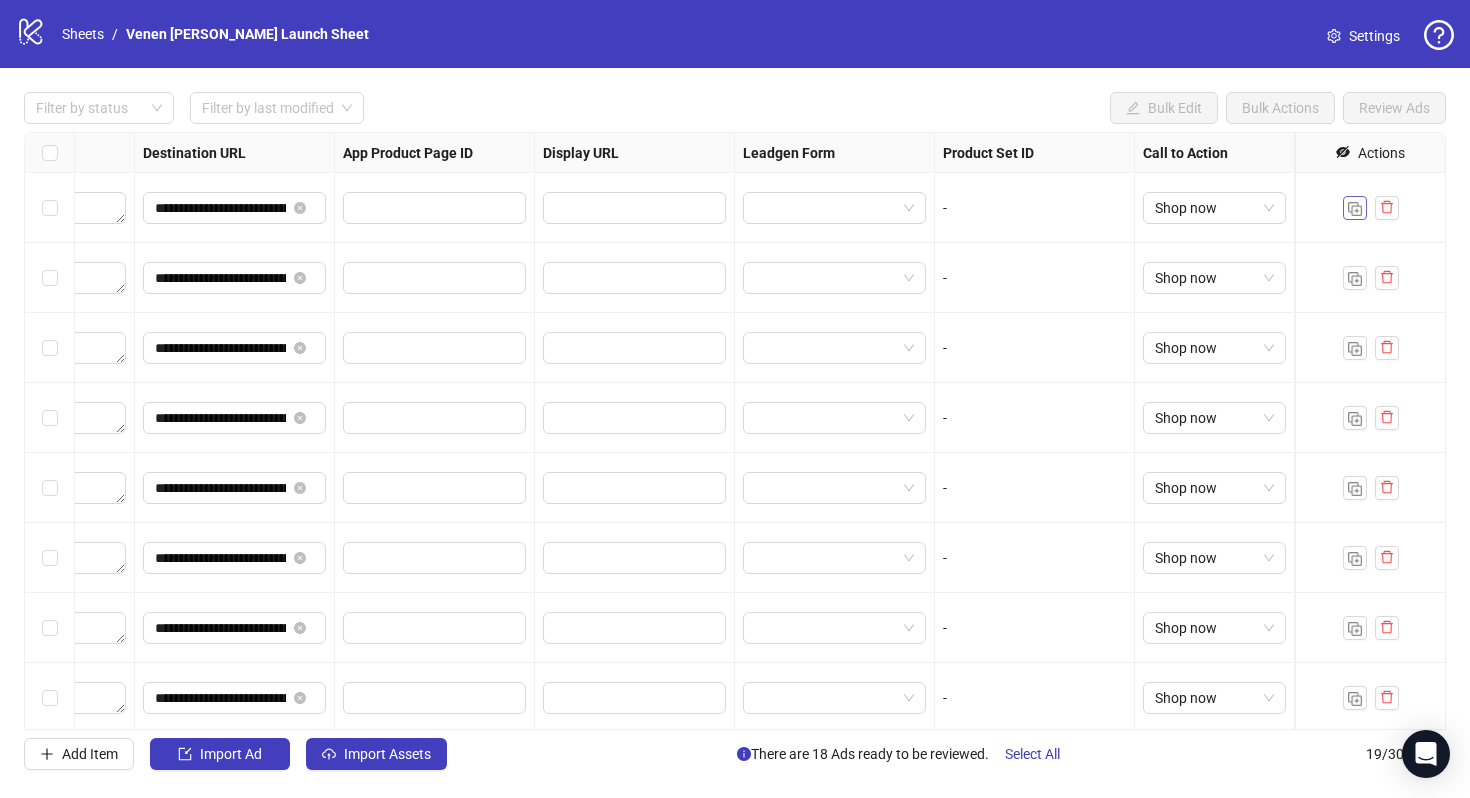 click at bounding box center [1355, 209] 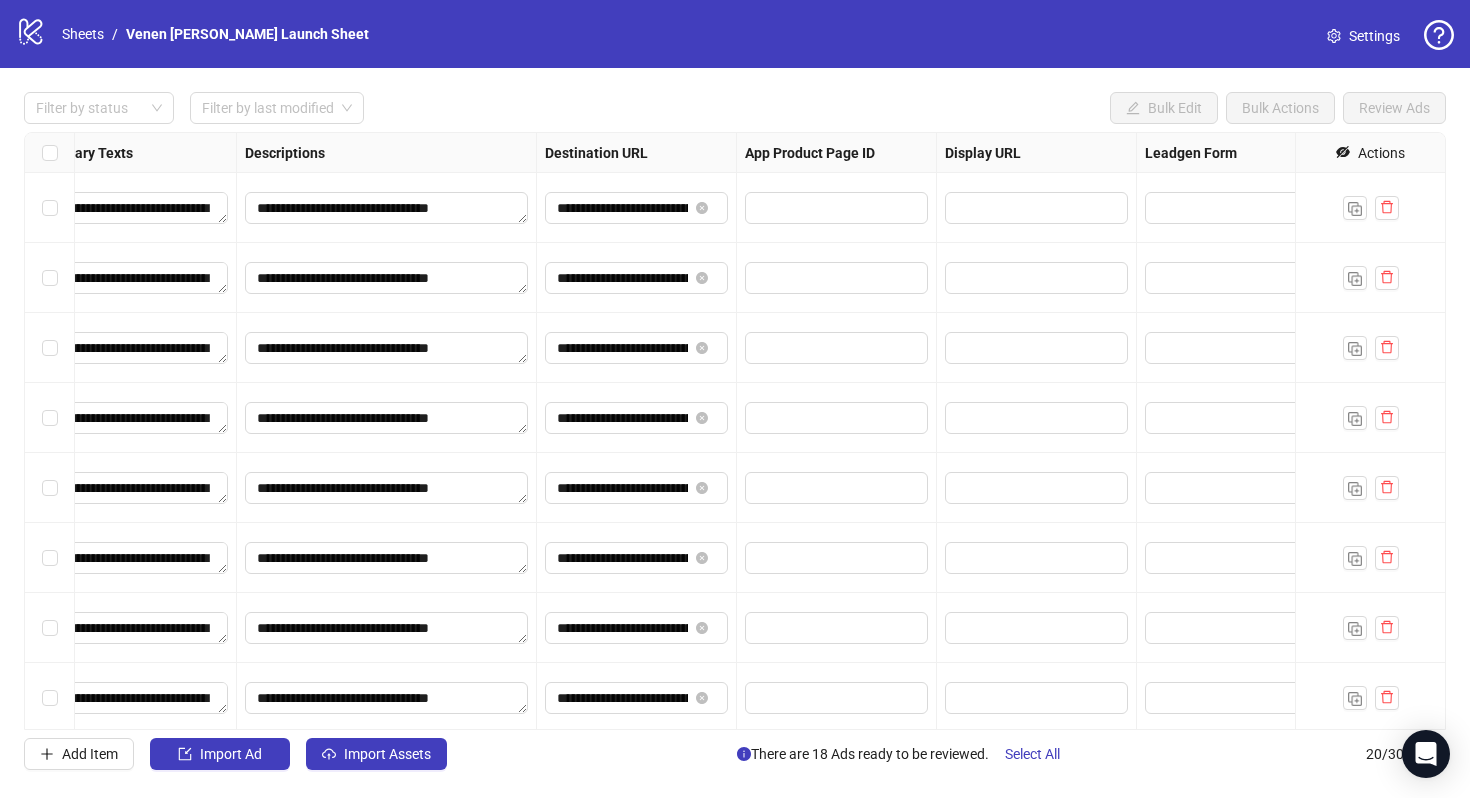 scroll, scrollTop: 0, scrollLeft: 1850, axis: horizontal 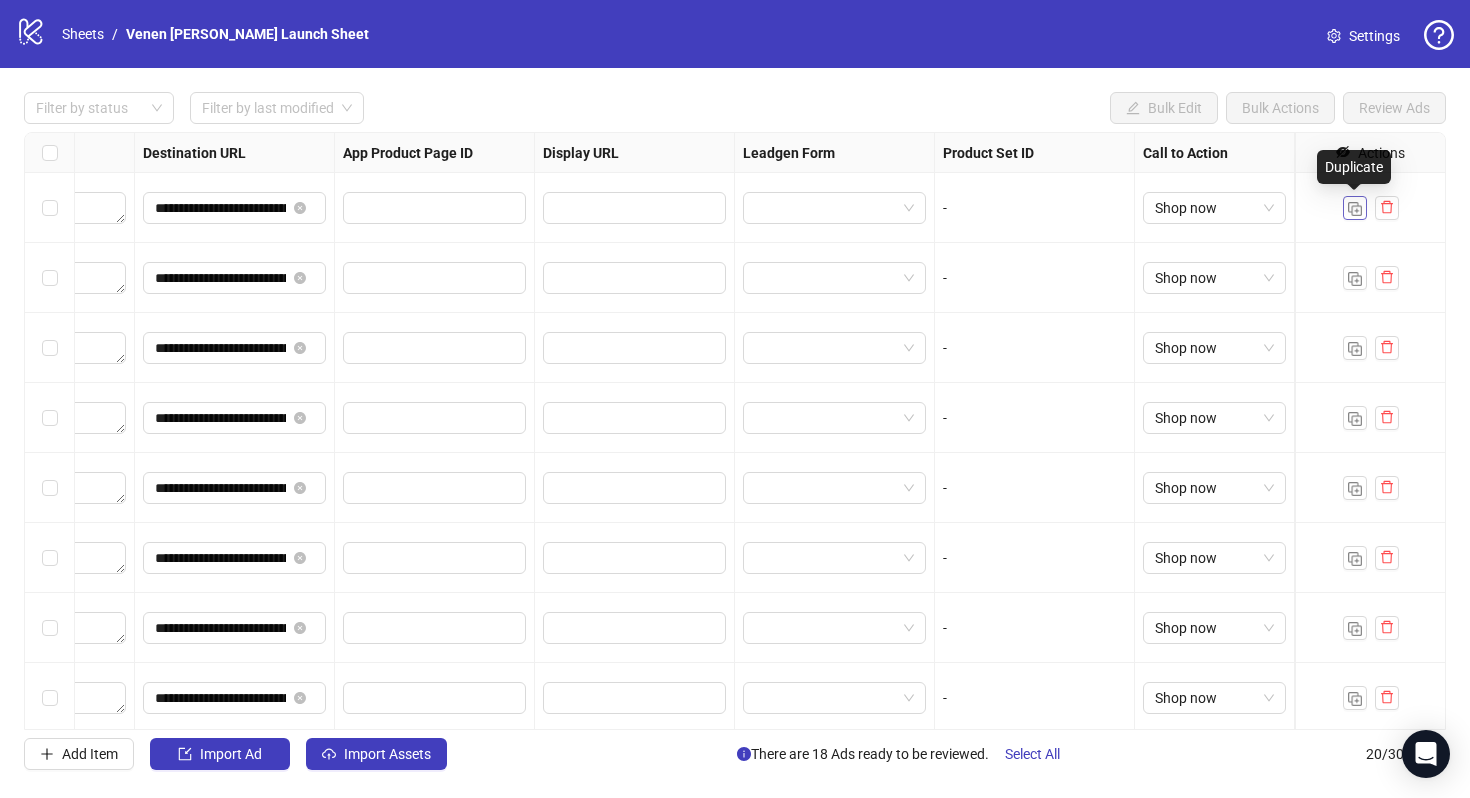 click at bounding box center (1355, 209) 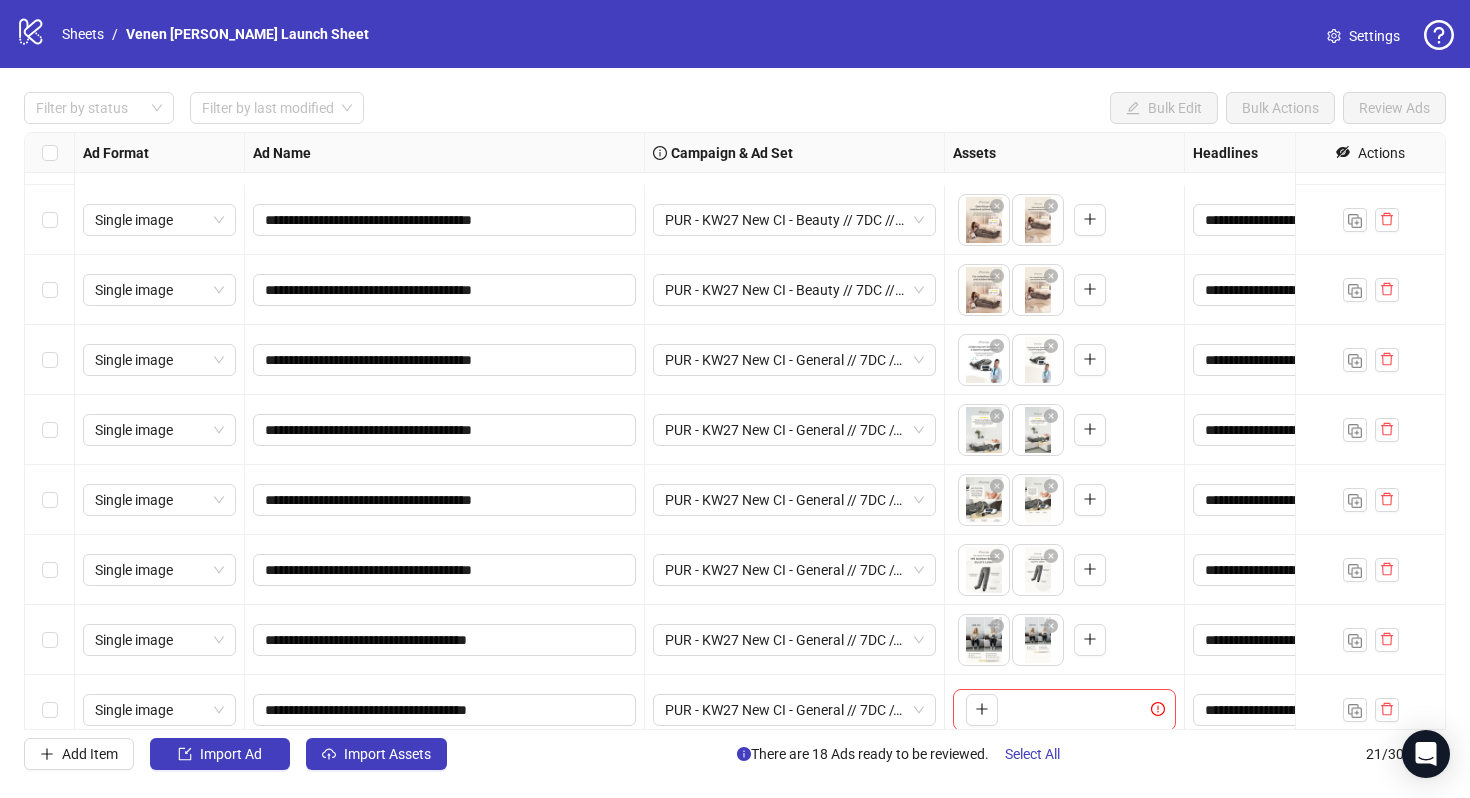 scroll, scrollTop: 914, scrollLeft: 0, axis: vertical 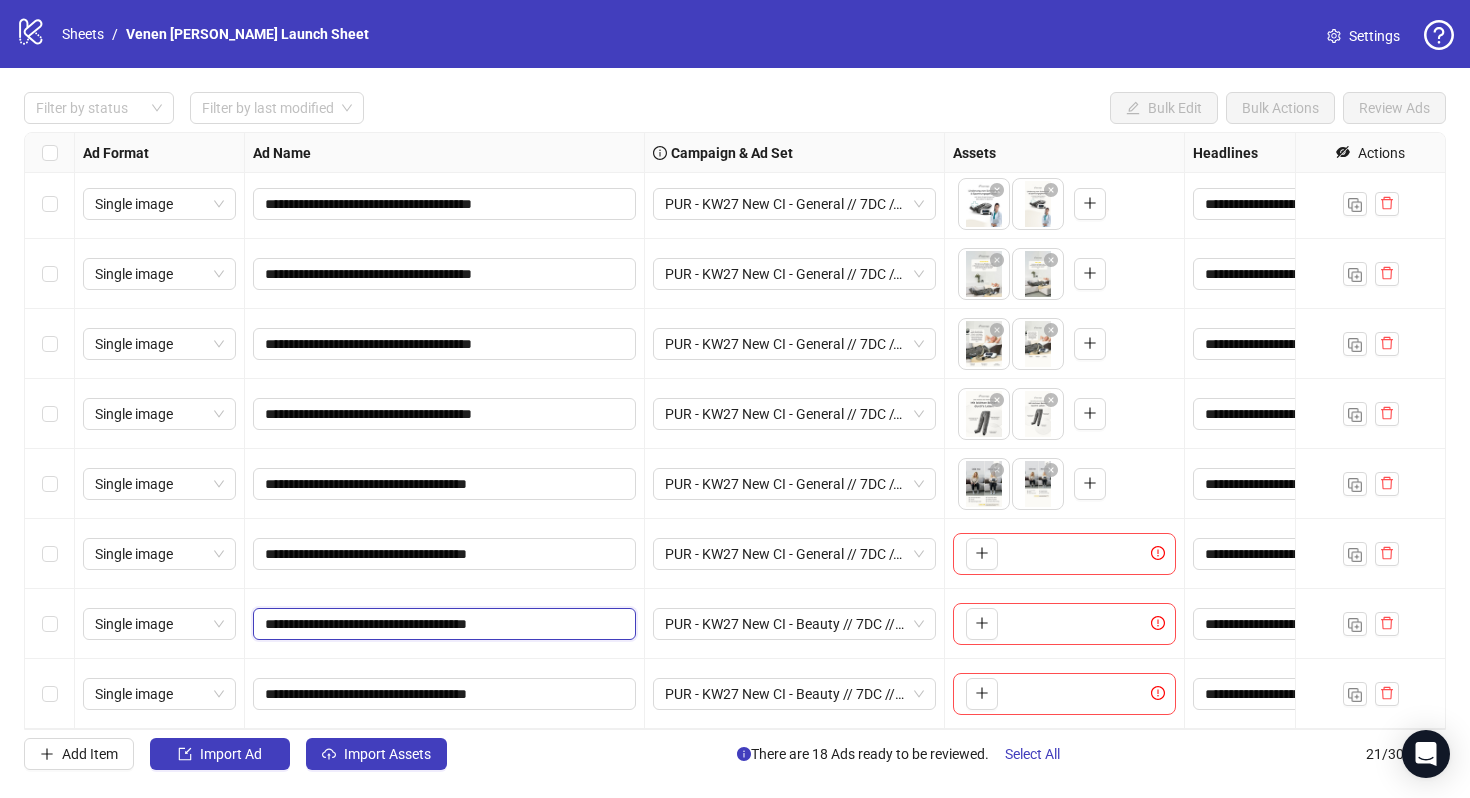 click on "**********" at bounding box center [442, 624] 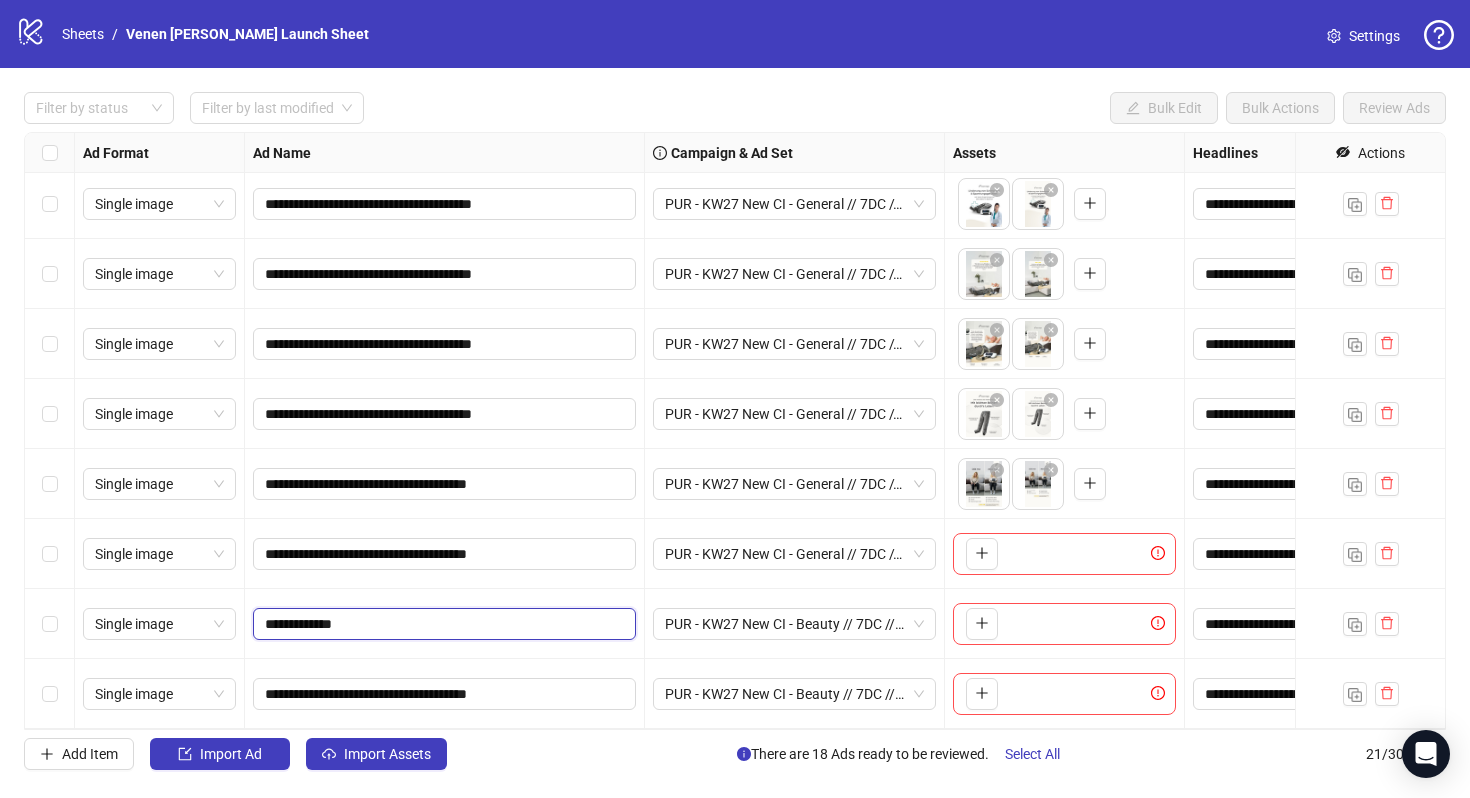 type on "**********" 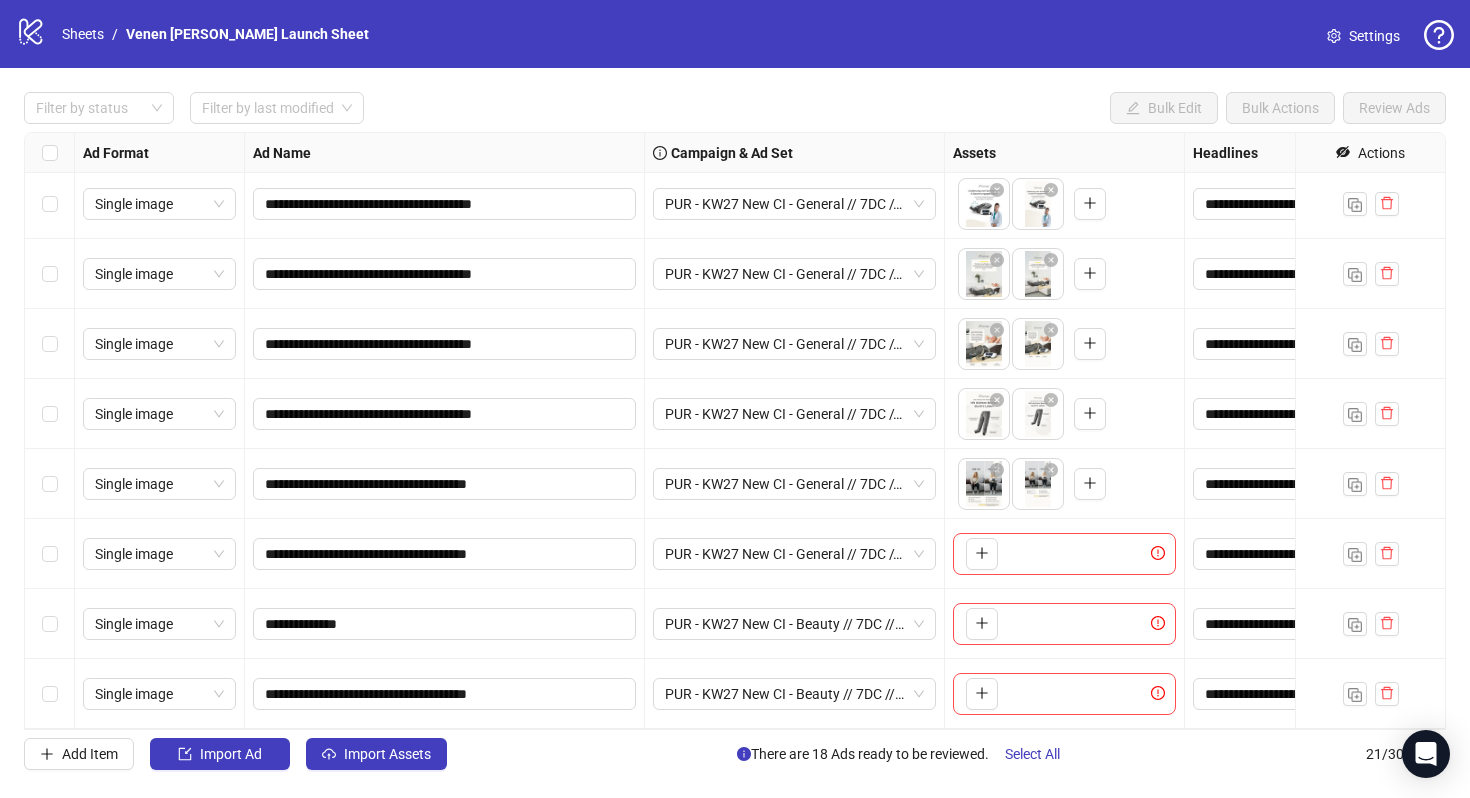 click on "PUR - KW27 New CI - General // 7DC // CLA excl. // ADV Broad - DACH - w - 30-65+ // Auto" at bounding box center [795, 554] 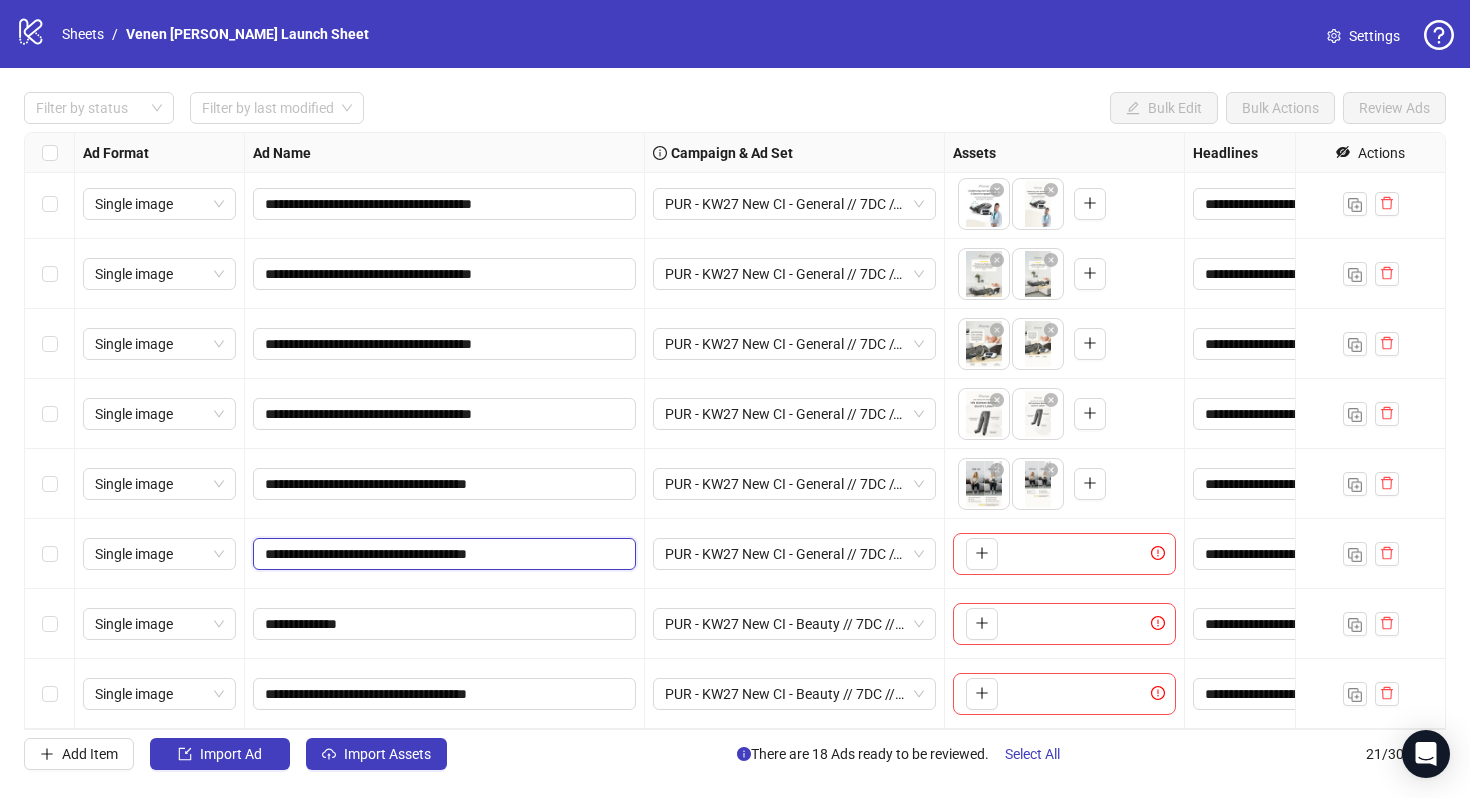 click on "**********" at bounding box center (442, 554) 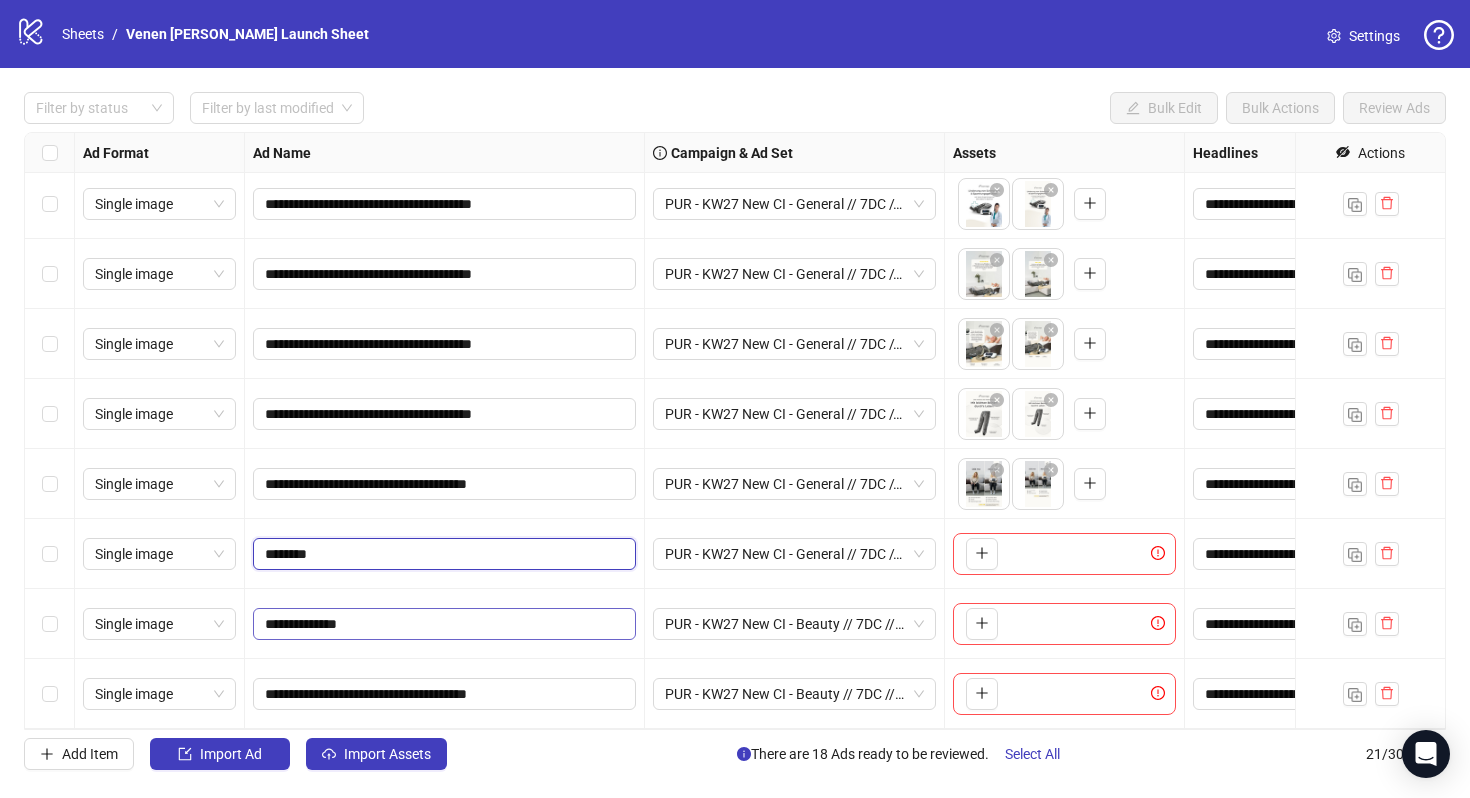type on "**********" 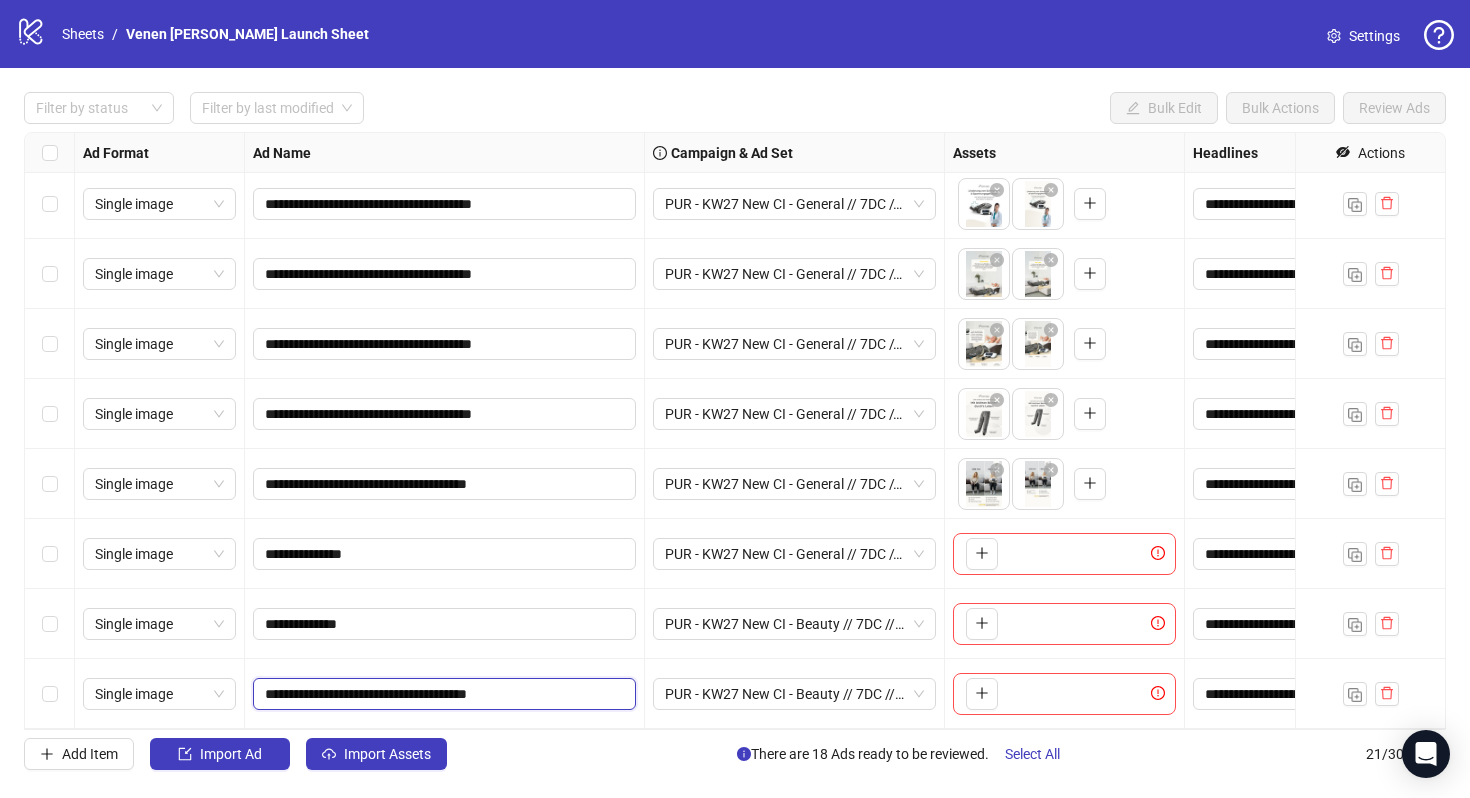 click on "**********" at bounding box center [442, 694] 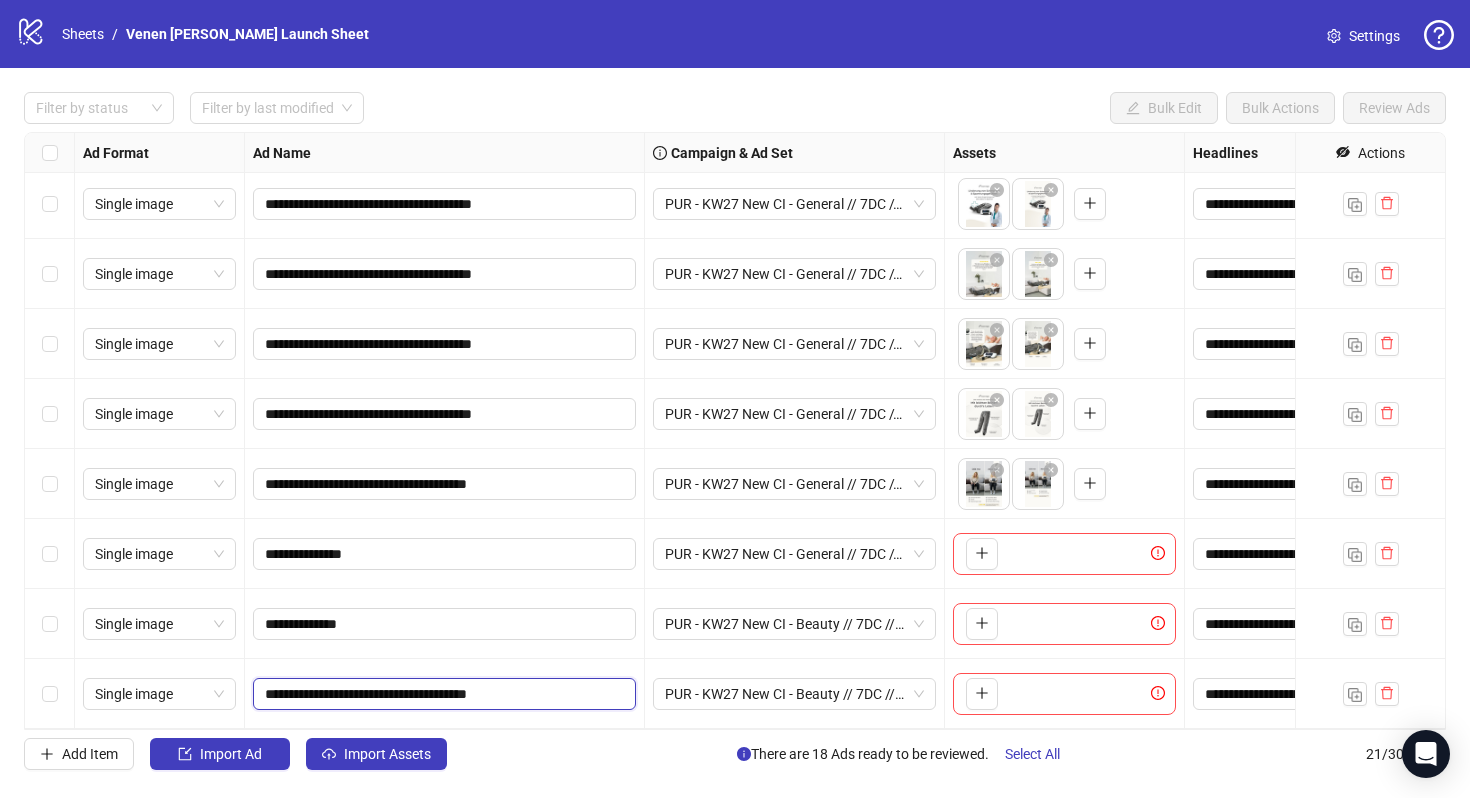 click on "**********" at bounding box center (442, 694) 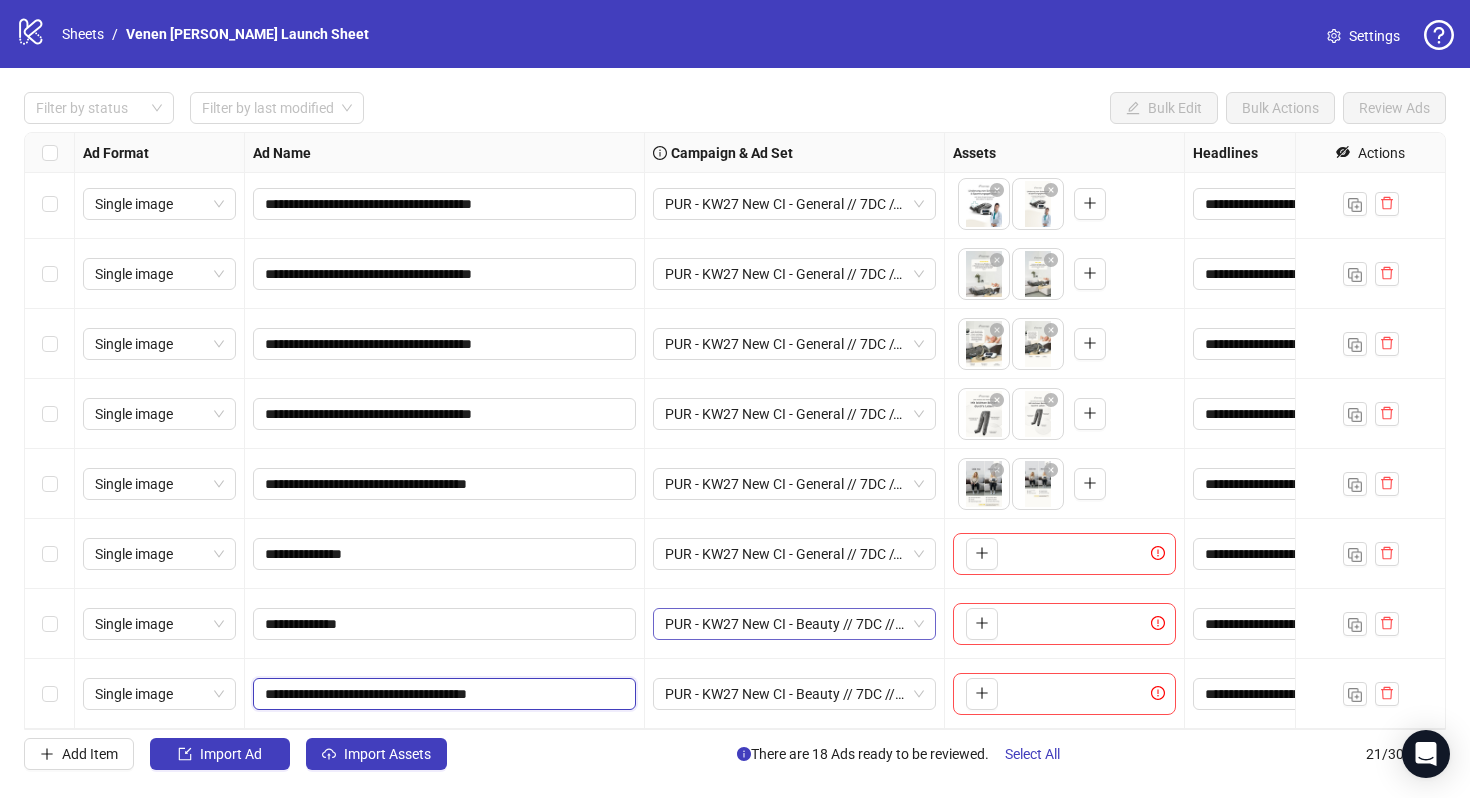 scroll, scrollTop: 914, scrollLeft: 1183, axis: both 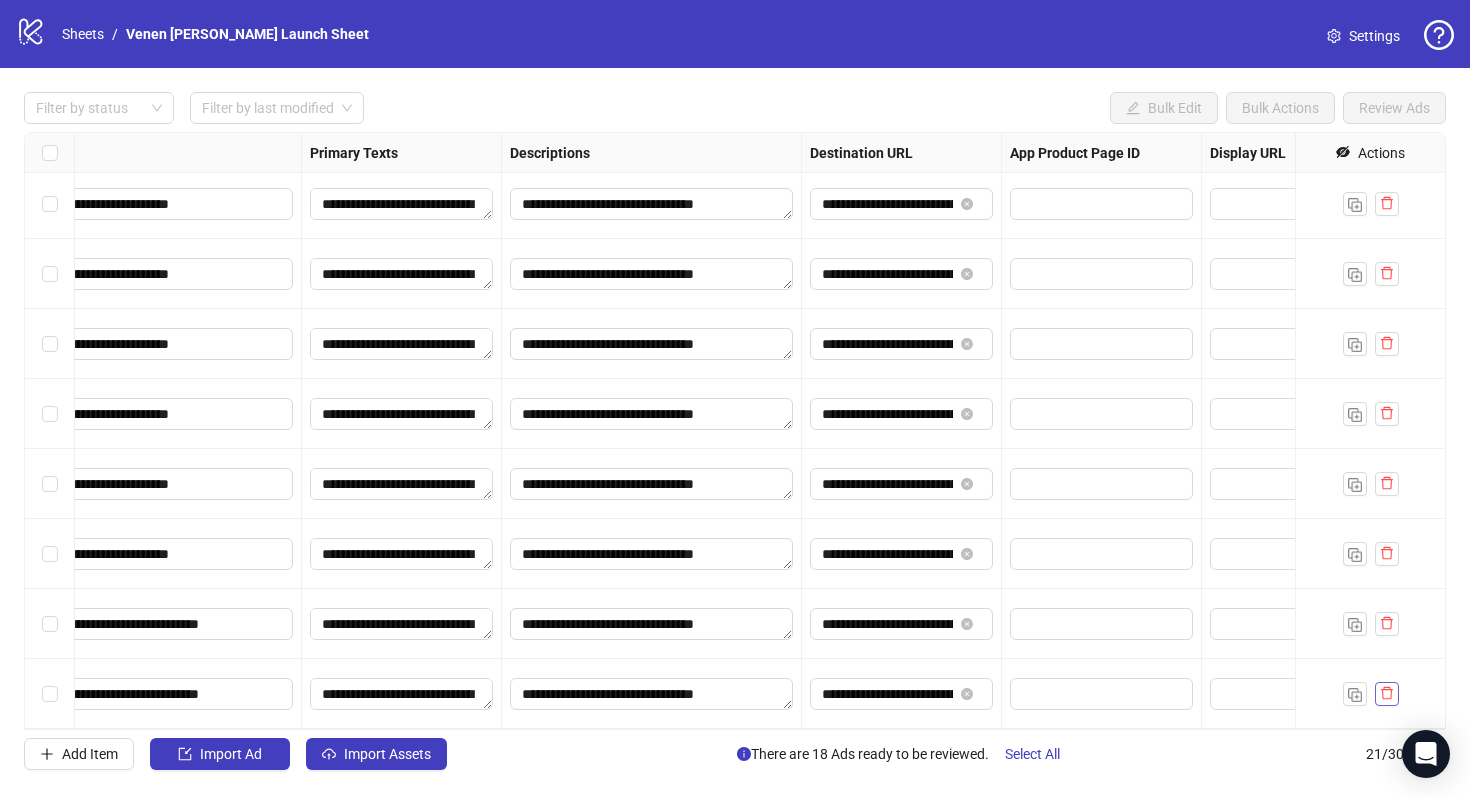 click 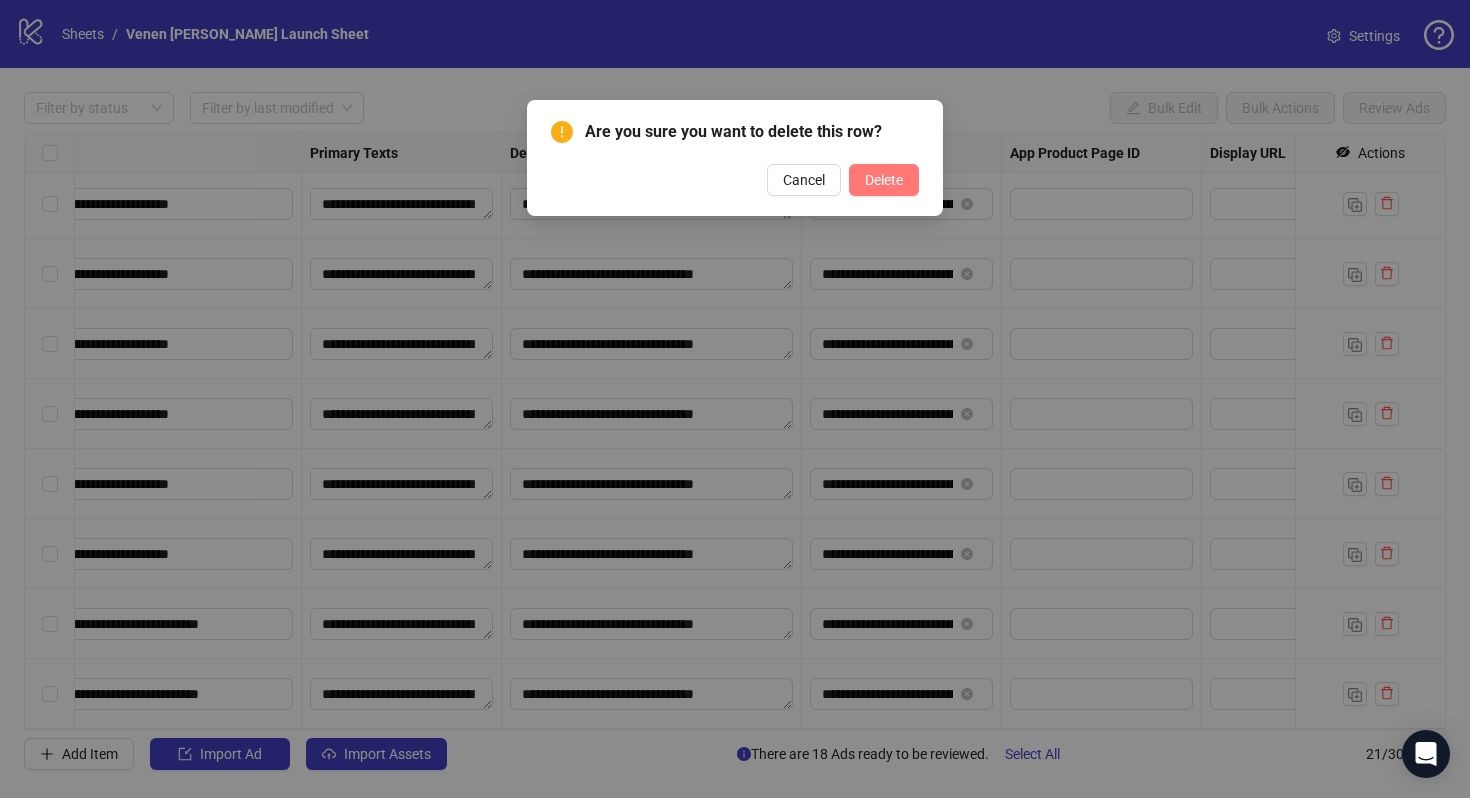 click on "Delete" at bounding box center (884, 180) 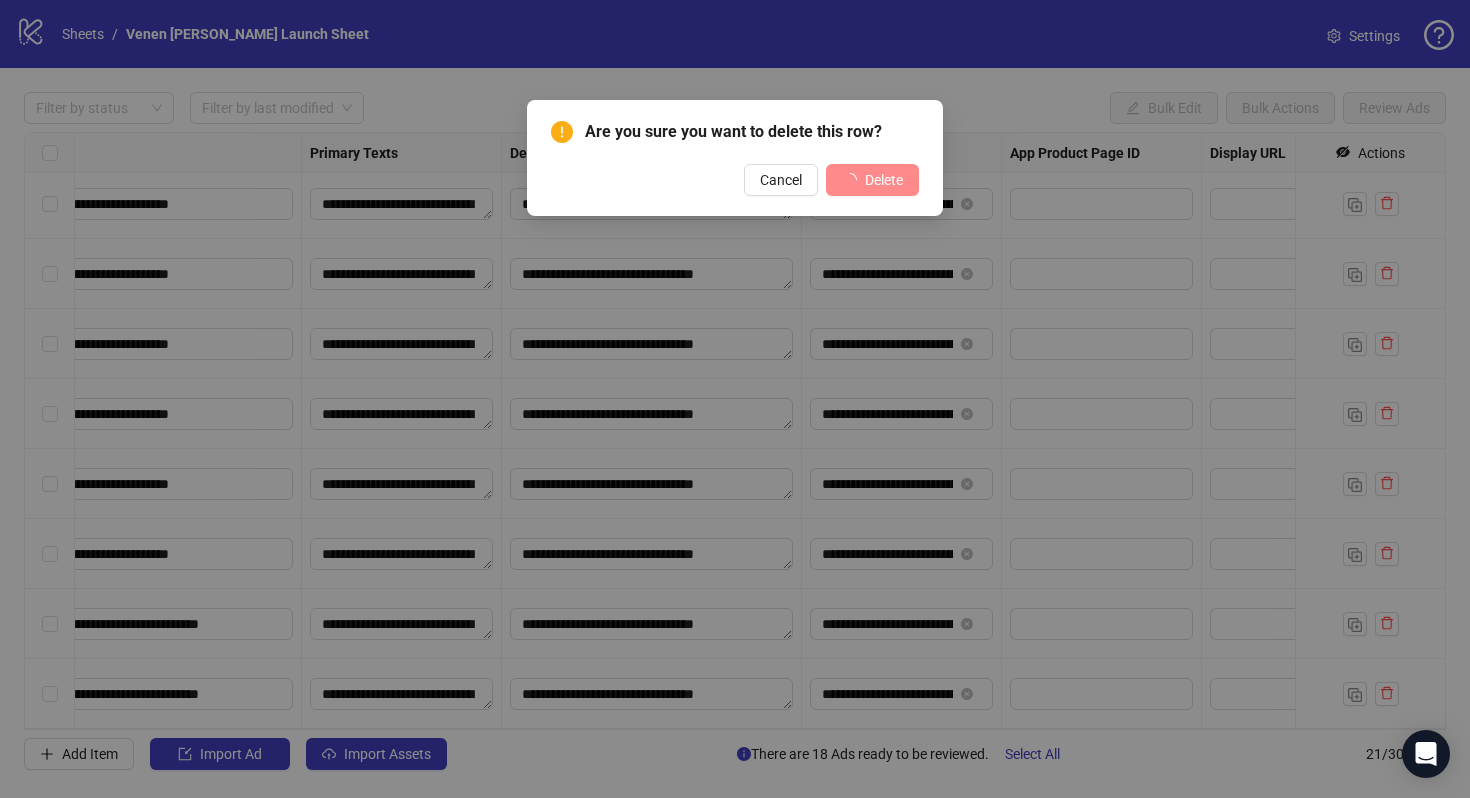 scroll, scrollTop: 844, scrollLeft: 1183, axis: both 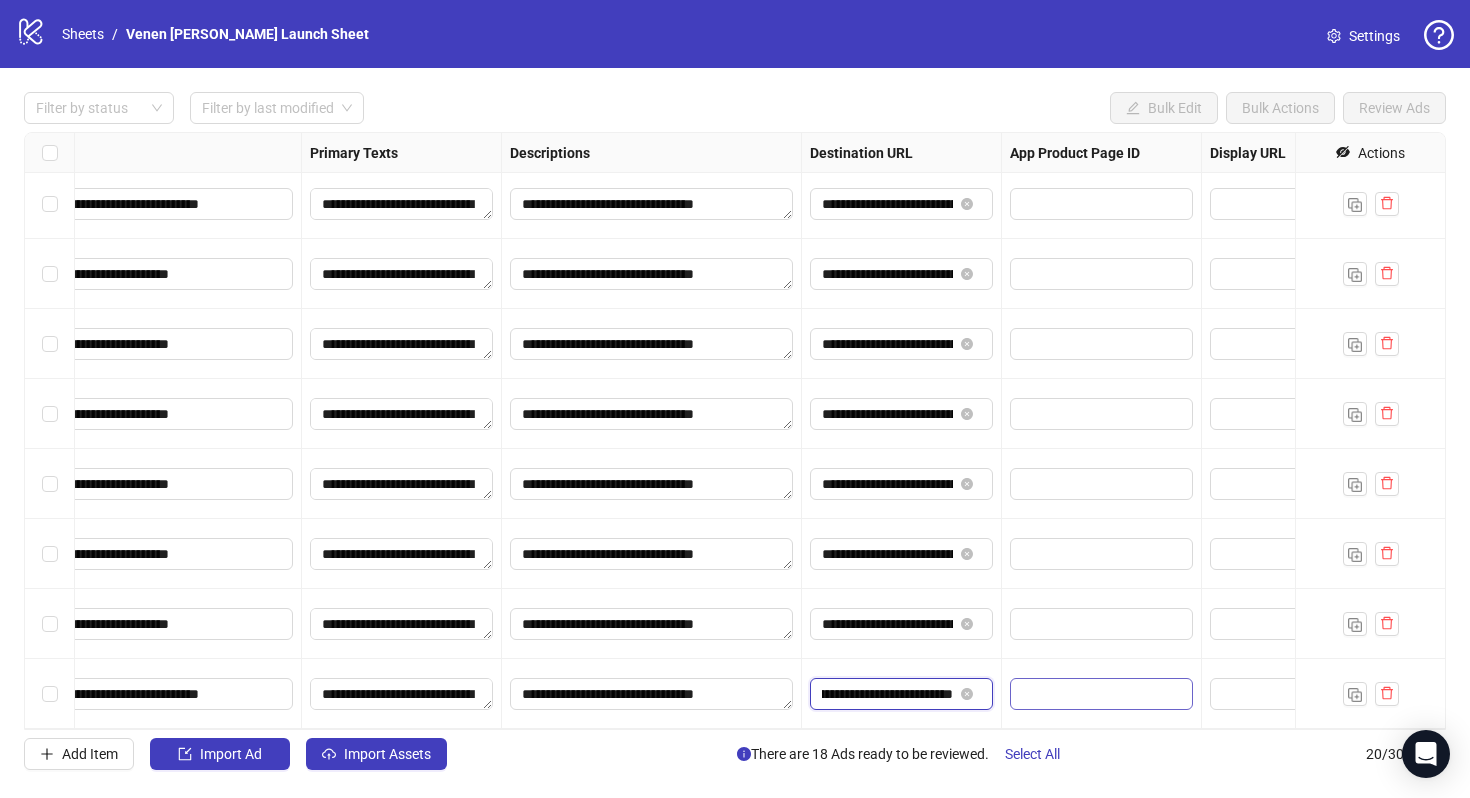 drag, startPoint x: 920, startPoint y: 692, endPoint x: 1057, endPoint y: 692, distance: 137 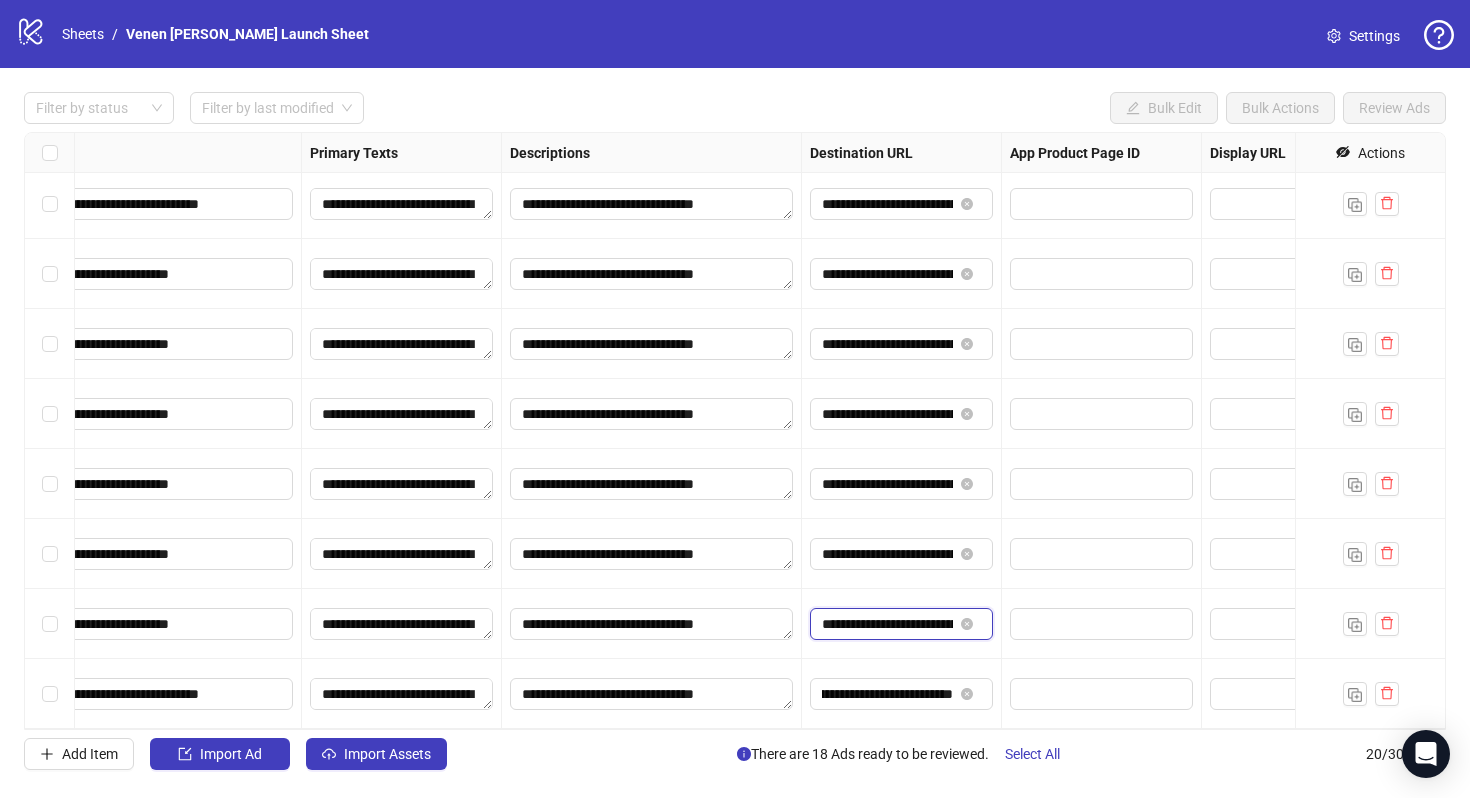 click on "**********" at bounding box center (887, 624) 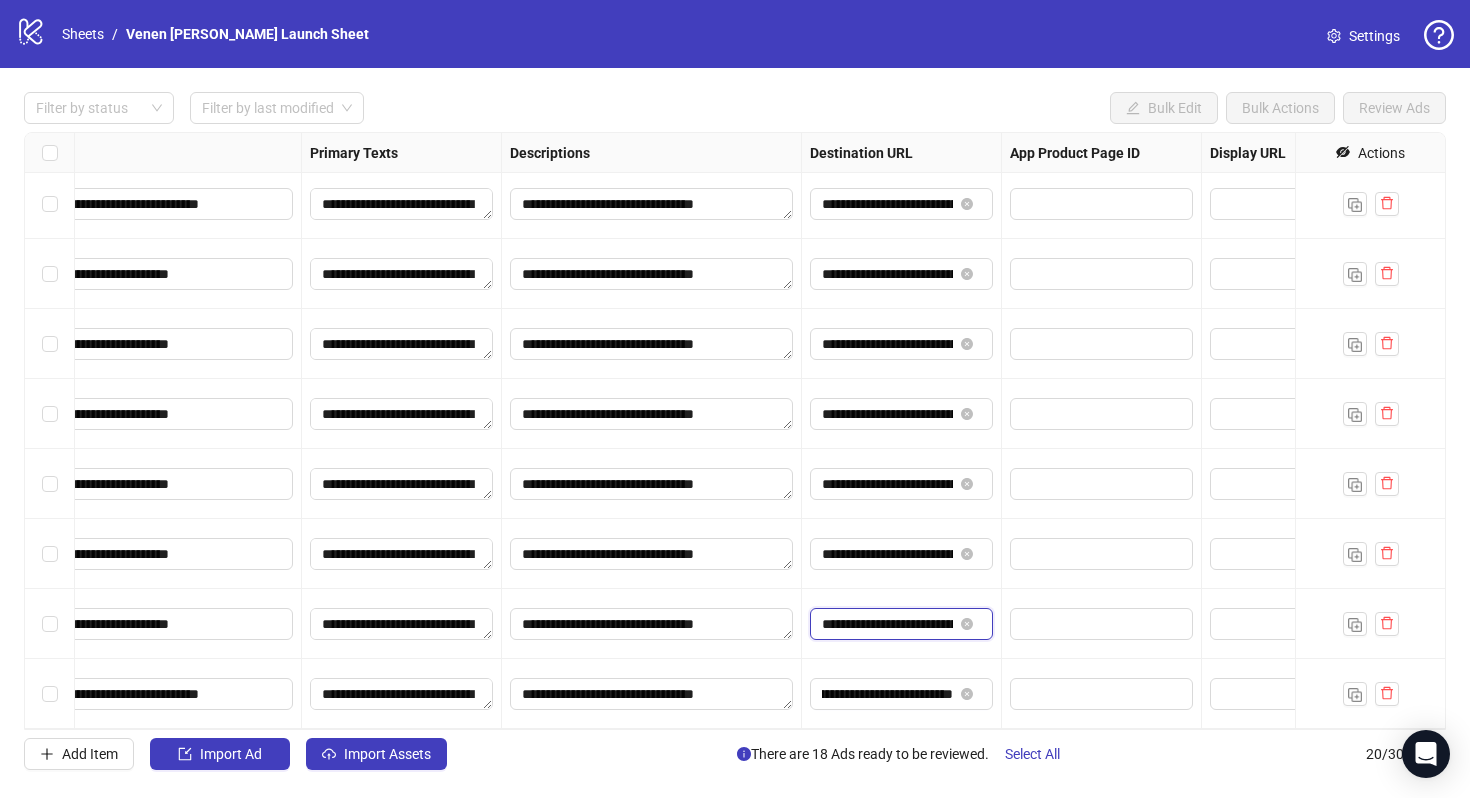 scroll, scrollTop: 0, scrollLeft: 0, axis: both 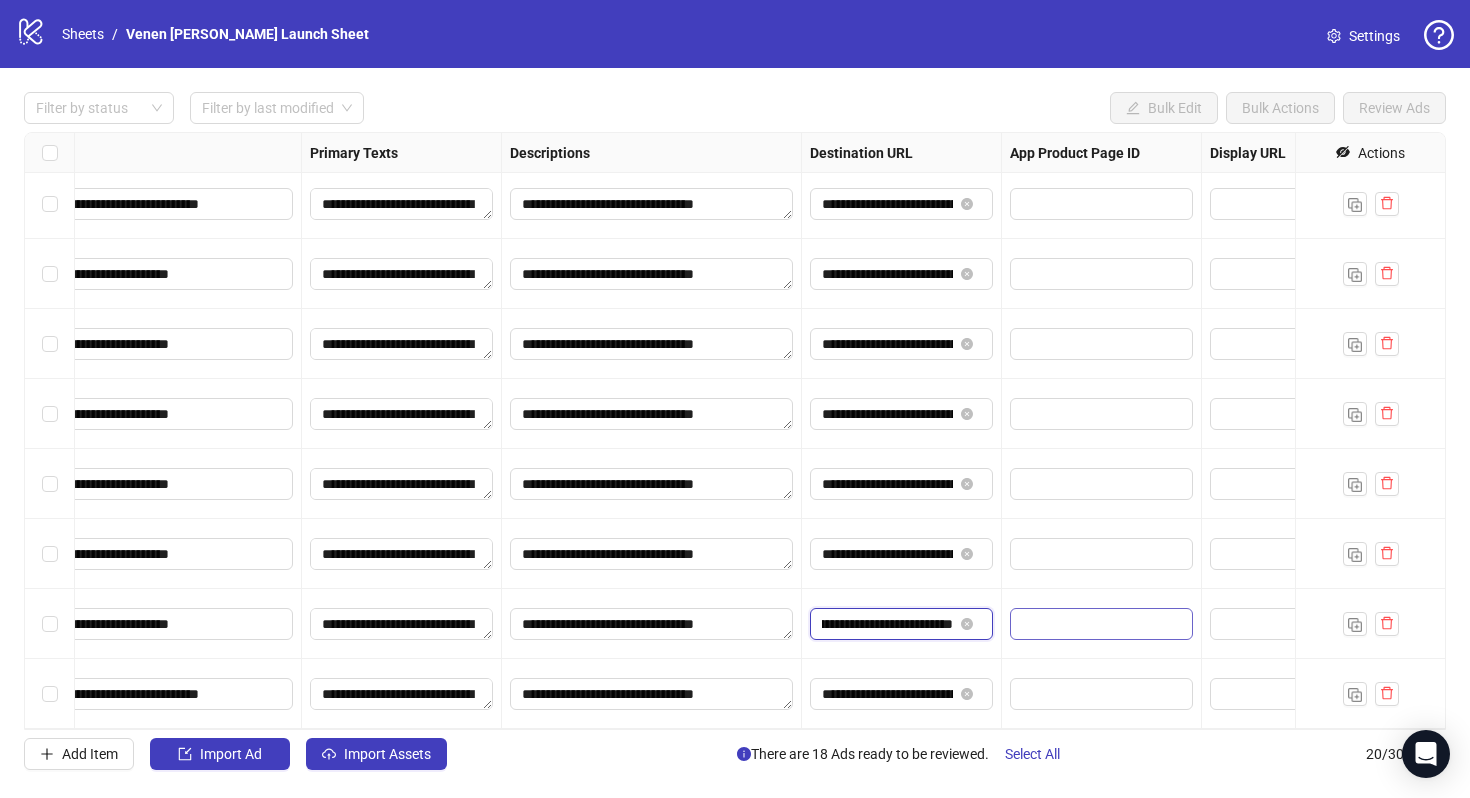 drag, startPoint x: 914, startPoint y: 628, endPoint x: 1070, endPoint y: 628, distance: 156 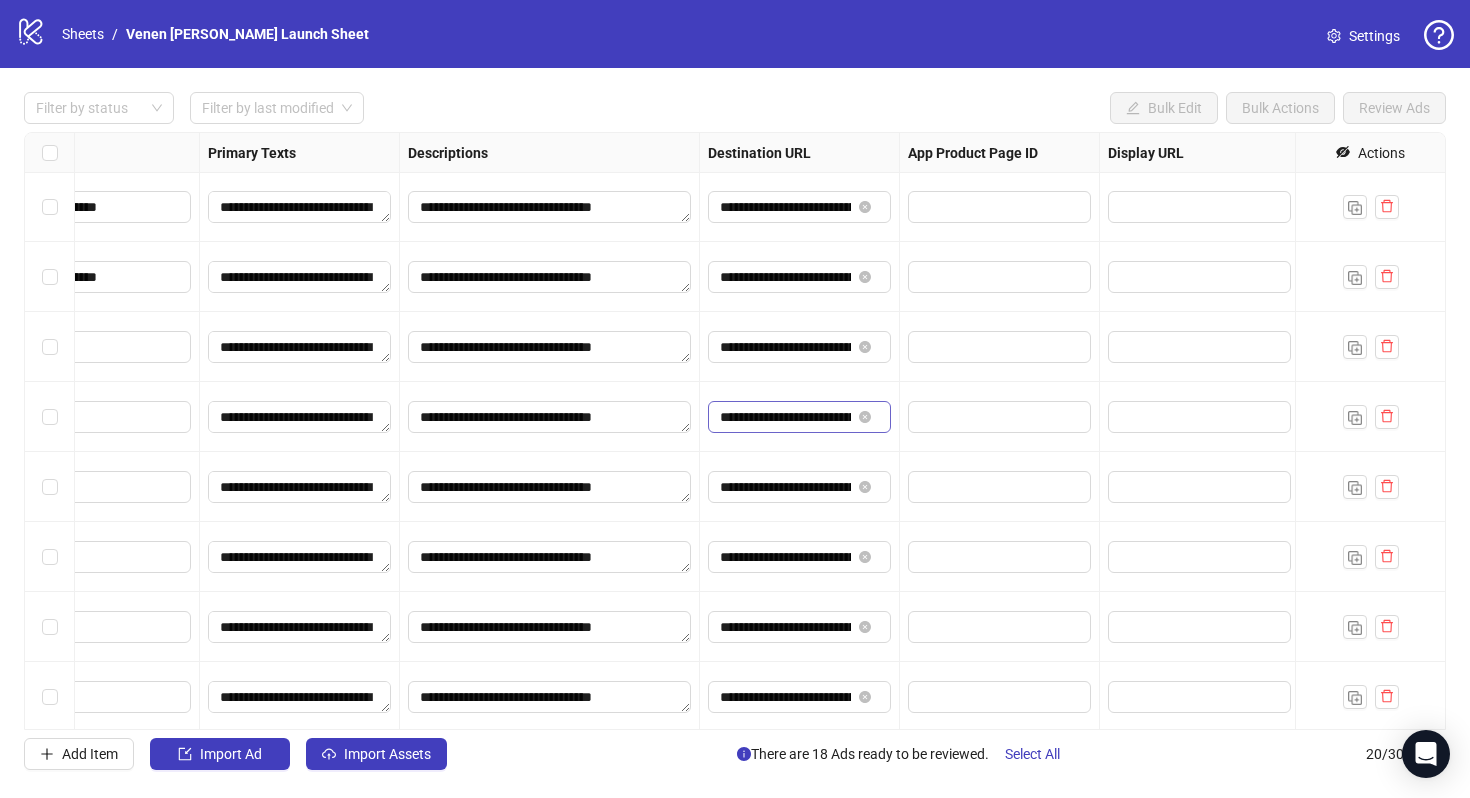 scroll, scrollTop: 768, scrollLeft: 1285, axis: both 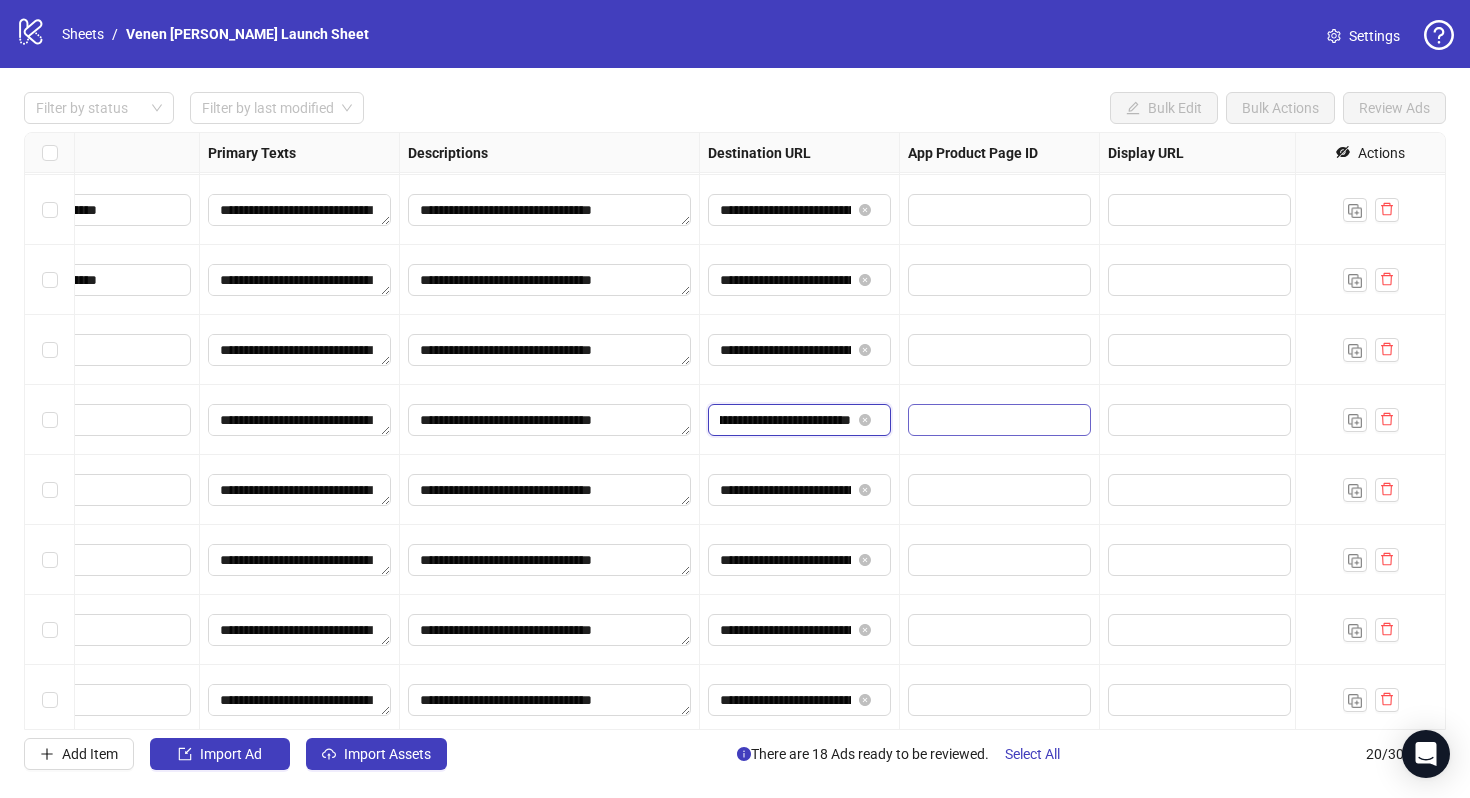 drag, startPoint x: 811, startPoint y: 417, endPoint x: 986, endPoint y: 417, distance: 175 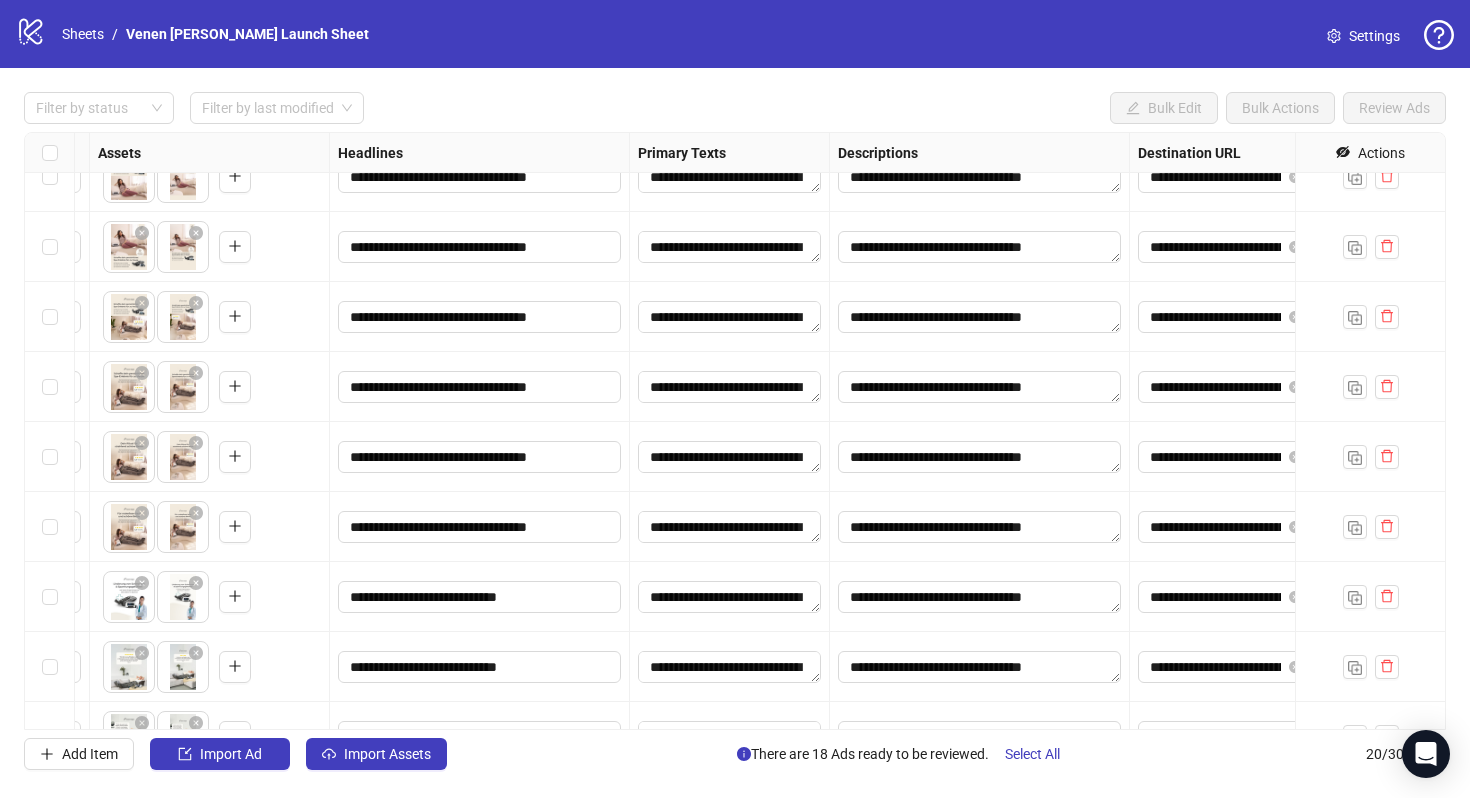 scroll, scrollTop: 526, scrollLeft: 855, axis: both 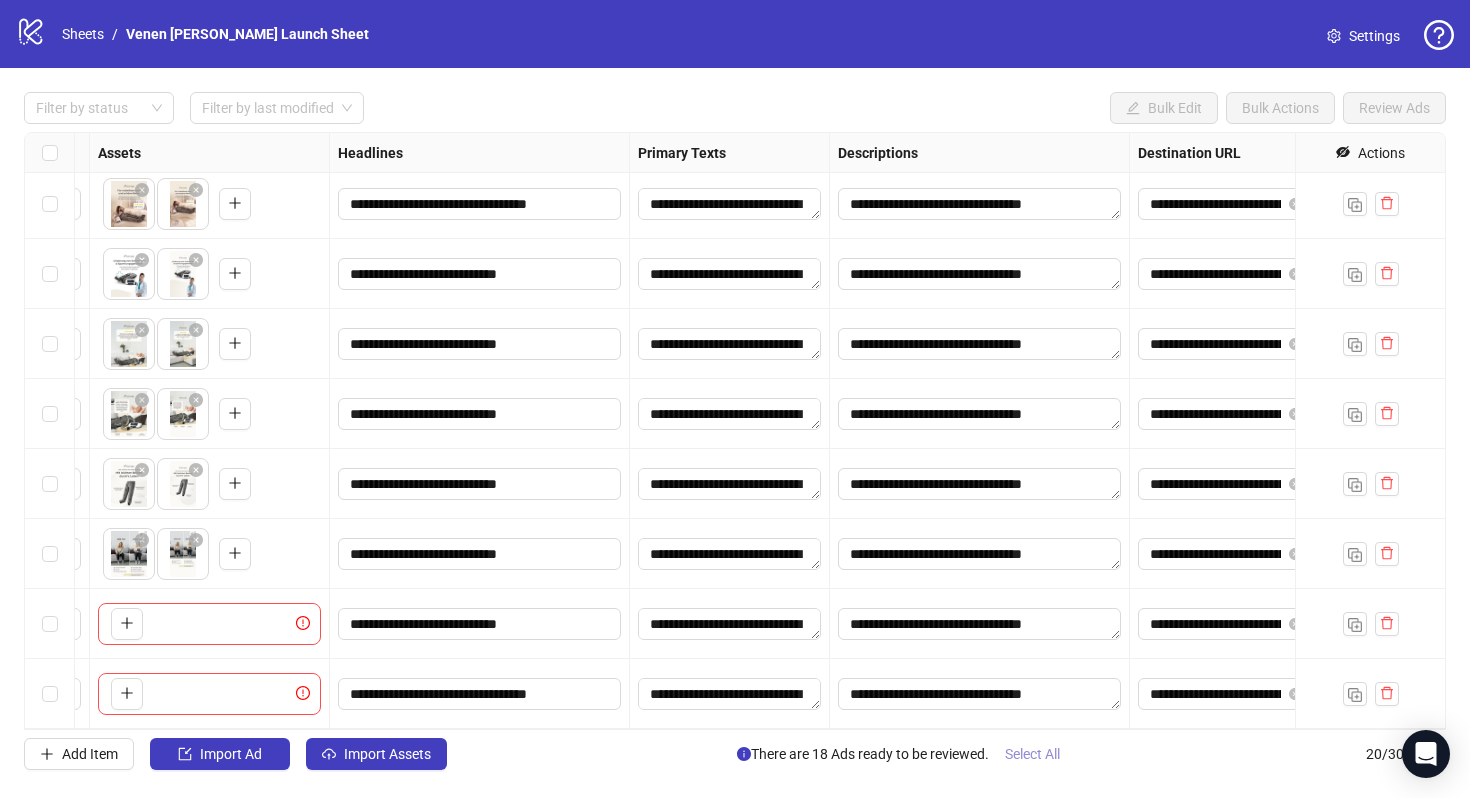 click on "Select All" at bounding box center [1032, 754] 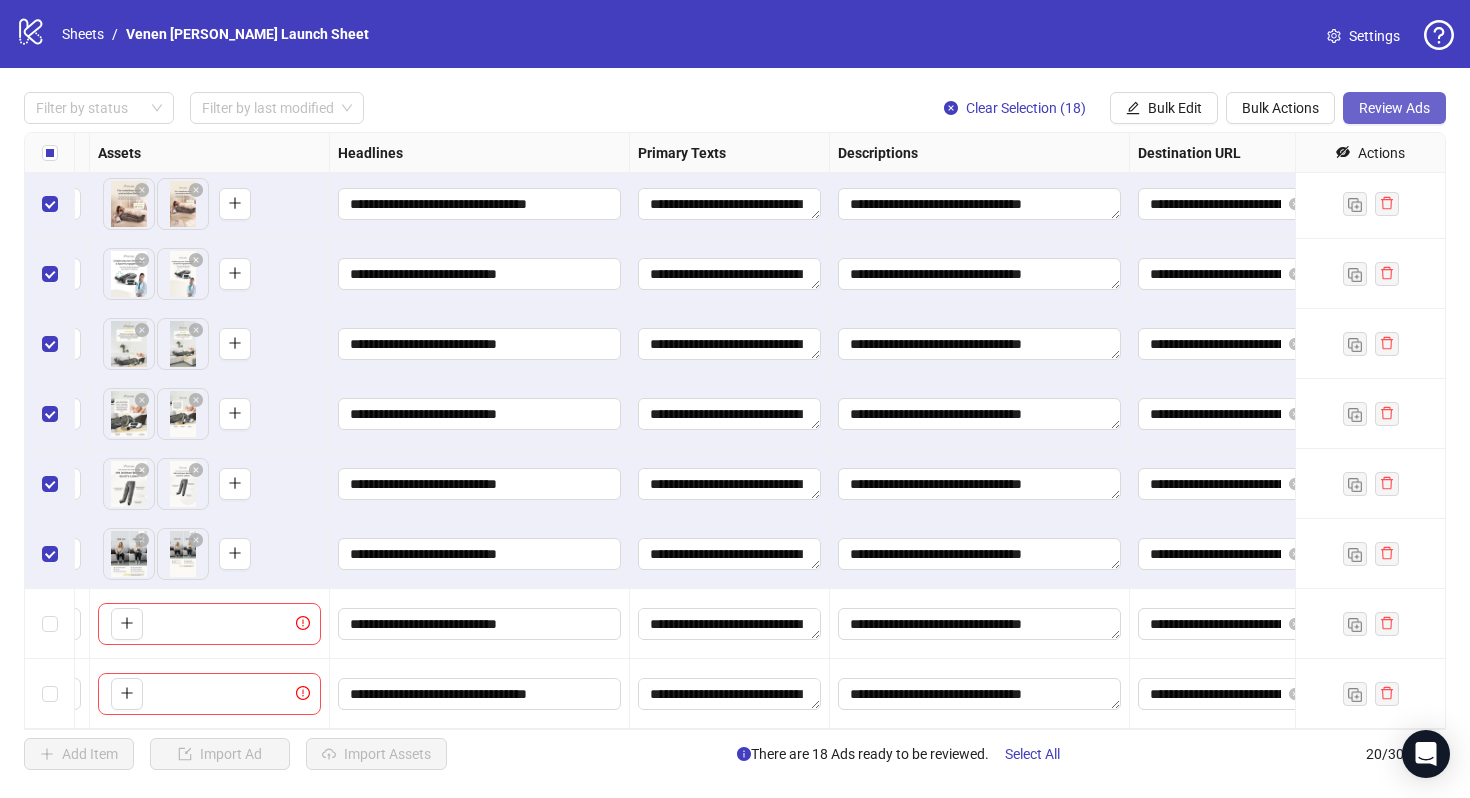 click on "Review Ads" at bounding box center [1394, 108] 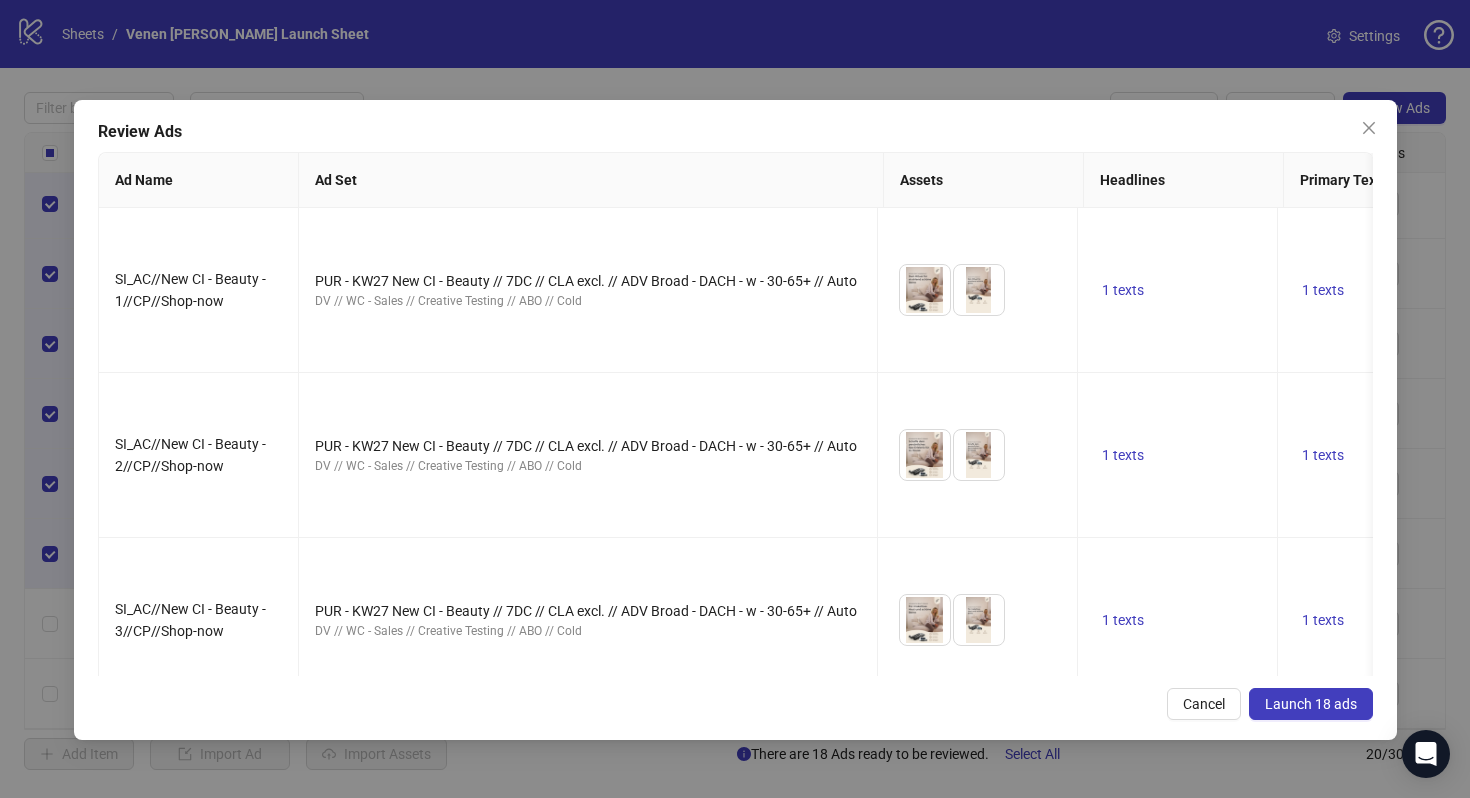 click on "Launch 18 ads" at bounding box center [1311, 704] 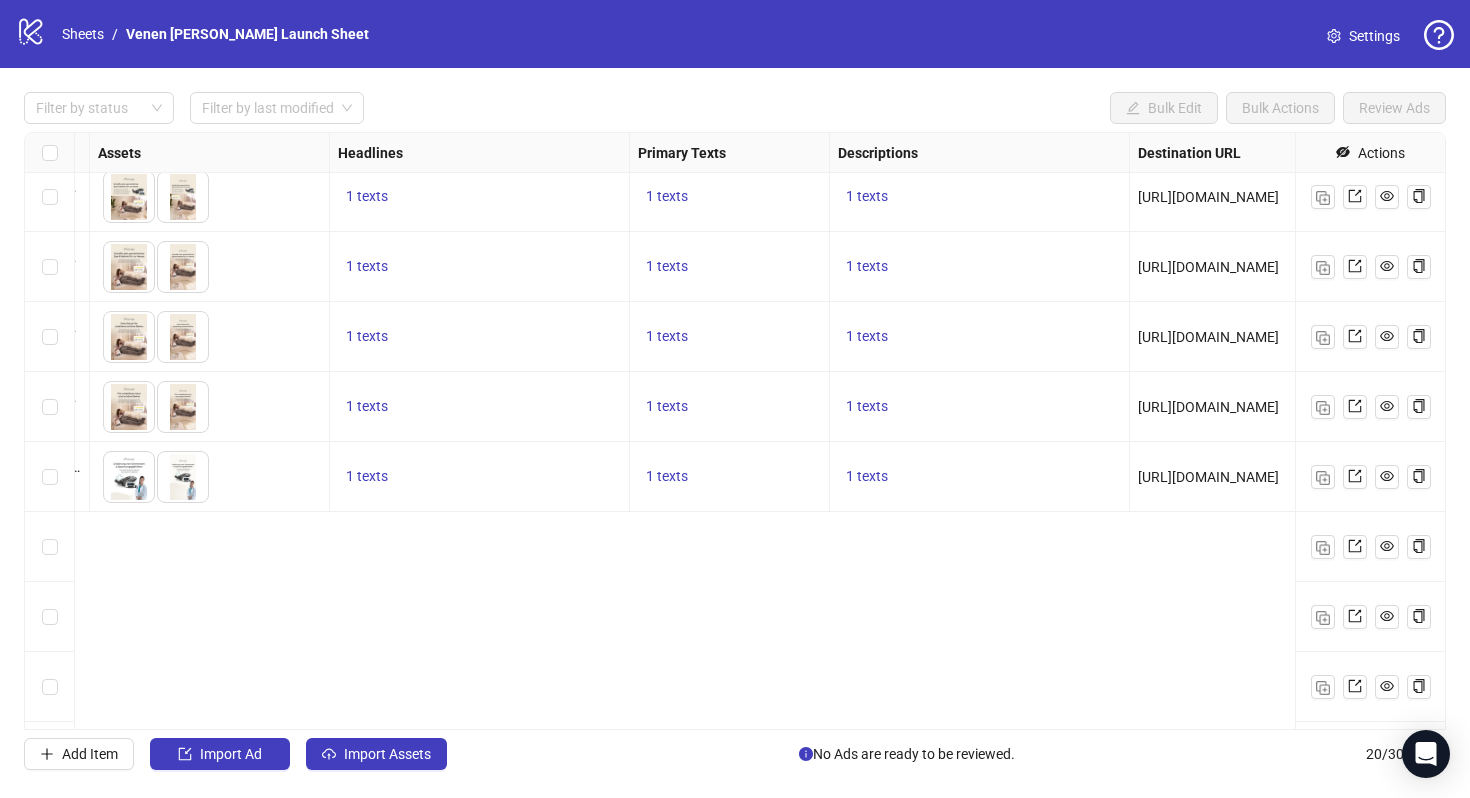 scroll, scrollTop: 0, scrollLeft: 855, axis: horizontal 